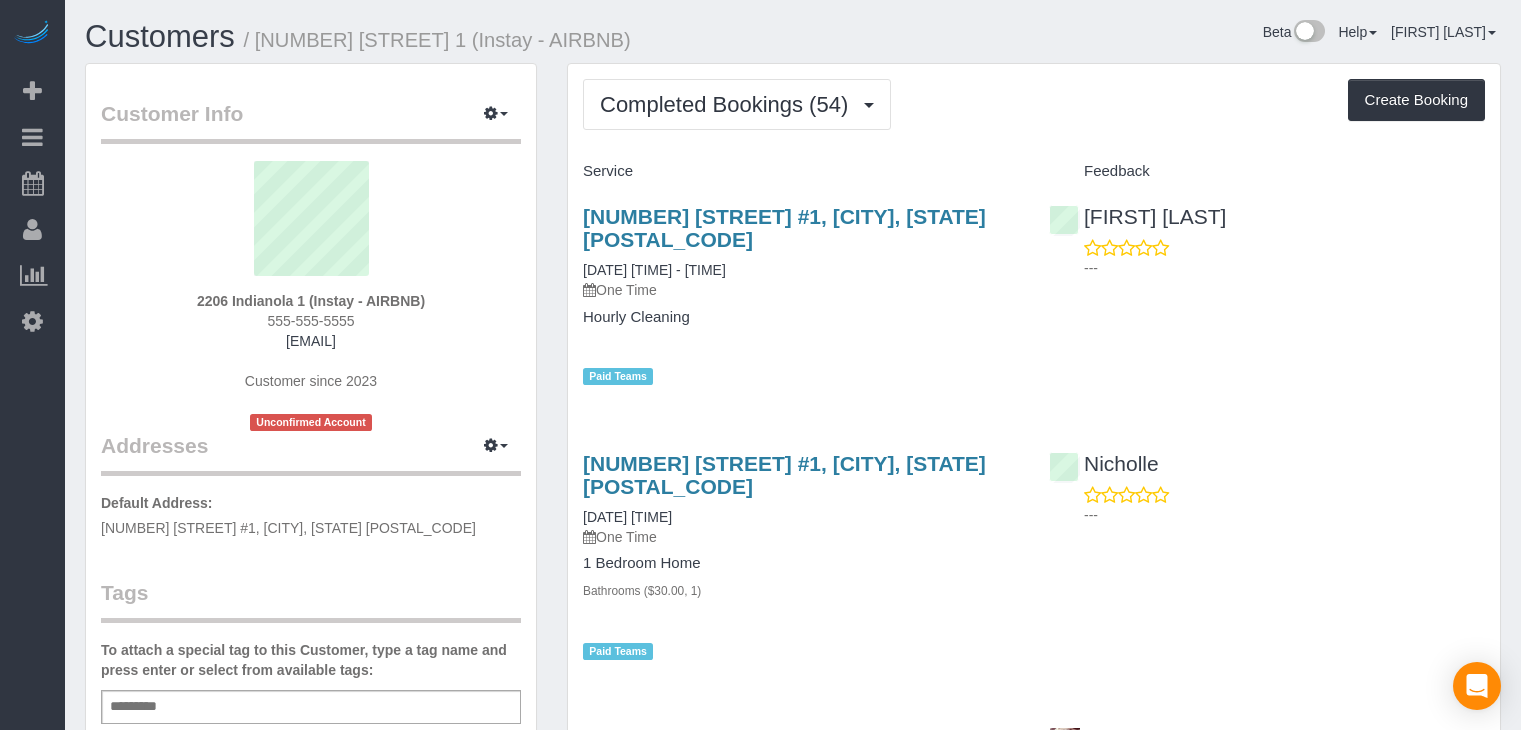 scroll, scrollTop: 0, scrollLeft: 0, axis: both 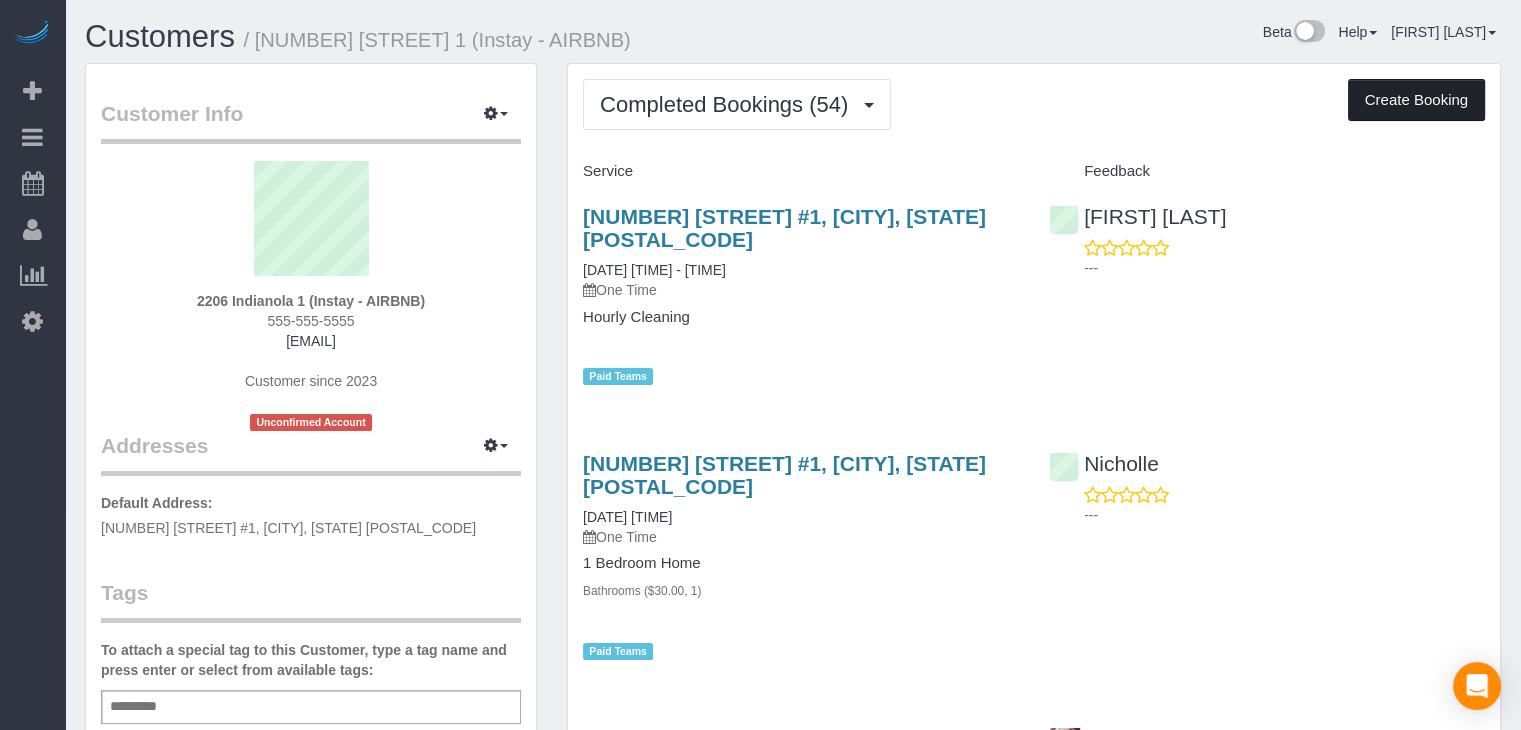 click on "Create Booking" at bounding box center (1416, 100) 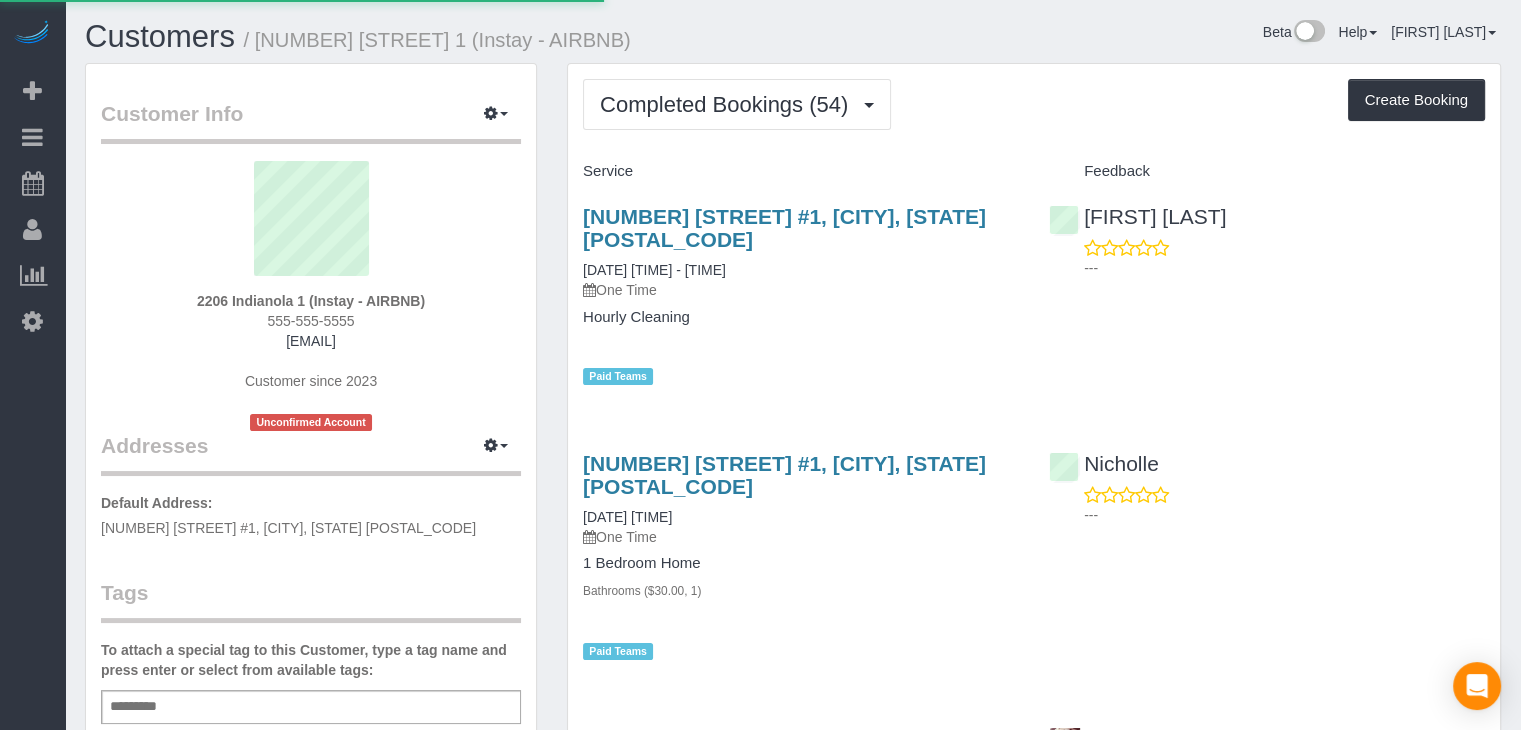 select on "IA" 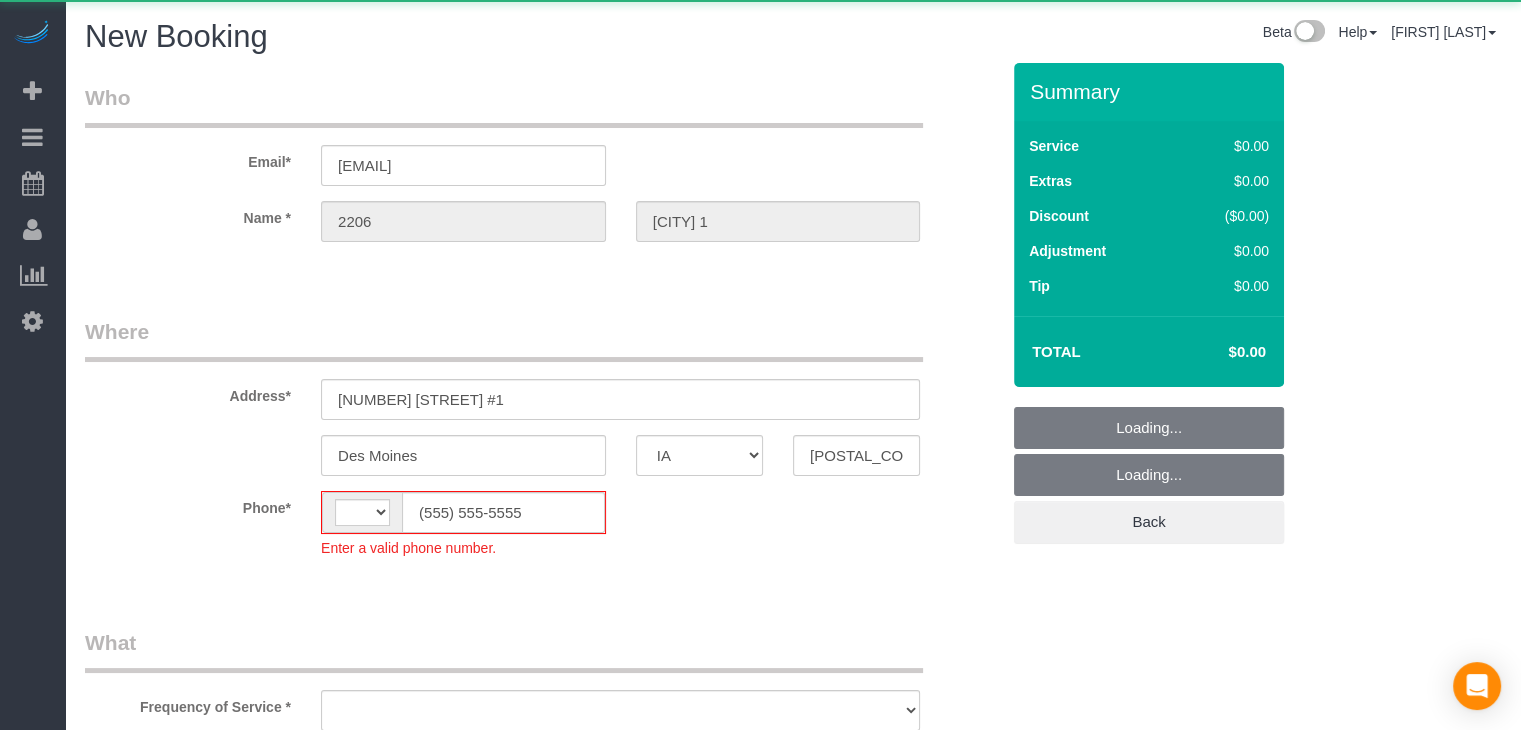select on "string:US" 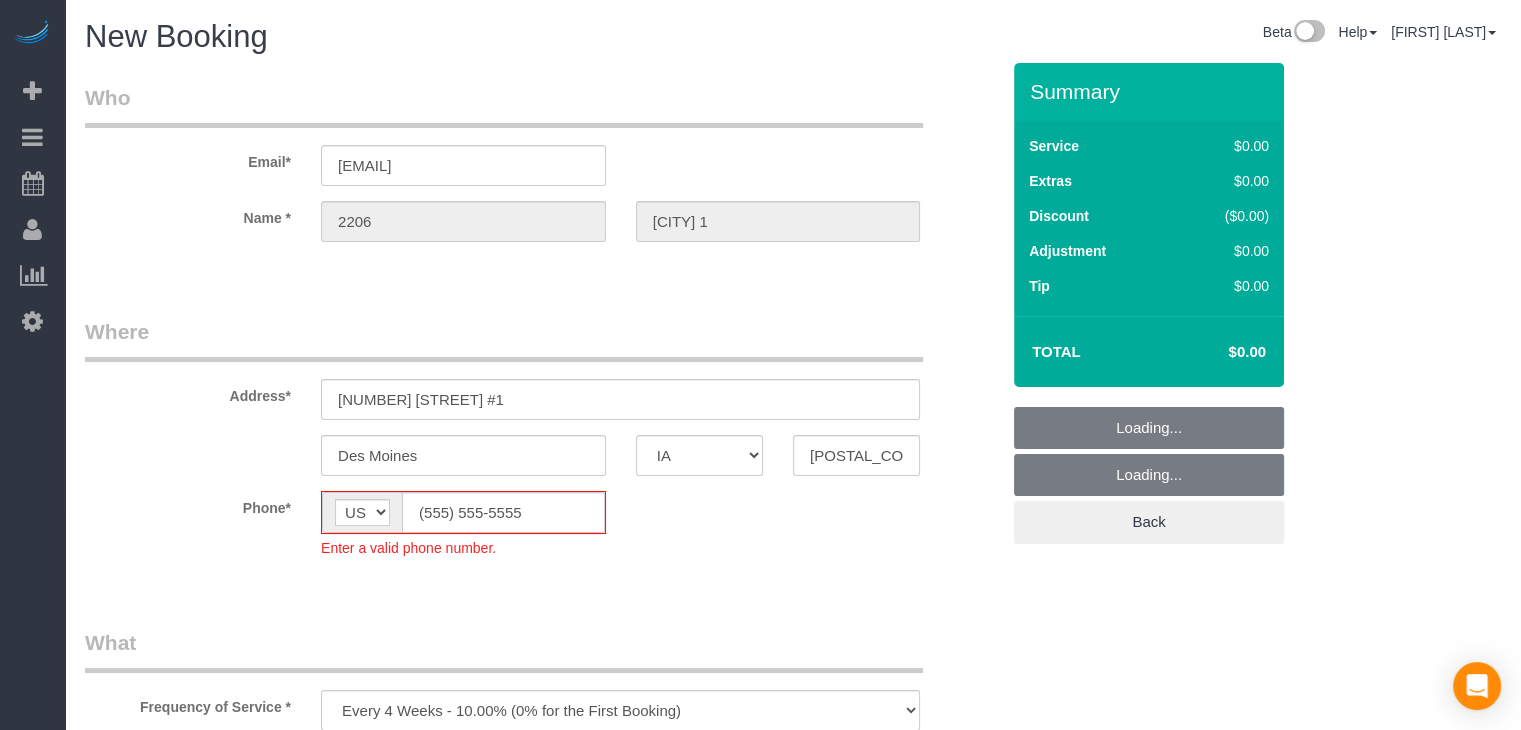 select on "object:1743" 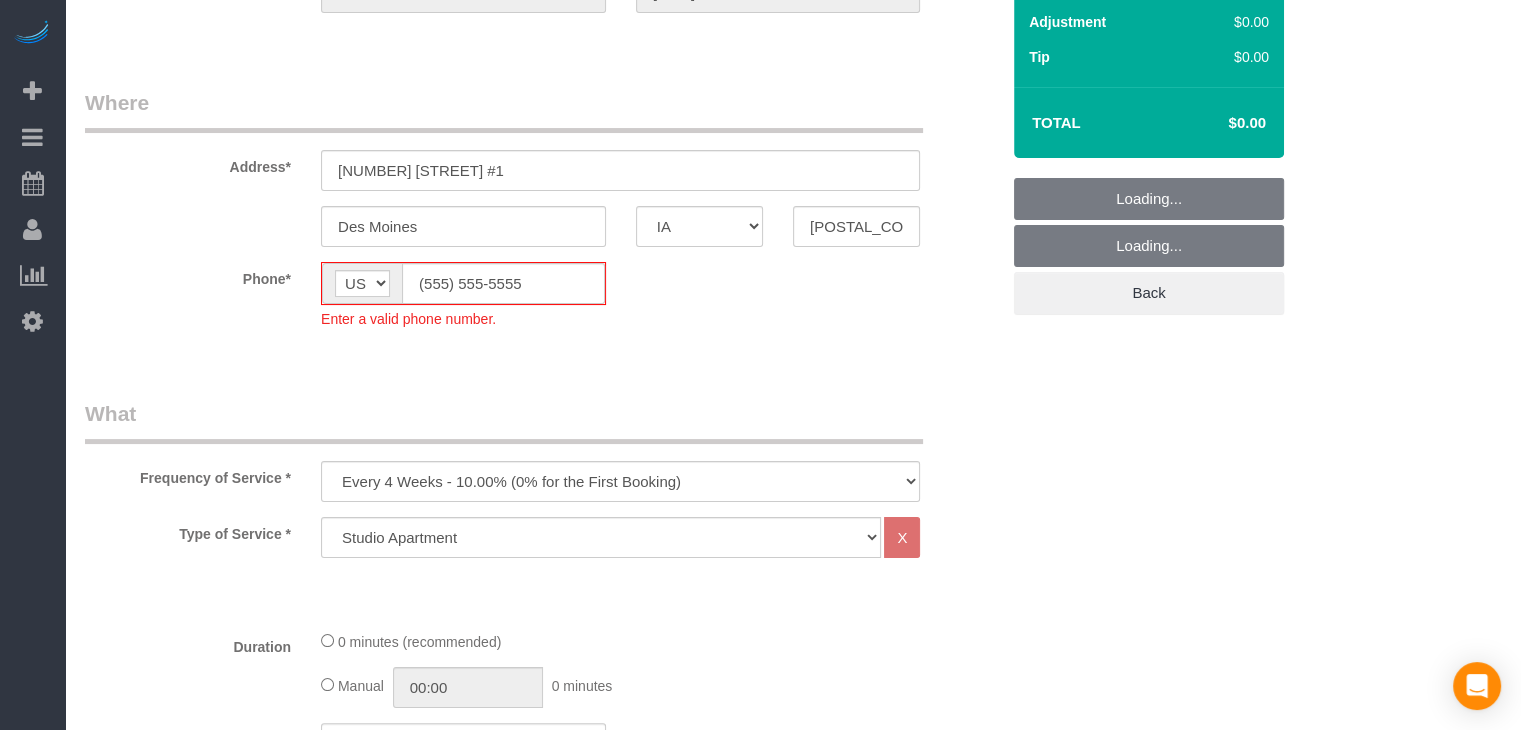 scroll, scrollTop: 264, scrollLeft: 0, axis: vertical 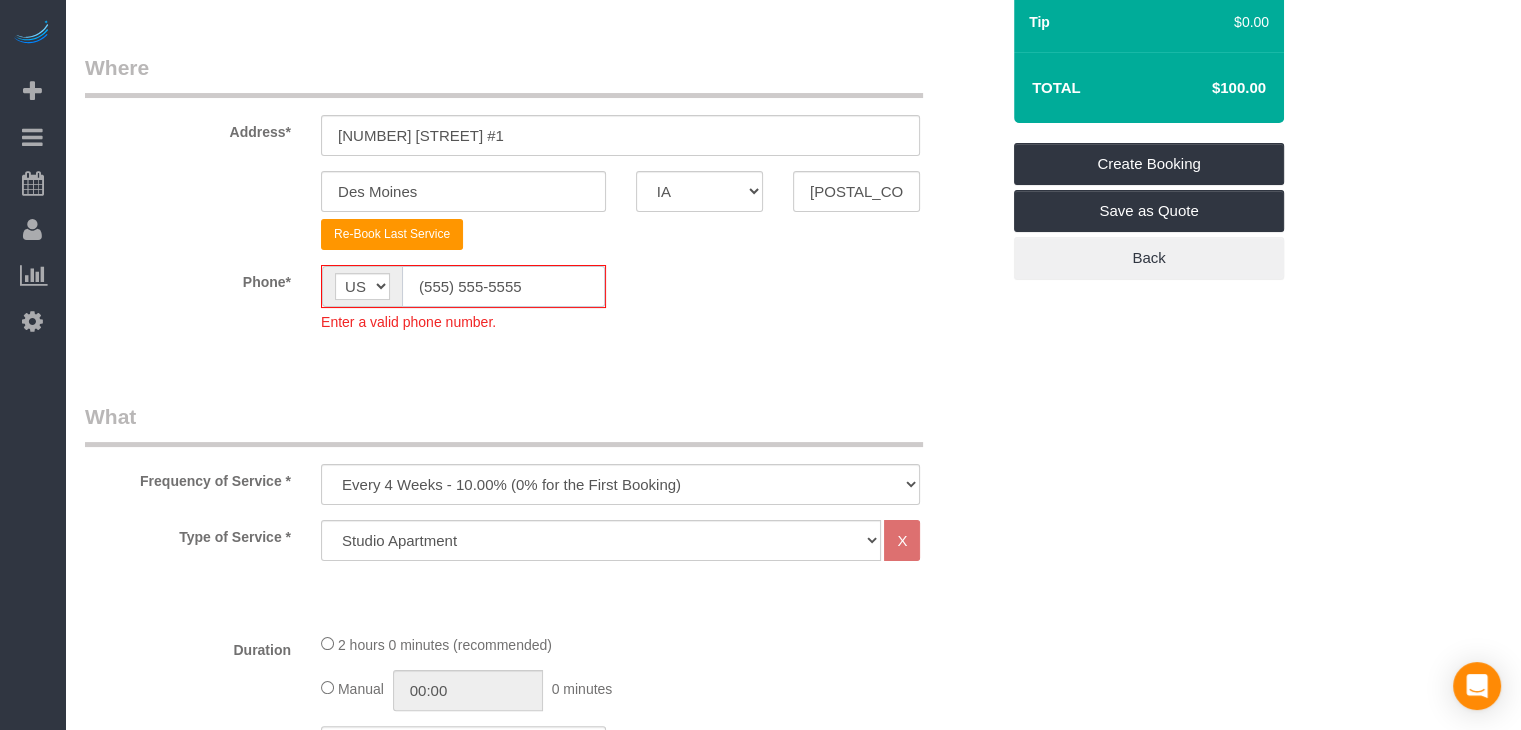 click on "(555) 555-5555" 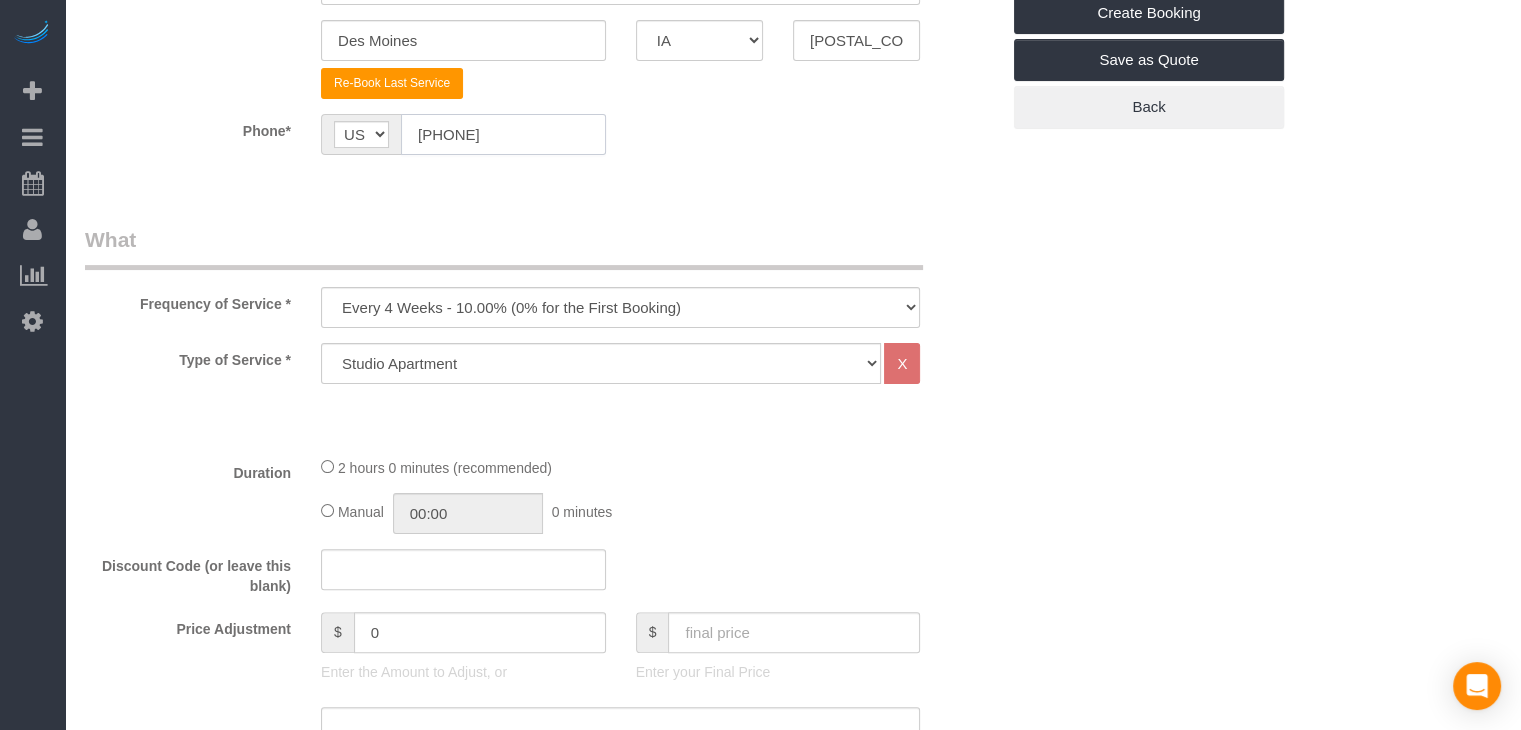 scroll, scrollTop: 424, scrollLeft: 0, axis: vertical 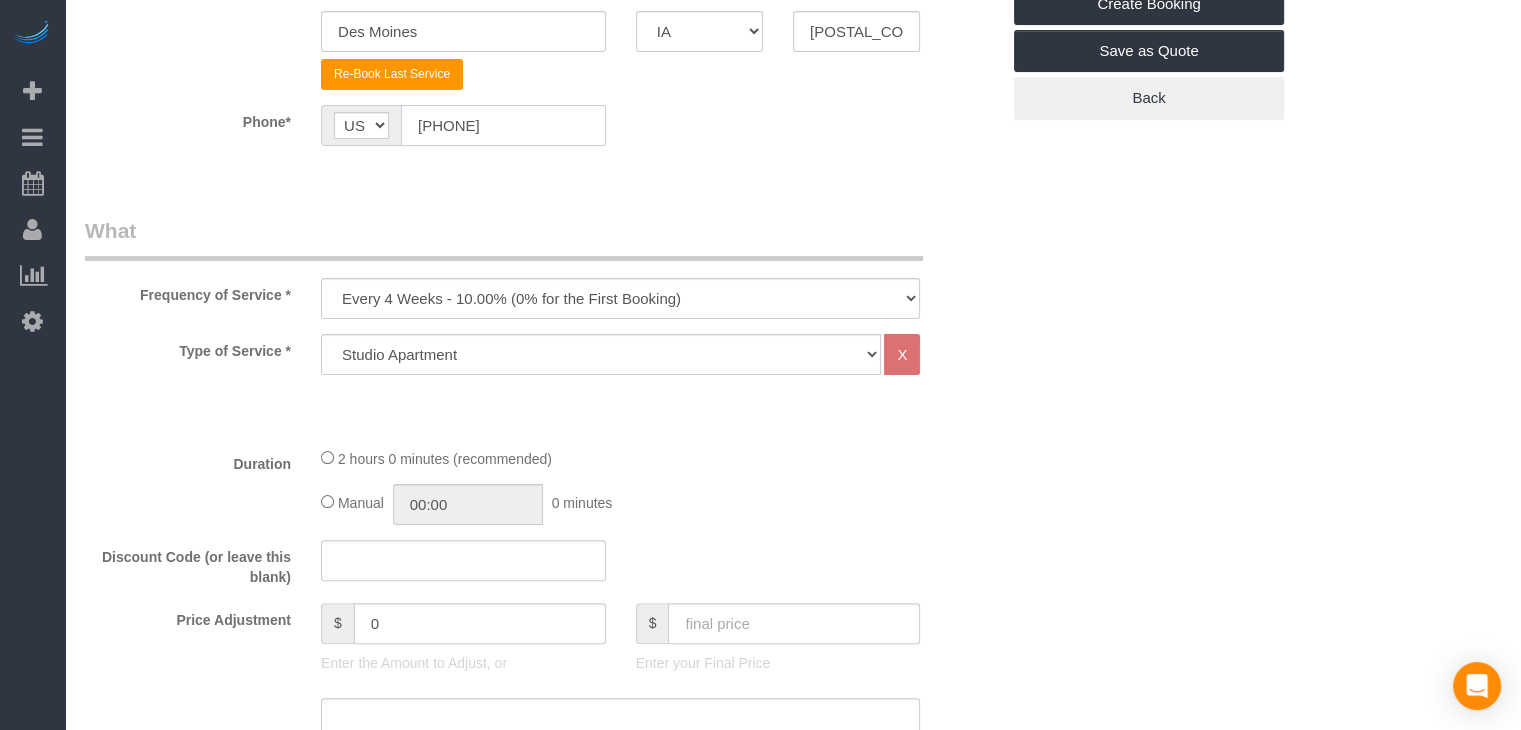 type on "[PHONE]" 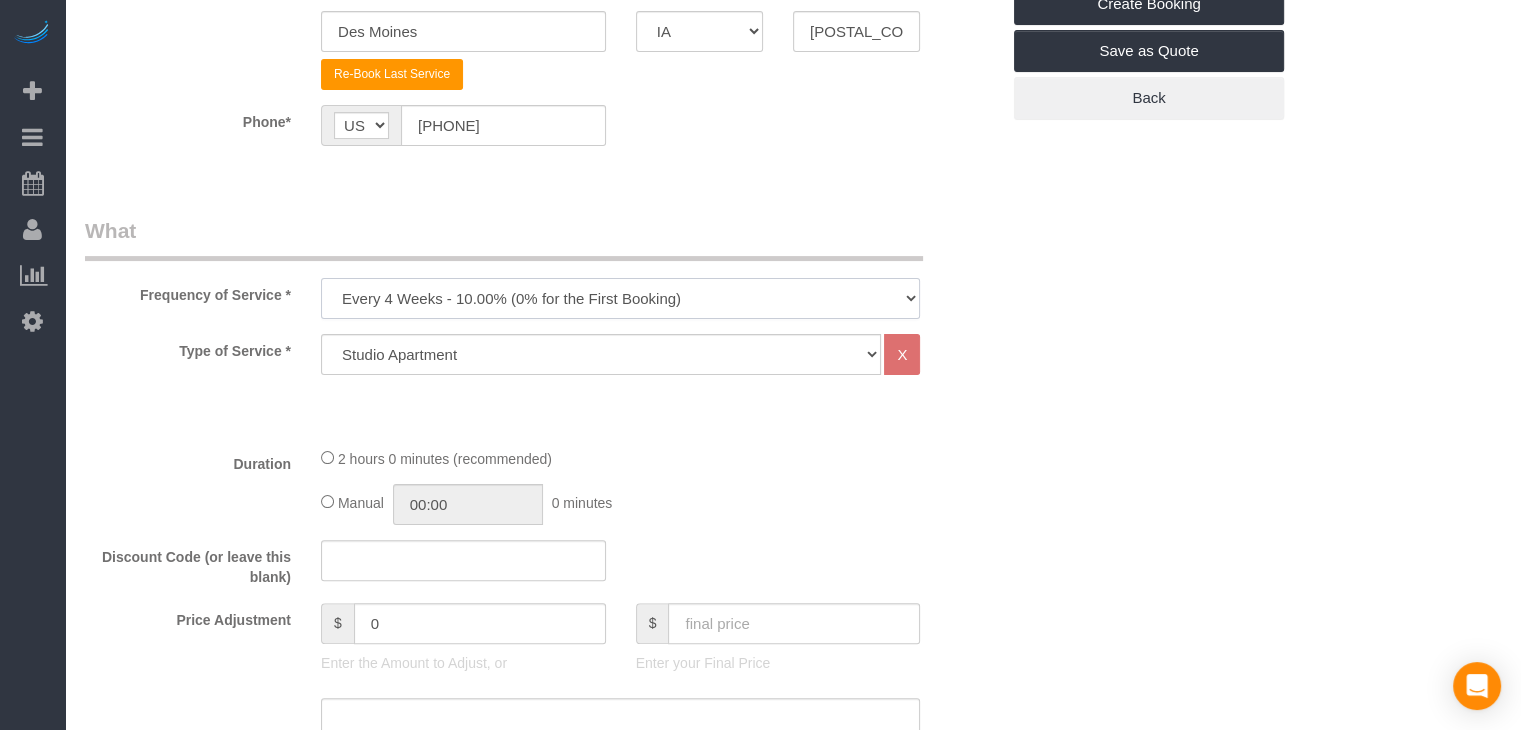 click on "Every 6 Weeks (0% for the First Booking) One Time Every 8 Weeks (0% for the First Booking) Every 4 Weeks - 10.00% (0% for the First Booking) Every 3 Weeks - 12.00% (0% for the First Booking) Every 2 Weeks - 15.00% (0% for the First Booking) Weekly - 20.00% (0% for the First Booking)" at bounding box center (620, 298) 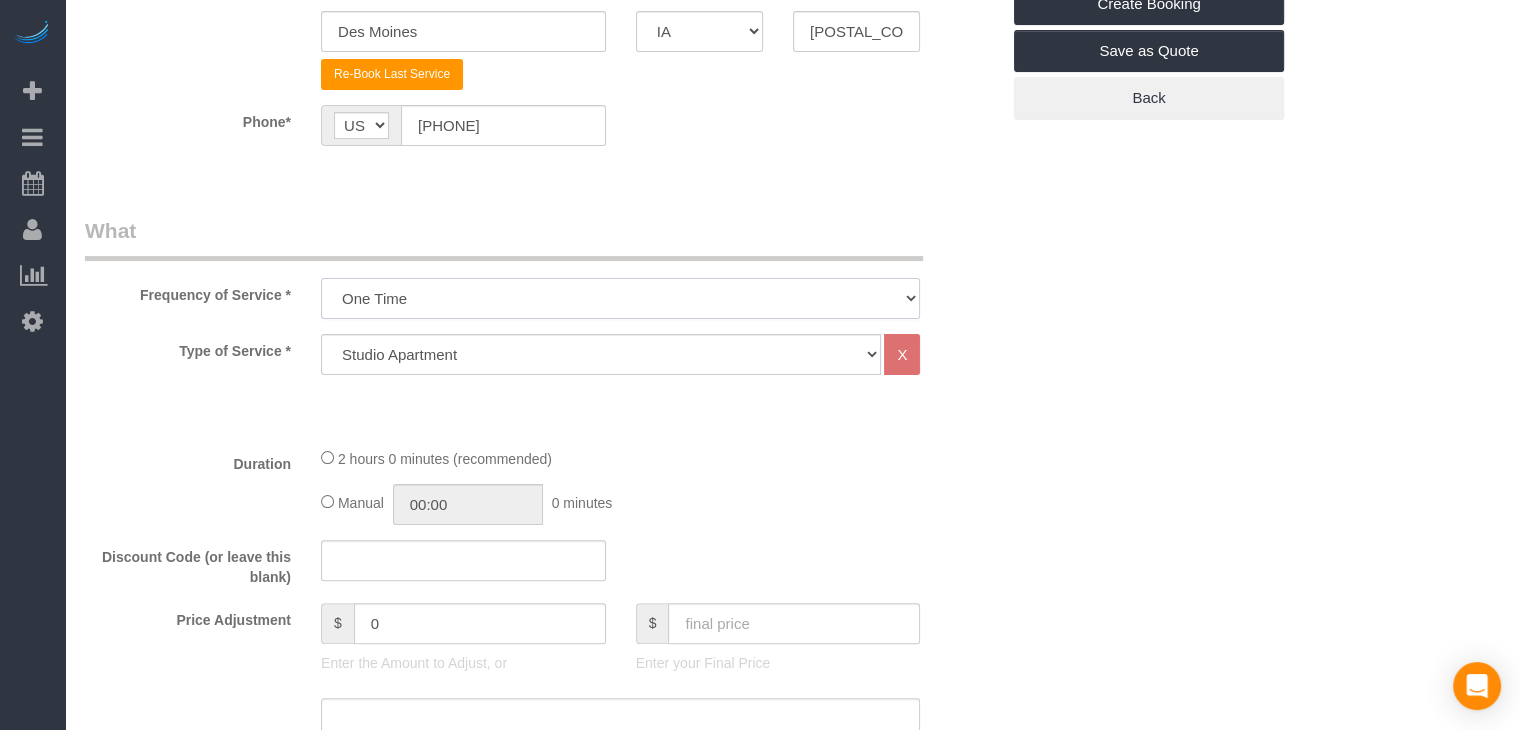 click on "Every 6 Weeks (0% for the First Booking) One Time Every 8 Weeks (0% for the First Booking) Every 4 Weeks - 10.00% (0% for the First Booking) Every 3 Weeks - 12.00% (0% for the First Booking) Every 2 Weeks - 15.00% (0% for the First Booking) Weekly - 20.00% (0% for the First Booking)" at bounding box center [620, 298] 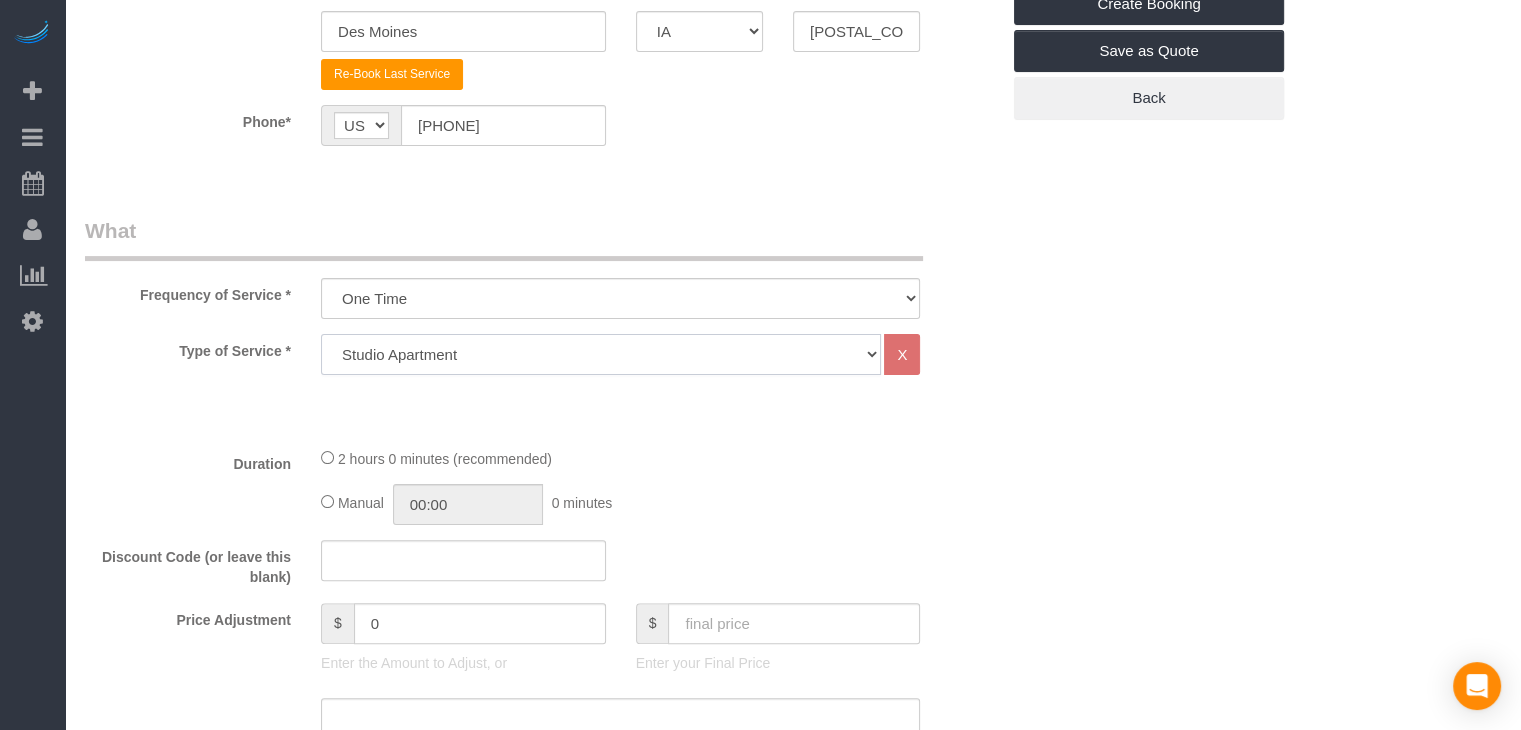 drag, startPoint x: 478, startPoint y: 347, endPoint x: 484, endPoint y: 362, distance: 16.155495 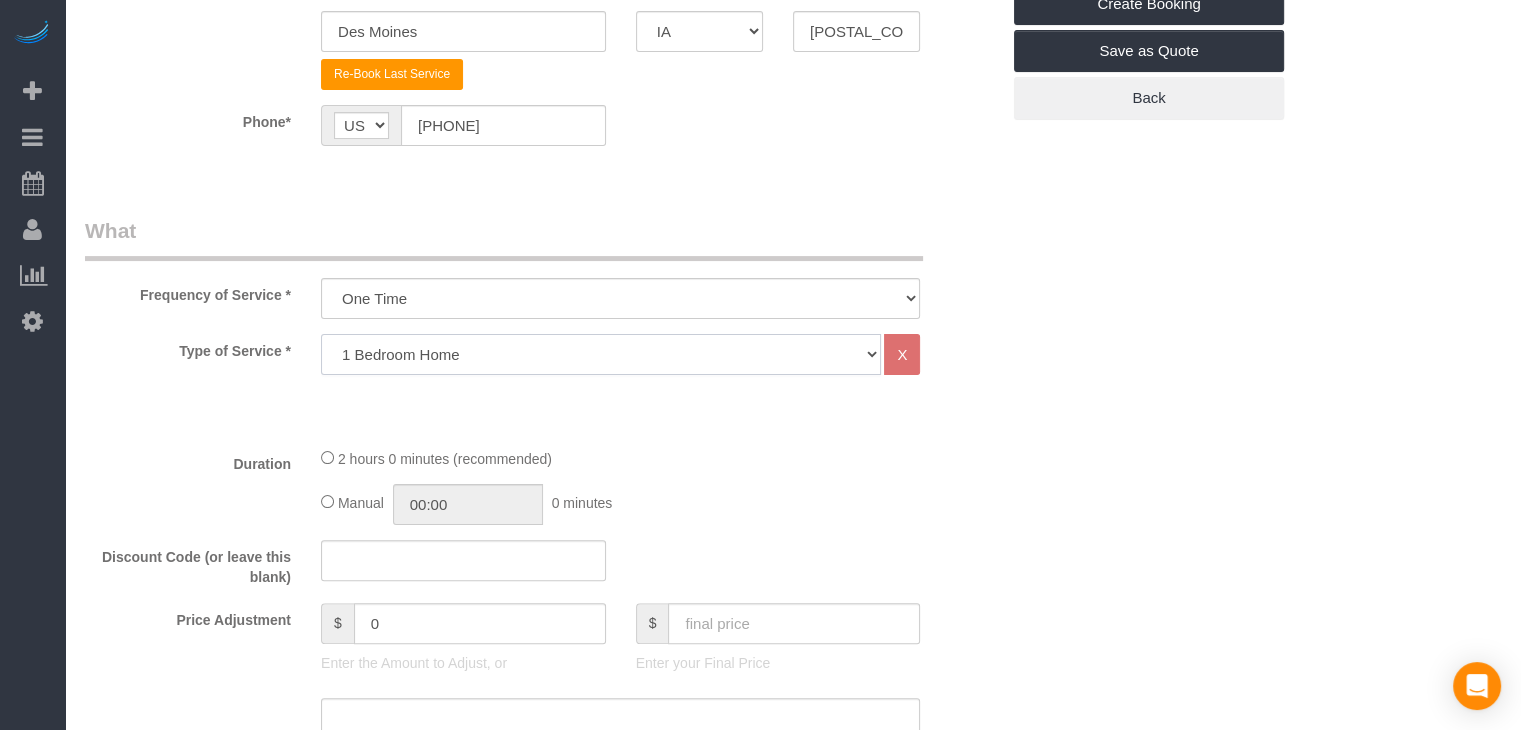 click on "Studio Apartment 1 Bedroom Home 2 Bedroom Home 3 Bedroom Home 4 Bedroom Home 5 Bedroom Home 6 Bedroom Home 7 Bedroom Home Hourly Cleaning Hazard/Emergency Cleaning General Maintenance" 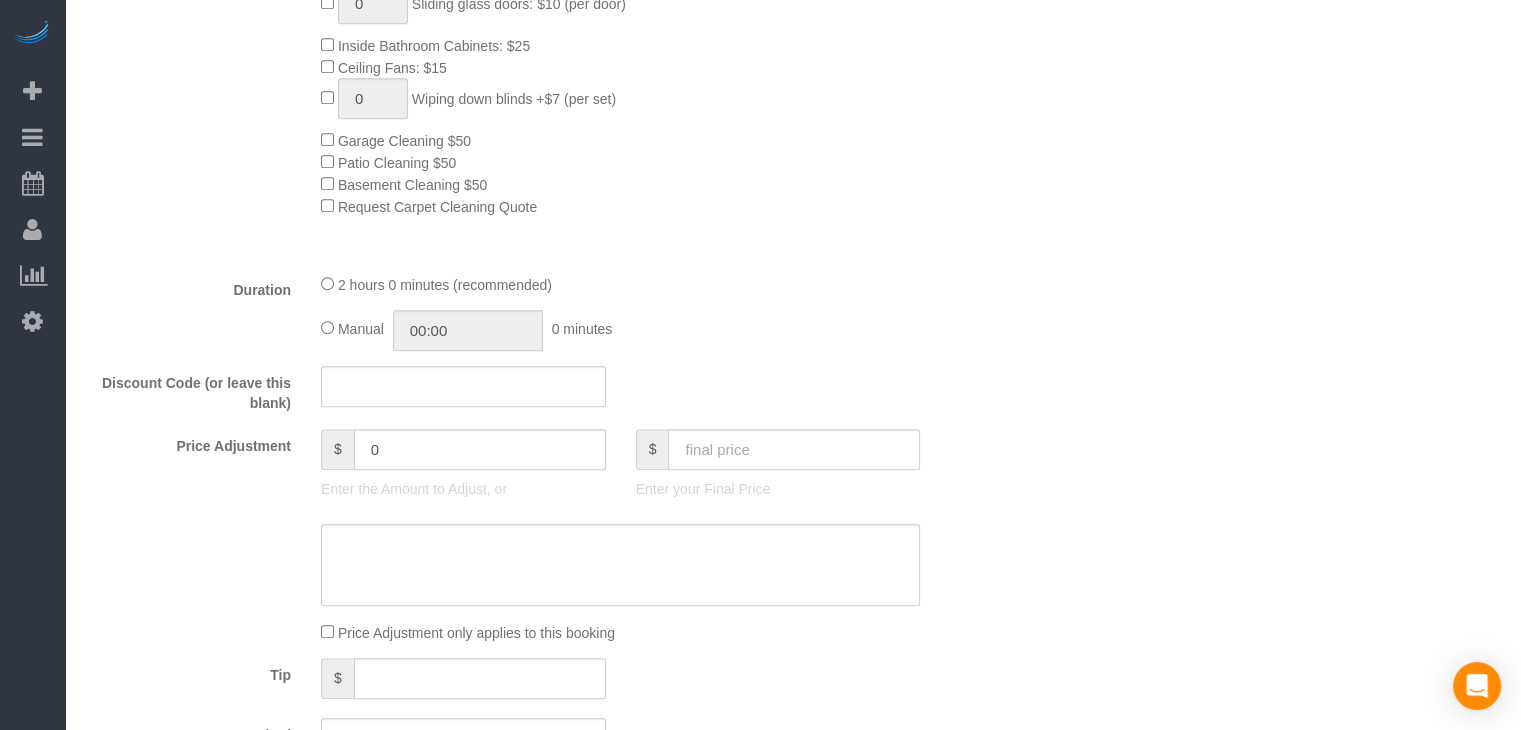 scroll, scrollTop: 1103, scrollLeft: 0, axis: vertical 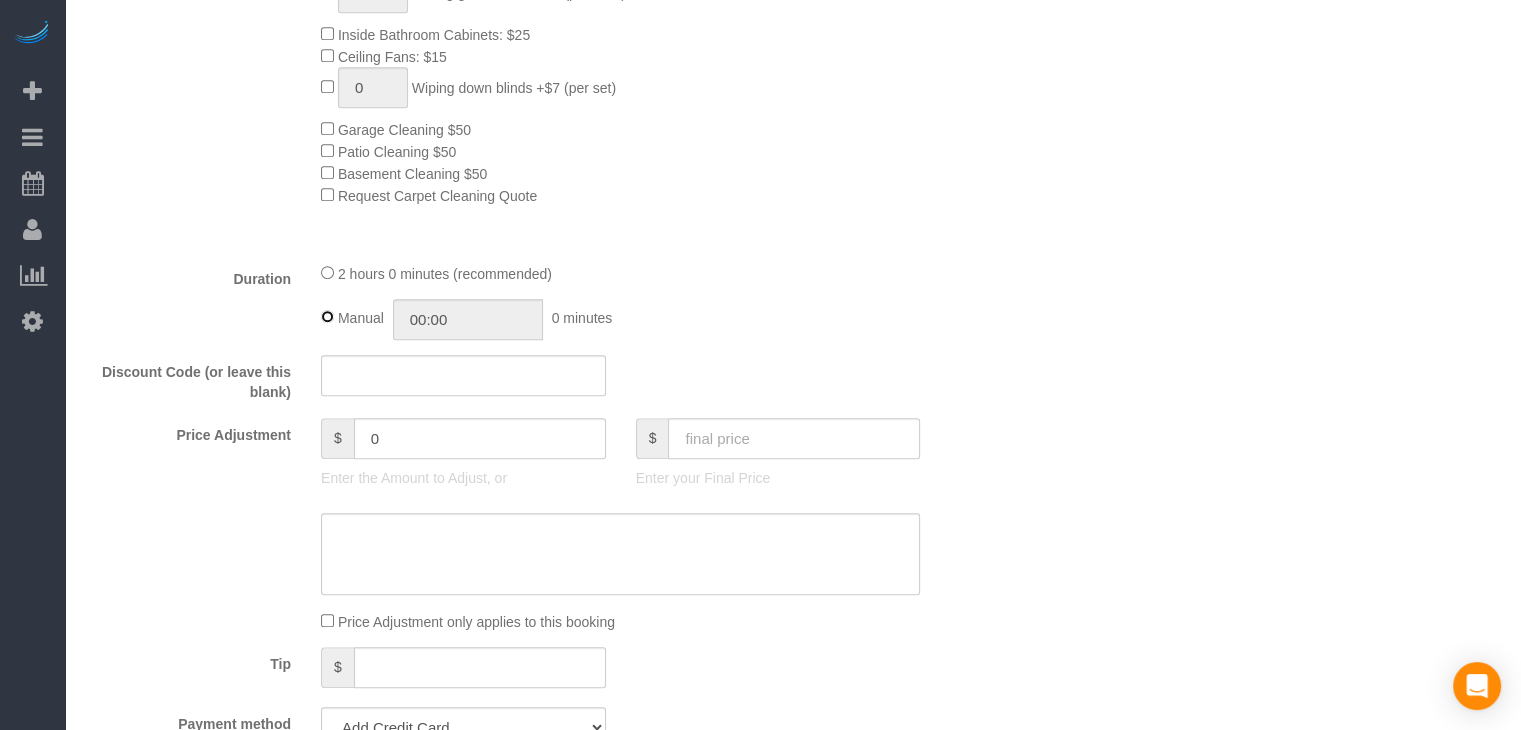 type on "02:00" 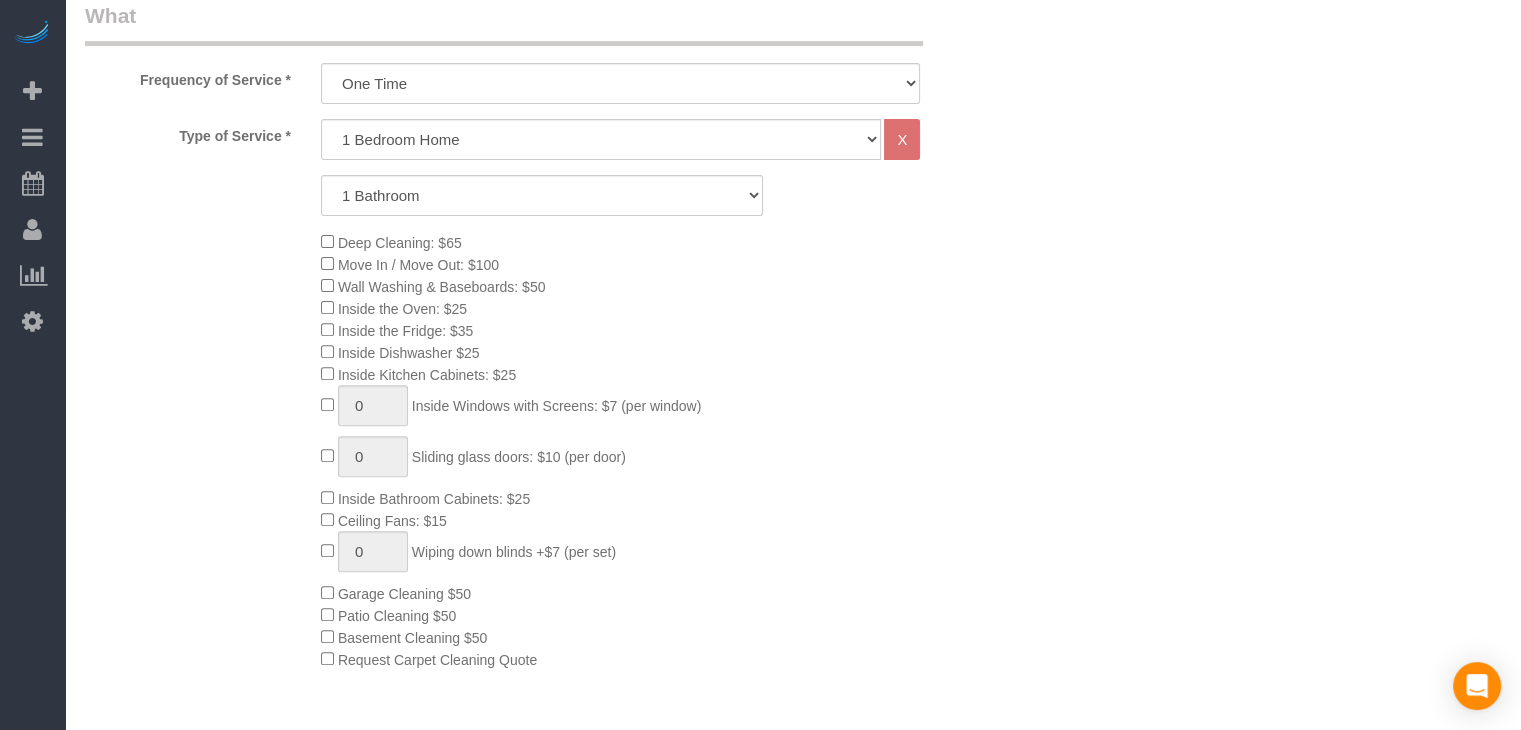 scroll, scrollTop: 624, scrollLeft: 0, axis: vertical 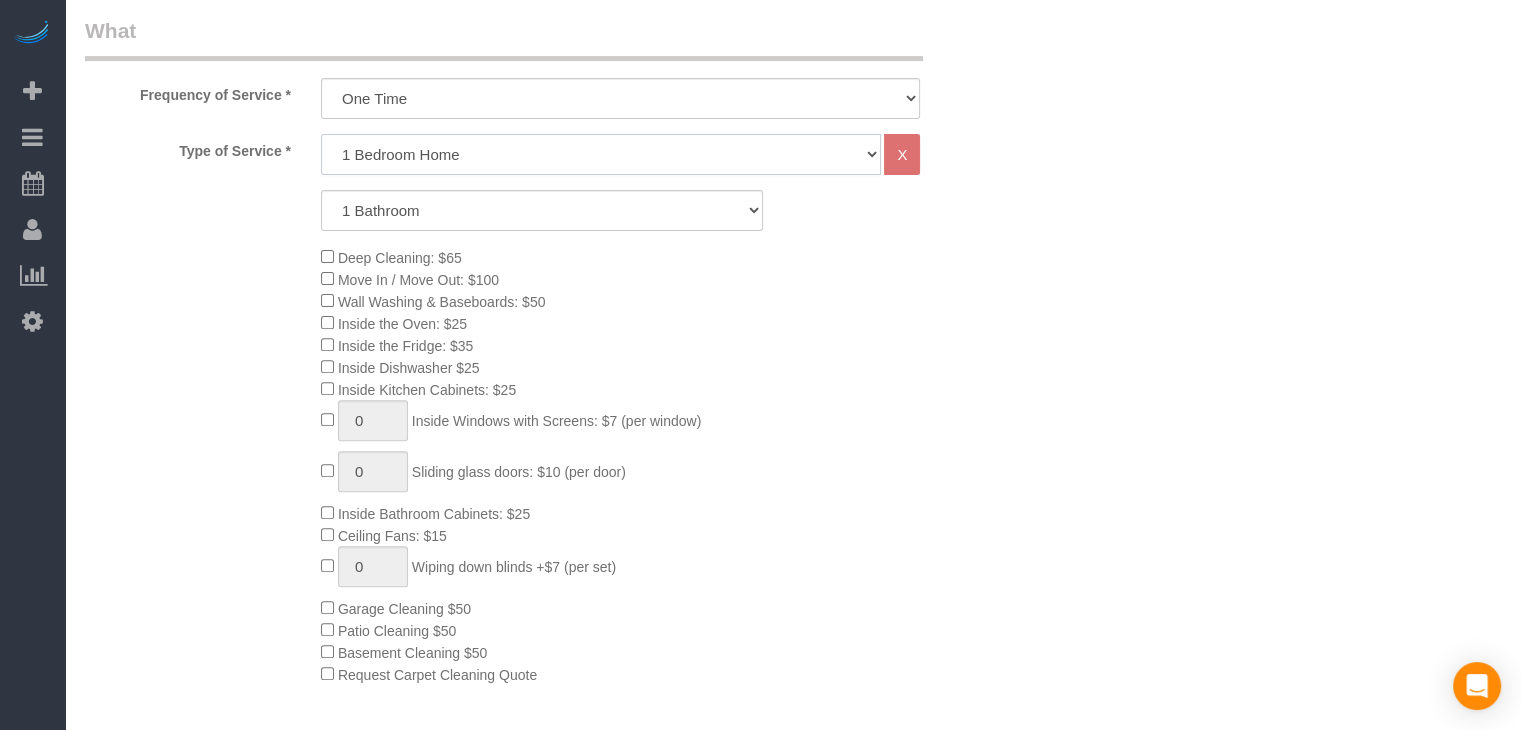click on "Studio Apartment 1 Bedroom Home 2 Bedroom Home 3 Bedroom Home 4 Bedroom Home 5 Bedroom Home 6 Bedroom Home 7 Bedroom Home Hourly Cleaning Hazard/Emergency Cleaning General Maintenance" 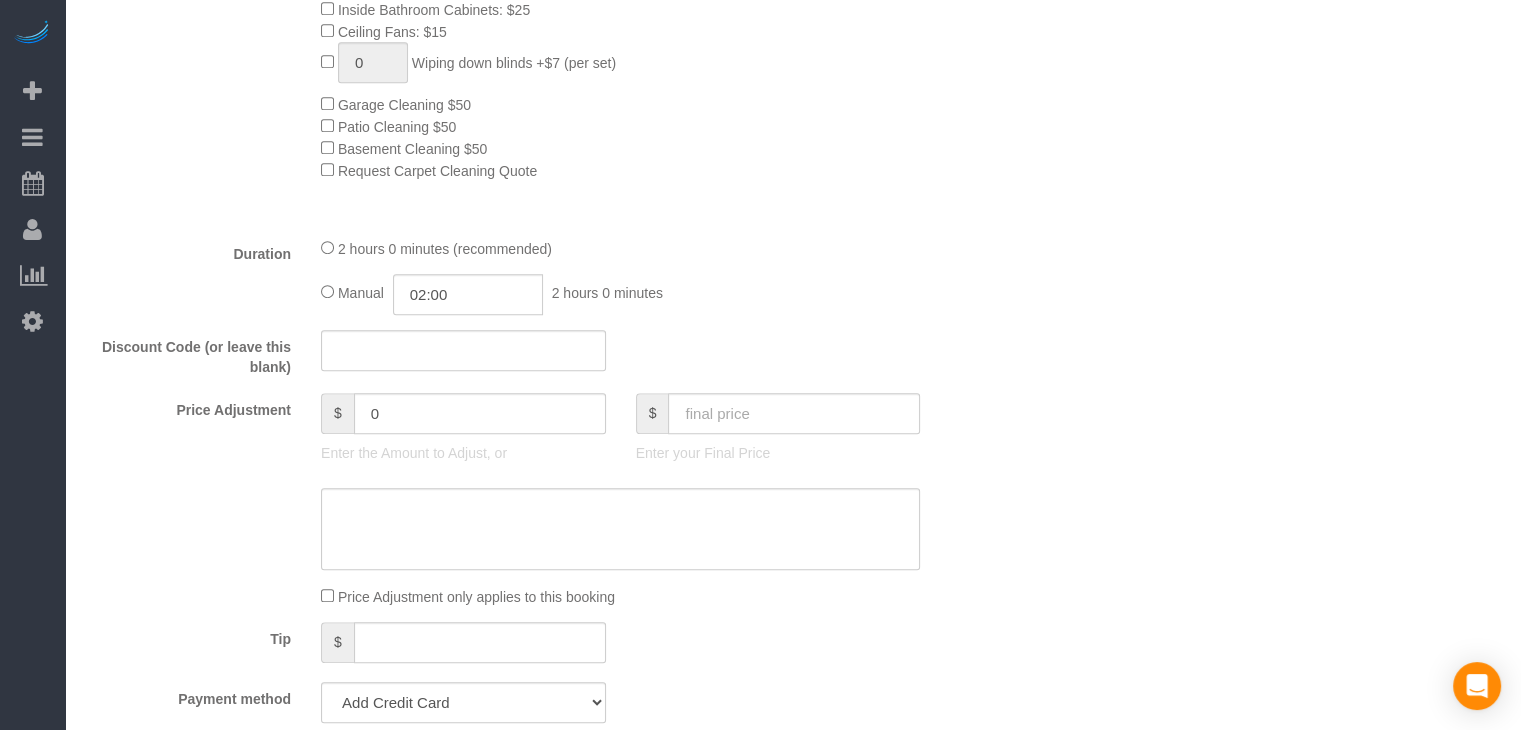 scroll, scrollTop: 1150, scrollLeft: 0, axis: vertical 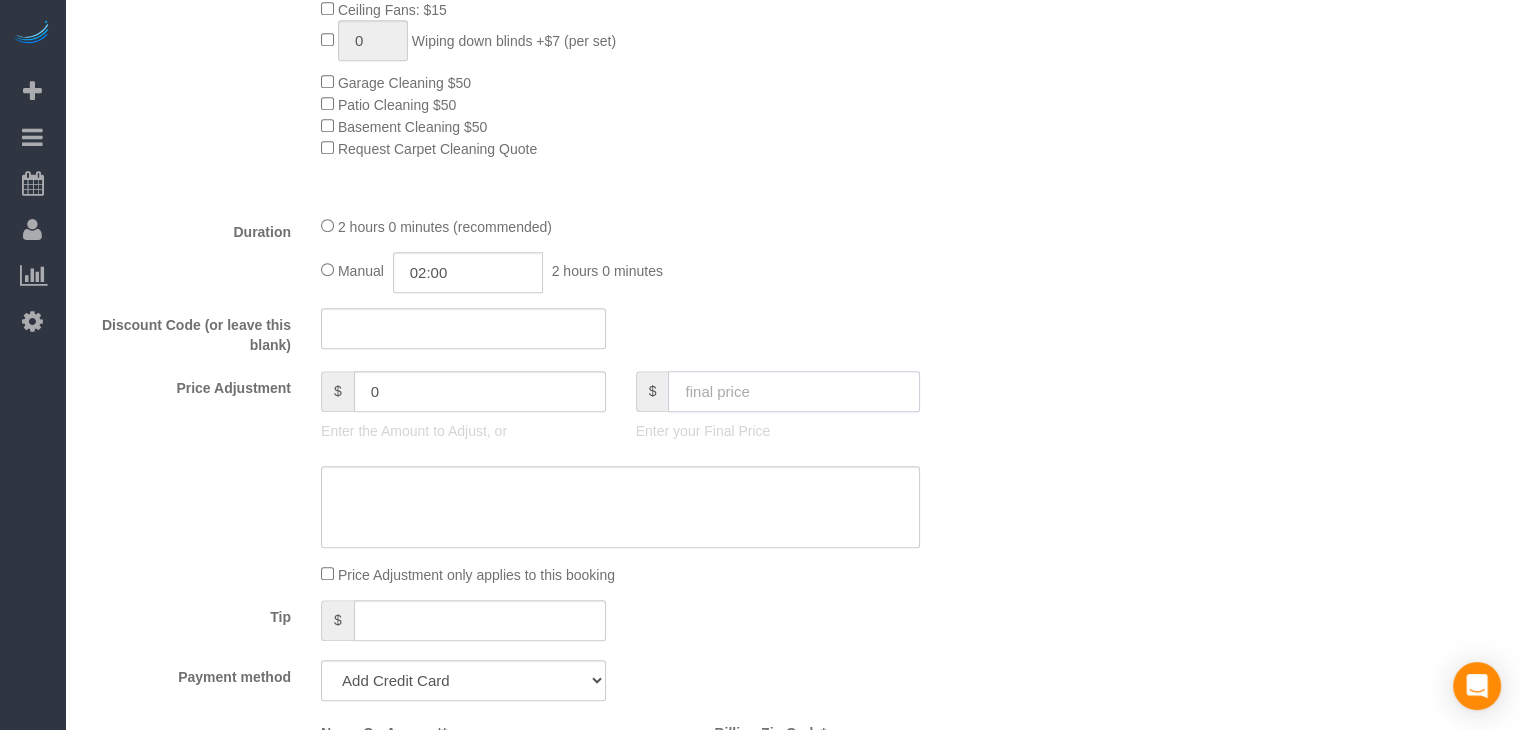 click 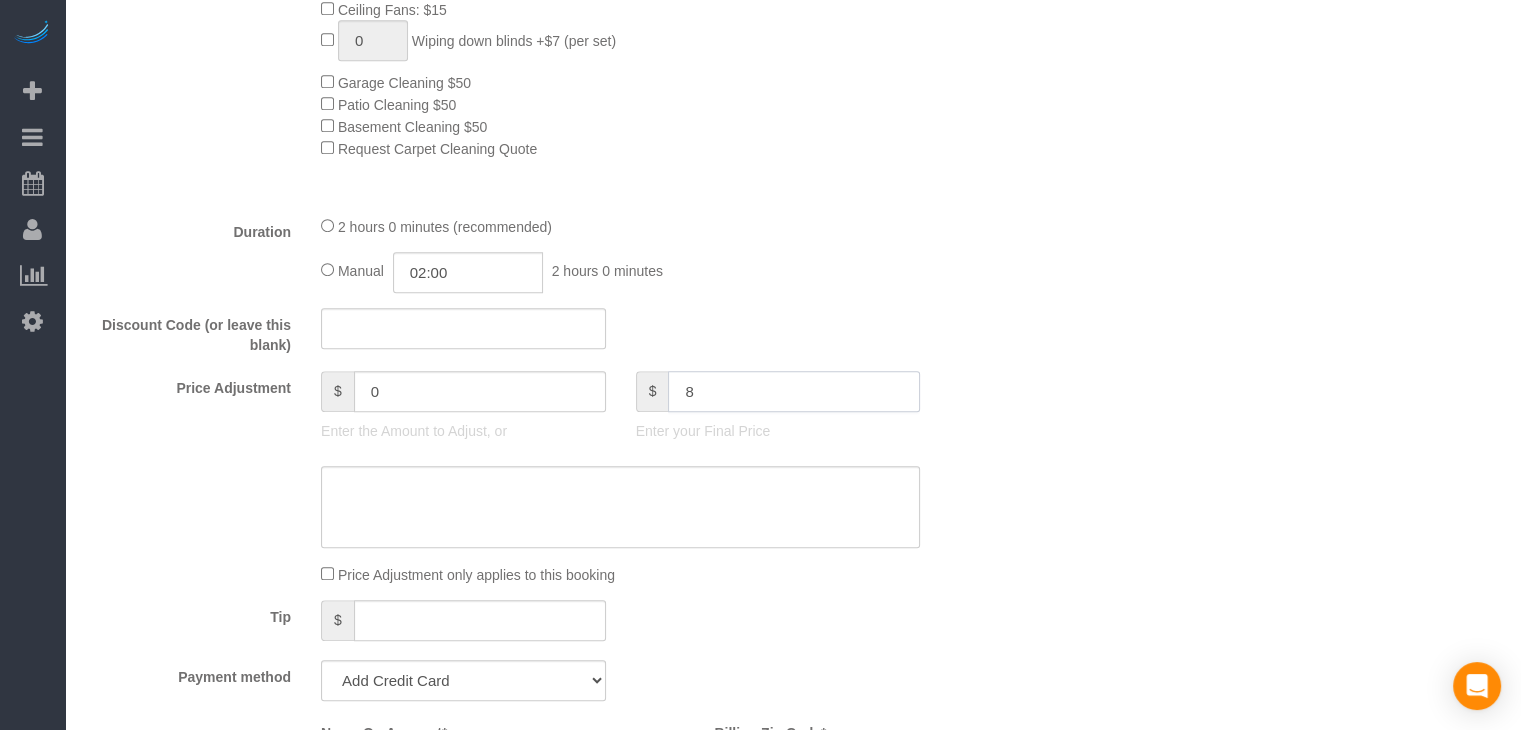 type on "80" 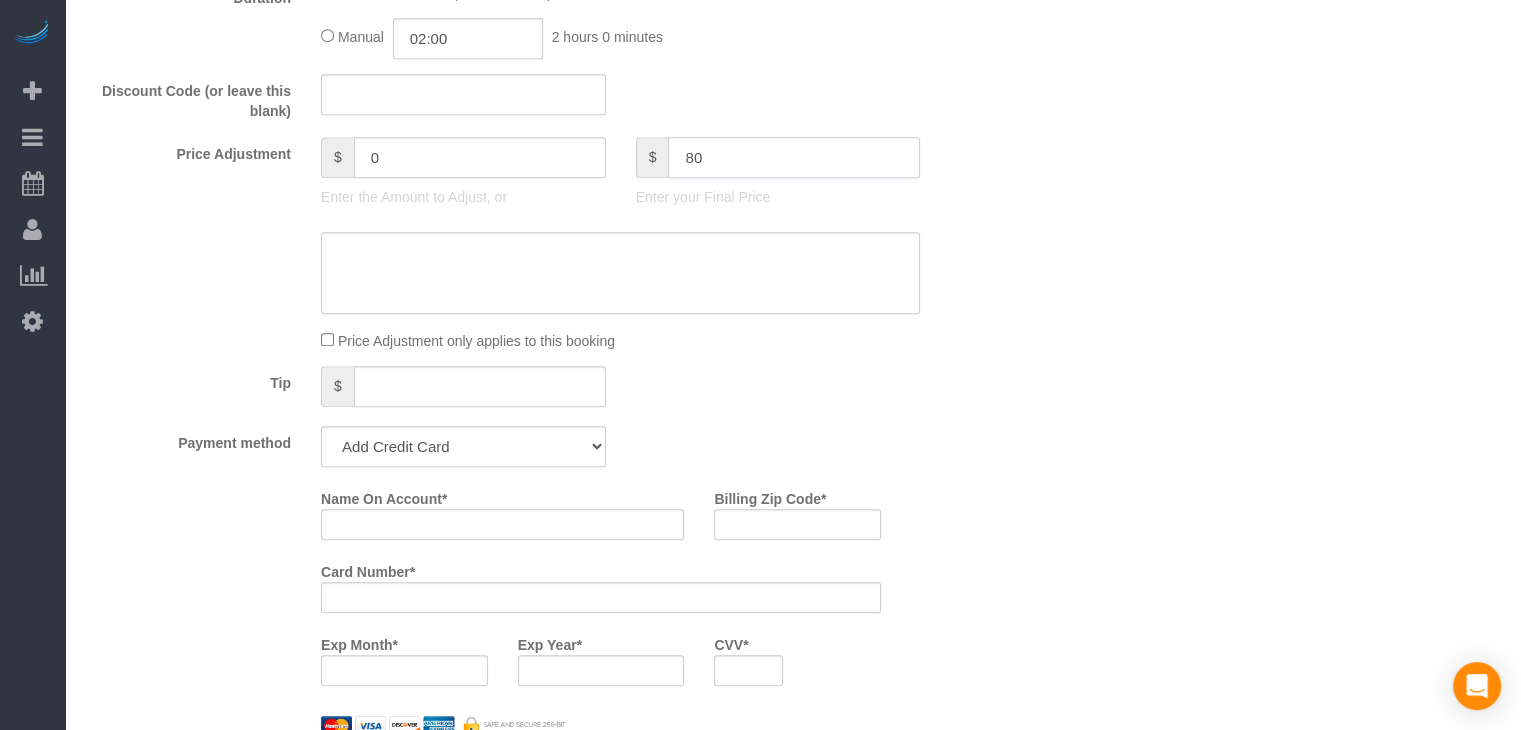 type on "-59" 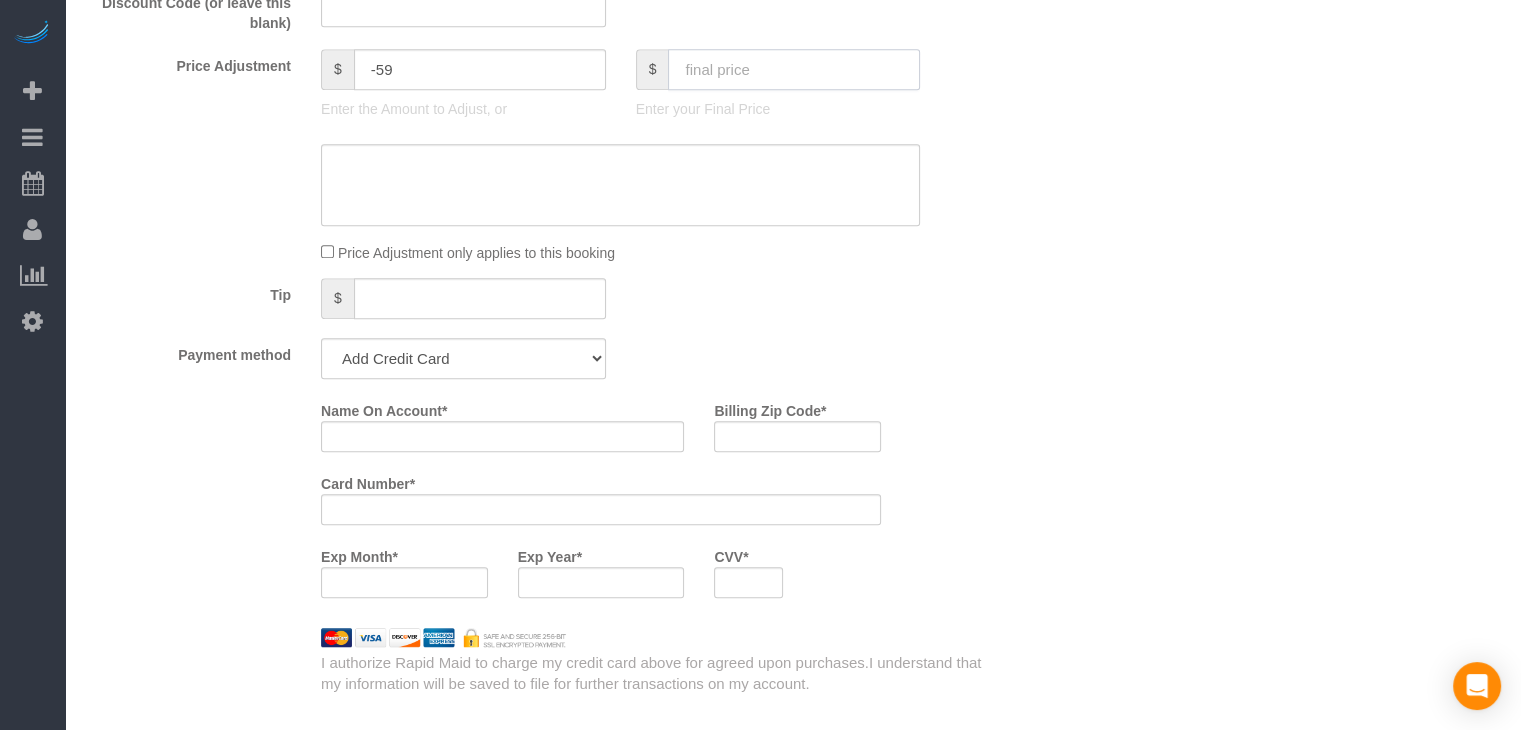 scroll, scrollTop: 1513, scrollLeft: 0, axis: vertical 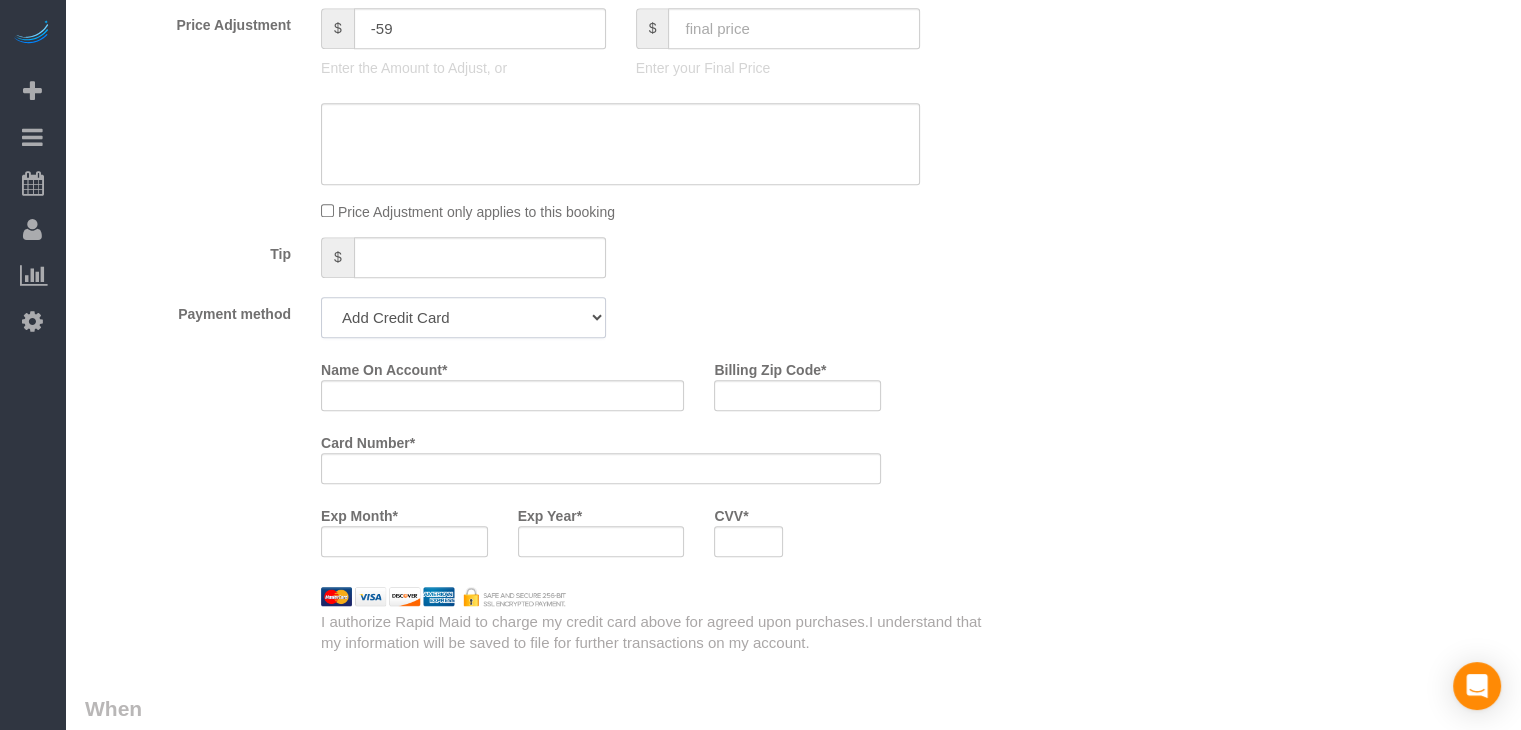 click on "Add Credit Card Cash Check Paypal" 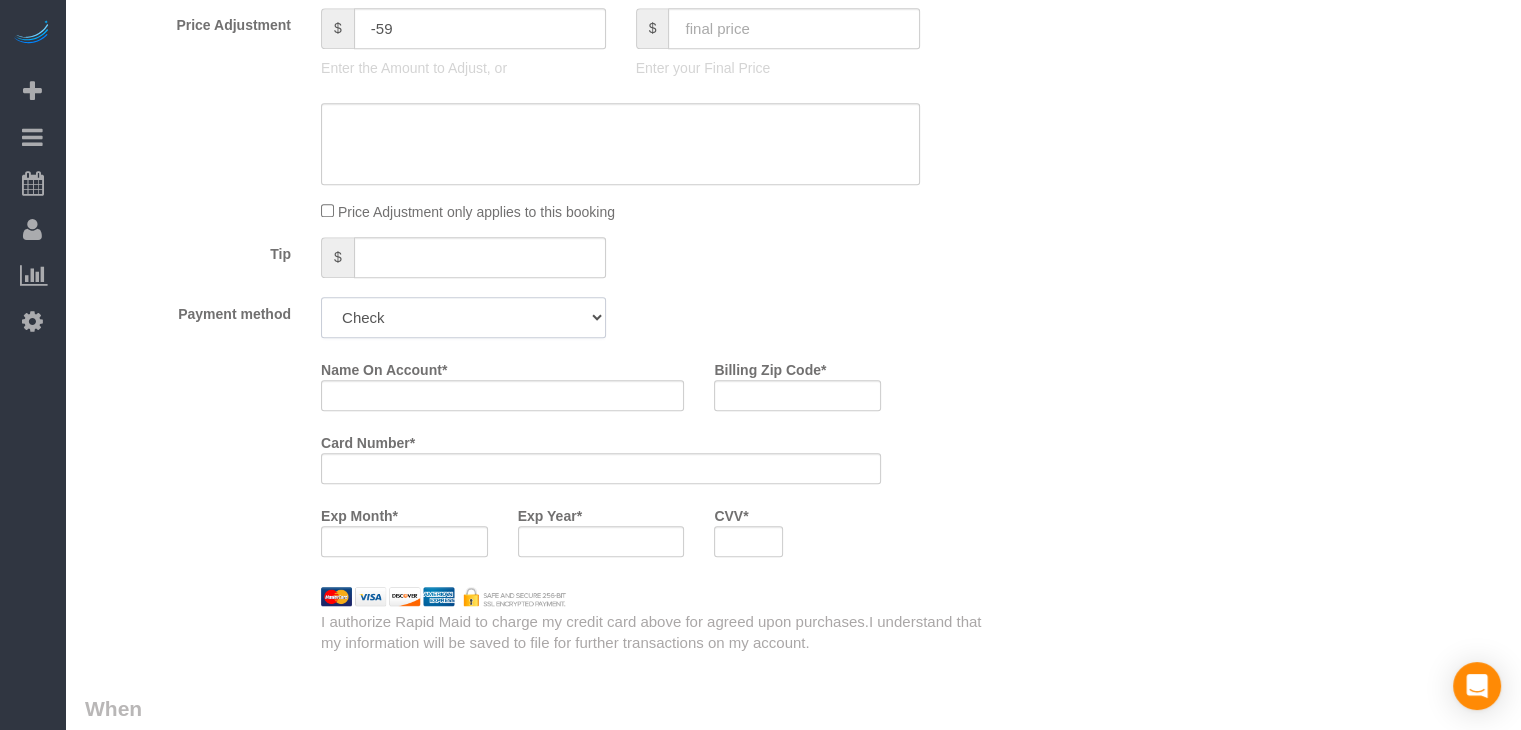 click on "Add Credit Card Cash Check Paypal" 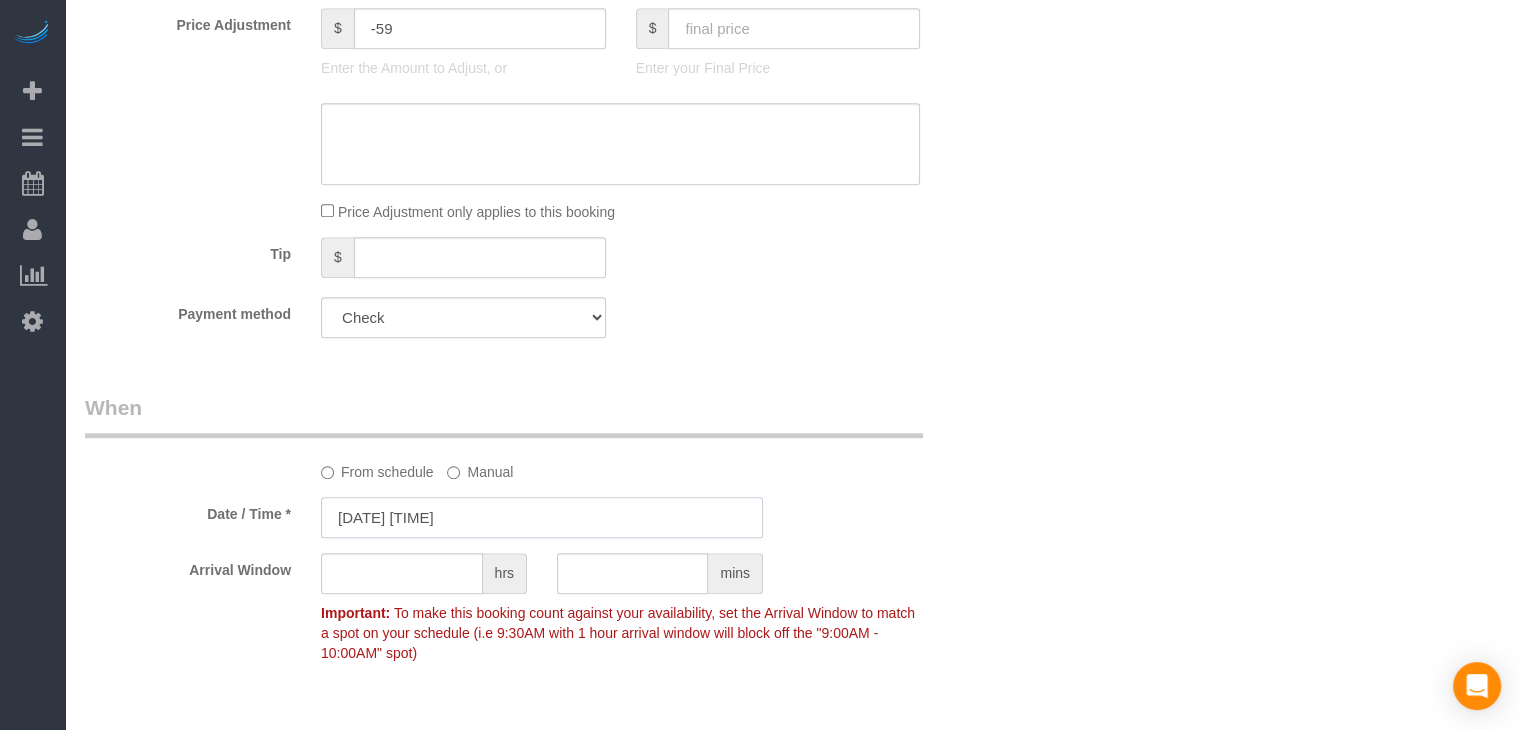 click on "[DATE] [TIME]" at bounding box center [542, 517] 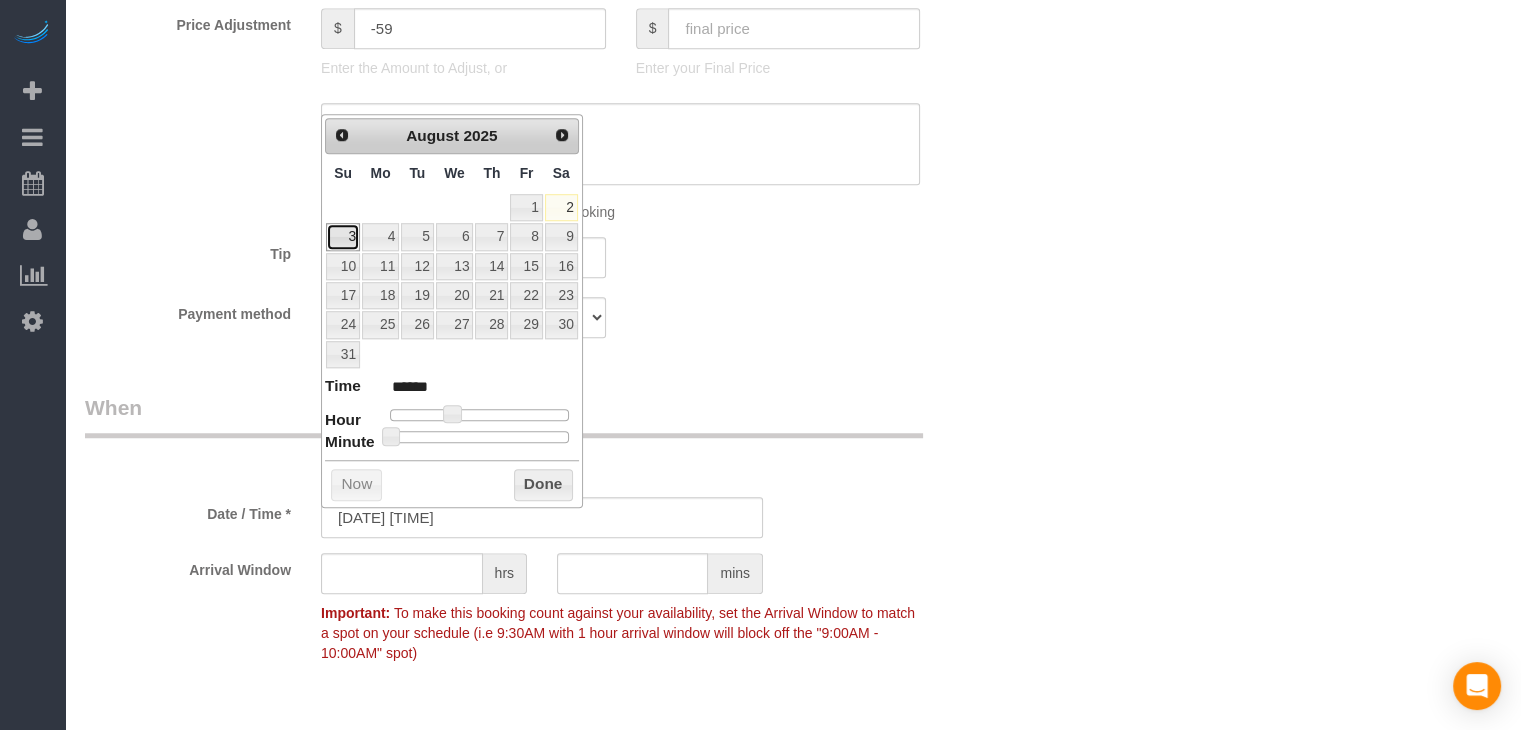 click on "3" at bounding box center (343, 236) 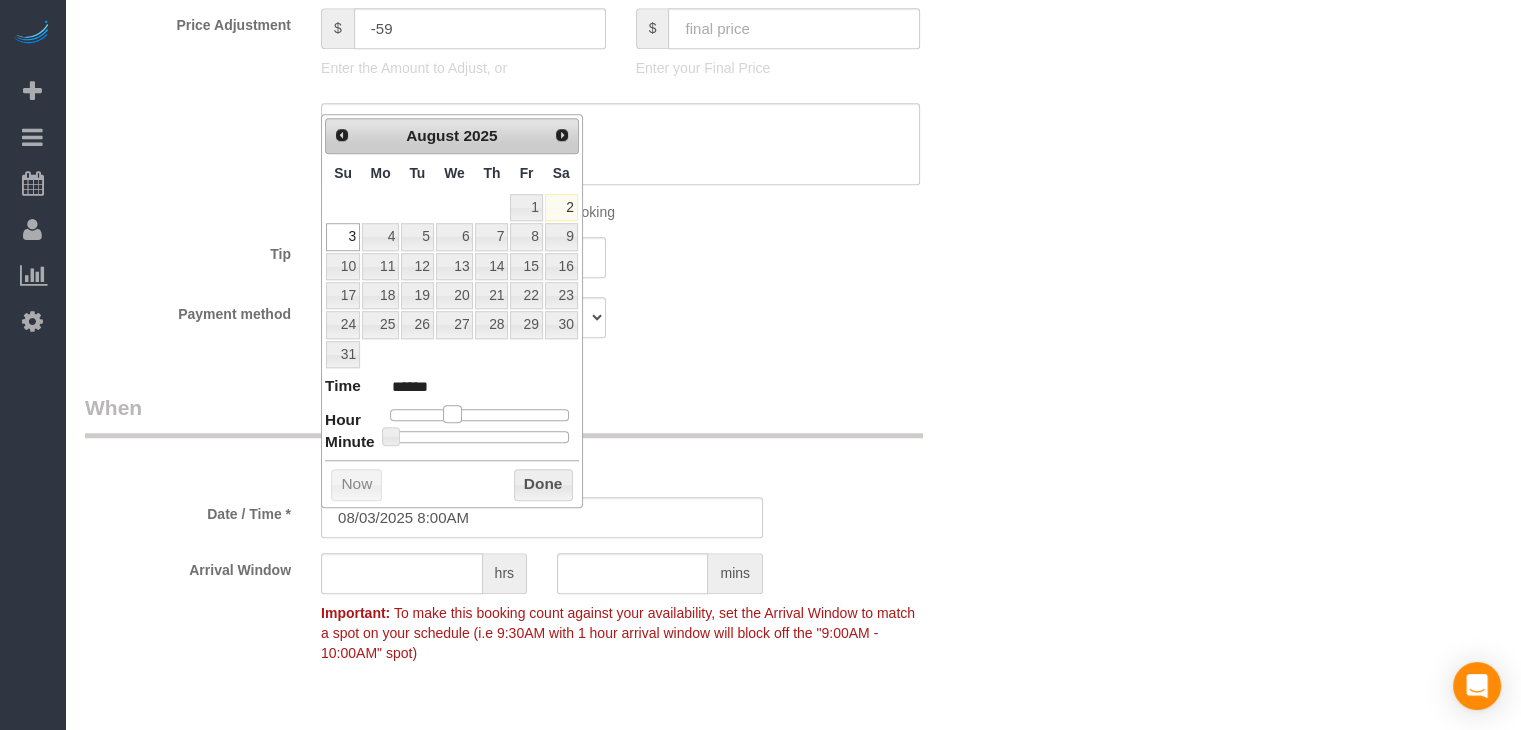 type on "08/03/2025 9:00AM" 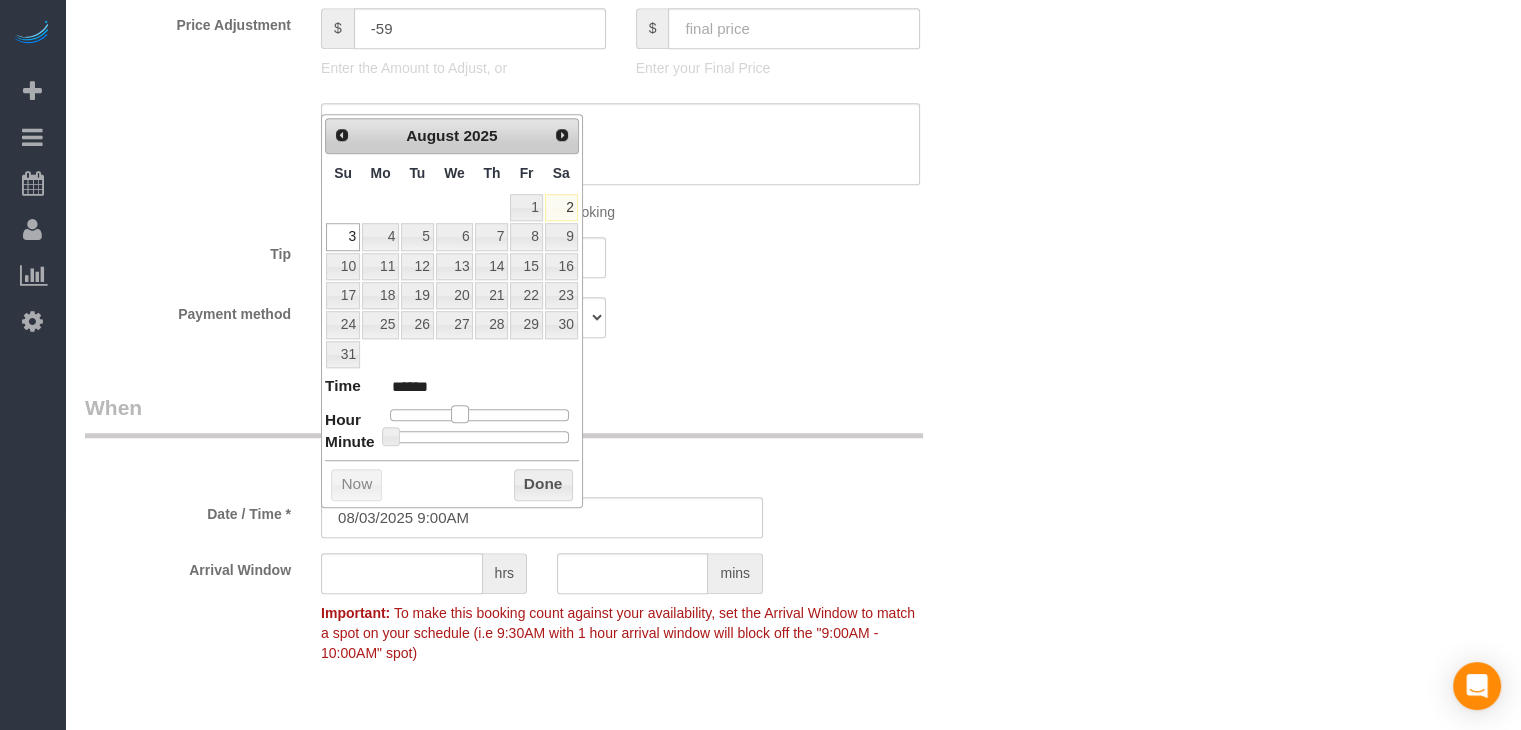 type on "08/03/2025 10:00AM" 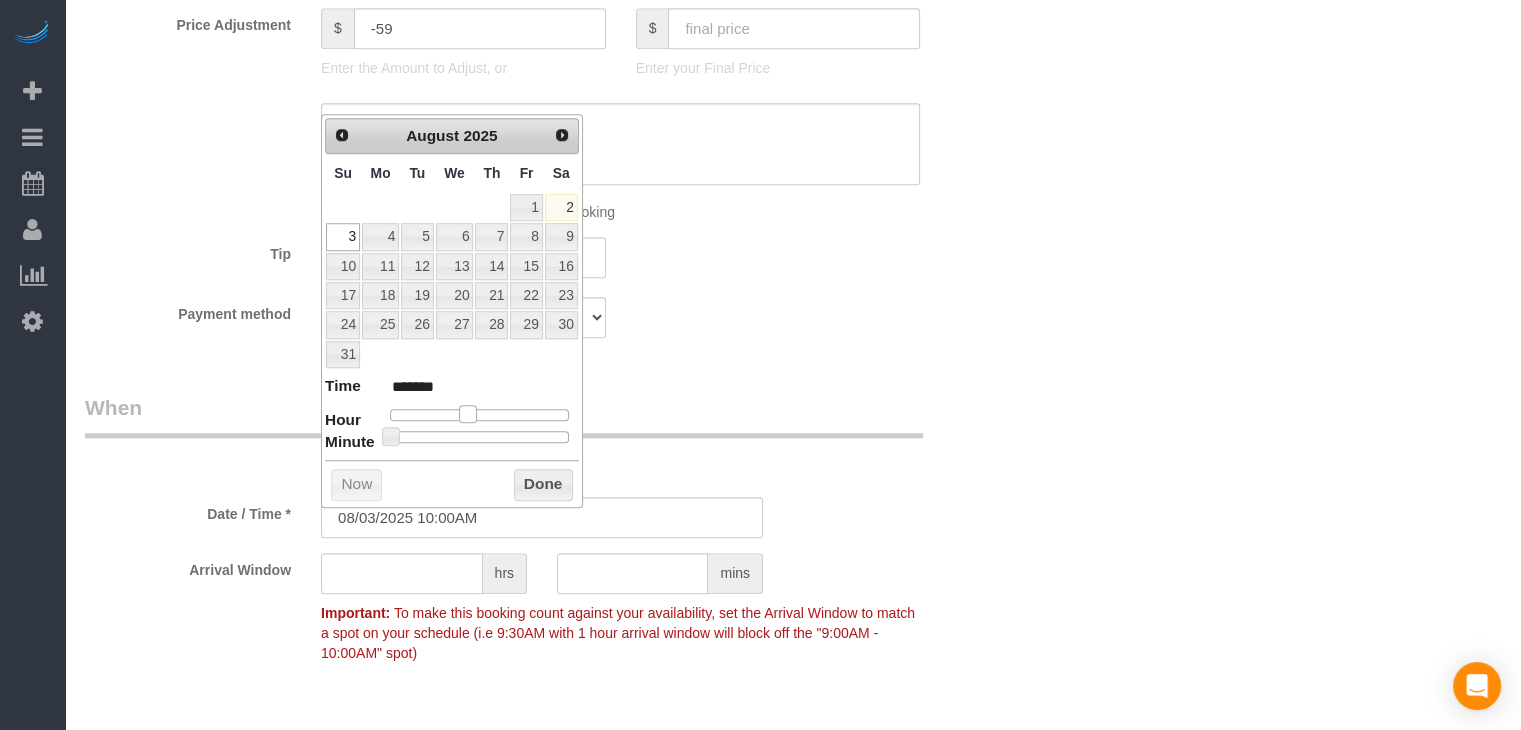 drag, startPoint x: 449, startPoint y: 406, endPoint x: 468, endPoint y: 408, distance: 19.104973 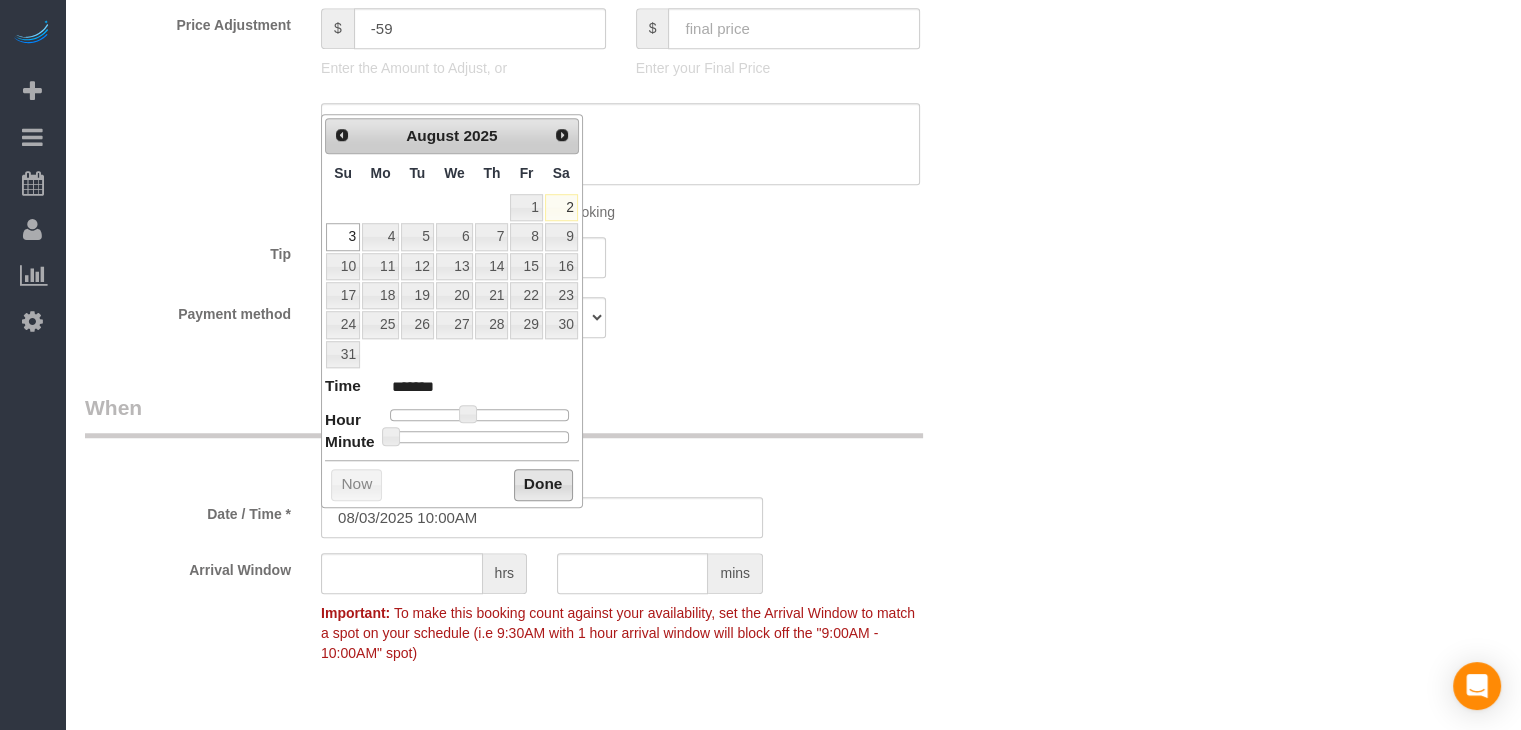 click on "Done" at bounding box center [543, 485] 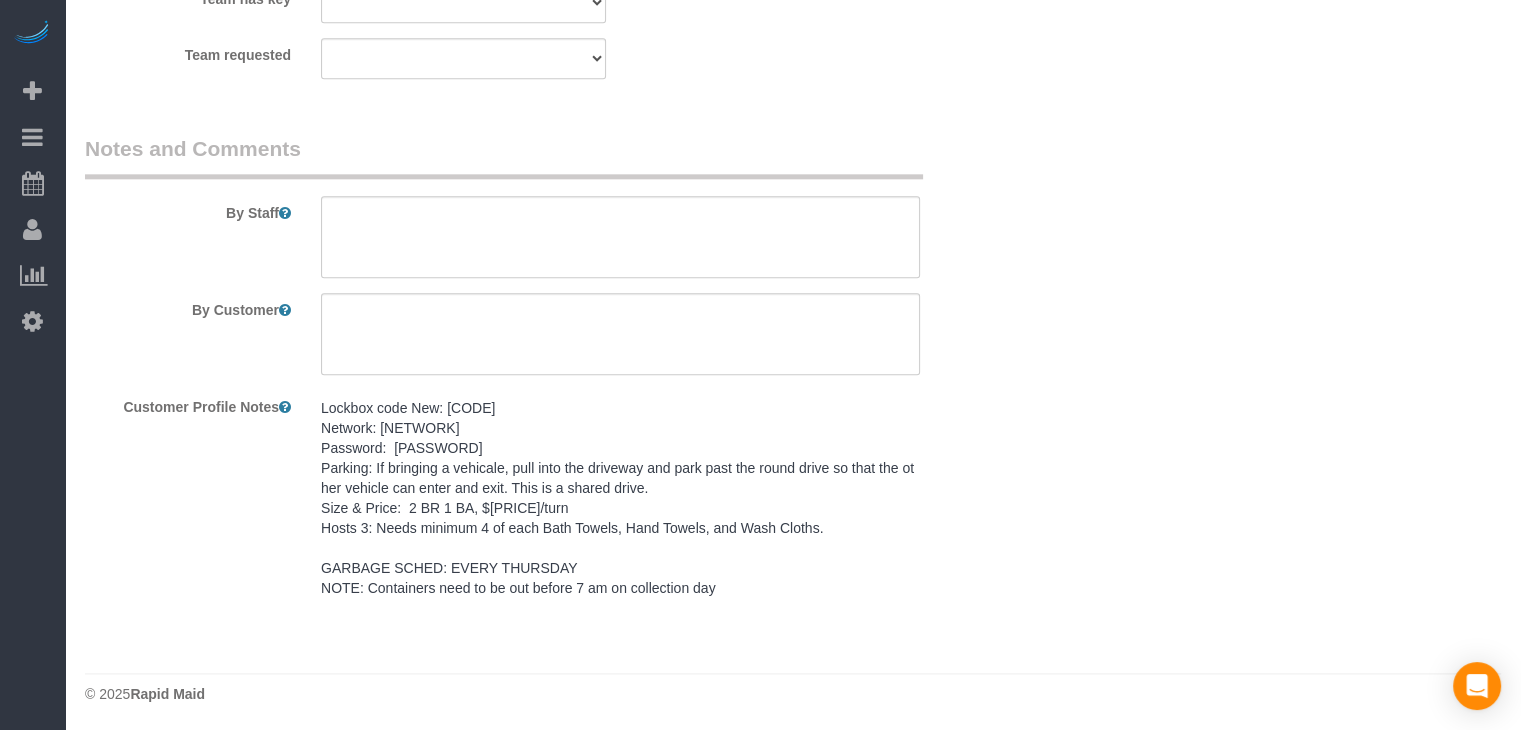 scroll, scrollTop: 2383, scrollLeft: 0, axis: vertical 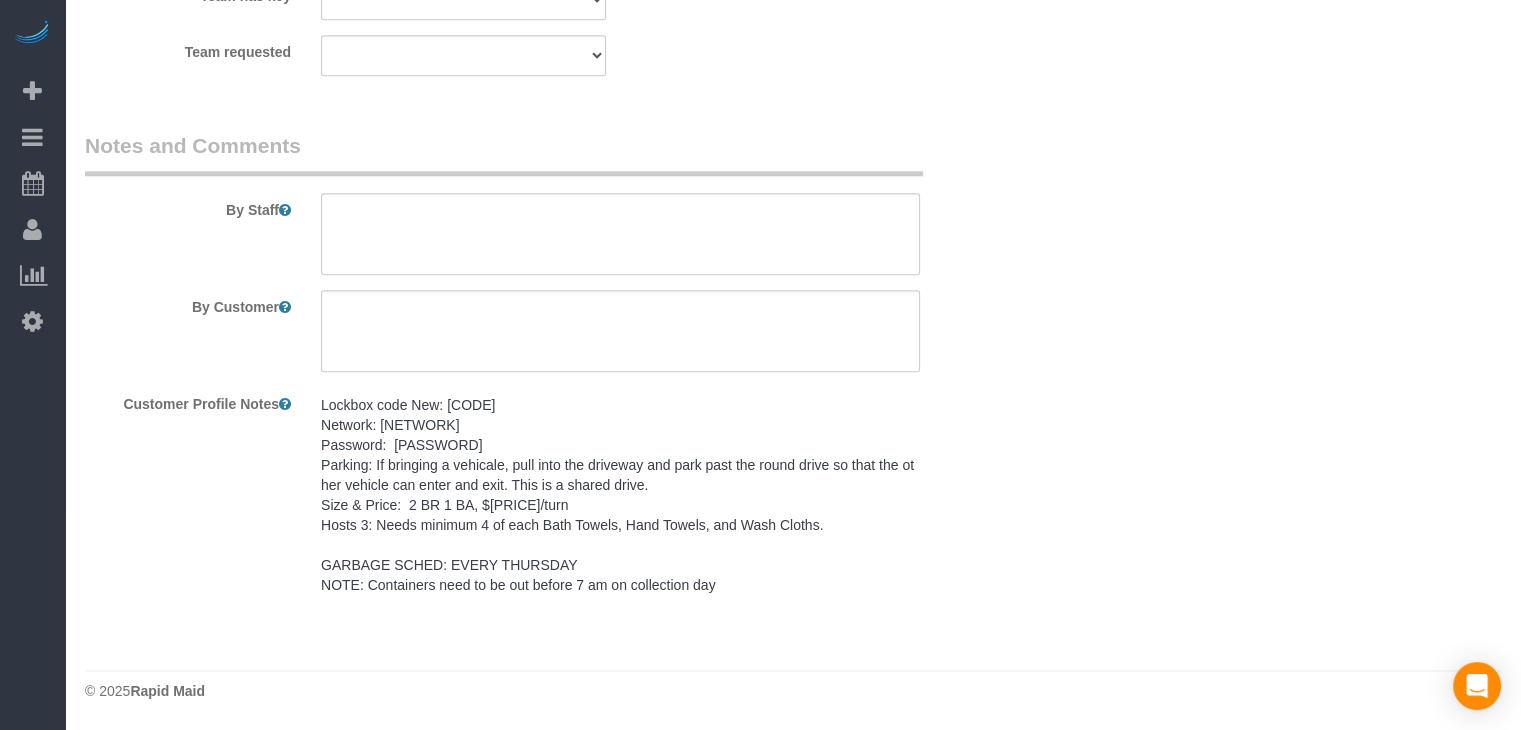 click on "Lockbox code New: [CODE]
Network: [NETWORK]
Password:  [PASSWORD]
Parking: If bringing a vehicale, pull into the driveway and park past the round drive so that the other vehicle can enter and exit. This is a shared drive.
Size & Price:  2 BR 1 BA, $[PRICE]/turn                                                                                                         Hosts 3: Needs minimum 4 of each Bath Towels, Hand Towels, and Wash Cloths.
GARBAGE SCHED: EVERY THURSDAY
NOTE: Containers need to be out before 7 am on collection day" at bounding box center [620, 495] 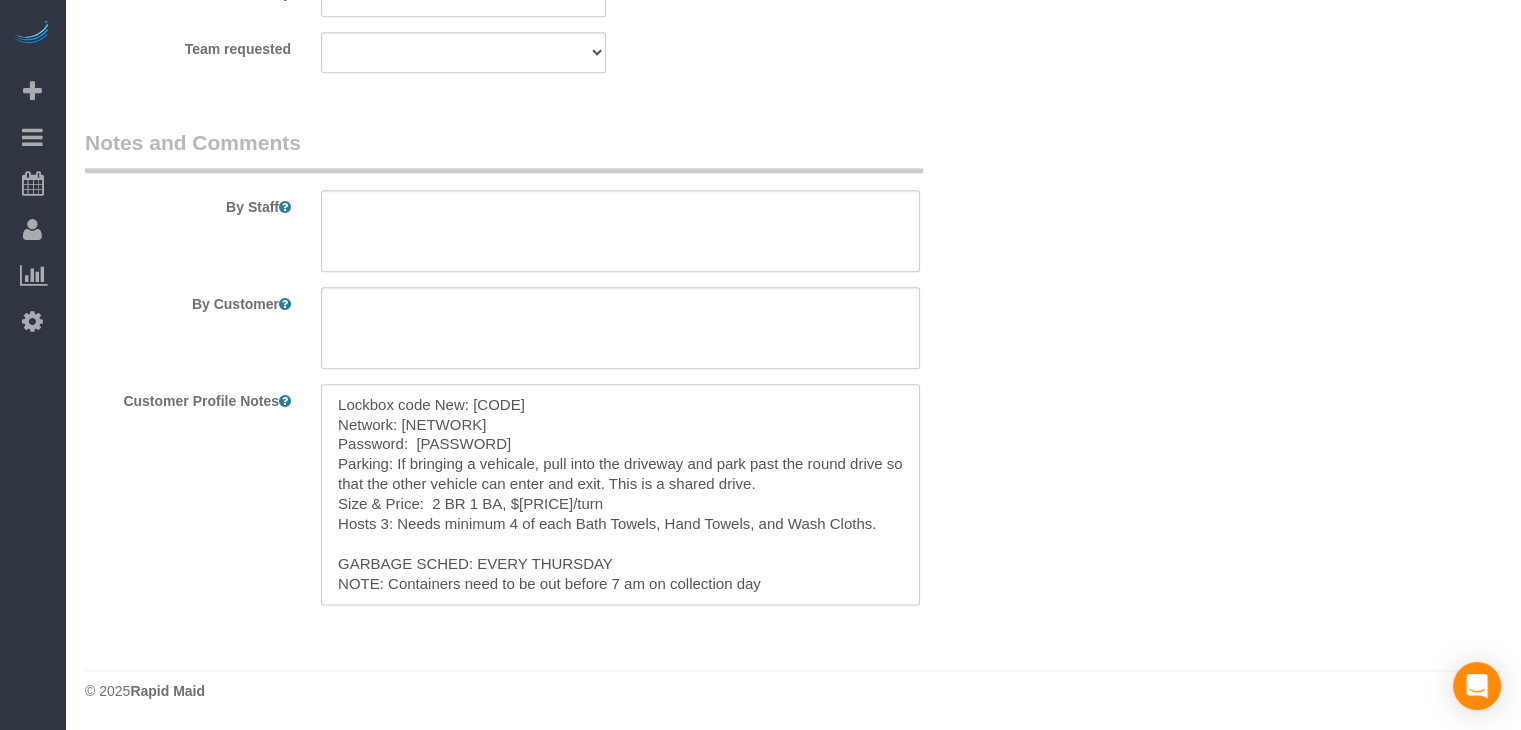 click on "Lockbox code New: [CODE]
Network: [NETWORK]
Password:  [PASSWORD]
Parking: If bringing a vehicale, pull into the driveway and park past the round drive so that the other vehicle can enter and exit. This is a shared drive.
Size & Price:  2 BR 1 BA, $[PRICE]/turn                                                                                                         Hosts 3: Needs minimum 4 of each Bath Towels, Hand Towels, and Wash Cloths.
GARBAGE SCHED: EVERY THURSDAY
NOTE: Containers need to be out before 7 am on collection day" at bounding box center [620, 494] 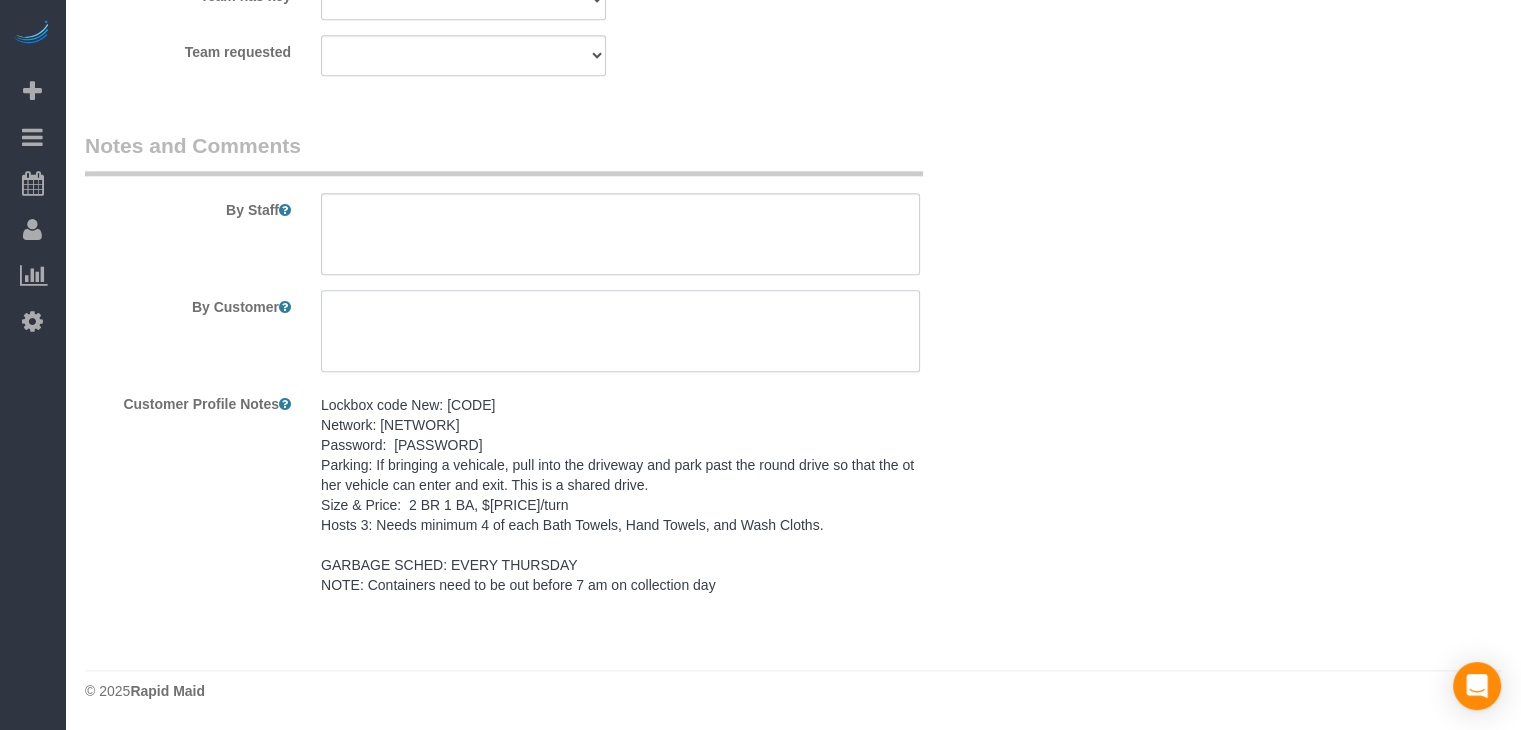 click at bounding box center [620, 331] 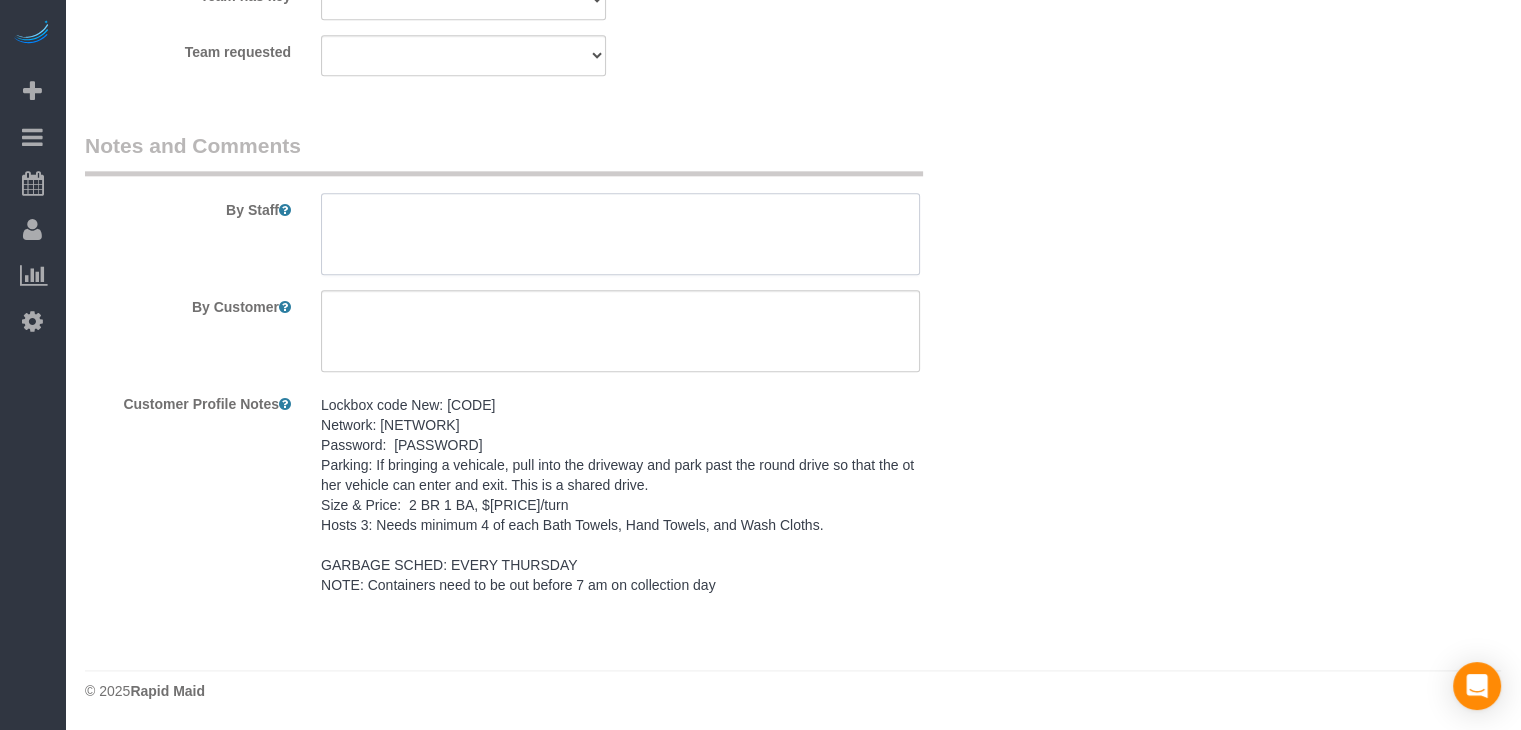 click at bounding box center (620, 234) 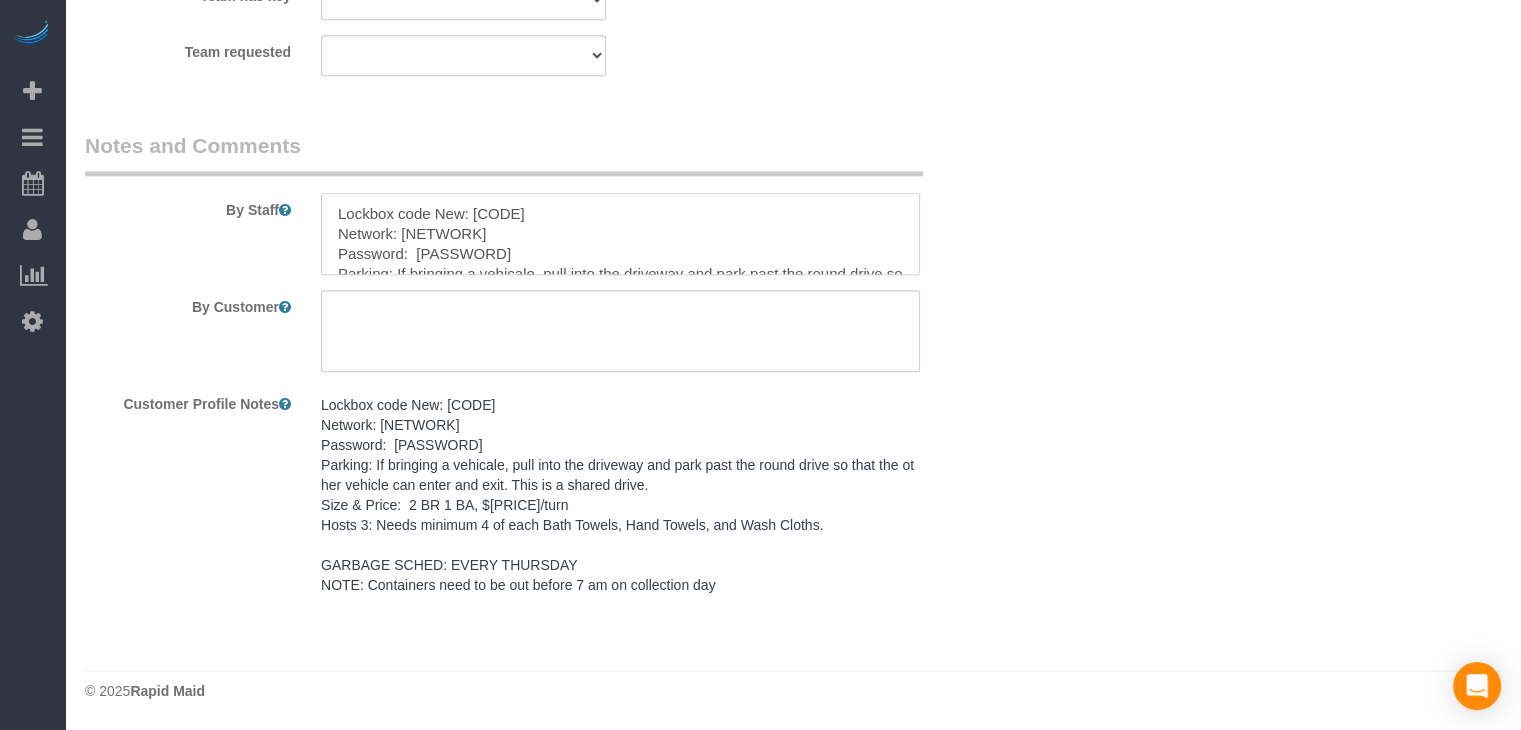 scroll, scrollTop: 128, scrollLeft: 0, axis: vertical 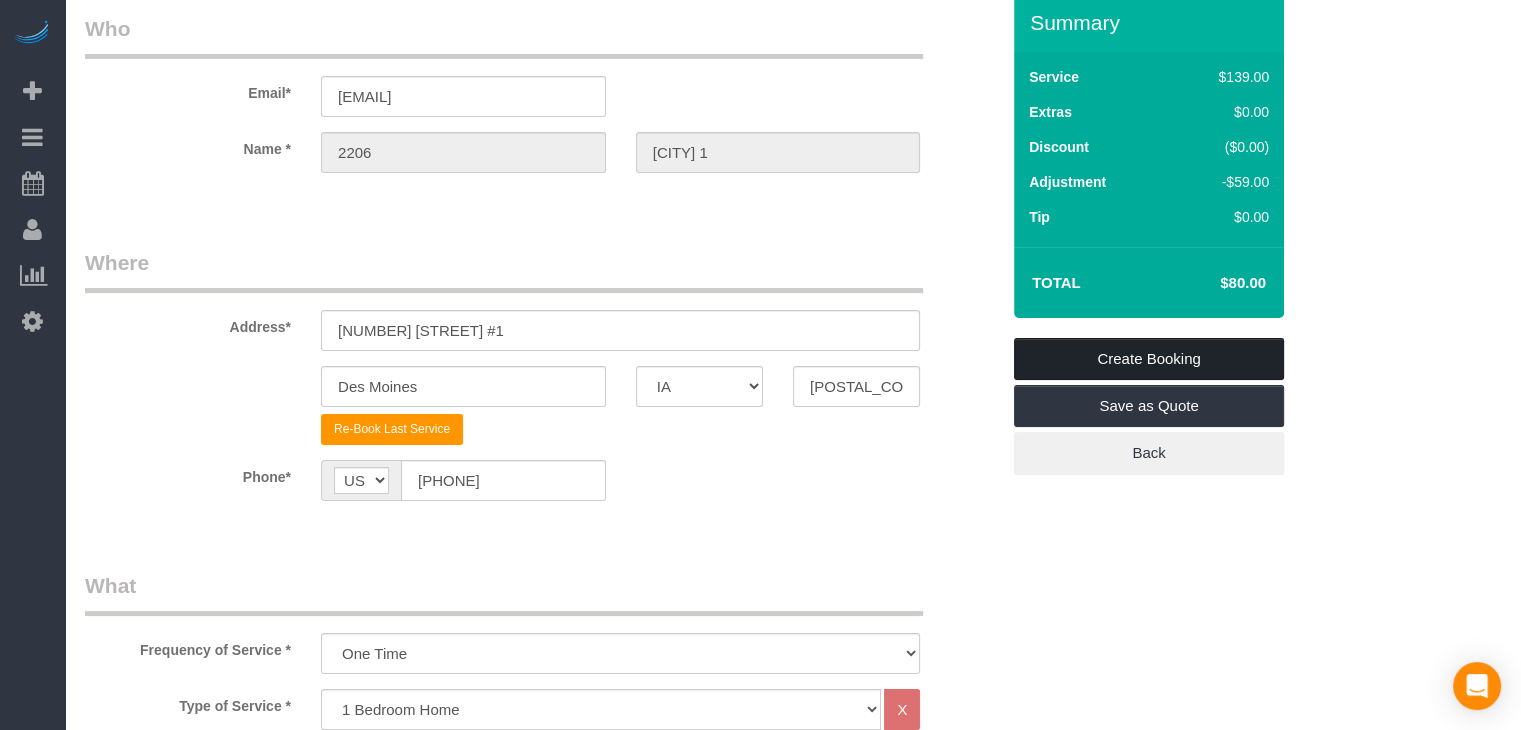 type on "Lockbox code New: [CODE]
Network: [NETWORK]
Password:  [PASSWORD]
Parking: If bringing a vehicale, pull into the driveway and park past the round drive so that the other vehicle can enter and exit. This is a shared drive.
Size & Price:  2 BR 1 BA, $[PRICE]/turn                                                                                                         Hosts 3: Needs minimum 4 of each Bath Towels, Hand Towels, and Wash Cloths.
GARBAGE SCHED: EVERY THURSDAY
NOTE: Containers need to be out before 7 am on collection day" 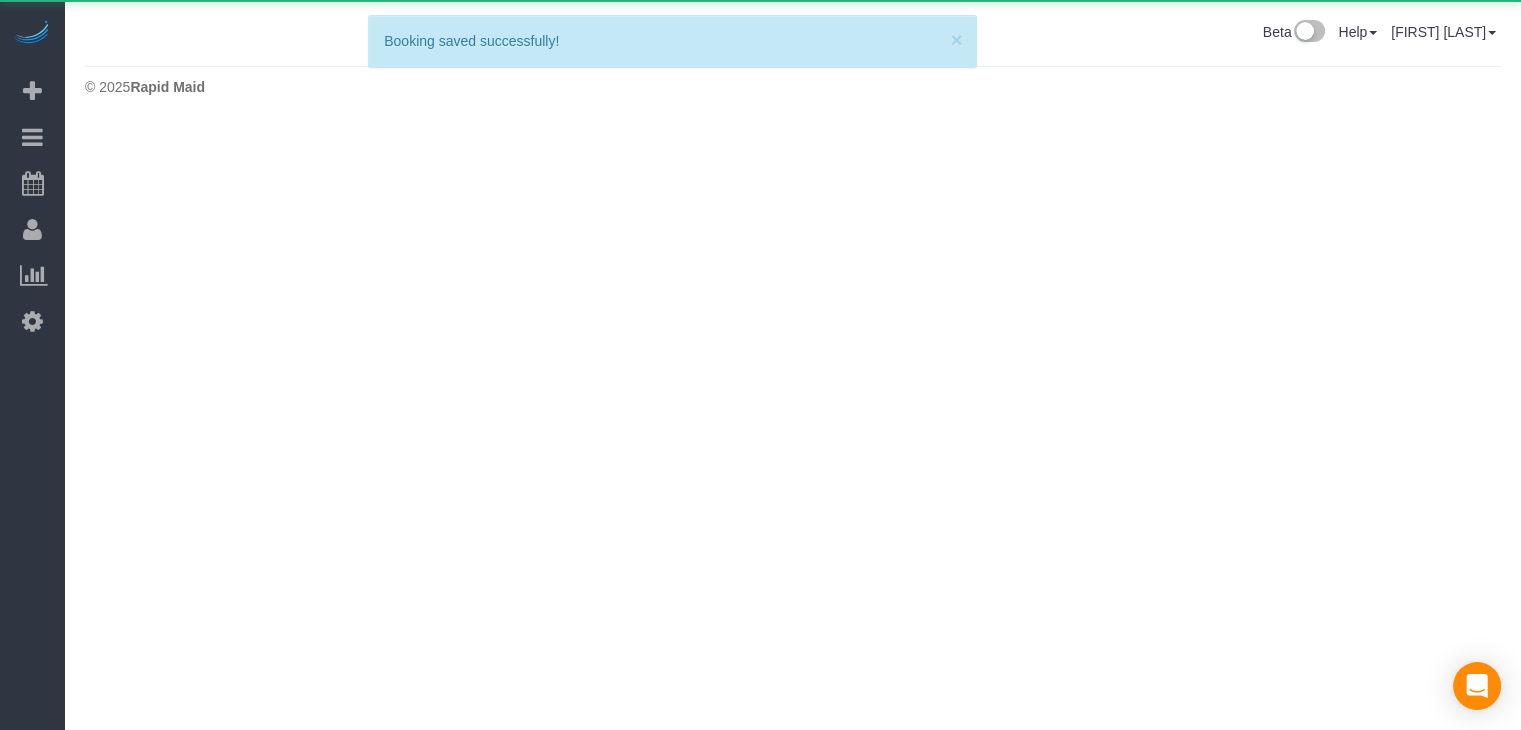 scroll, scrollTop: 0, scrollLeft: 0, axis: both 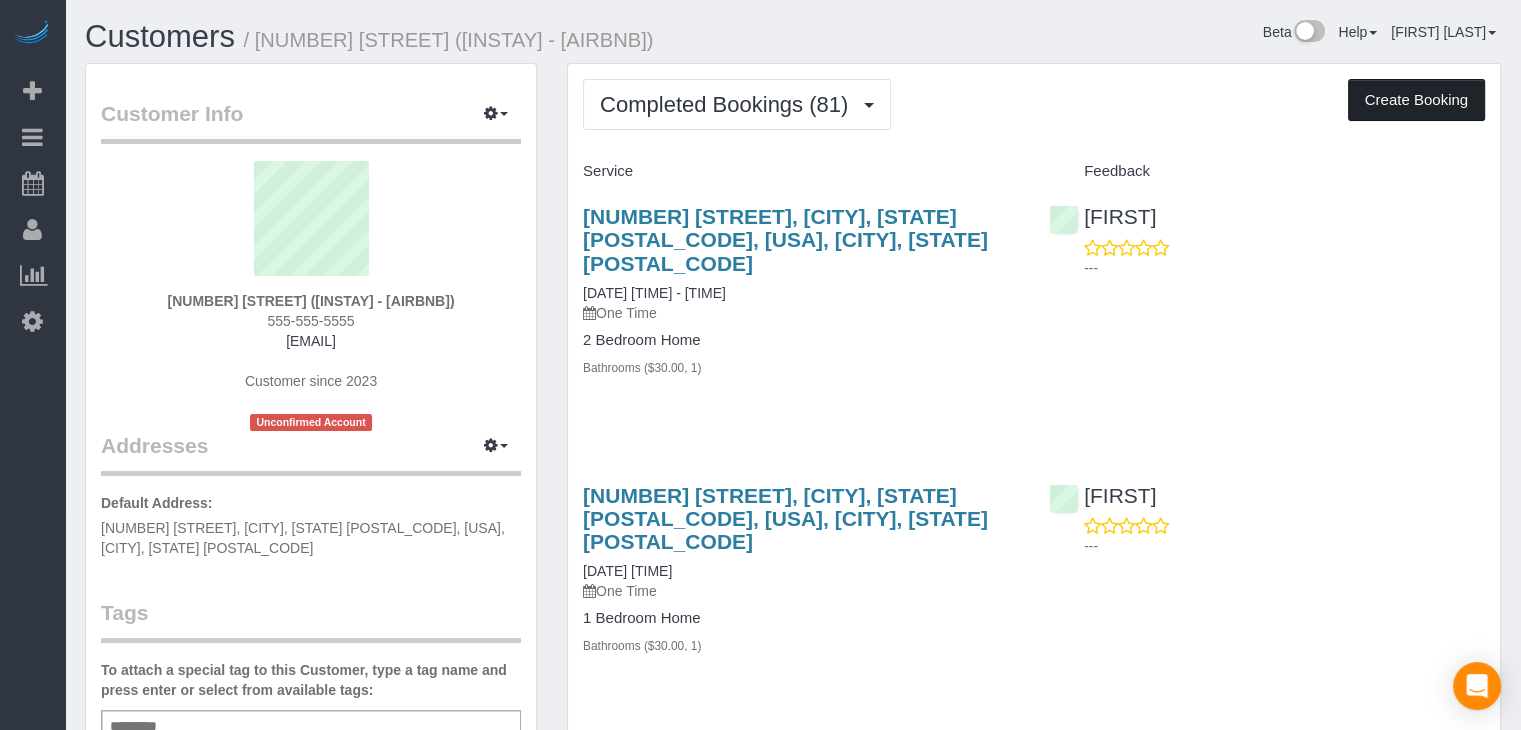 click on "Create Booking" at bounding box center [1416, 100] 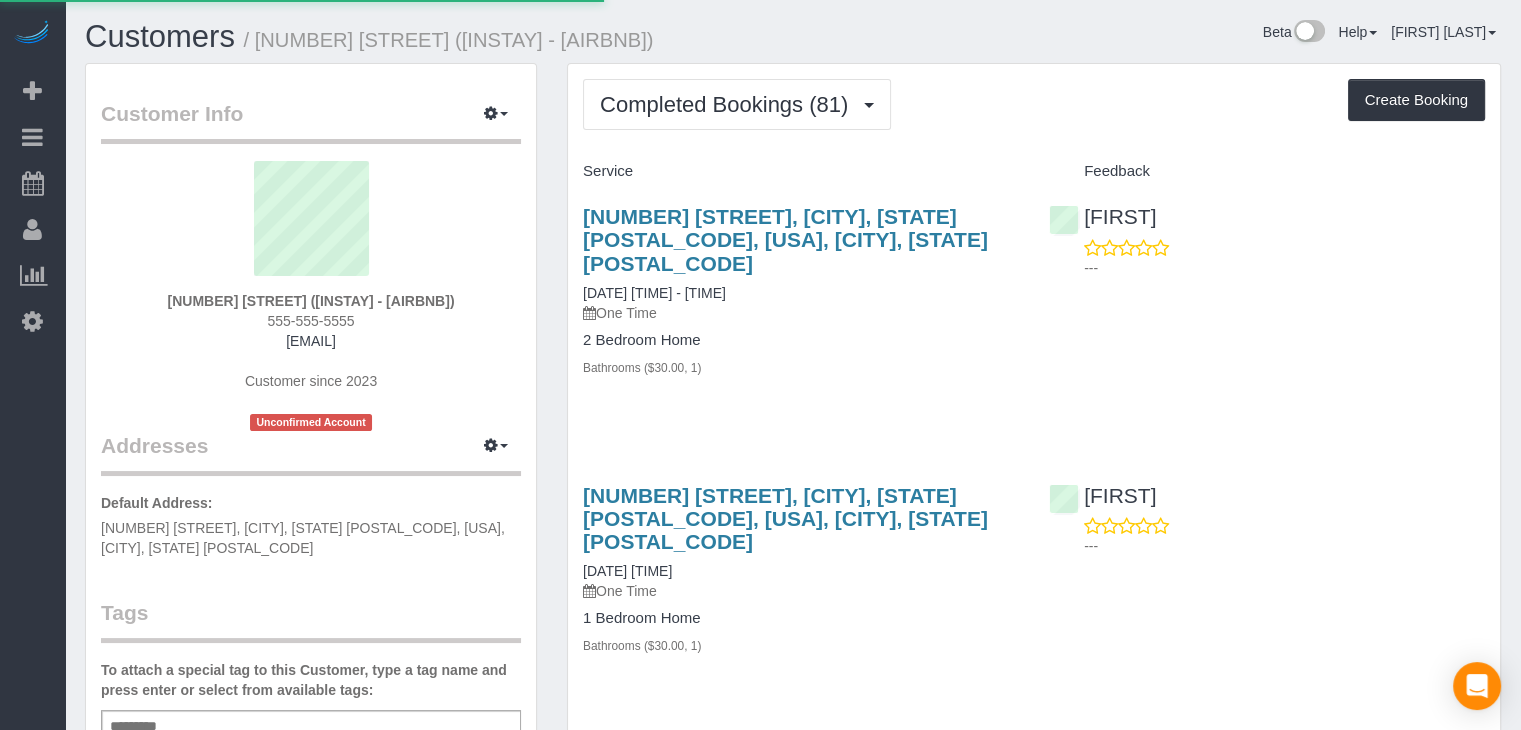 select on "IA" 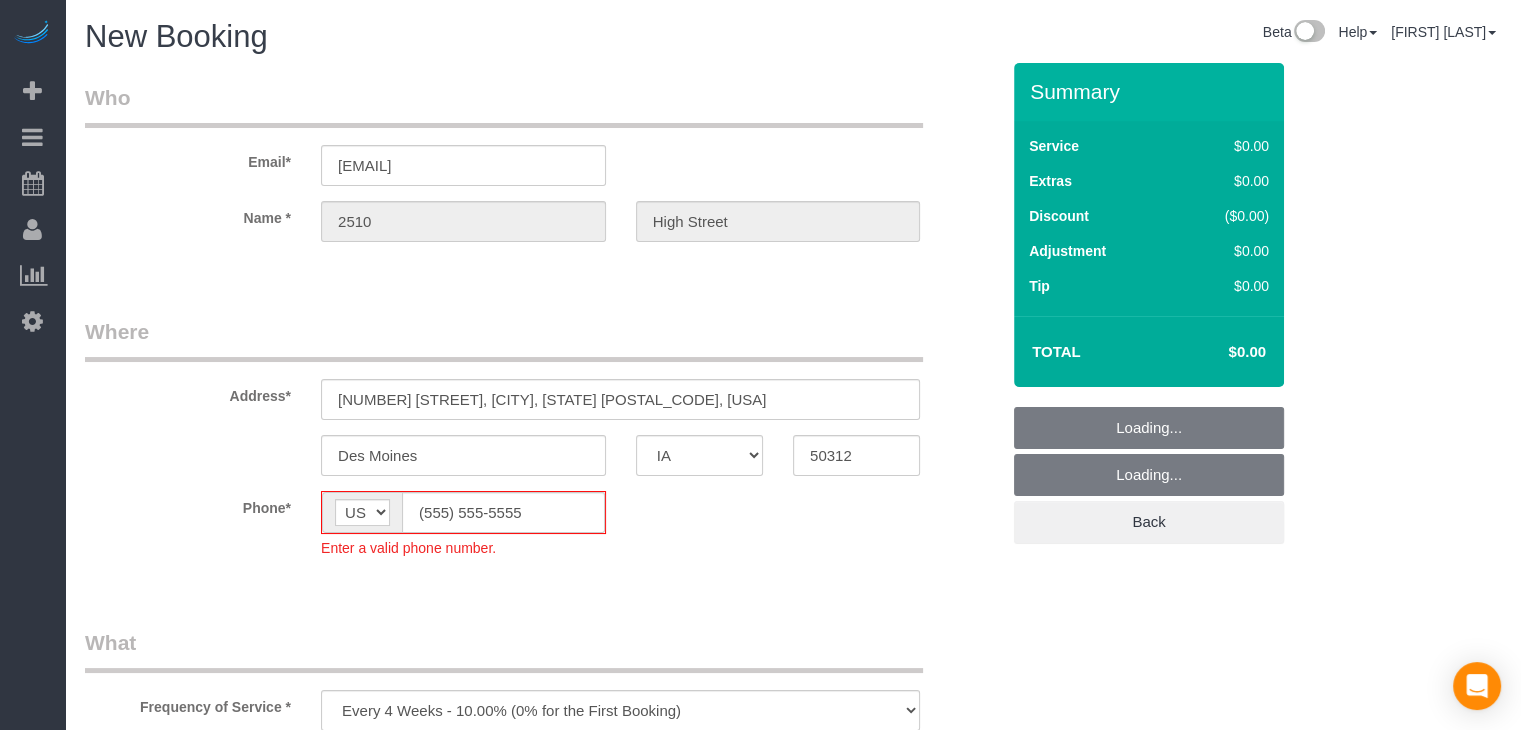 select on "object:1735" 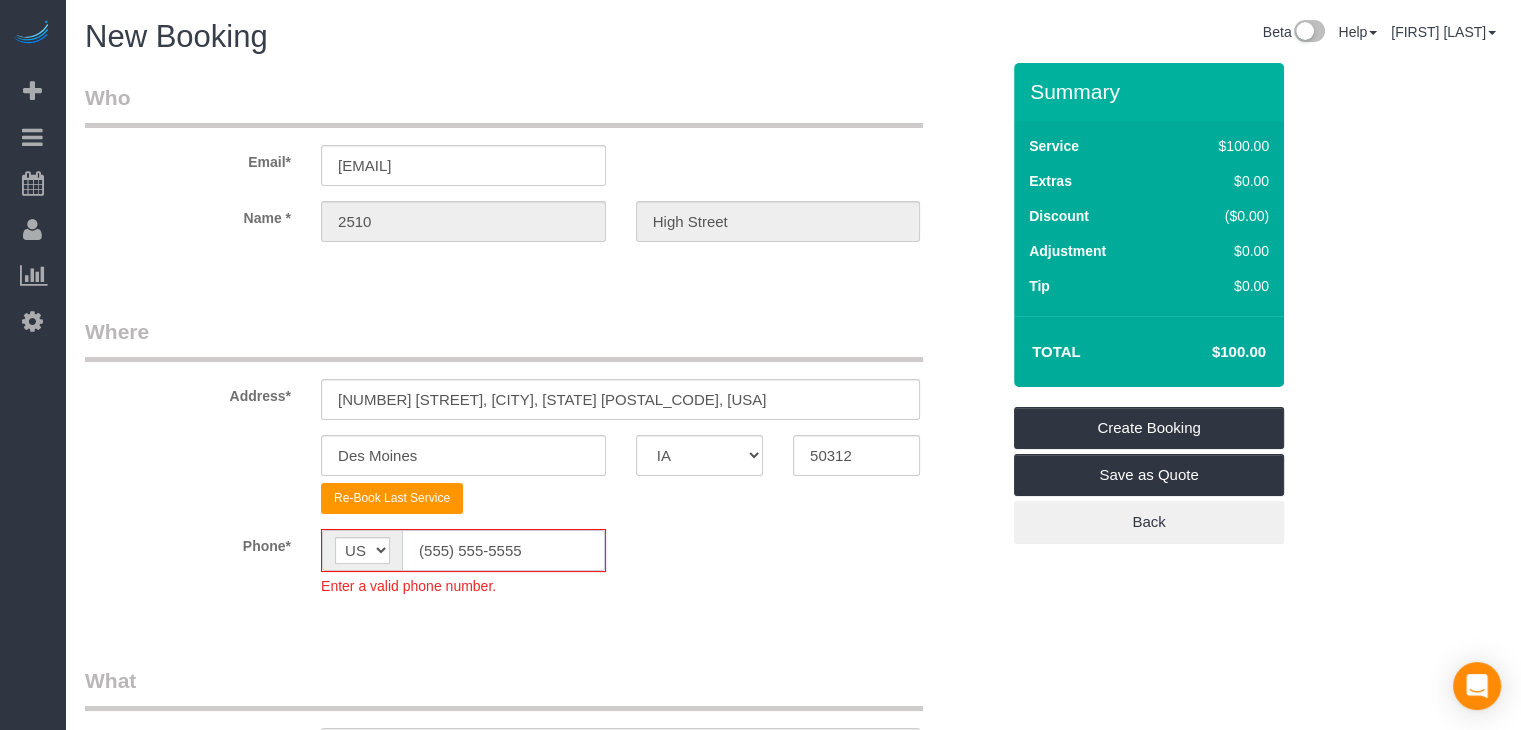 click on "(555) 555-5555" 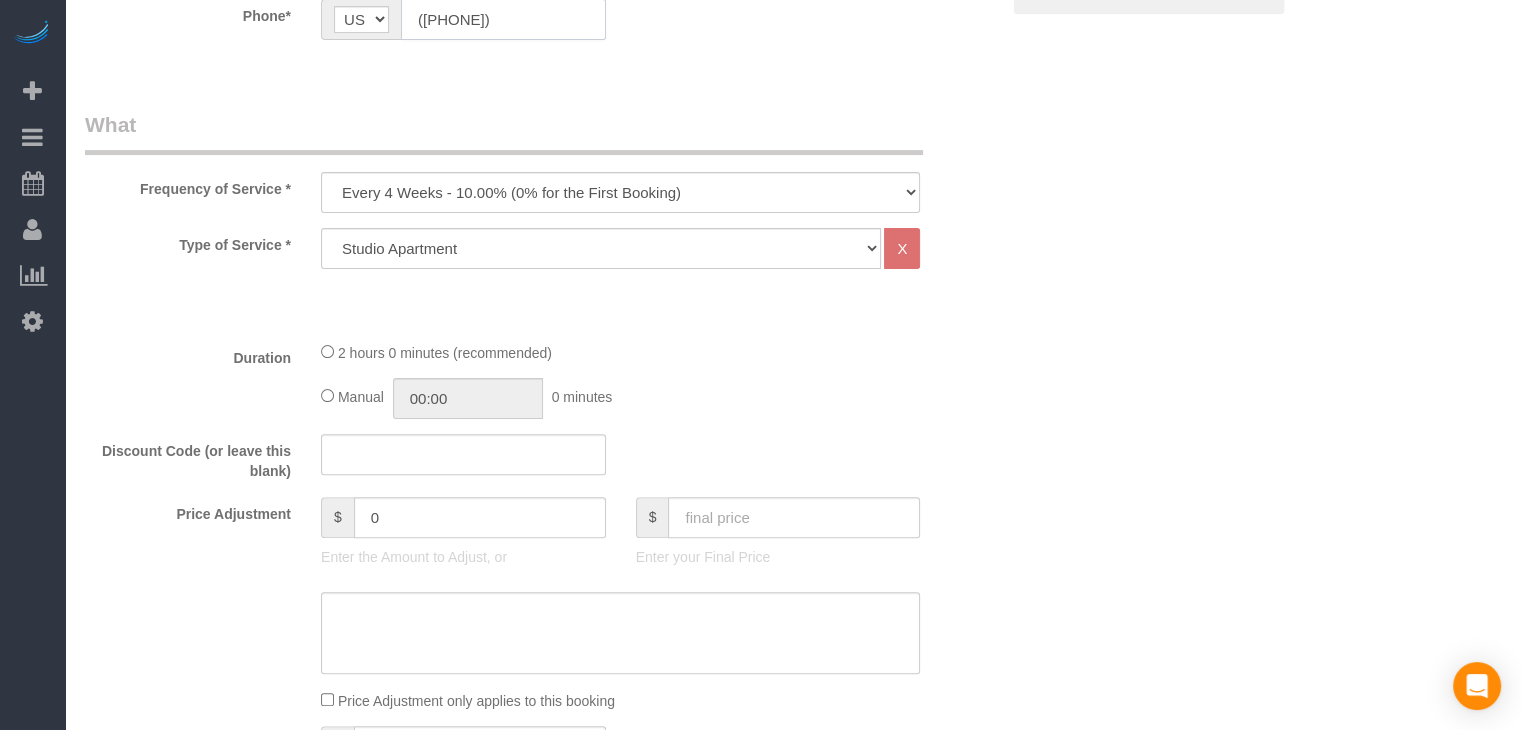 scroll, scrollTop: 636, scrollLeft: 0, axis: vertical 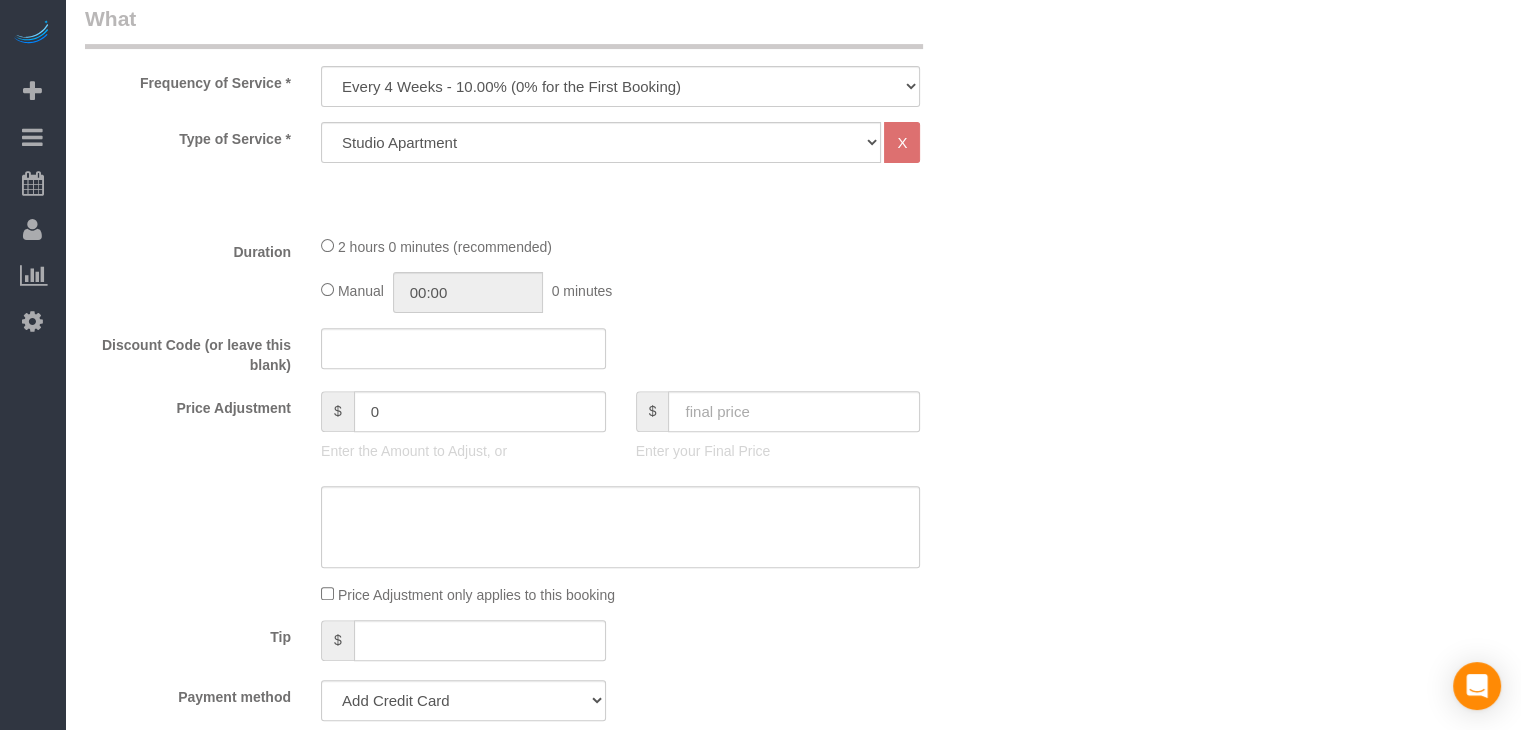 type on "[PHONE]" 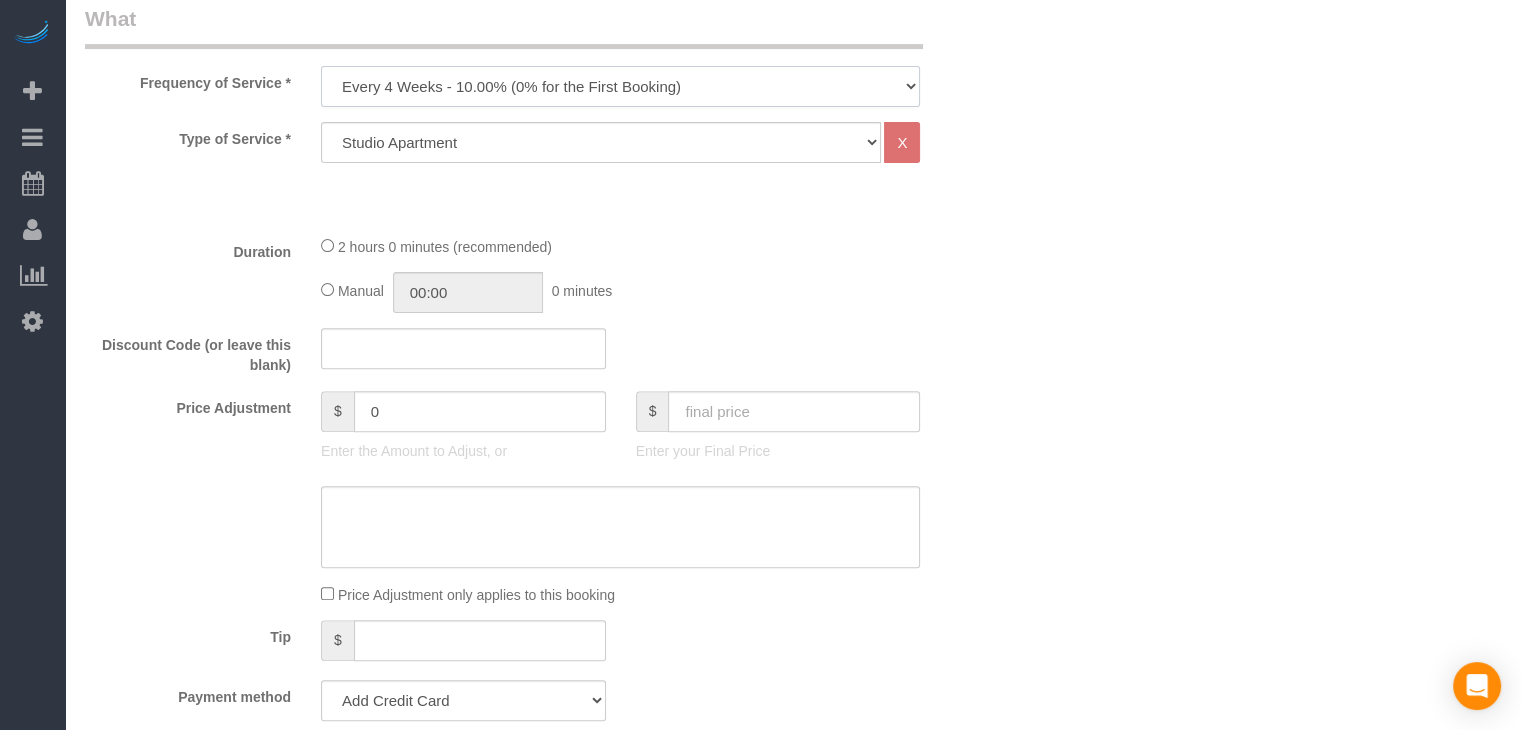 click on "Every 6 Weeks (0% for the First Booking) One Time Every 8 Weeks (0% for the First Booking) Every 4 Weeks - 10.00% (0% for the First Booking) Every 3 Weeks - 12.00% (0% for the First Booking) Every 2 Weeks - 15.00% (0% for the First Booking) Weekly - 20.00% (0% for the First Booking)" at bounding box center [620, 86] 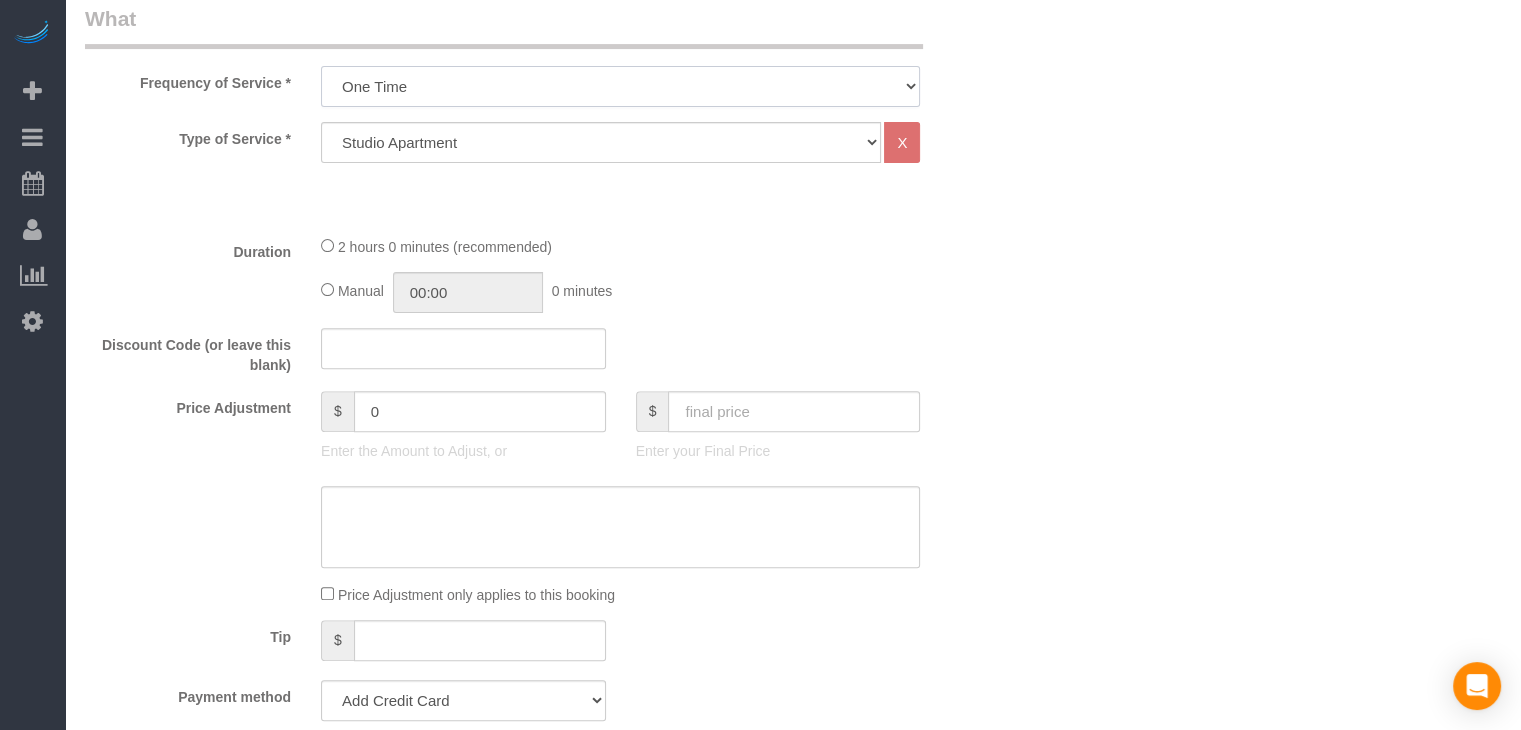 click on "Every 6 Weeks (0% for the First Booking) One Time Every 8 Weeks (0% for the First Booking) Every 4 Weeks - 10.00% (0% for the First Booking) Every 3 Weeks - 12.00% (0% for the First Booking) Every 2 Weeks - 15.00% (0% for the First Booking) Weekly - 20.00% (0% for the First Booking)" at bounding box center [620, 86] 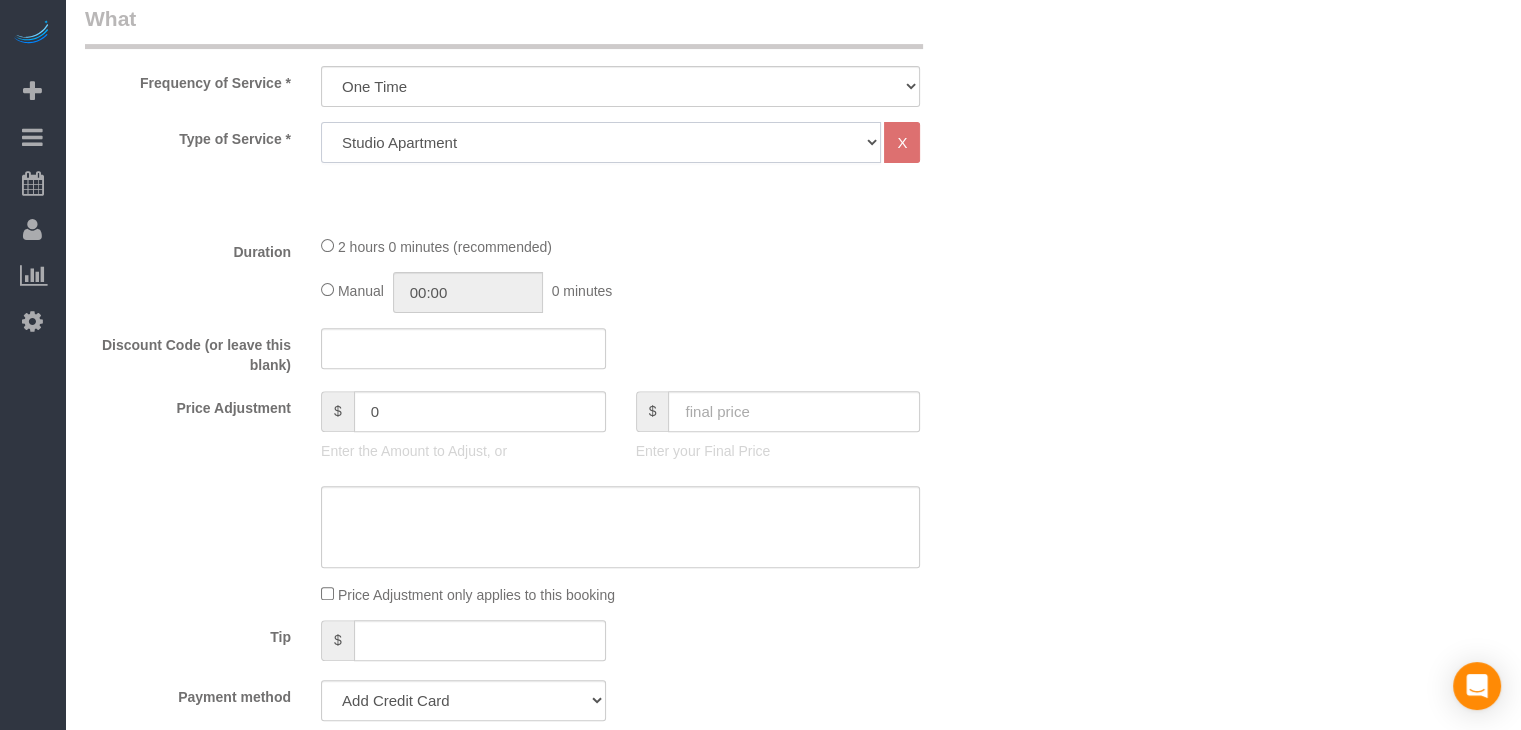 drag, startPoint x: 419, startPoint y: 141, endPoint x: 420, endPoint y: 157, distance: 16.03122 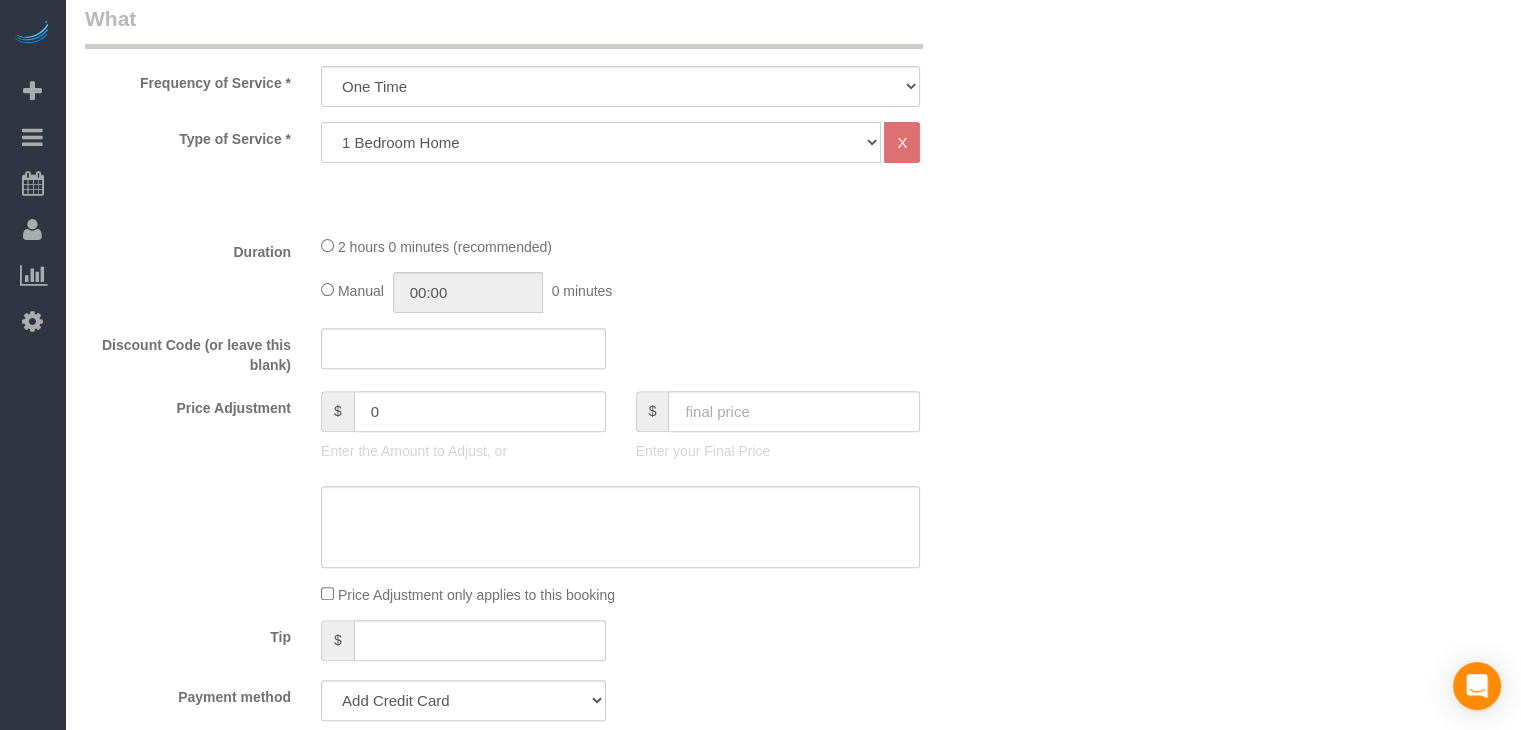 click on "Studio Apartment 1 Bedroom Home 2 Bedroom Home 3 Bedroom Home 4 Bedroom Home 5 Bedroom Home 6 Bedroom Home 7 Bedroom Home Hourly Cleaning Hazard/Emergency Cleaning General Maintenance" 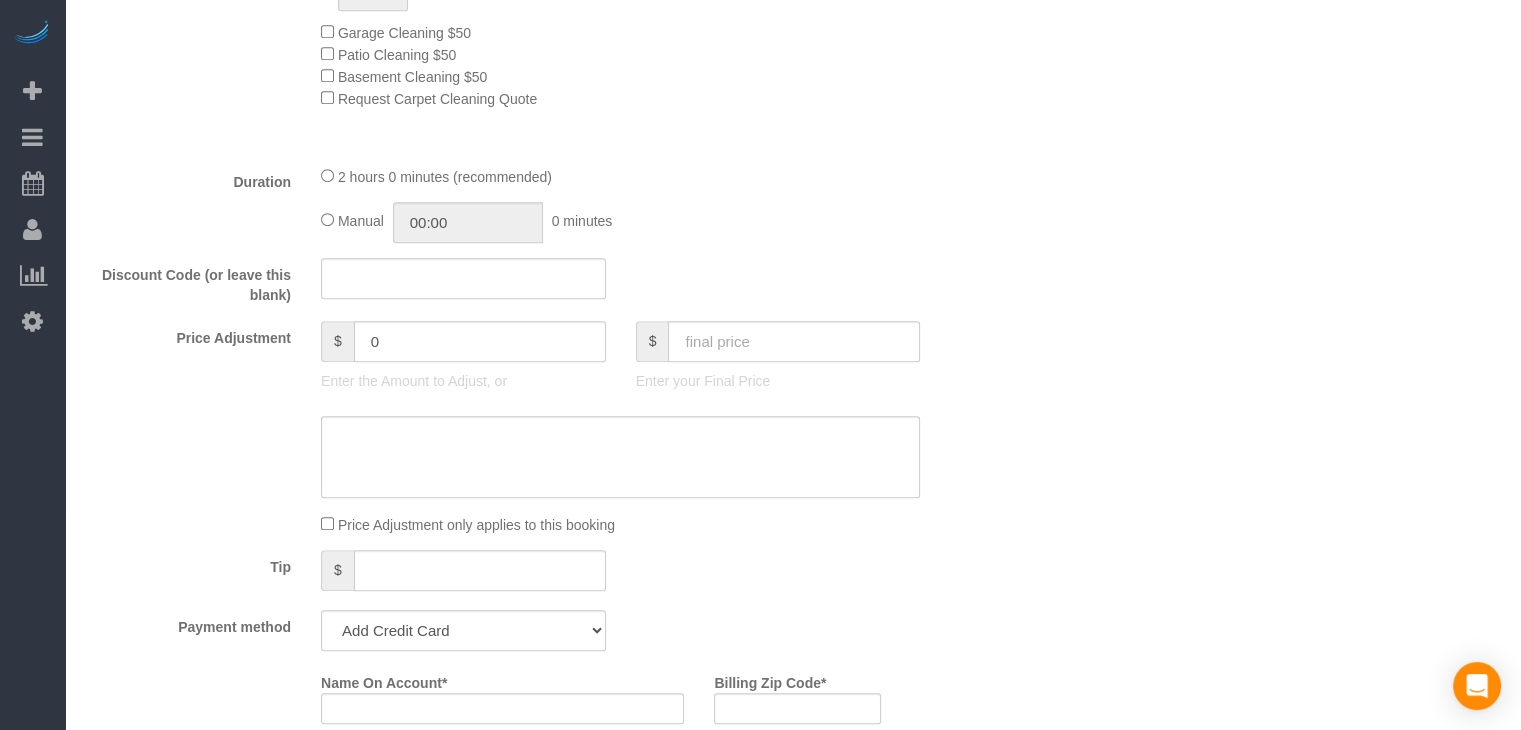 scroll, scrollTop: 1235, scrollLeft: 0, axis: vertical 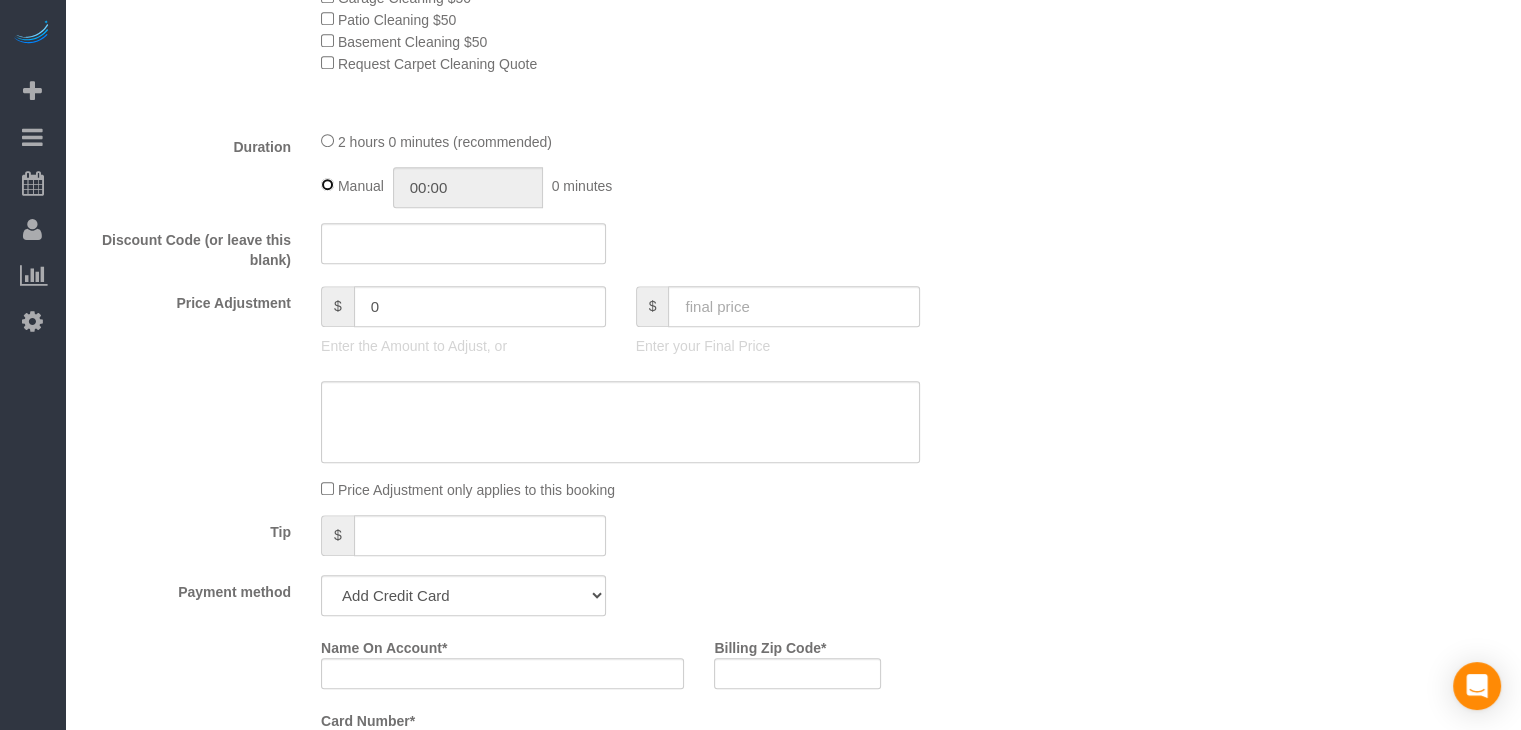 type on "02:00" 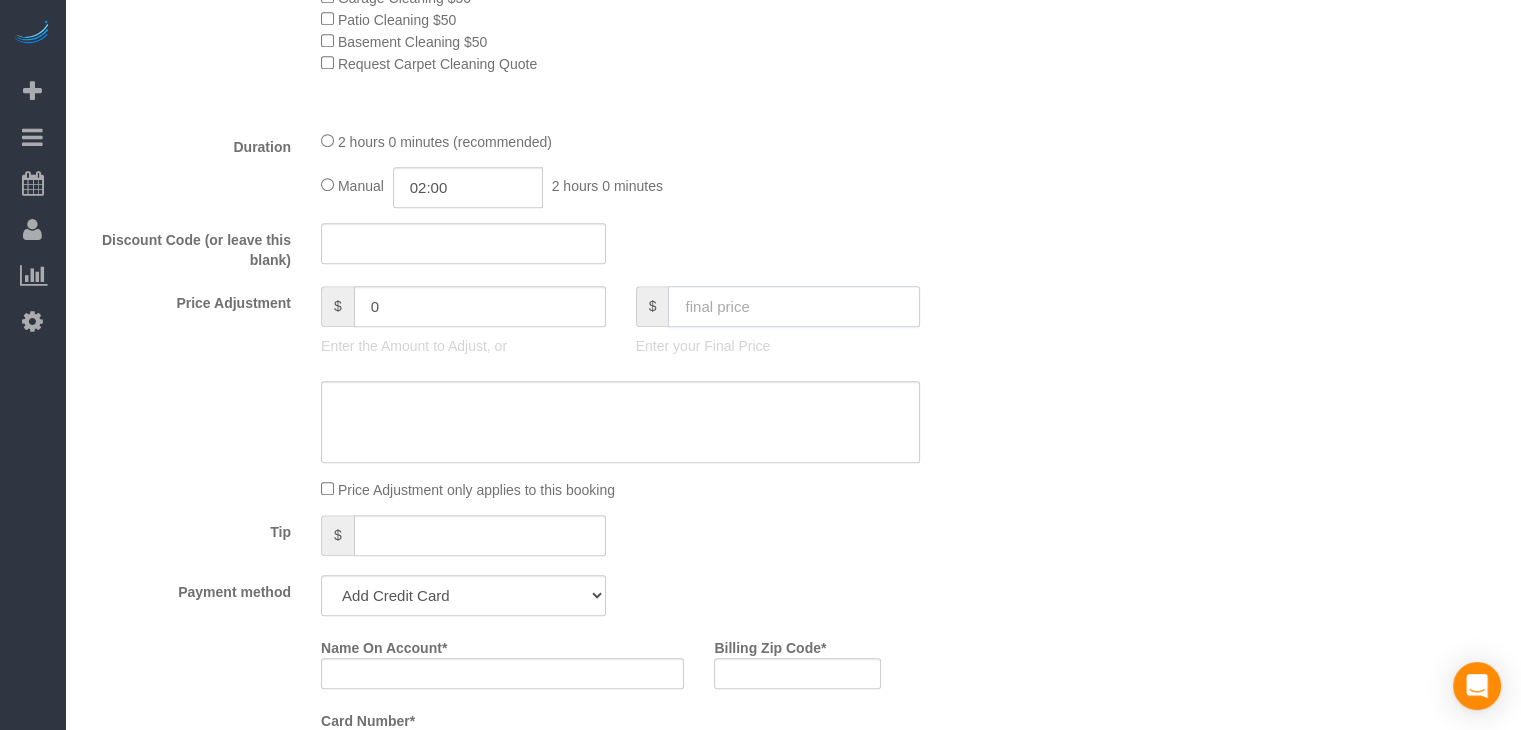 click 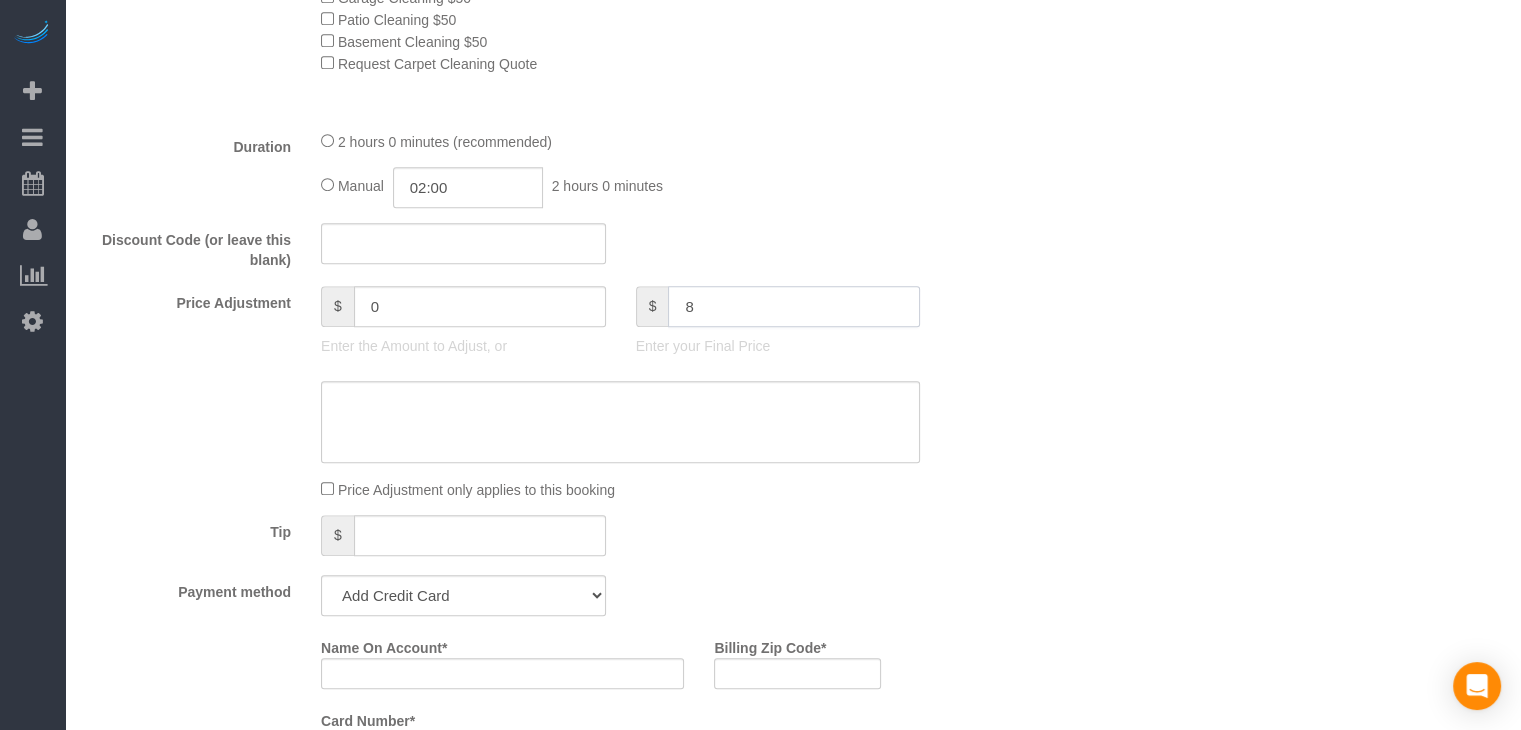 type on "80" 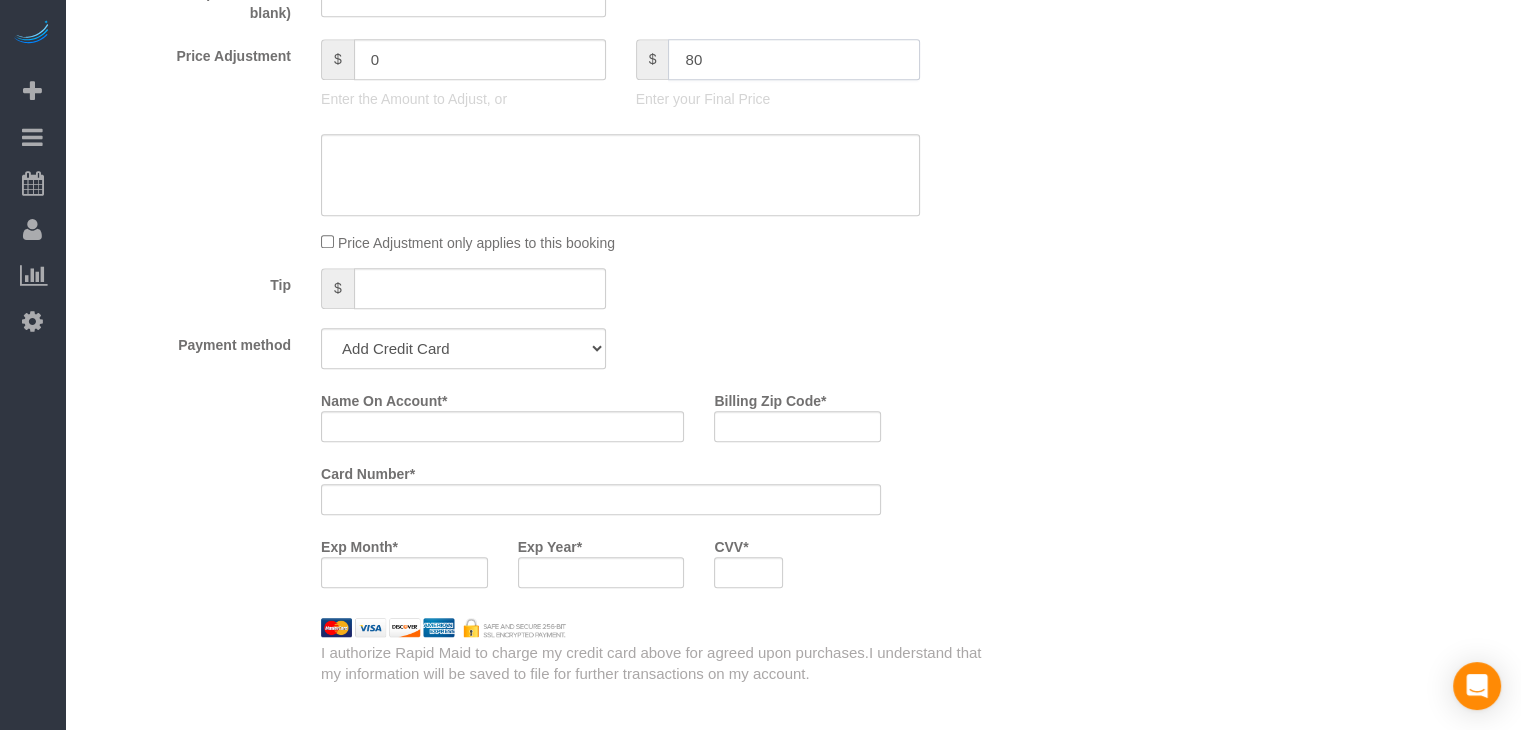 scroll, scrollTop: 1799, scrollLeft: 0, axis: vertical 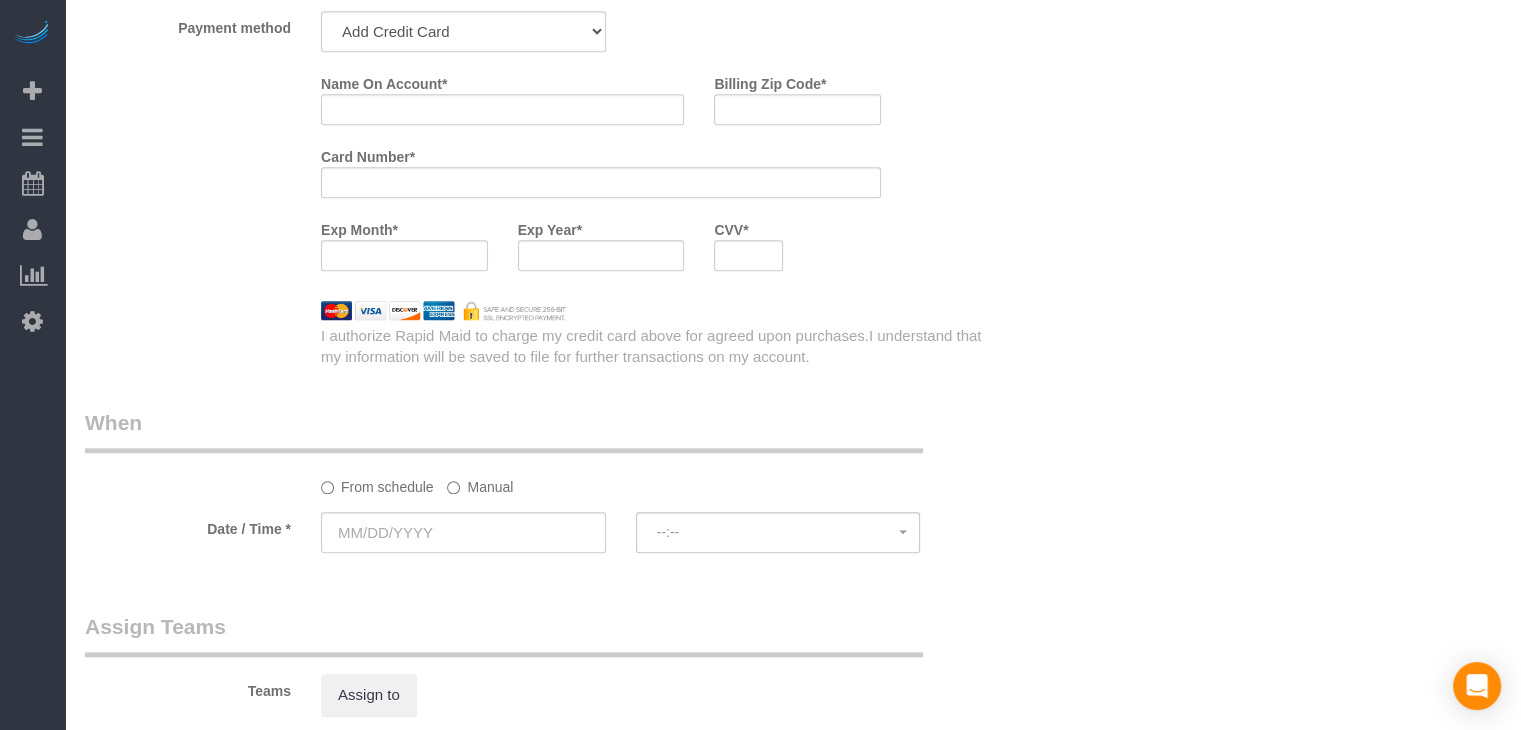 type on "-59" 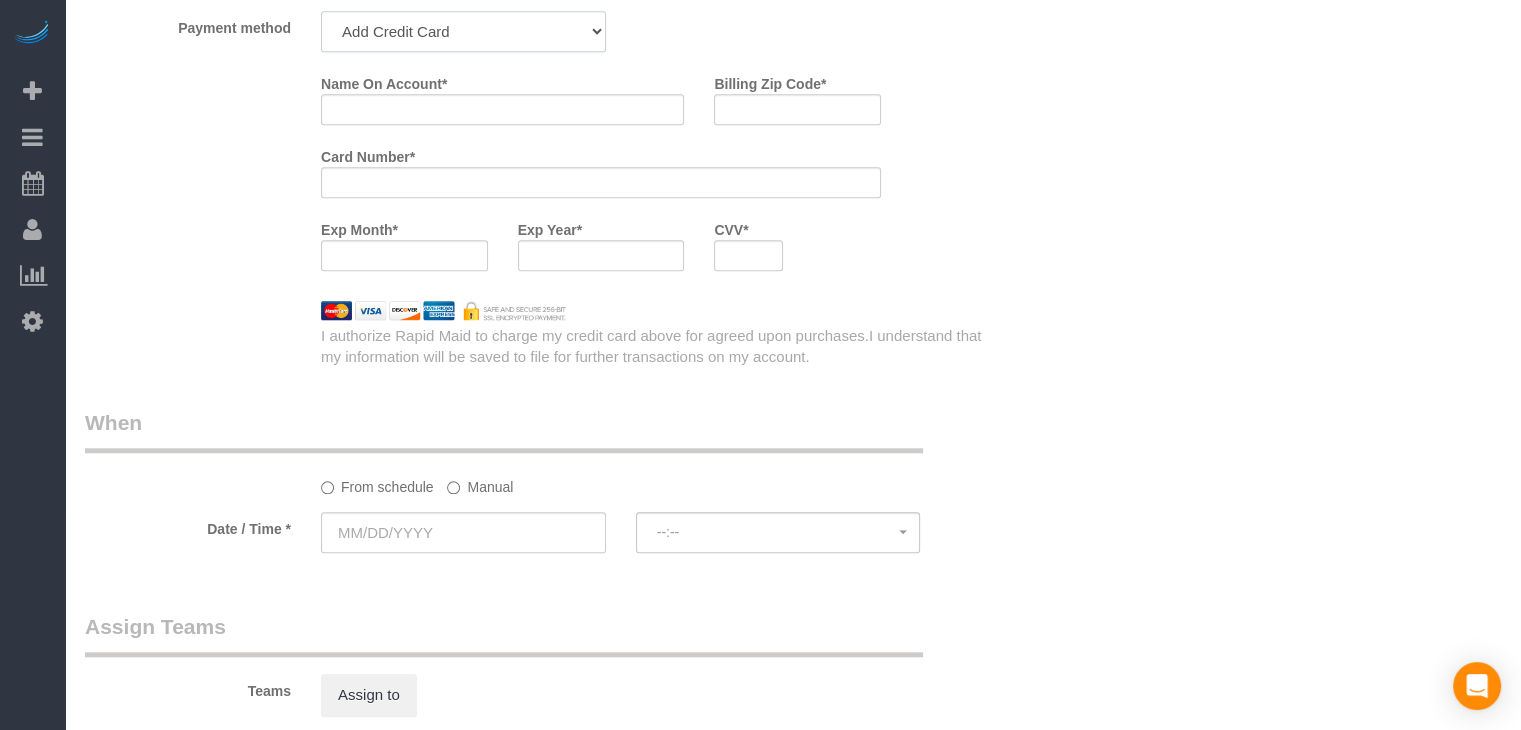 click on "Add Credit Card Cash Check Paypal" 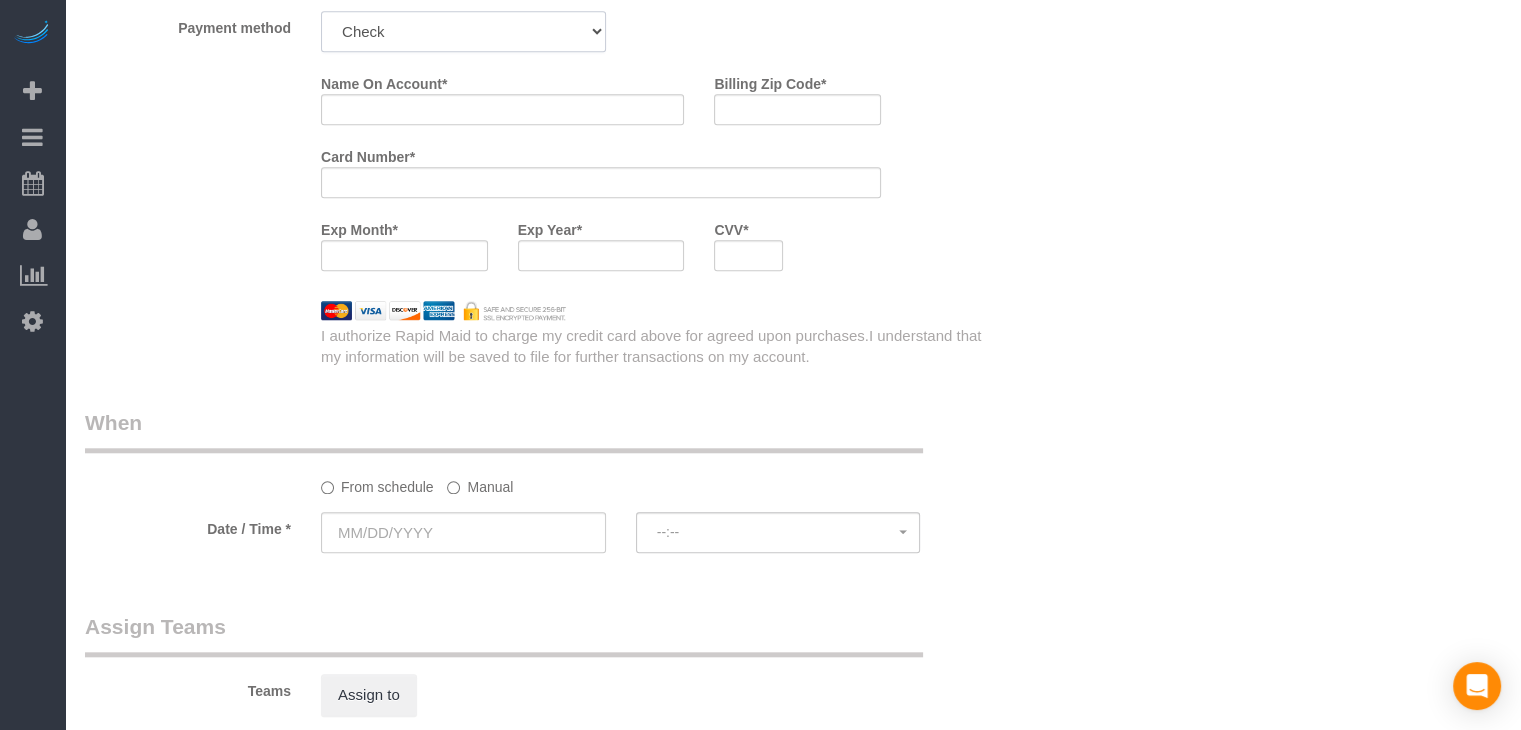 click on "Add Credit Card Cash Check Paypal" 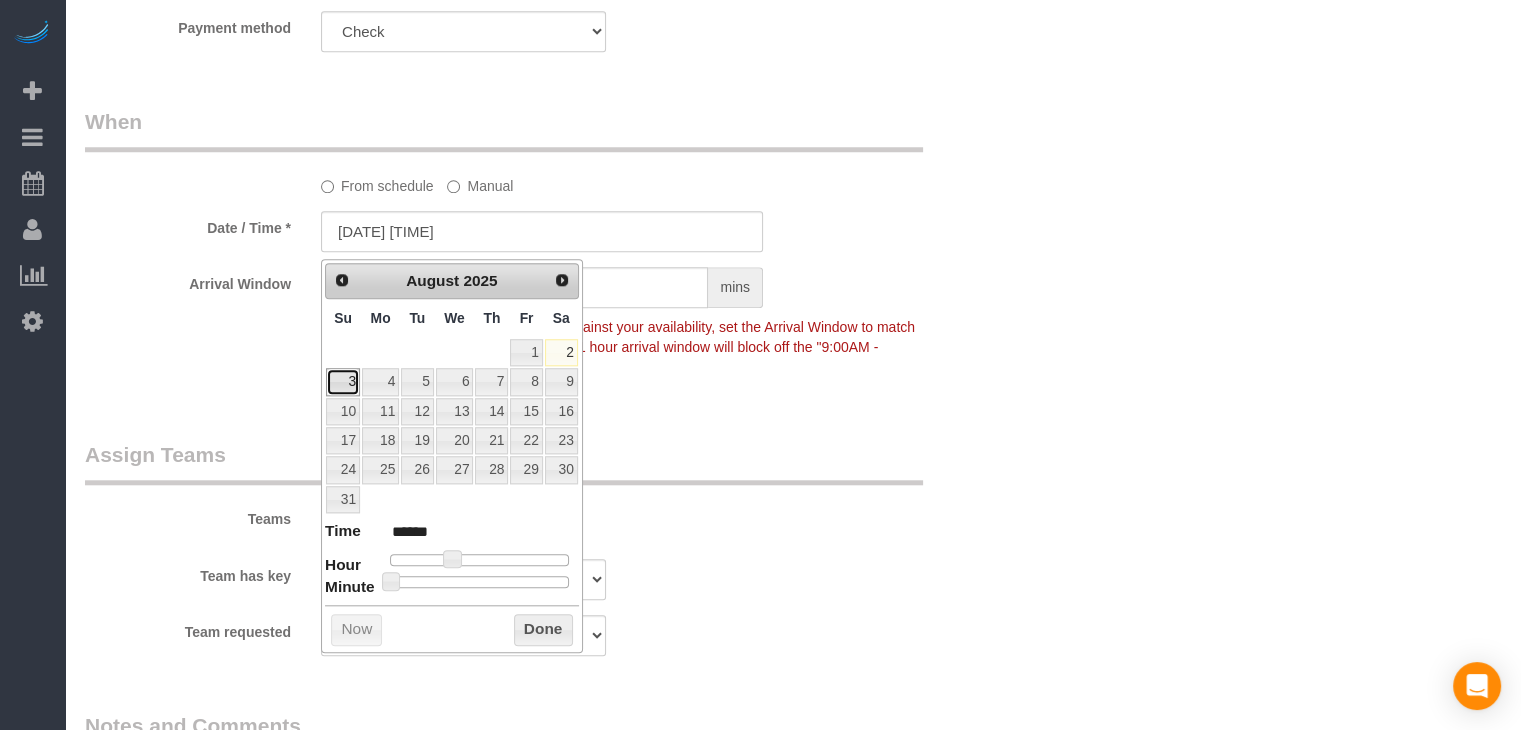 click on "3" at bounding box center (343, 381) 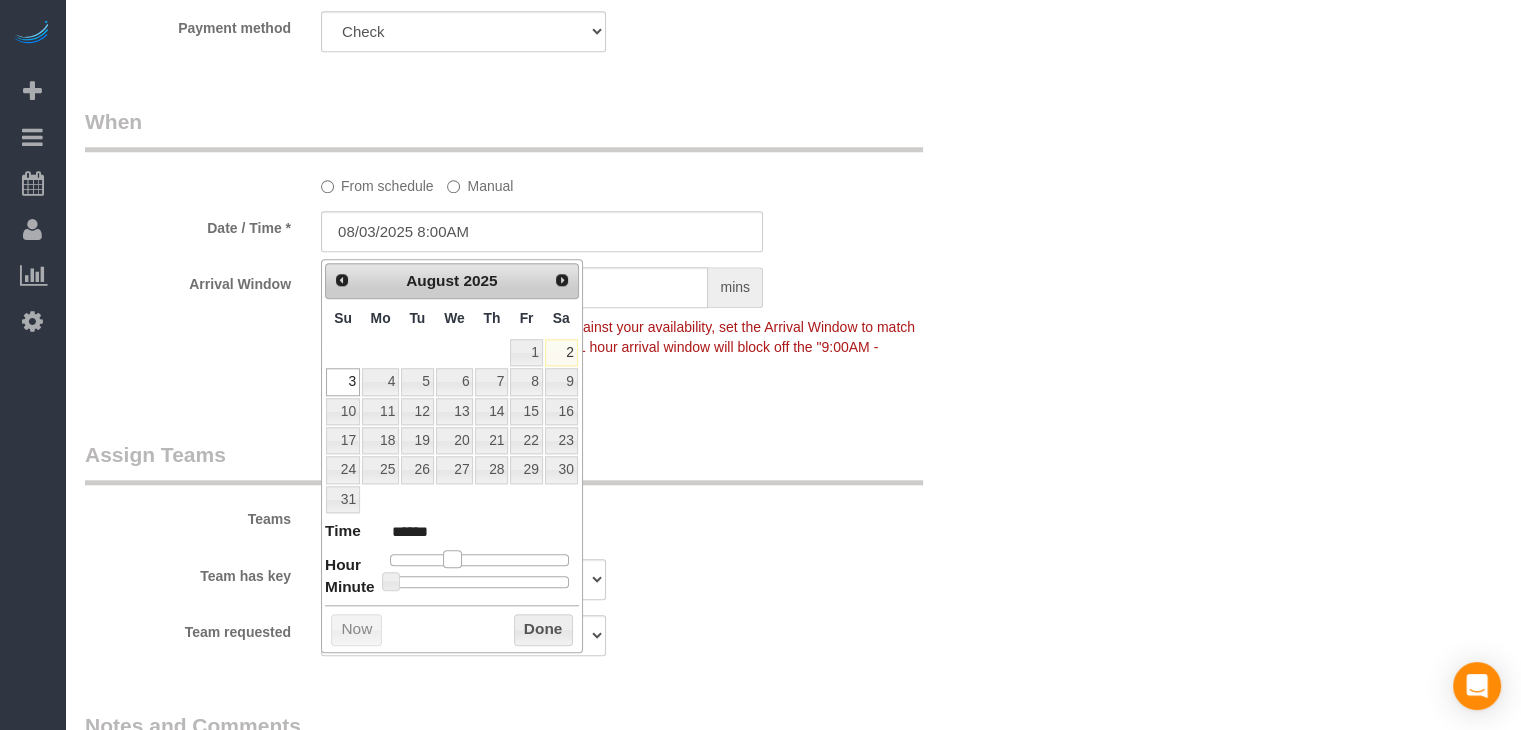type on "08/03/2025 9:00AM" 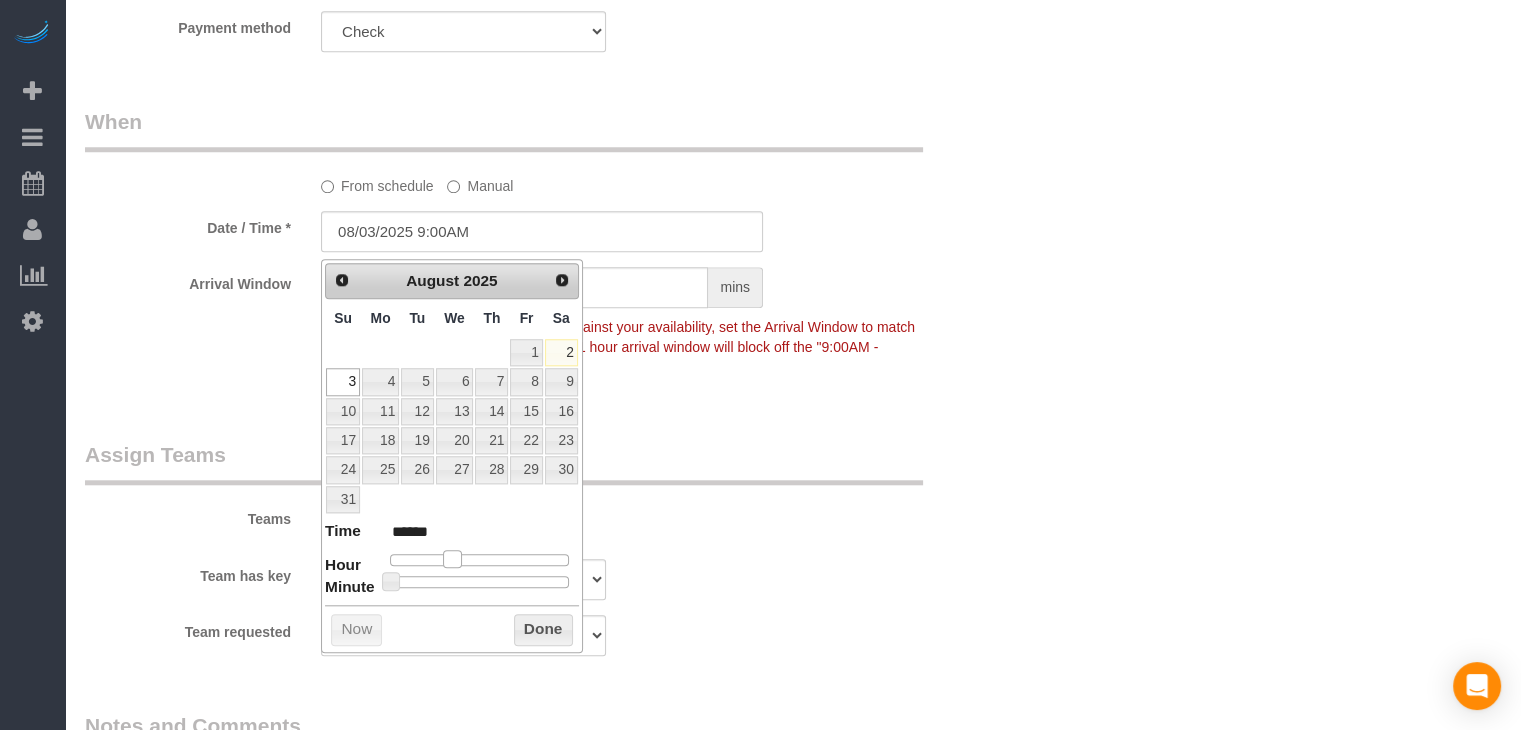 type on "08/03/2025 10:00AM" 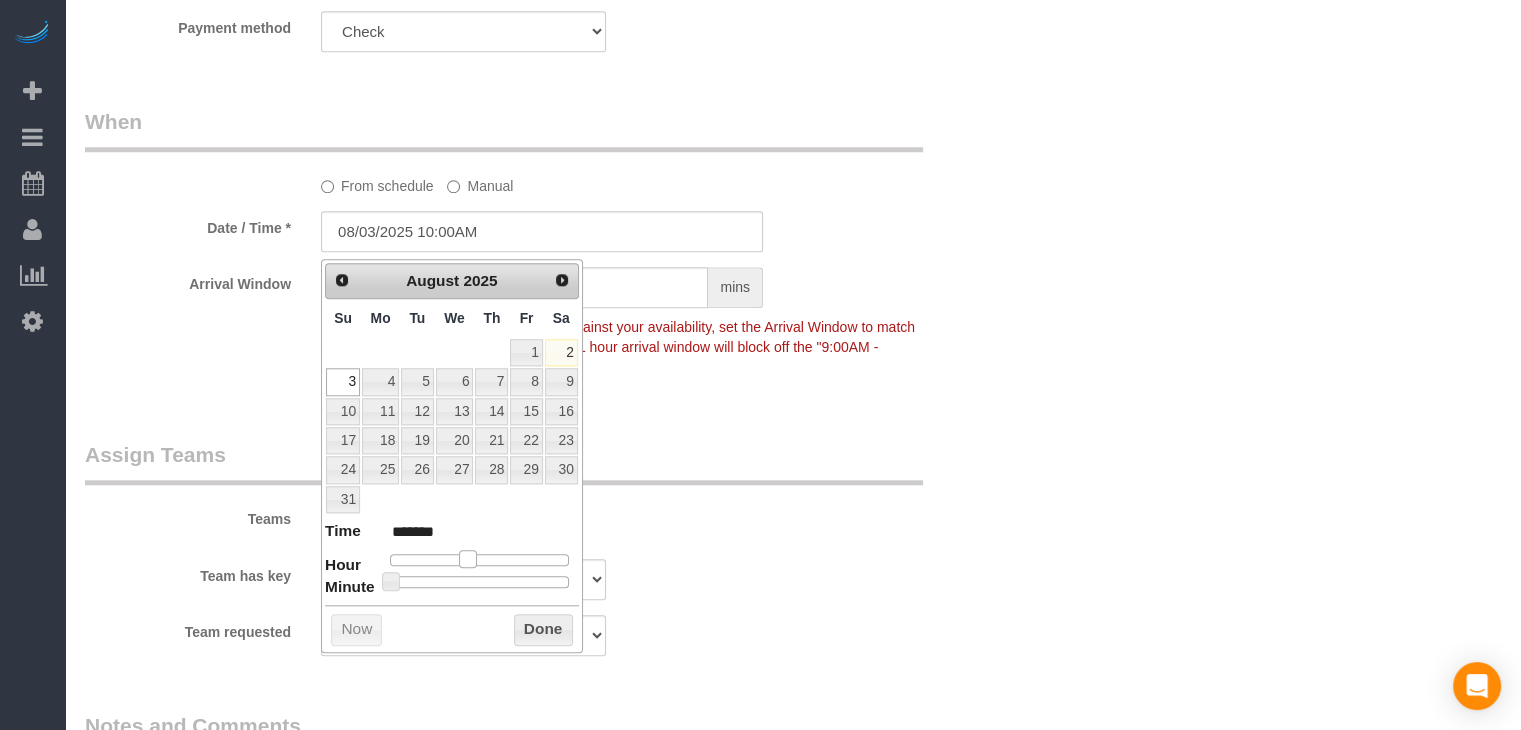 drag, startPoint x: 451, startPoint y: 557, endPoint x: 468, endPoint y: 557, distance: 17 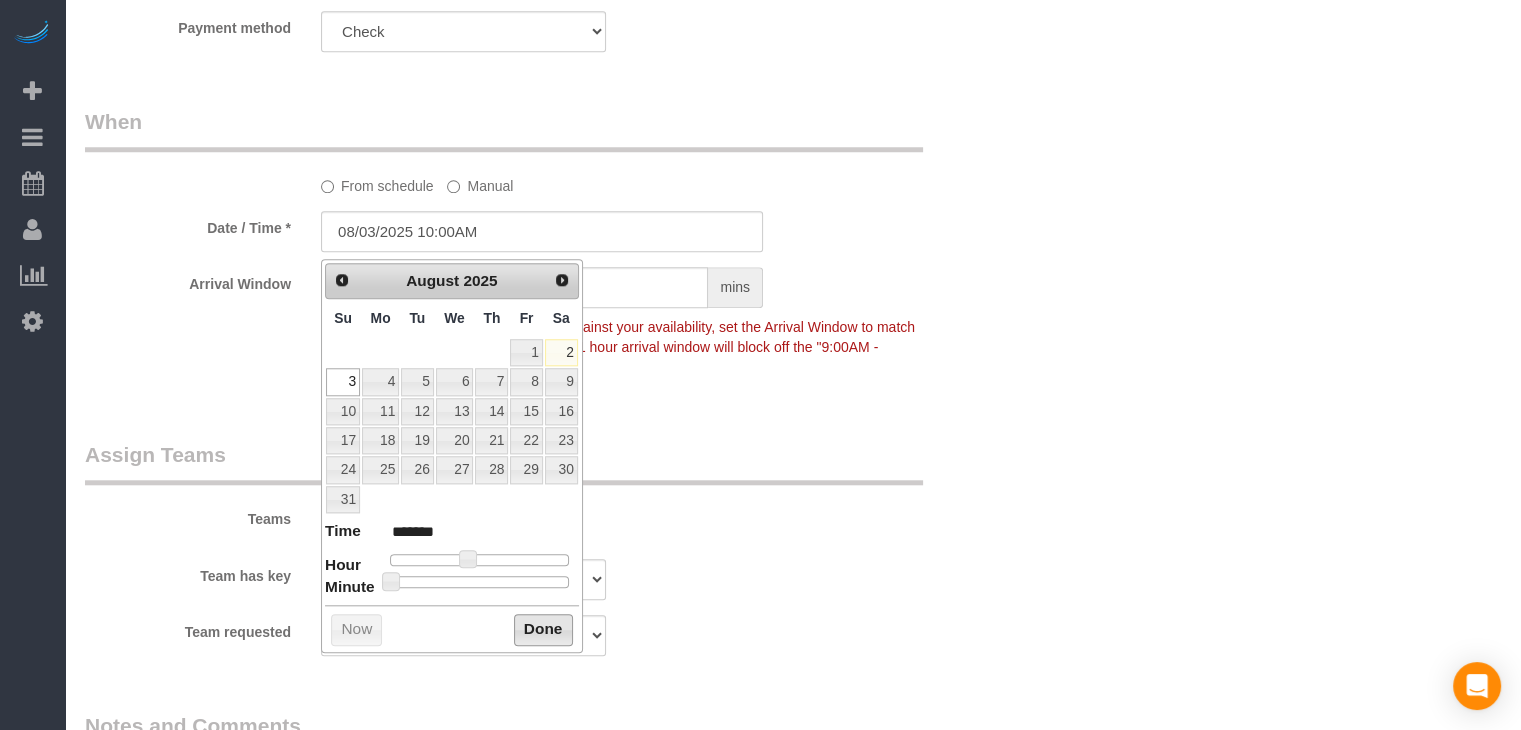 click on "Done" at bounding box center [543, 630] 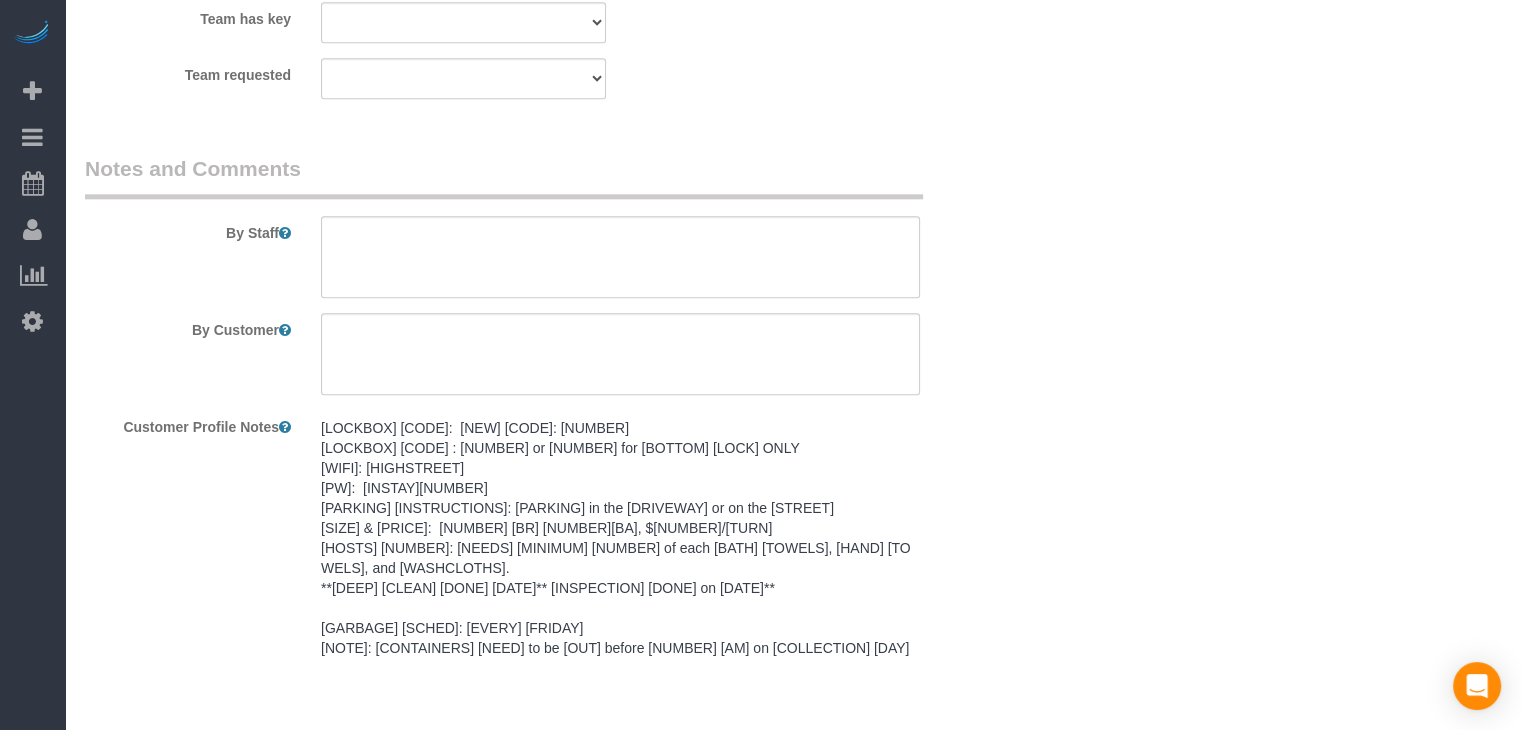 scroll, scrollTop: 2363, scrollLeft: 0, axis: vertical 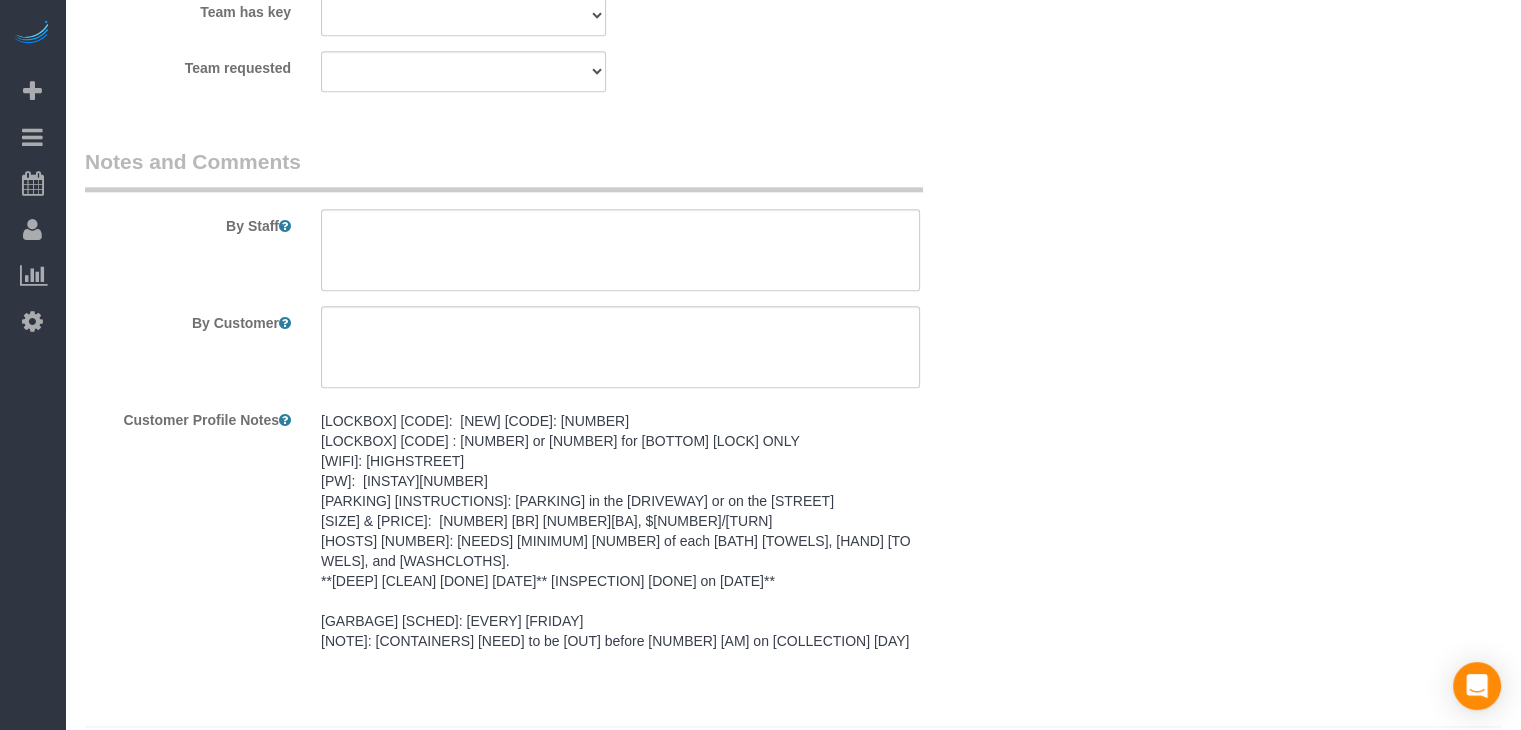 click on "Lockbox Code:  NEW CODE: 2636
Lockbox code : 5211 or 5010 for BOTTOM LOCK ONLY
Wifi: HighStreet
PW:  instay2510
Parking Instructions: park in the driveway or on the street
Size & Price:  2 BR 1BA, $80/turn                                                                Hosts 7: Needs minimum 7 of each Bath Towels, Hand Towels, and Washcloths.
**Deep clean done 10-26-23** Inspection done on 11.02.23**
GARBAGE SCHED: EVERY FRIDAY
NOTE: Containers need to be out before 7 am on collection day" at bounding box center [620, 531] 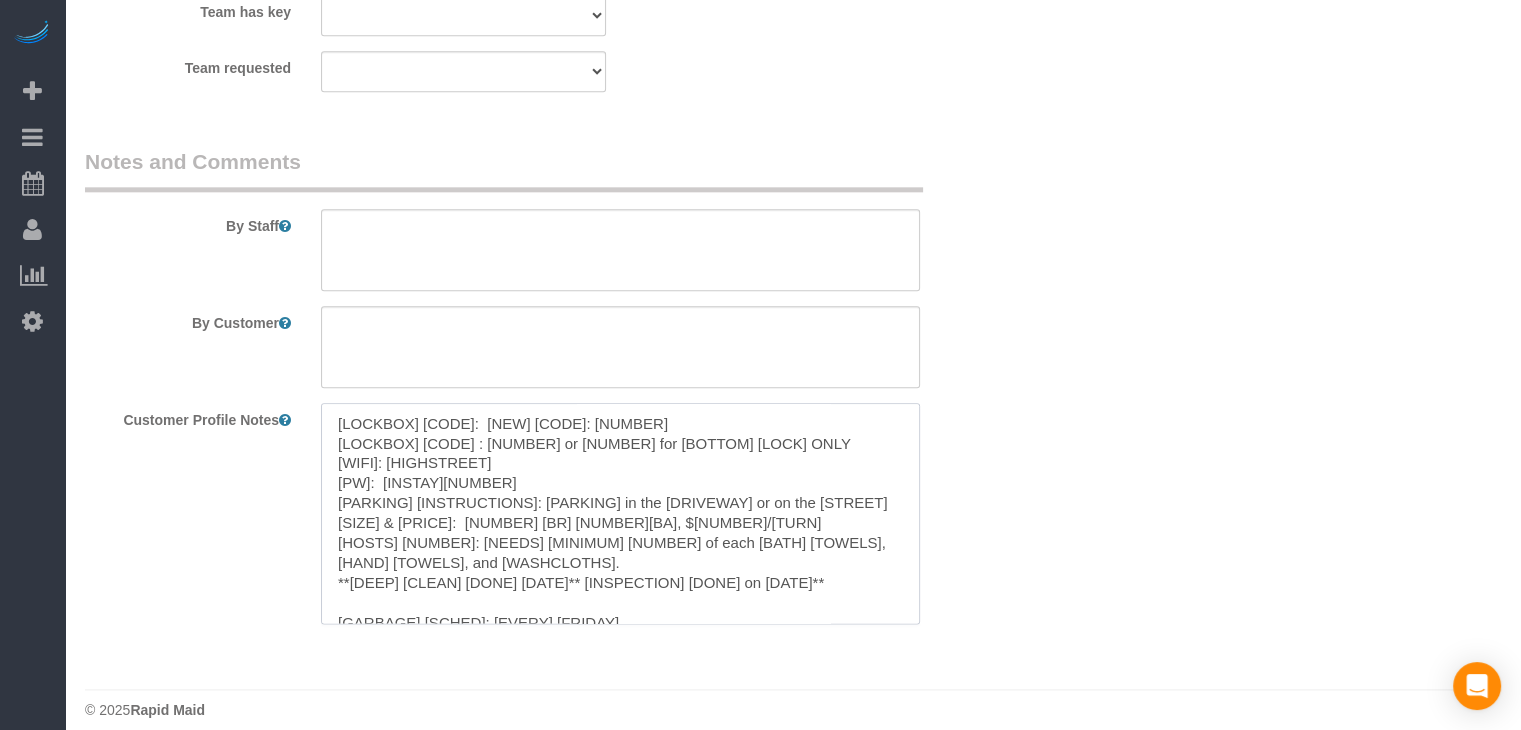 click on "Lockbox Code:  NEW CODE: 2636
Lockbox code : 5211 or 5010 for BOTTOM LOCK ONLY
Wifi: HighStreet
PW:  instay2510
Parking Instructions: park in the driveway or on the street
Size & Price:  2 BR 1BA, $80/turn                                                                Hosts 7: Needs minimum 7 of each Bath Towels, Hand Towels, and Washcloths.
**Deep clean done 10-26-23** Inspection done on 11.02.23**
GARBAGE SCHED: EVERY FRIDAY
NOTE: Containers need to be out before 7 am on collection day" at bounding box center (620, 513) 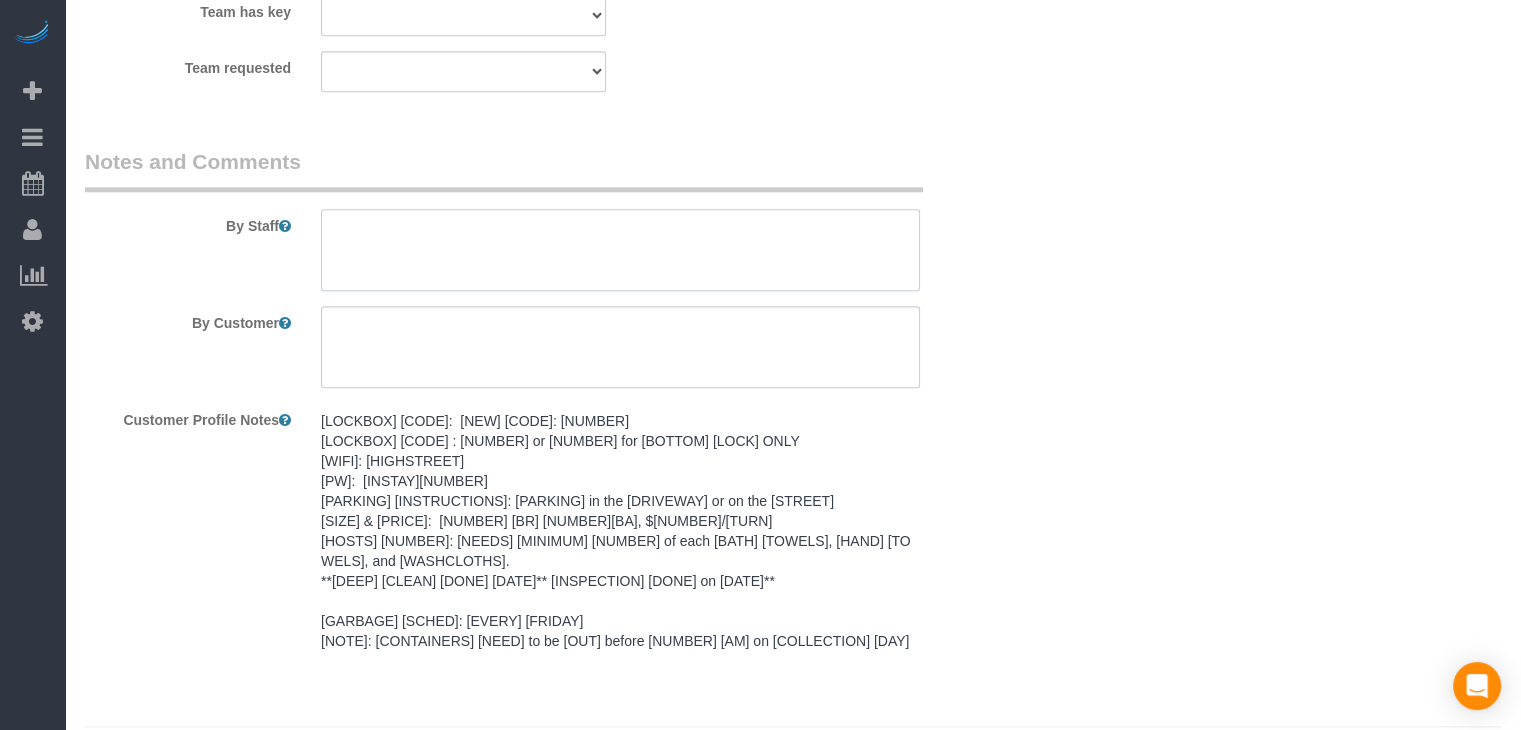 click at bounding box center [620, 250] 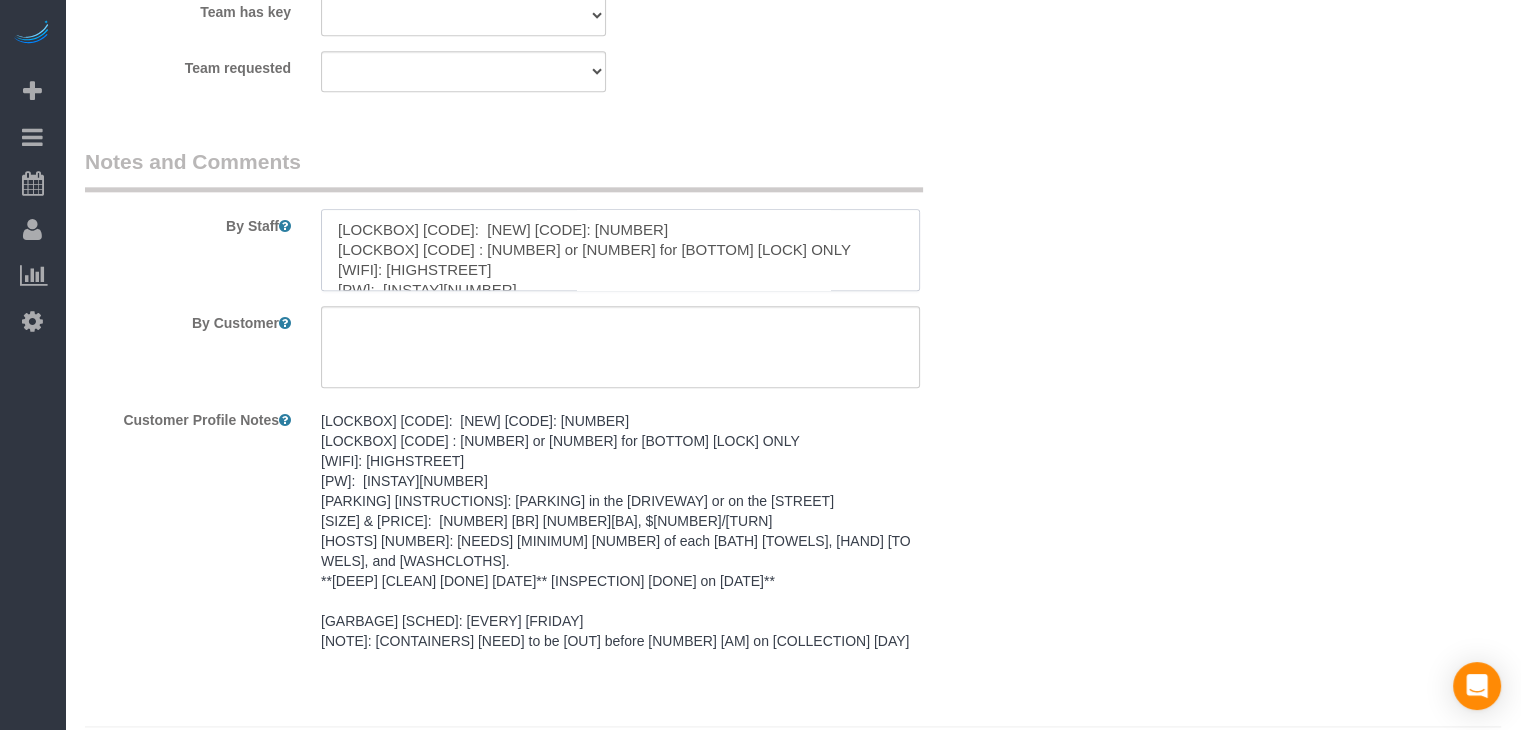 scroll, scrollTop: 148, scrollLeft: 0, axis: vertical 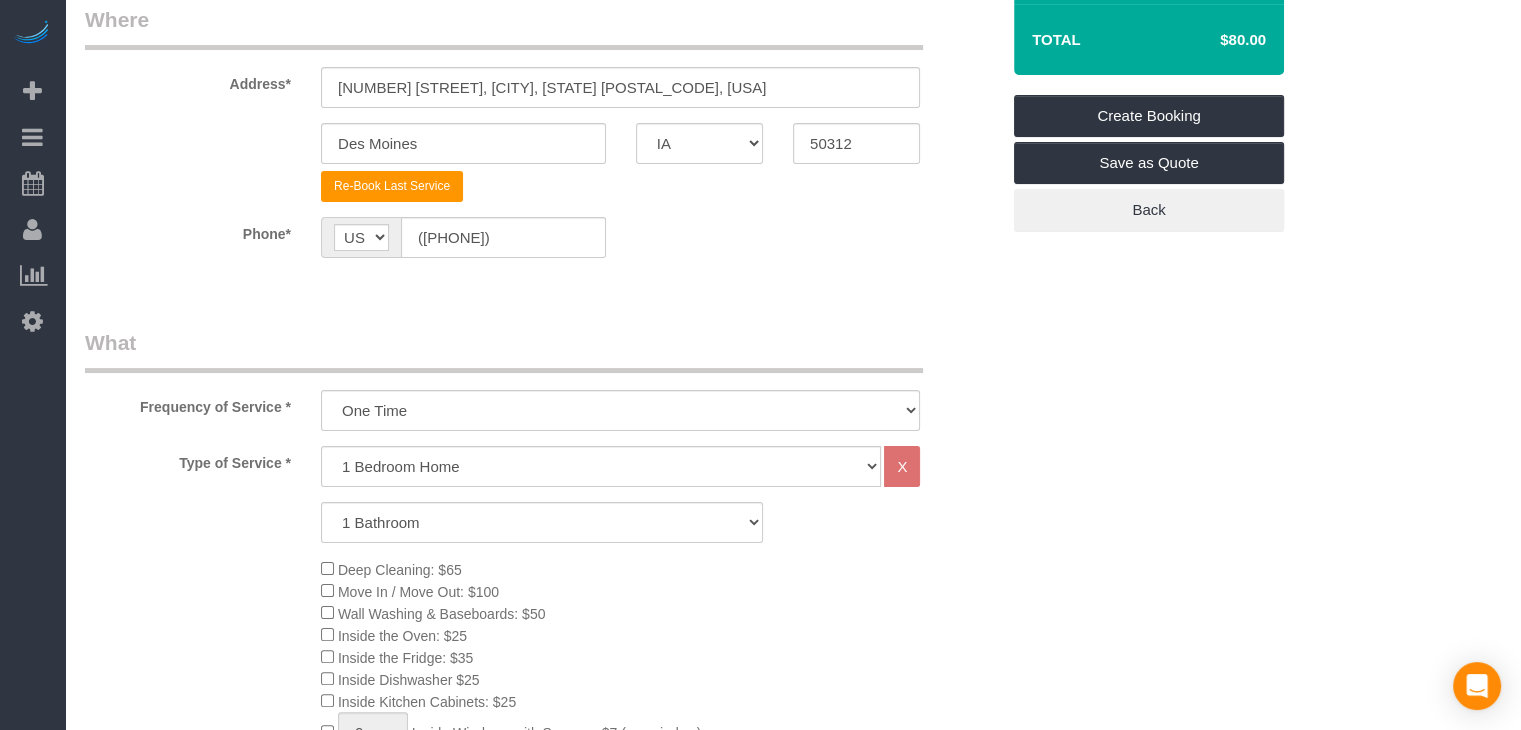 type on "Lockbox Code:  NEW CODE: 2636
Lockbox code : 5211 or 5010 for BOTTOM LOCK ONLY
Wifi: HighStreet
PW:  instay2510
Parking Instructions: park in the driveway or on the street
Size & Price:  2 BR 1BA, $80/turn                                                                Hosts 7: Needs minimum 7 of each Bath Towels, Hand Towels, and Washcloths.
**Deep clean done 10-26-23** Inspection done on 11.02.23**
GARBAGE SCHED: EVERY FRIDAY
NOTE: Containers need to be out before 7 am on collection day" 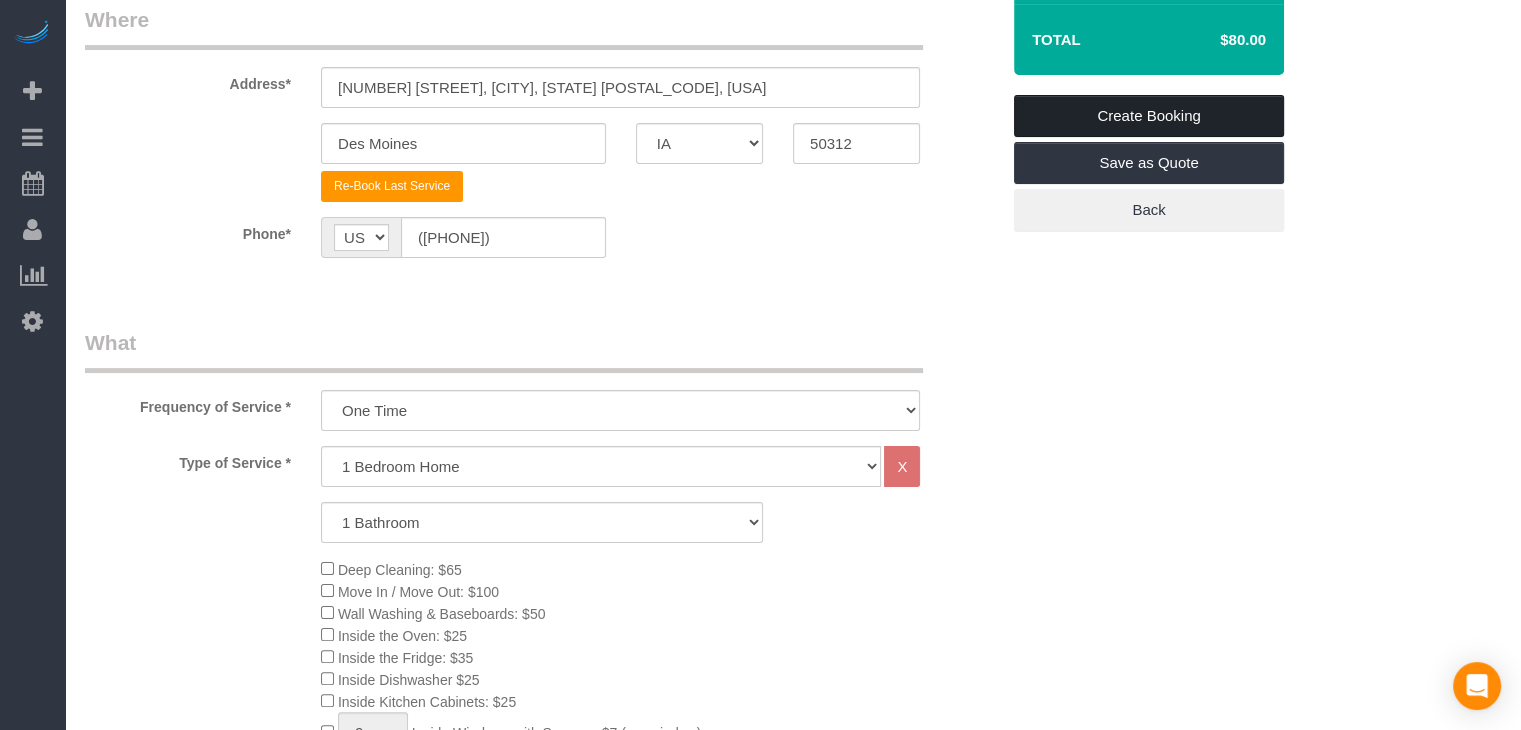 click on "Create Booking" at bounding box center [1149, 116] 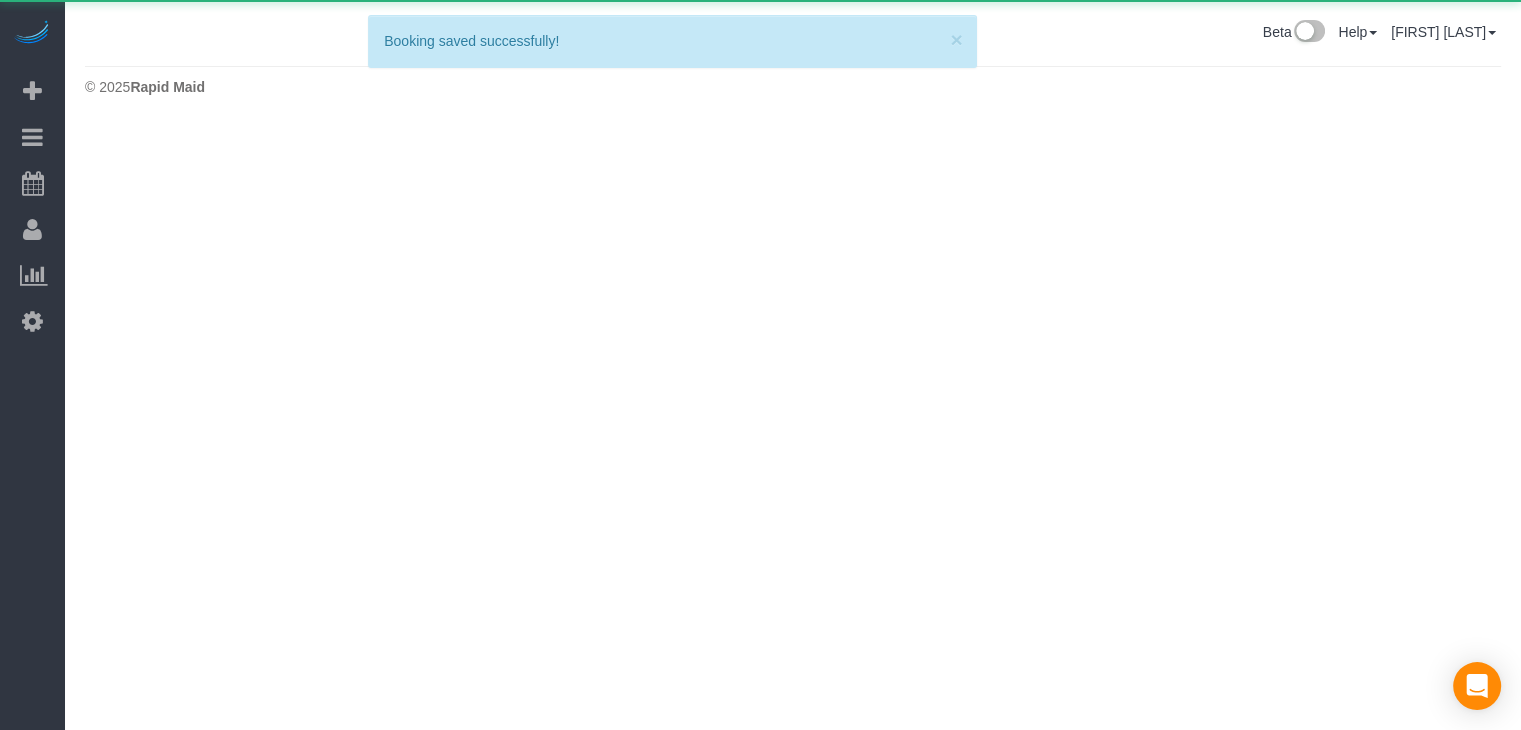 scroll, scrollTop: 0, scrollLeft: 0, axis: both 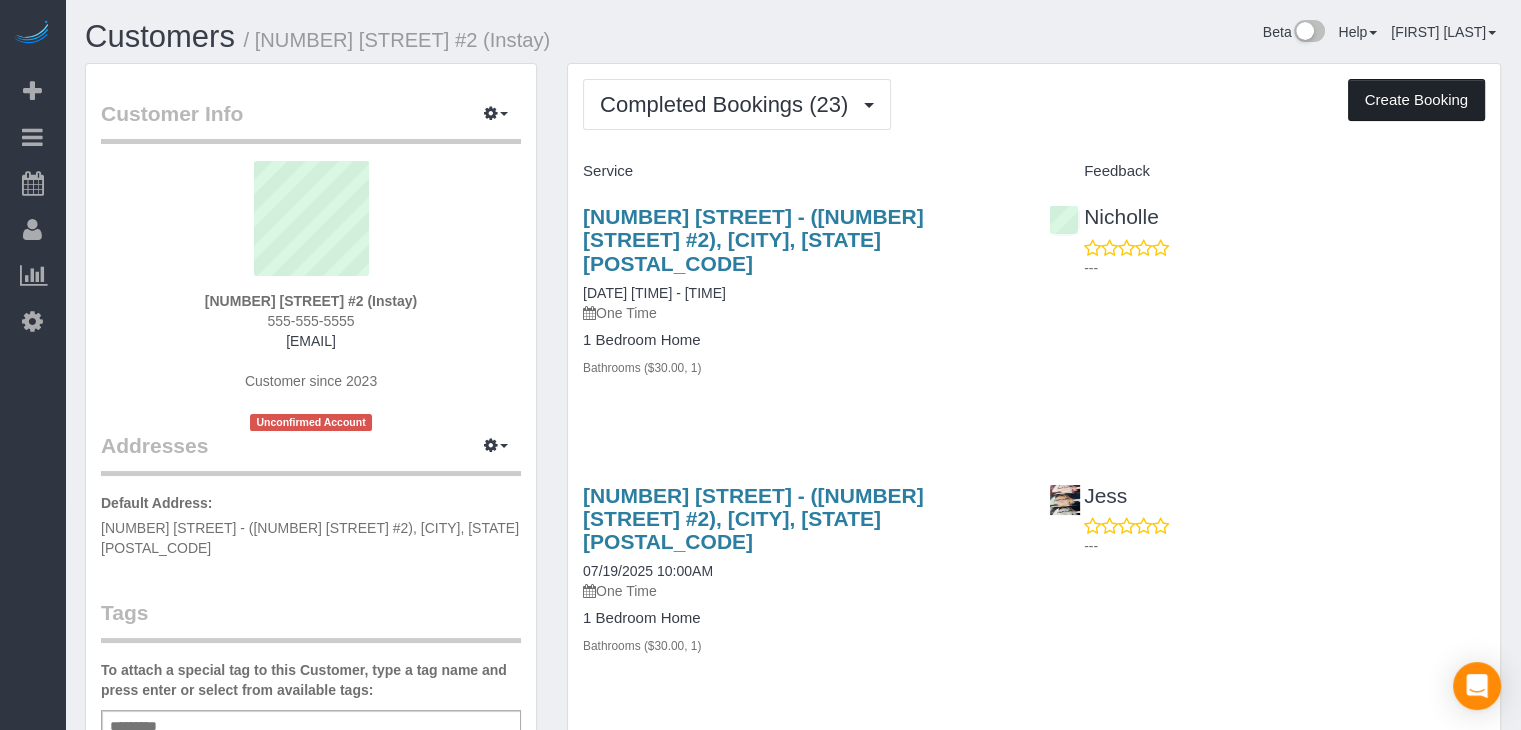 click on "Create Booking" at bounding box center (1416, 100) 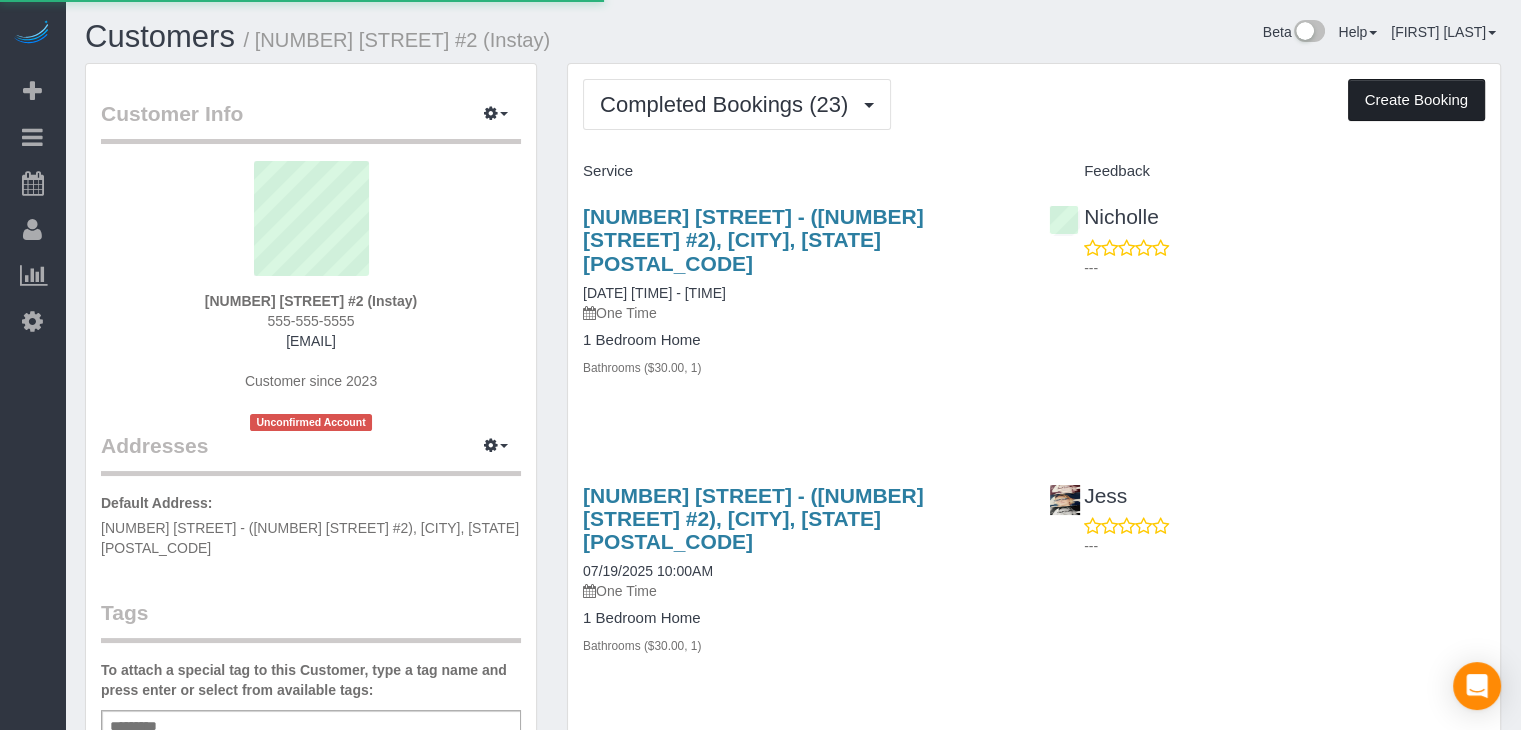 select on "IA" 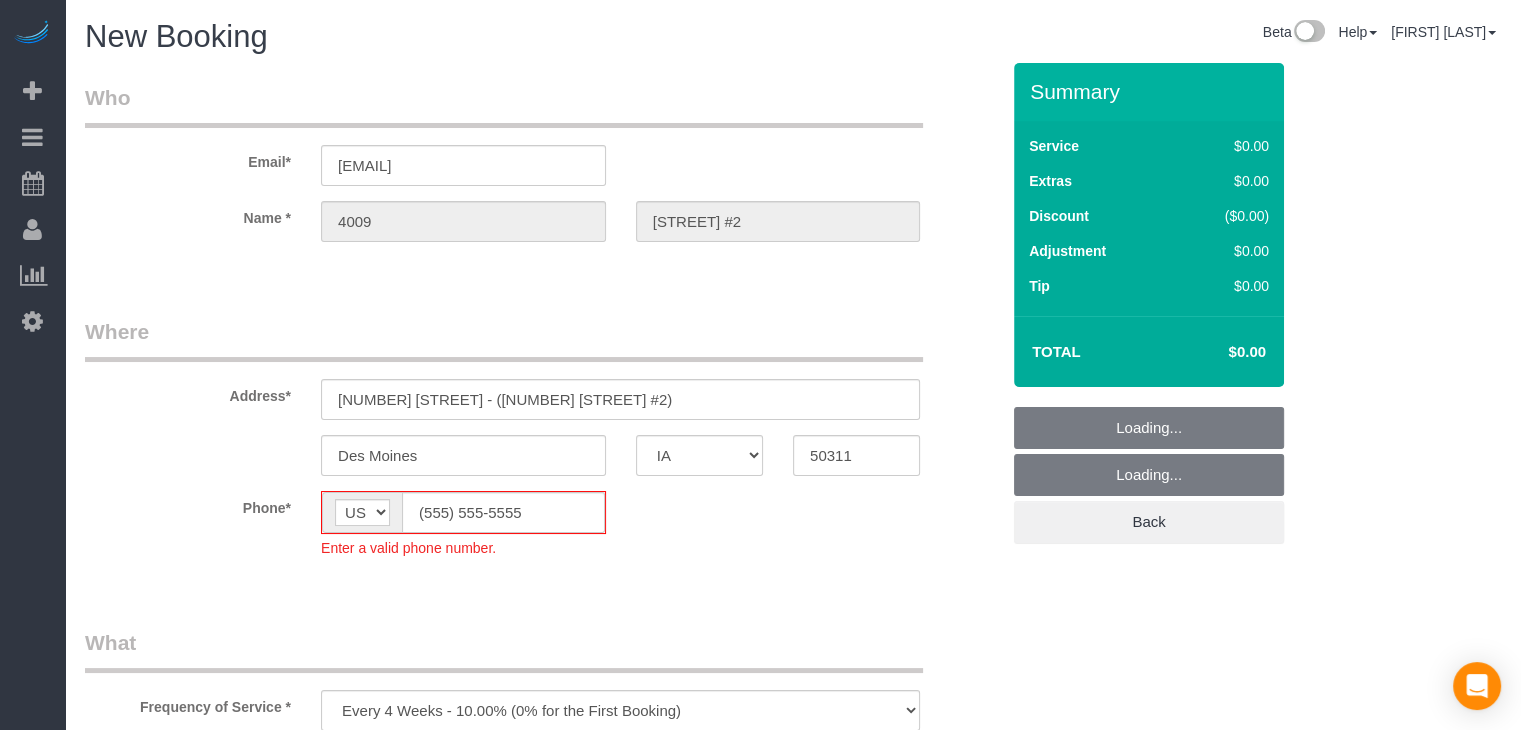 select on "object:1674" 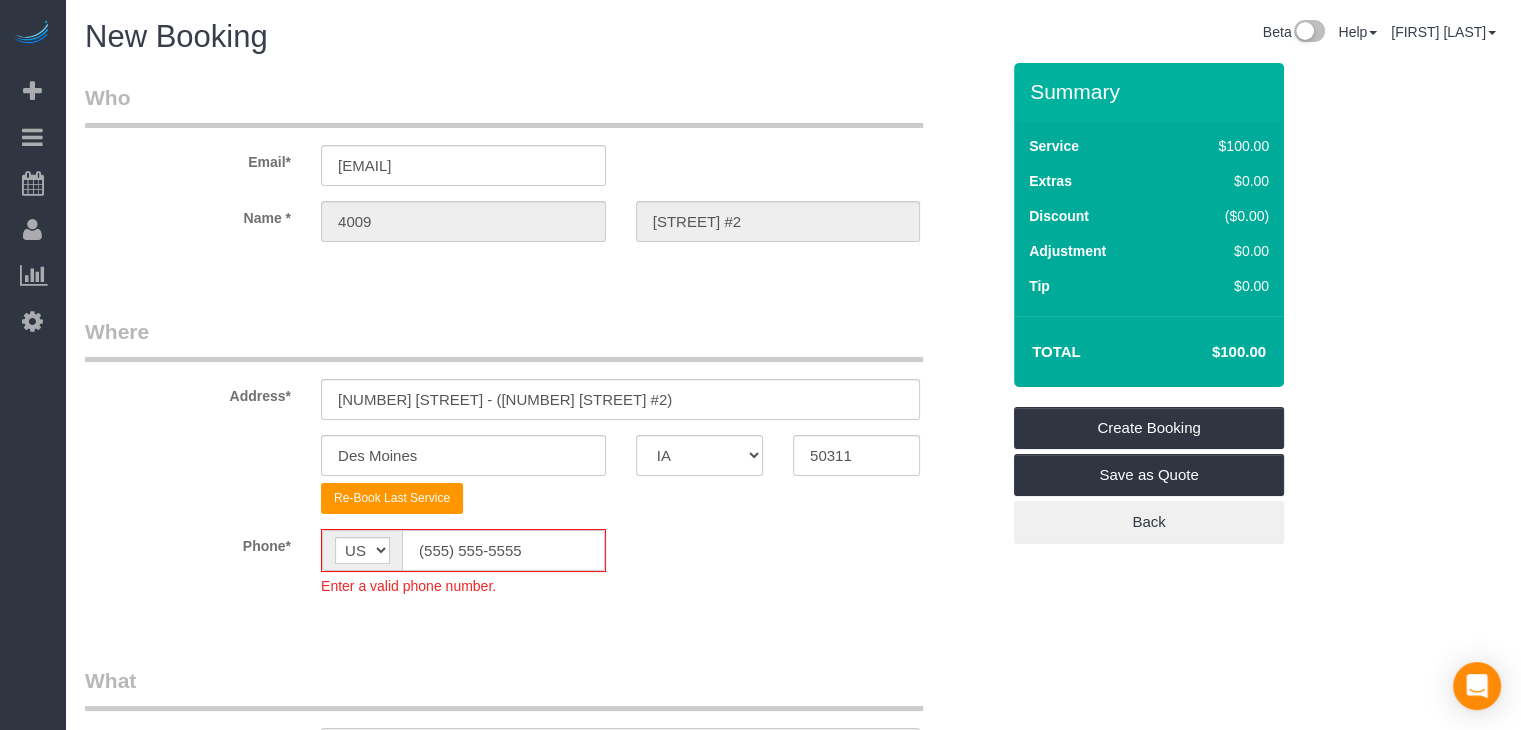 click on "(555) 555-5555" 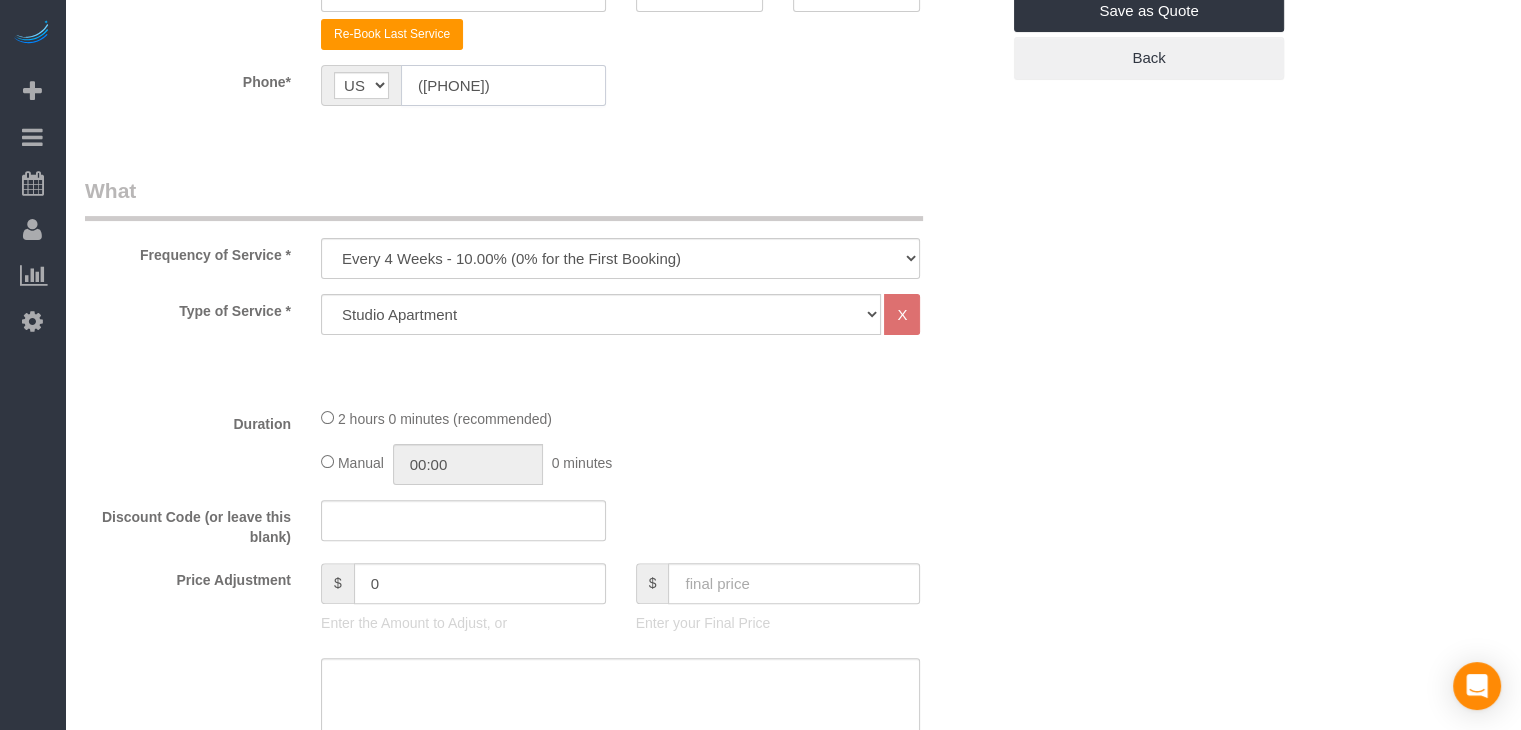 scroll, scrollTop: 553, scrollLeft: 0, axis: vertical 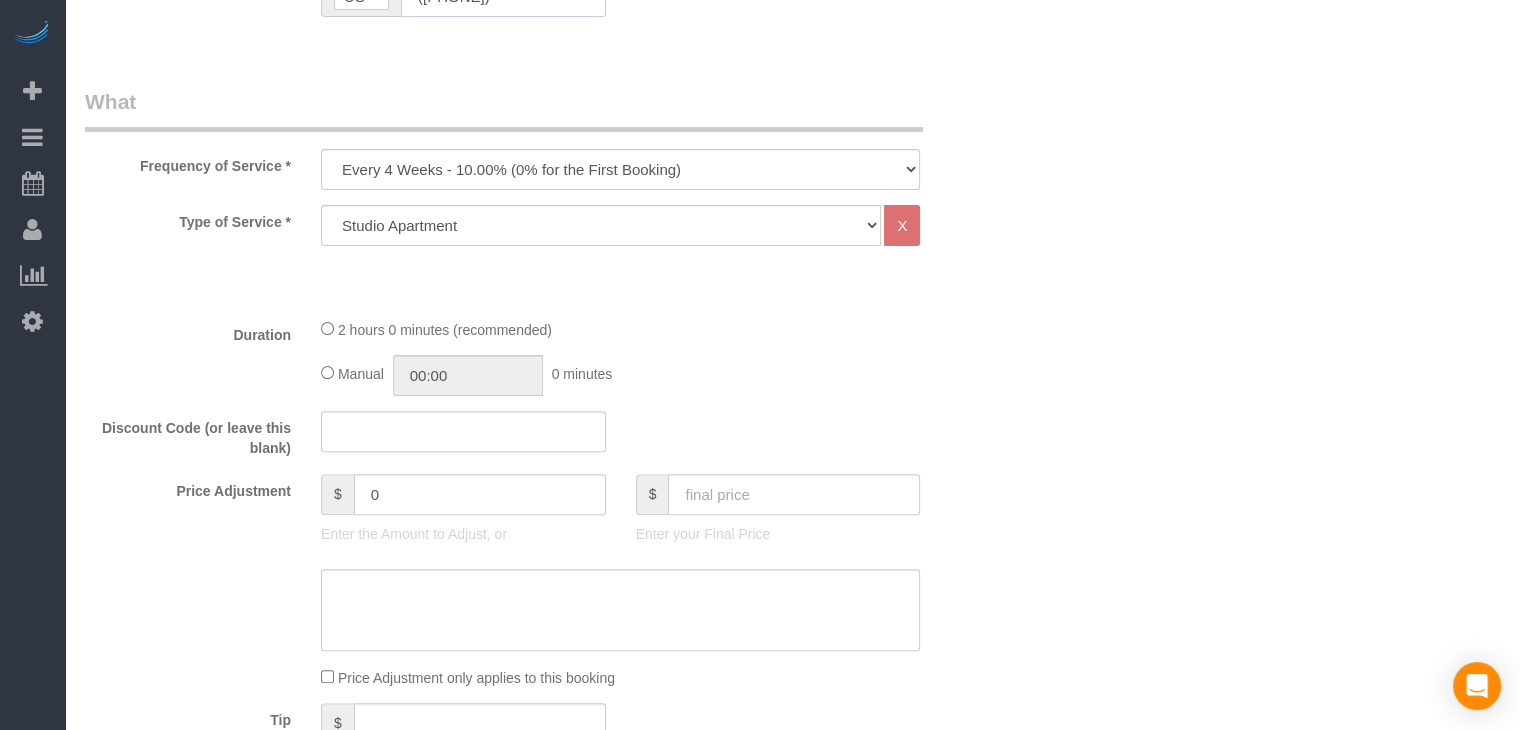 type on "[PHONE]" 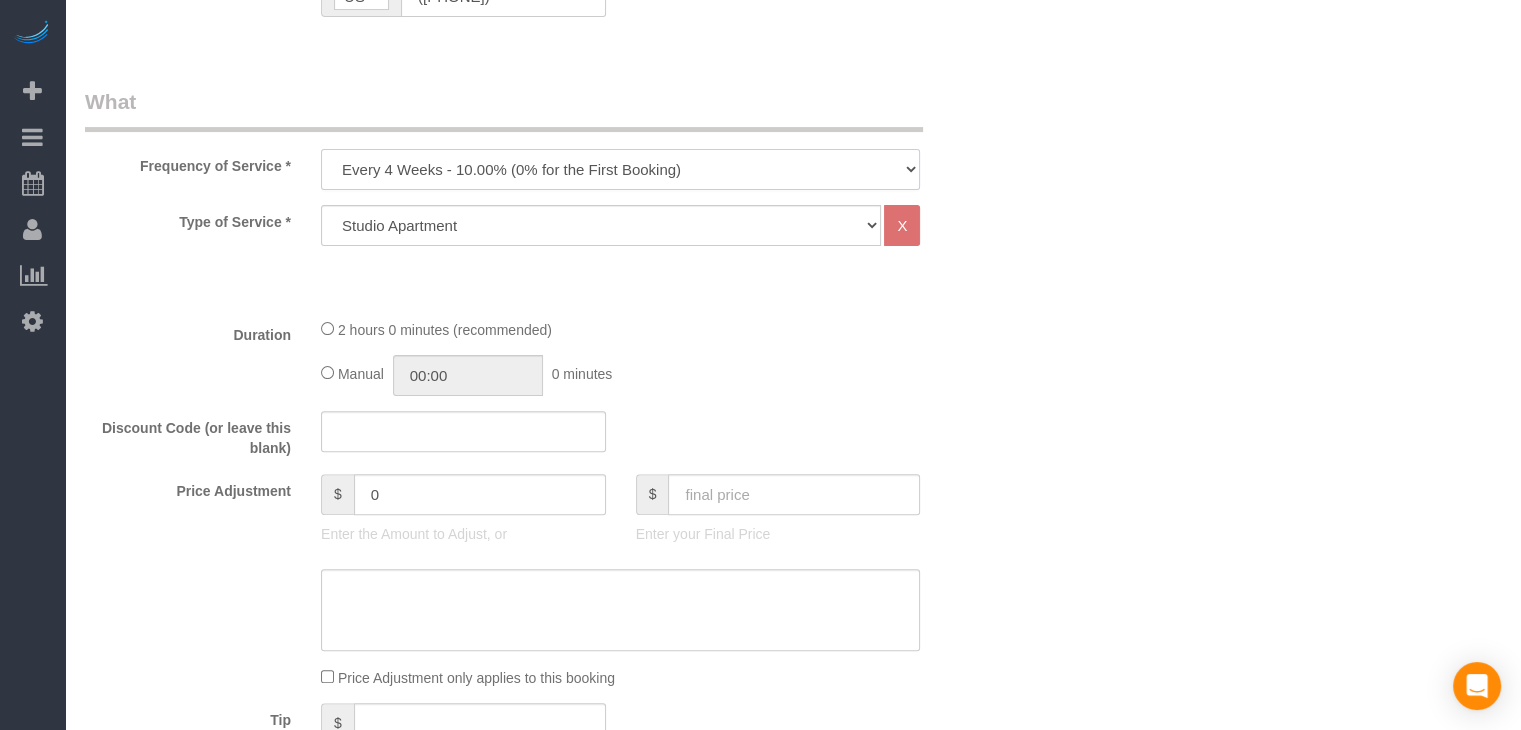 drag, startPoint x: 567, startPoint y: 149, endPoint x: 557, endPoint y: 165, distance: 18.867962 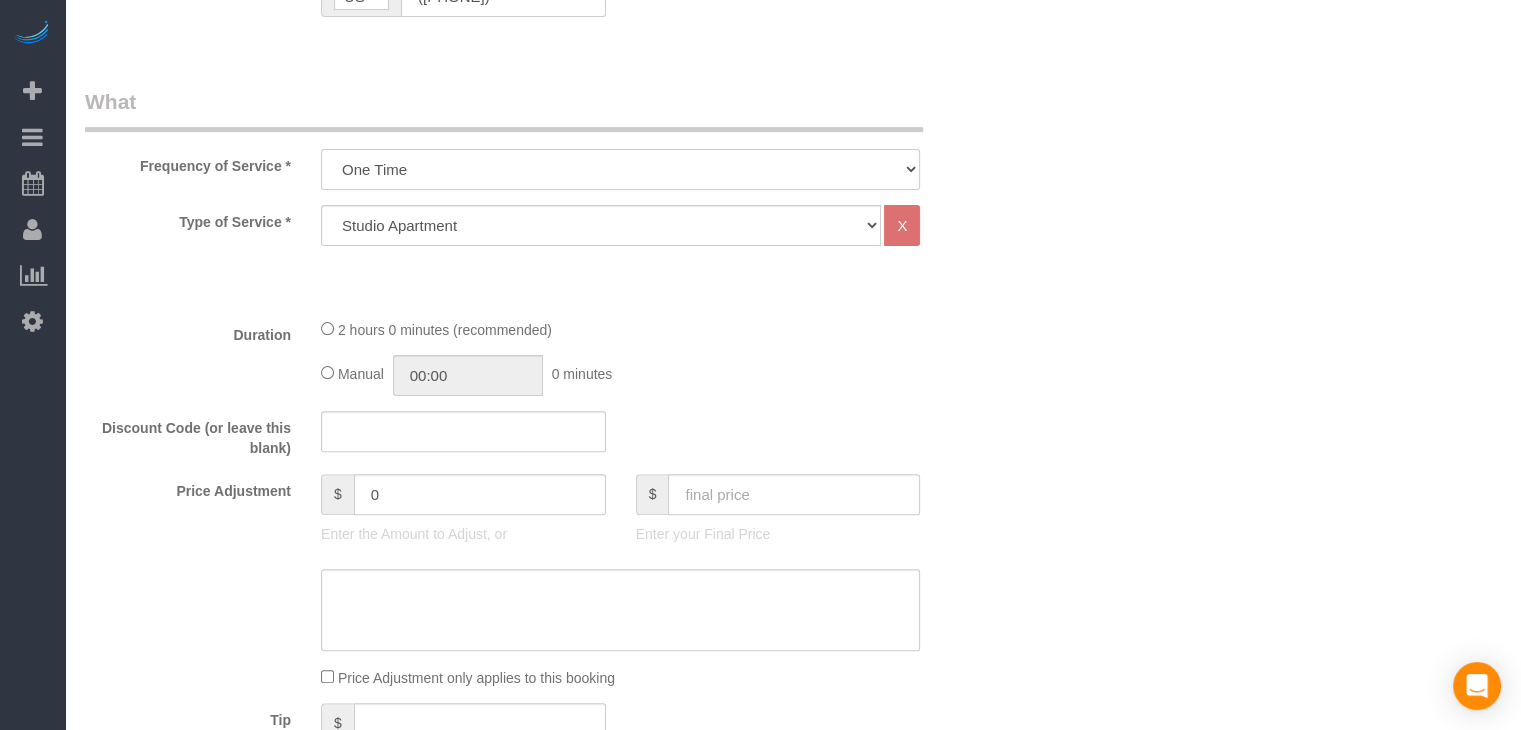 click on "Every 6 Weeks (0% for the First Booking) One Time Every 8 Weeks (0% for the First Booking) Every 4 Weeks - 10.00% (0% for the First Booking) Every 3 Weeks - 12.00% (0% for the First Booking) Every 2 Weeks - 15.00% (0% for the First Booking) Weekly - 20.00% (0% for the First Booking)" at bounding box center [620, 169] 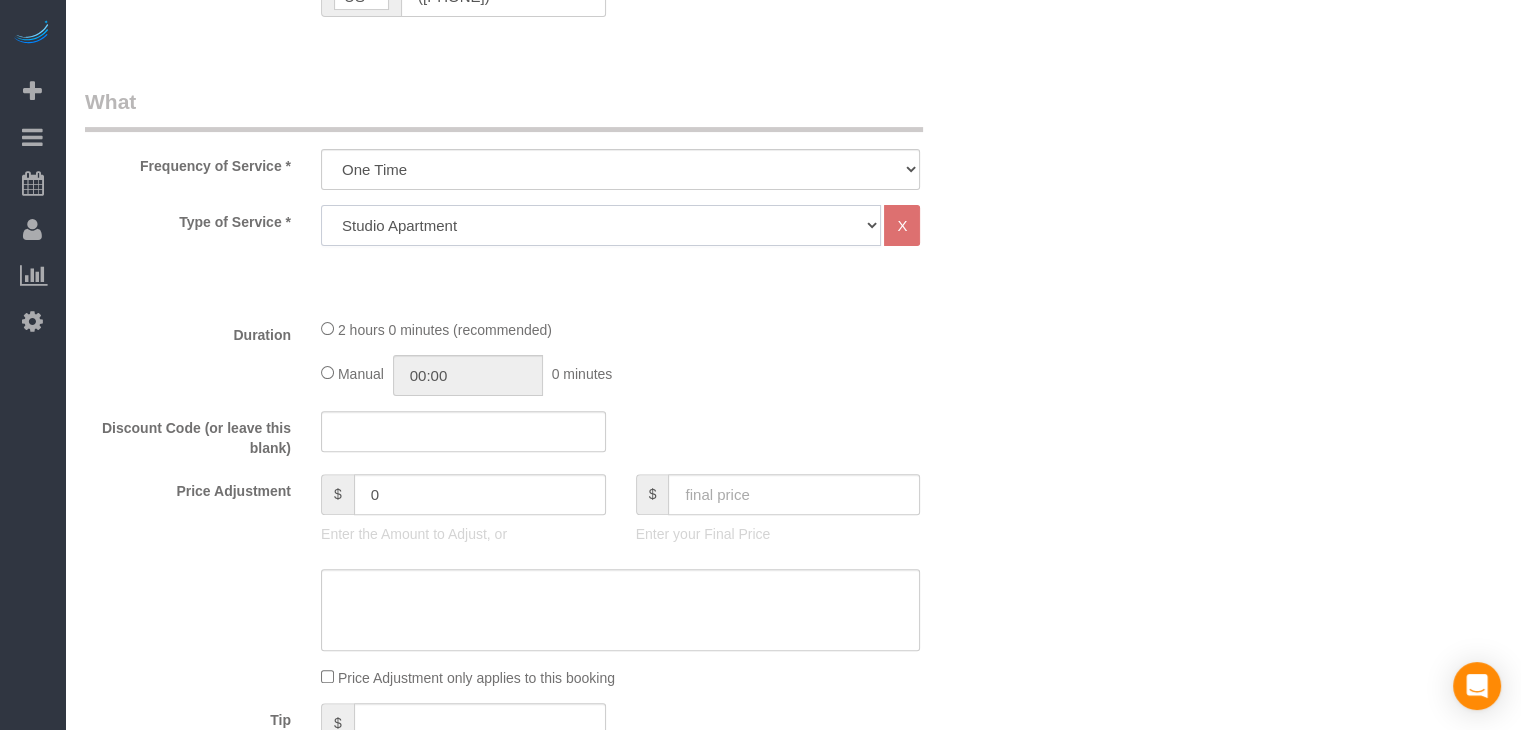 click on "Studio Apartment 1 Bedroom Home 2 Bedroom Home 3 Bedroom Home 4 Bedroom Home 5 Bedroom Home 6 Bedroom Home 7 Bedroom Home Hourly Cleaning Hazard/Emergency Cleaning General Maintenance" 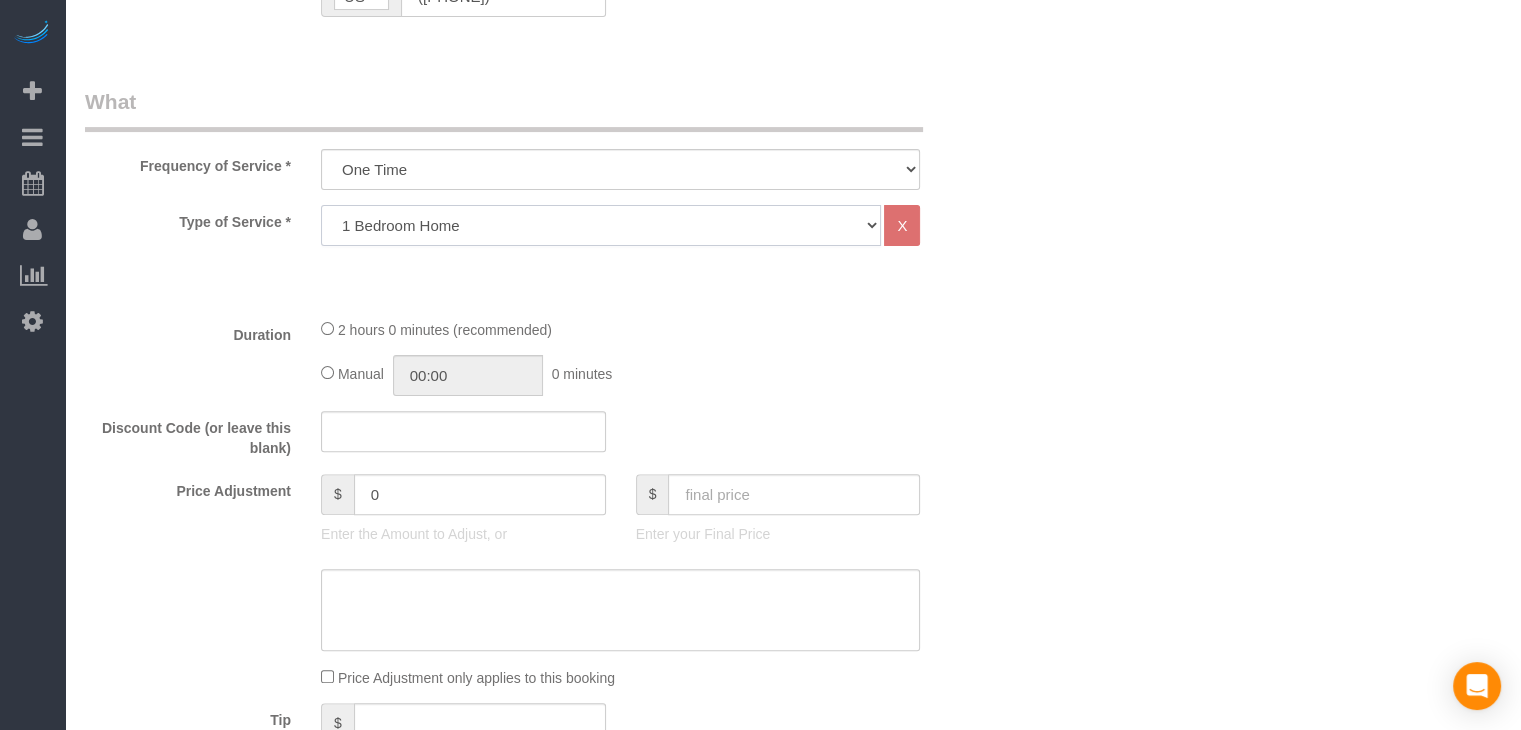 click on "Studio Apartment 1 Bedroom Home 2 Bedroom Home 3 Bedroom Home 4 Bedroom Home 5 Bedroom Home 6 Bedroom Home 7 Bedroom Home Hourly Cleaning Hazard/Emergency Cleaning General Maintenance" 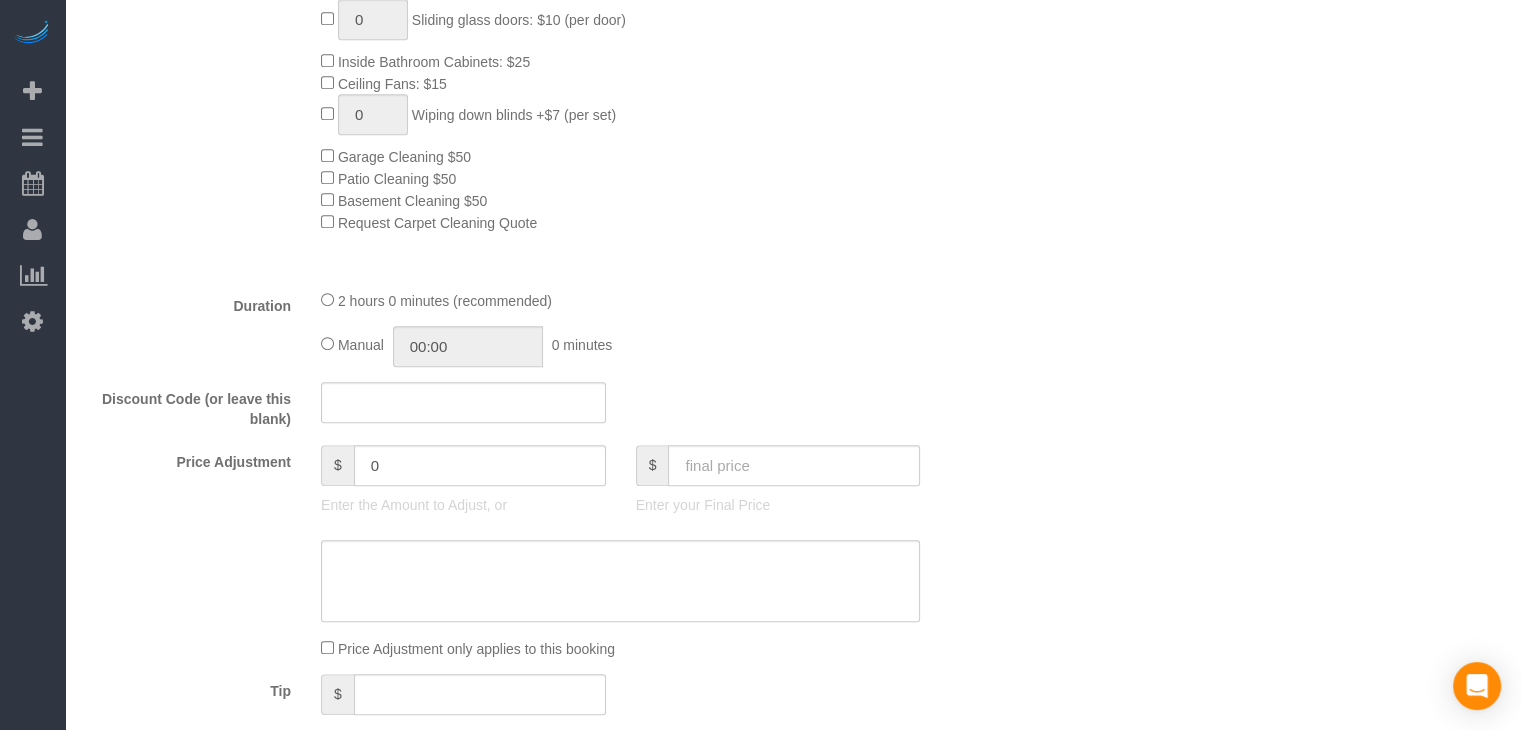 scroll, scrollTop: 1100, scrollLeft: 0, axis: vertical 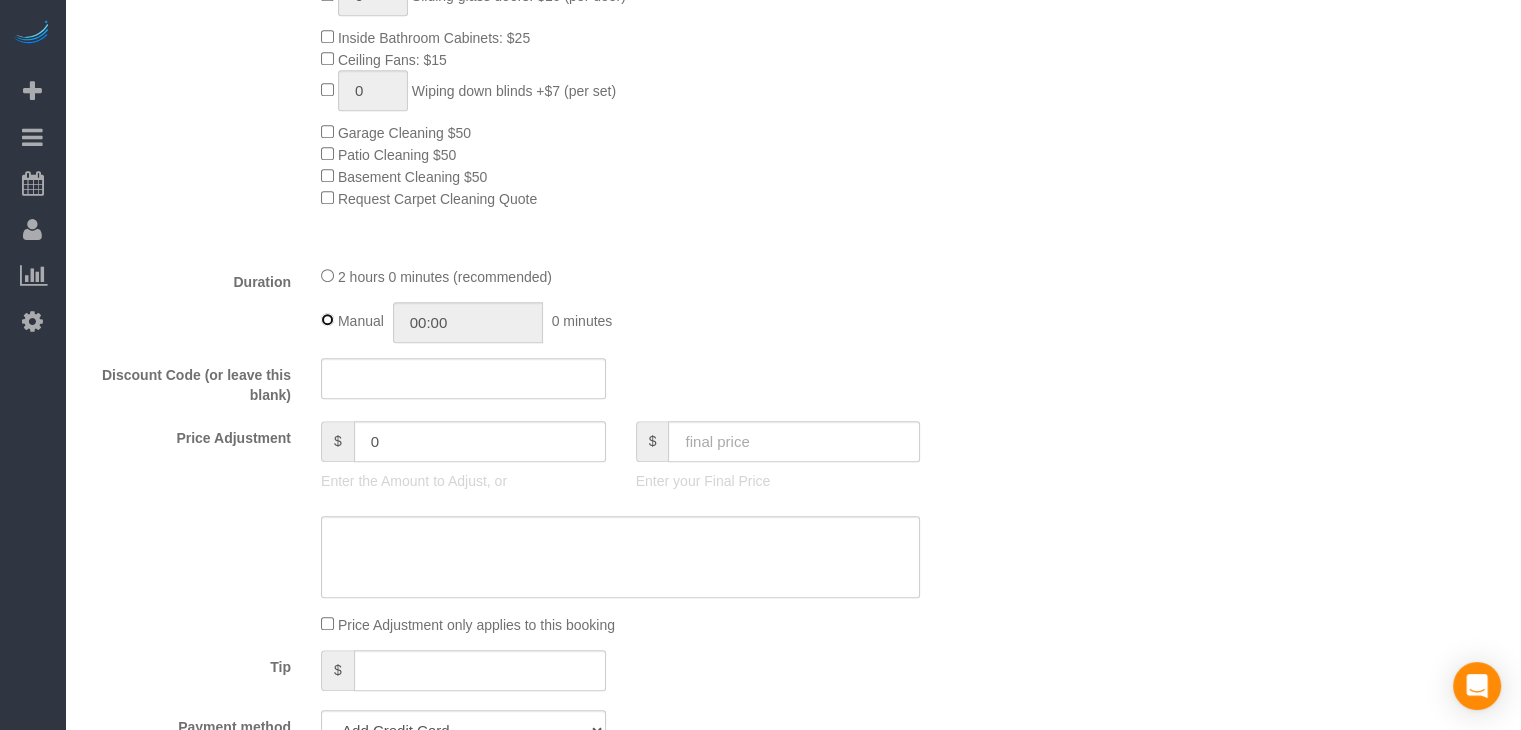 type on "02:00" 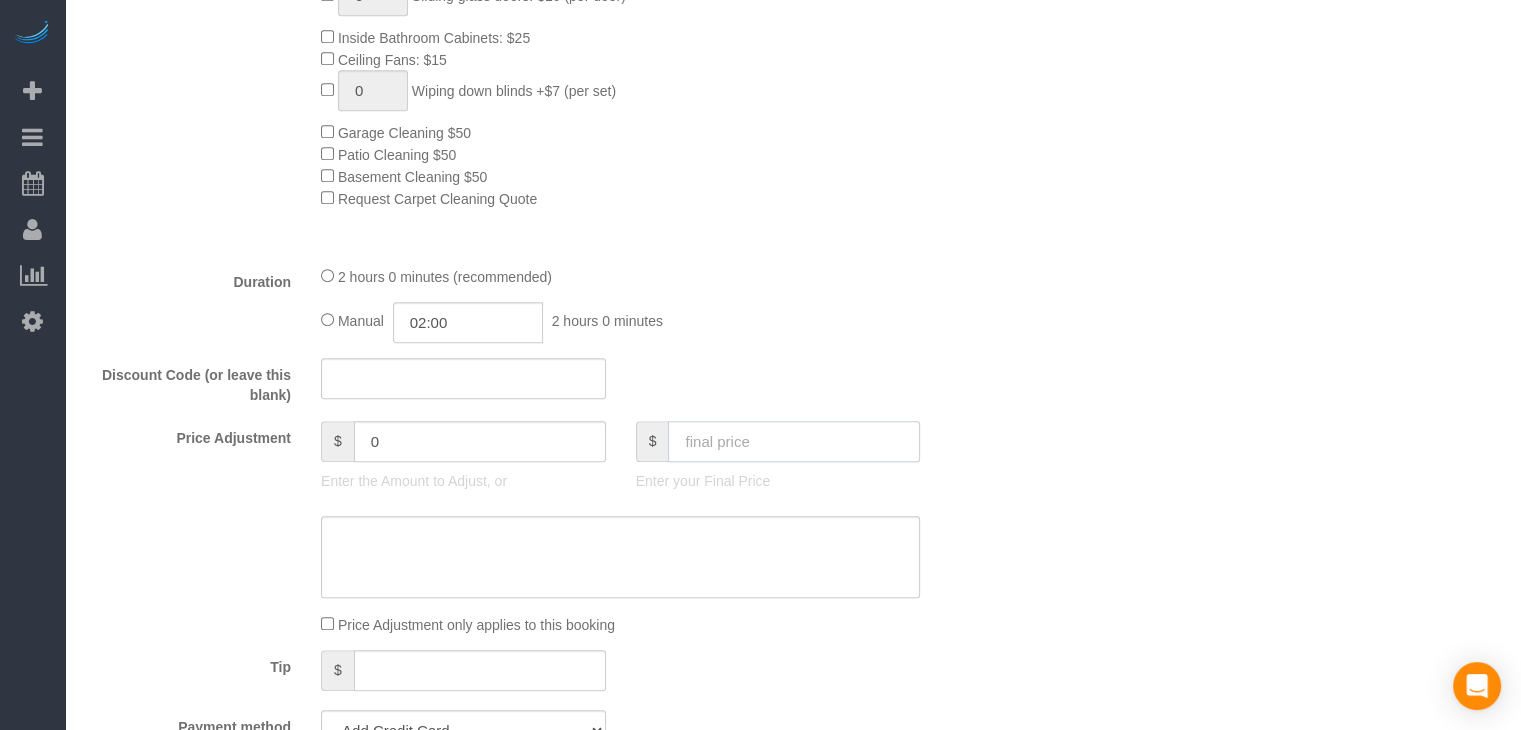 click 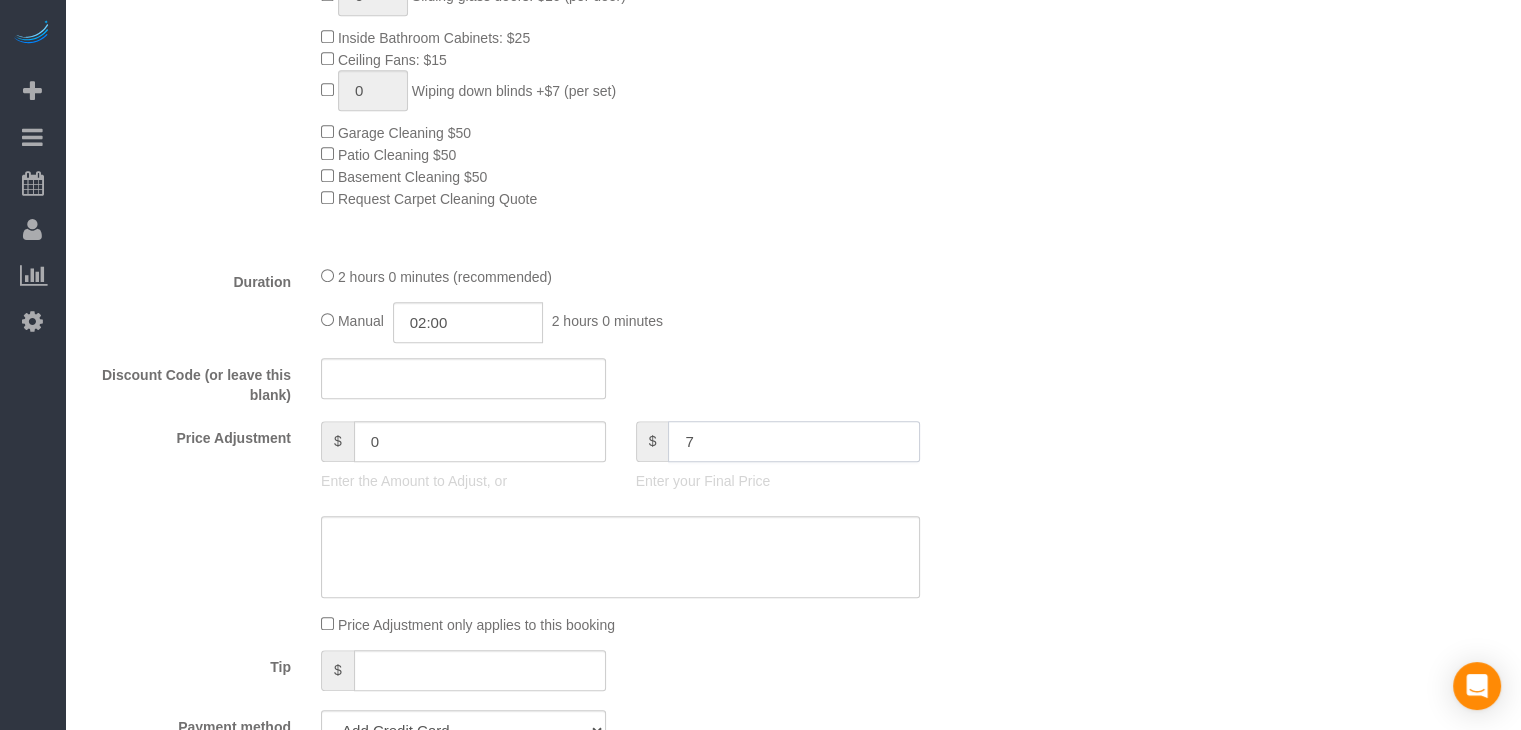 type on "75" 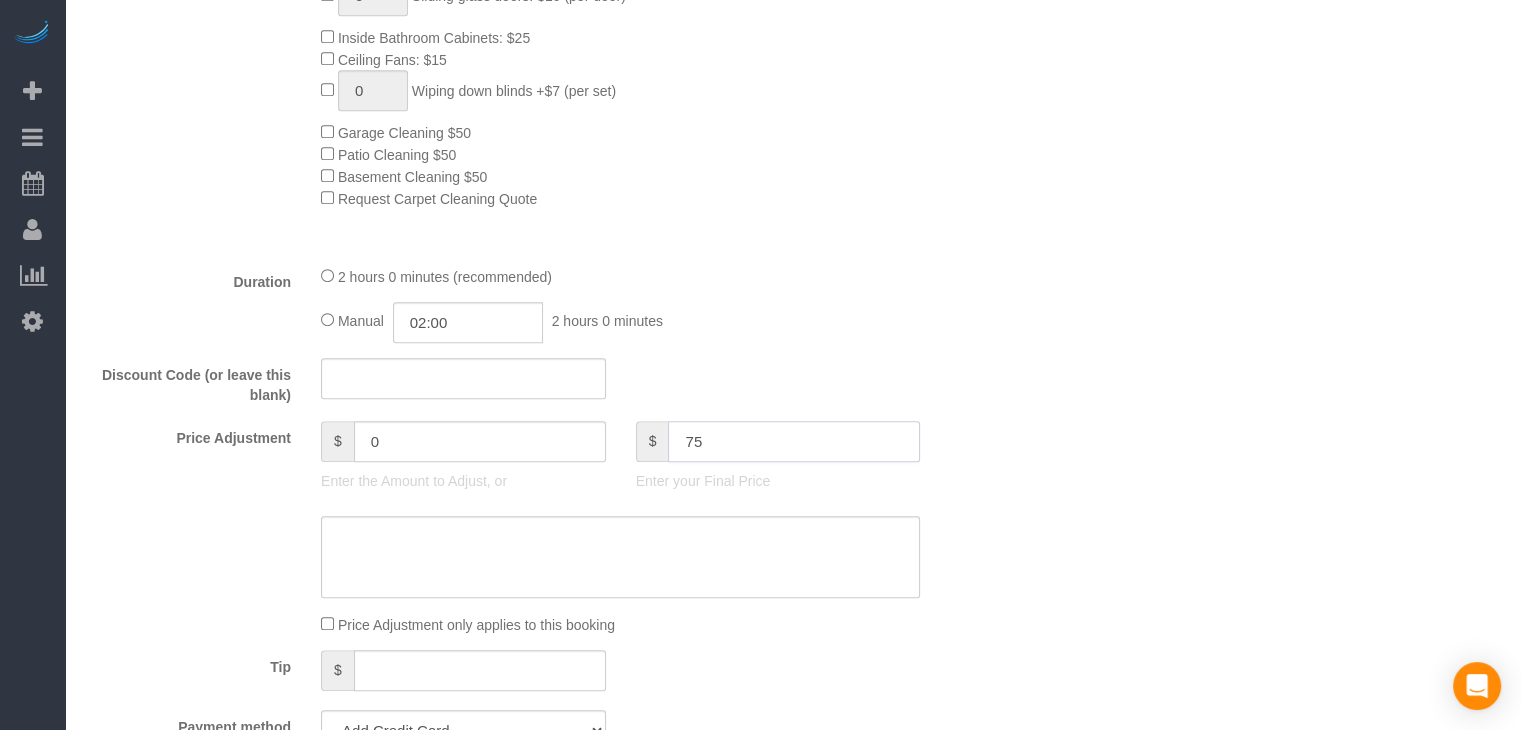 type on "-64" 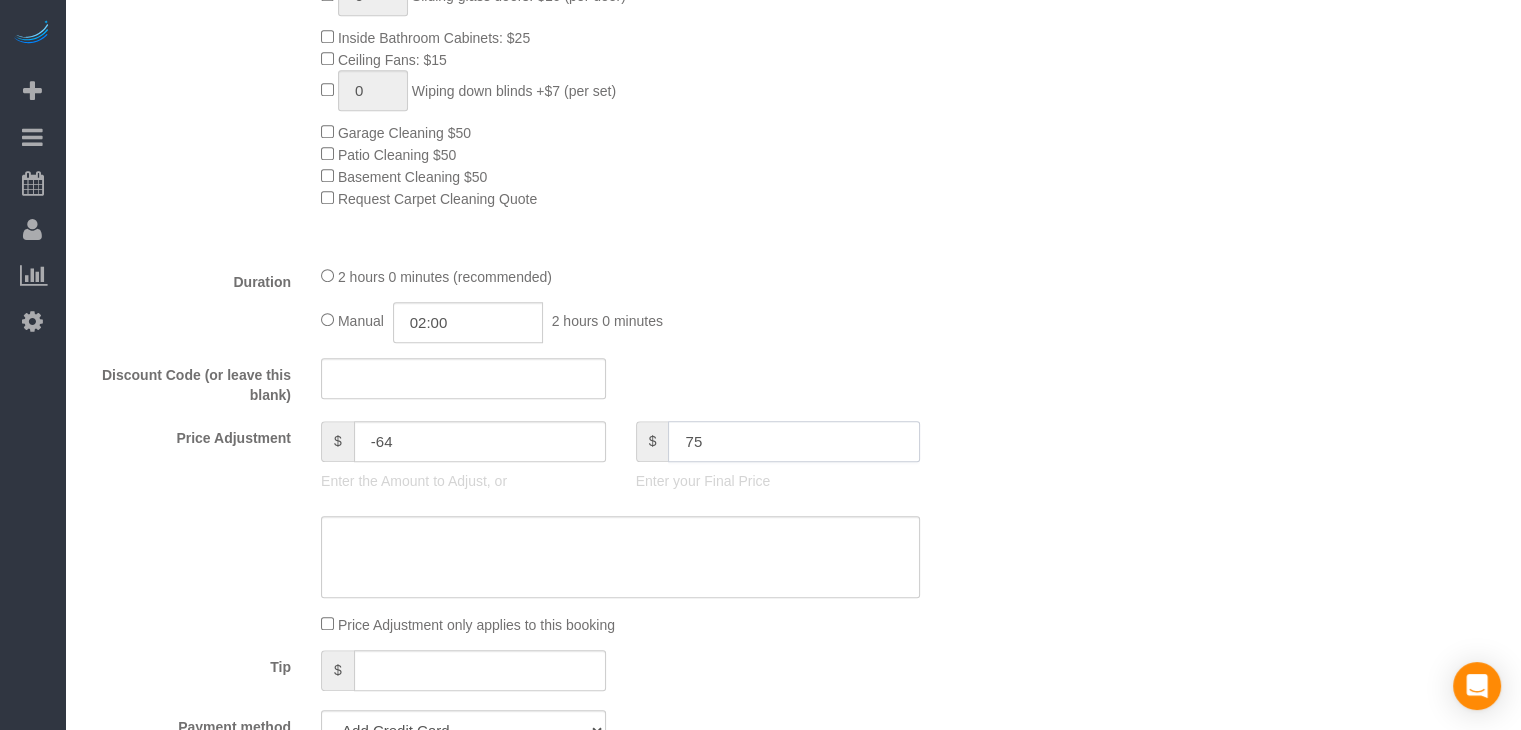 type 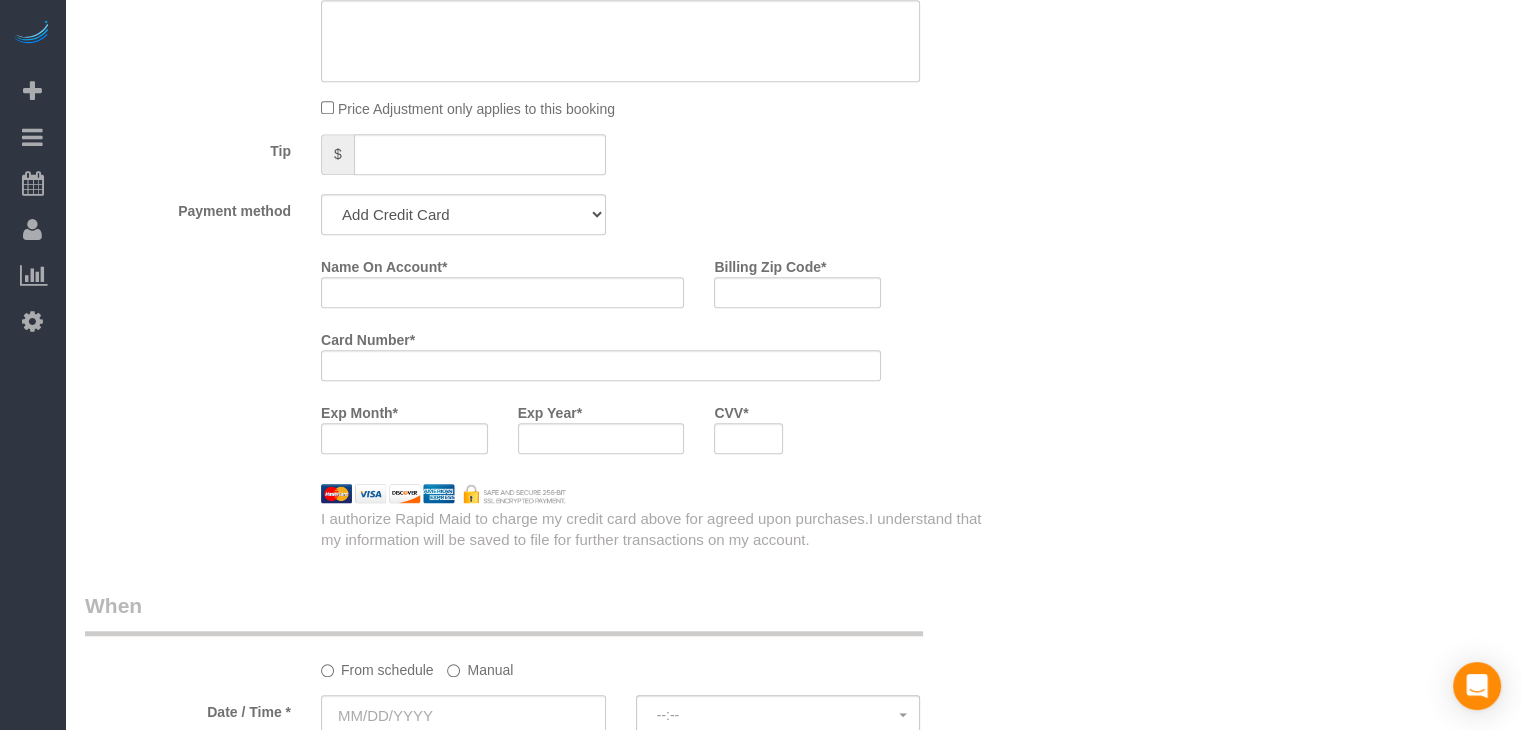 scroll, scrollTop: 1660, scrollLeft: 0, axis: vertical 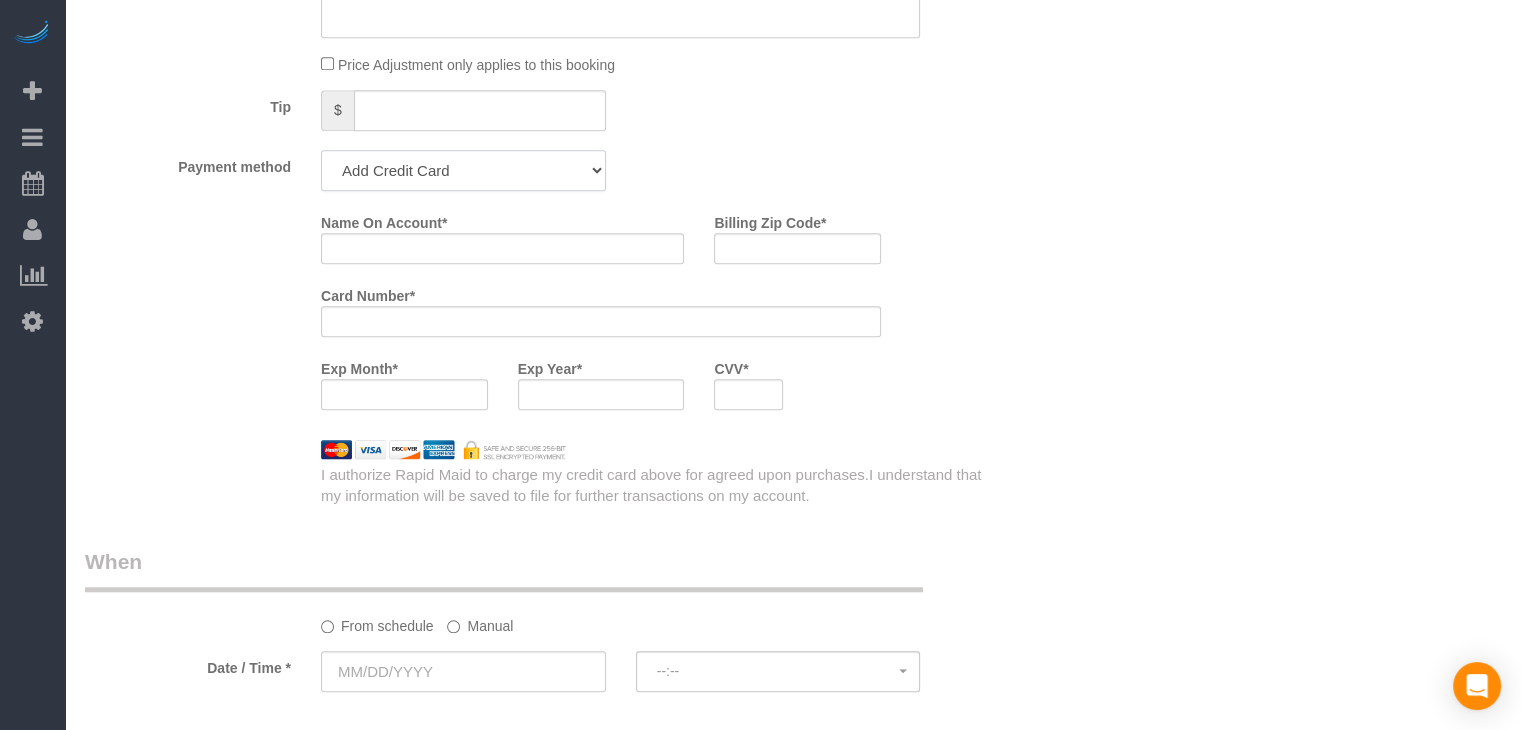 click on "Add Credit Card Cash Check Paypal" 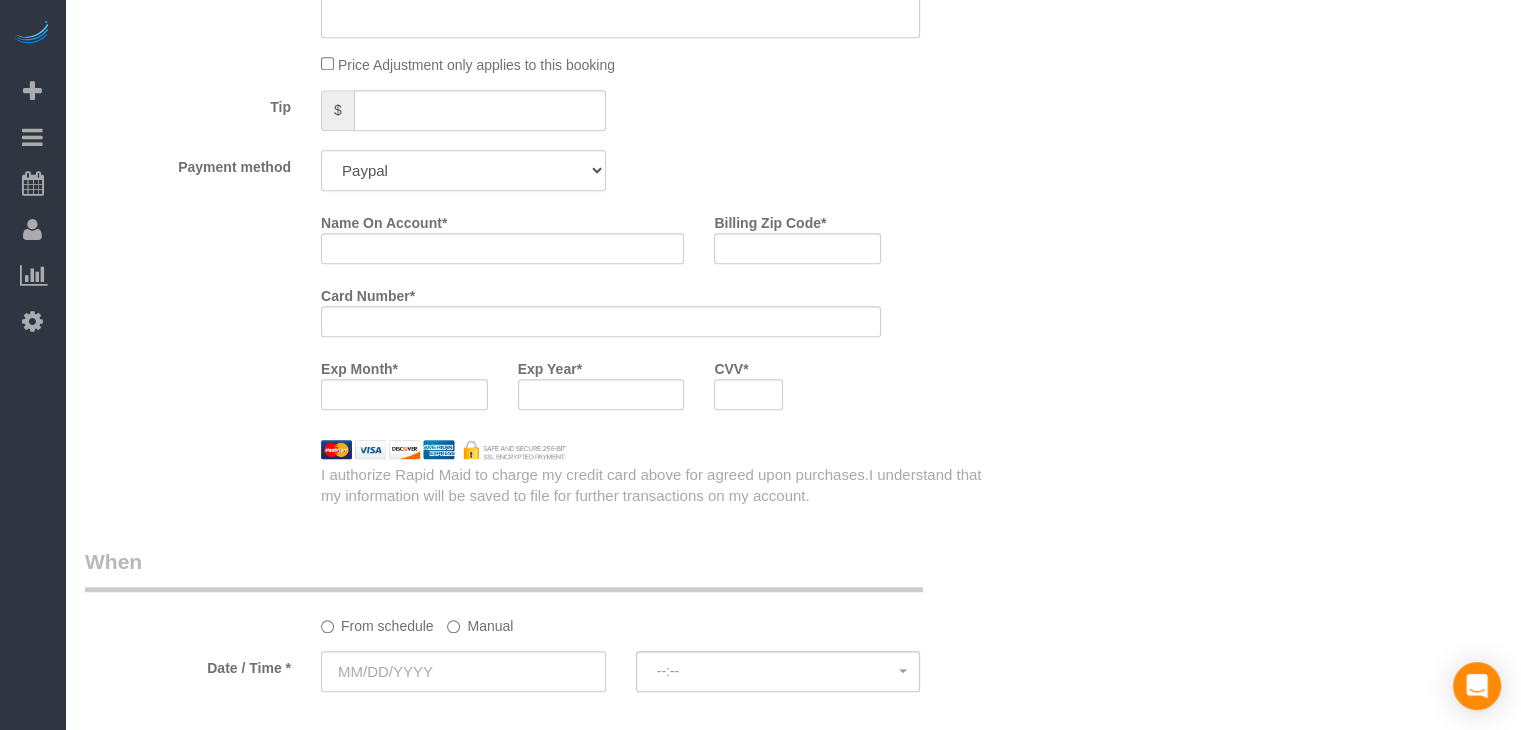 click on "Add Credit Card Cash Check Paypal" 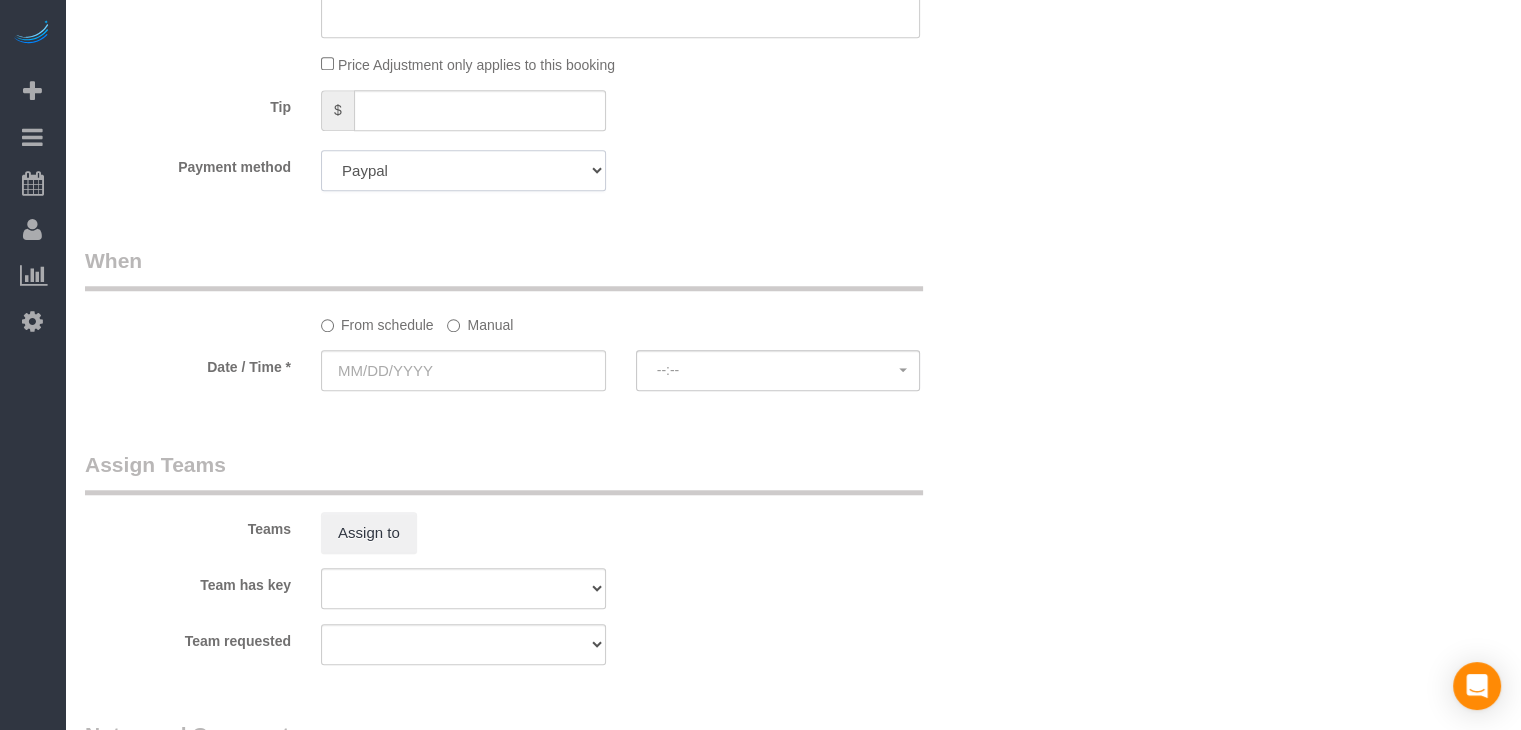 drag, startPoint x: 544, startPoint y: 173, endPoint x: 540, endPoint y: 185, distance: 12.649111 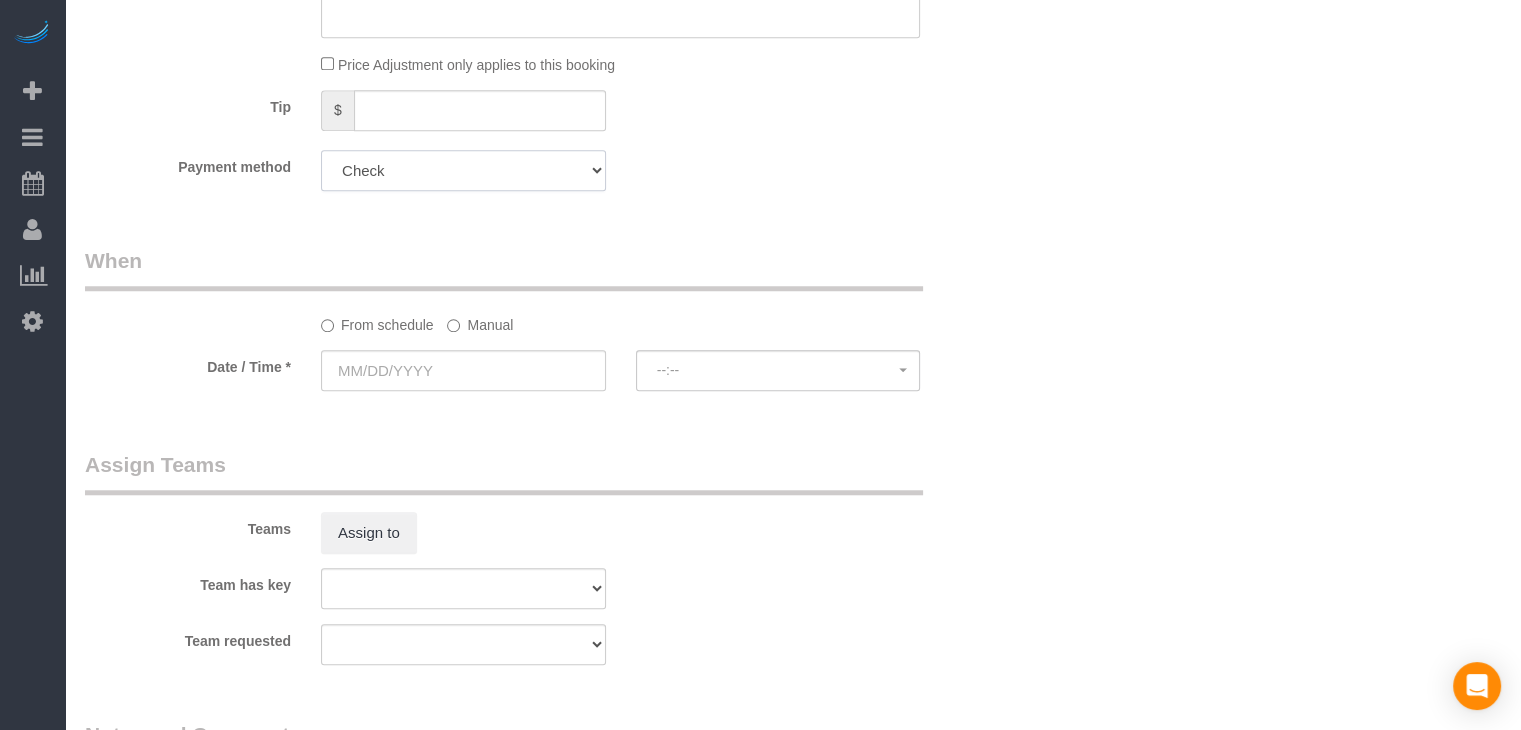 click on "Add Credit Card Cash Check Paypal" 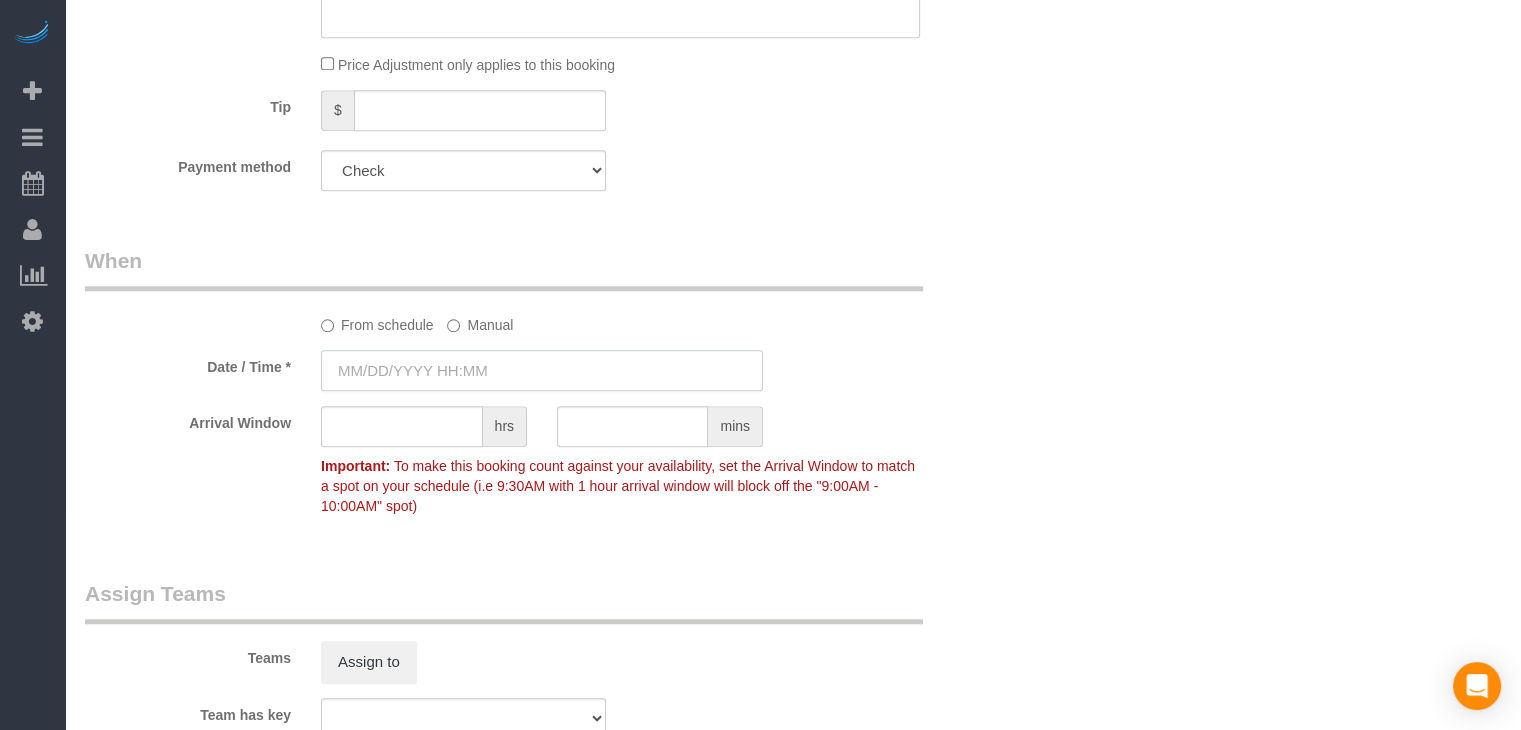click at bounding box center (542, 370) 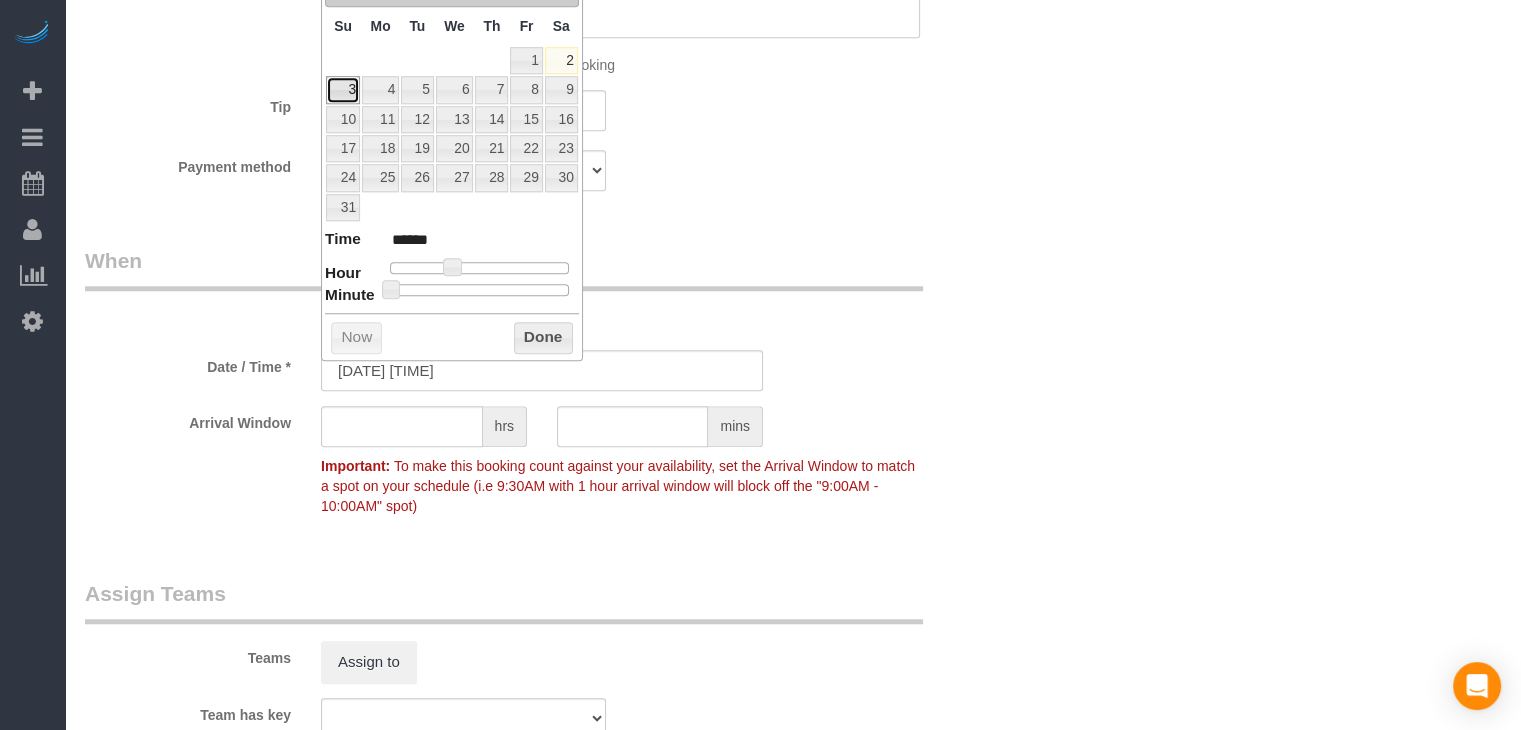 click on "3" at bounding box center [343, 89] 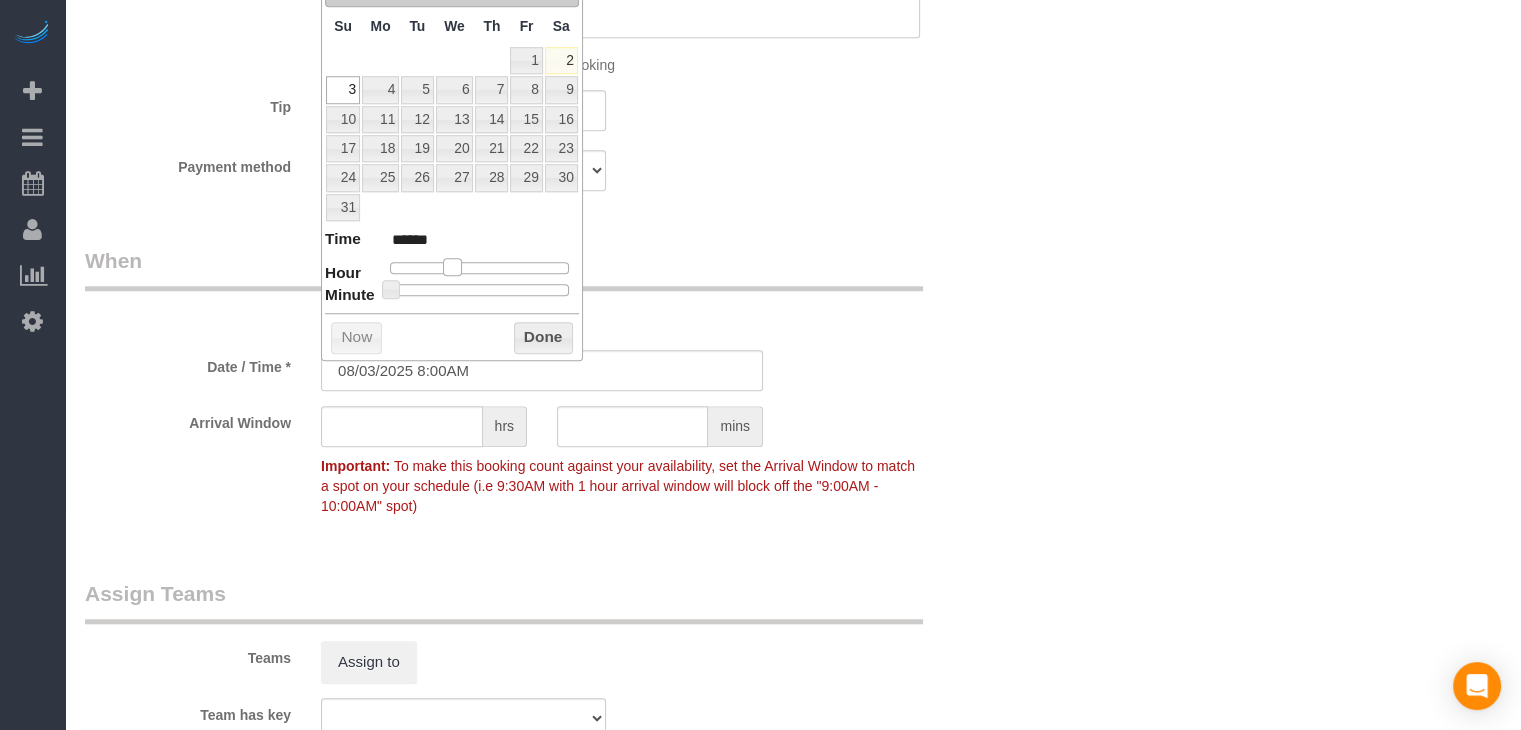 type on "08/03/2025 9:00AM" 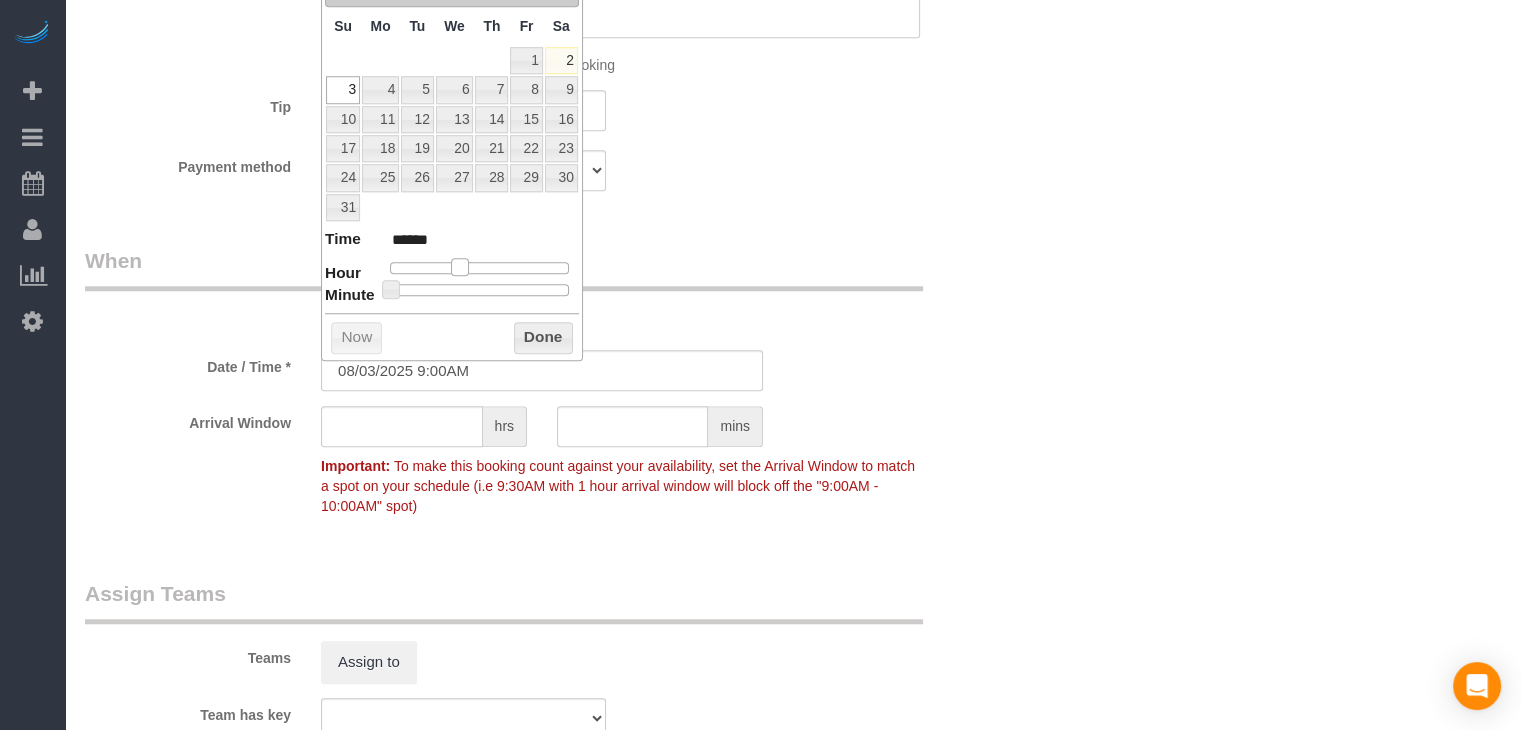 type on "08/03/2025 10:00AM" 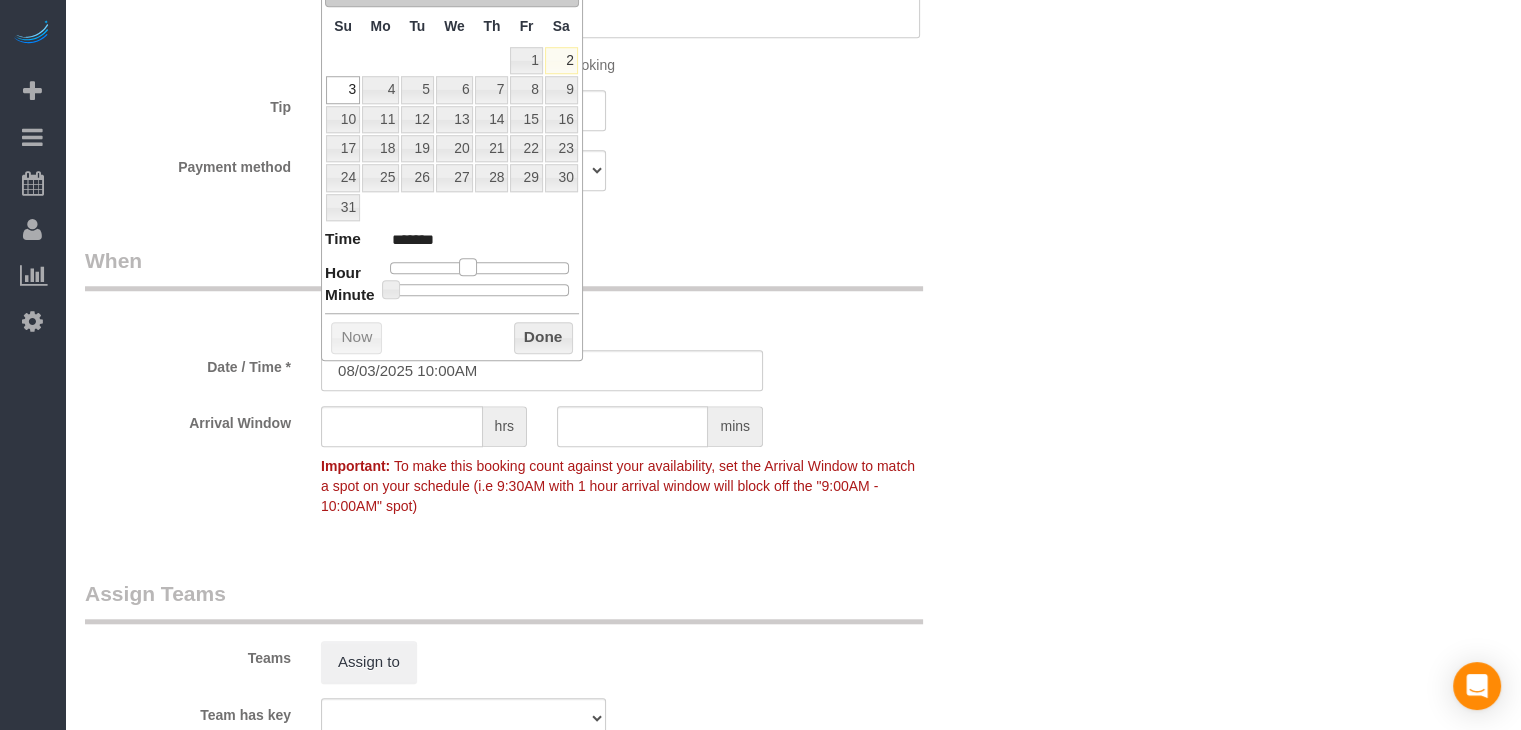 drag, startPoint x: 451, startPoint y: 261, endPoint x: 469, endPoint y: 263, distance: 18.110771 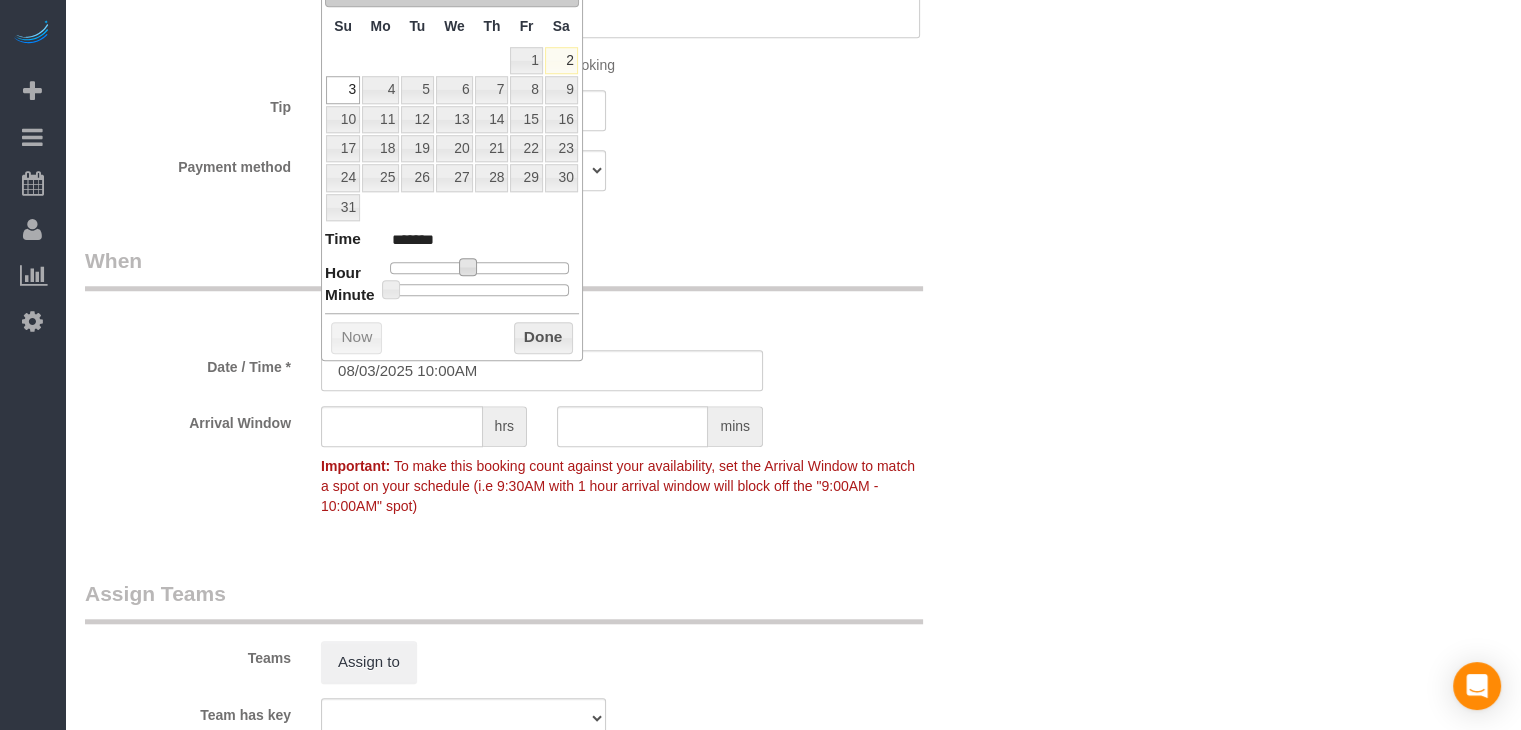 click on "Done" at bounding box center [543, 338] 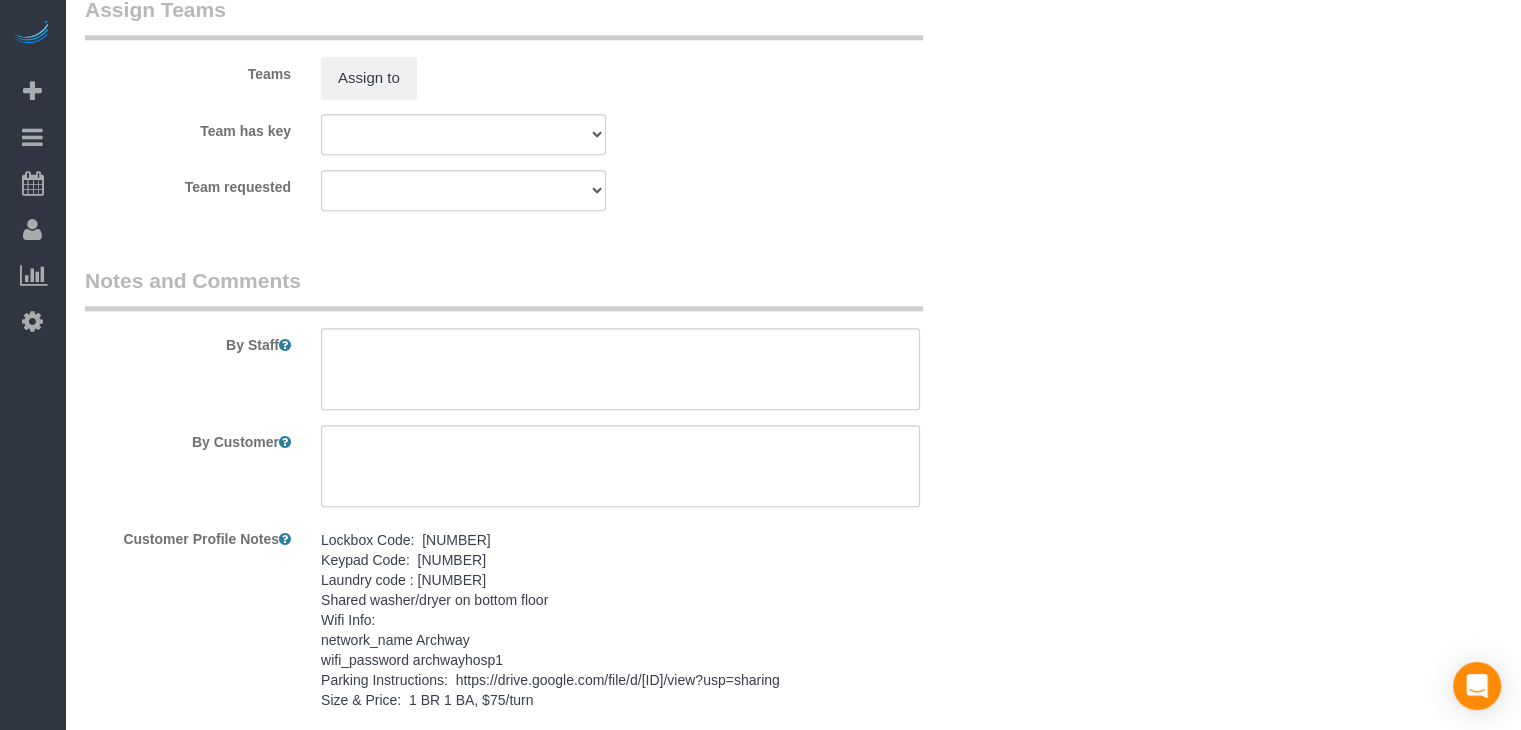 scroll, scrollTop: 2385, scrollLeft: 0, axis: vertical 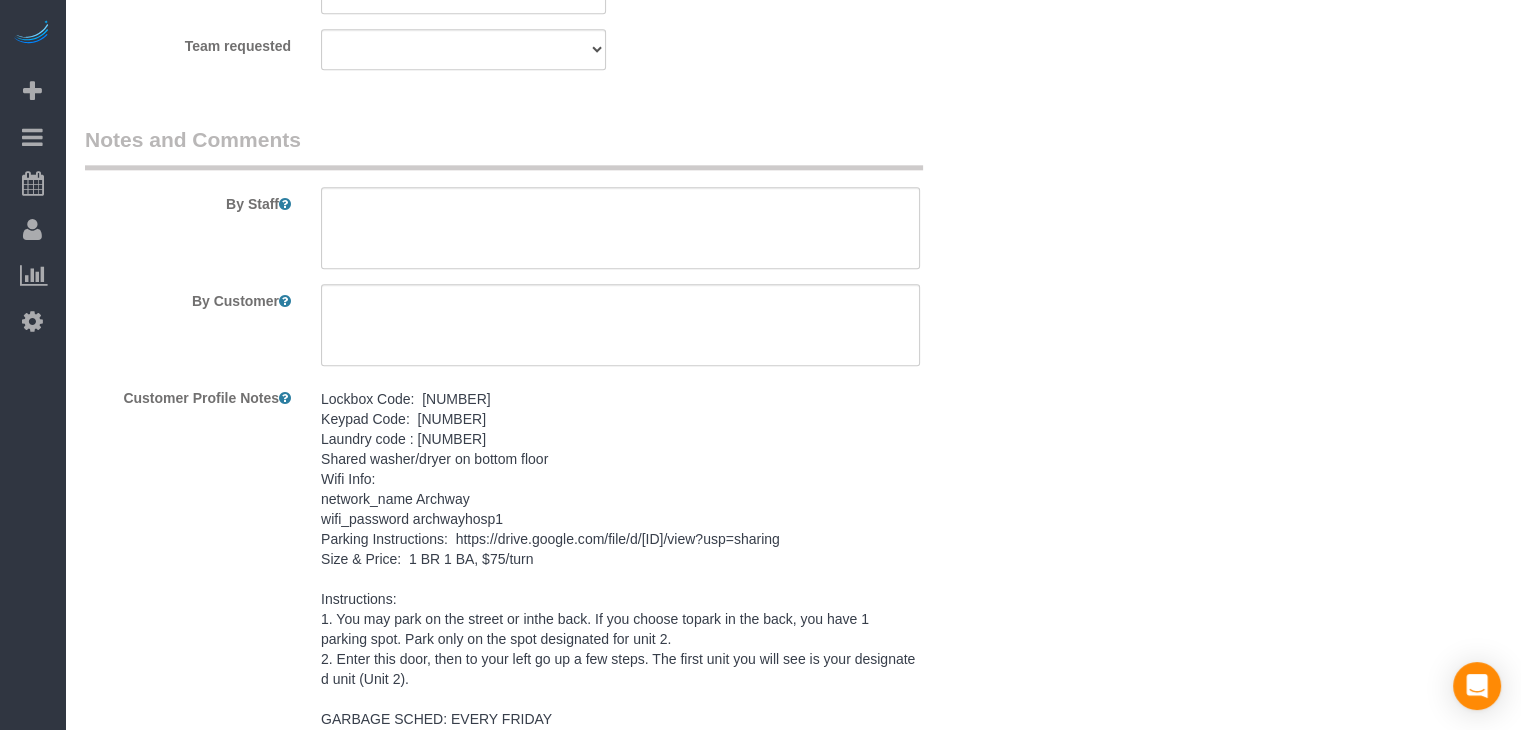 click on "Lockbox Code:  9040
Keypad Code:  400909
Laundry code : 110511
Shared washer/dryer on bottom floor
Wifi Info:
network_name Archway
wifi_password archwayhosp1
Parking Instructions:  https://drive.google.com/file/d/1Rwqt6LqoNgBqK9YLXMpgSlHjpO0nmVSp/view?usp=sharing
Size & Price:  1 BR 1 BA, $75/turn
Instructions:
1. You may park on the street or inthe back. If you choose topark in the back, you have 1
parking spot. Park only on the spot designated for unit 2.
2. Enter this door, then to your left go up a few steps. The first unit you will see is your designated unit (Unit 2).
GARBAGE SCHED: EVERY FRIDAY
NOTE: Containers need to be out before 7 am on collection day" at bounding box center (620, 569) 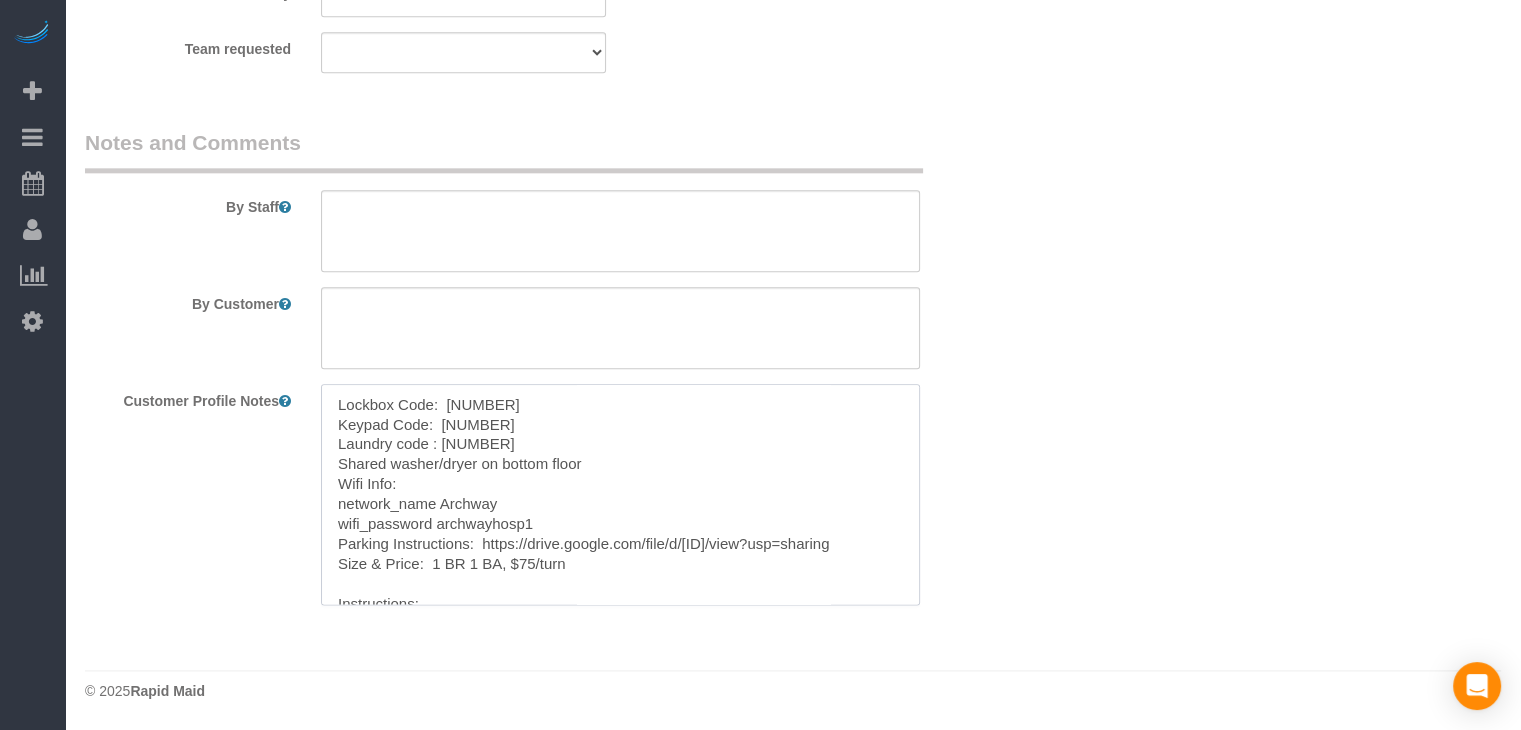 click on "Lockbox Code:  9040
Keypad Code:  400909
Laundry code : 110511
Shared washer/dryer on bottom floor
Wifi Info:
network_name Archway
wifi_password archwayhosp1
Parking Instructions:  https://drive.google.com/file/d/1Rwqt6LqoNgBqK9YLXMpgSlHjpO0nmVSp/view?usp=sharing
Size & Price:  1 BR 1 BA, $75/turn
Instructions:
1. You may park on the street or inthe back. If you choose topark in the back, you have 1
parking spot. Park only on the spot designated for unit 2.
2. Enter this door, then to your left go up a few steps. The first unit you will see is your designated unit (Unit 2).
GARBAGE SCHED: EVERY FRIDAY
NOTE: Containers need to be out before 7 am on collection day" at bounding box center [620, 494] 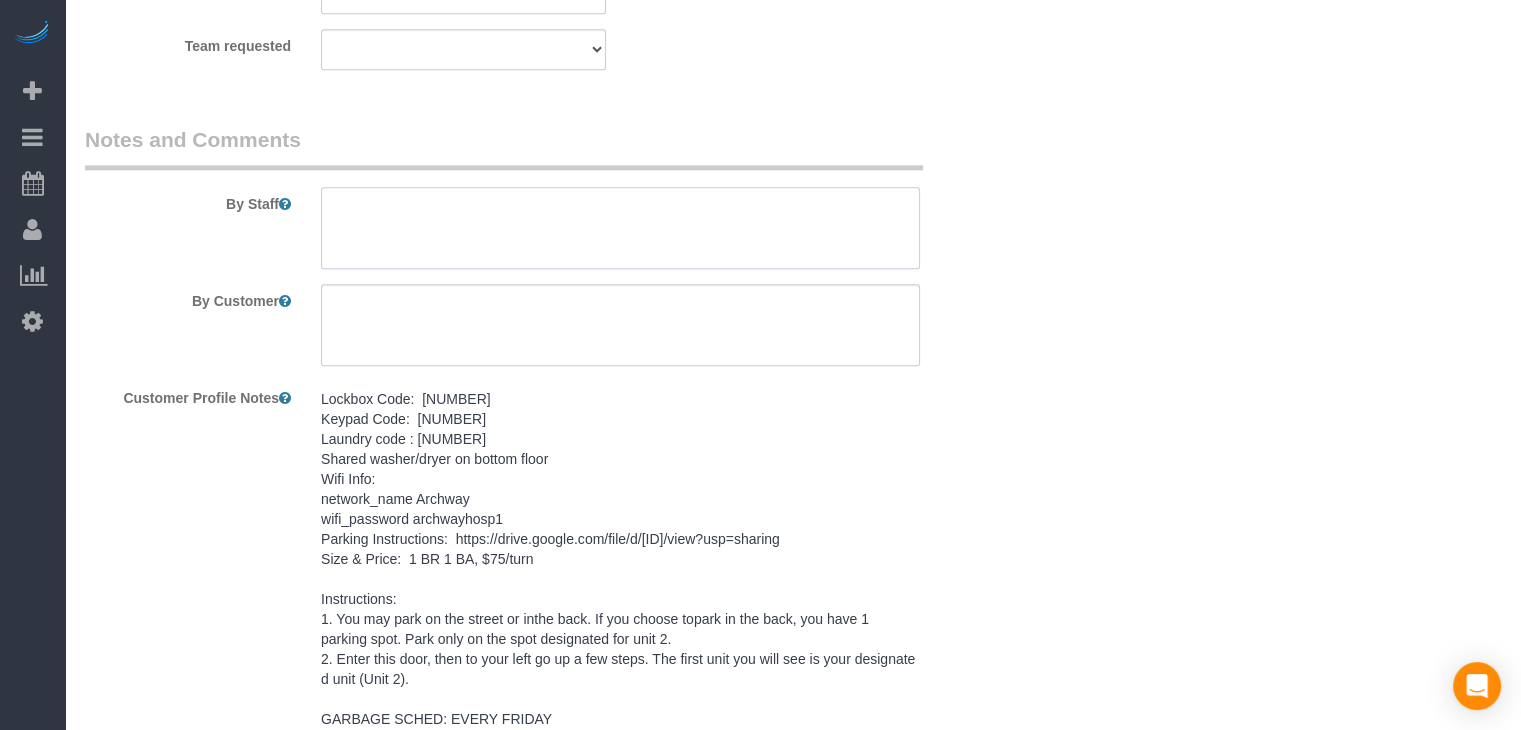 click at bounding box center (620, 228) 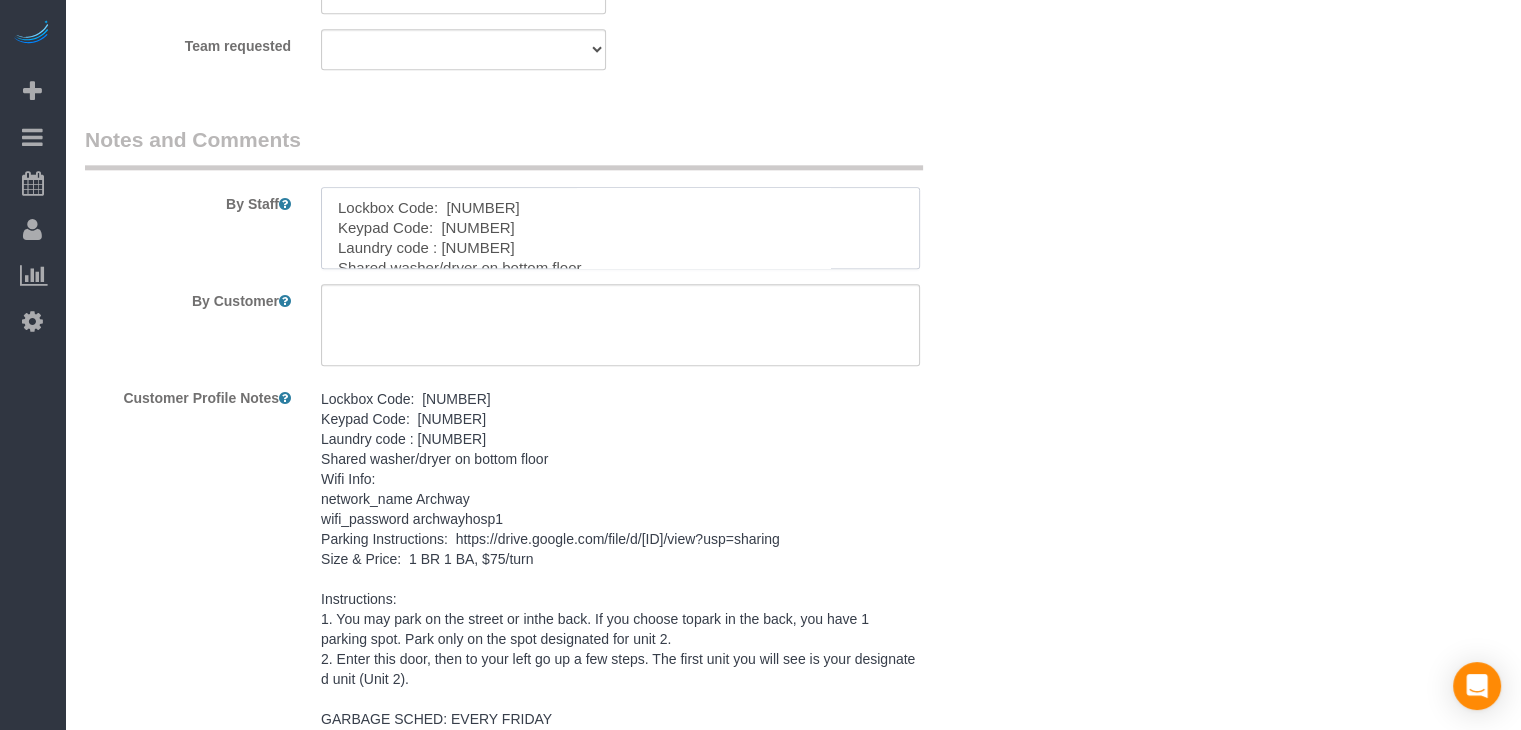 scroll, scrollTop: 347, scrollLeft: 0, axis: vertical 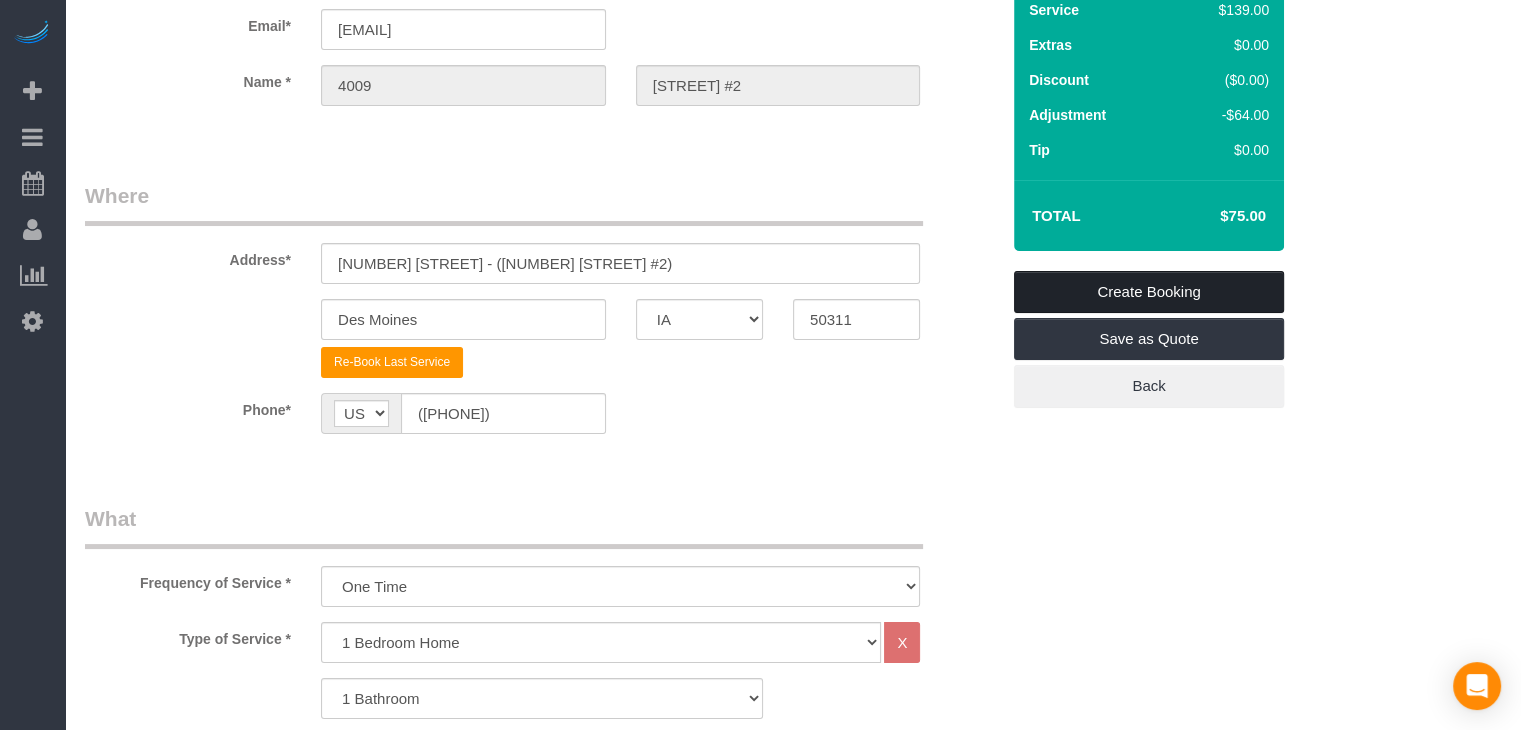 type on "Lockbox Code:  9040
Keypad Code:  400909
Laundry code : 110511
Shared washer/dryer on bottom floor
Wifi Info:
network_name Archway
wifi_password archwayhosp1
Parking Instructions:  https://drive.google.com/file/d/1Rwqt6LqoNgBqK9YLXMpgSlHjpO0nmVSp/view?usp=sharing
Size & Price:  1 BR 1 BA, $75/turn
Instructions:
1. You may park on the street or inthe back. If you choose topark in the back, you have 1
parking spot. Park only on the spot designated for unit 2.
2. Enter this door, then to your left go up a few steps. The first unit you will see is your designated unit (Unit 2).
GARBAGE SCHED: EVERY FRIDAY
NOTE: Containers need to be out before 7 am on collection day" 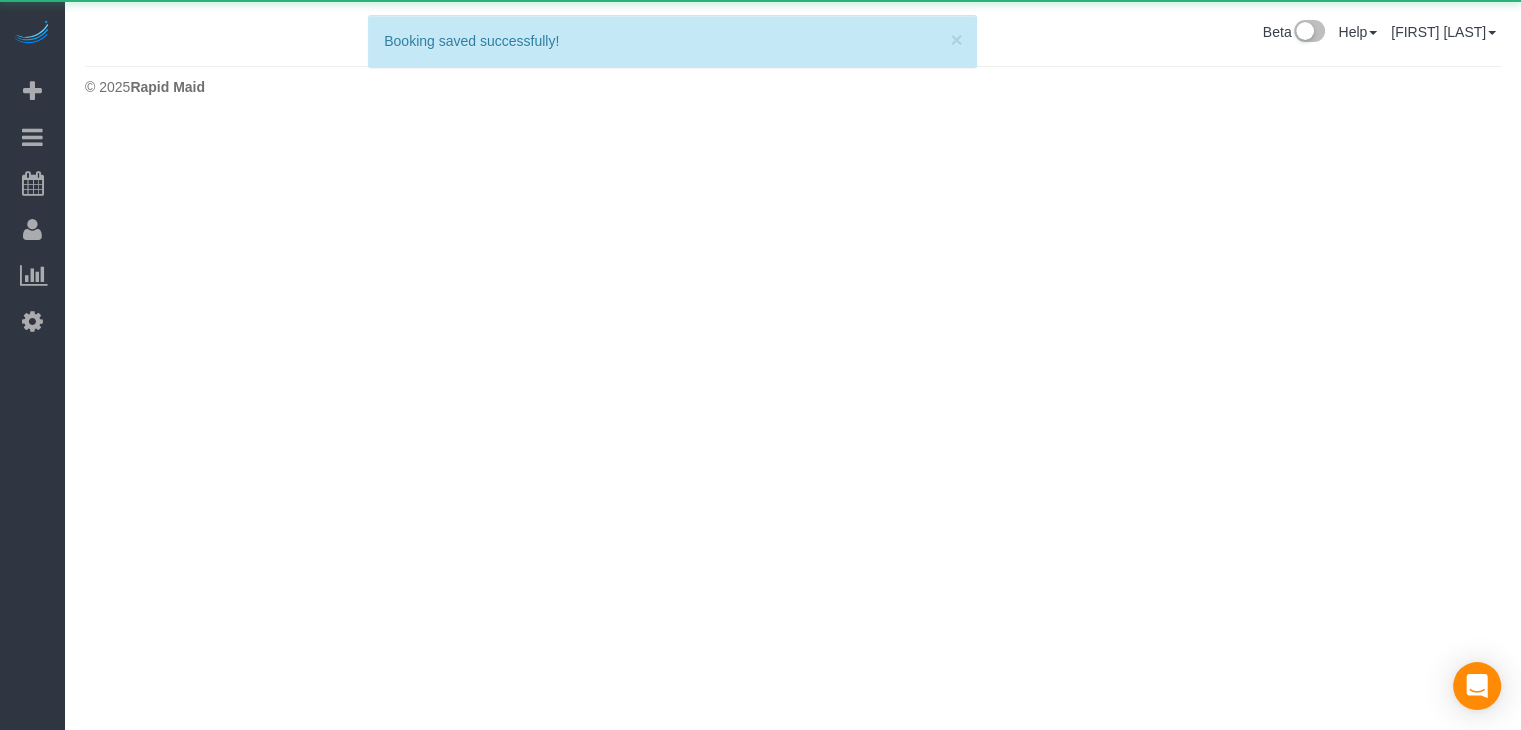 scroll, scrollTop: 0, scrollLeft: 0, axis: both 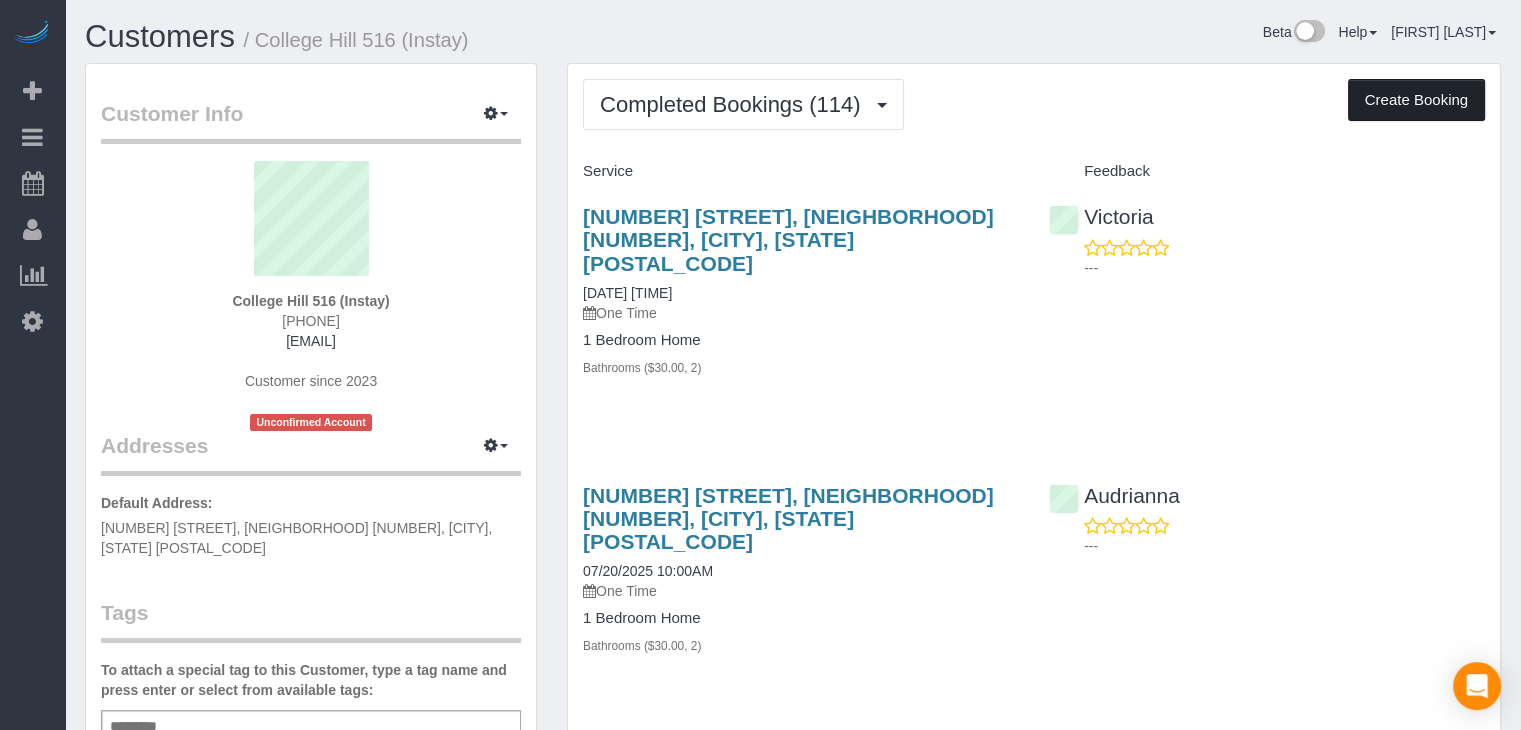 click on "Create Booking" at bounding box center (1416, 100) 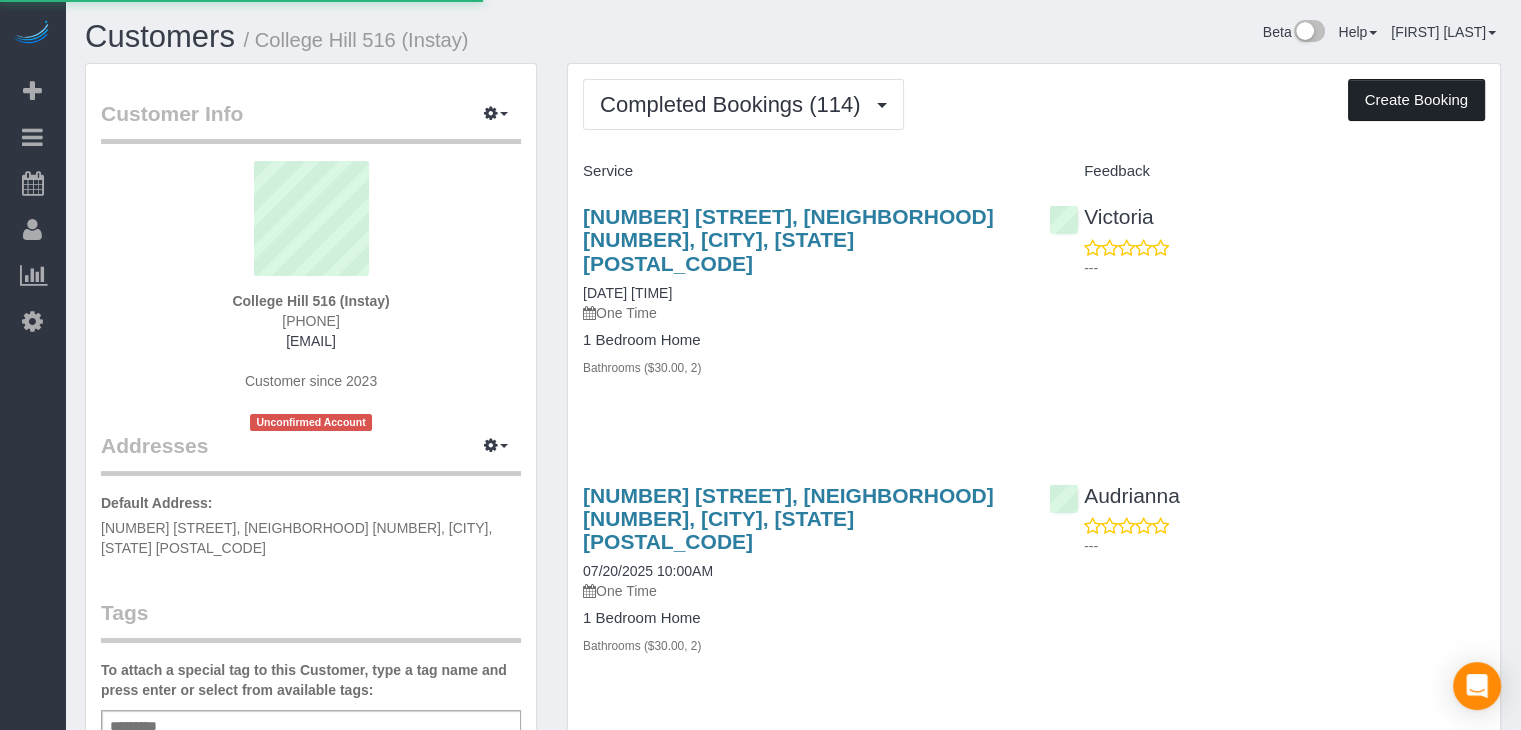 select on "IA" 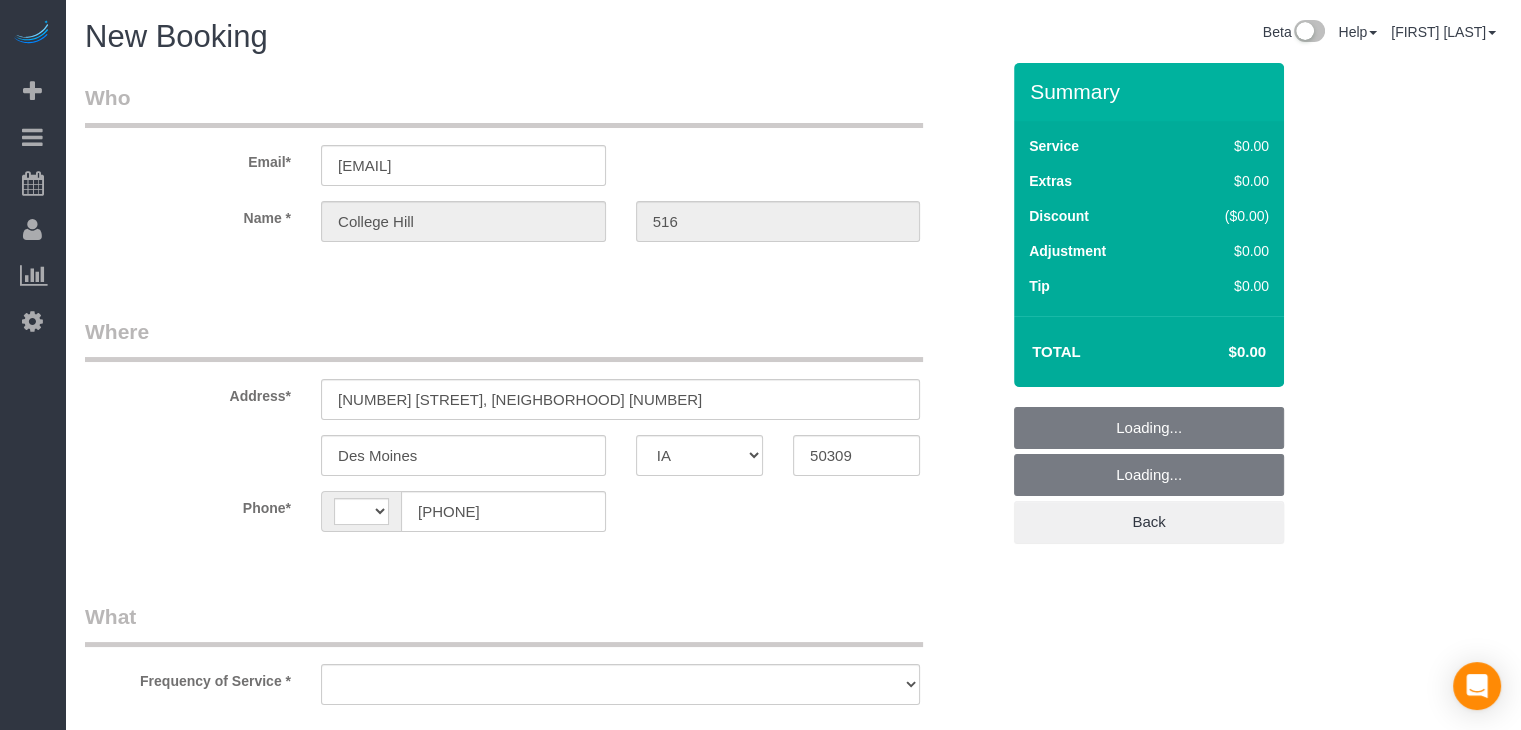 select on "string:US" 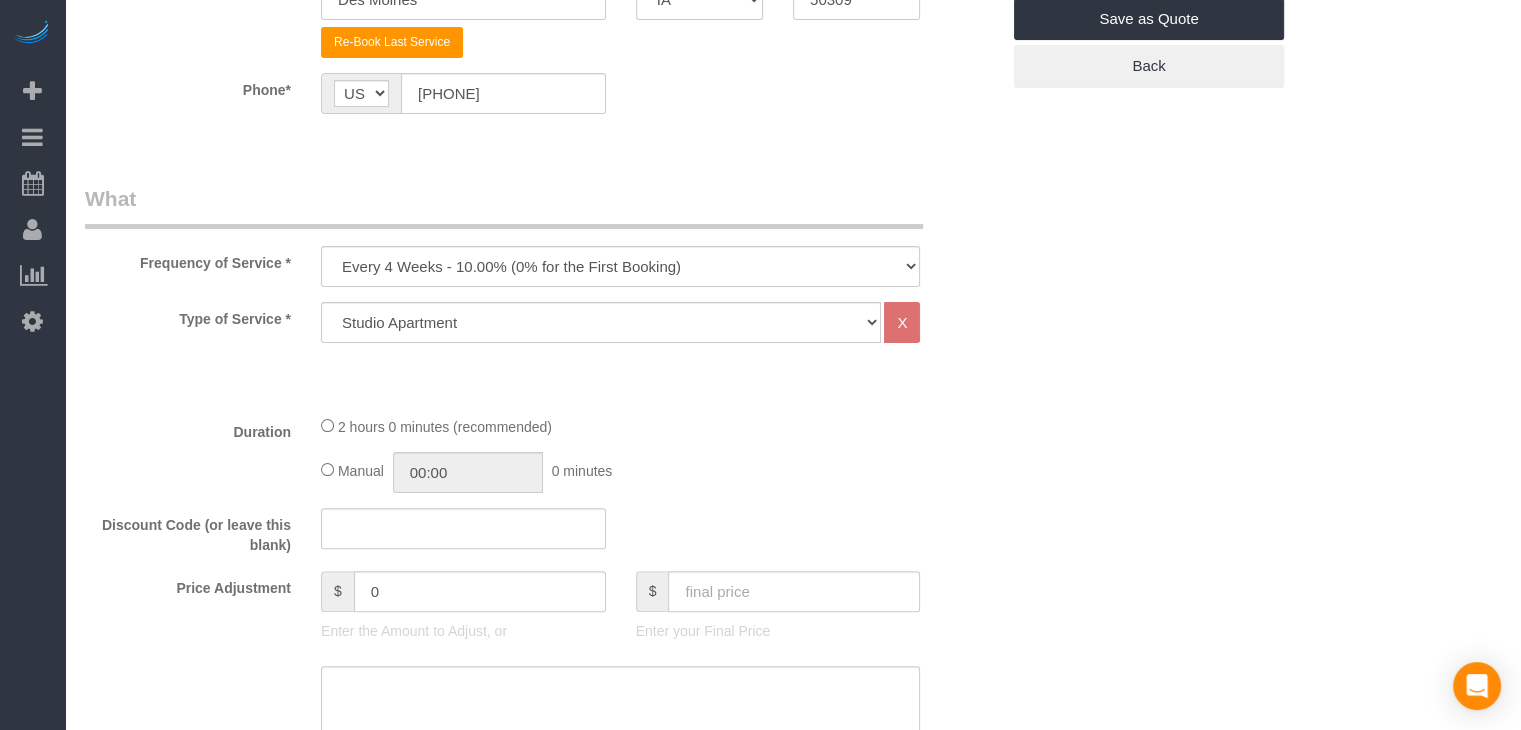 scroll, scrollTop: 500, scrollLeft: 0, axis: vertical 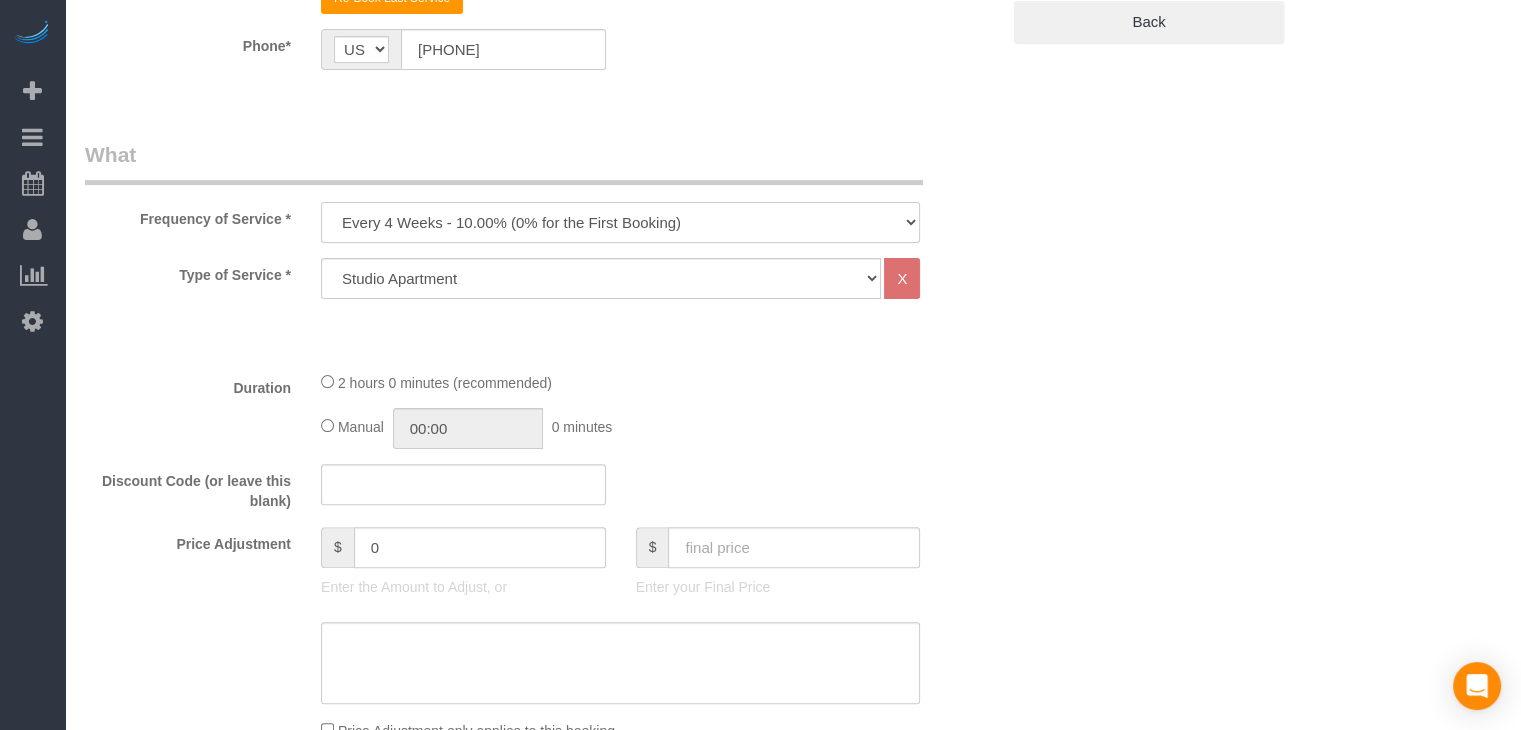 click on "Every 6 Weeks (0% for the First Booking) One Time Every 8 Weeks (0% for the First Booking) Every 4 Weeks - 10.00% (0% for the First Booking) Every 3 Weeks - 12.00% (0% for the First Booking) Every 2 Weeks - 15.00% (0% for the First Booking) Weekly - 20.00% (0% for the First Booking)" at bounding box center [620, 222] 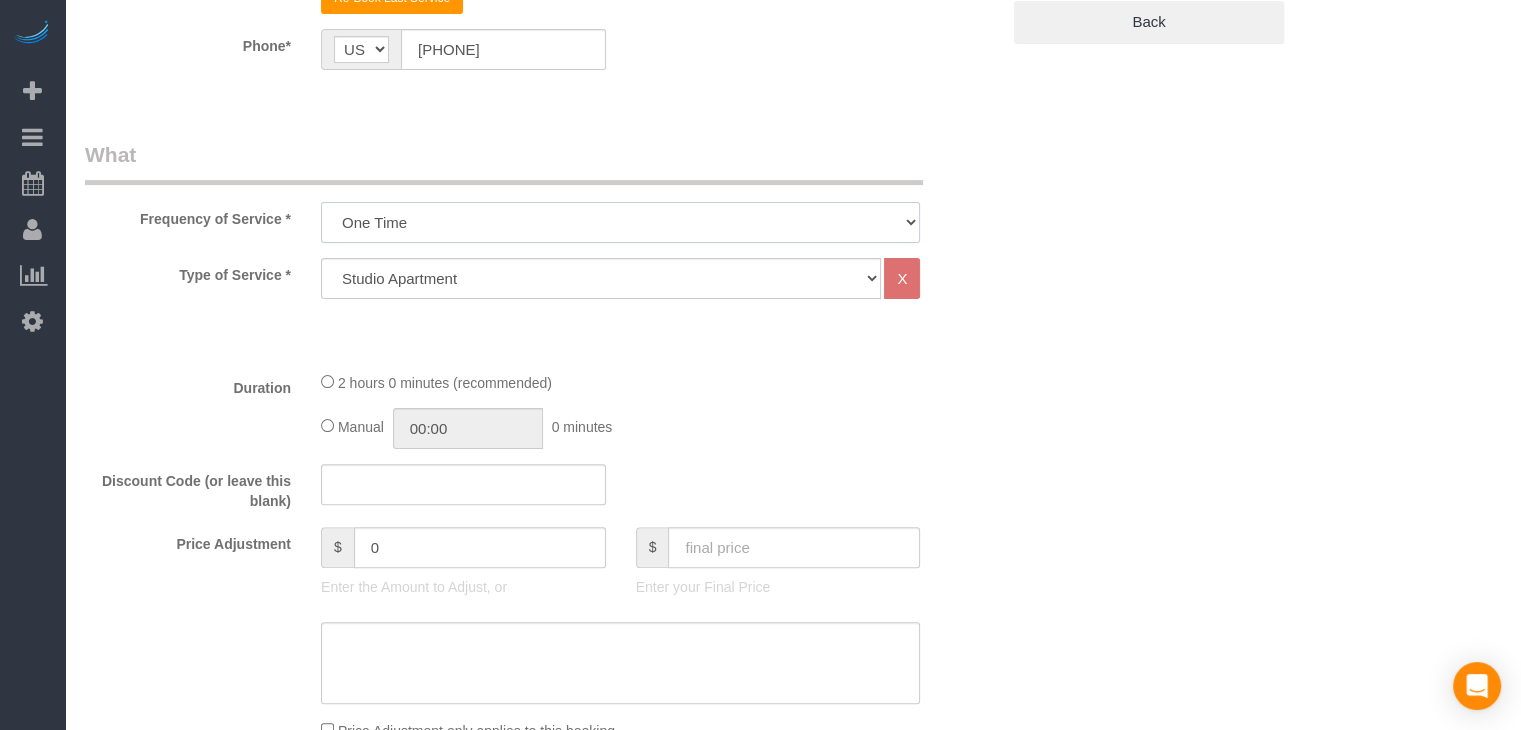 click on "Every 6 Weeks (0% for the First Booking) One Time Every 8 Weeks (0% for the First Booking) Every 4 Weeks - 10.00% (0% for the First Booking) Every 3 Weeks - 12.00% (0% for the First Booking) Every 2 Weeks - 15.00% (0% for the First Booking) Weekly - 20.00% (0% for the First Booking)" at bounding box center (620, 222) 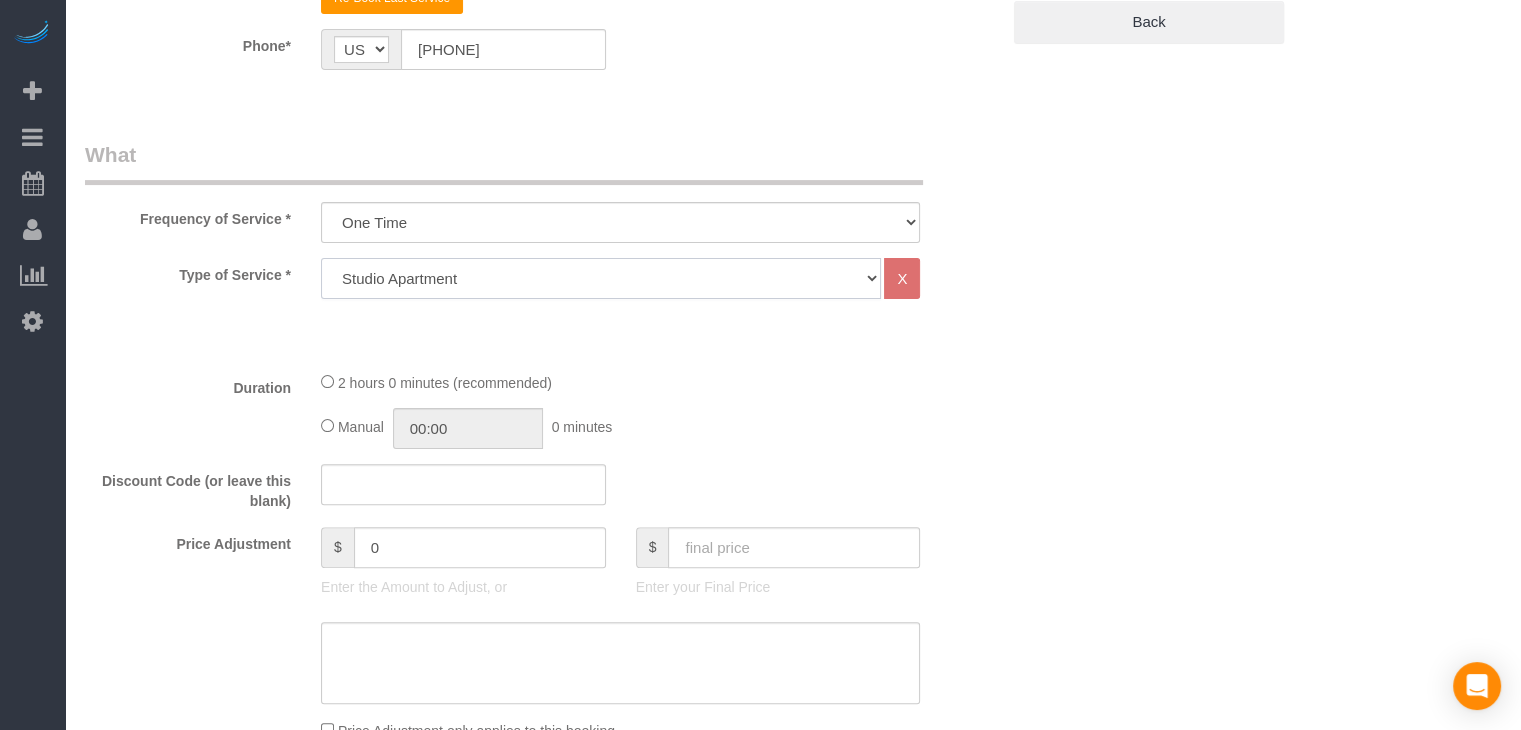 click on "Studio Apartment 1 Bedroom Home 2 Bedroom Home 3 Bedroom Home 4 Bedroom Home 5 Bedroom Home 6 Bedroom Home 7 Bedroom Home Hourly Cleaning Hazard/Emergency Cleaning General Maintenance" 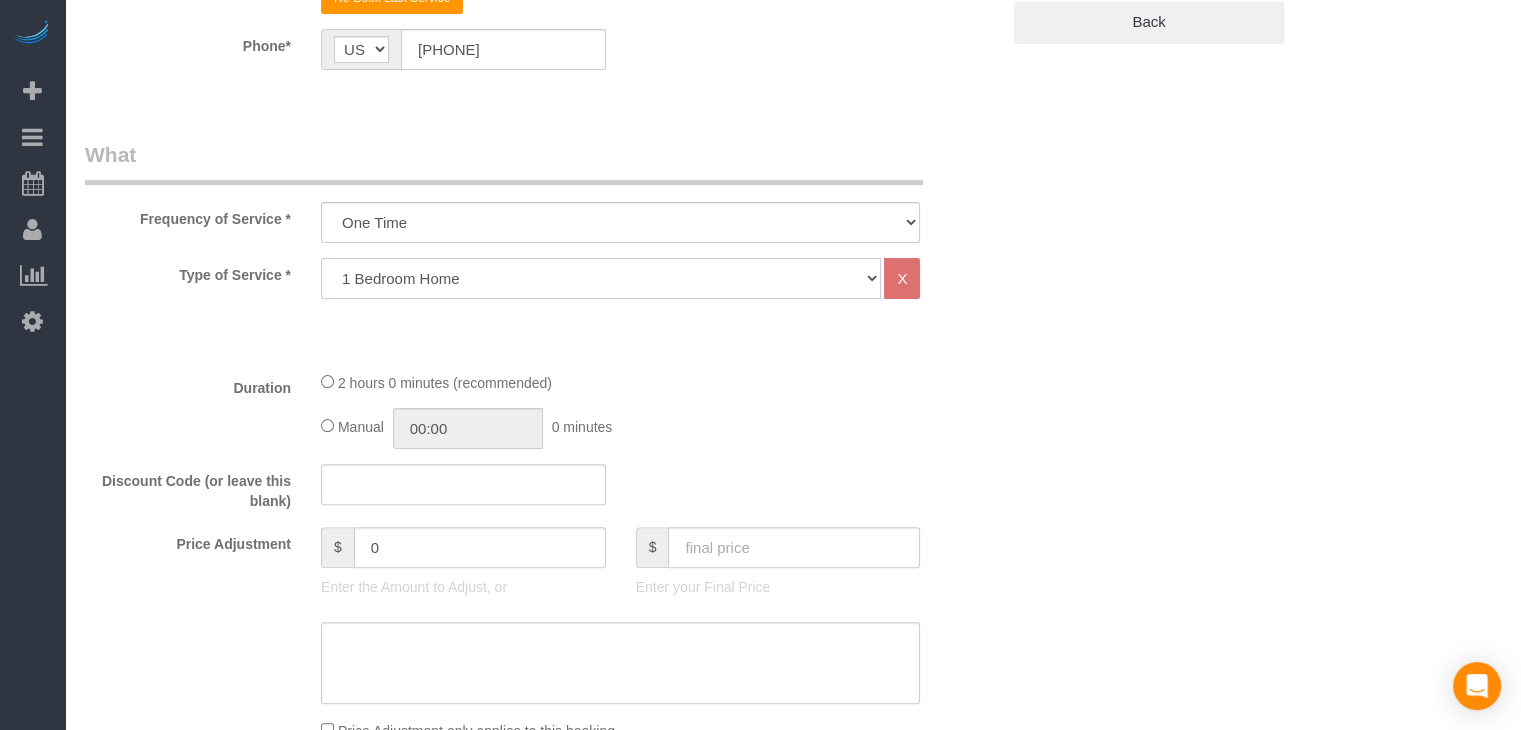 click on "Studio Apartment 1 Bedroom Home 2 Bedroom Home 3 Bedroom Home 4 Bedroom Home 5 Bedroom Home 6 Bedroom Home 7 Bedroom Home Hourly Cleaning Hazard/Emergency Cleaning General Maintenance" 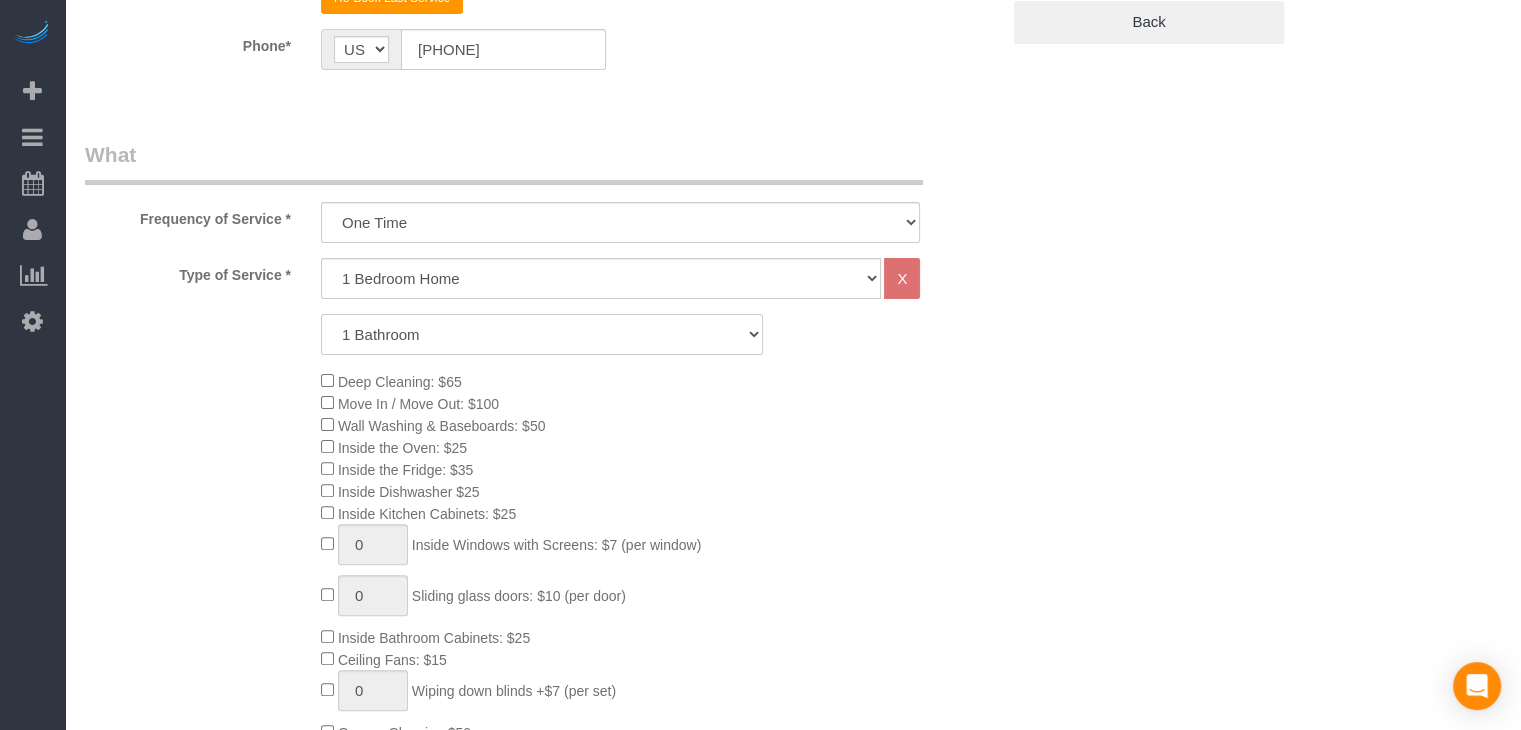 click on "1 Bathroom
2 Bathrooms
3 Bathrooms
4 Bathrooms
5 Bathrooms
6 Bathrooms" 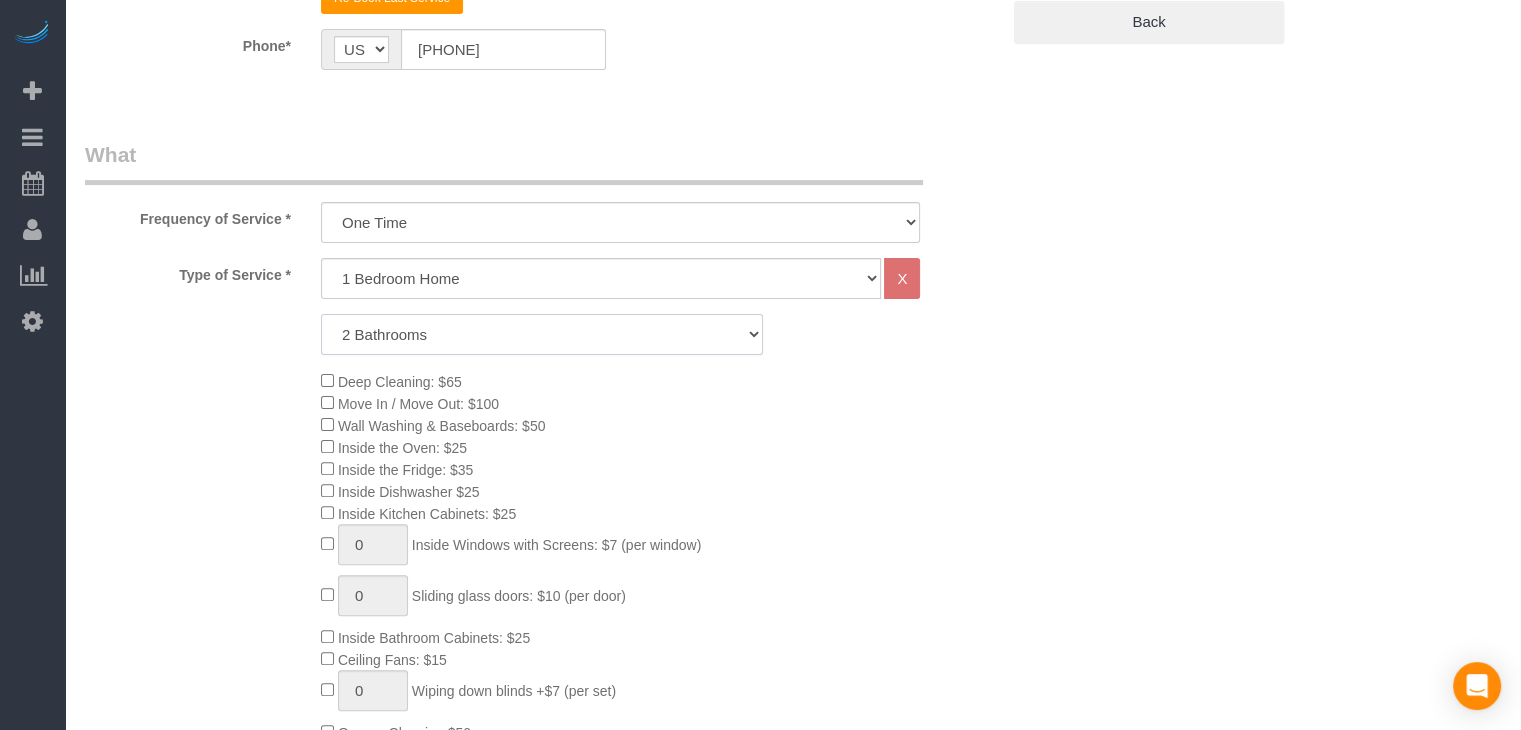 click on "1 Bathroom
2 Bathrooms
3 Bathrooms
4 Bathrooms
5 Bathrooms
6 Bathrooms" 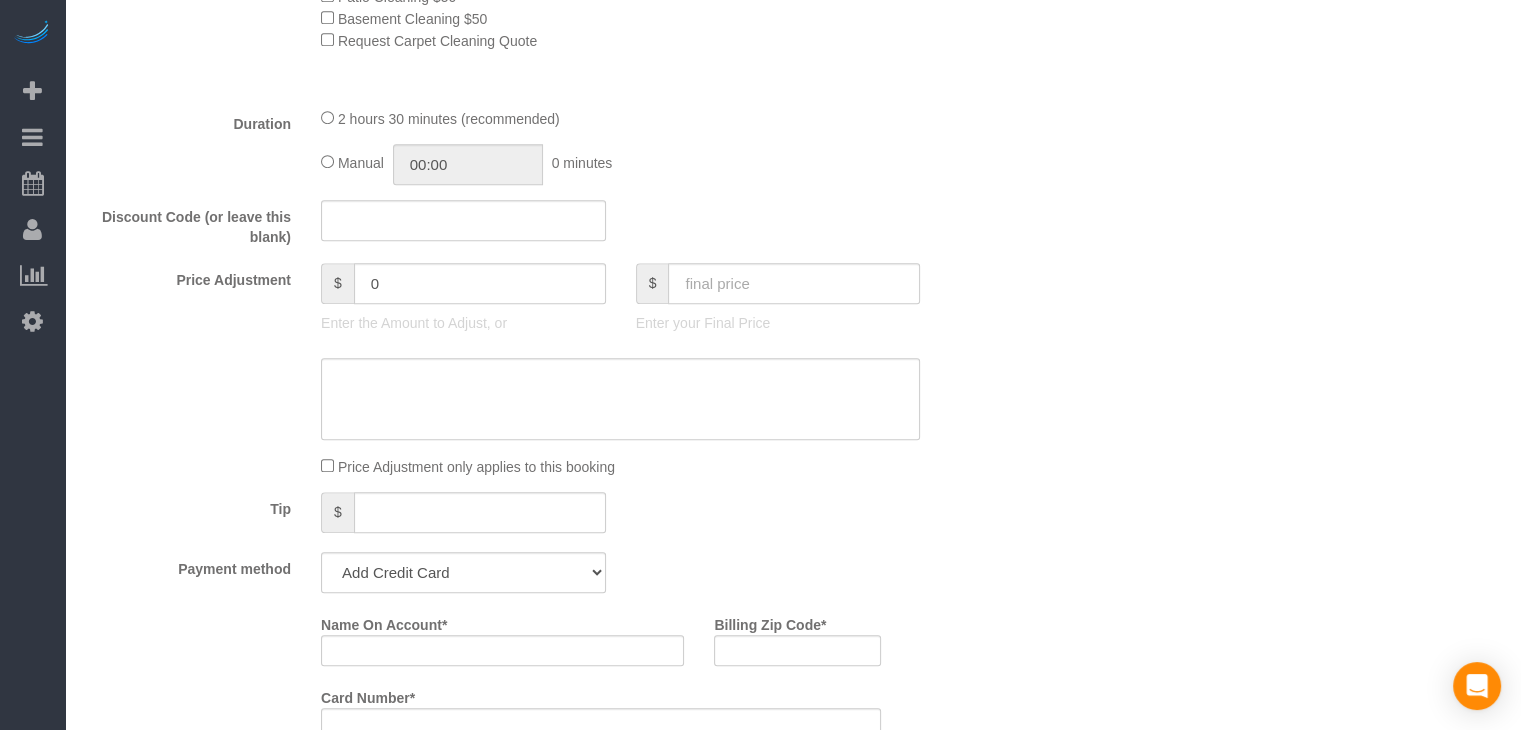 scroll, scrollTop: 1277, scrollLeft: 0, axis: vertical 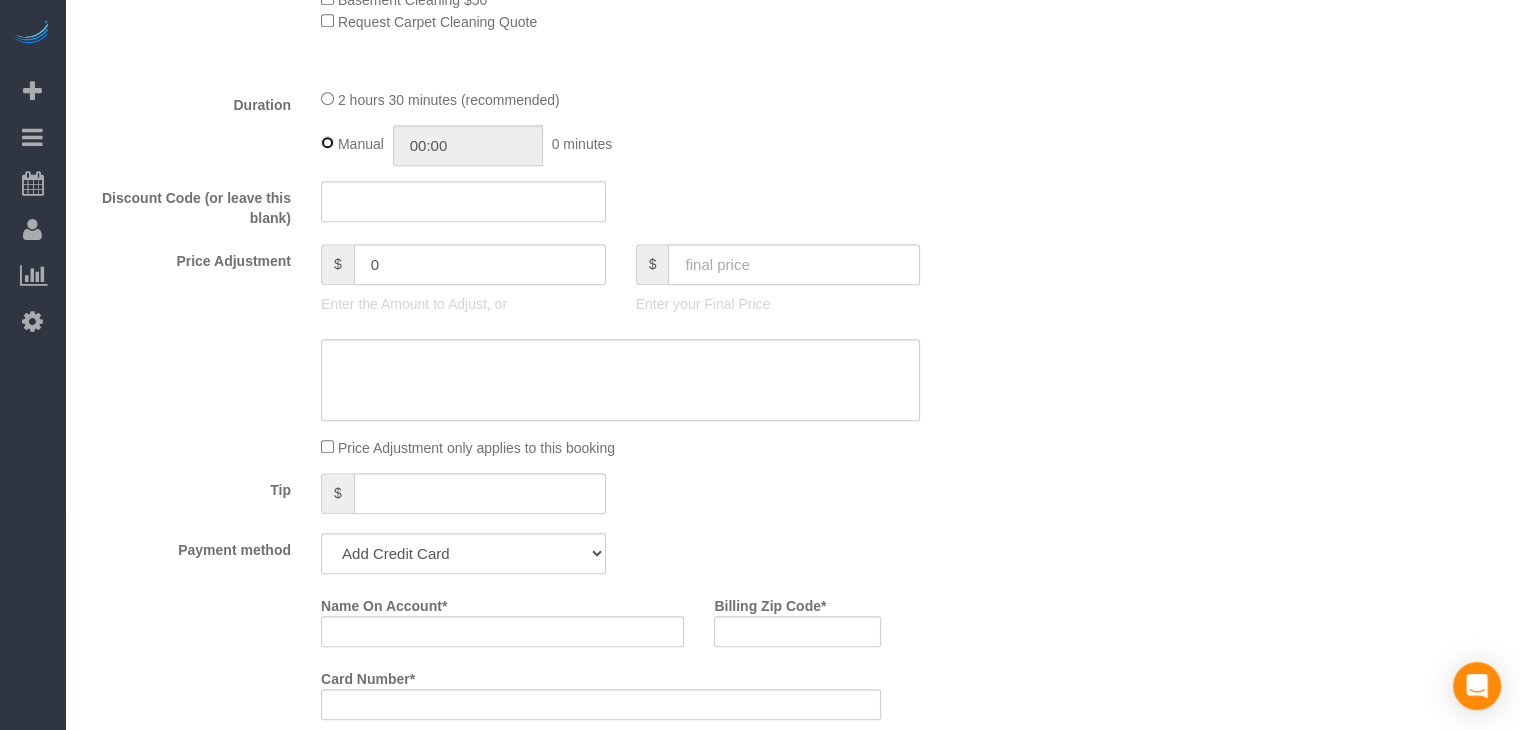 type on "02:30" 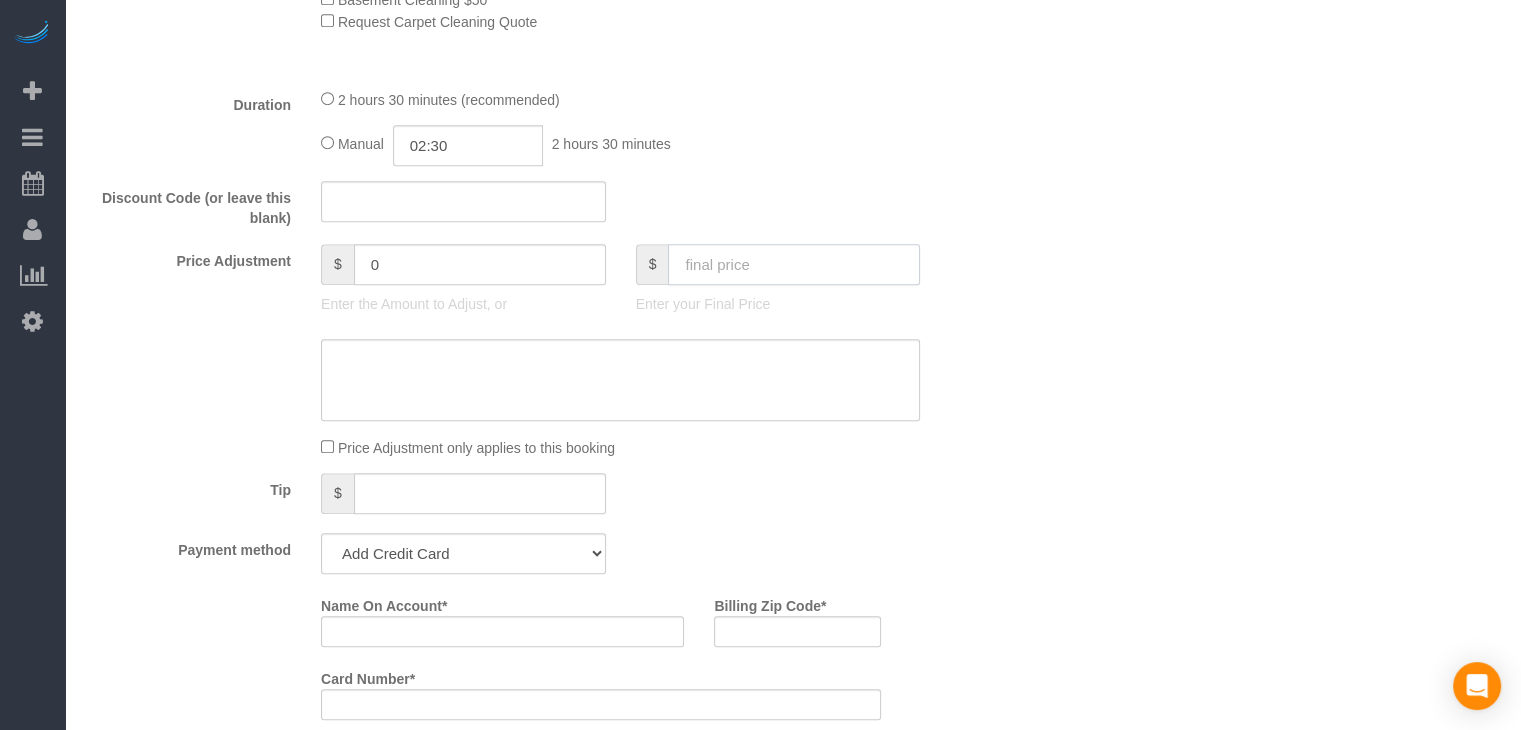 click 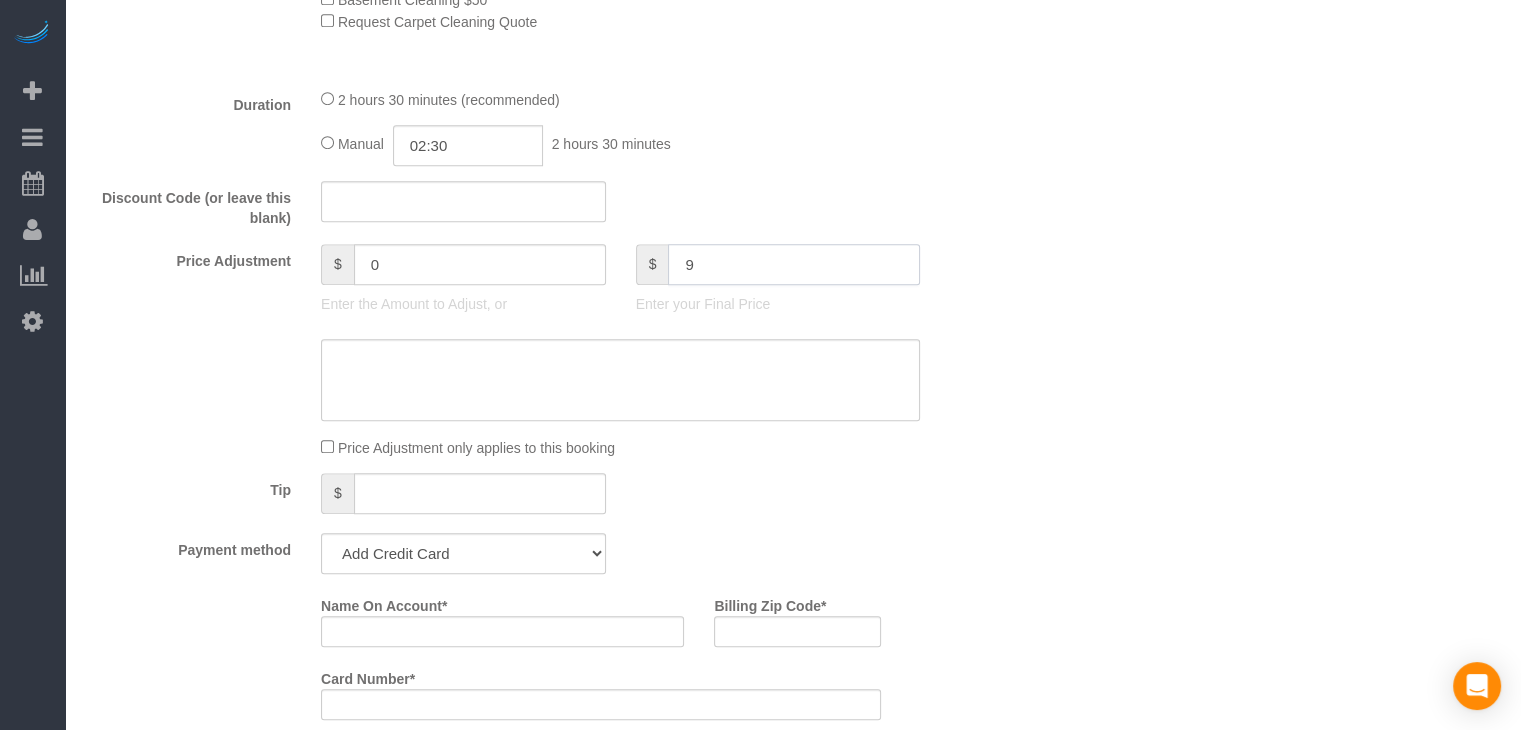 type on "95" 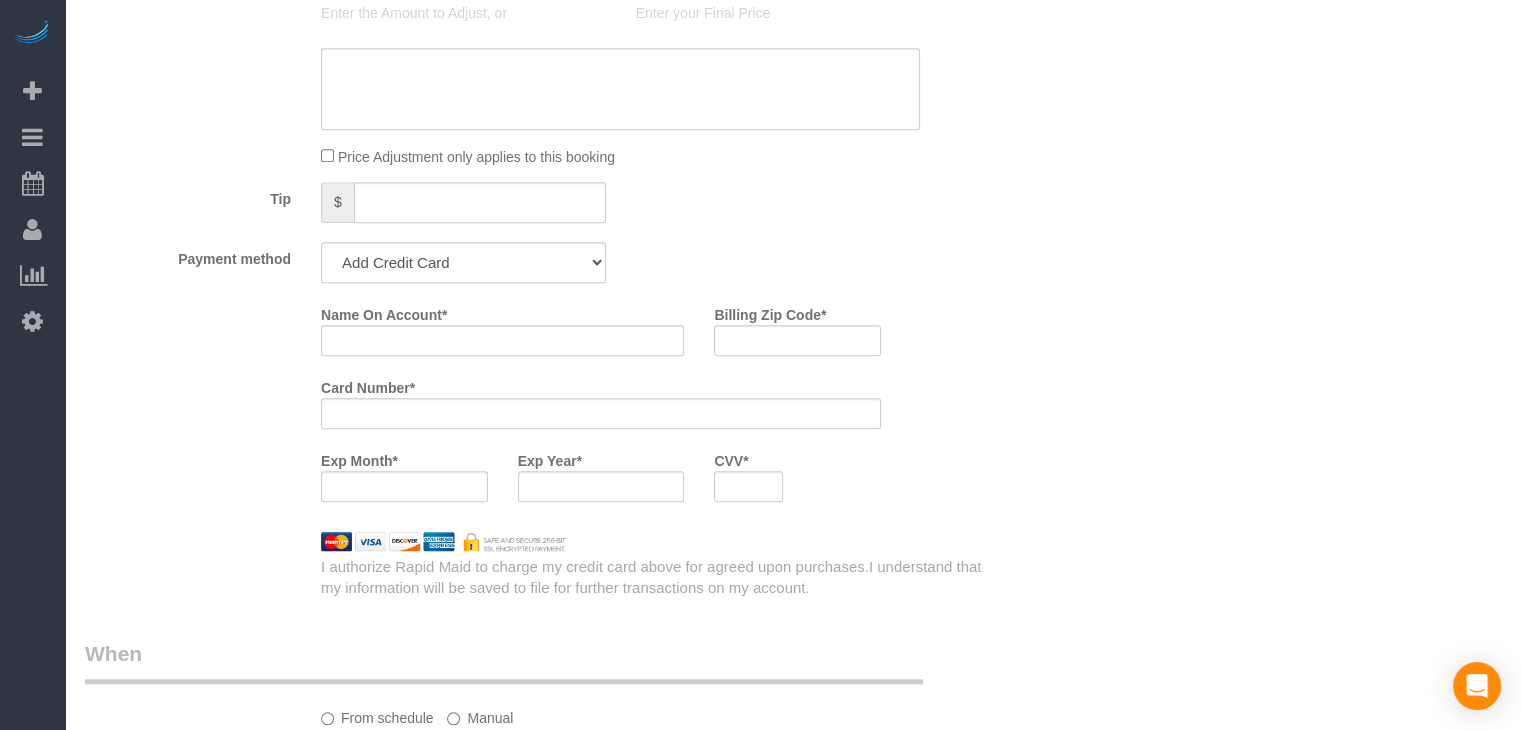 scroll, scrollTop: 1644, scrollLeft: 0, axis: vertical 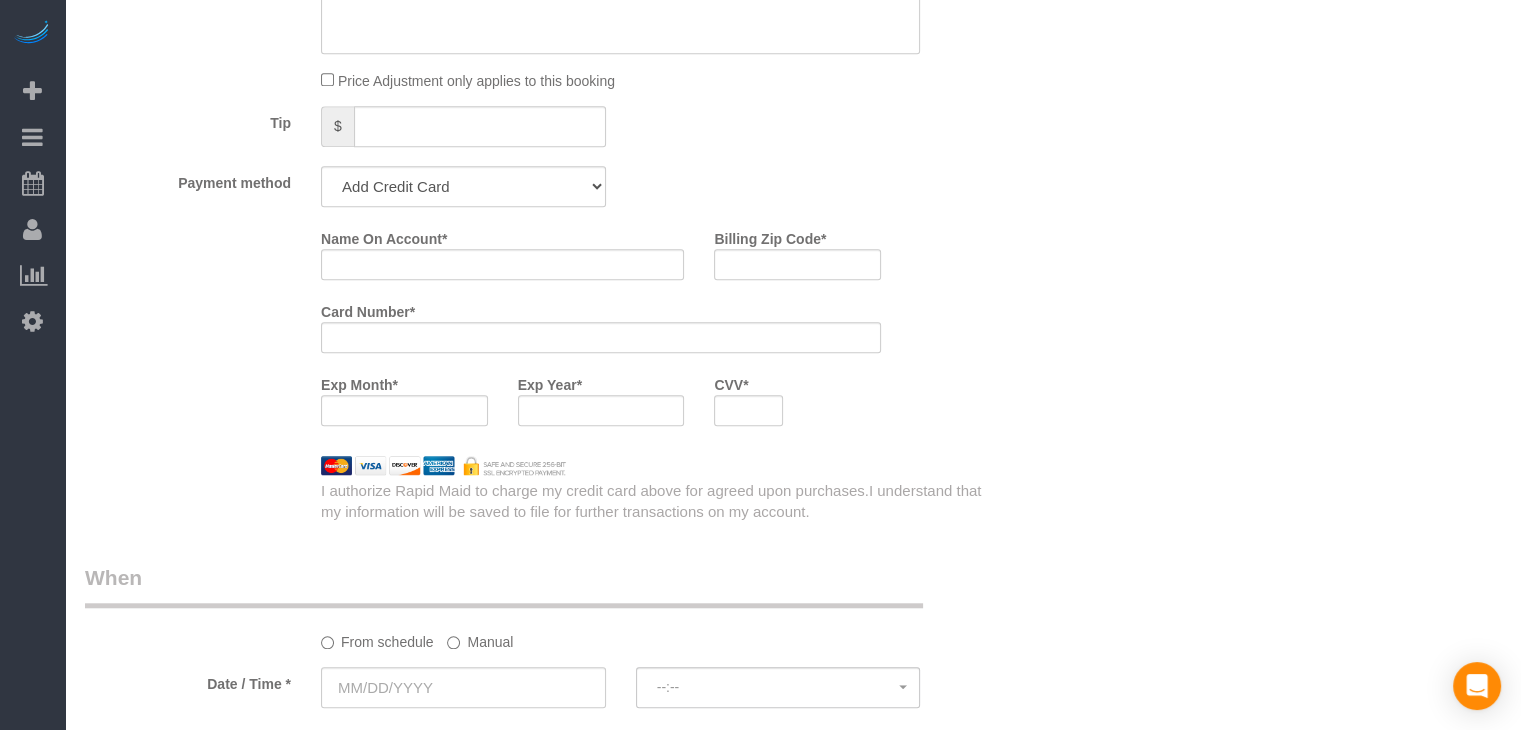 type on "-74" 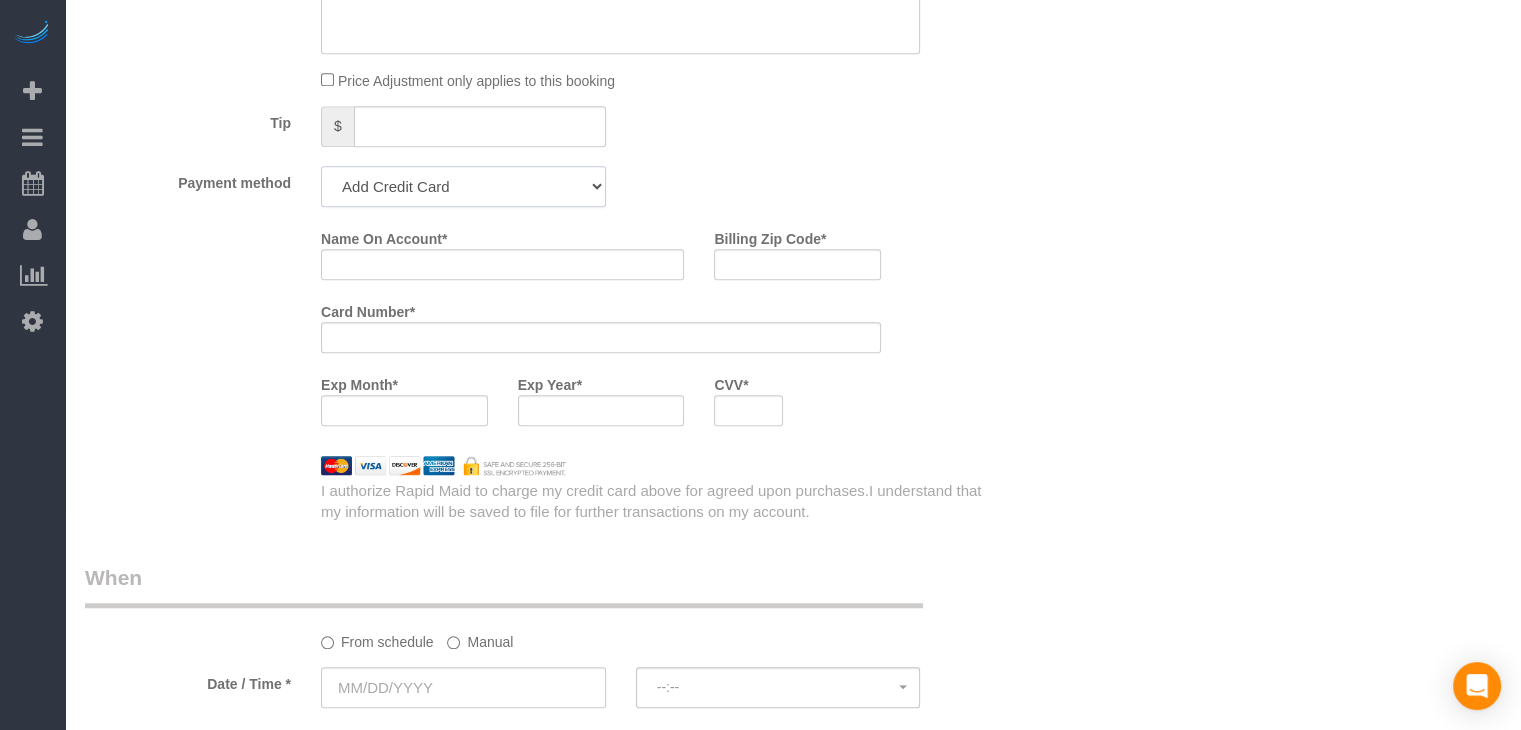 drag, startPoint x: 381, startPoint y: 191, endPoint x: 380, endPoint y: 210, distance: 19.026299 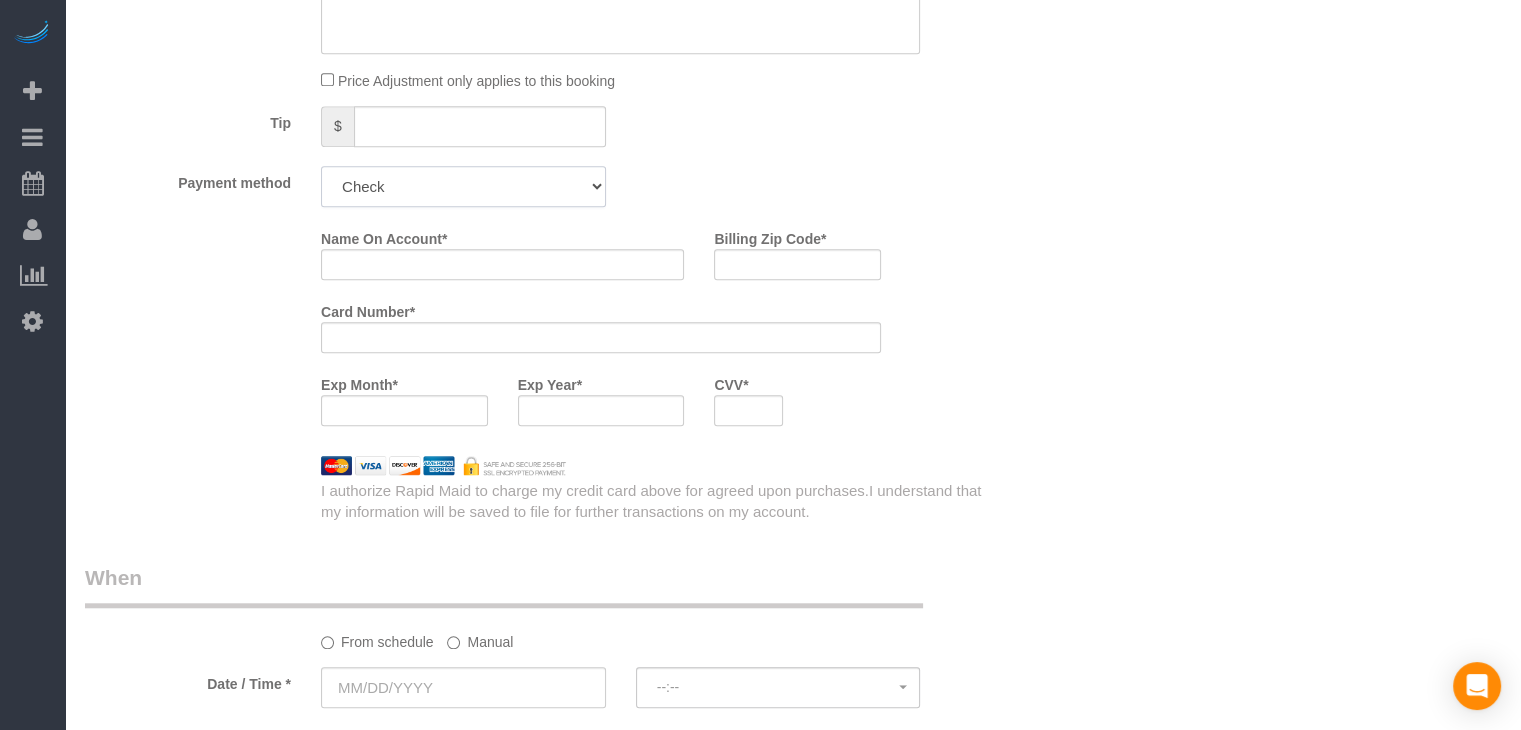 click on "Add Credit Card Cash Check Paypal" 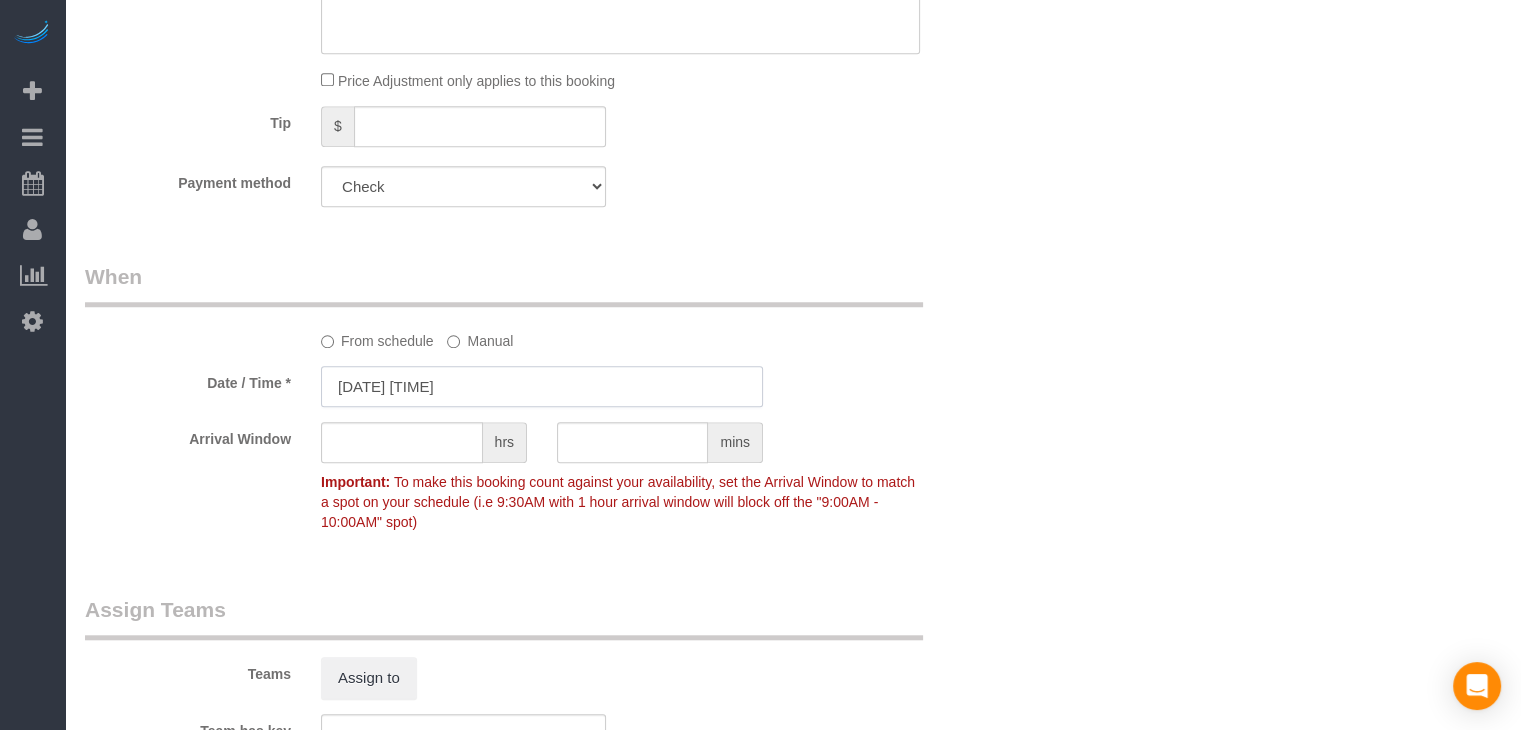 click on "[DATE] [TIME]" at bounding box center (542, 386) 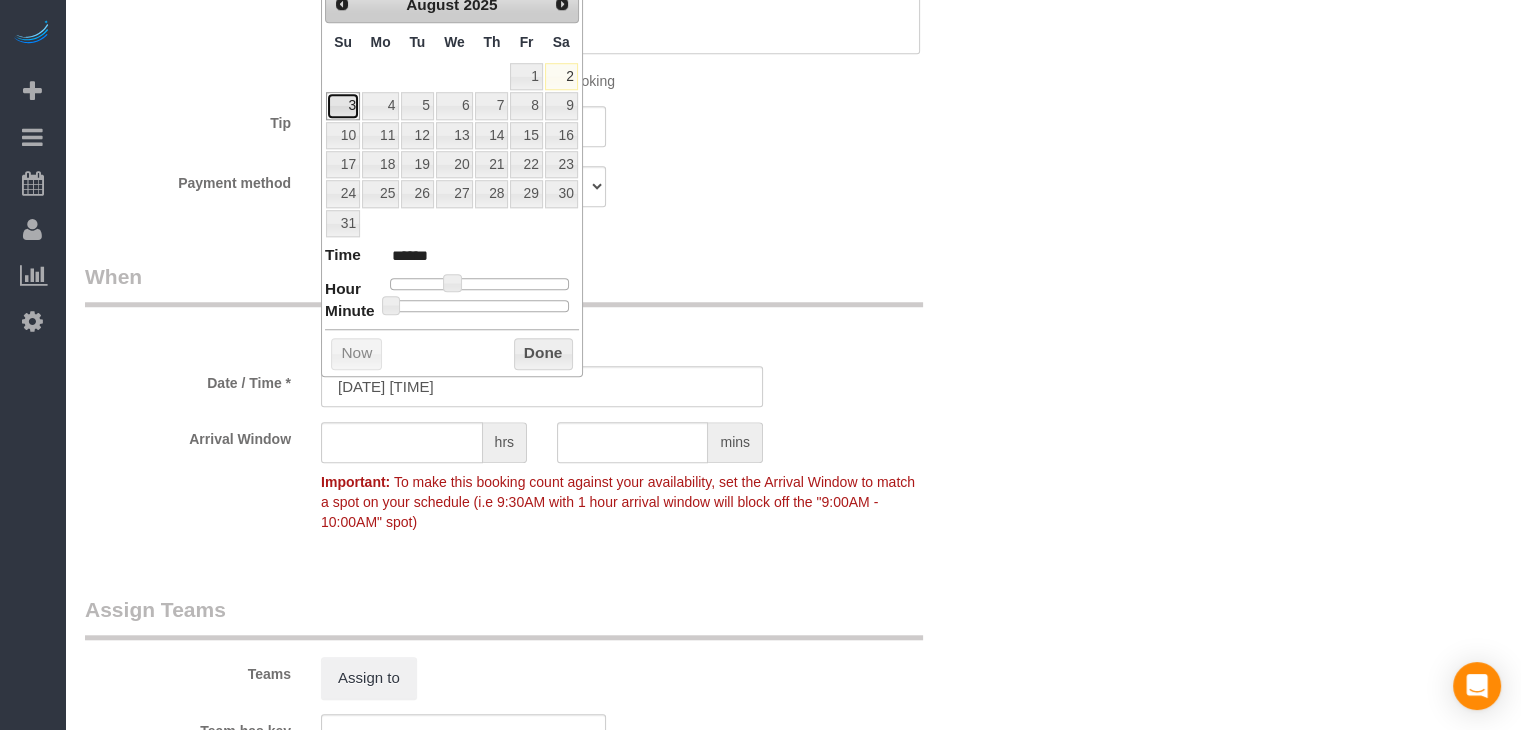 click on "3" at bounding box center (343, 105) 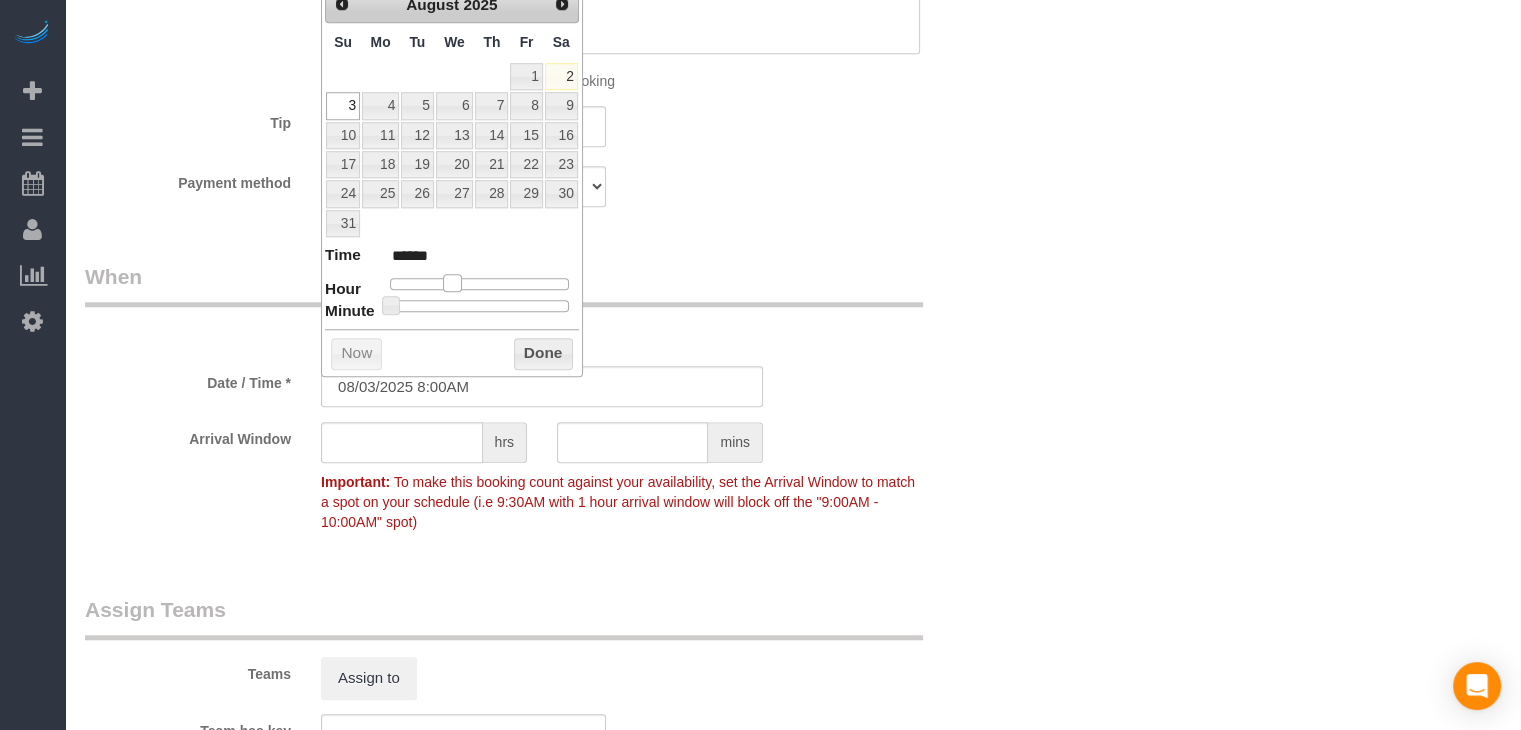 type on "08/03/2025 9:00AM" 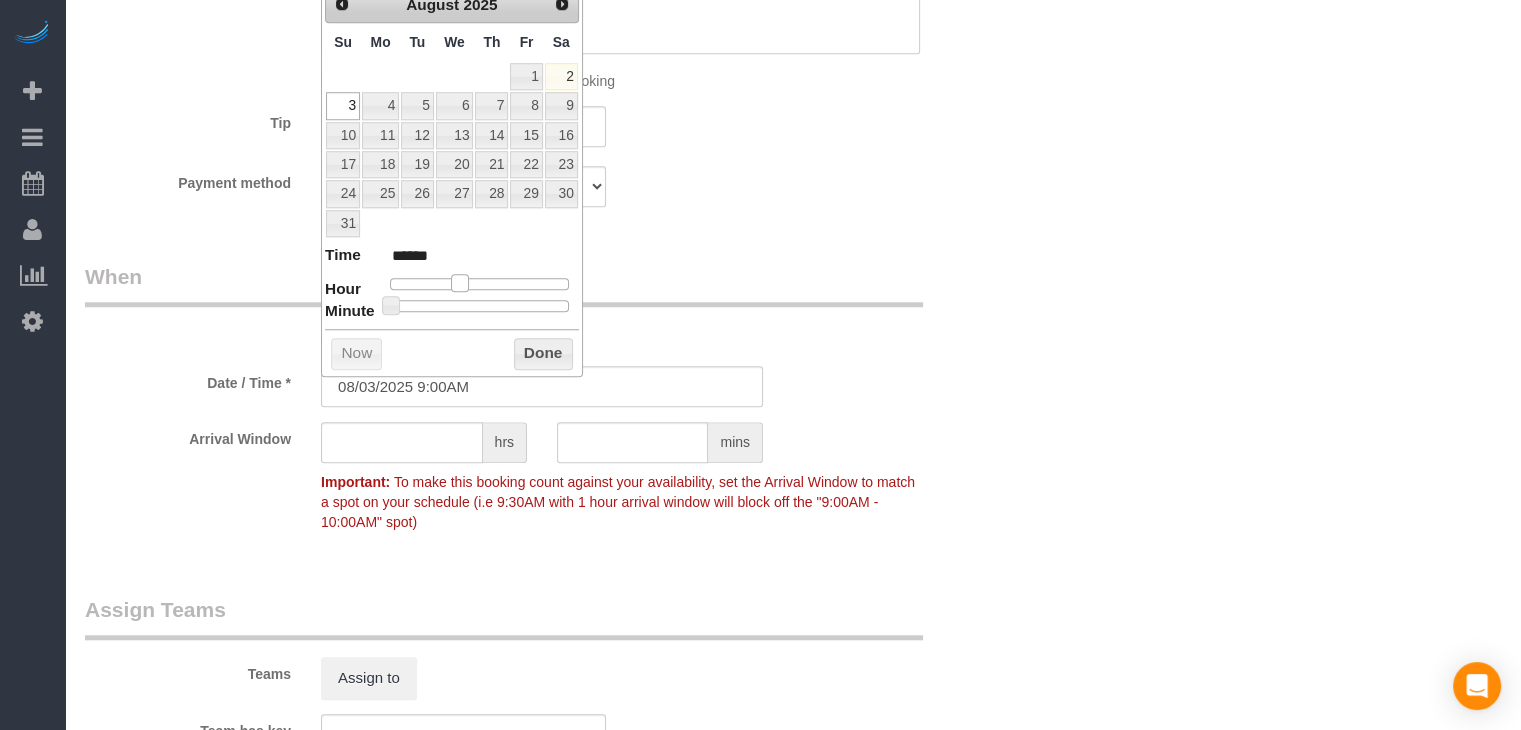 drag, startPoint x: 449, startPoint y: 282, endPoint x: 460, endPoint y: 281, distance: 11.045361 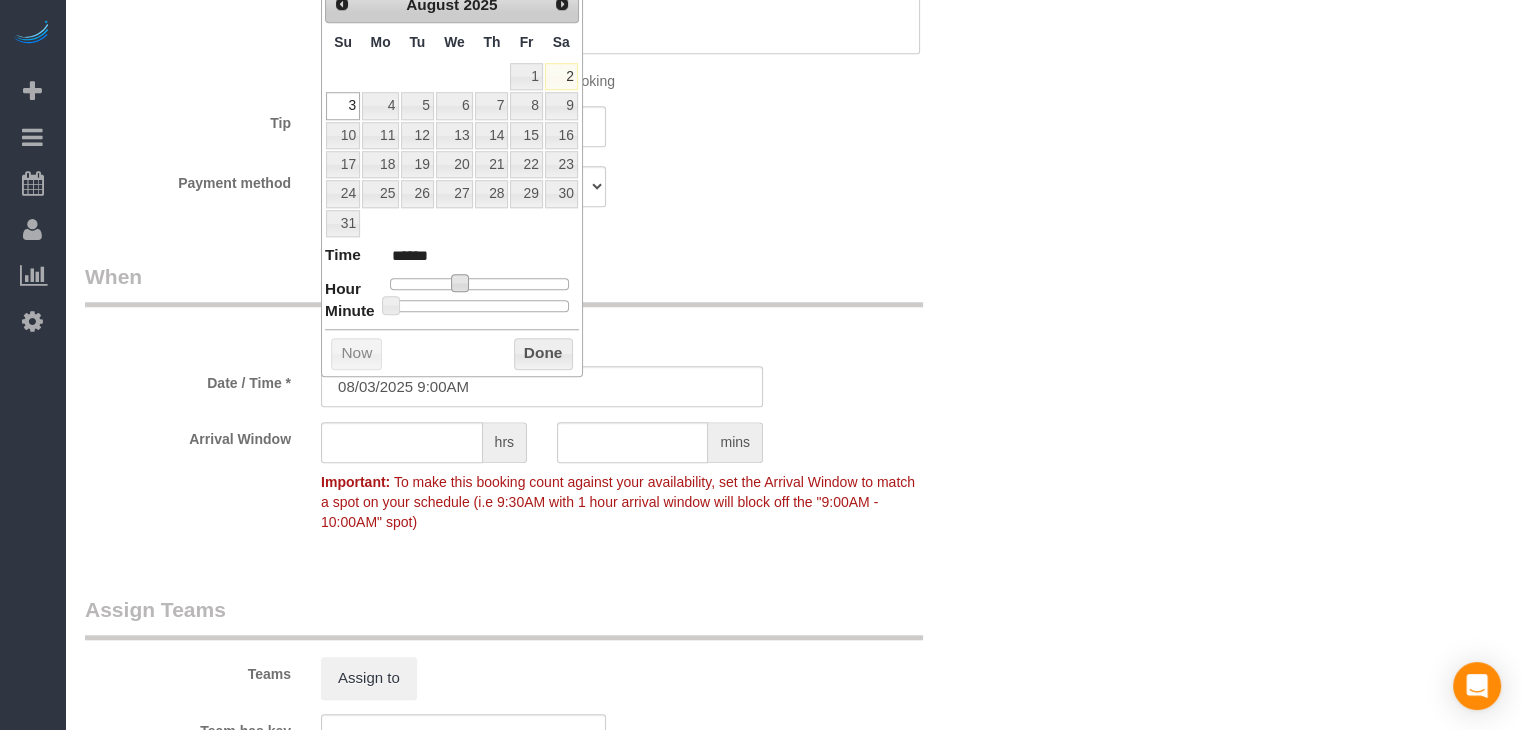 type on "08/03/2025 10:00AM" 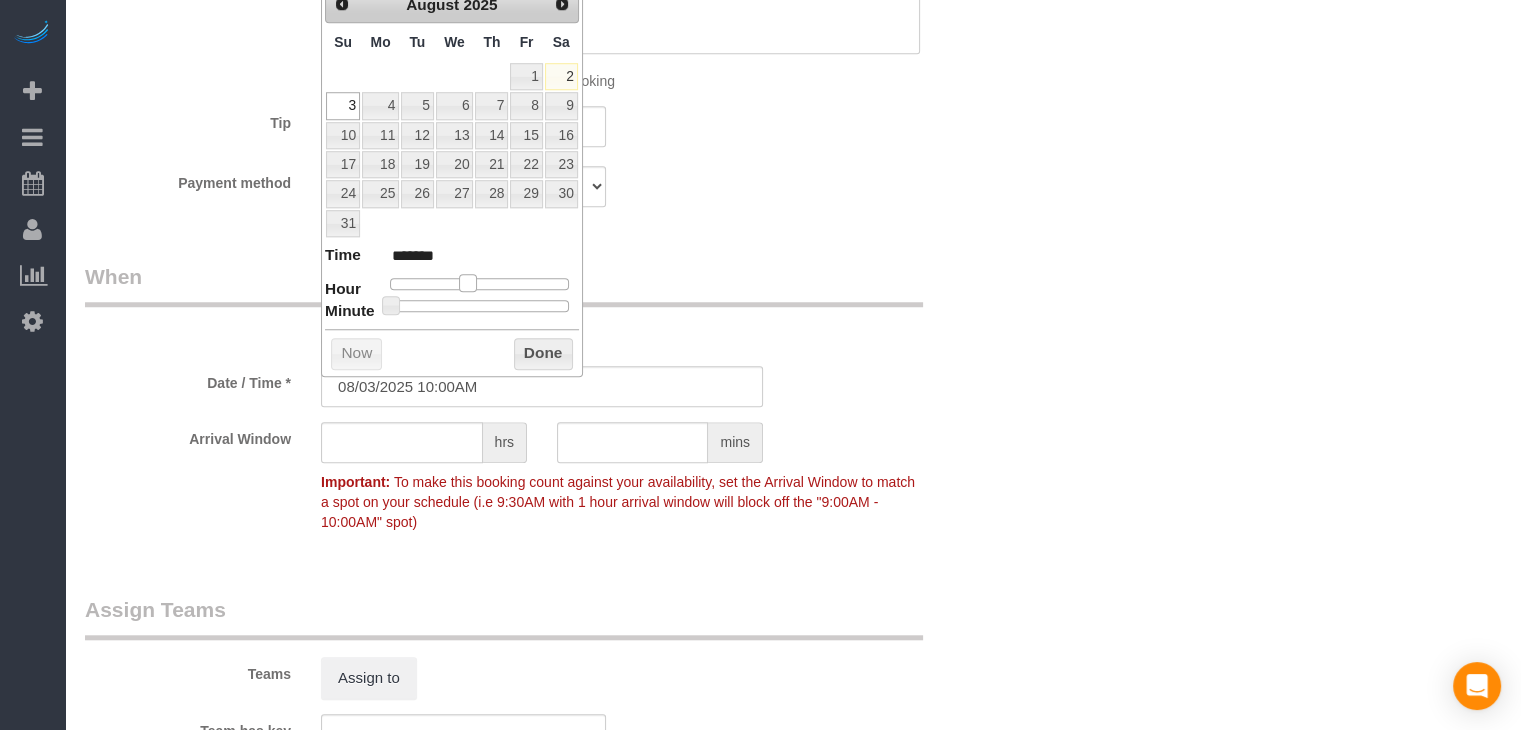 click at bounding box center [468, 283] 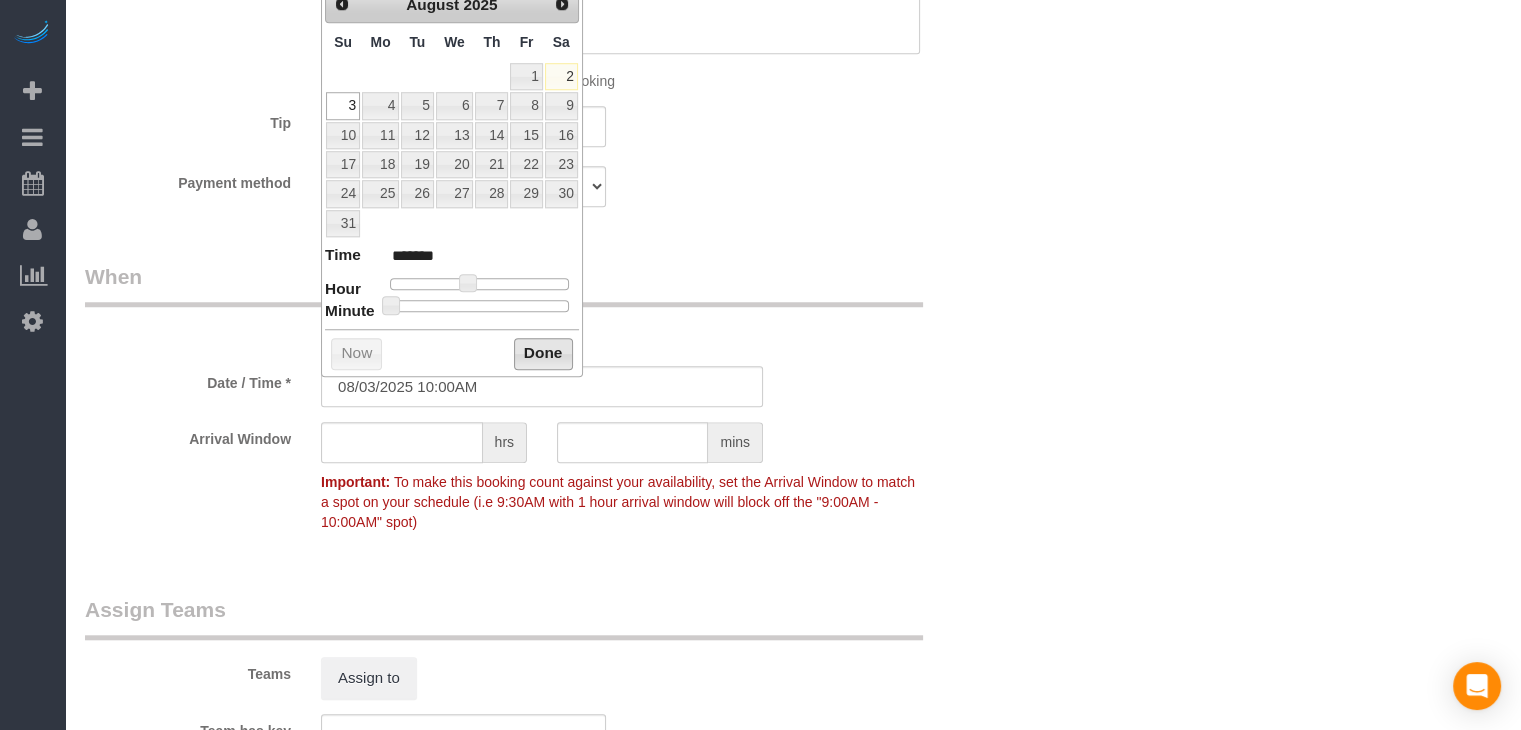 click on "Done" at bounding box center (543, 354) 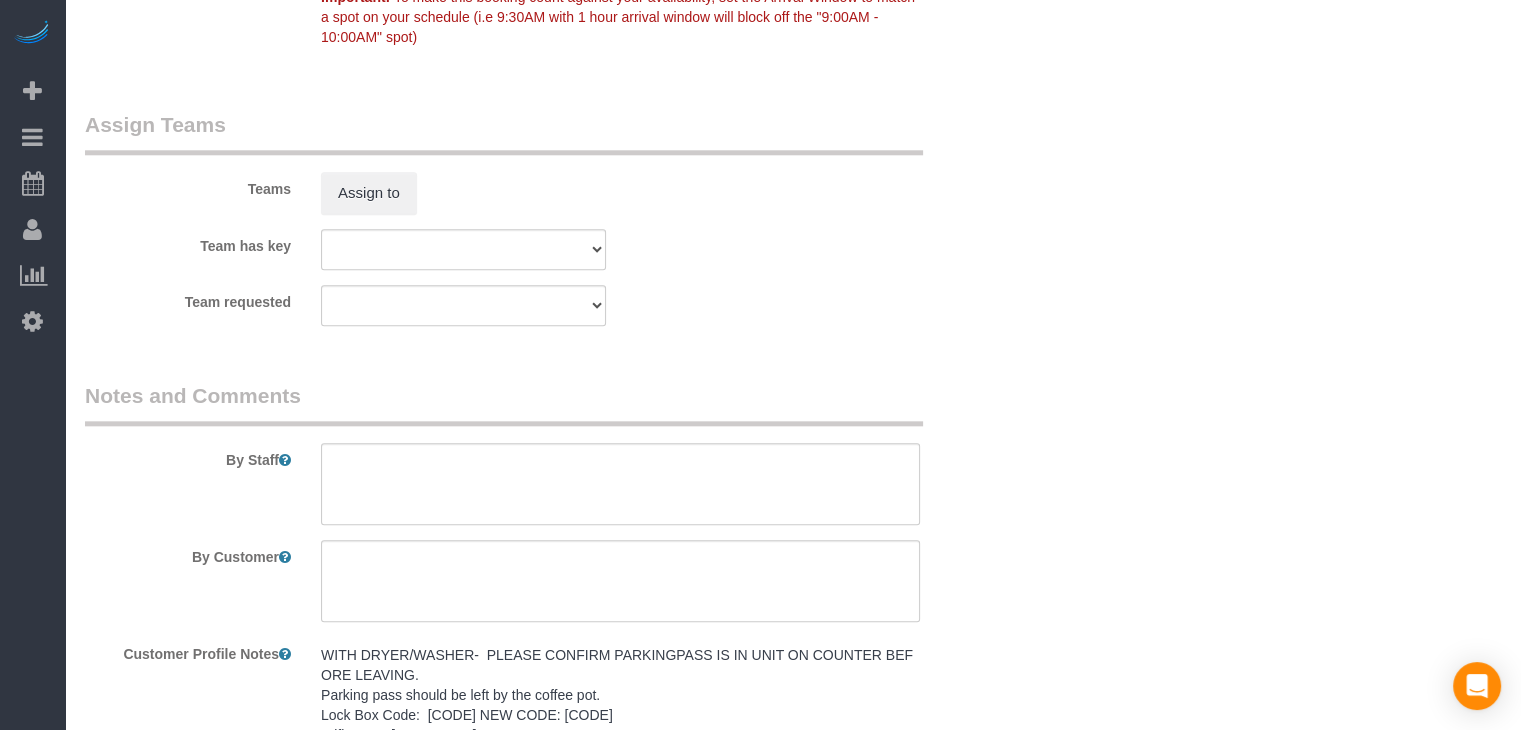 scroll, scrollTop: 2312, scrollLeft: 0, axis: vertical 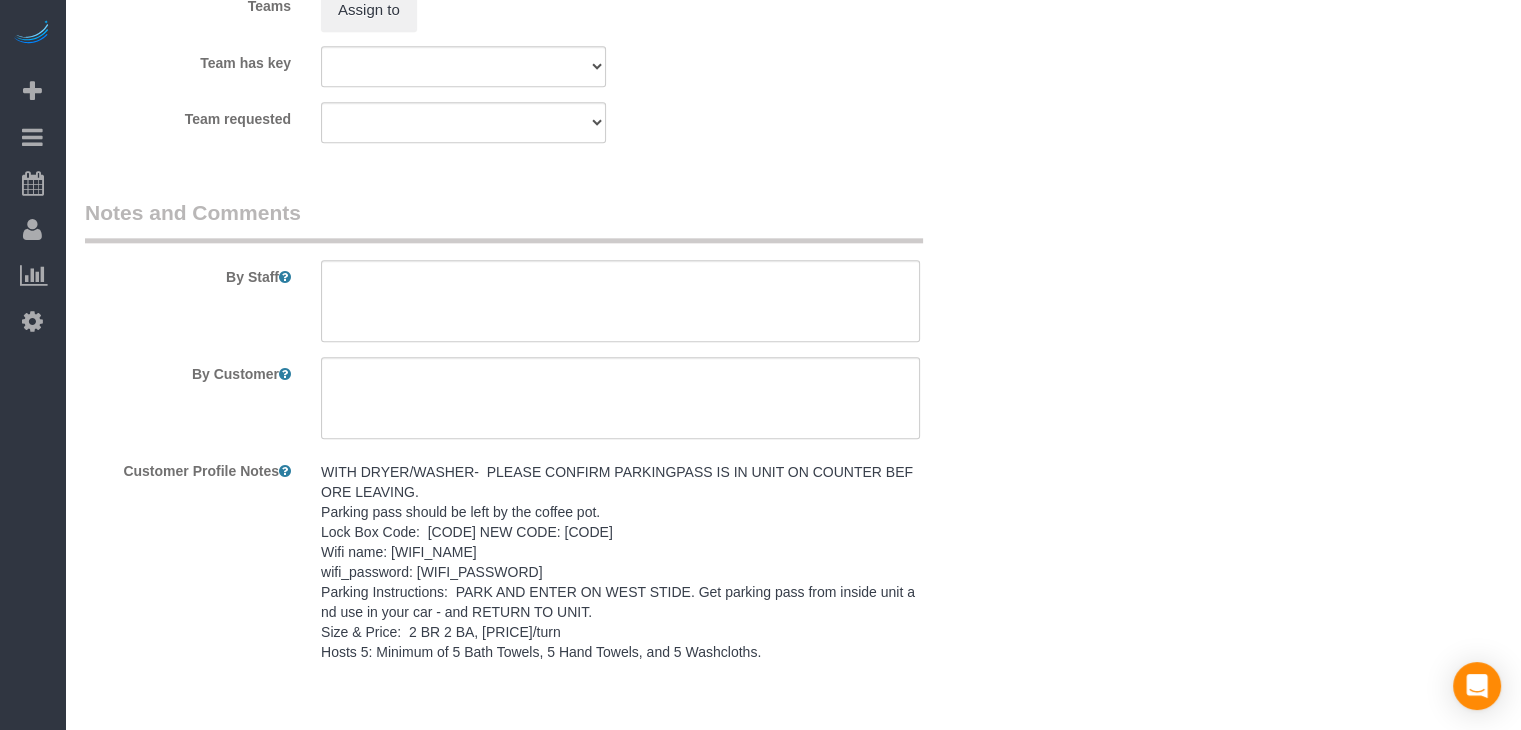 click on "WITH DRYER/WASHER-  PLEASE CONFIRM PARKINGPASS IS IN UNIT ON COUNTER BEFORE LEAVING.
Parking pass should be left by the coffee pot.
Lock Box Code:  7825 NEW CODE: 8616
Wifi name: Instay516
wifi_password: Instay2023
Parking Instructions:  PARK AND ENTER ON WEST STIDE. Get parking pass from inside unit and use in your car - and RETURN TO UNIT.
Size & Price:  2 BR 2 BA, $95/turn
Hosts 5: Minimum of 5 Bath Towels, 5 Hand Towels, and 5 Washcloths." at bounding box center [620, 562] 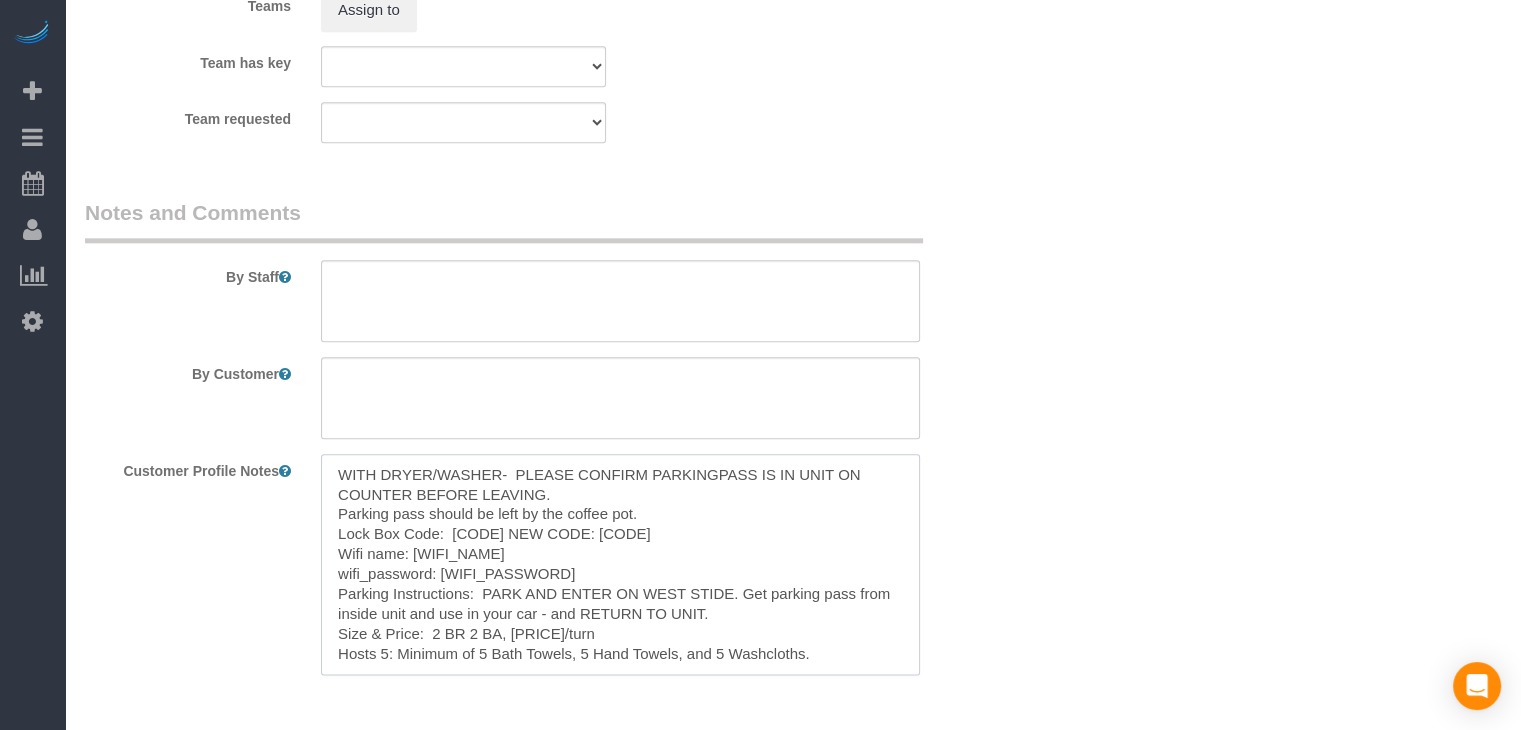 click on "WITH DRYER/WASHER-  PLEASE CONFIRM PARKINGPASS IS IN UNIT ON COUNTER BEFORE LEAVING.
Parking pass should be left by the coffee pot.
Lock Box Code:  7825 NEW CODE: 8616
Wifi name: Instay516
wifi_password: Instay2023
Parking Instructions:  PARK AND ENTER ON WEST STIDE. Get parking pass from inside unit and use in your car - and RETURN TO UNIT.
Size & Price:  2 BR 2 BA, $95/turn
Hosts 5: Minimum of 5 Bath Towels, 5 Hand Towels, and 5 Washcloths." at bounding box center [620, 564] 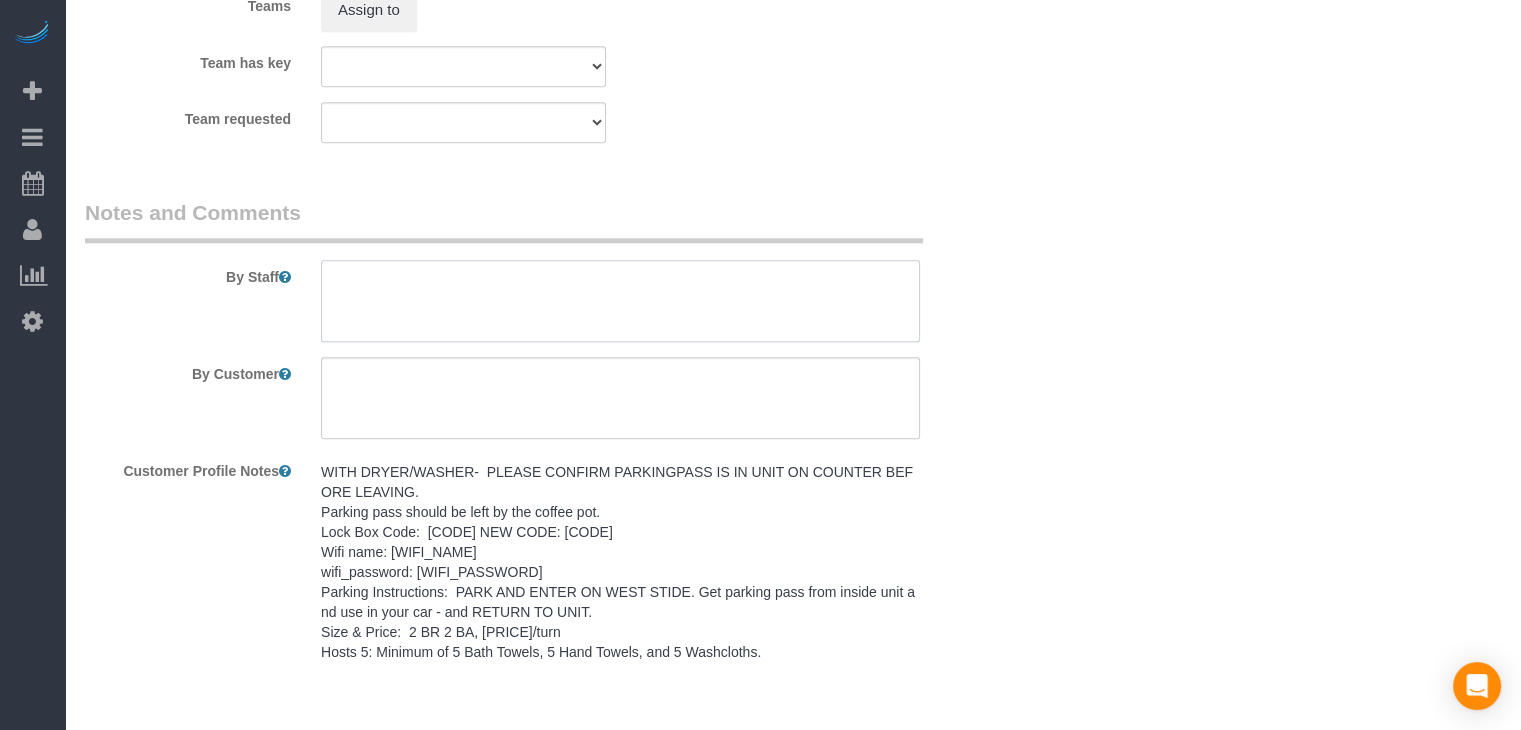 click at bounding box center (620, 301) 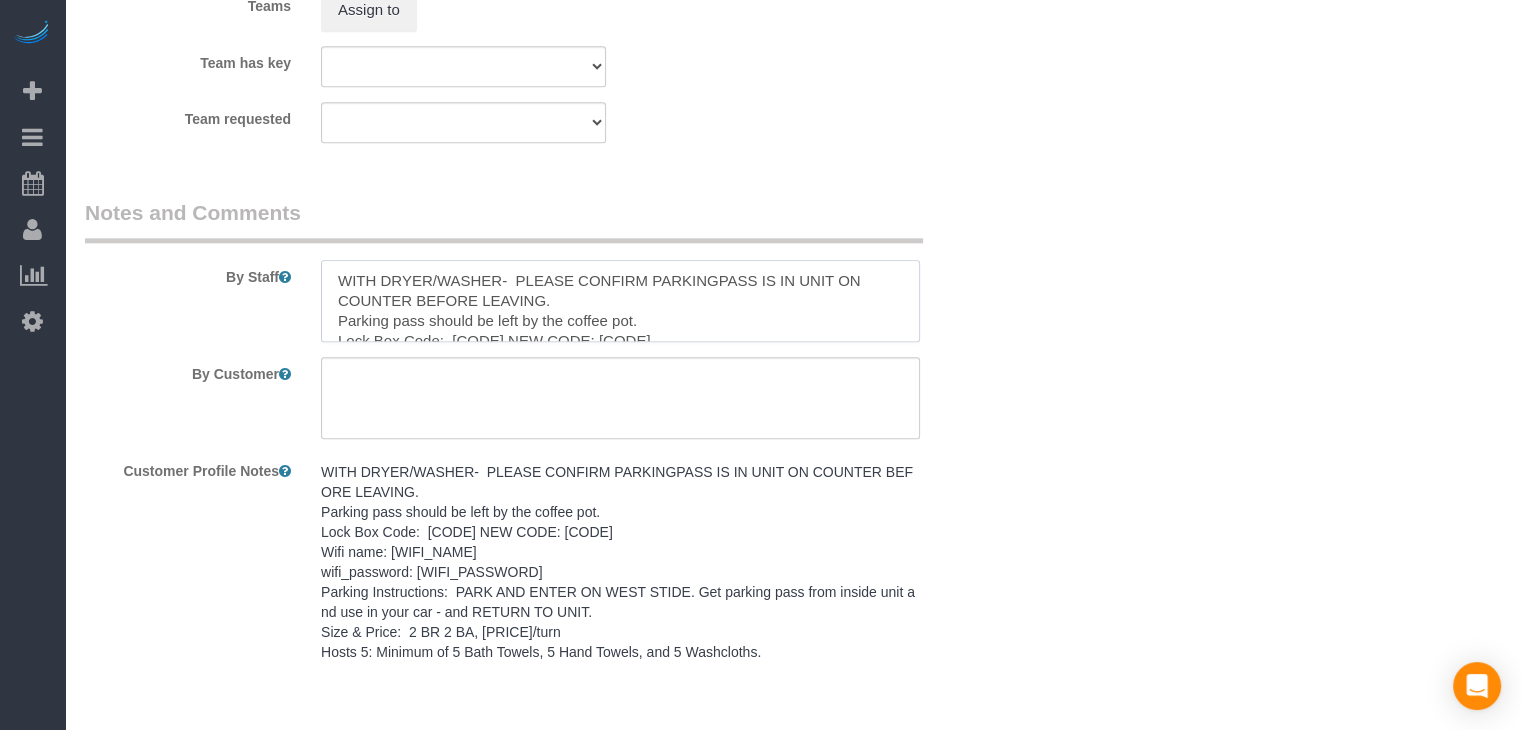 scroll, scrollTop: 128, scrollLeft: 0, axis: vertical 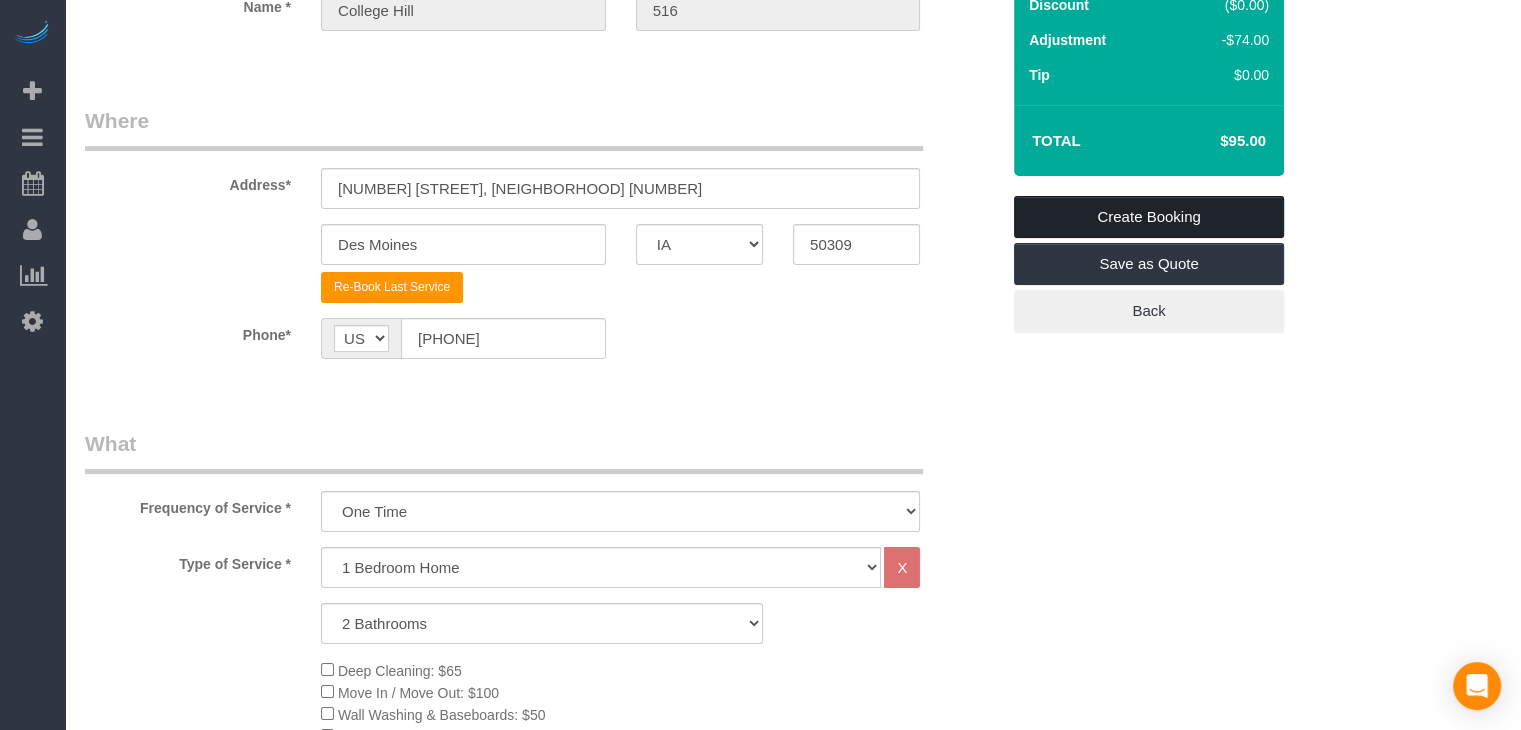 type on "WITH DRYER/WASHER-  PLEASE CONFIRM PARKINGPASS IS IN UNIT ON COUNTER BEFORE LEAVING.
Parking pass should be left by the coffee pot.
Lock Box Code:  7825 NEW CODE: 8616
Wifi name: Instay516
wifi_password: Instay2023
Parking Instructions:  PARK AND ENTER ON WEST STIDE. Get parking pass from inside unit and use in your car - and RETURN TO UNIT.
Size & Price:  2 BR 2 BA, $95/turn
Hosts 5: Minimum of 5 Bath Towels, 5 Hand Towels, and 5 Washcloths." 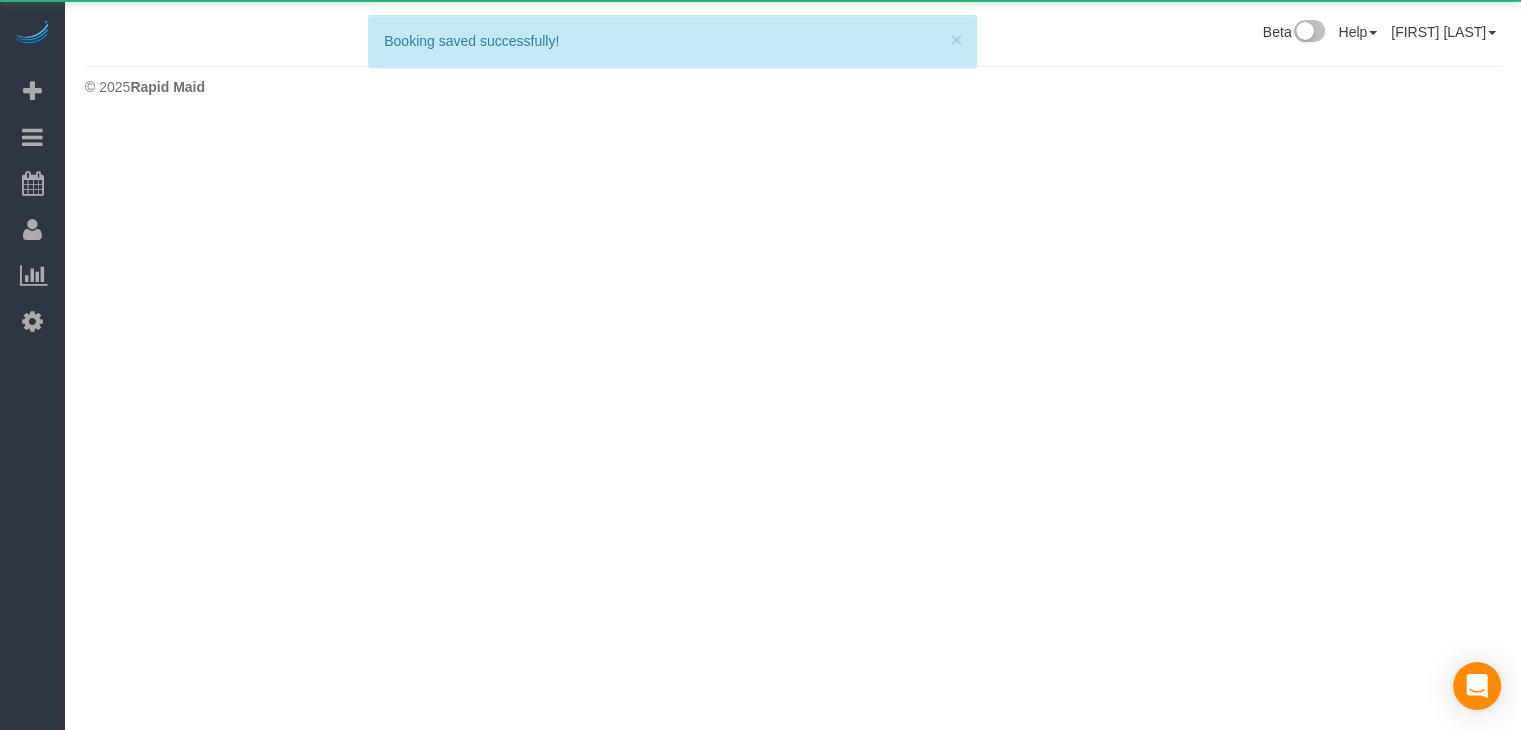 scroll, scrollTop: 0, scrollLeft: 0, axis: both 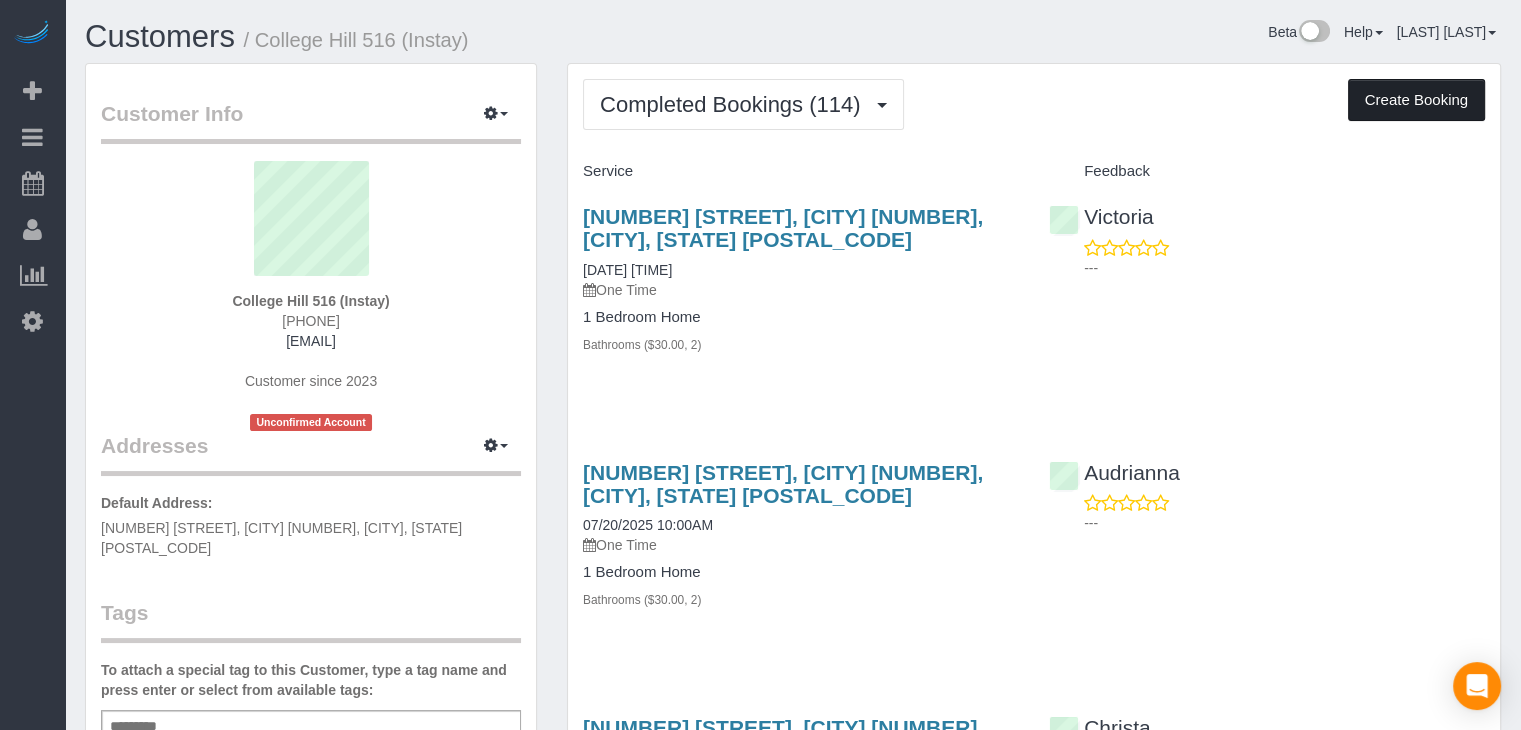 click on "Create Booking" at bounding box center (1416, 100) 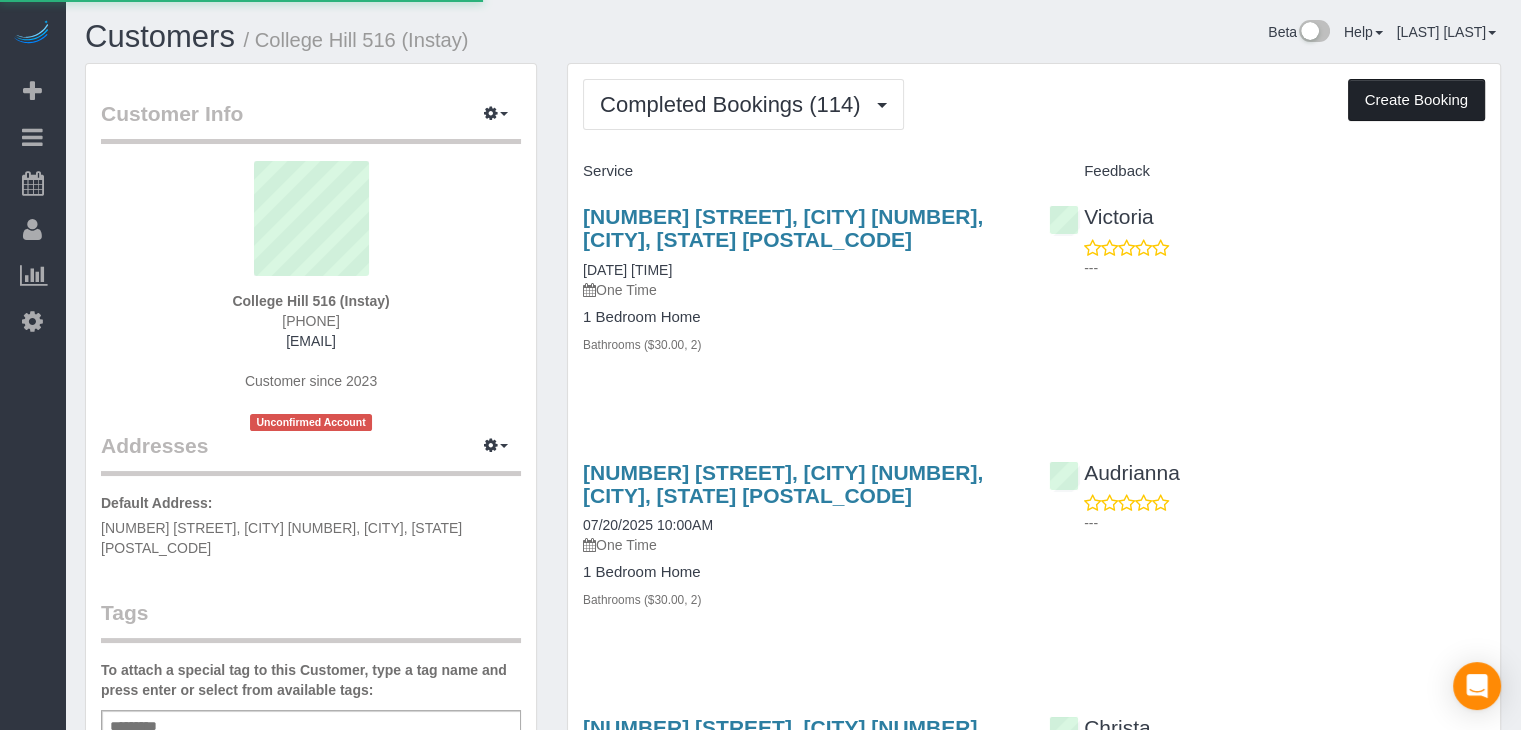 select on "IA" 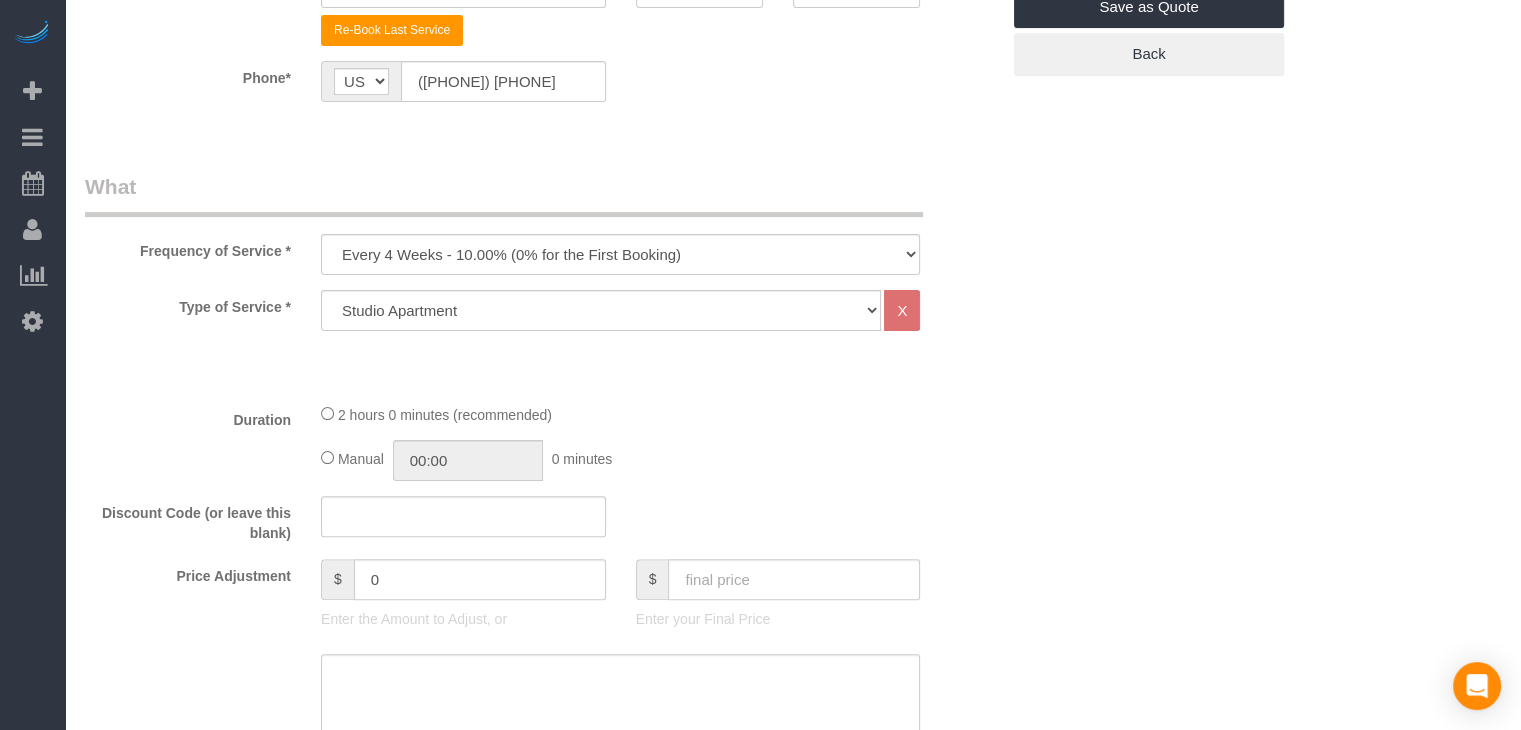scroll, scrollTop: 539, scrollLeft: 0, axis: vertical 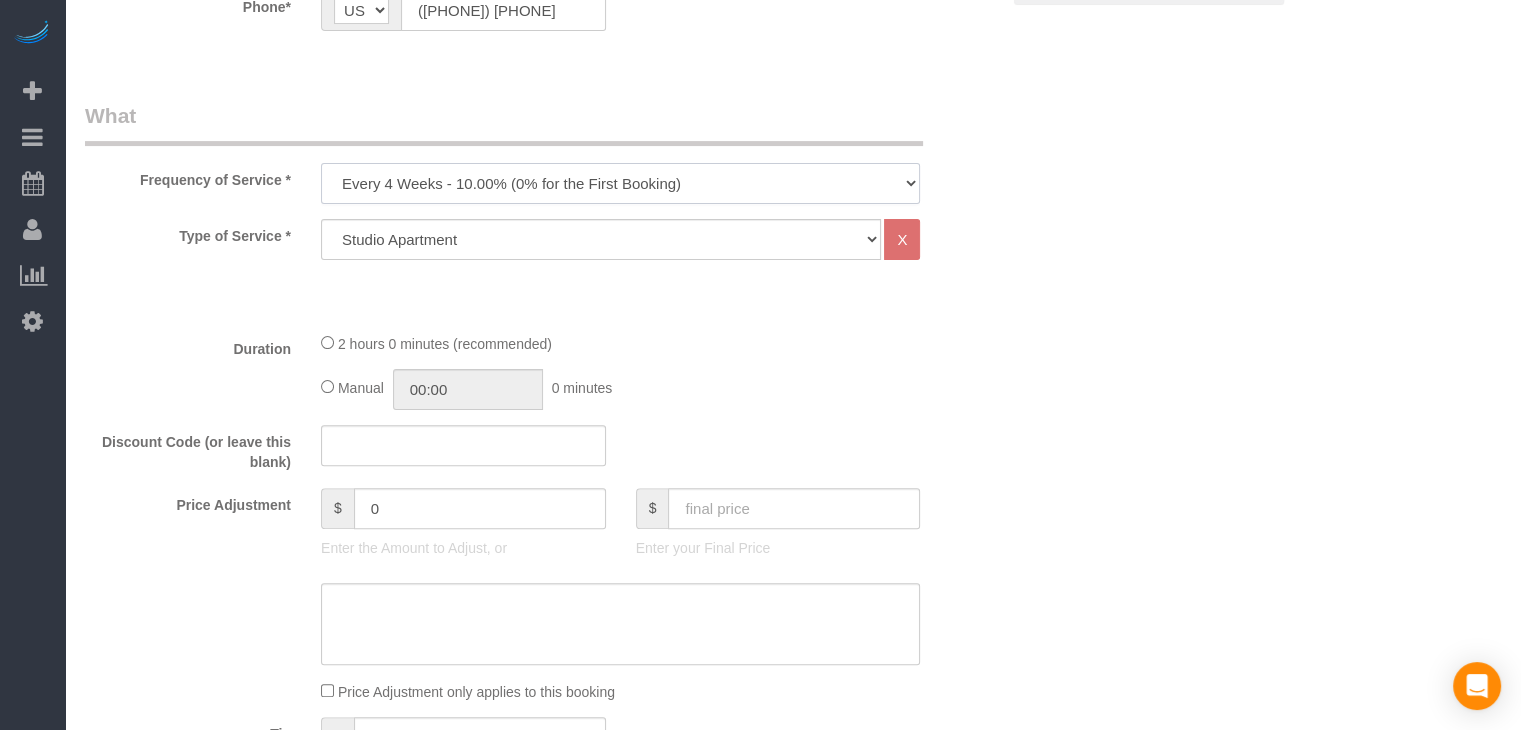 click on "Every 6 Weeks (0% for the First Booking) One Time Every 8 Weeks (0% for the First Booking) Every 4 Weeks - 10.00% (0% for the First Booking) Every 3 Weeks - 12.00% (0% for the First Booking) Every 2 Weeks - 15.00% (0% for the First Booking) Weekly - 20.00% (0% for the First Booking)" at bounding box center [620, 183] 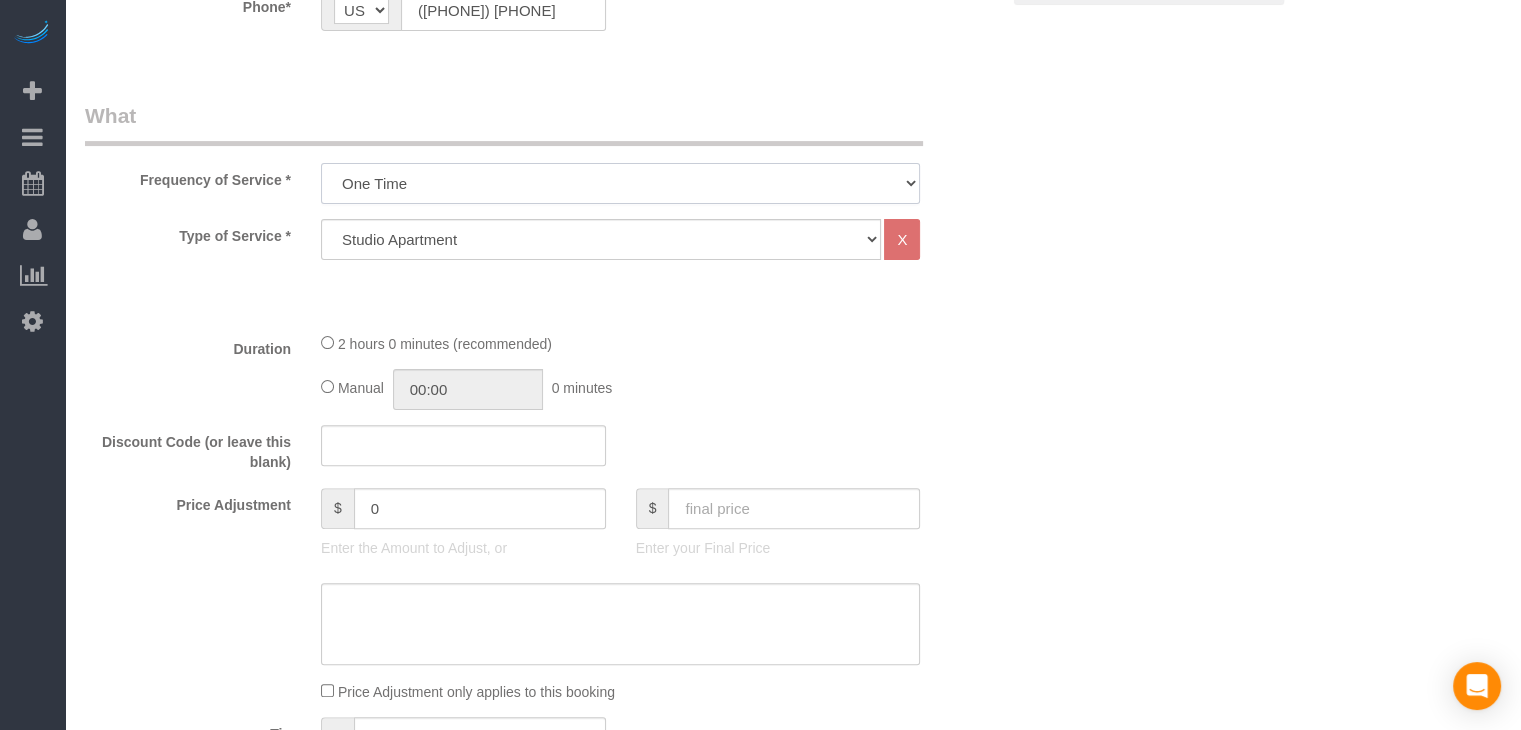 click on "Every 6 Weeks (0% for the First Booking) One Time Every 8 Weeks (0% for the First Booking) Every 4 Weeks - 10.00% (0% for the First Booking) Every 3 Weeks - 12.00% (0% for the First Booking) Every 2 Weeks - 15.00% (0% for the First Booking) Weekly - 20.00% (0% for the First Booking)" at bounding box center (620, 183) 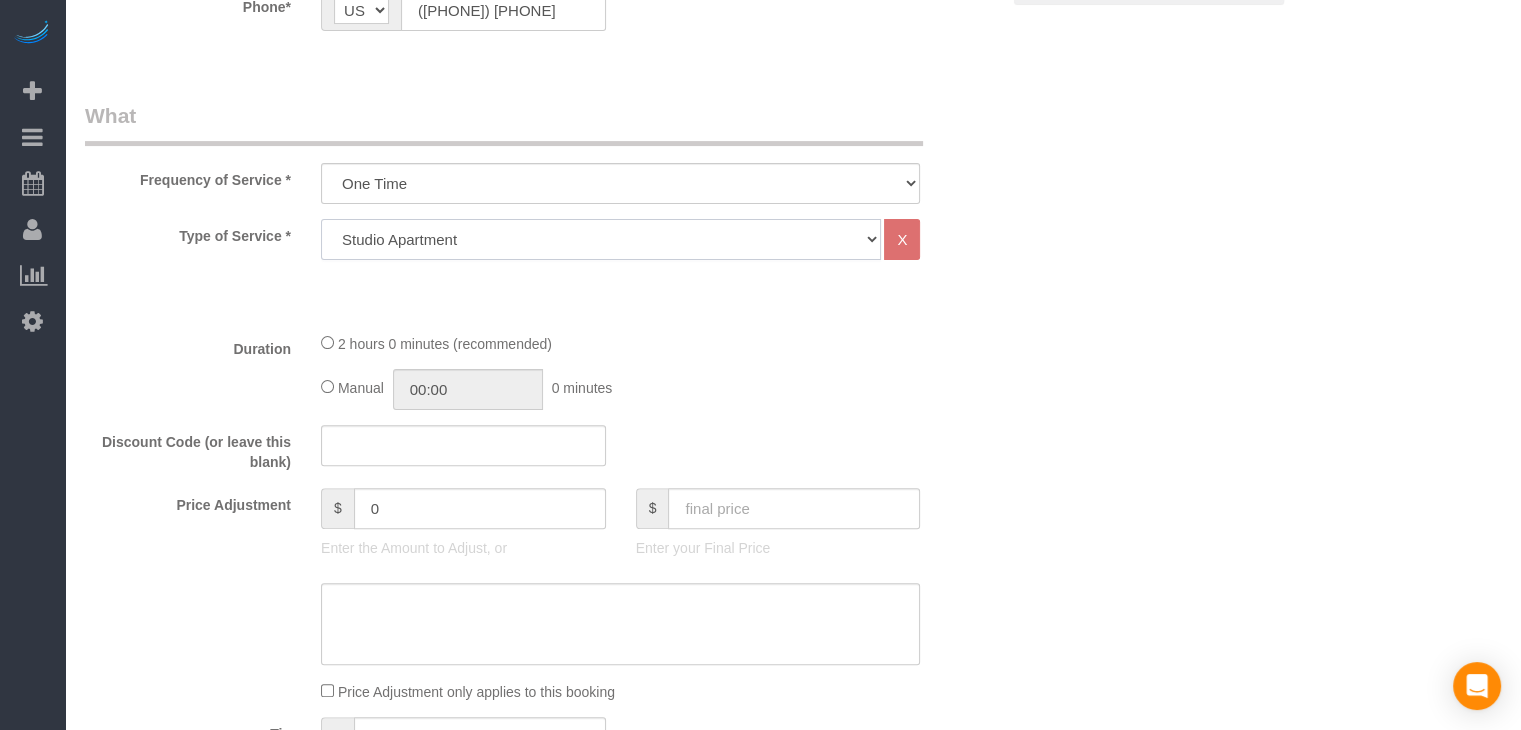 drag, startPoint x: 487, startPoint y: 233, endPoint x: 484, endPoint y: 253, distance: 20.22375 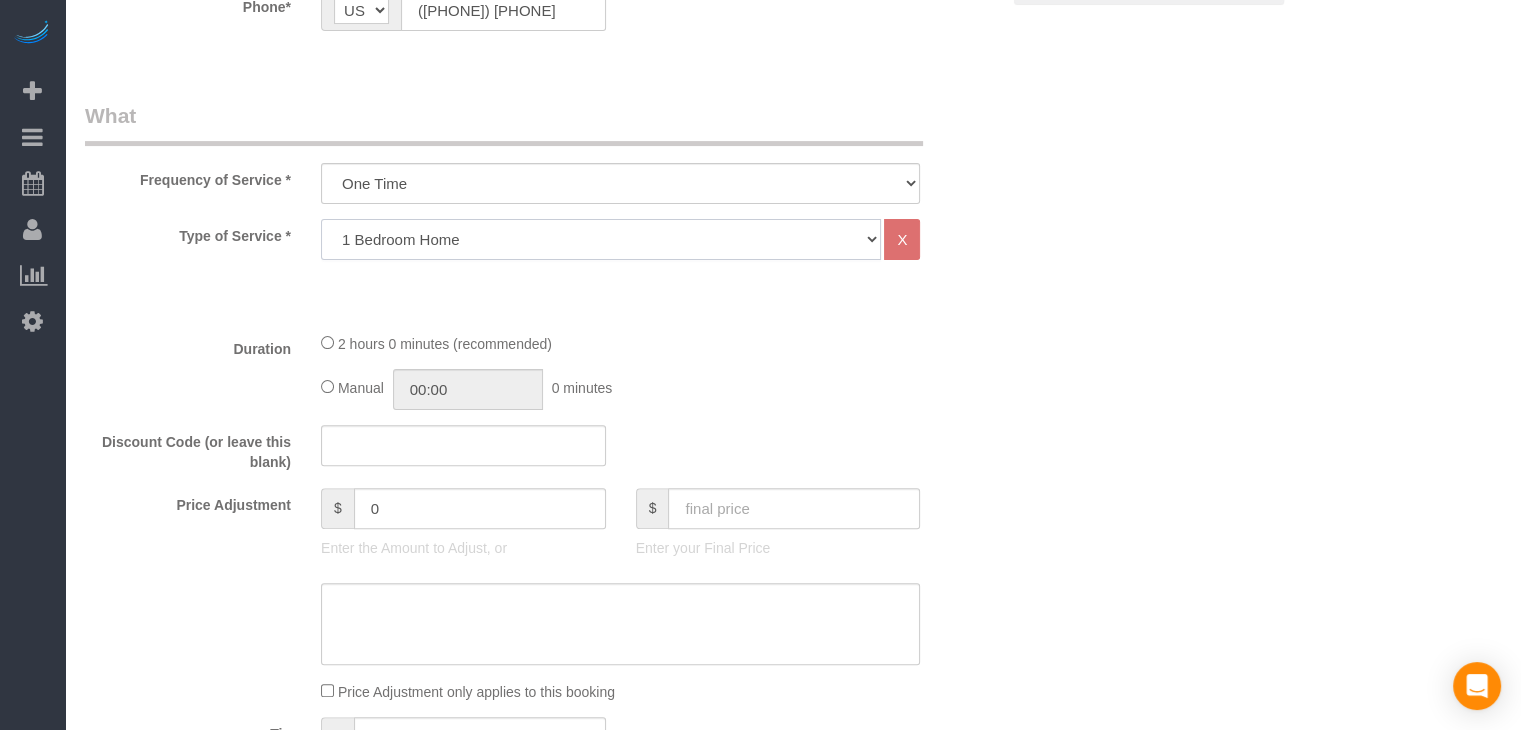 click on "Studio Apartment 1 Bedroom Home 2 Bedroom Home 3 Bedroom Home 4 Bedroom Home 5 Bedroom Home 6 Bedroom Home 7 Bedroom Home Hourly Cleaning Hazard/Emergency Cleaning General Maintenance" 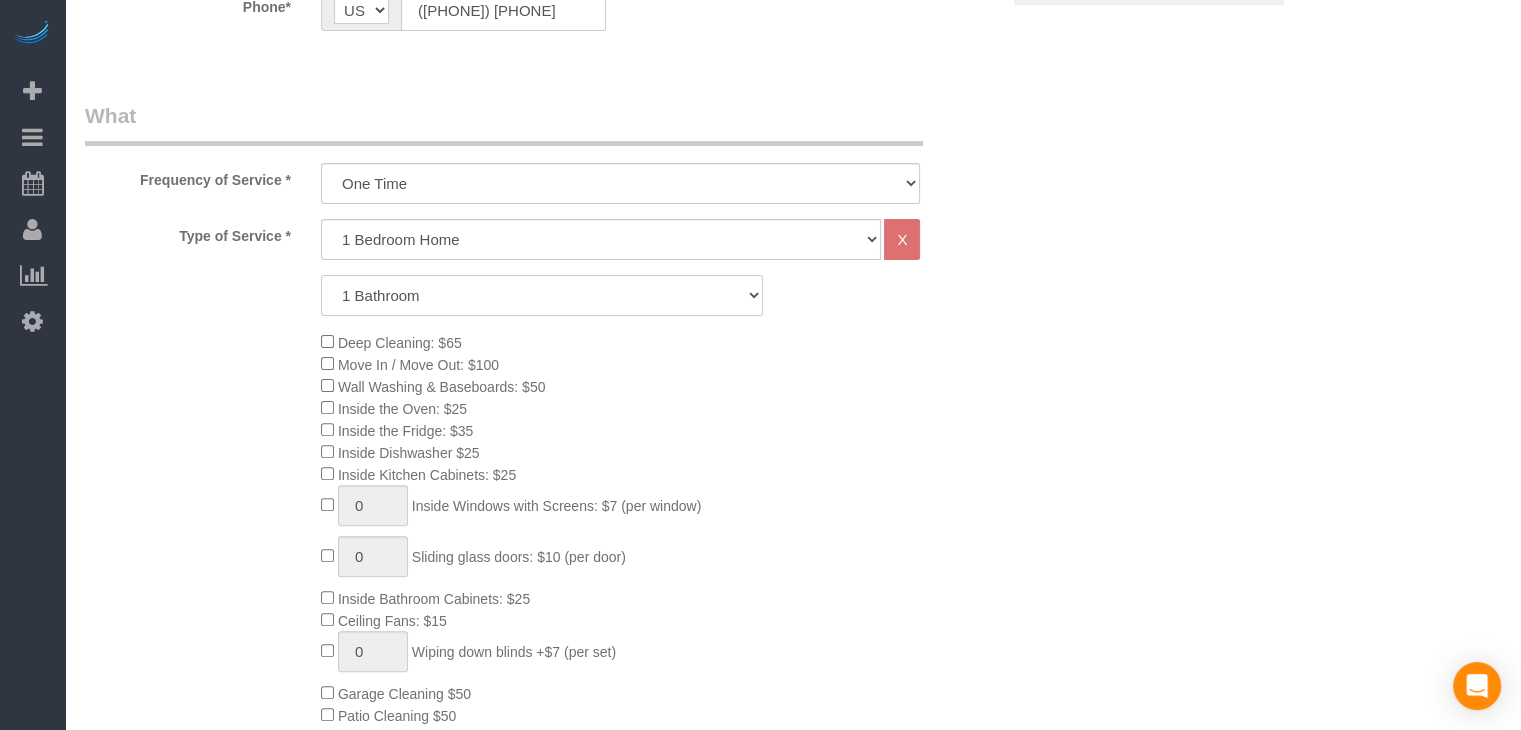 click on "1 Bathroom
2 Bathrooms
3 Bathrooms
4 Bathrooms
5 Bathrooms
6 Bathrooms" 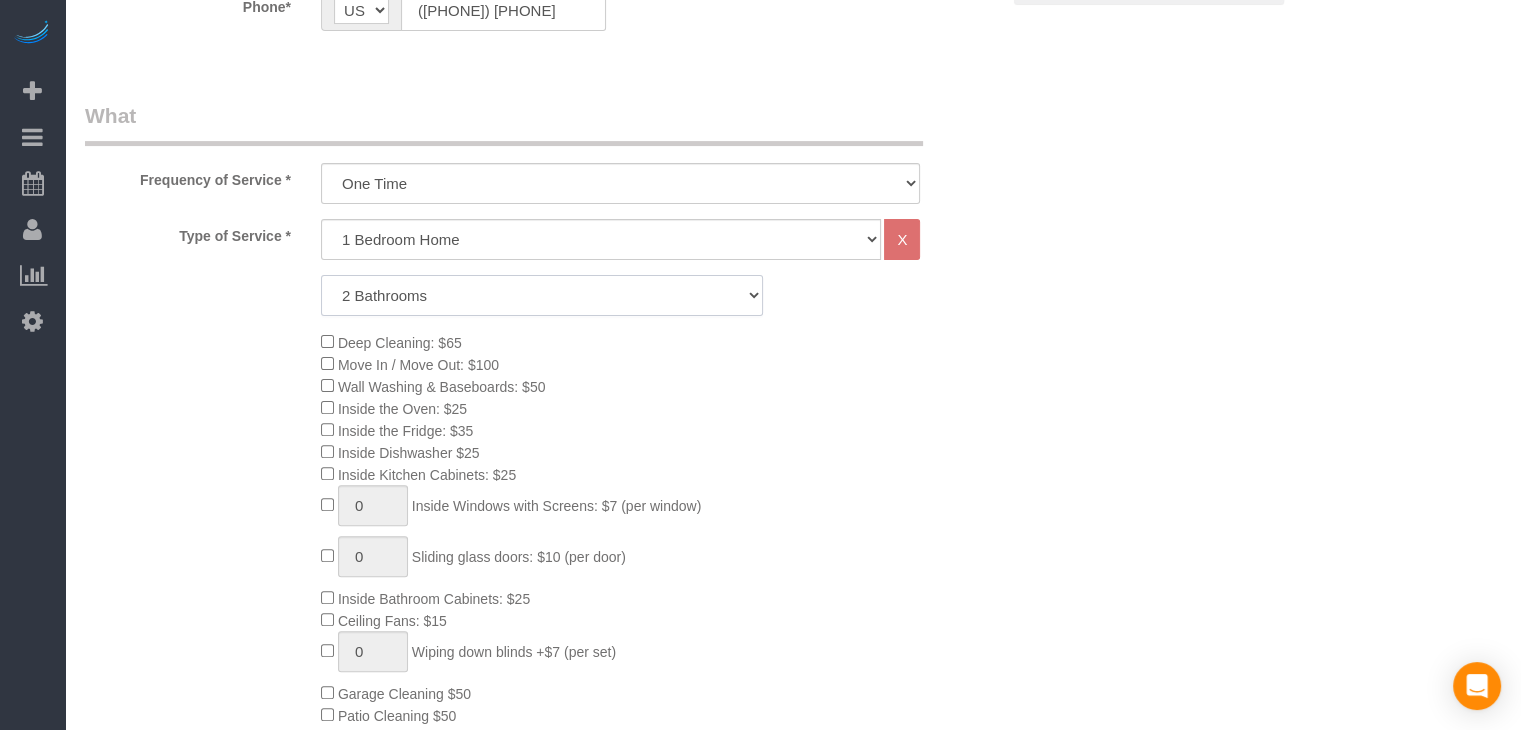 click on "1 Bathroom
2 Bathrooms
3 Bathrooms
4 Bathrooms
5 Bathrooms
6 Bathrooms" 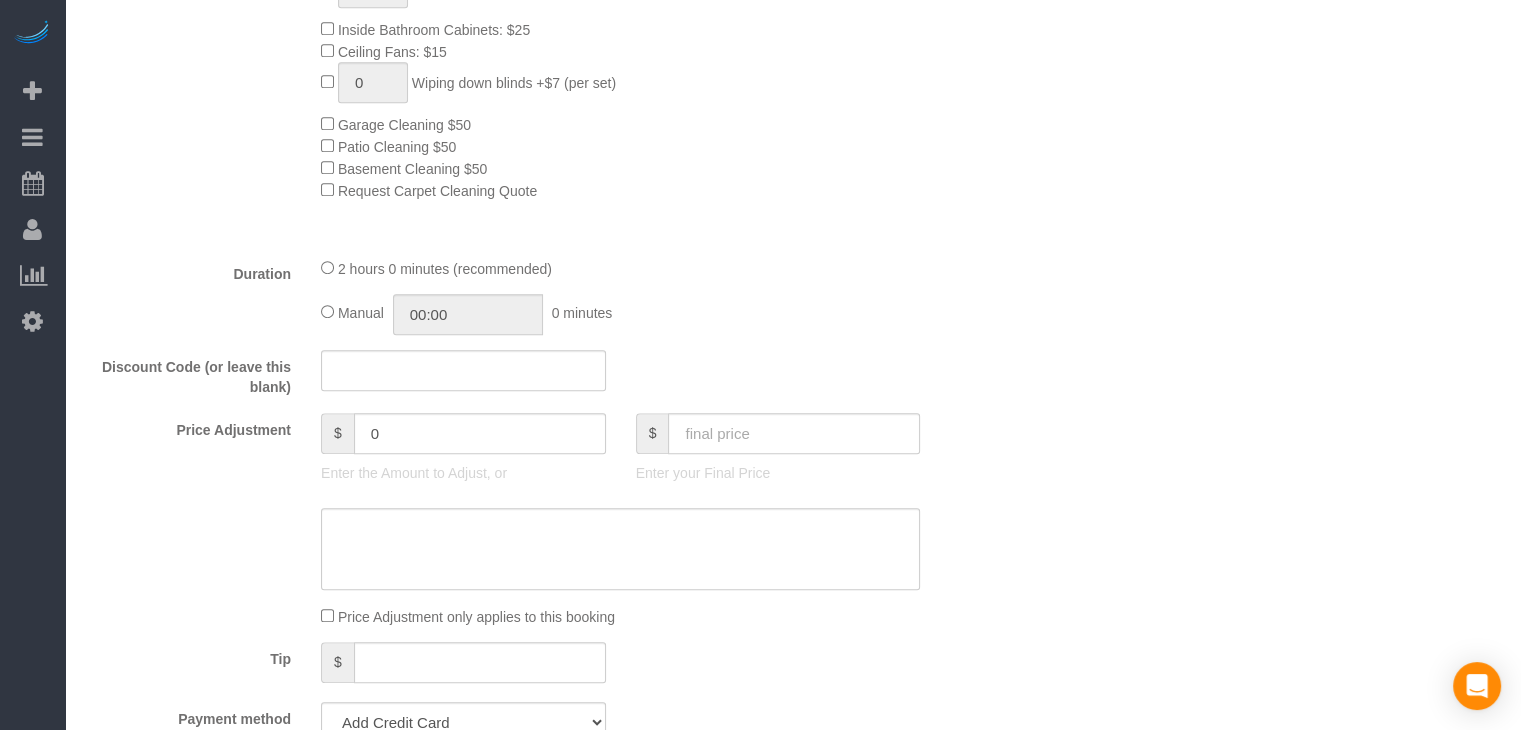 scroll, scrollTop: 1217, scrollLeft: 0, axis: vertical 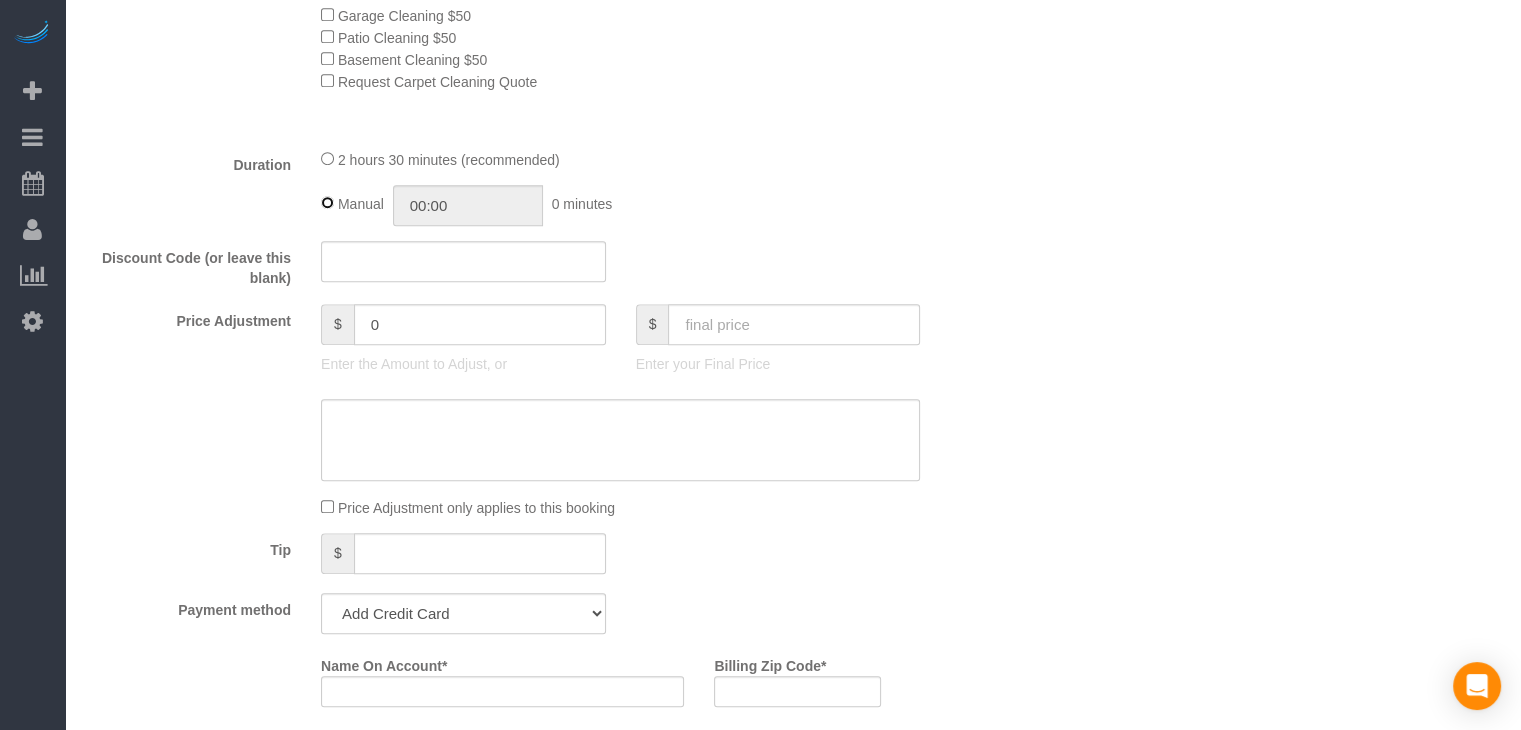 type on "02:30" 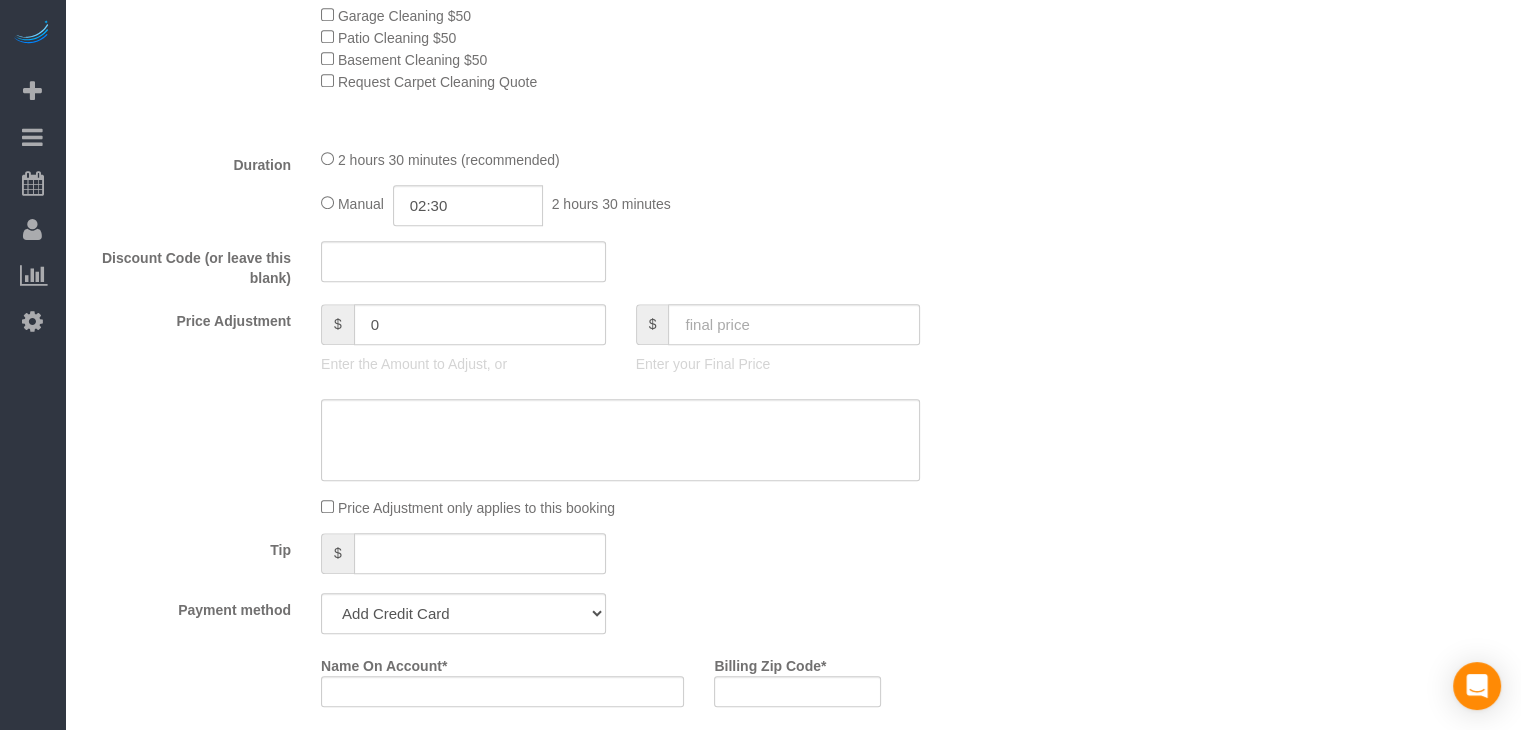 click on "Enter your Final Price" 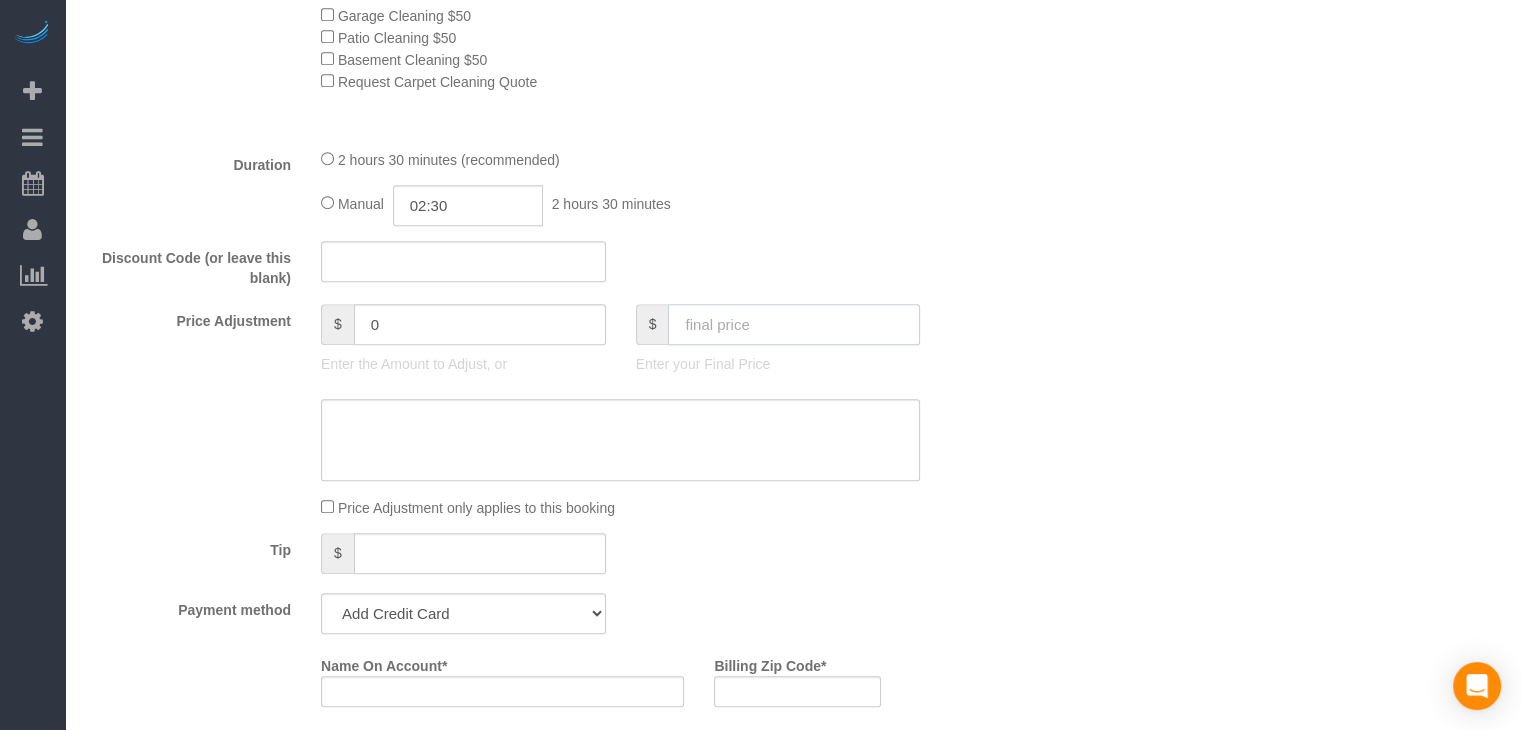 click 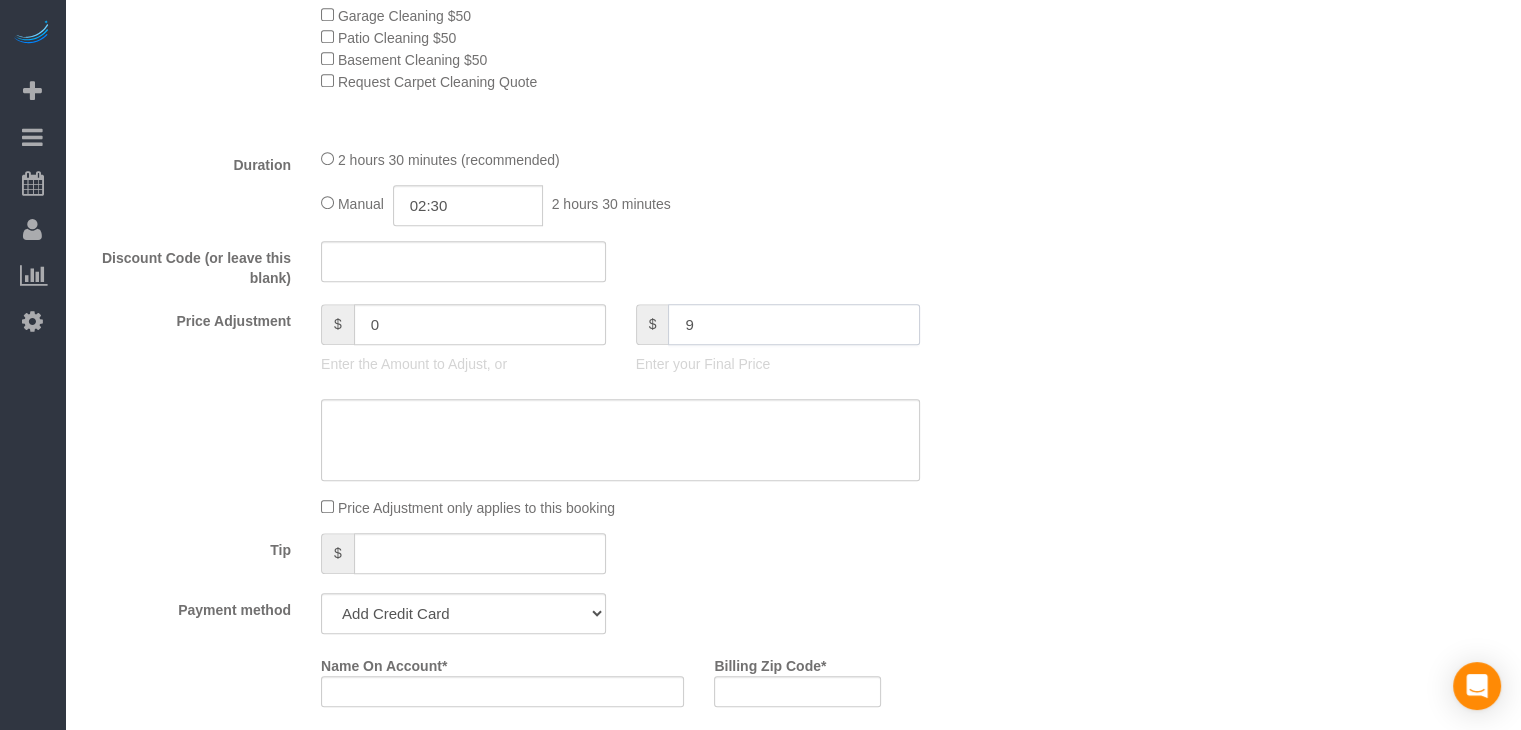 type on "95" 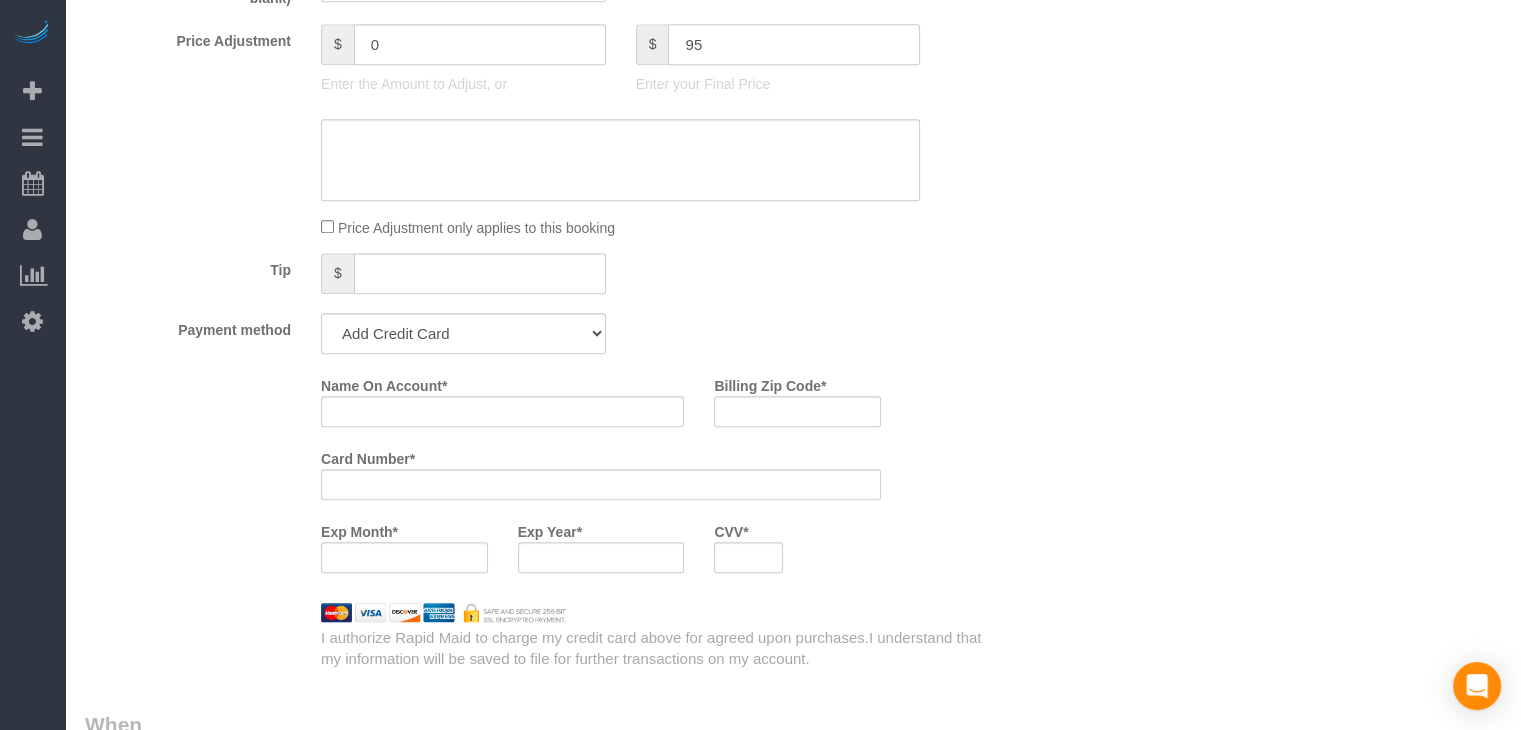 type on "-74" 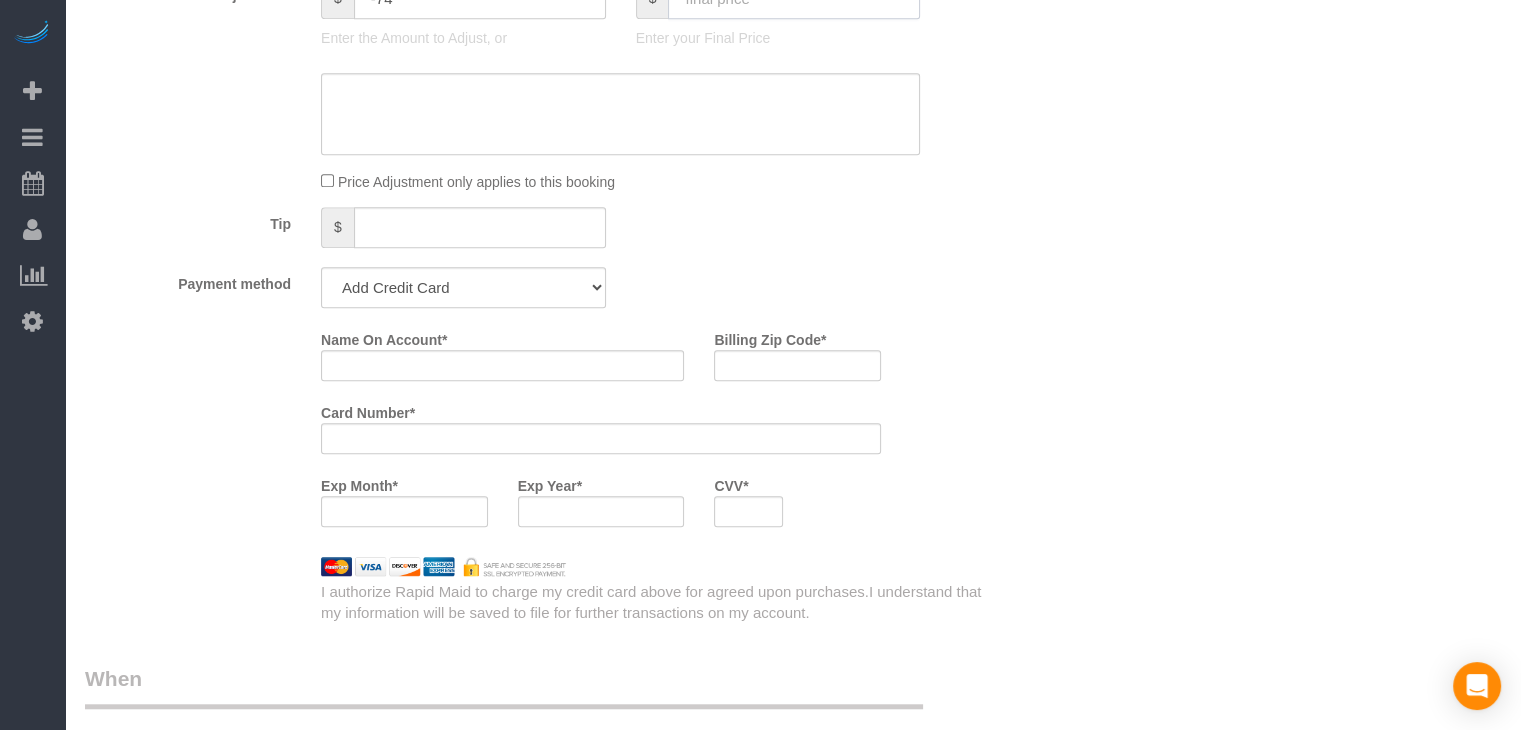 scroll, scrollTop: 1546, scrollLeft: 0, axis: vertical 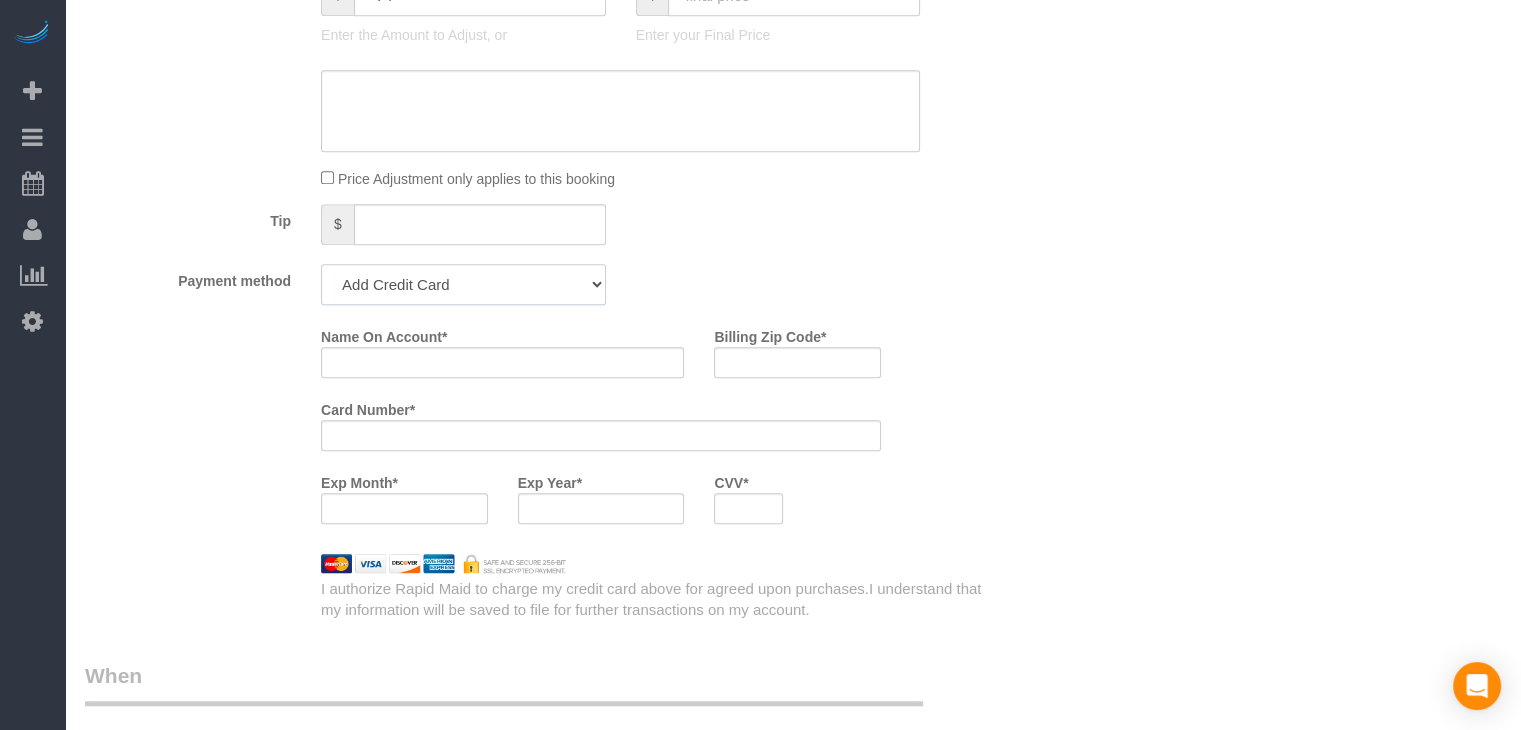 click on "Add Credit Card Cash Check Paypal" 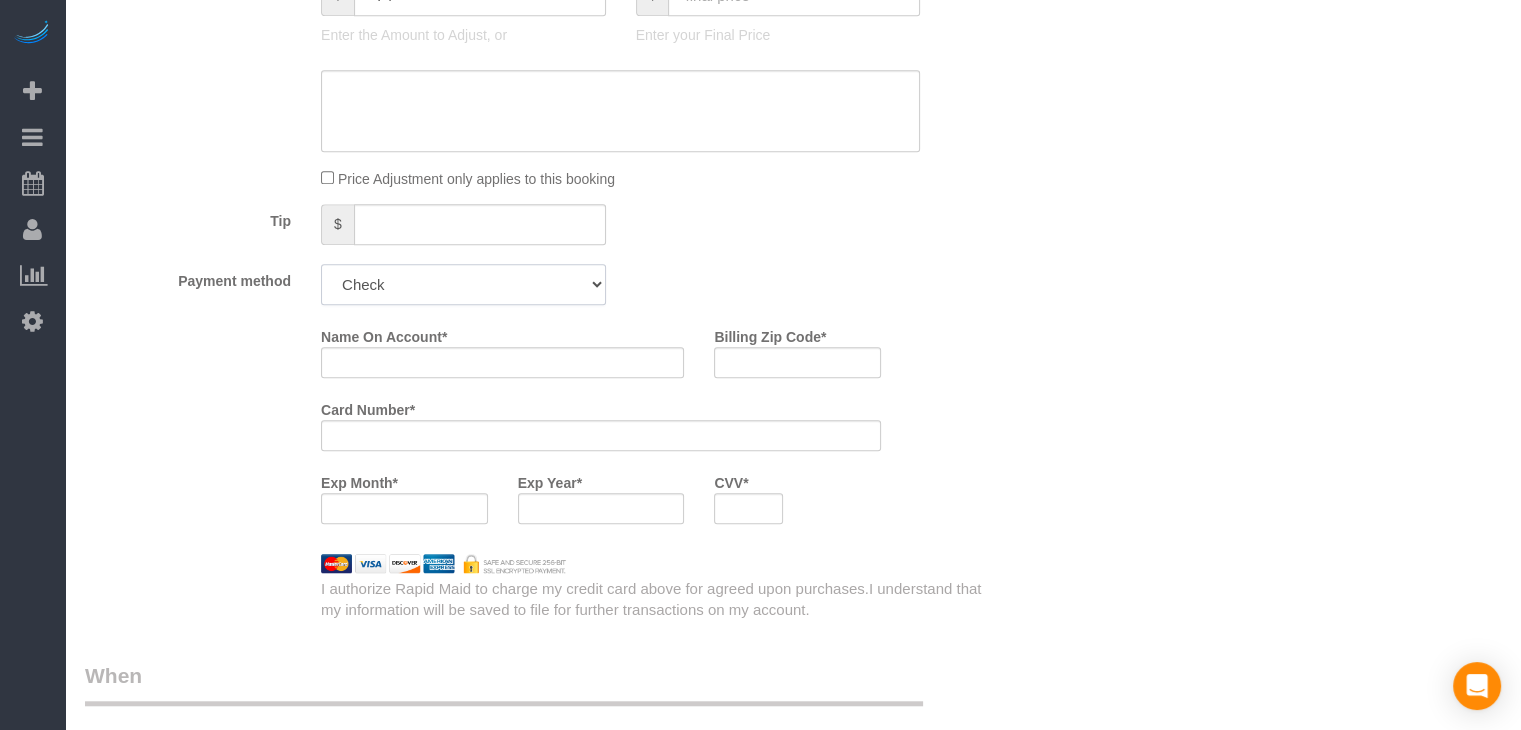 click on "Add Credit Card Cash Check Paypal" 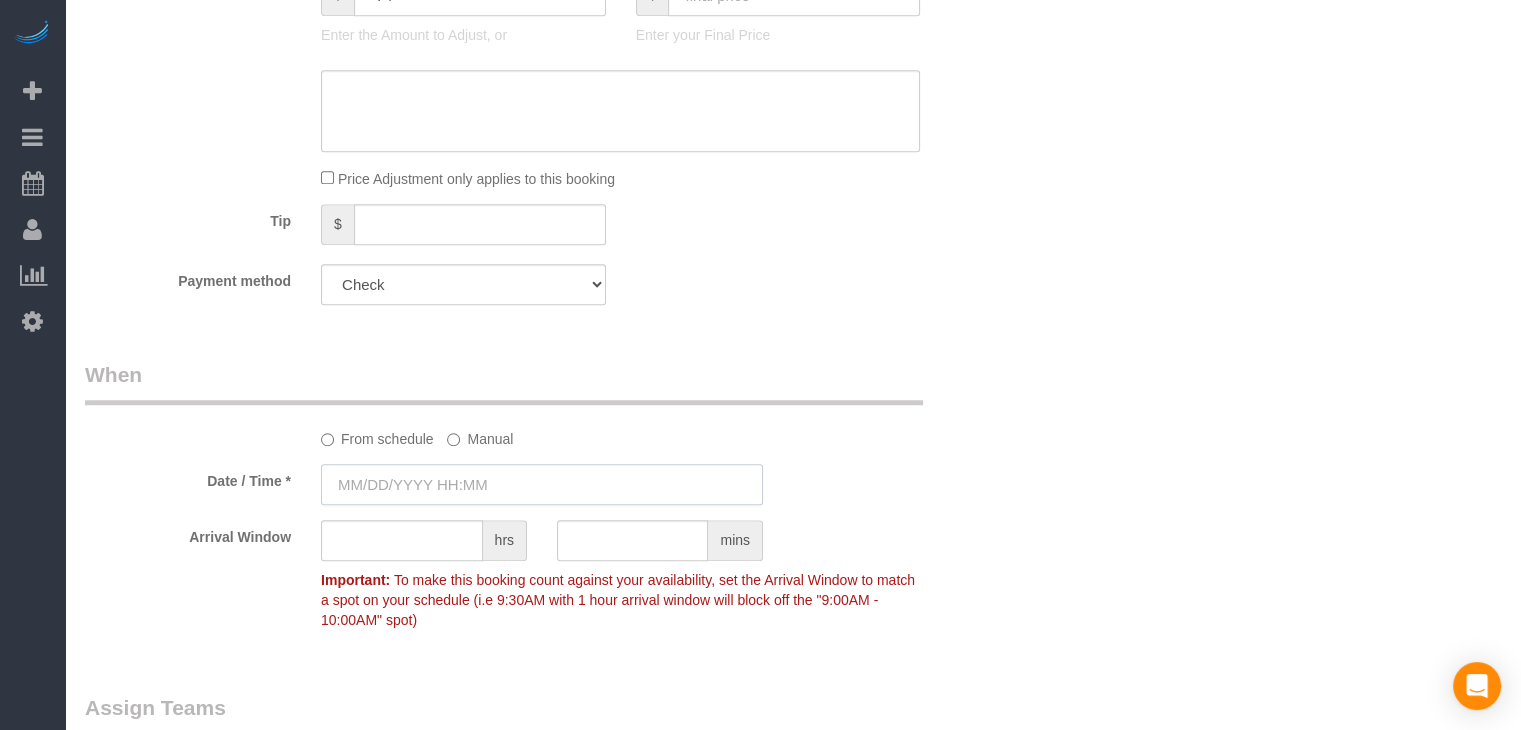 click at bounding box center (542, 484) 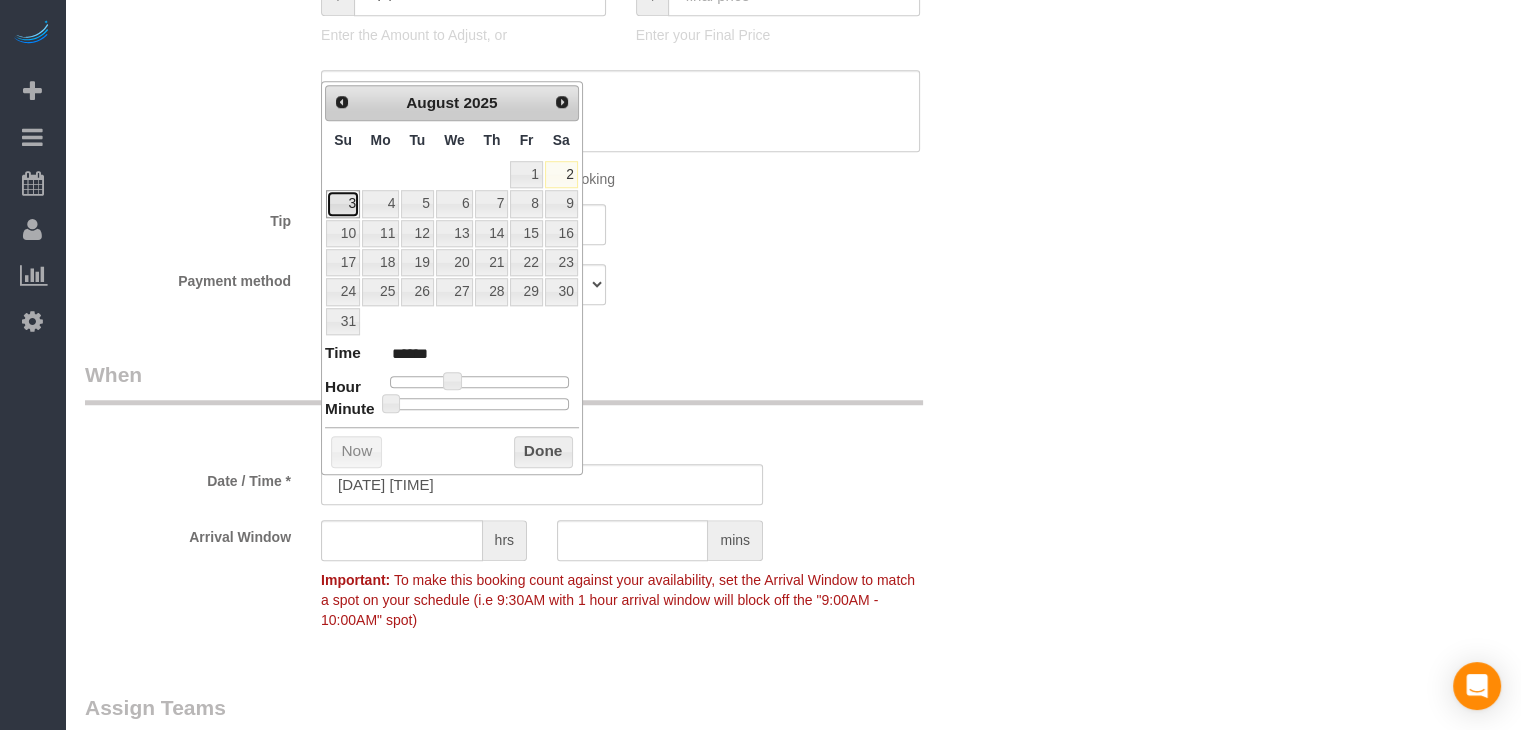 click on "3" at bounding box center (343, 203) 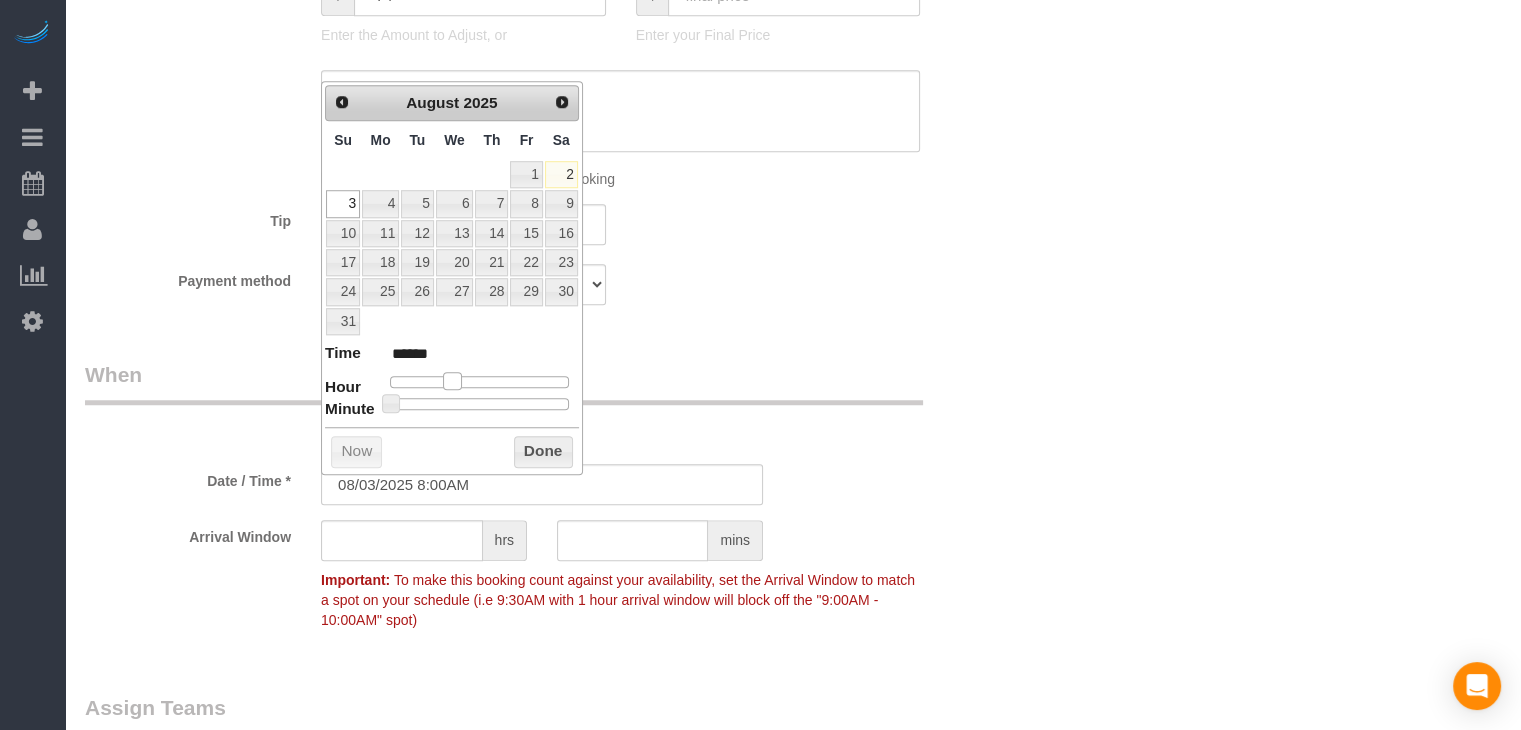 type on "08/03/2025 9:00AM" 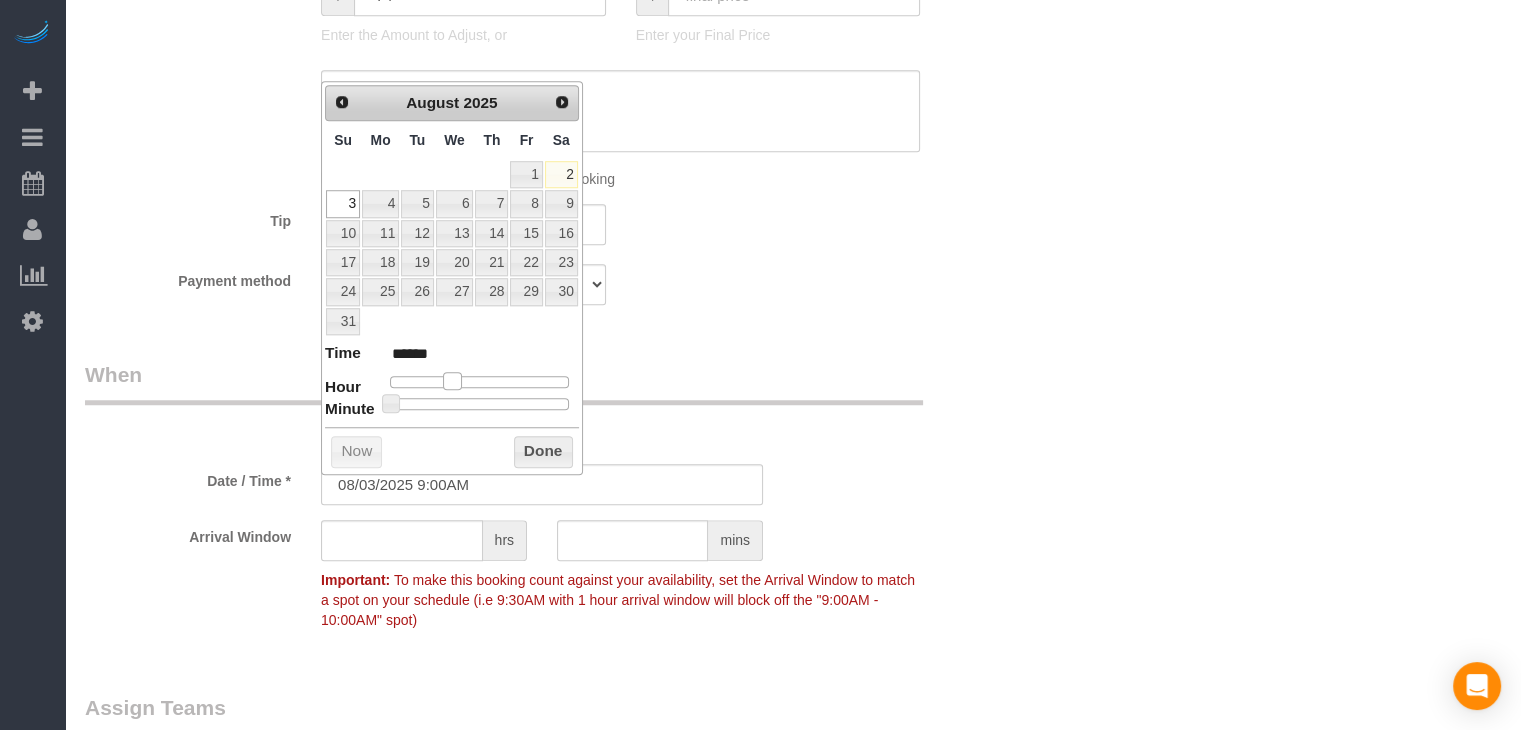 type on "08/03/2025 10:00AM" 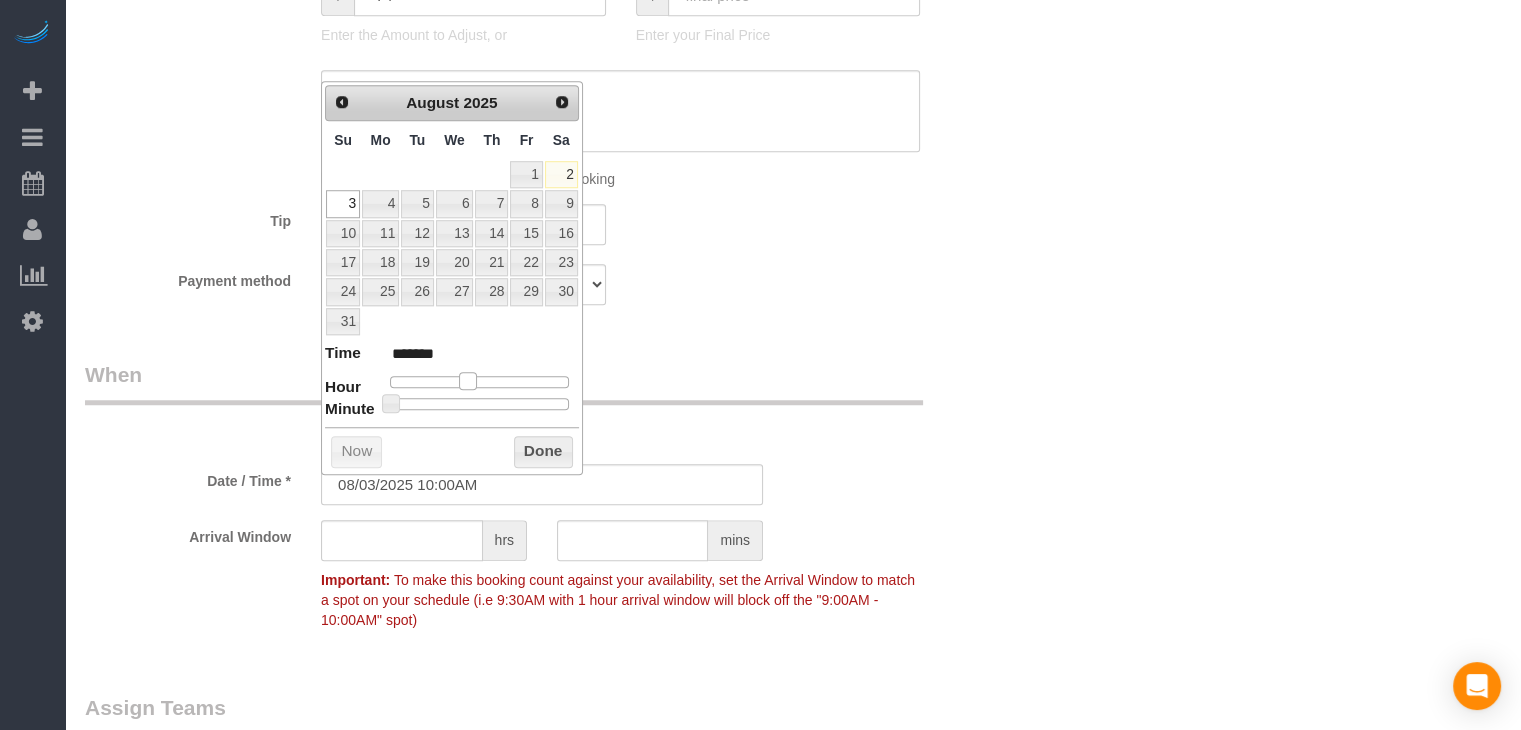 drag, startPoint x: 448, startPoint y: 369, endPoint x: 467, endPoint y: 373, distance: 19.416489 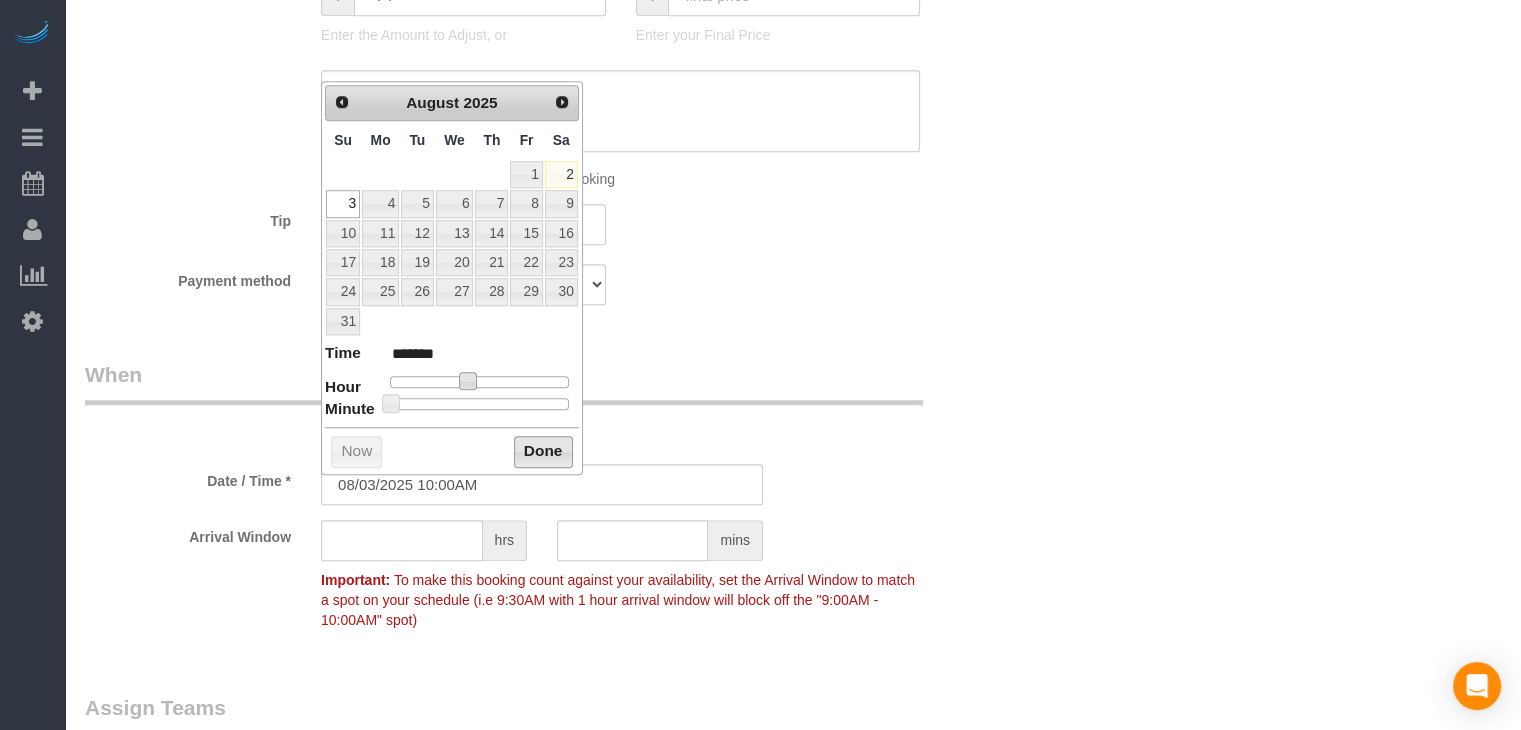 click on "Done" at bounding box center (543, 452) 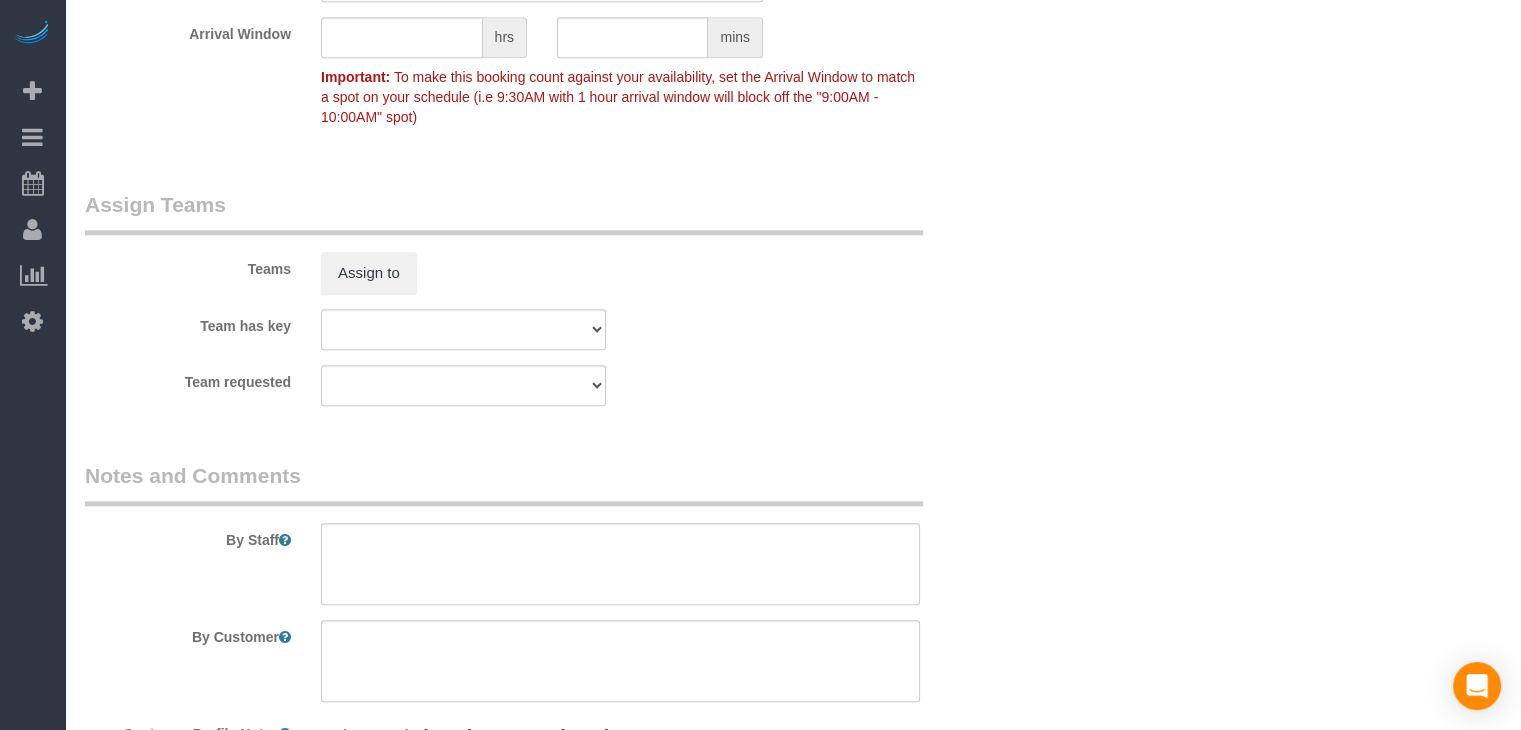 scroll, scrollTop: 2132, scrollLeft: 0, axis: vertical 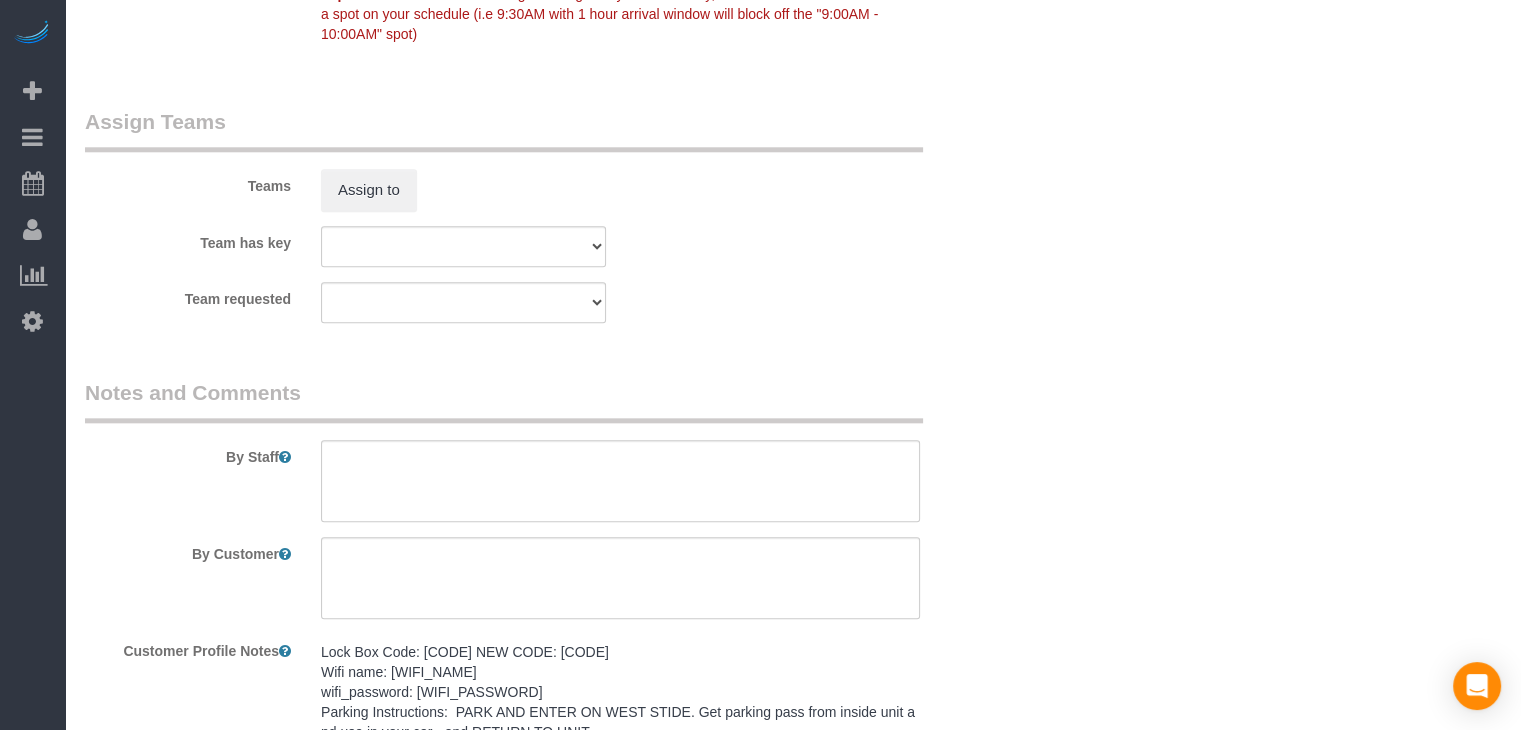 click on "WITH DRYER/WASHER-  PLEASE CONFIRM PARKINGPASS IS IN UNIT ON COUNTER BEFORE LEAVING.
Parking pass should be left by the coffee pot.
Lock Box Code:  7825 NEW CODE: 8616
Wifi name: Instay516
wifi_password: Instay2023
Parking Instructions:  PARK AND ENTER ON WEST STIDE. Get parking pass from inside unit and use in your car - and RETURN TO UNIT.
Size & Price:  2 BR 2 BA, $95/turn
Hosts 5: Minimum of 5 Bath Towels, 5 Hand Towels, and 5 Washcloths." at bounding box center [620, 712] 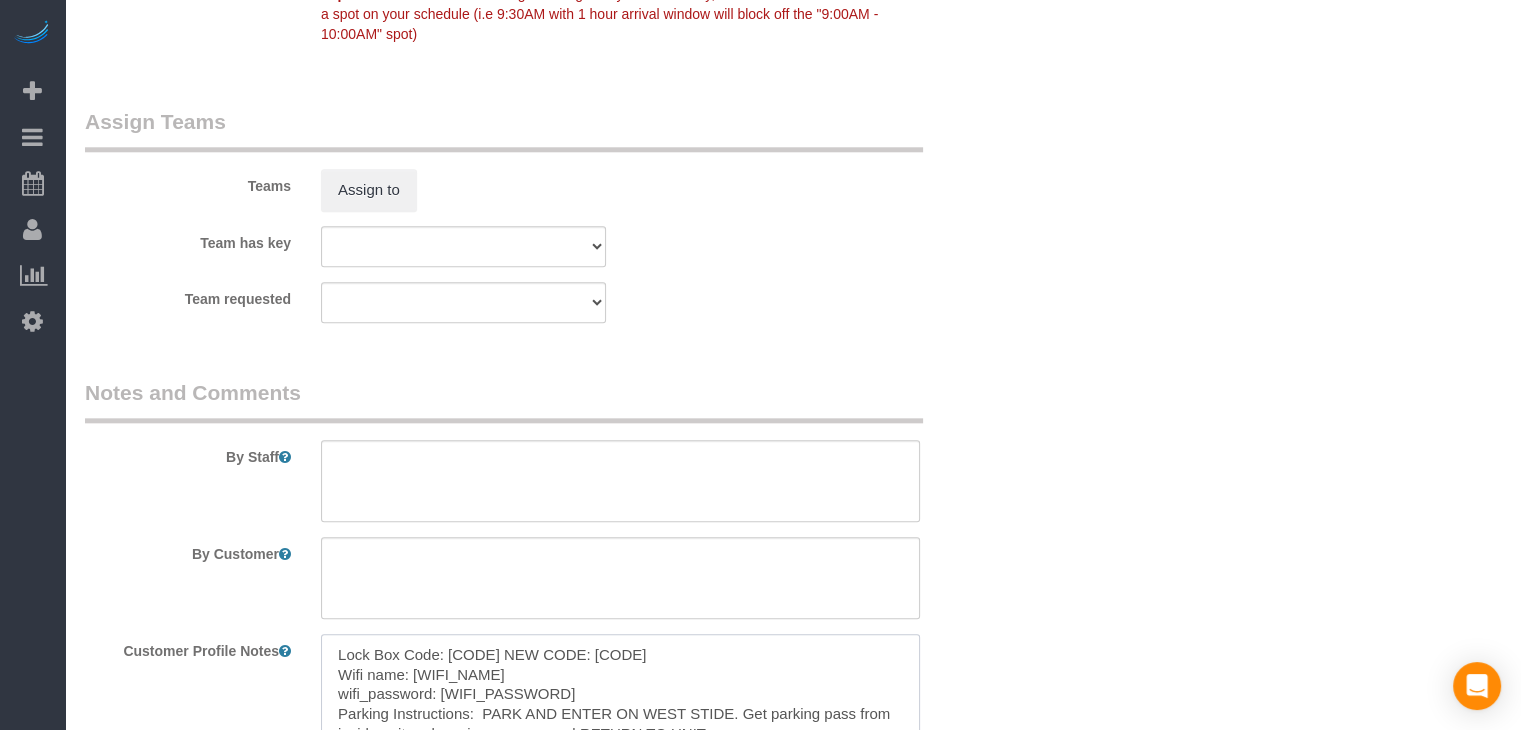 click on "WITH DRYER/WASHER-  PLEASE CONFIRM PARKINGPASS IS IN UNIT ON COUNTER BEFORE LEAVING.
Parking pass should be left by the coffee pot.
Lock Box Code:  7825 NEW CODE: 8616
Wifi name: Instay516
wifi_password: Instay2023
Parking Instructions:  PARK AND ENTER ON WEST STIDE. Get parking pass from inside unit and use in your car - and RETURN TO UNIT.
Size & Price:  2 BR 2 BA, $95/turn
Hosts 5: Minimum of 5 Bath Towels, 5 Hand Towels, and 5 Washcloths." at bounding box center (620, 744) 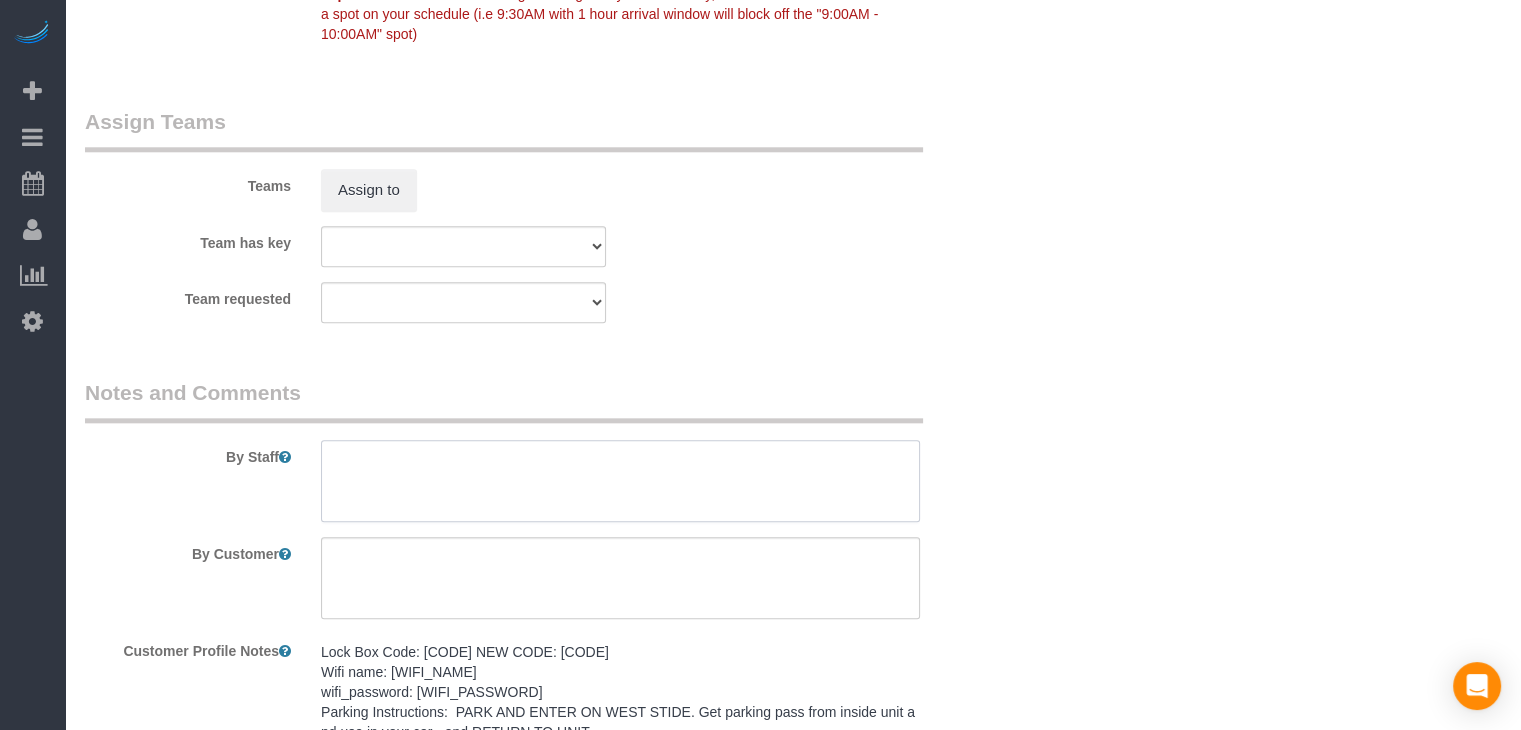 click at bounding box center (620, 481) 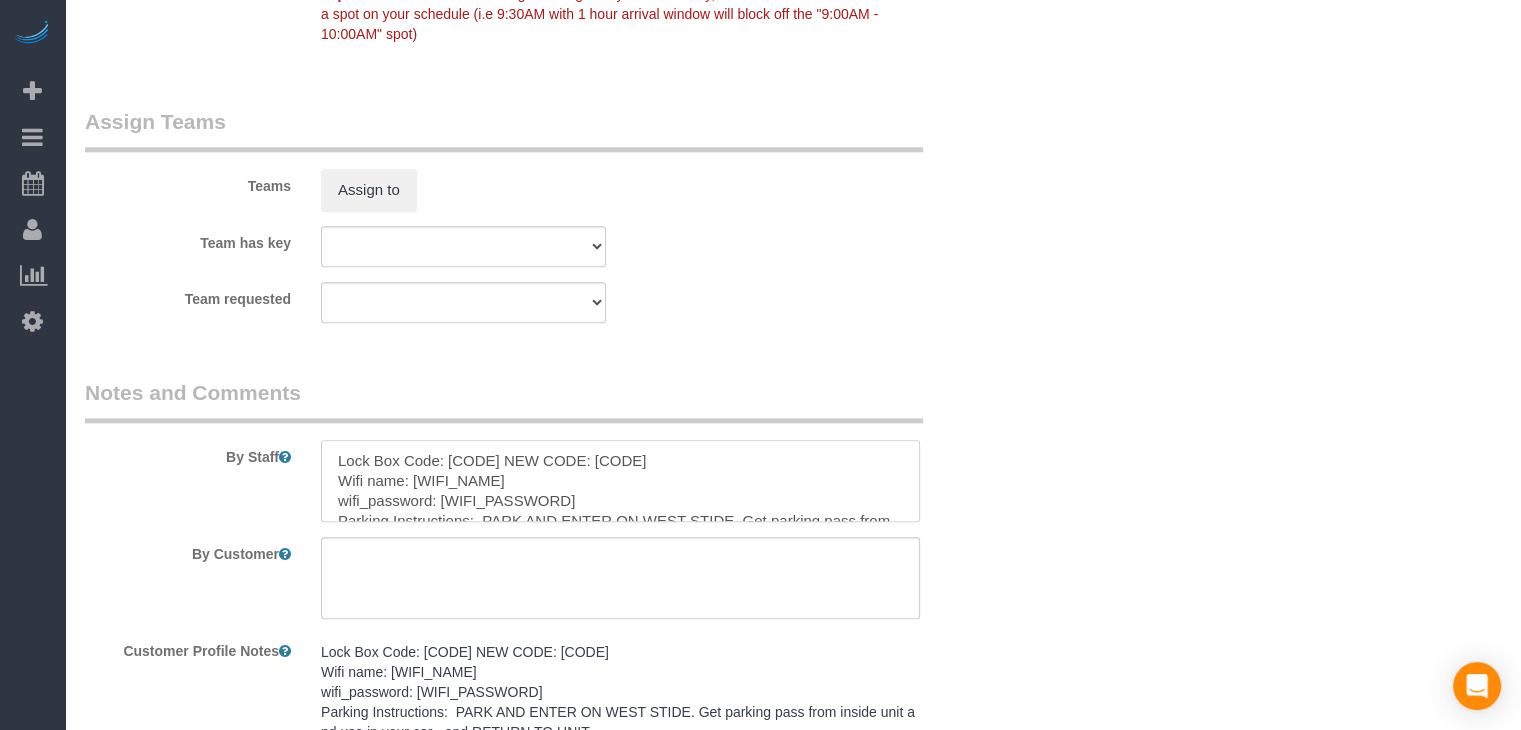 scroll, scrollTop: 128, scrollLeft: 0, axis: vertical 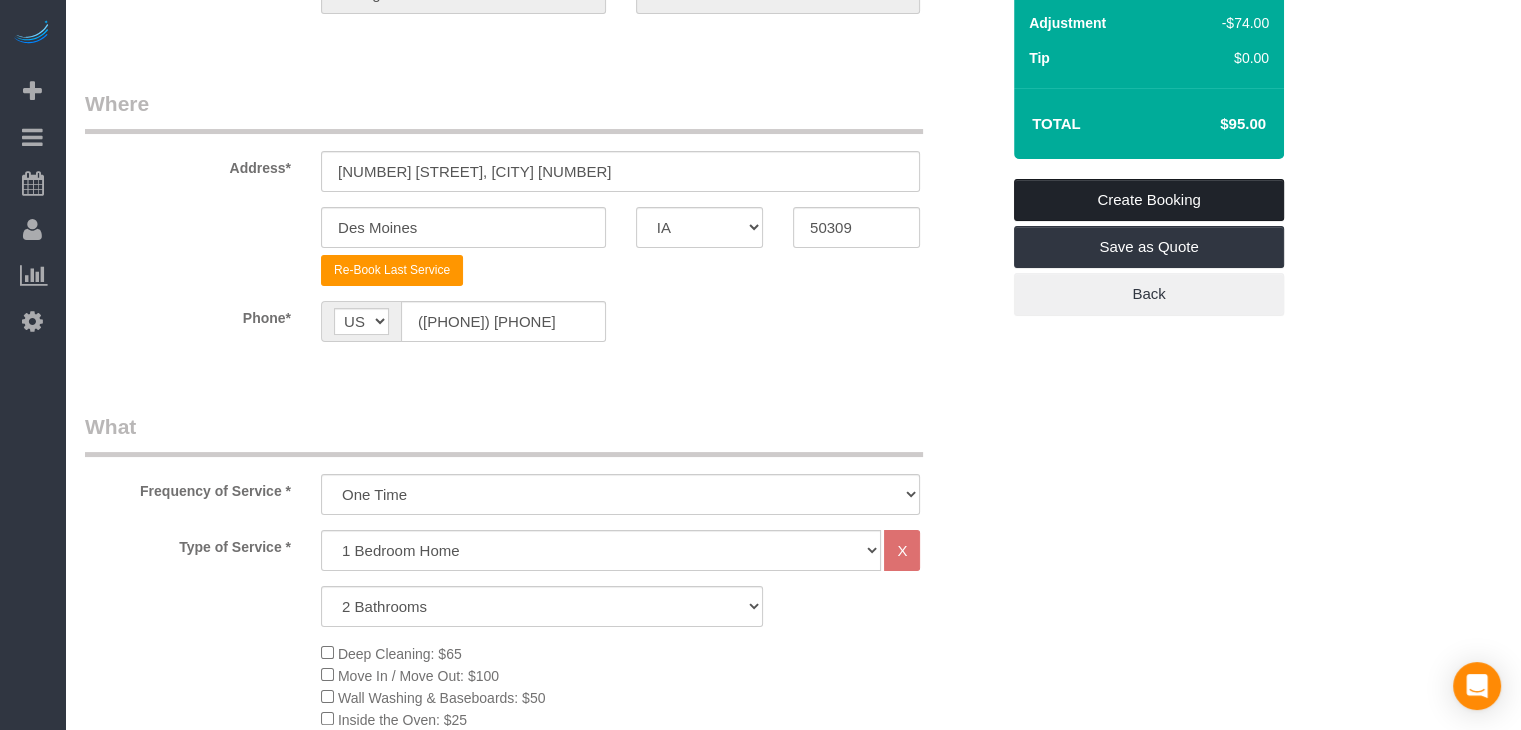 type on "WITH DRYER/WASHER-  PLEASE CONFIRM PARKINGPASS IS IN UNIT ON COUNTER BEFORE LEAVING.
Parking pass should be left by the coffee pot.
Lock Box Code:  7825 NEW CODE: 8616
Wifi name: Instay516
wifi_password: Instay2023
Parking Instructions:  PARK AND ENTER ON WEST STIDE. Get parking pass from inside unit and use in your car - and RETURN TO UNIT.
Size & Price:  2 BR 2 BA, $95/turn
Hosts 5: Minimum of 5 Bath Towels, 5 Hand Towels, and 5 Washcloths." 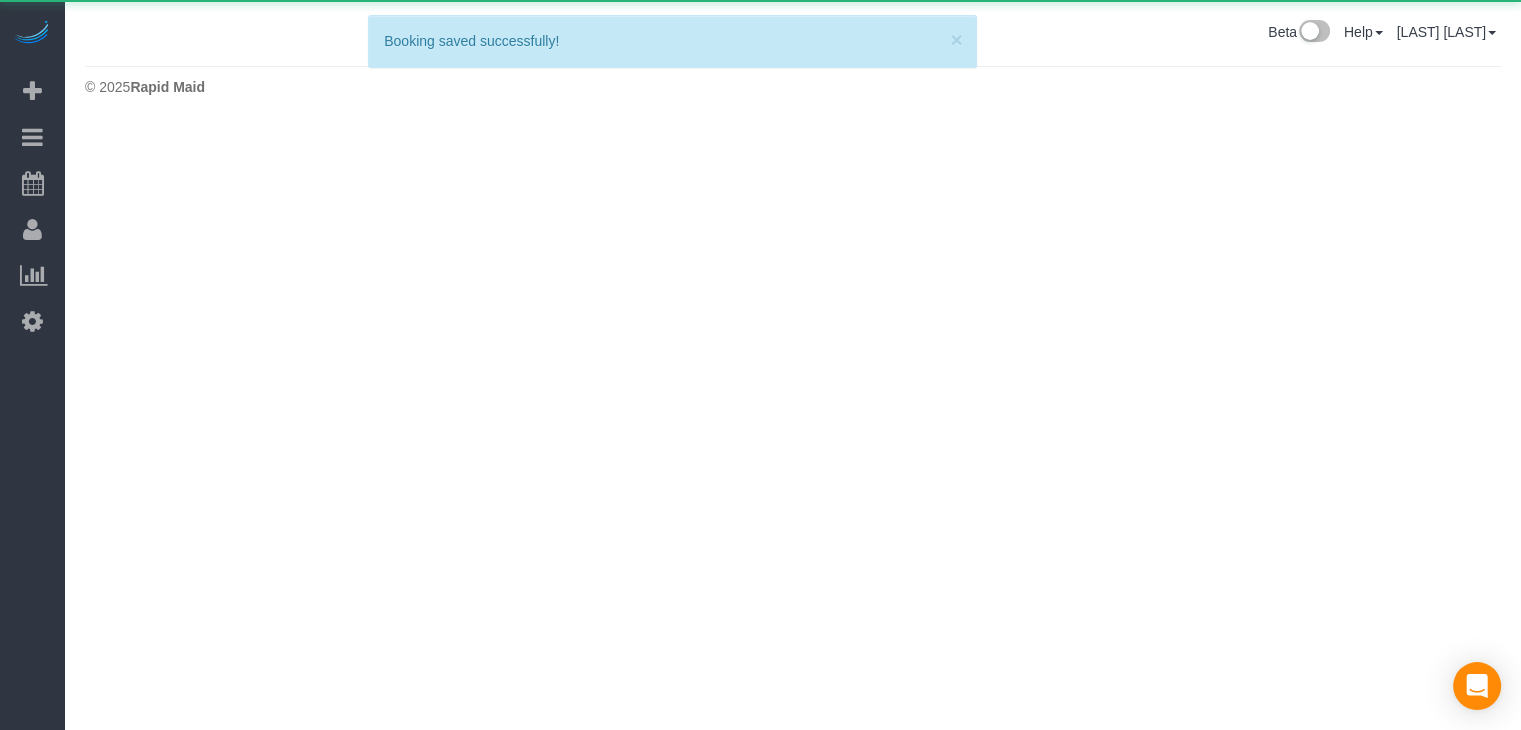 scroll, scrollTop: 0, scrollLeft: 0, axis: both 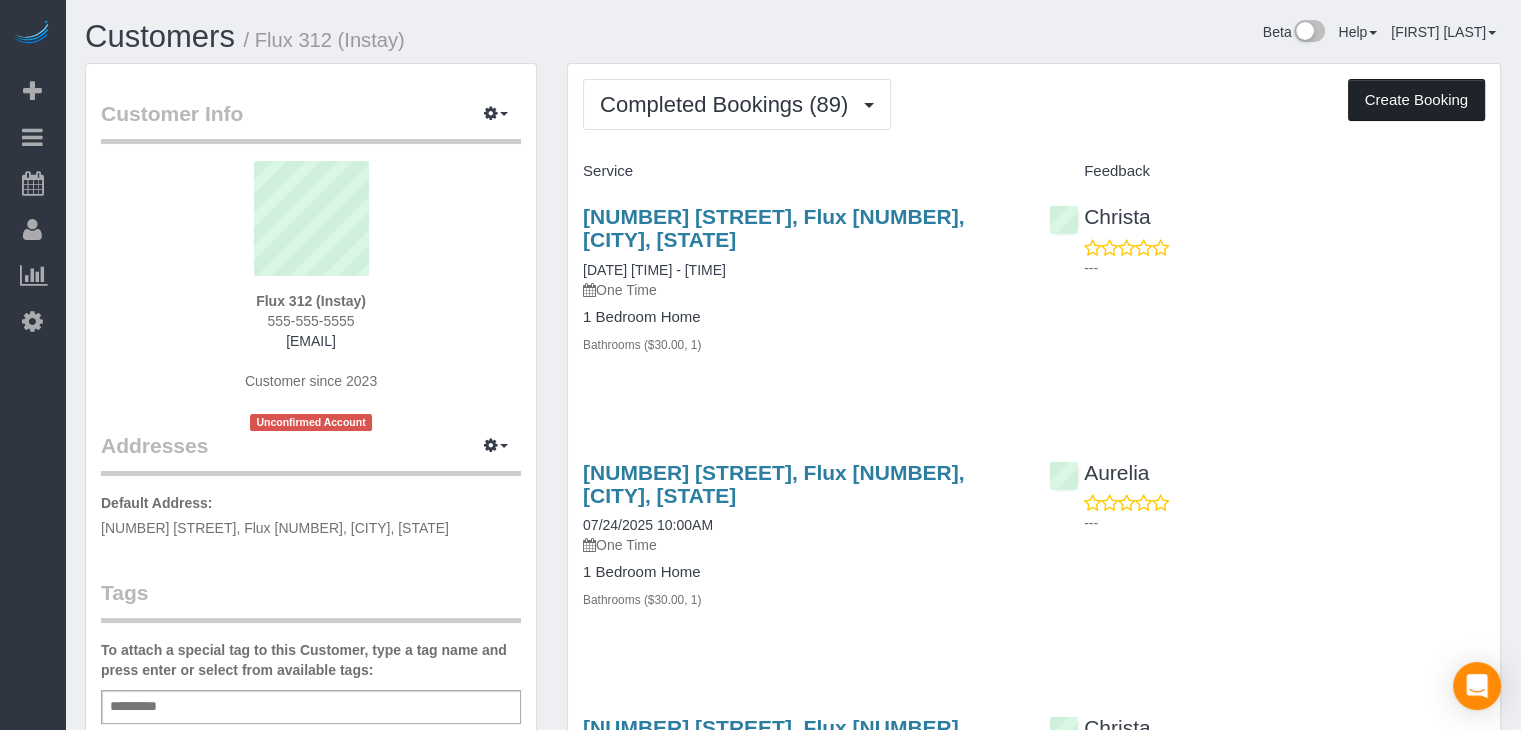 click on "Create Booking" at bounding box center (1416, 100) 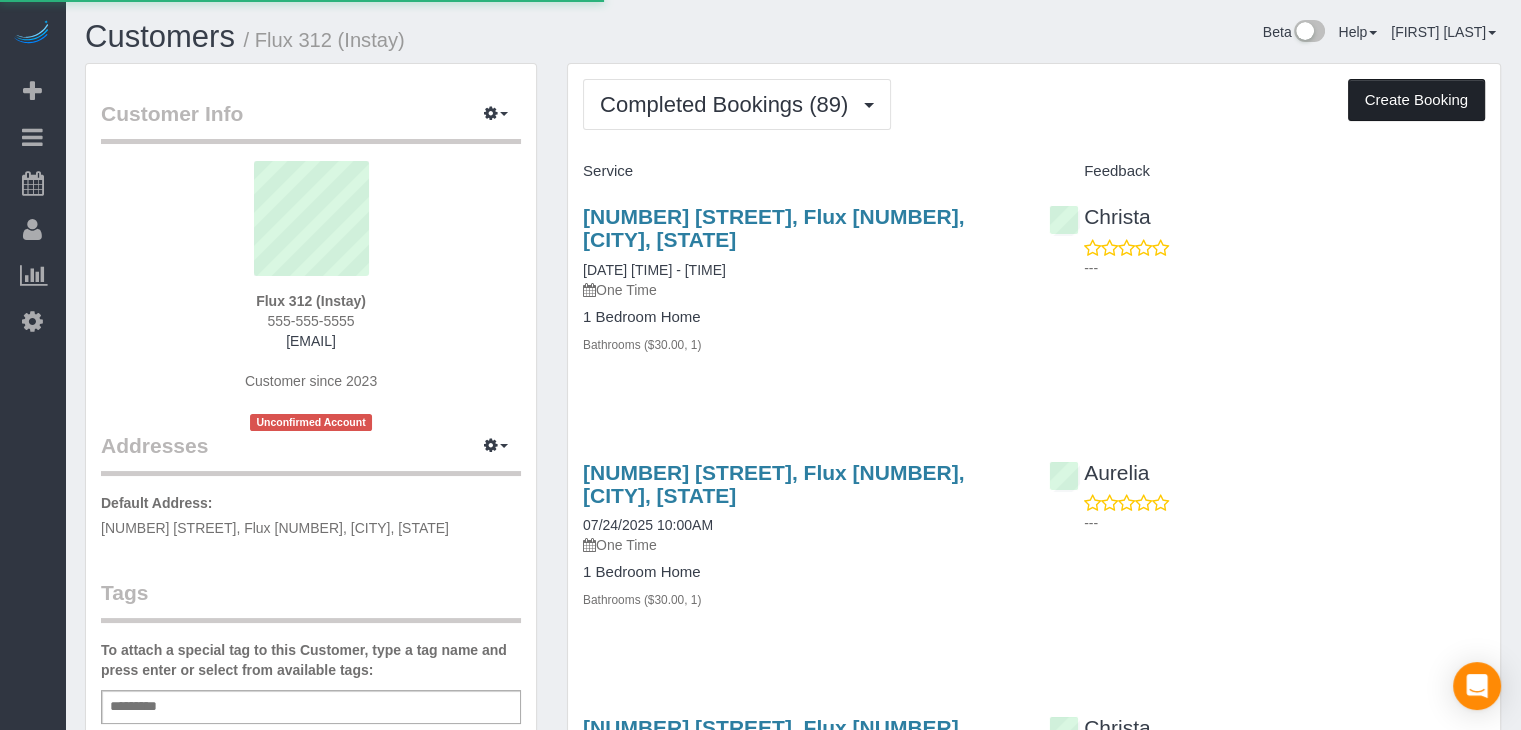 select on "IA" 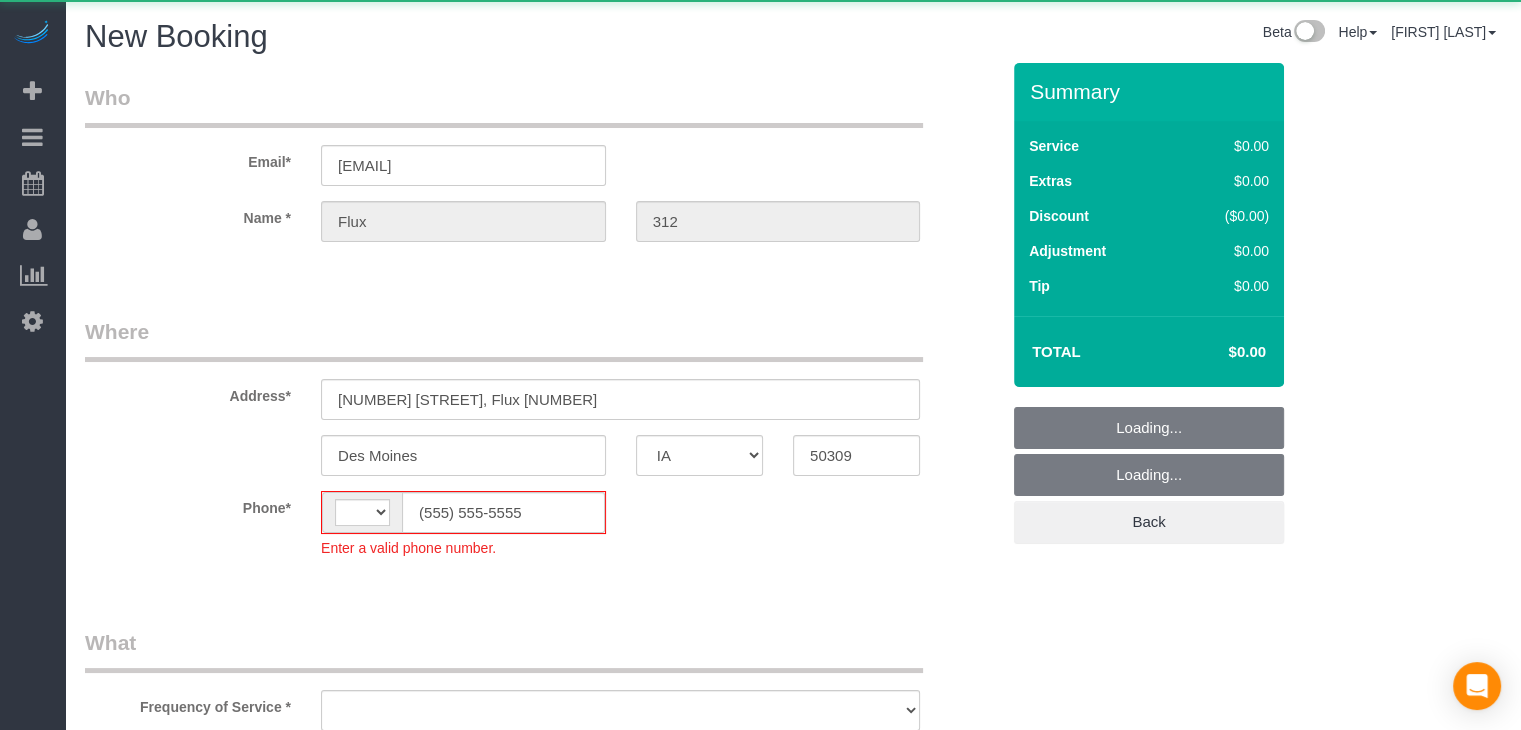 select on "string:US" 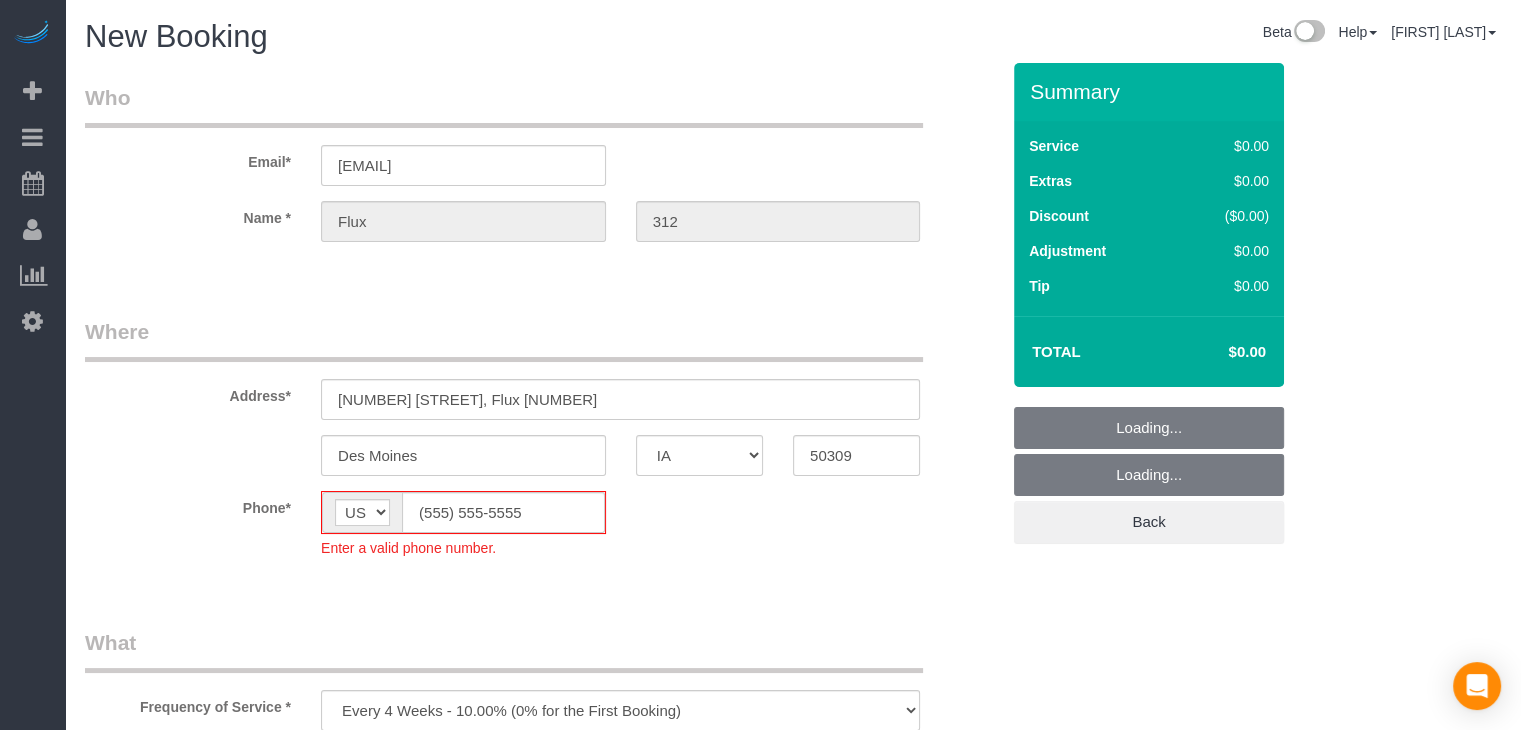 select on "object:1770" 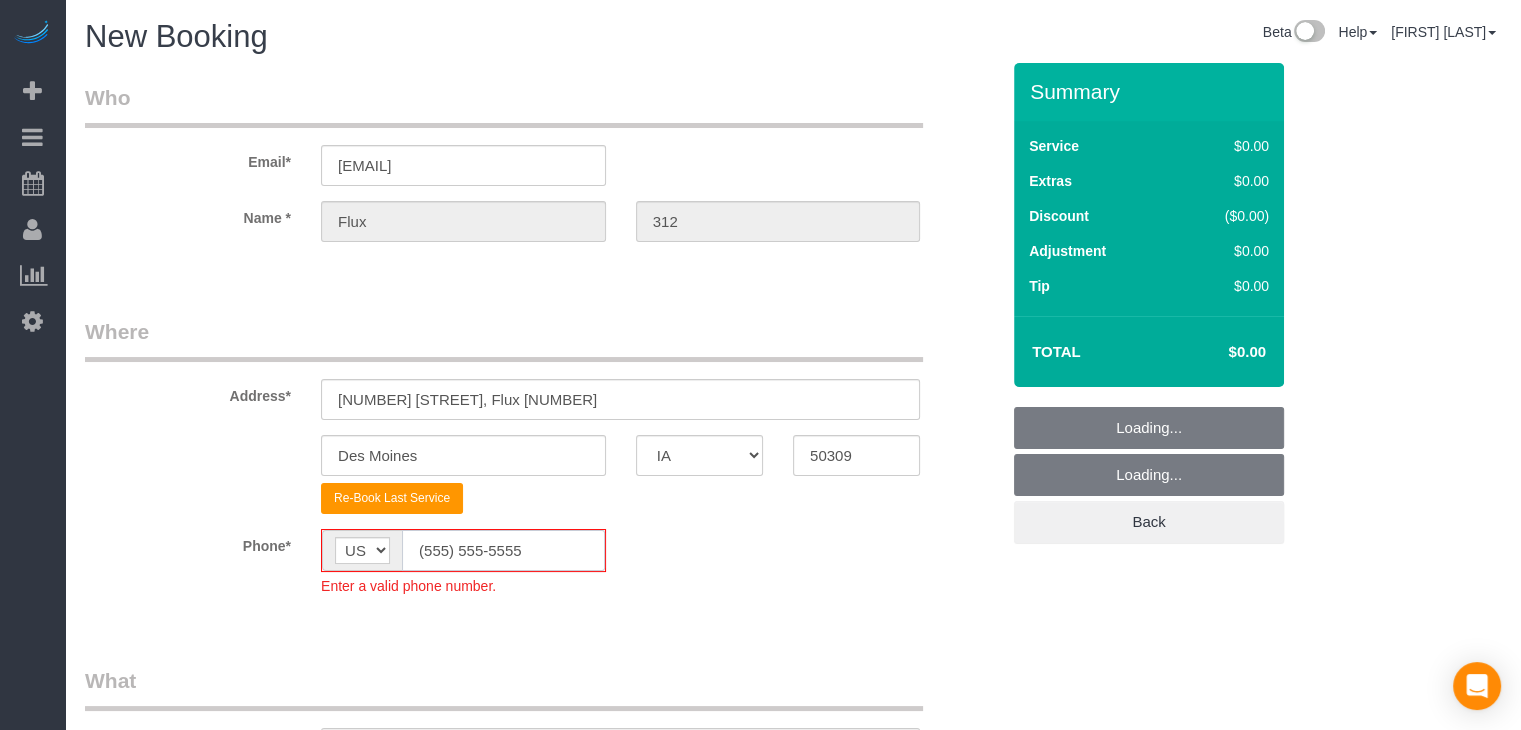 click on "(555) 555-5555" 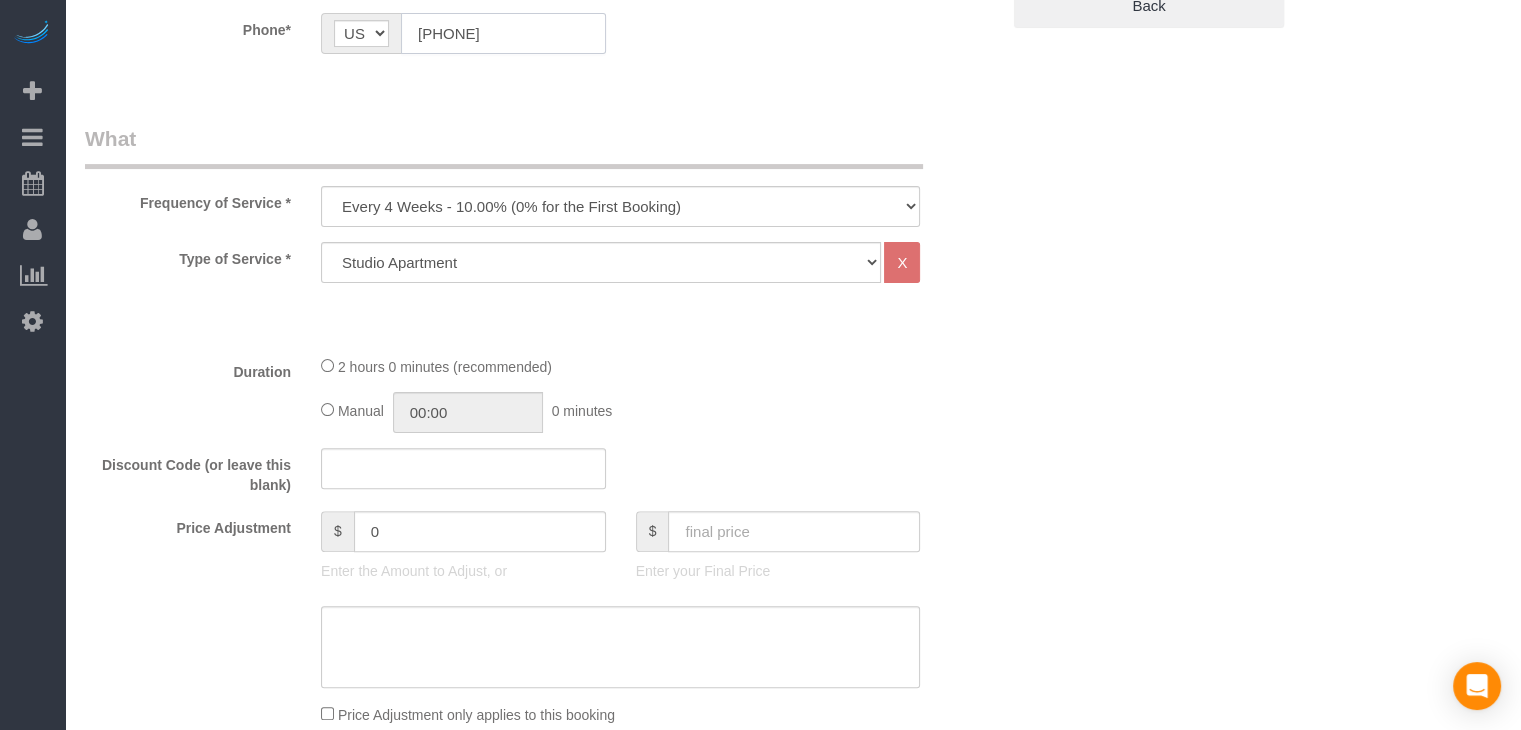 scroll, scrollTop: 614, scrollLeft: 0, axis: vertical 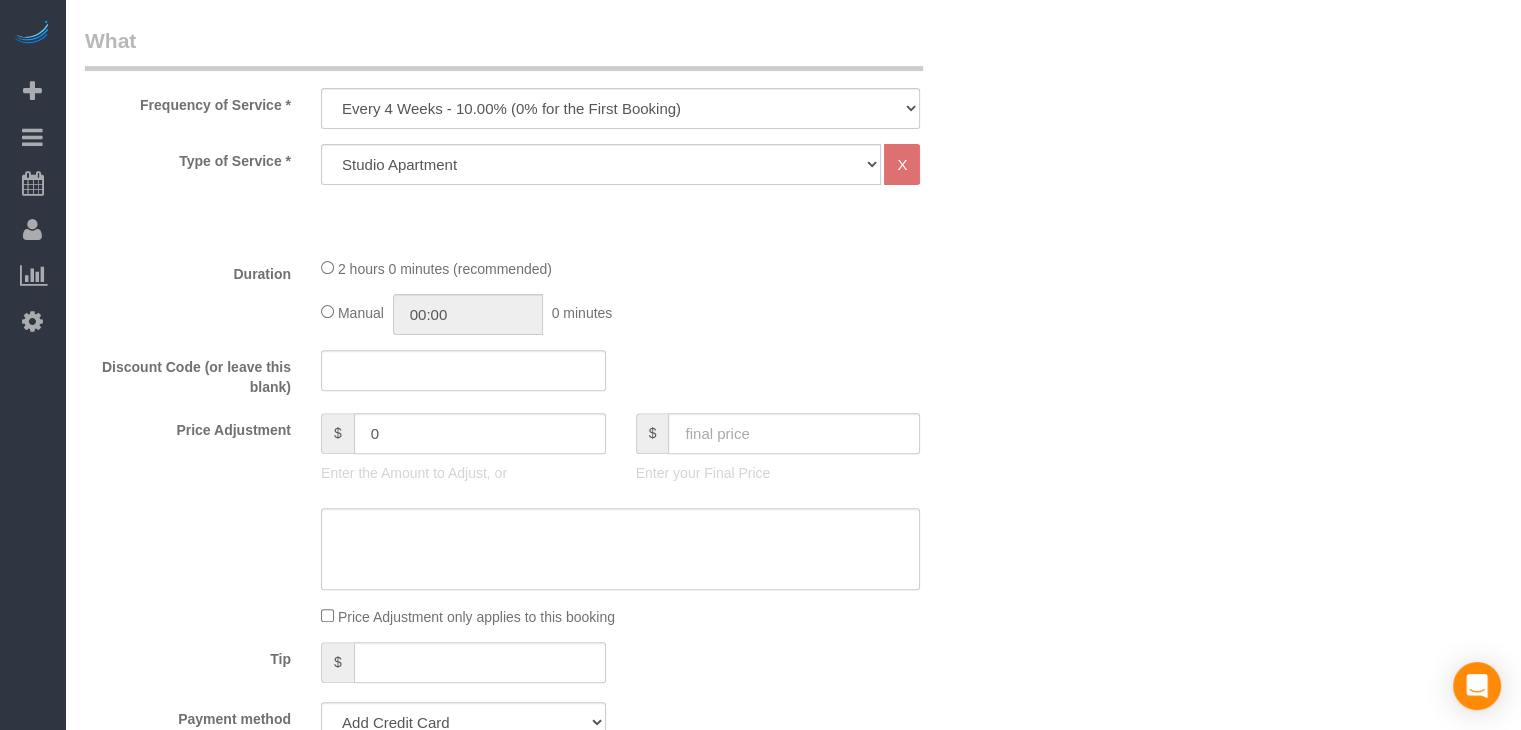 type on "[PHONE]" 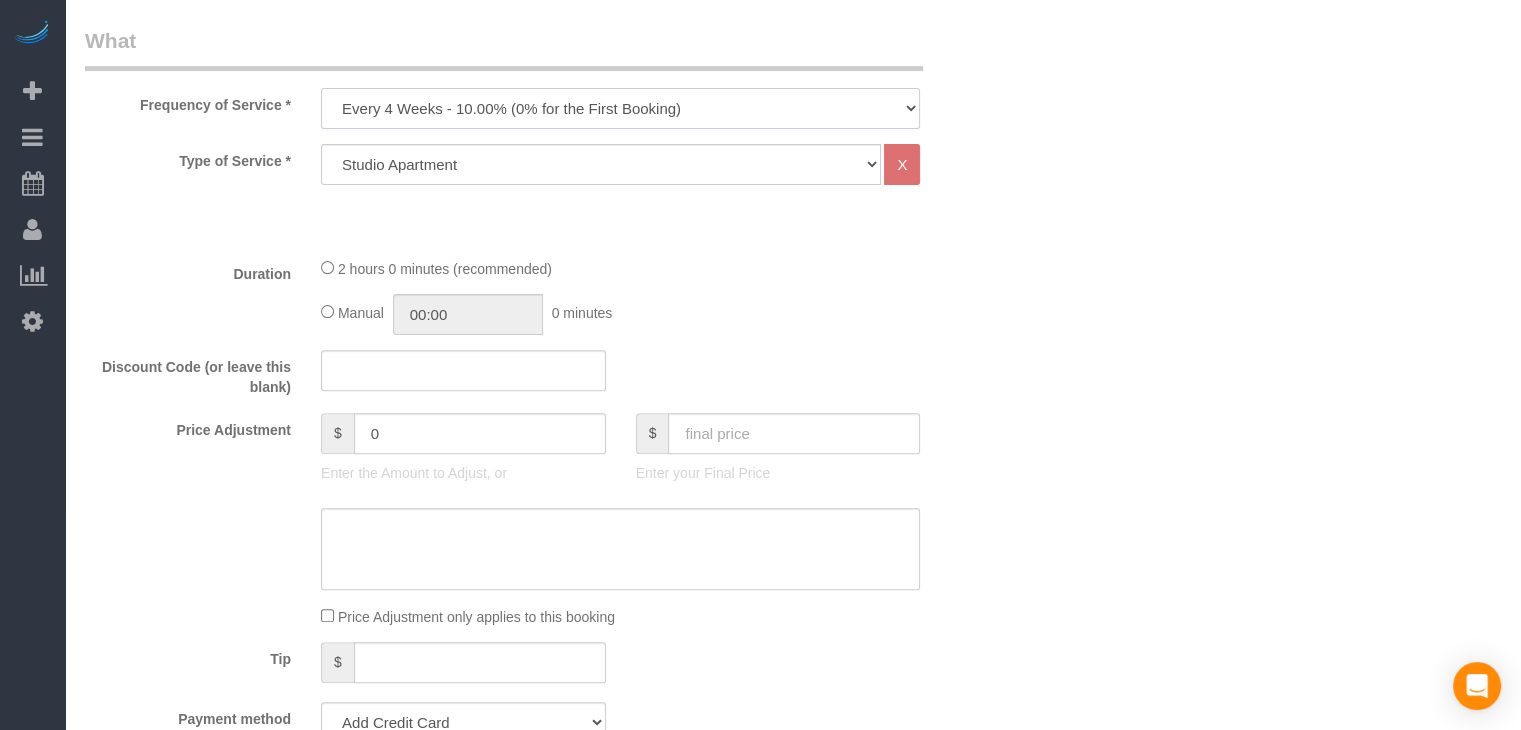 drag, startPoint x: 570, startPoint y: 109, endPoint x: 564, endPoint y: 123, distance: 15.231546 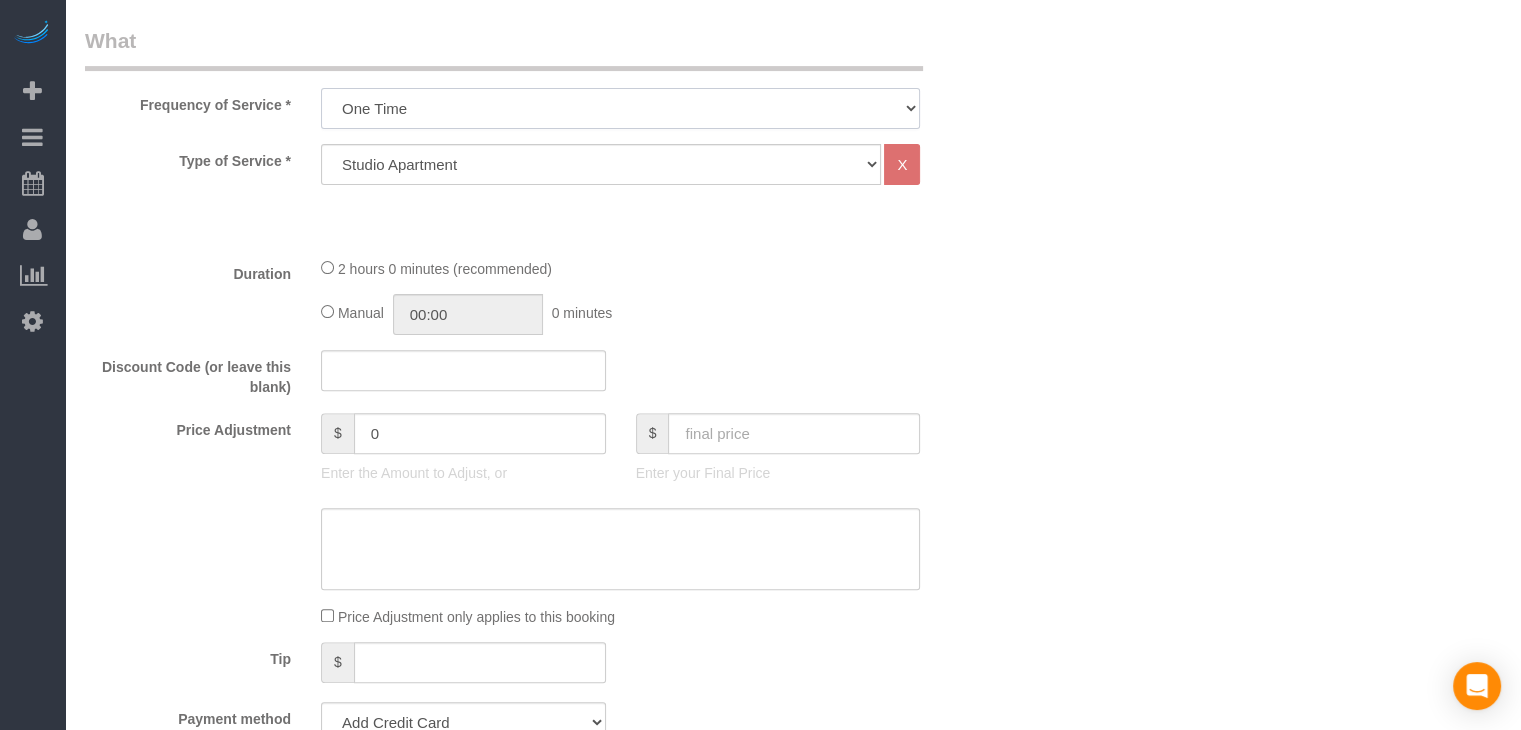 click on "Every 6 Weeks (0% for the First Booking) One Time Every 8 Weeks (0% for the First Booking) Every 4 Weeks - 10.00% (0% for the First Booking) Every 3 Weeks - 12.00% (0% for the First Booking) Every 2 Weeks - 15.00% (0% for the First Booking) Weekly - 20.00% (0% for the First Booking)" at bounding box center [620, 108] 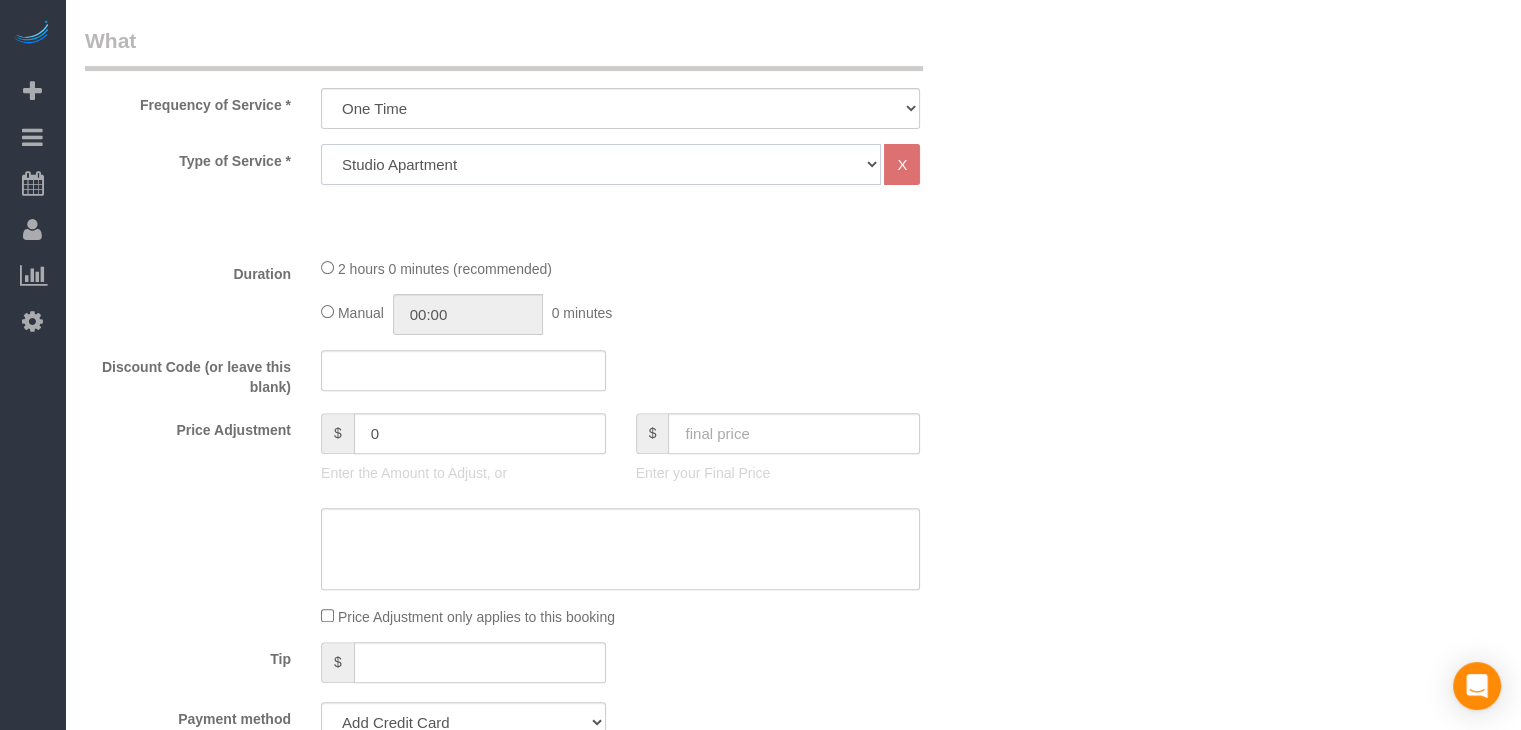 click on "Studio Apartment 1 Bedroom Home 2 Bedroom Home 3 Bedroom Home 4 Bedroom Home 5 Bedroom Home 6 Bedroom Home 7 Bedroom Home Hourly Cleaning Hazard/Emergency Cleaning General Maintenance" 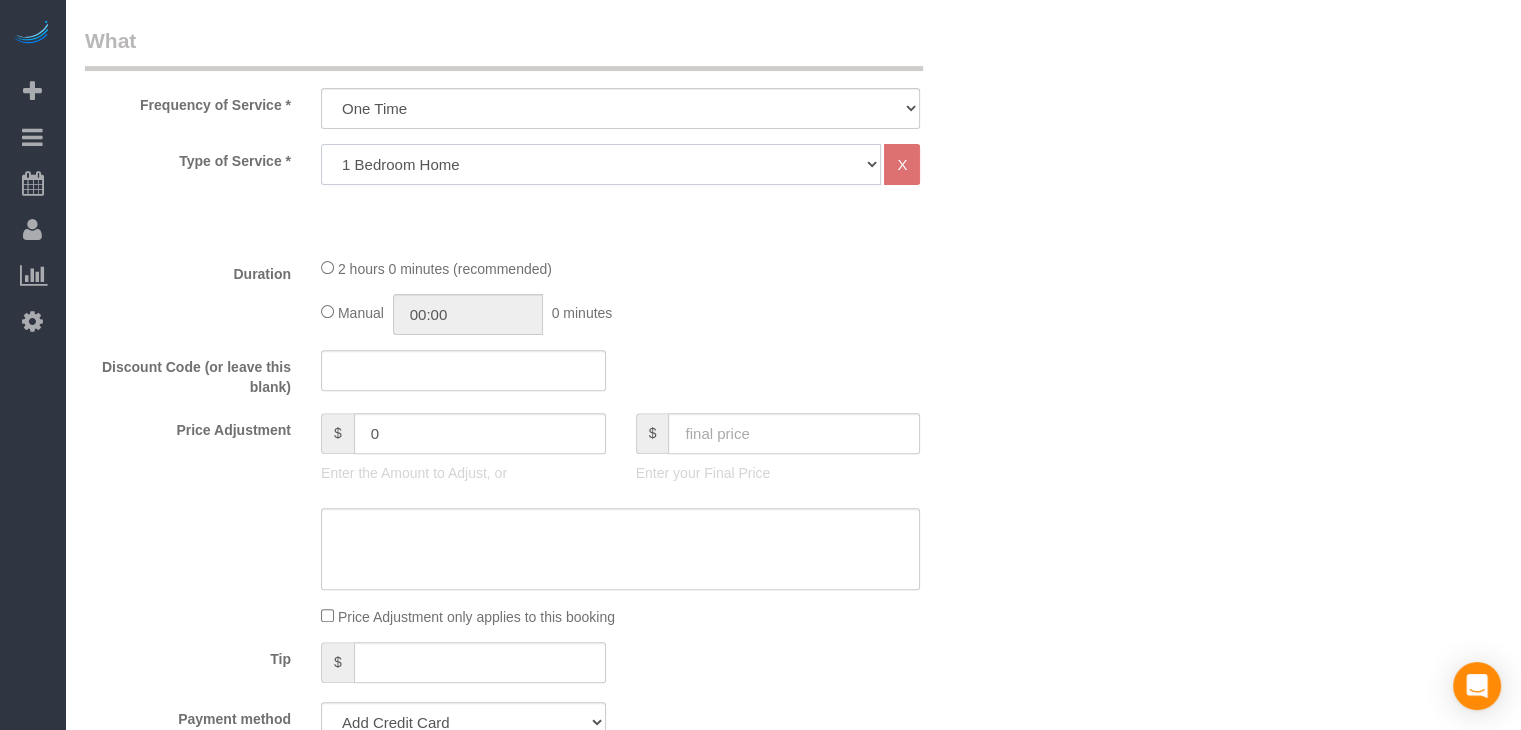 click on "Studio Apartment 1 Bedroom Home 2 Bedroom Home 3 Bedroom Home 4 Bedroom Home 5 Bedroom Home 6 Bedroom Home 7 Bedroom Home Hourly Cleaning Hazard/Emergency Cleaning General Maintenance" 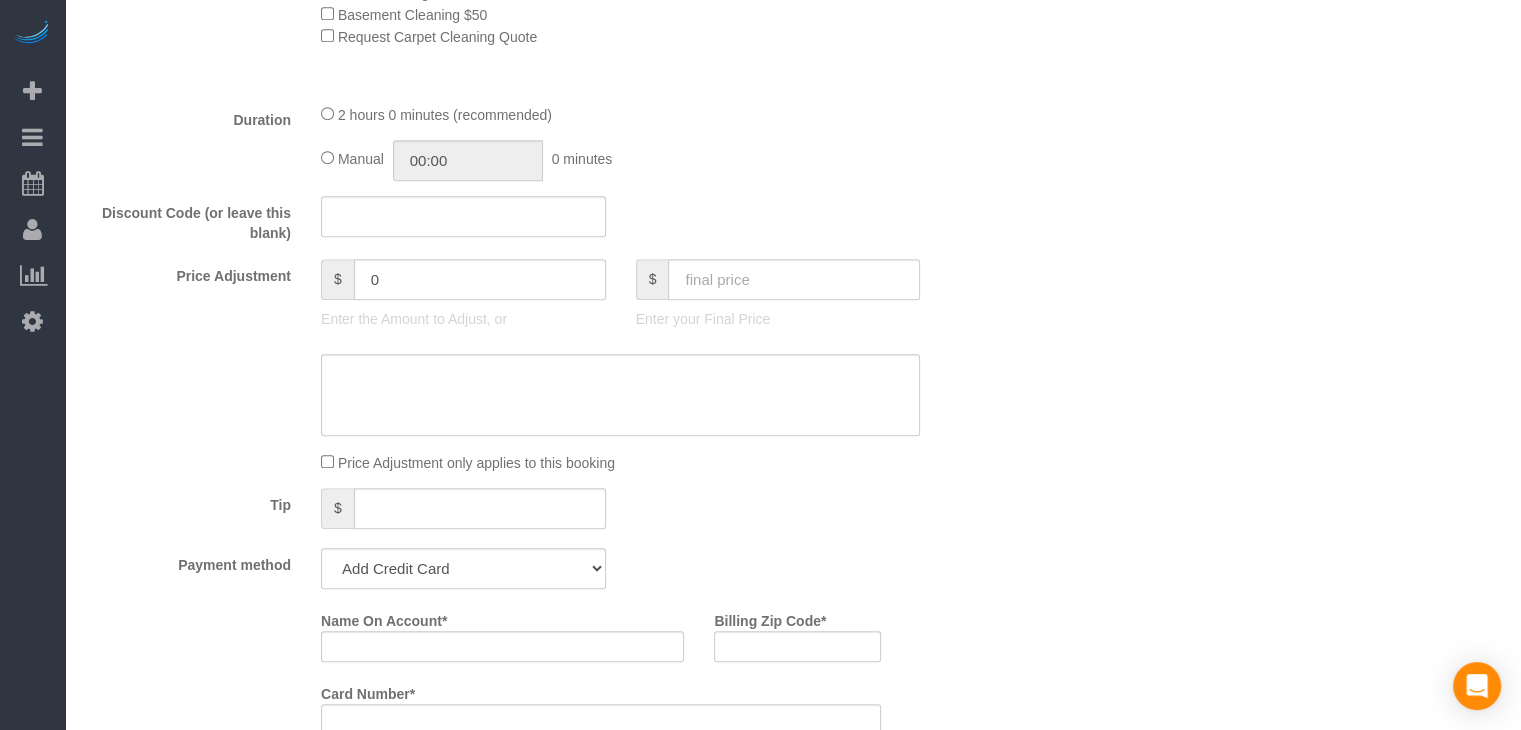 scroll, scrollTop: 1335, scrollLeft: 0, axis: vertical 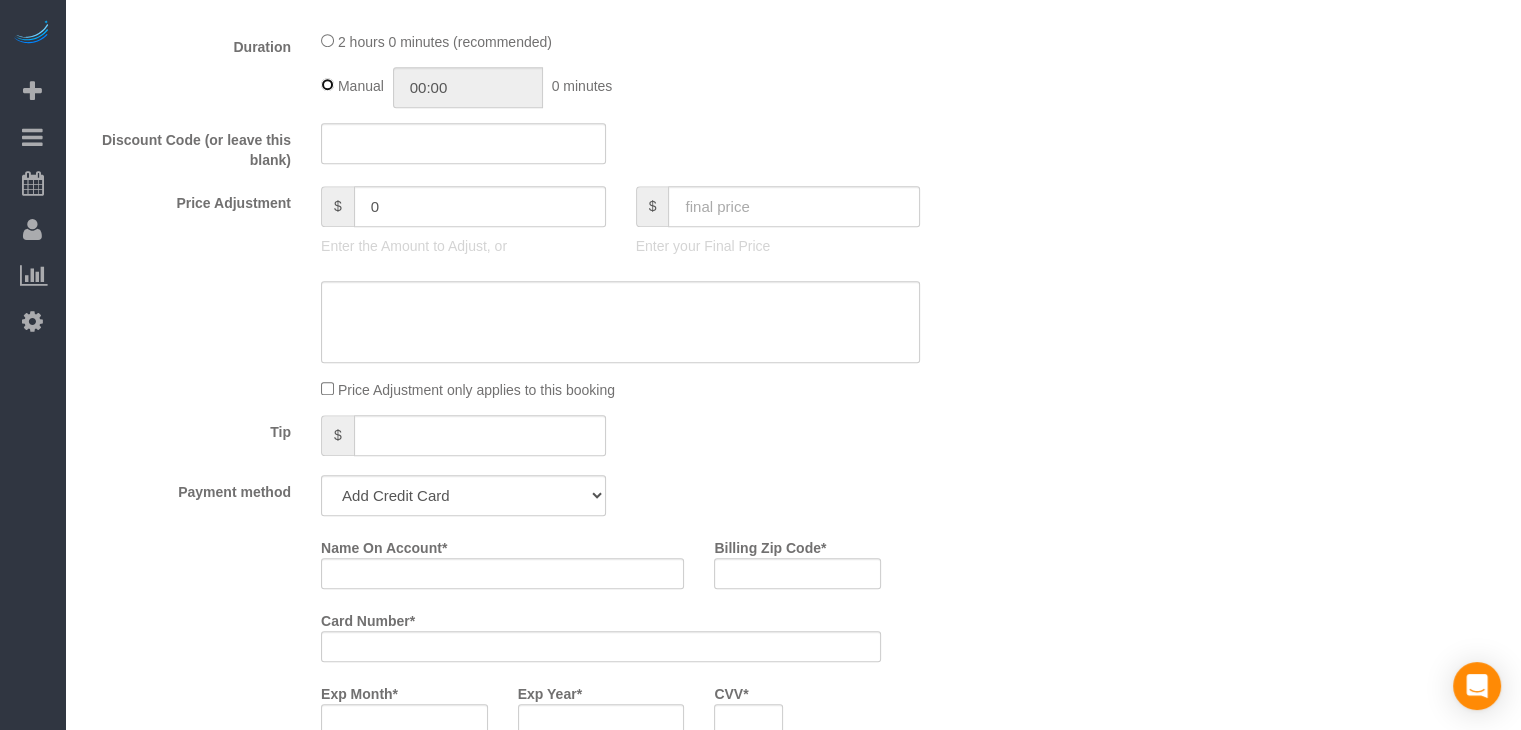 type on "02:00" 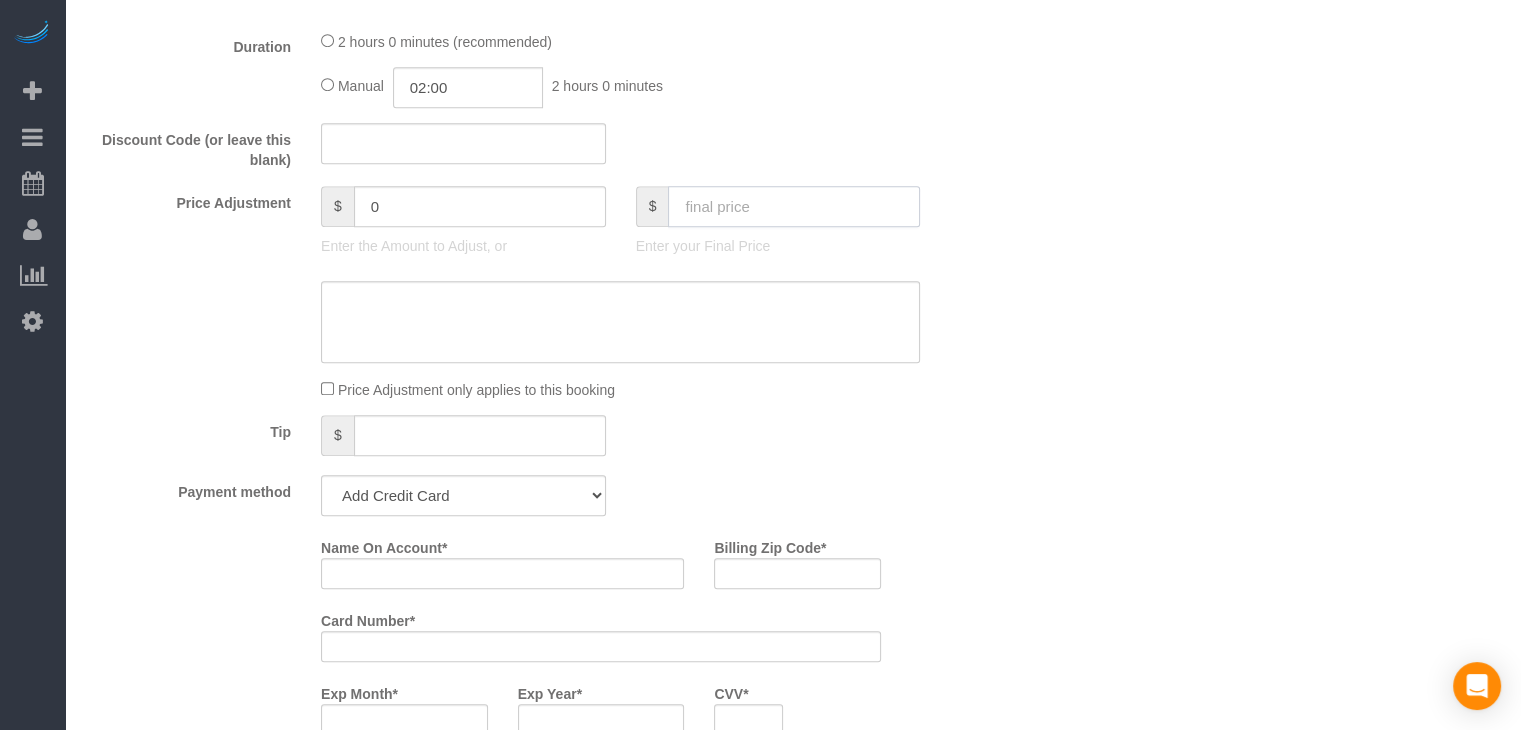 click 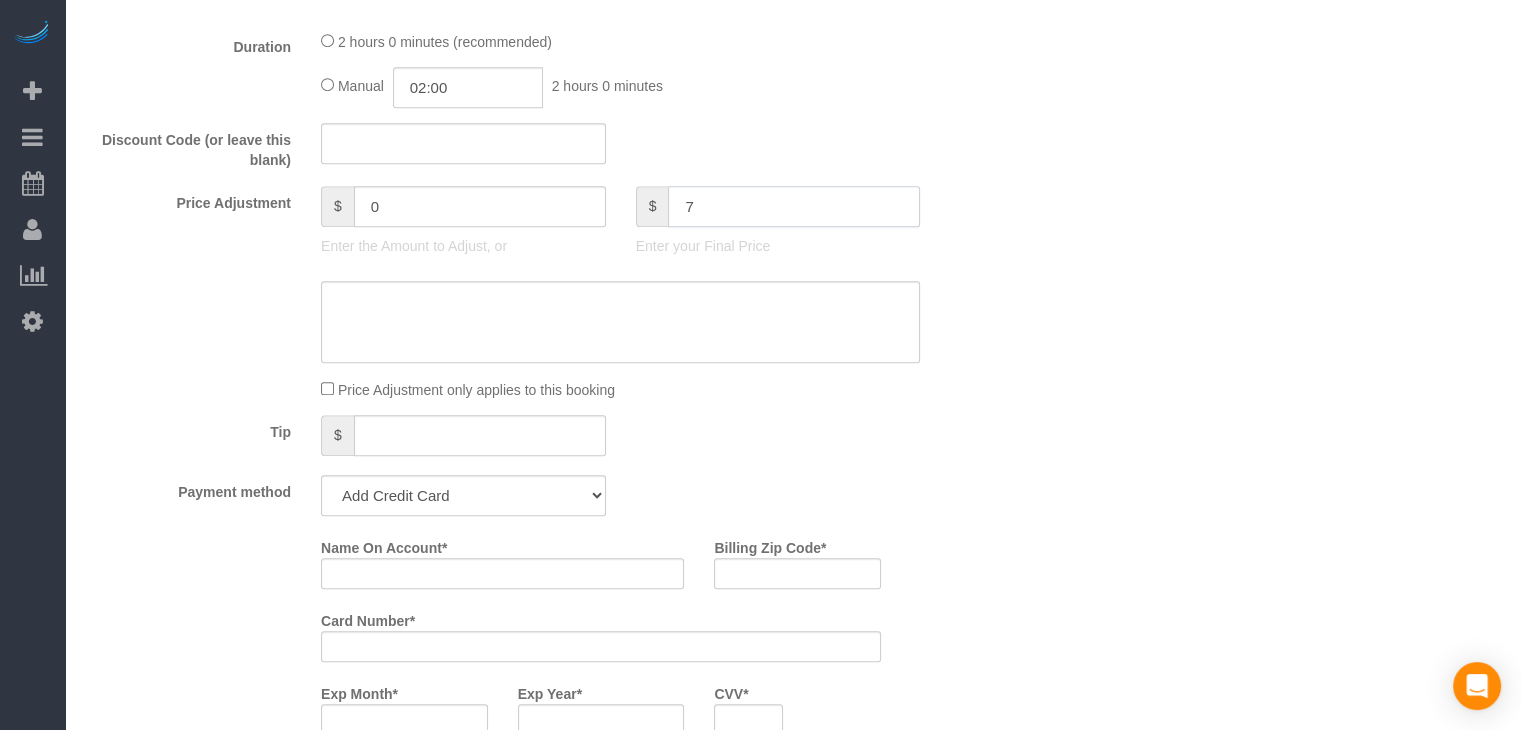 type on "75" 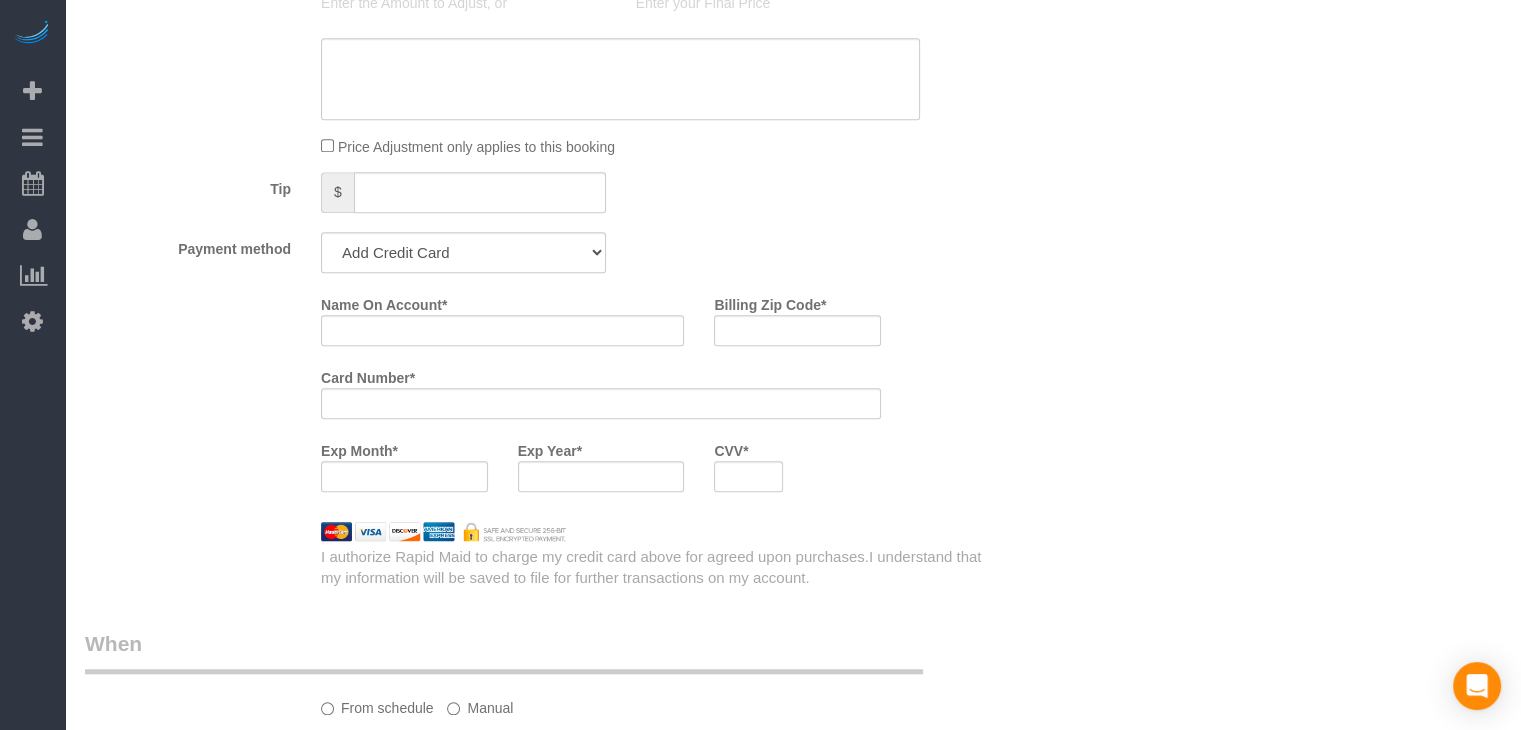 scroll, scrollTop: 1604, scrollLeft: 0, axis: vertical 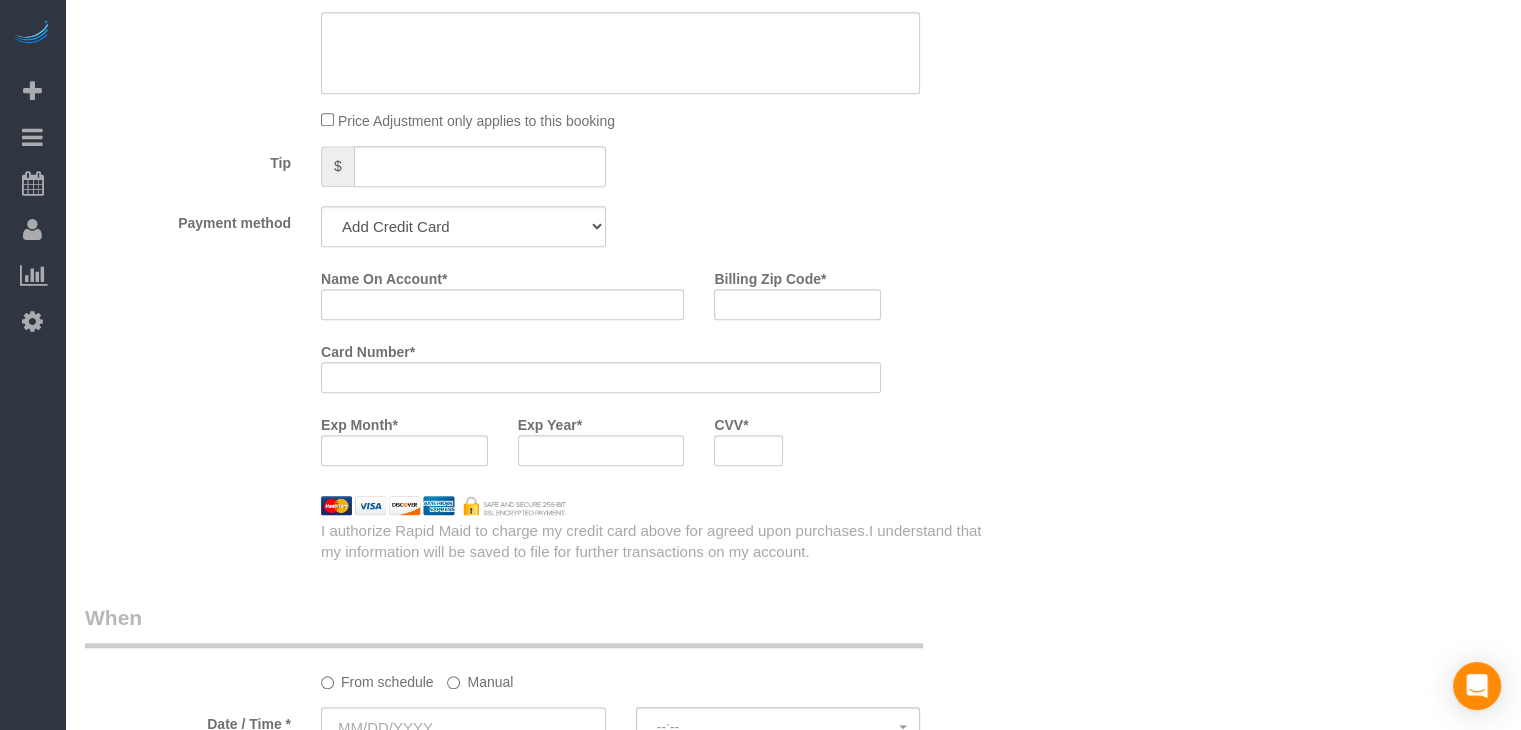 type on "-64" 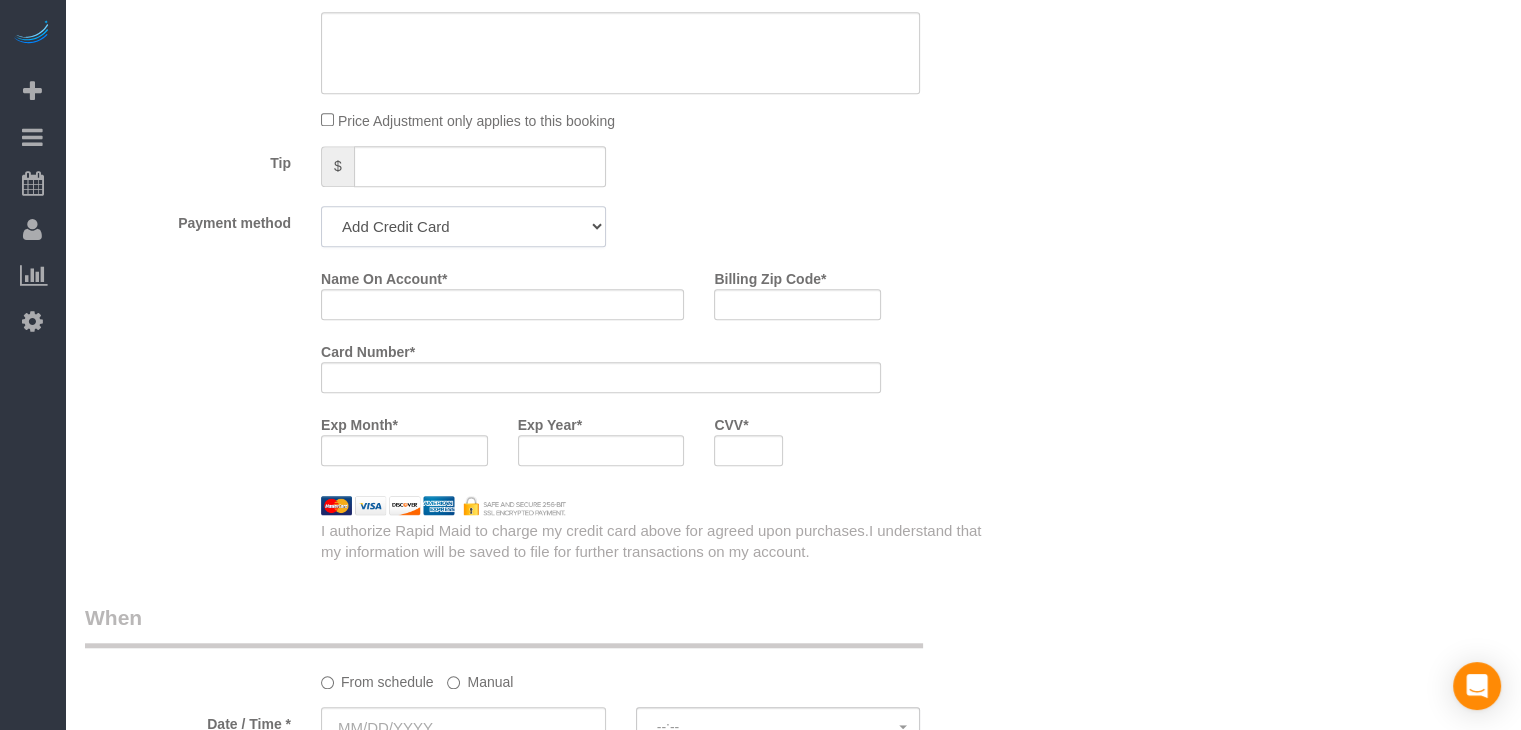 click on "Add Credit Card Cash Check Paypal" 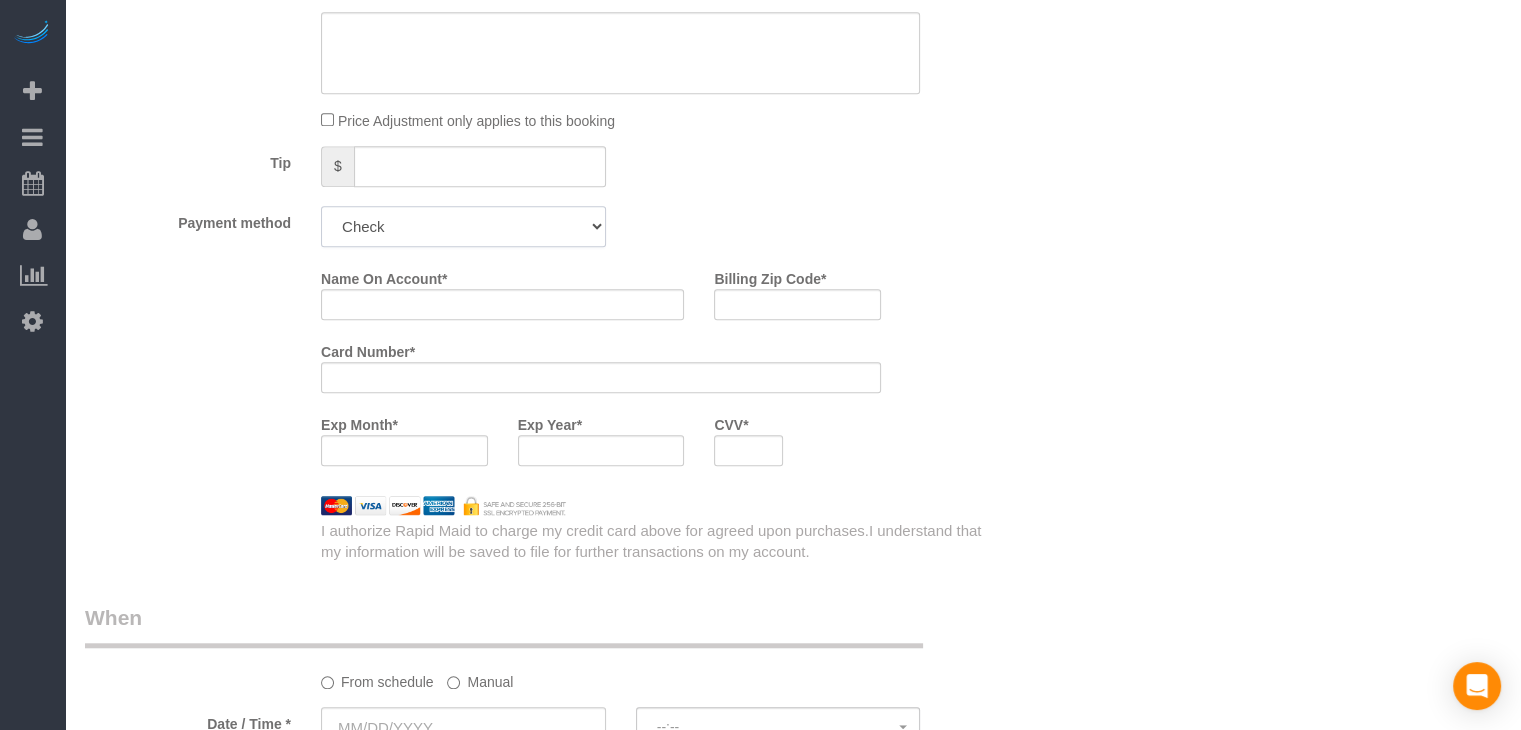 click on "Add Credit Card Cash Check Paypal" 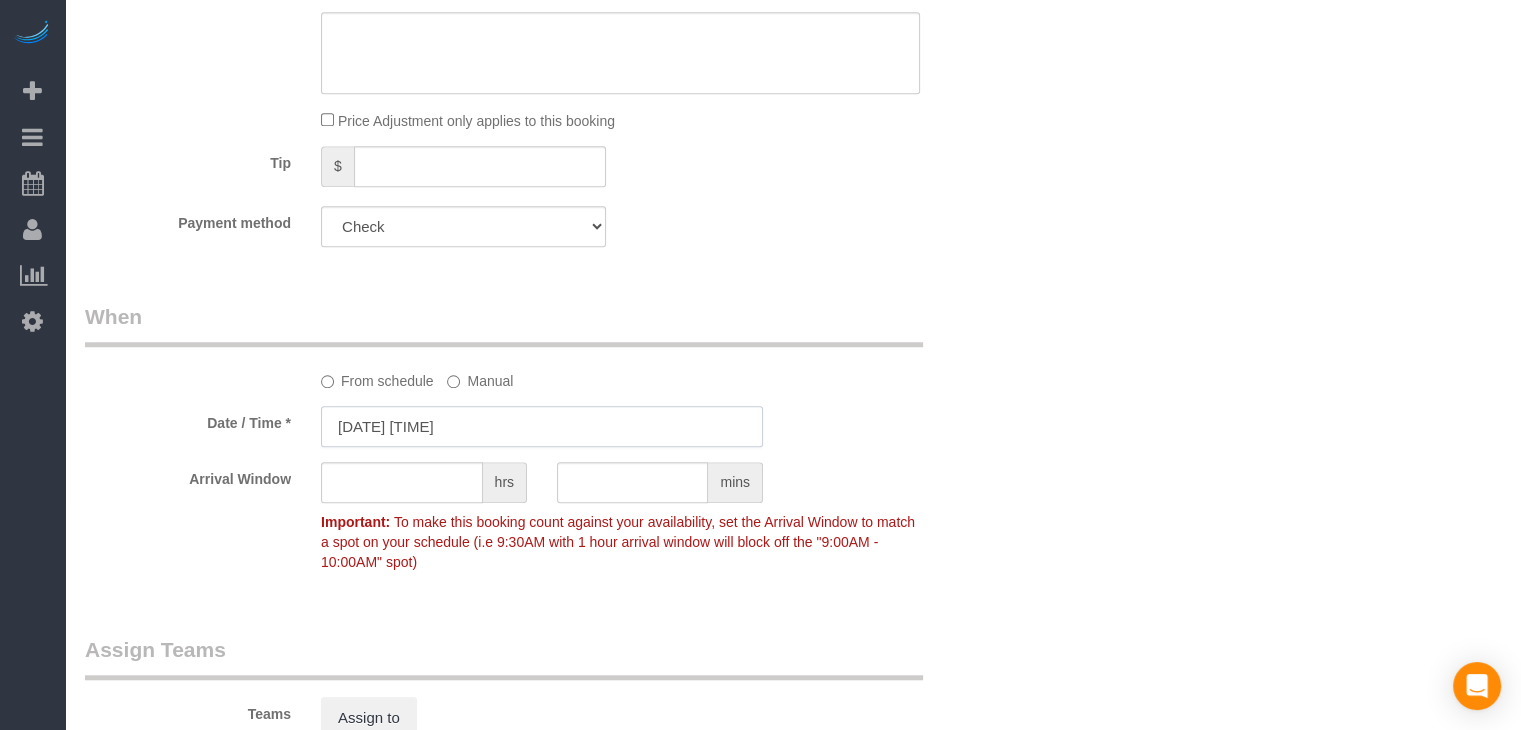 click on "[DATE] [TIME]" at bounding box center (542, 426) 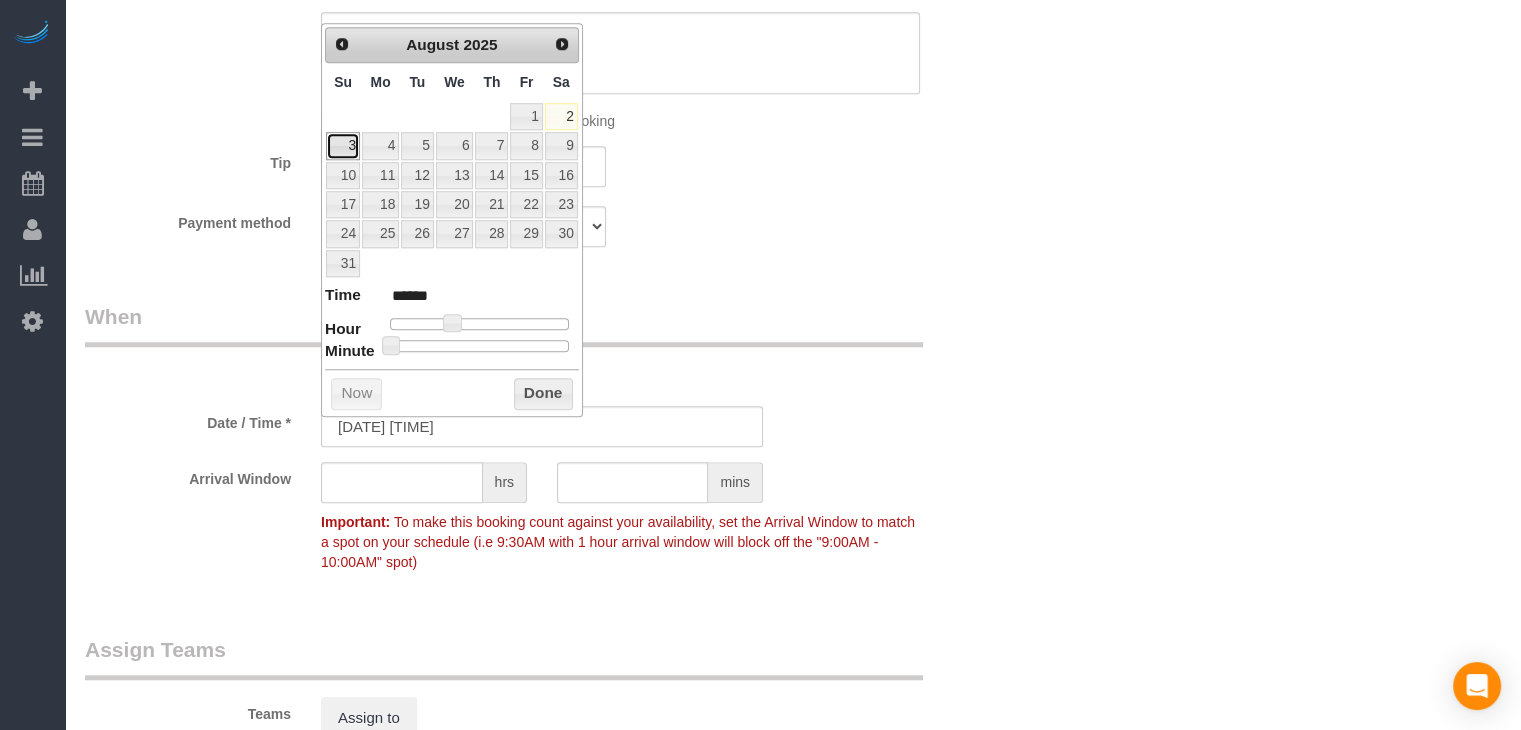 click on "3" at bounding box center [343, 145] 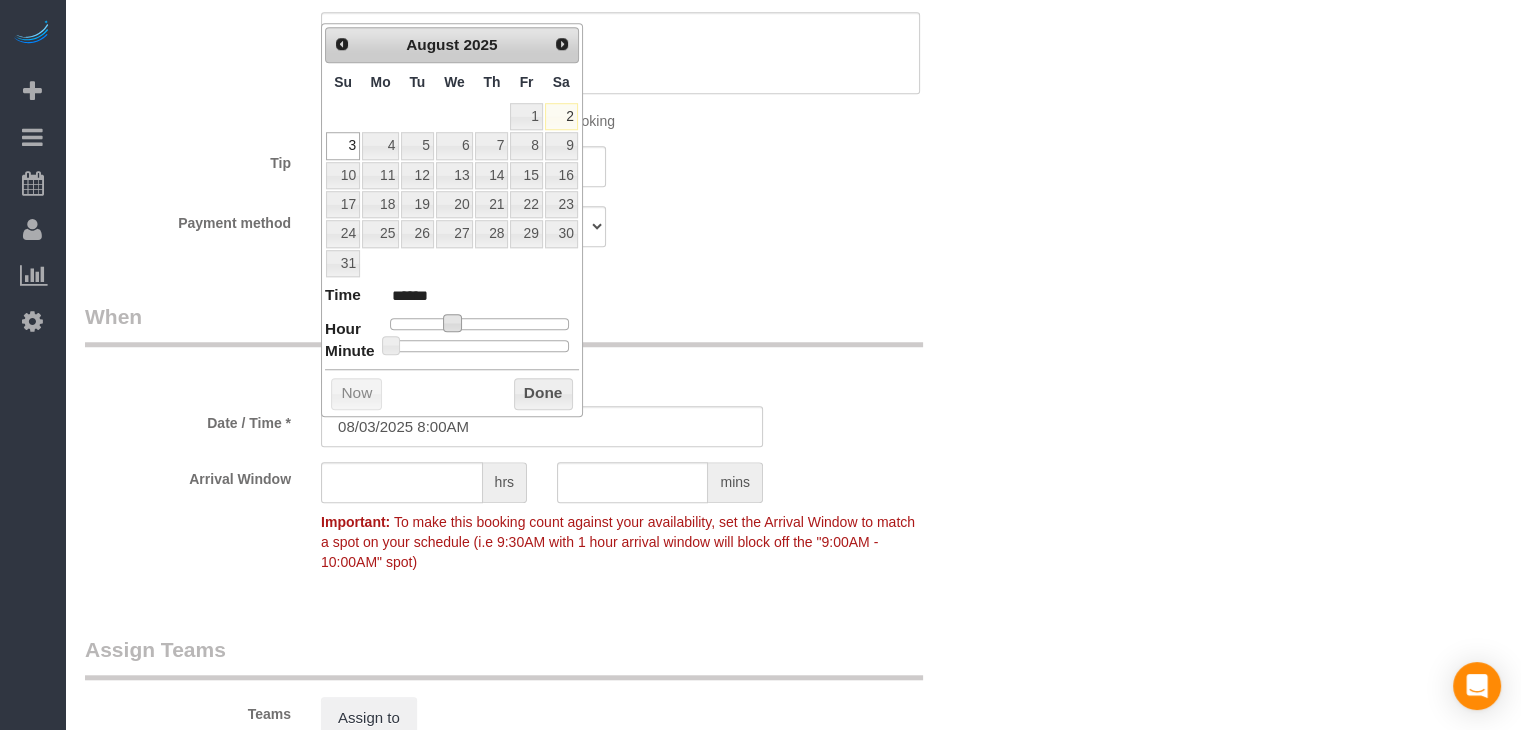 type on "08/03/2025 9:00AM" 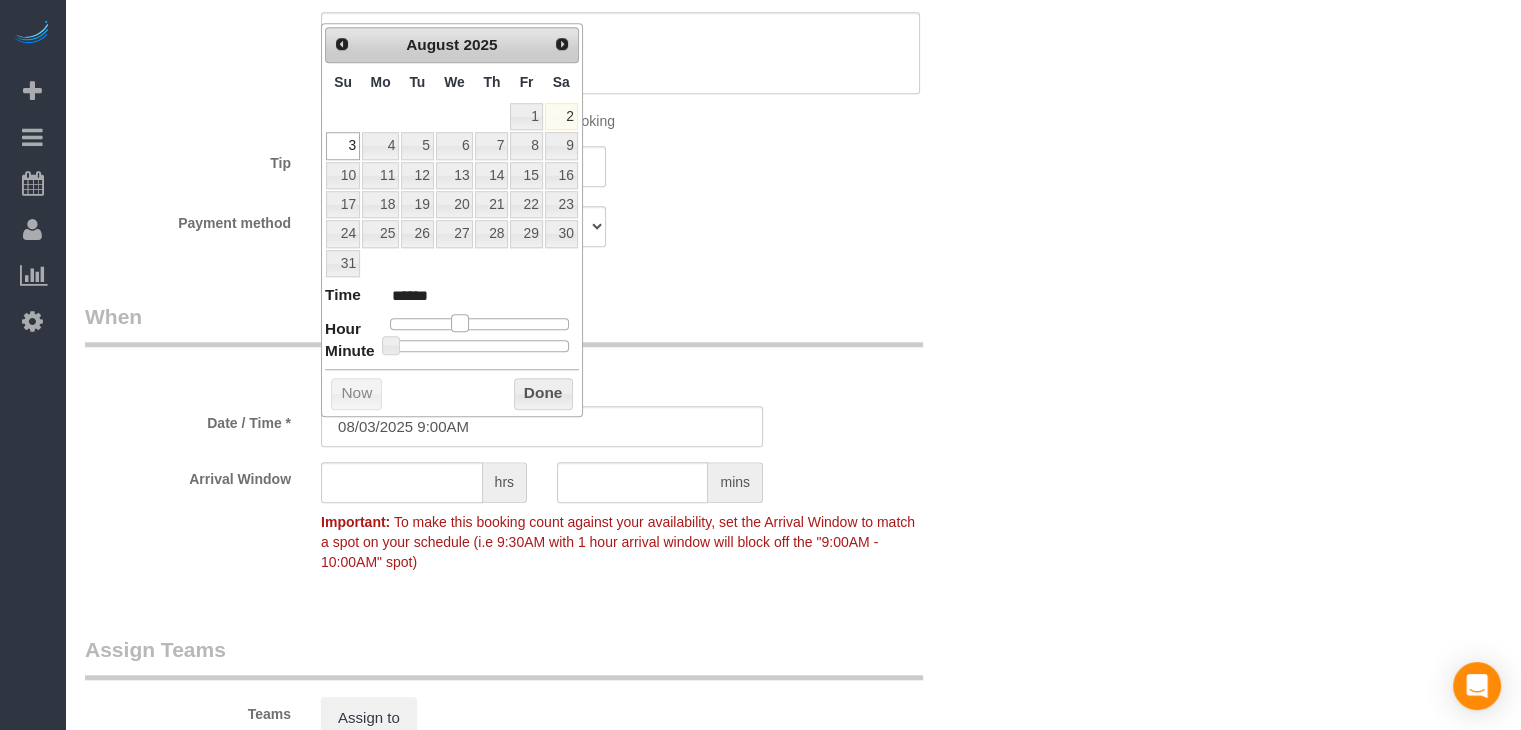 type on "08/03/2025 10:00AM" 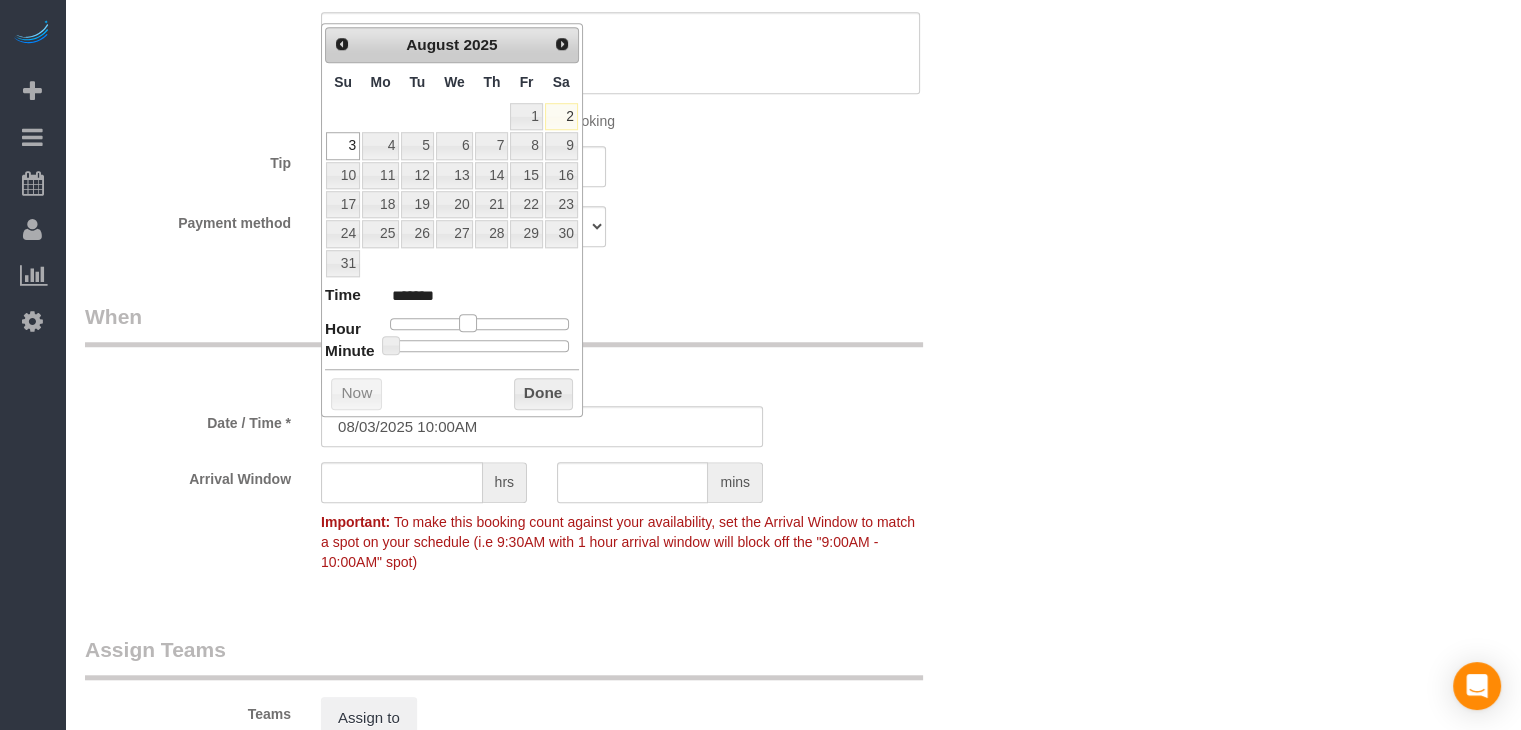 drag, startPoint x: 457, startPoint y: 319, endPoint x: 475, endPoint y: 318, distance: 18.027756 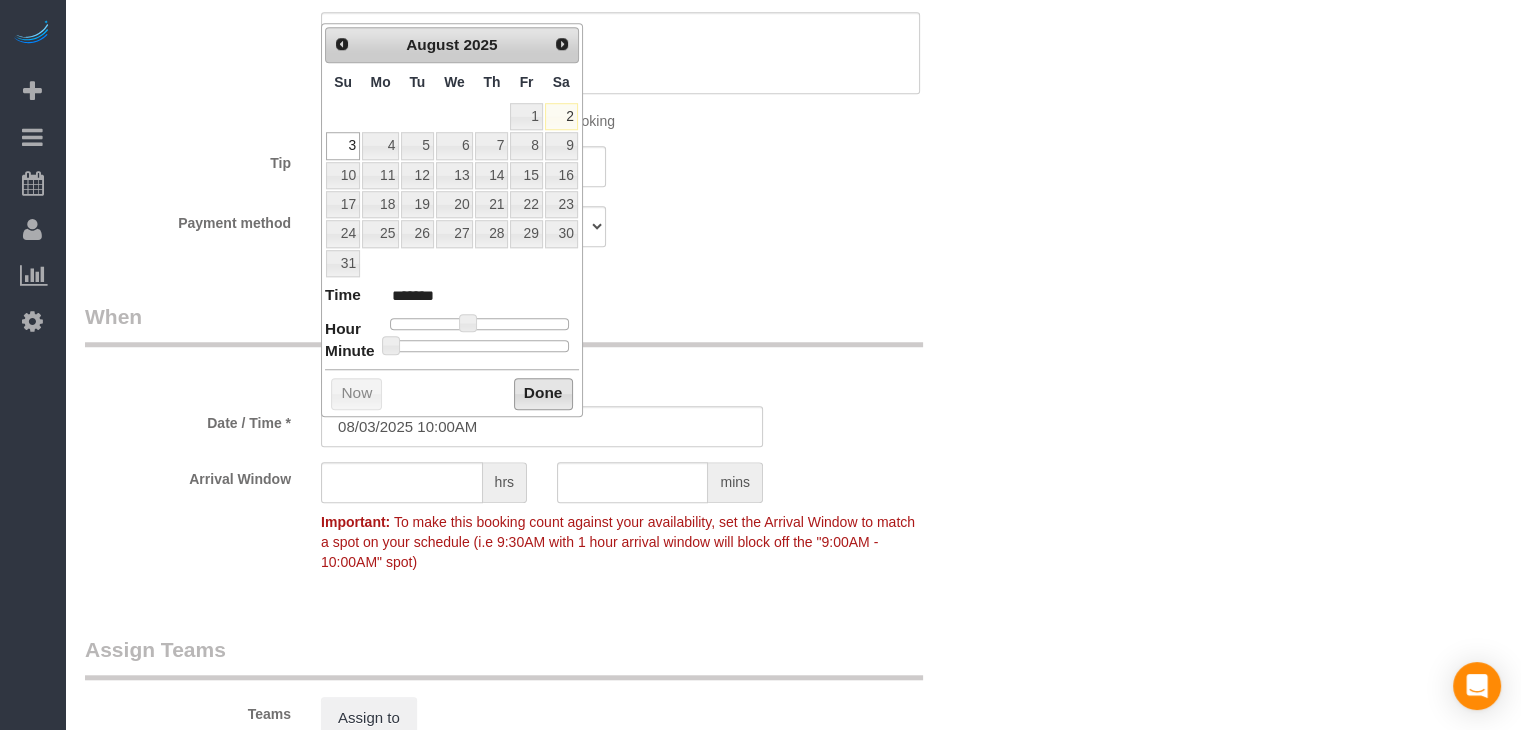 click on "Done" at bounding box center (543, 394) 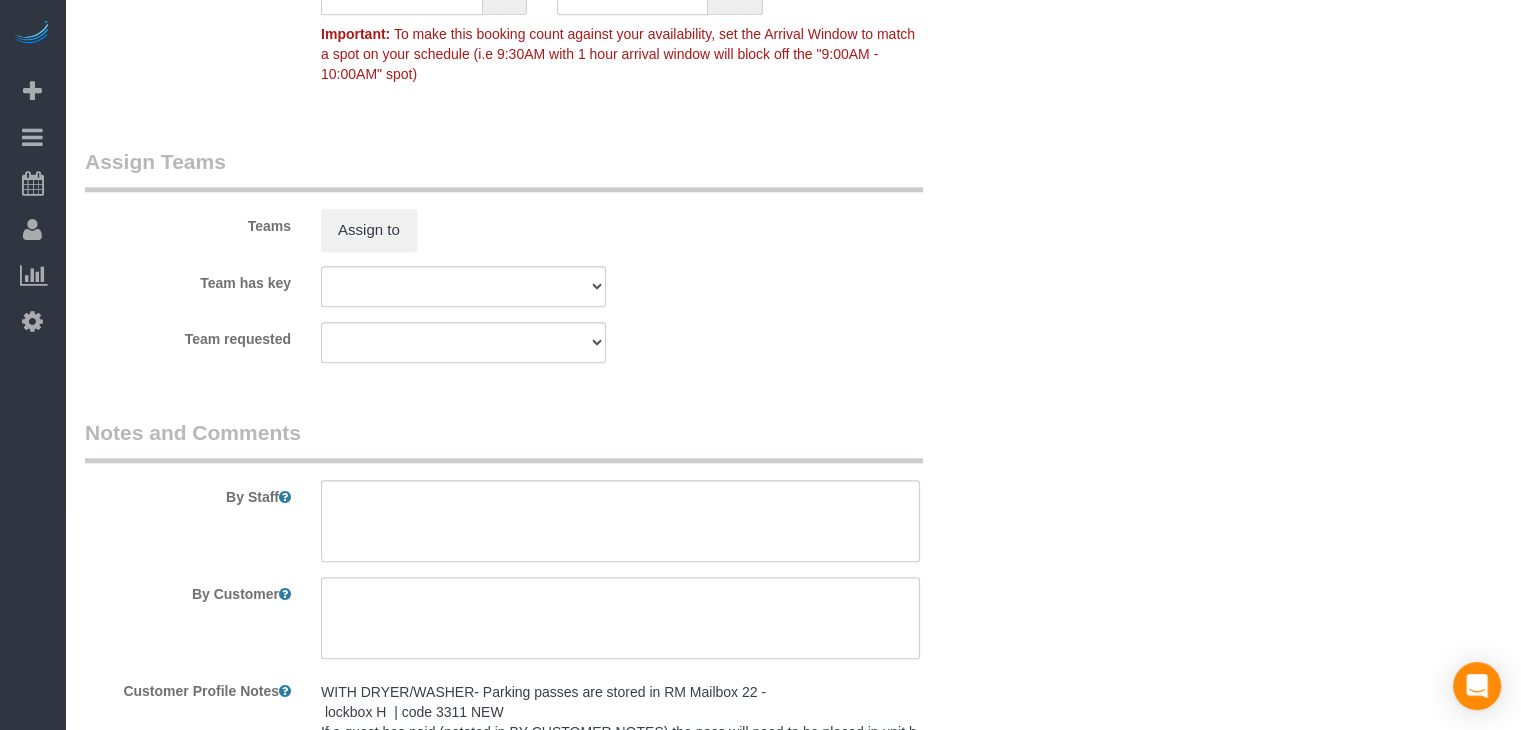 scroll, scrollTop: 2136, scrollLeft: 0, axis: vertical 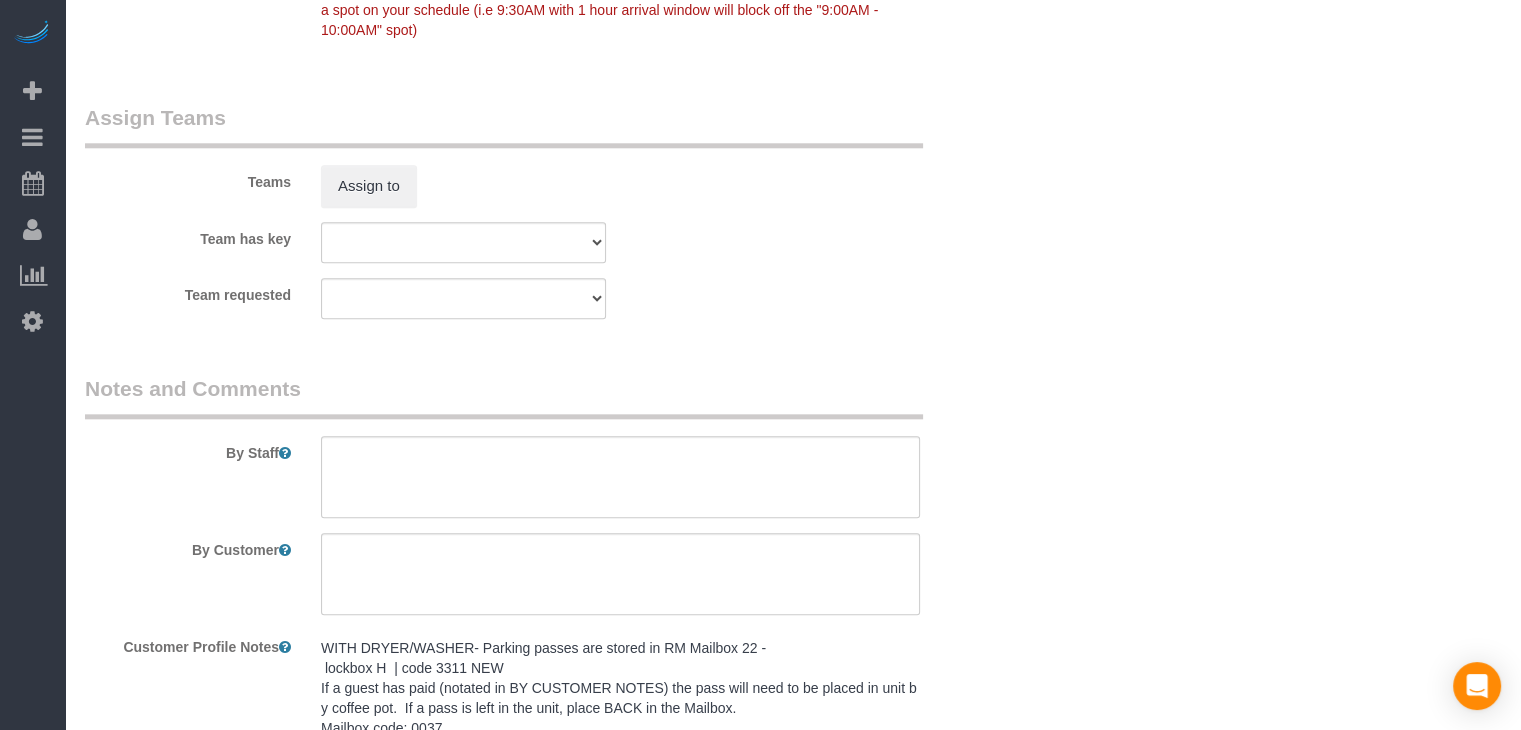 click on "WITH DRYER/WASHER- Parking passes are stored in RM Mailbox 22 -
lockbox H  | code 3311 NEW
If a guest has paid (notated in BY CUSTOMER NOTES) the pass will need to be placed in unit by coffee pot.  If a pass is left in the unit, place BACK in the Mailbox.
Mailbox code: 0037
Building Code for Entry: *1978
lockbox H  |  3311
WIFI: Network Name- InstayFlux312
Password - 123456789
Billing: 1 Bed 1 Bath $75
Flux Mailbox Lockbox: 2124" at bounding box center [620, 748] 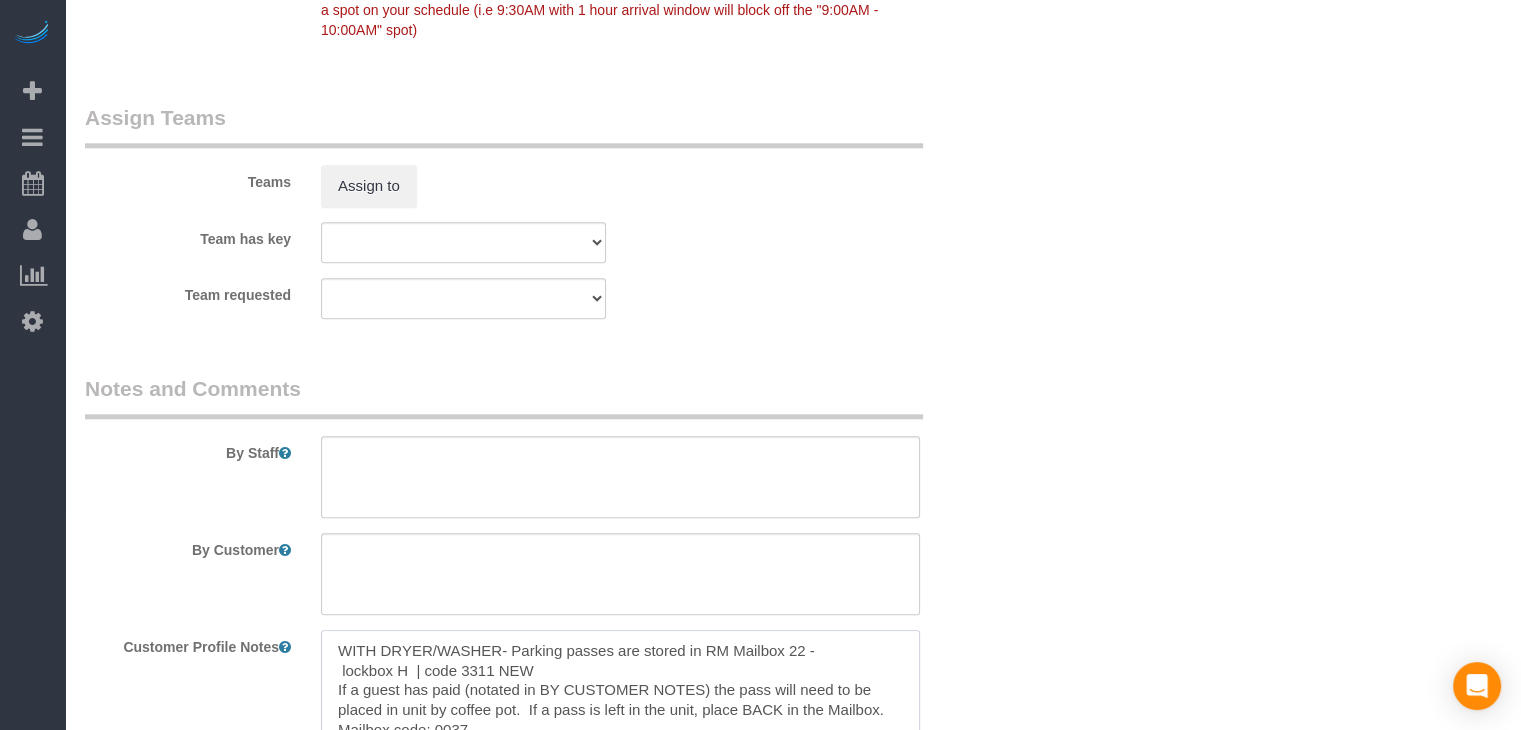 click on "WITH DRYER/WASHER- Parking passes are stored in RM Mailbox 22 -
lockbox H  | code 3311 NEW
If a guest has paid (notated in BY CUSTOMER NOTES) the pass will need to be placed in unit by coffee pot.  If a pass is left in the unit, place BACK in the Mailbox.
Mailbox code: 0037
Building Code for Entry: *1978
lockbox H  |  3311
WIFI: Network Name- InstayFlux312
Password - 123456789
Billing: 1 Bed 1 Bath $75
Flux Mailbox Lockbox: 2124" at bounding box center (620, 740) 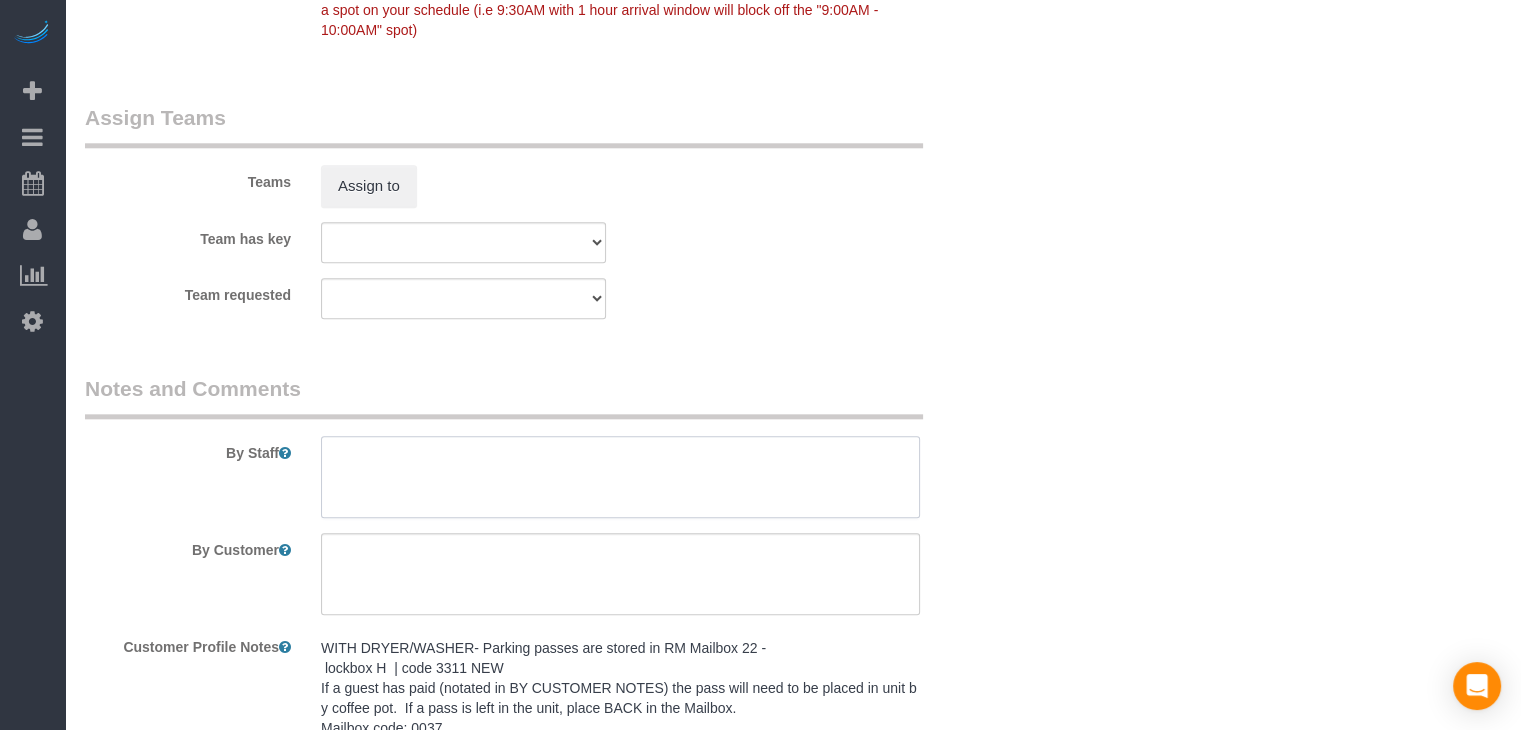 click at bounding box center [620, 477] 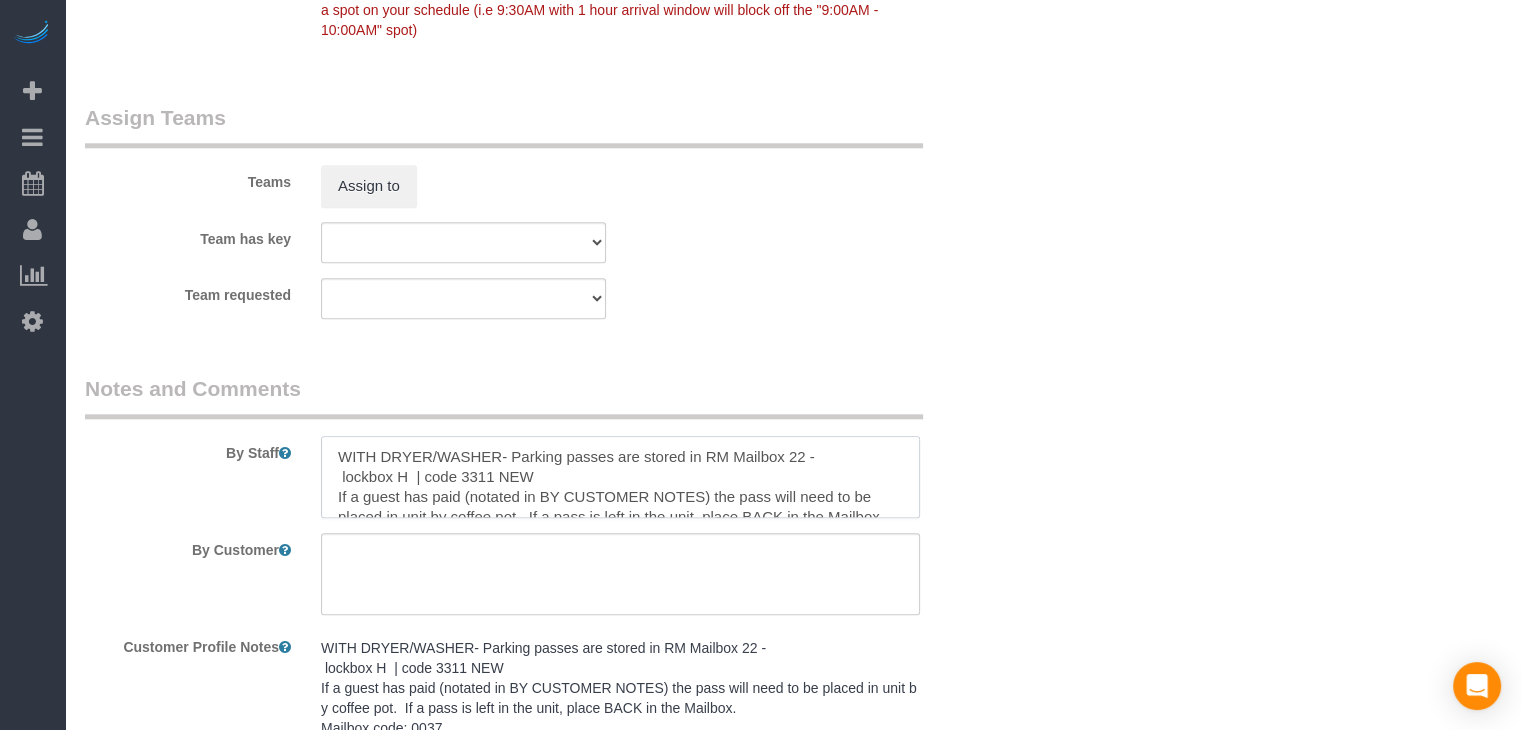 scroll, scrollTop: 148, scrollLeft: 0, axis: vertical 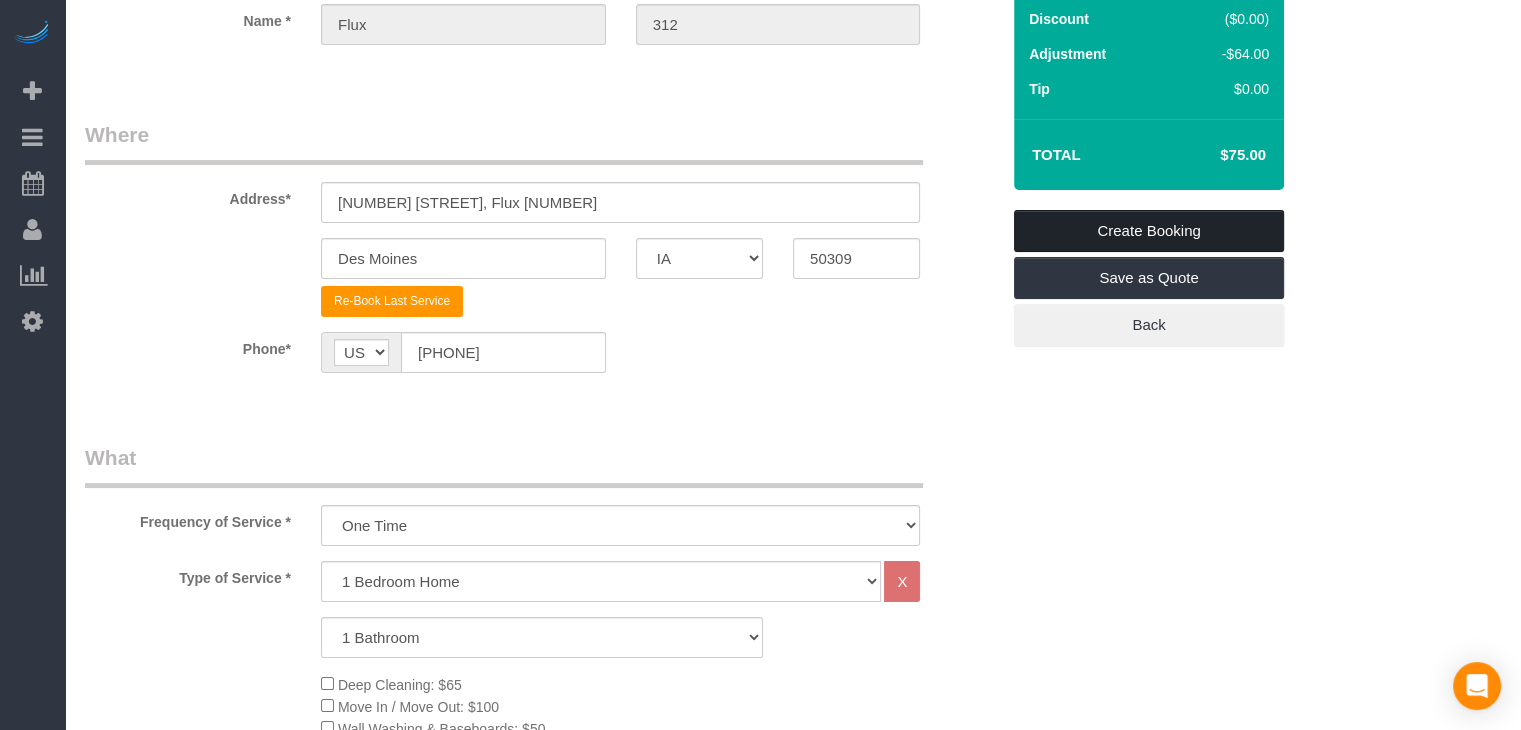 type on "WITH DRYER/WASHER- Parking passes are stored in RM Mailbox 22 -
lockbox H  | code 3311 NEW
If a guest has paid (notated in BY CUSTOMER NOTES) the pass will need to be placed in unit by coffee pot.  If a pass is left in the unit, place BACK in the Mailbox.
Mailbox code: 0037
Building Code for Entry: *1978
lockbox H  |  3311
WIFI: Network Name- InstayFlux312
Password - 123456789
Billing: 1 Bed 1 Bath $75
Flux Mailbox Lockbox: 2124" 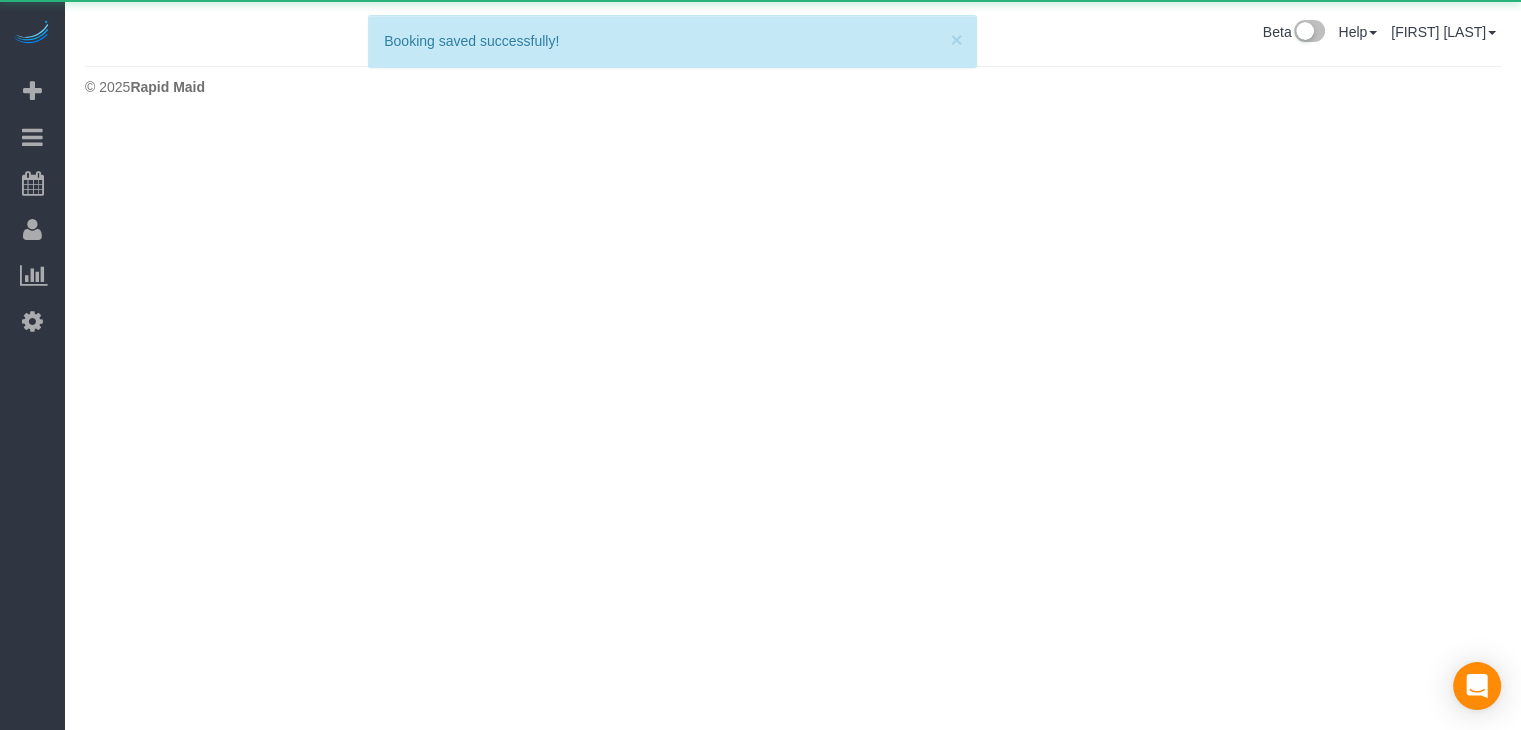 scroll, scrollTop: 0, scrollLeft: 0, axis: both 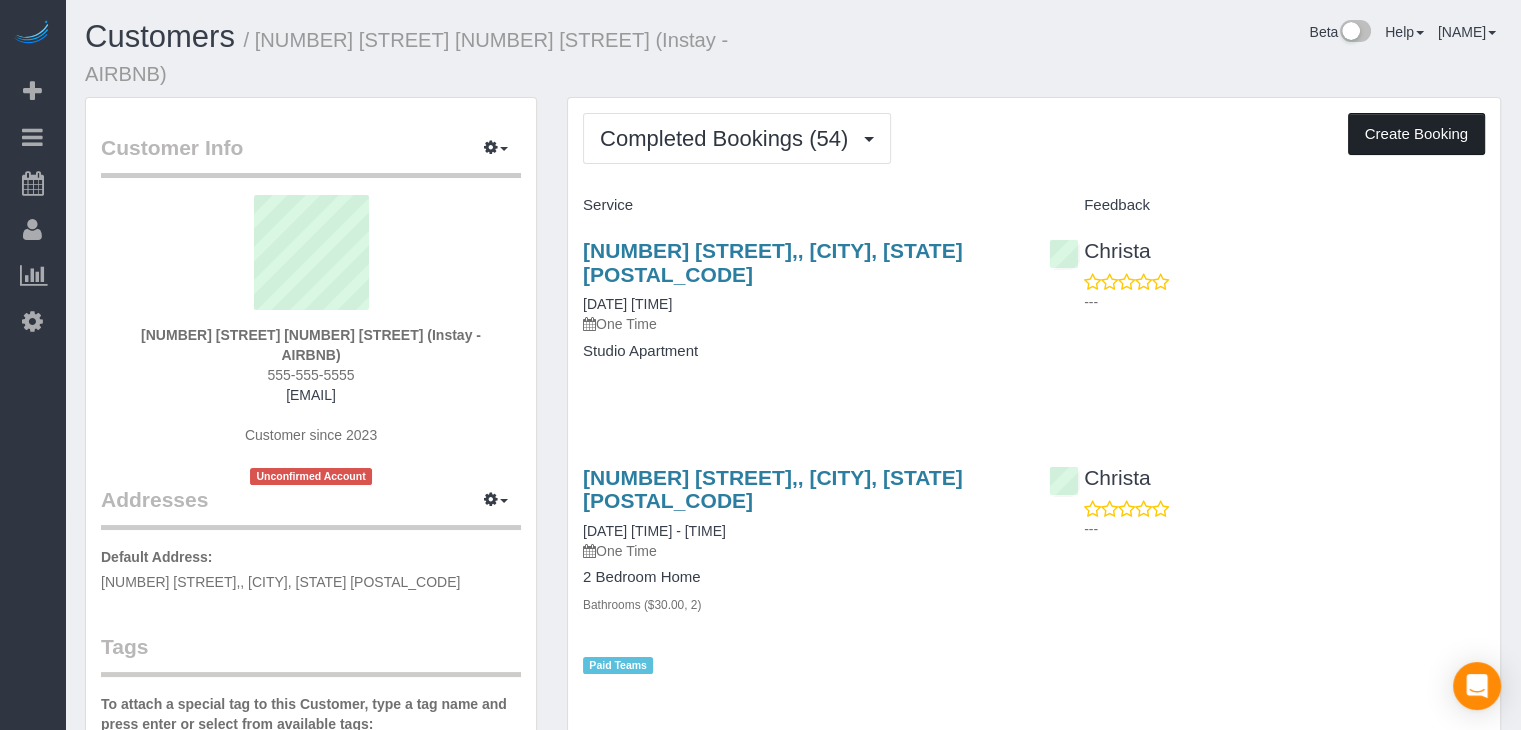 click on "Create Booking" at bounding box center [1416, 134] 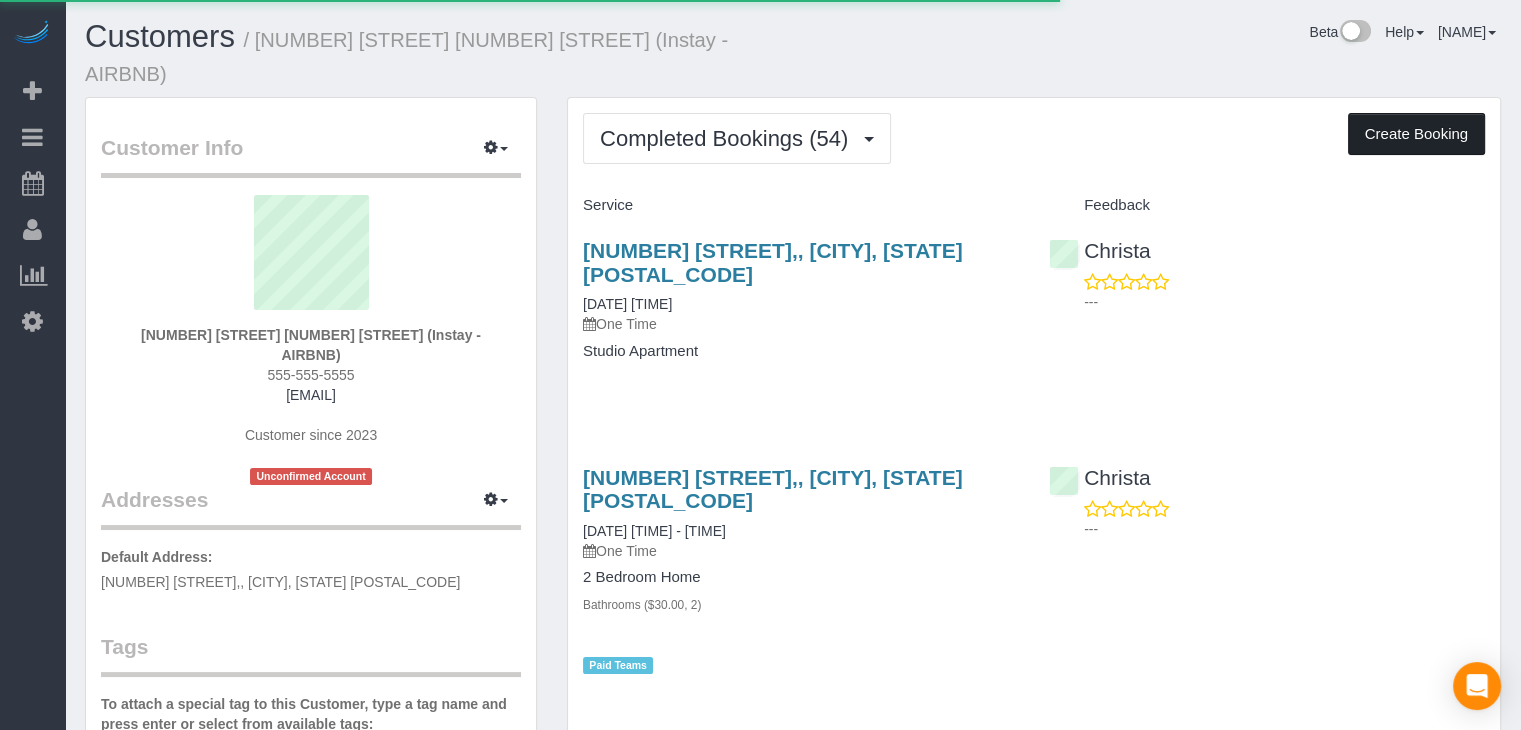 select on "IA" 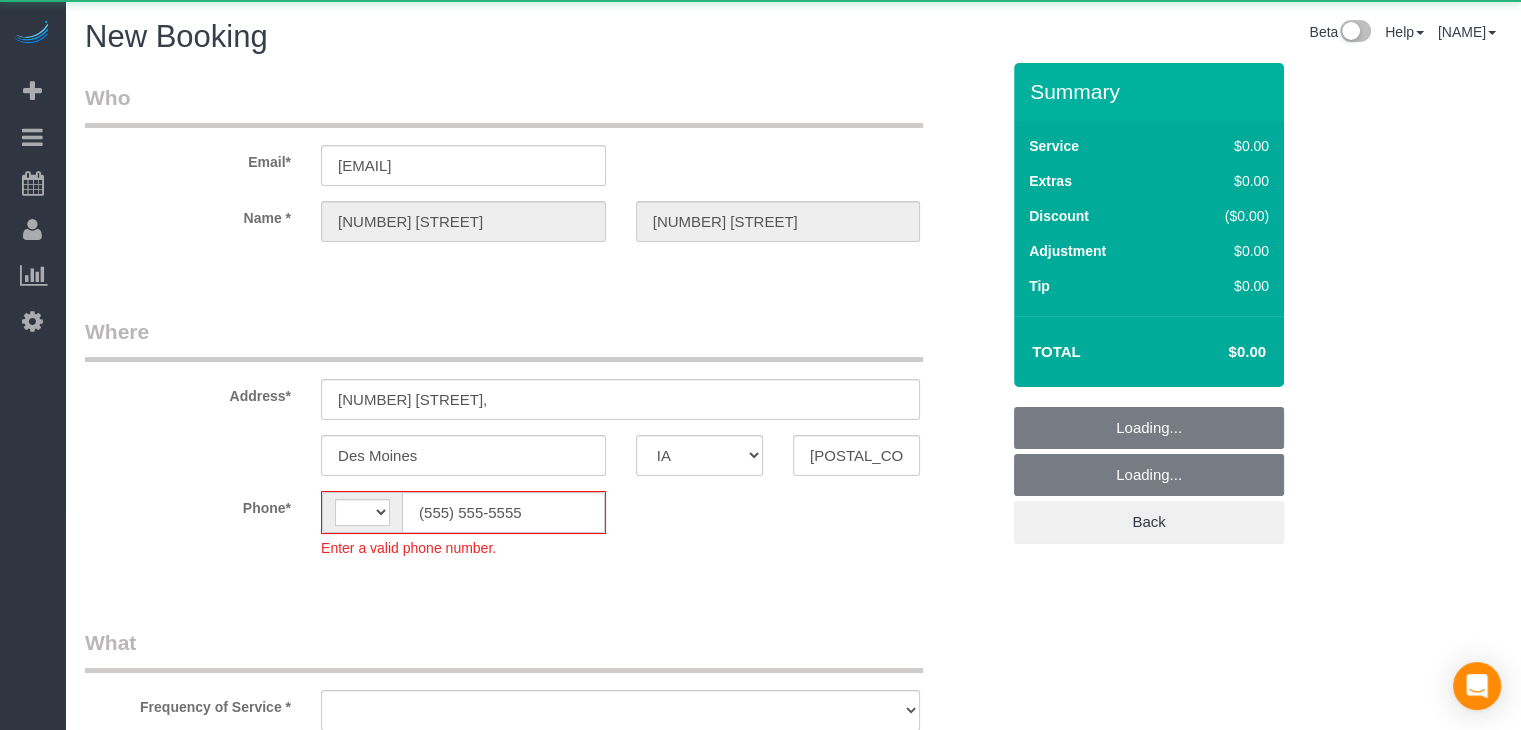 select on "string:US" 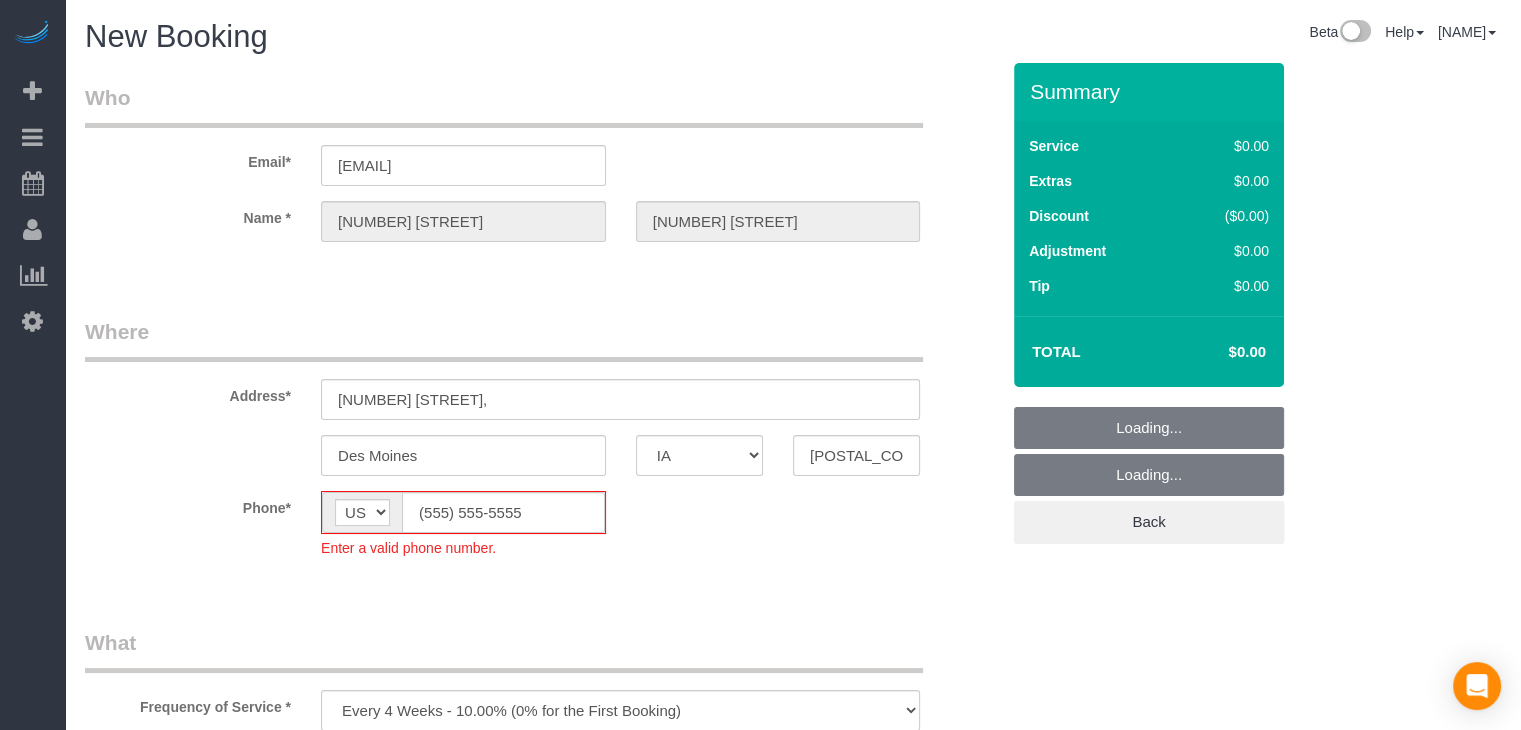 select on "object:1759" 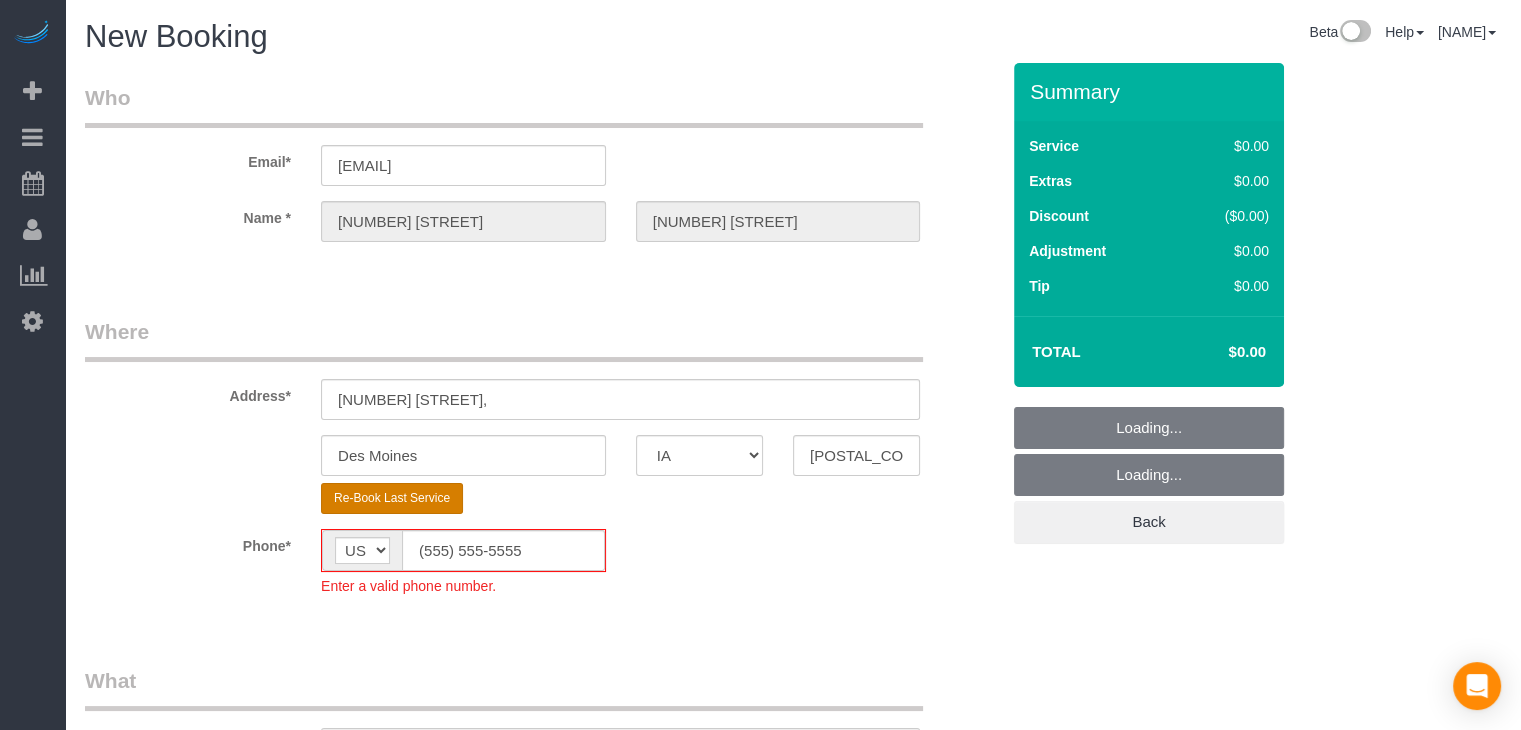 click on "Re-Book Last Service" at bounding box center [392, 498] 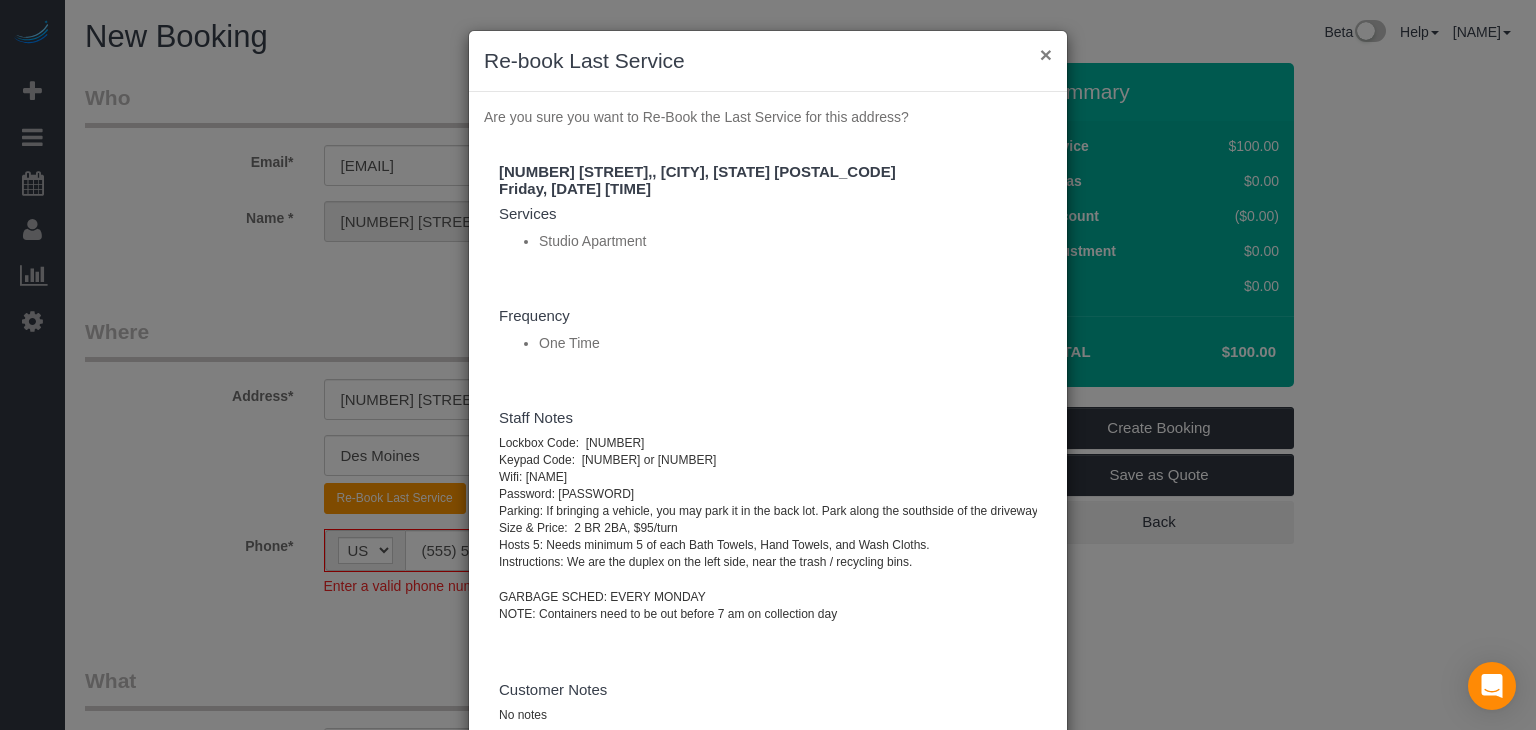click on "×" at bounding box center (1046, 54) 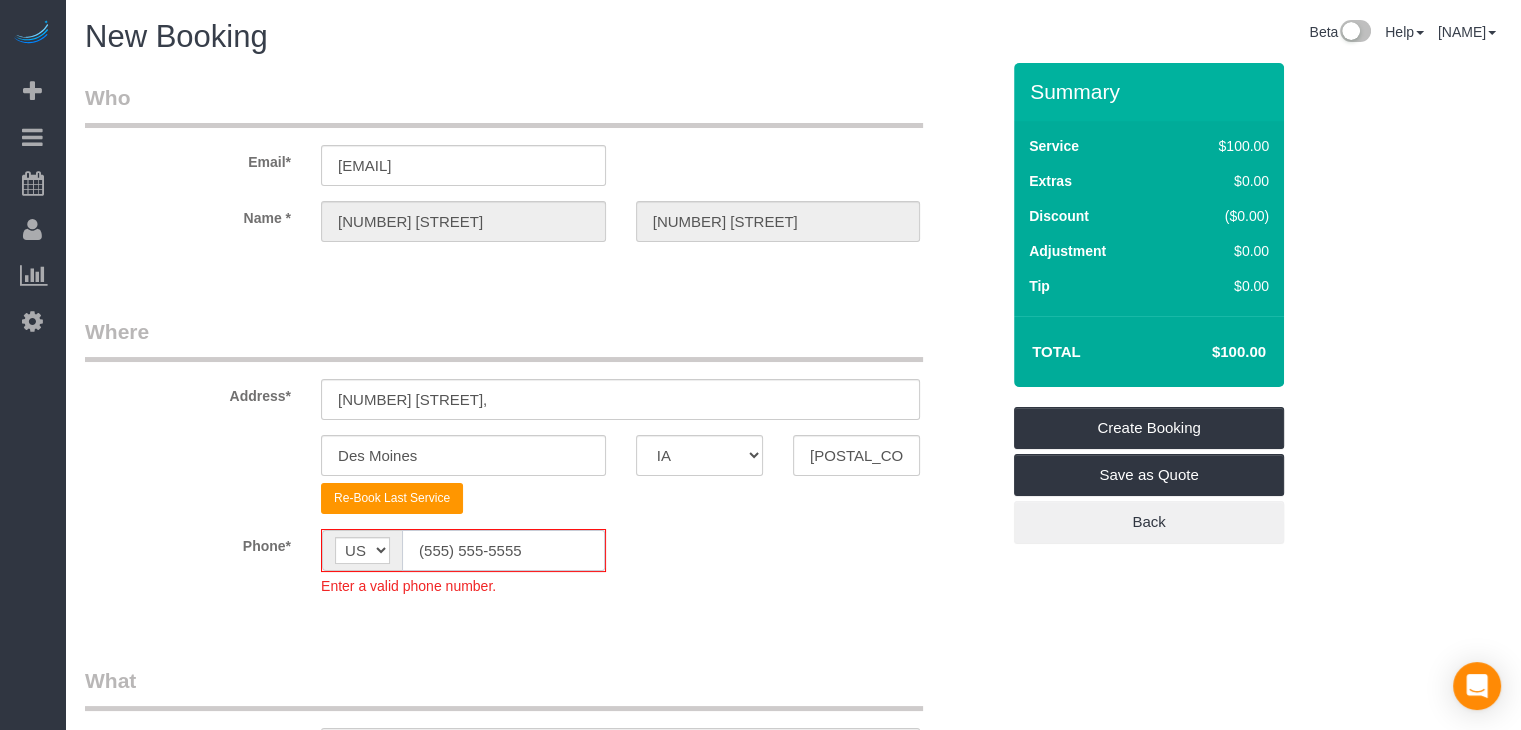 click on "(555) 555-5555" 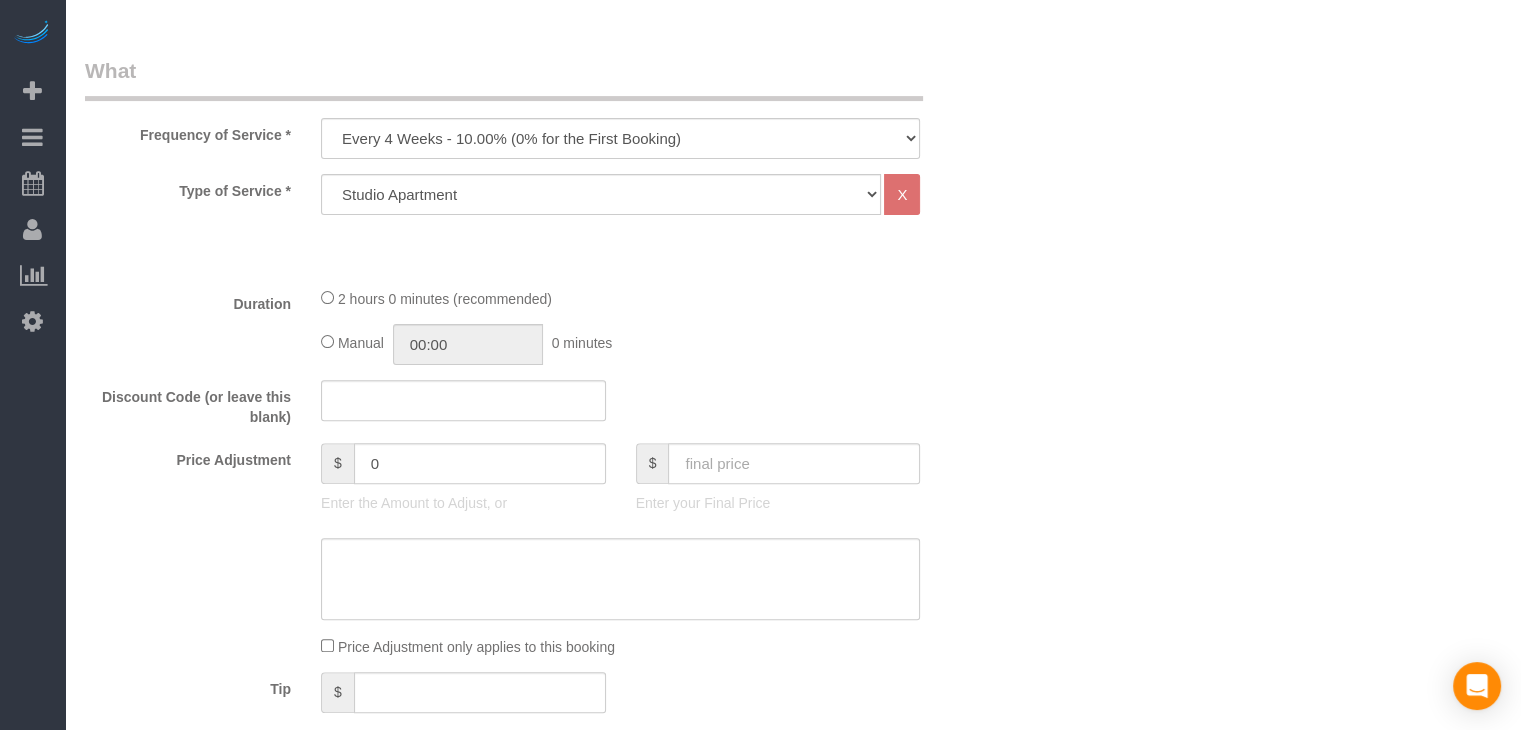 scroll, scrollTop: 646, scrollLeft: 0, axis: vertical 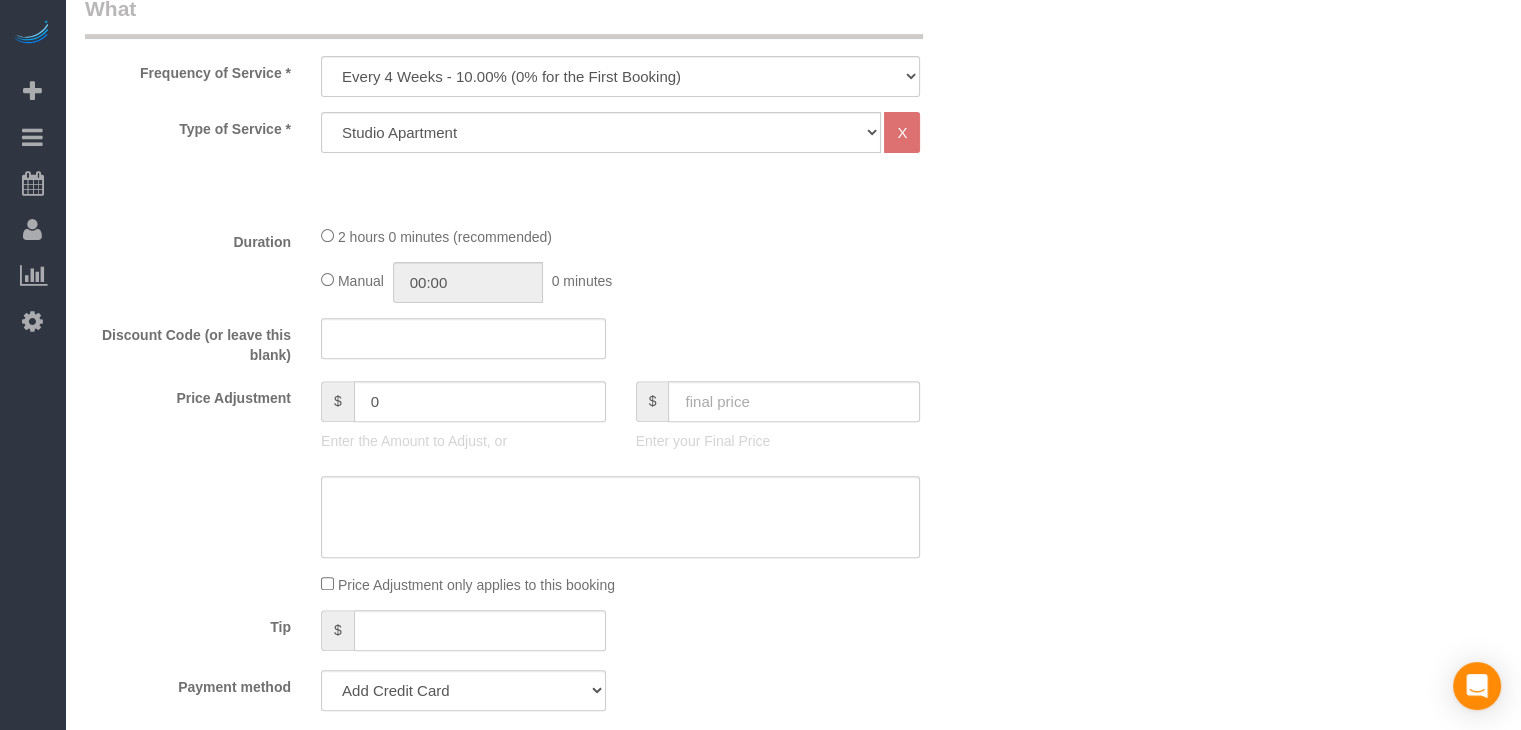 type on "([PHONE])" 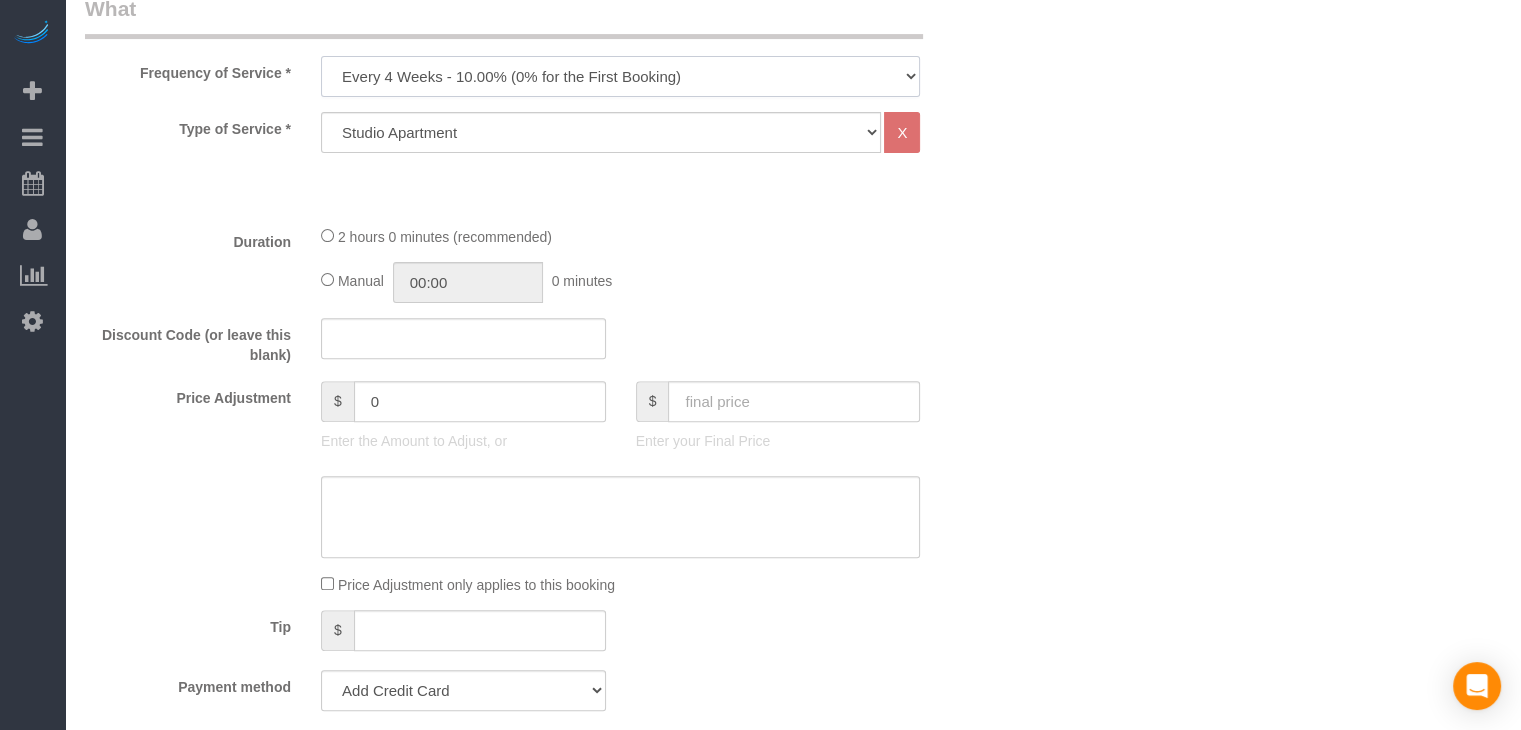 click on "Every 6 Weeks (0% for the First Booking) One Time Every 8 Weeks (0% for the First Booking) Every 4 Weeks - 10.00% (0% for the First Booking) Every 3 Weeks - 12.00% (0% for the First Booking) Every 2 Weeks - 15.00% (0% for the First Booking) Weekly - 20.00% (0% for the First Booking)" at bounding box center [620, 76] 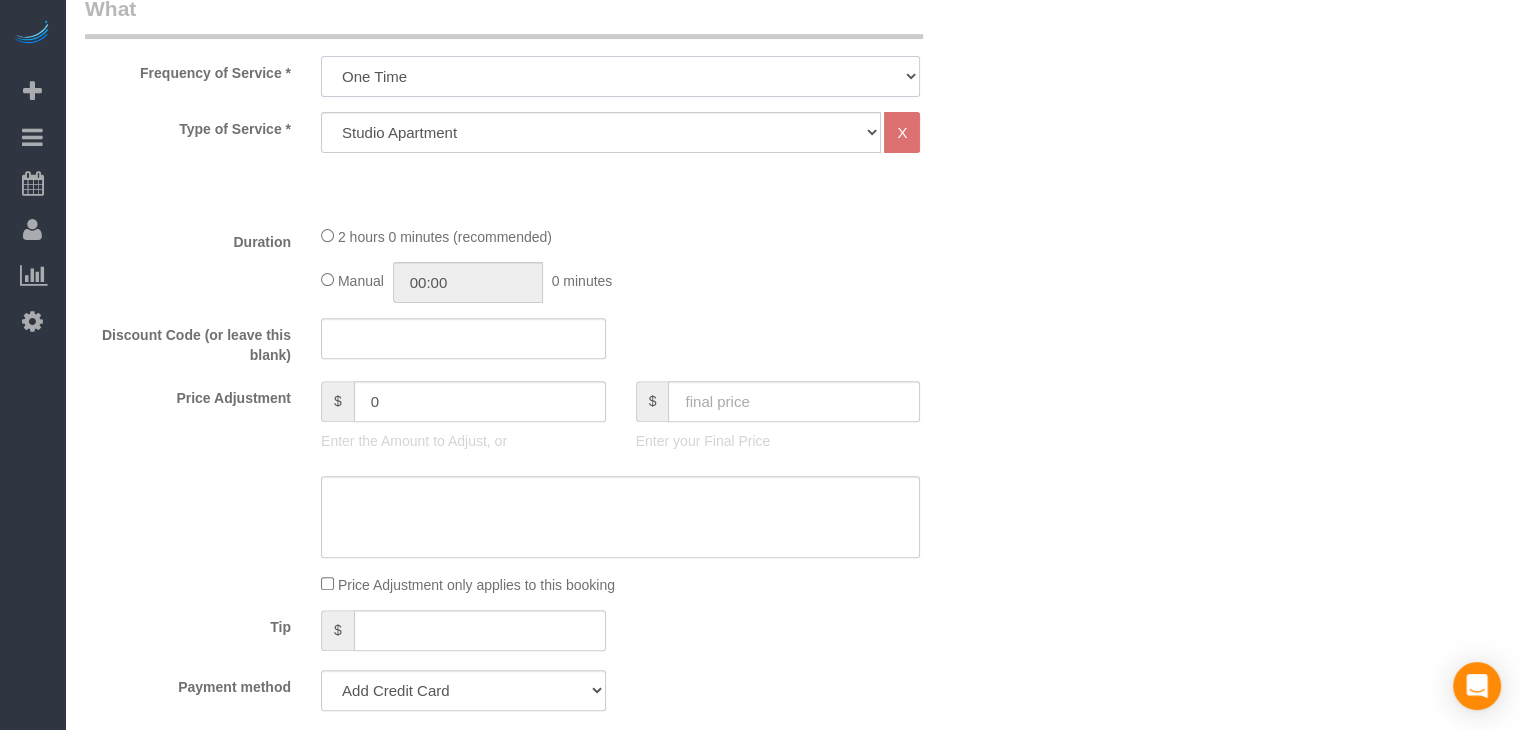 click on "Every 6 Weeks (0% for the First Booking) One Time Every 8 Weeks (0% for the First Booking) Every 4 Weeks - 10.00% (0% for the First Booking) Every 3 Weeks - 12.00% (0% for the First Booking) Every 2 Weeks - 15.00% (0% for the First Booking) Weekly - 20.00% (0% for the First Booking)" at bounding box center (620, 76) 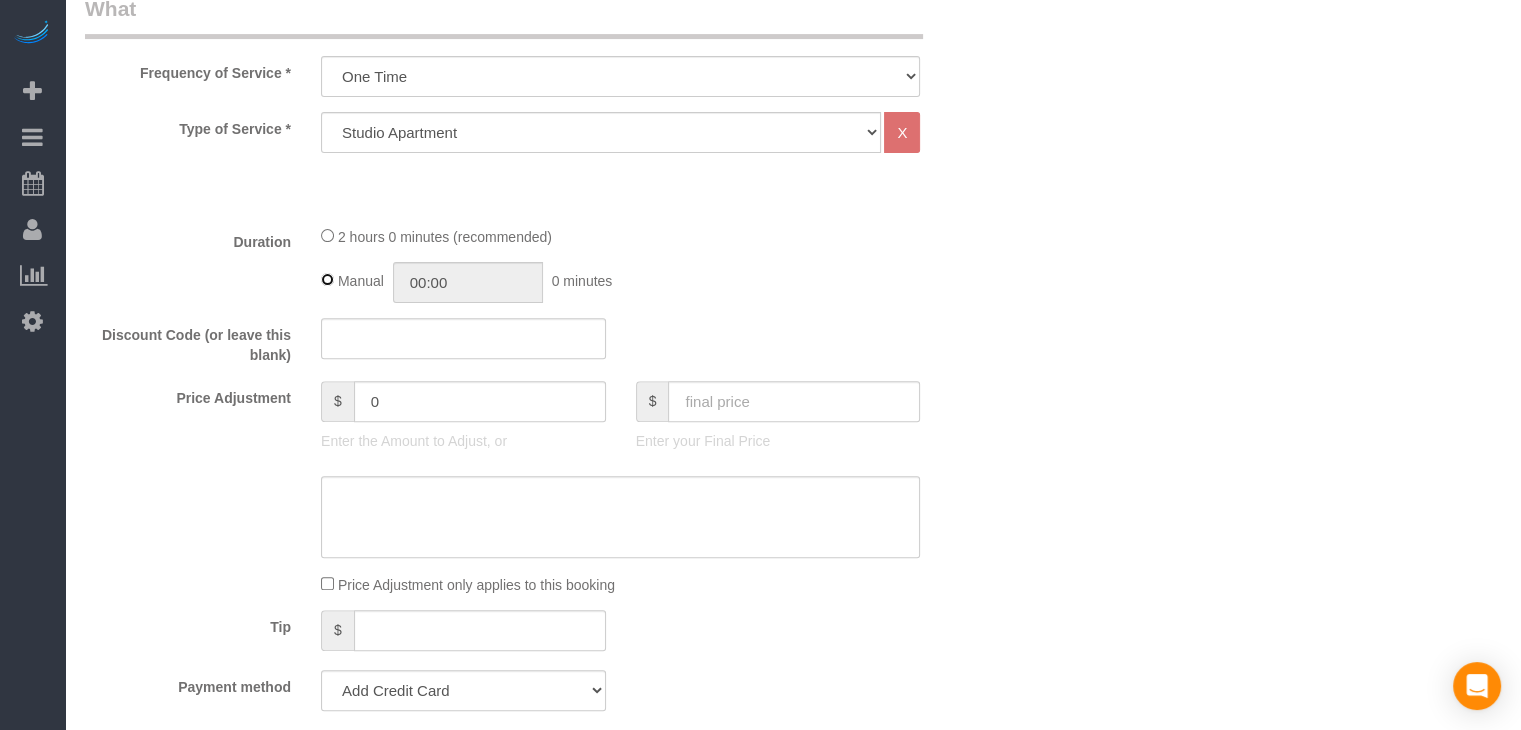 type on "02:00" 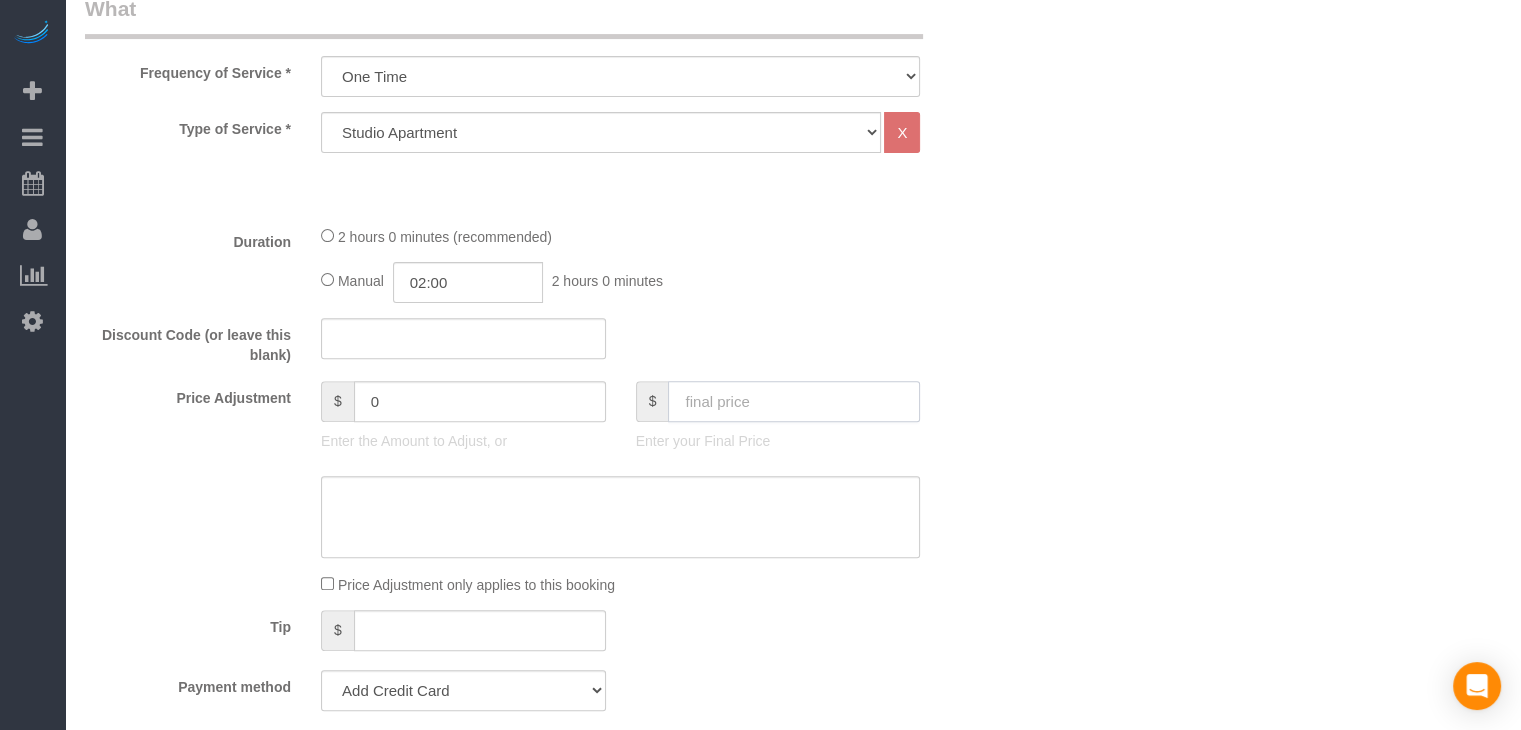 click 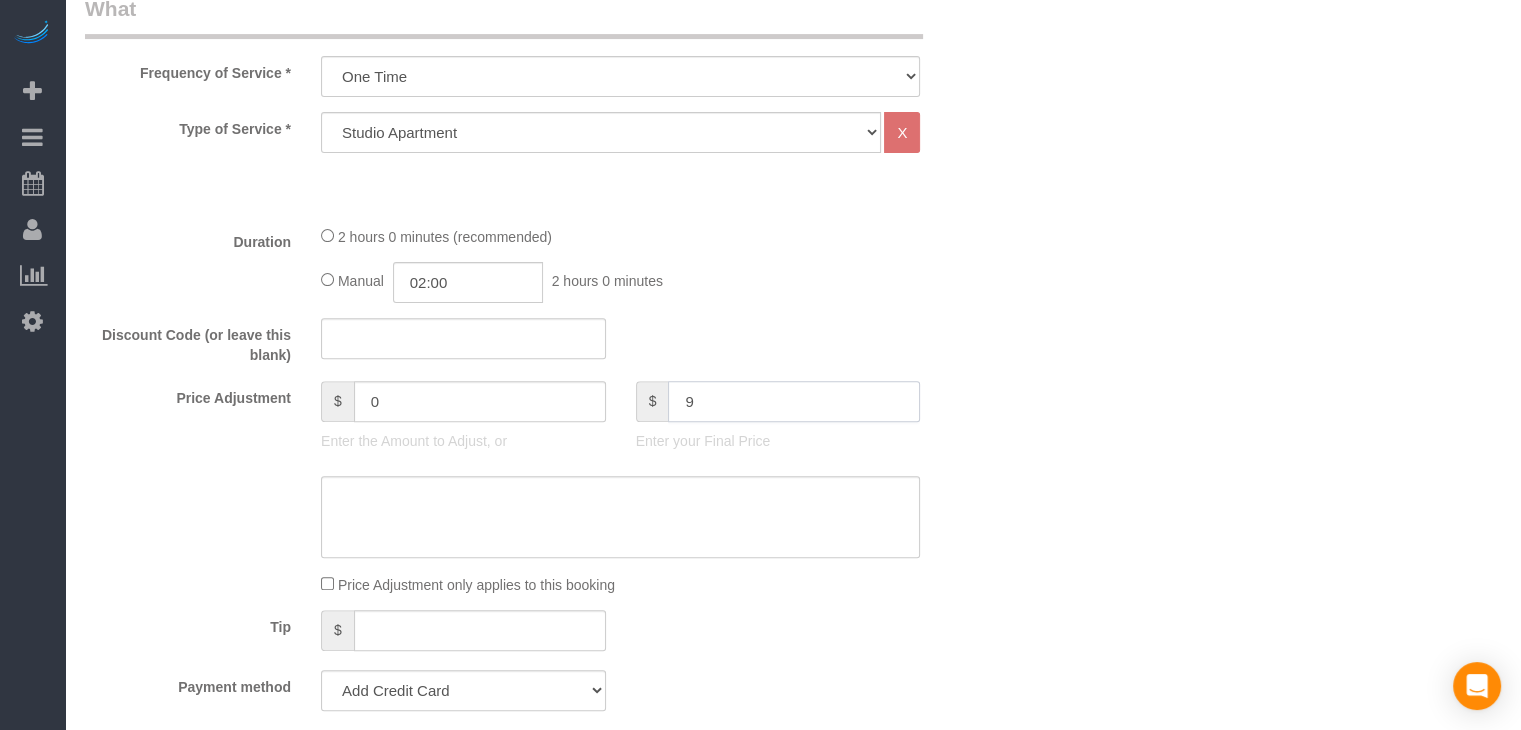 type on "95" 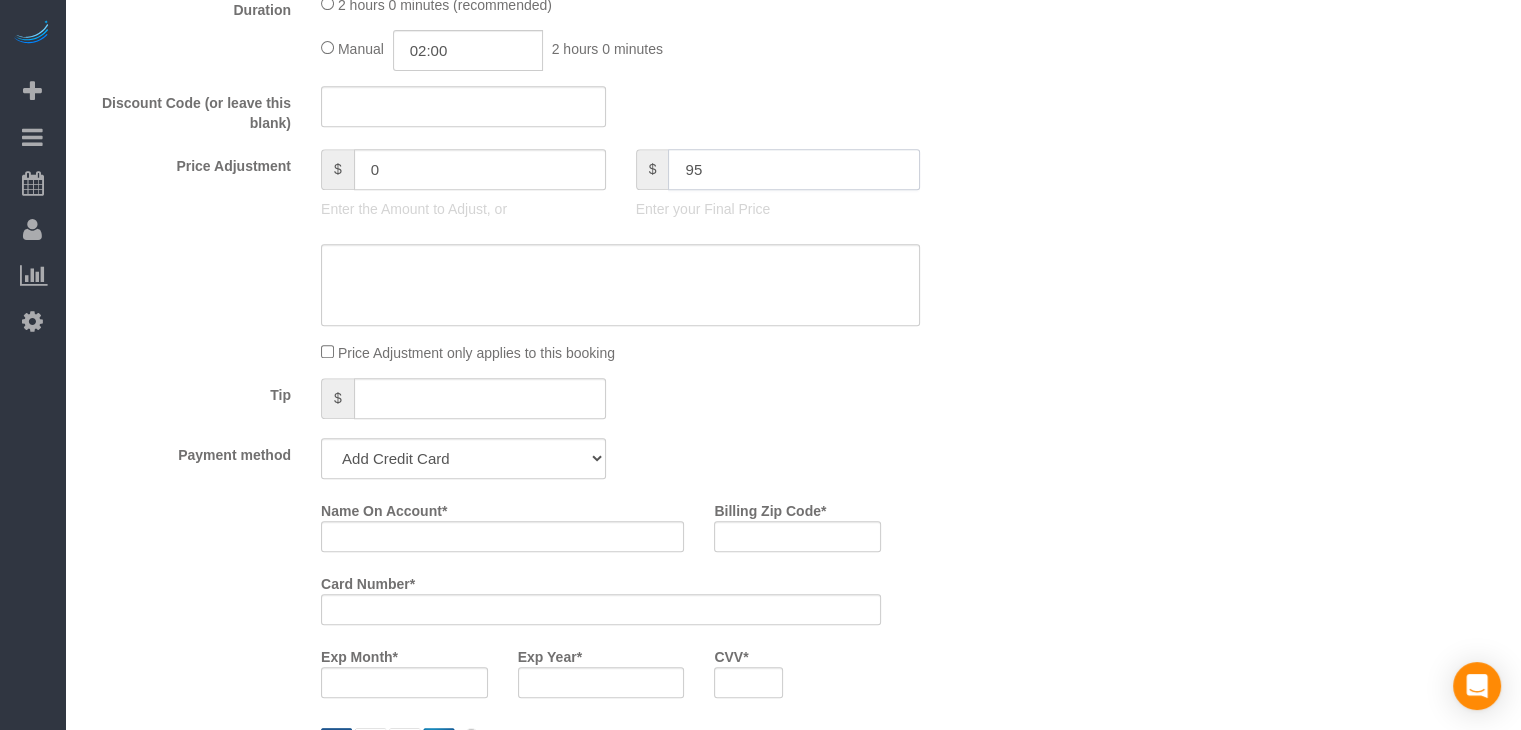 type on "-5" 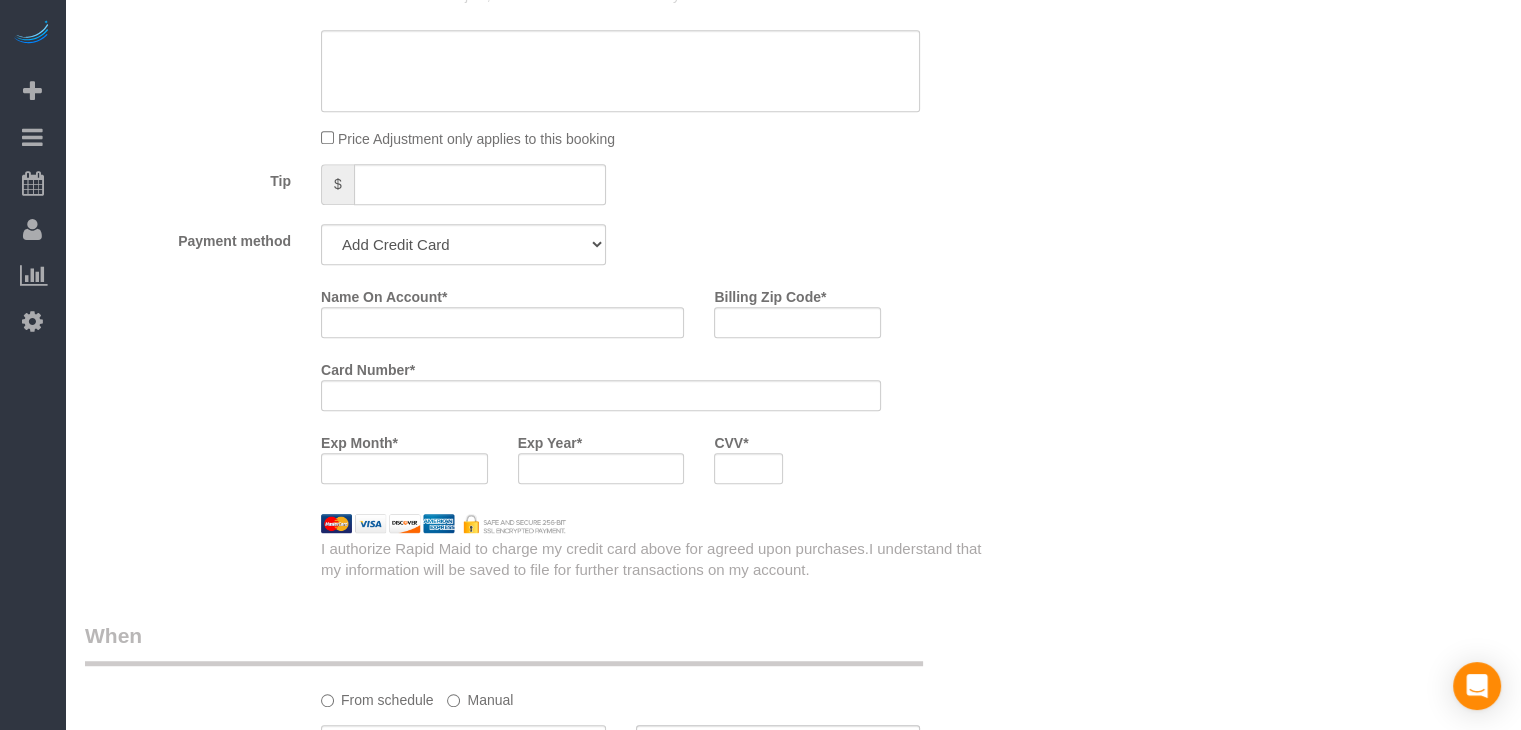 scroll, scrollTop: 1157, scrollLeft: 0, axis: vertical 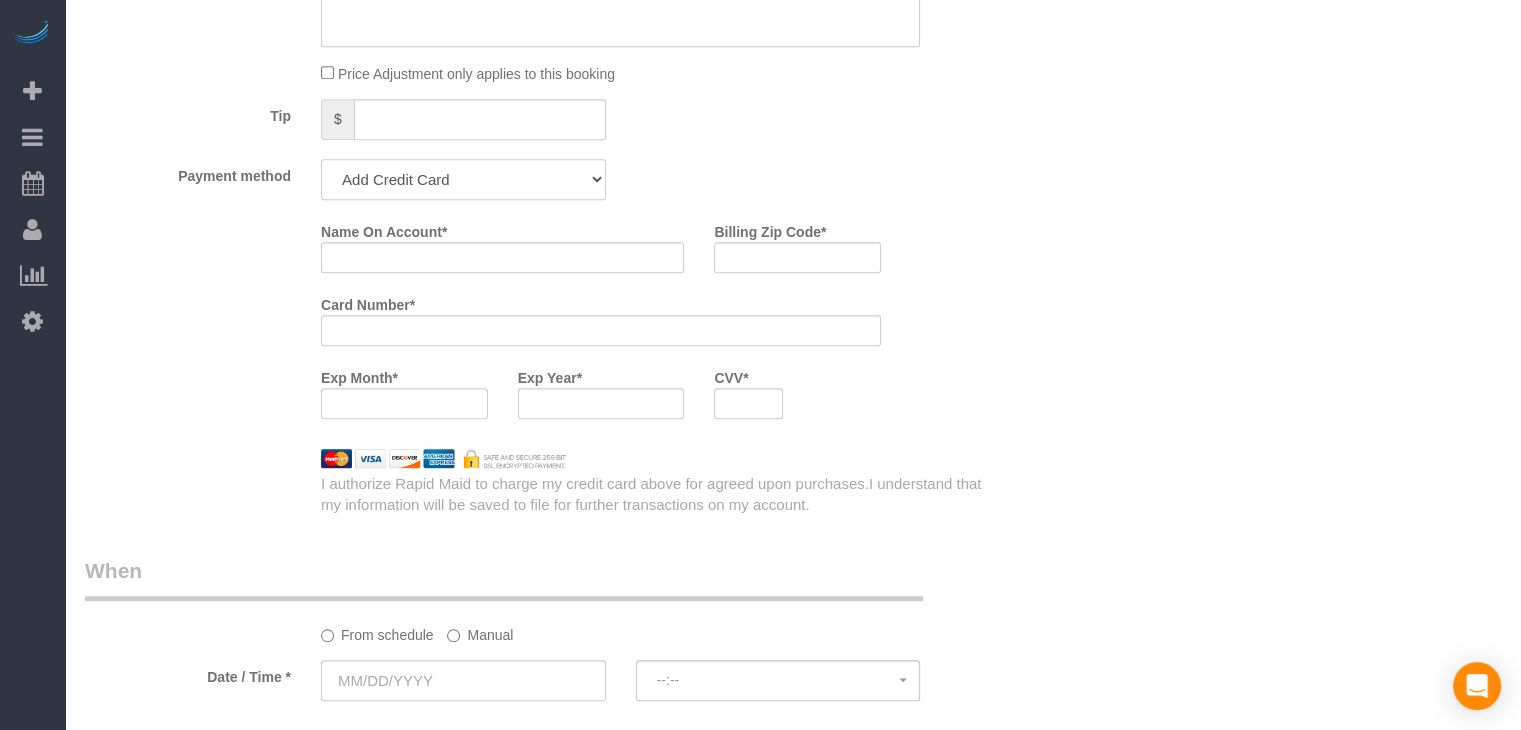 click on "Add Credit Card Cash Check Paypal" 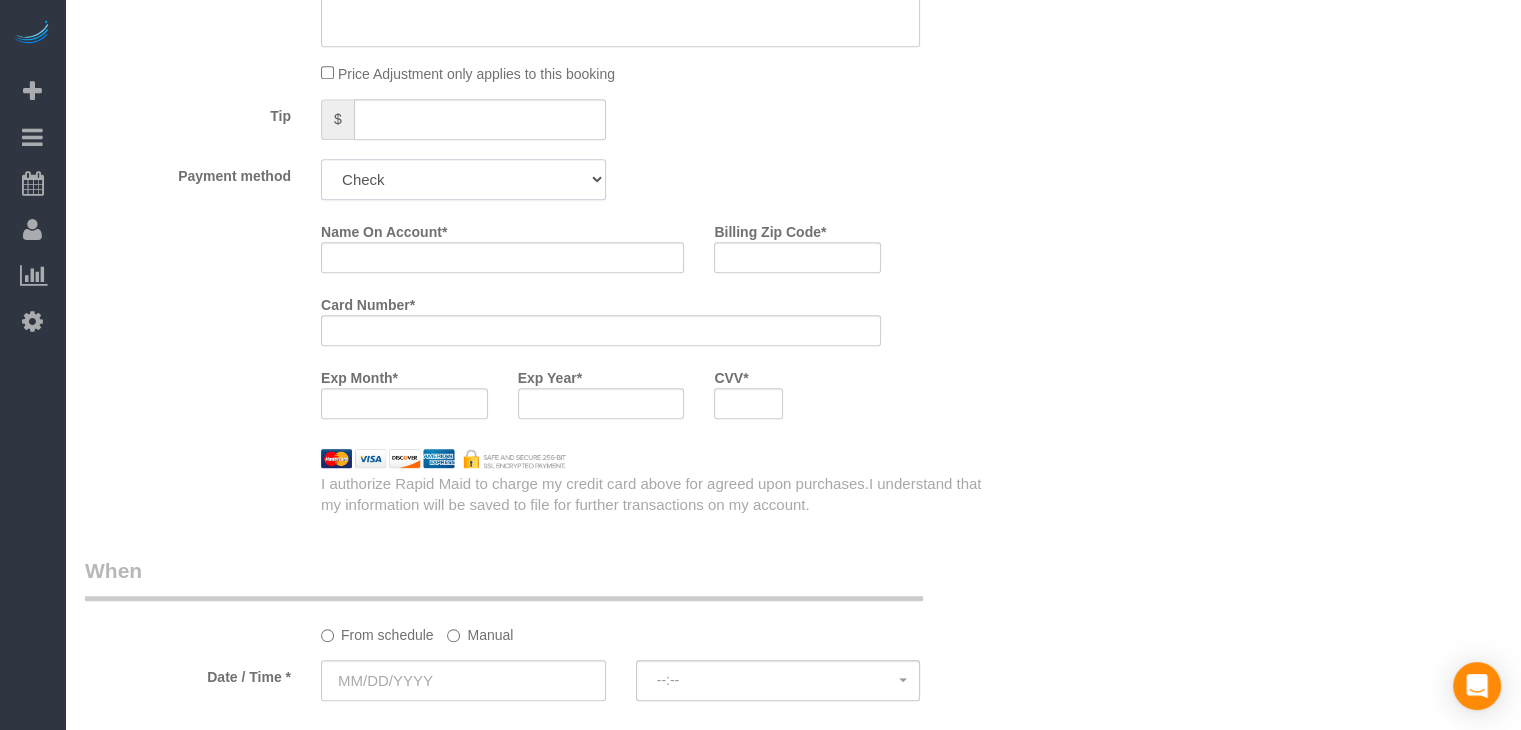 click on "Add Credit Card Cash Check Paypal" 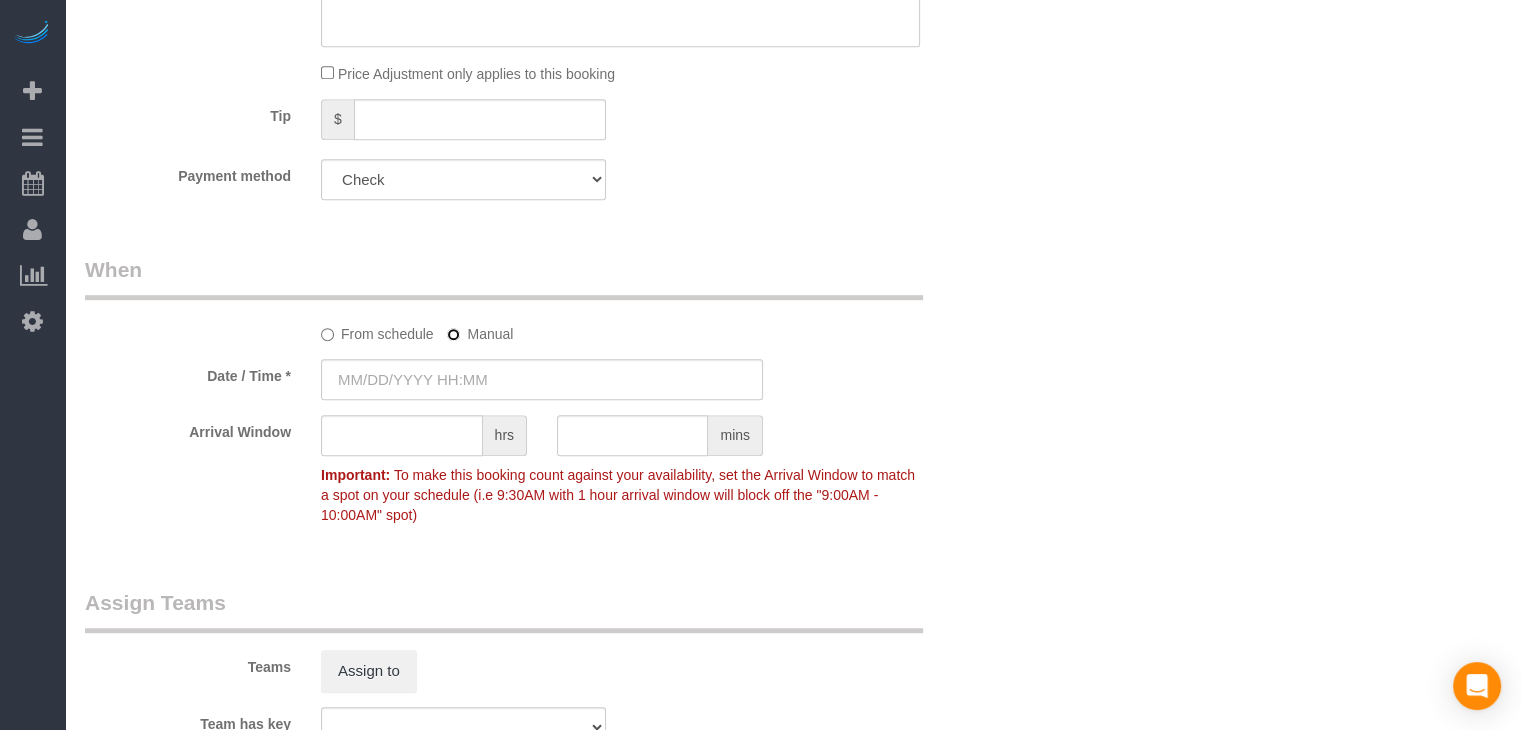 type on "[DATE] [TIME]" 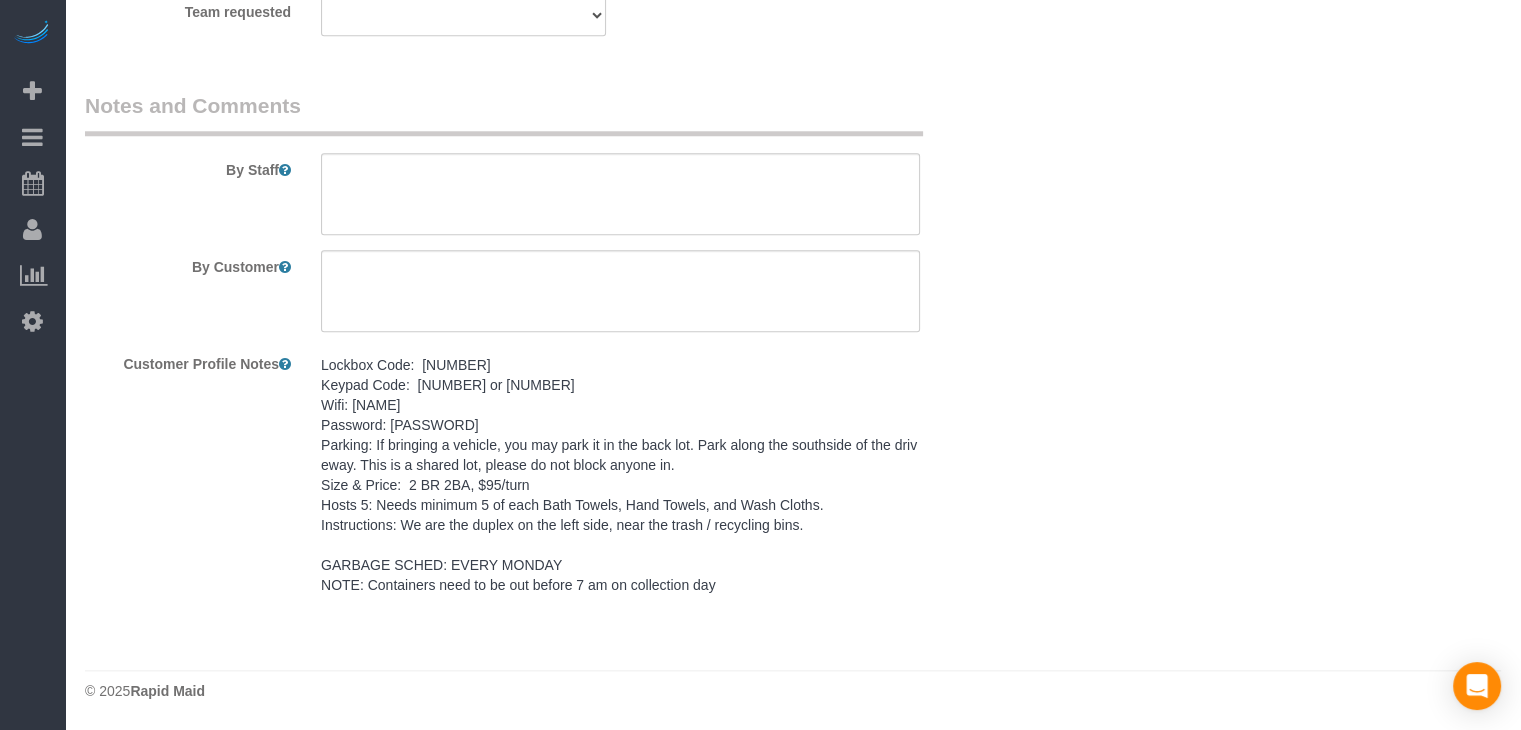 click on "WITH DRYER/WASHER
Lockbox Code:  1995
Keypad Code:  44361 or 43210
Wifi: GrandmasHouse
Password: llovegrandpa. (Two lowercase Ls)
Parking: If bringing a vehicle, you may park it in the back lot. Park along the southside of the driveway. This is a shared lot, please do not block anyone in.
Size & Price:  2 BR 2BA, $95/turn
Hosts 5: Needs minimum 5 of each Bath Towels, Hand Towels, and Wash Cloths.
Instructions: We are the duplex on the left side, near the trash / recycling bins.
GARBAGE SCHED: EVERY MONDAY
NOTE: Containers need to be out before 7 am on collection day" at bounding box center (620, 475) 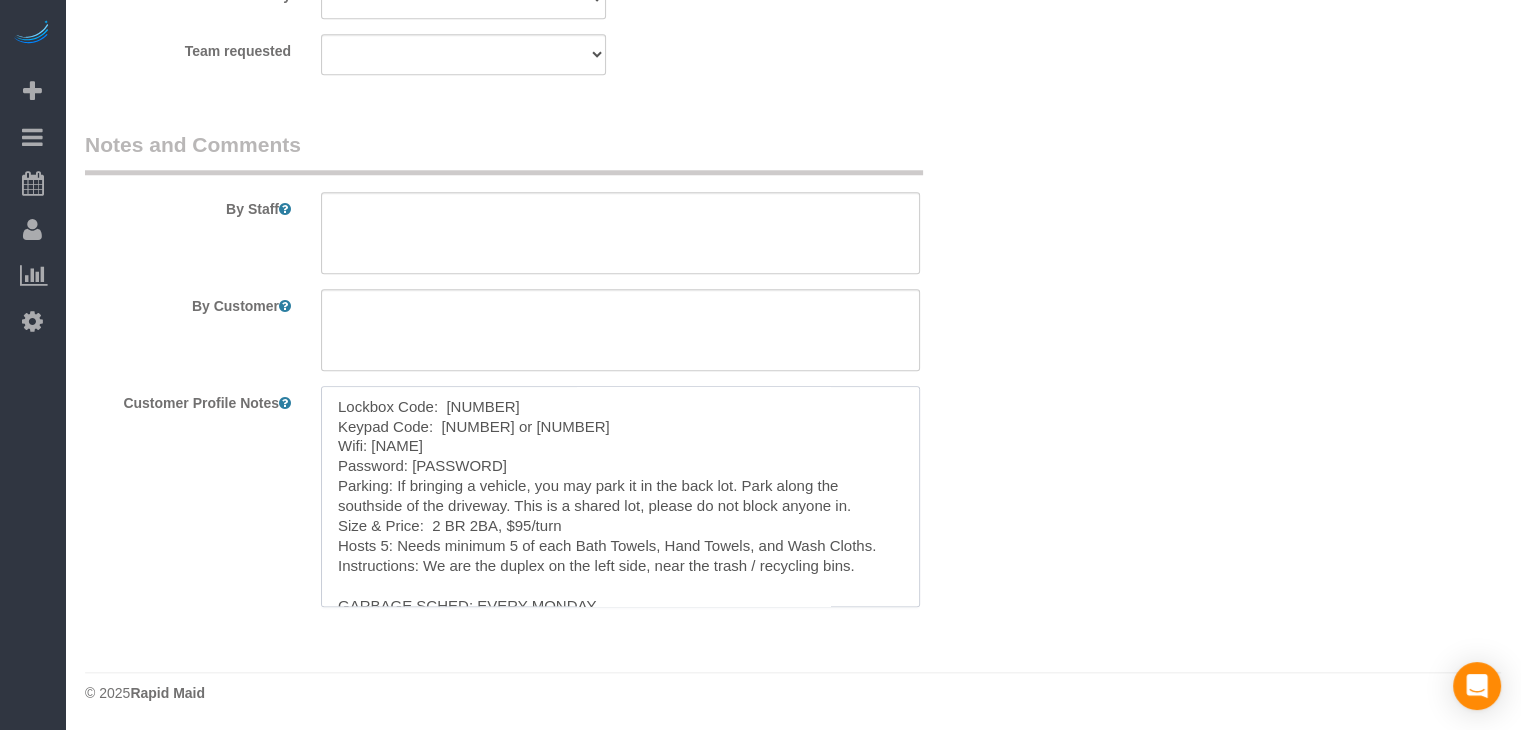 click on "WITH DRYER/WASHER
Lockbox Code:  1995
Keypad Code:  44361 or 43210
Wifi: GrandmasHouse
Password: llovegrandpa. (Two lowercase Ls)
Parking: If bringing a vehicle, you may park it in the back lot. Park along the southside of the driveway. This is a shared lot, please do not block anyone in.
Size & Price:  2 BR 2BA, $95/turn
Hosts 5: Needs minimum 5 of each Bath Towels, Hand Towels, and Wash Cloths.
Instructions: We are the duplex on the left side, near the trash / recycling bins.
GARBAGE SCHED: EVERY MONDAY
NOTE: Containers need to be out before 7 am on collection day" at bounding box center (620, 496) 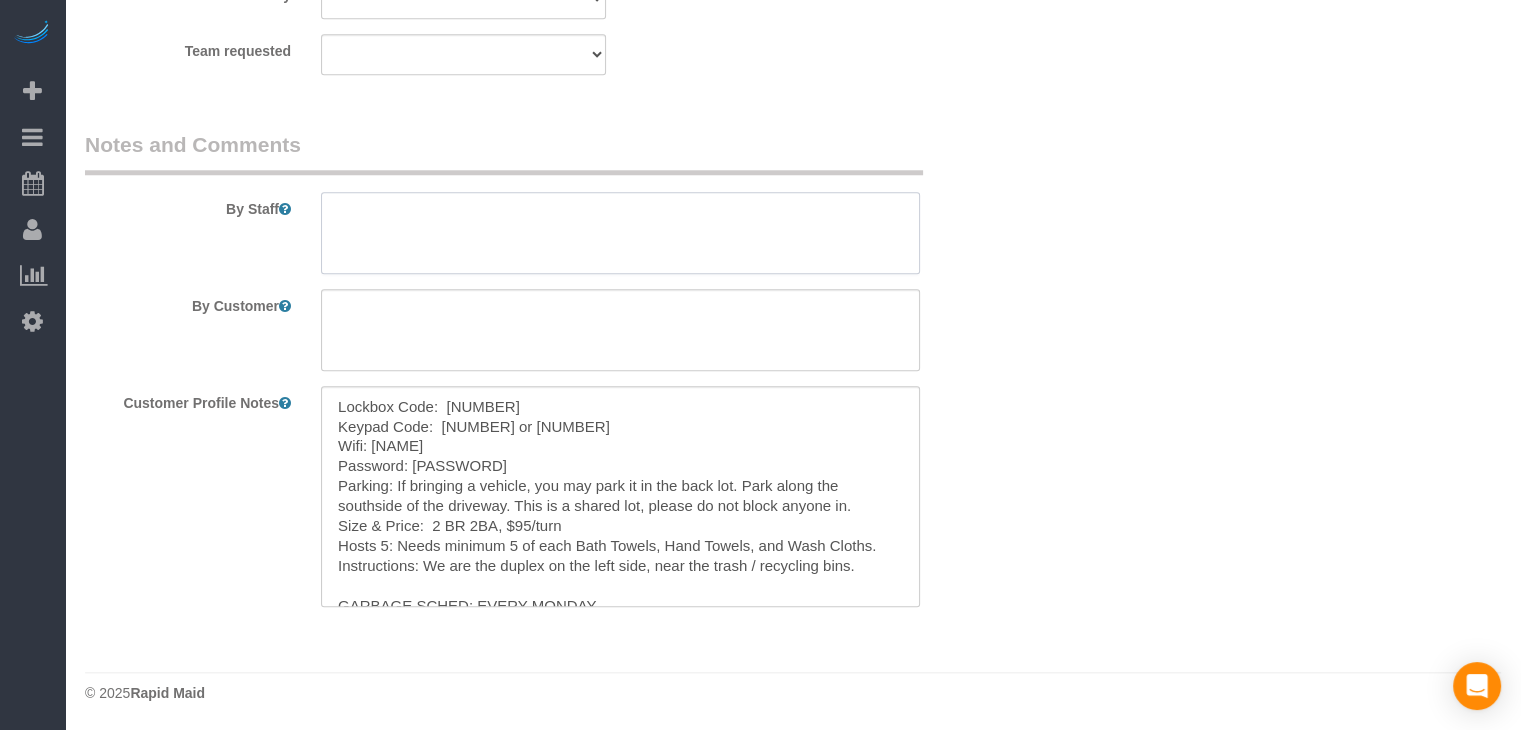 click at bounding box center (620, 233) 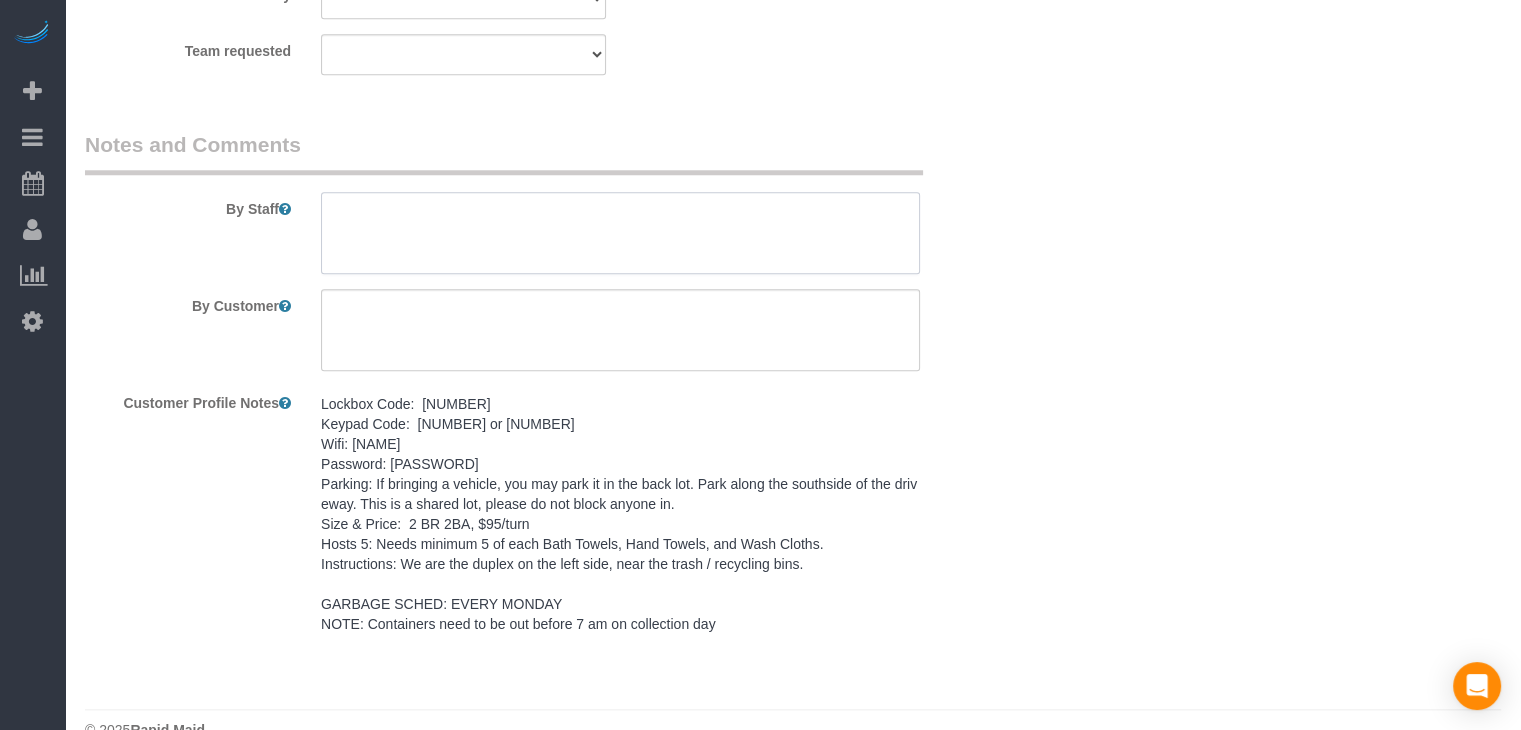 paste on "WITH DRYER/WASHER
Lockbox Code:  1995
Keypad Code:  44361 or 43210
Wifi: GrandmasHouse
Password: llovegrandpa. (Two lowercase Ls)
Parking: If bringing a vehicle, you may park it in the back lot. Park along the southside of the driveway. This is a shared lot, please do not block anyone in.
Size & Price:  2 BR 2BA, $95/turn
Hosts 5: Needs minimum 5 of each Bath Towels, Hand Towels, and Wash Cloths.
Instructions: We are the duplex on the left side, near the trash / recycling bins.
GARBAGE SCHED: EVERY MONDAY
NOTE: Containers need to be out before 7 am on collection day" 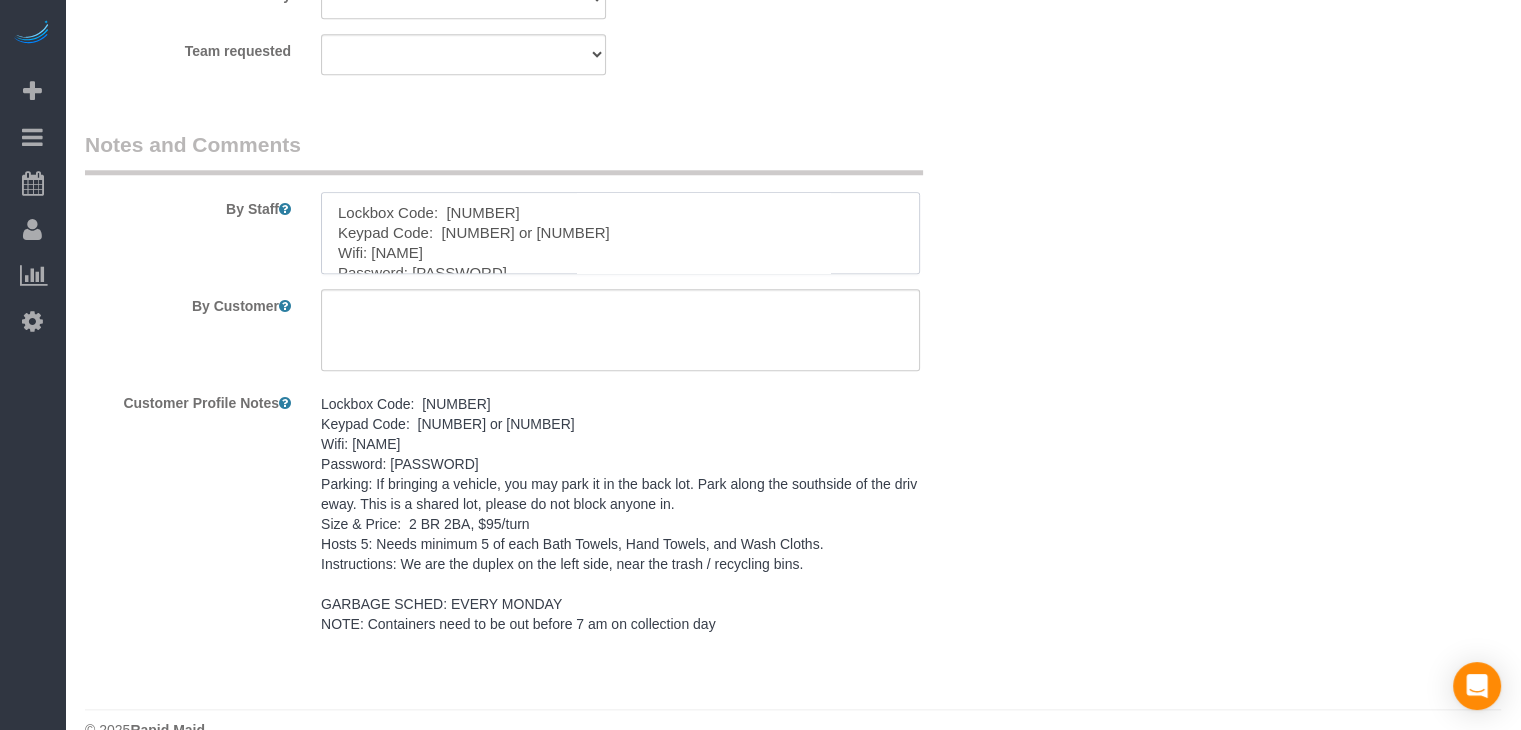 scroll, scrollTop: 187, scrollLeft: 0, axis: vertical 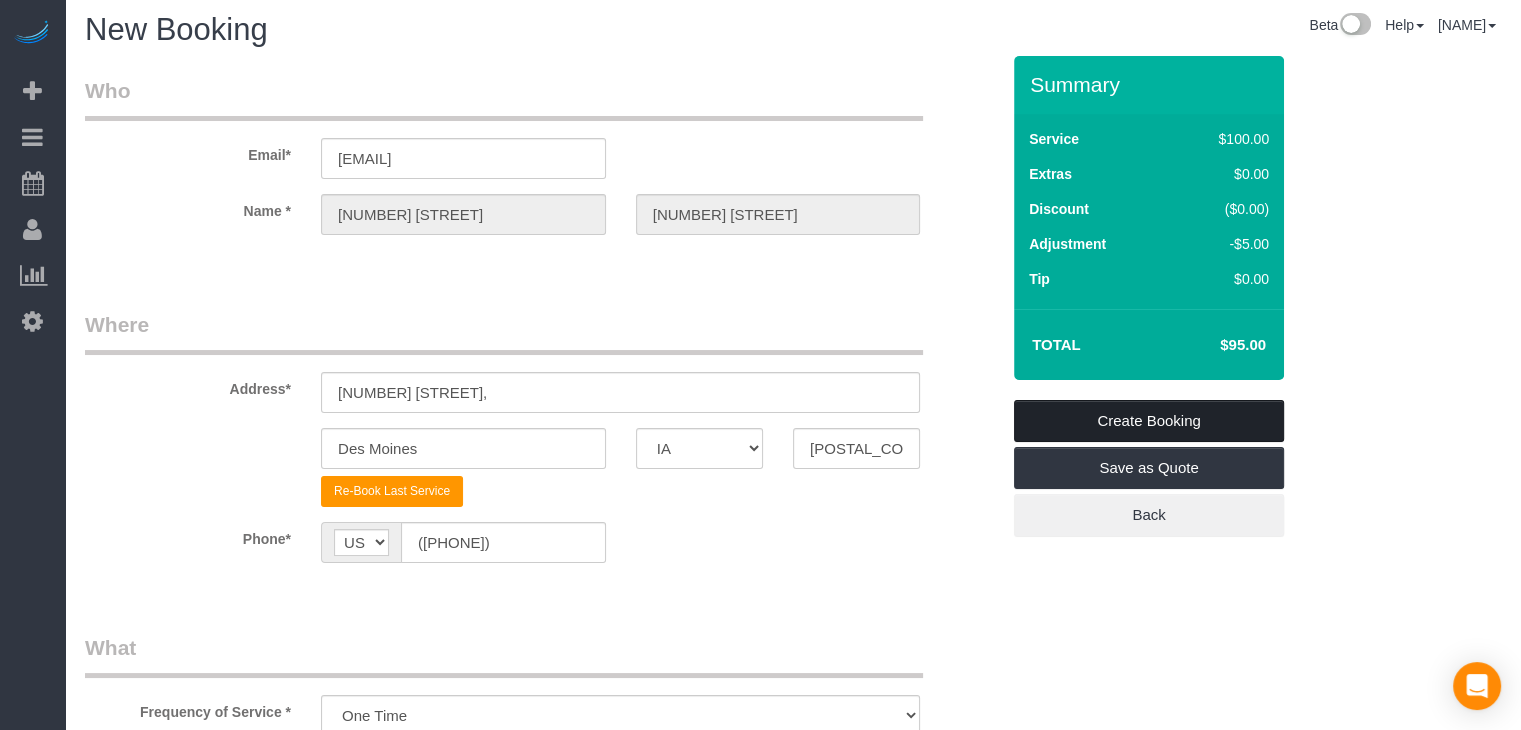 type on "WITH DRYER/WASHER
Lockbox Code:  1995
Keypad Code:  44361 or 43210
Wifi: GrandmasHouse
Password: llovegrandpa. (Two lowercase Ls)
Parking: If bringing a vehicle, you may park it in the back lot. Park along the southside of the driveway. This is a shared lot, please do not block anyone in.
Size & Price:  2 BR 2BA, $95/turn
Hosts 5: Needs minimum 5 of each Bath Towels, Hand Towels, and Wash Cloths.
Instructions: We are the duplex on the left side, near the trash / recycling bins.
GARBAGE SCHED: EVERY MONDAY
NOTE: Containers need to be out before 7 am on collection day" 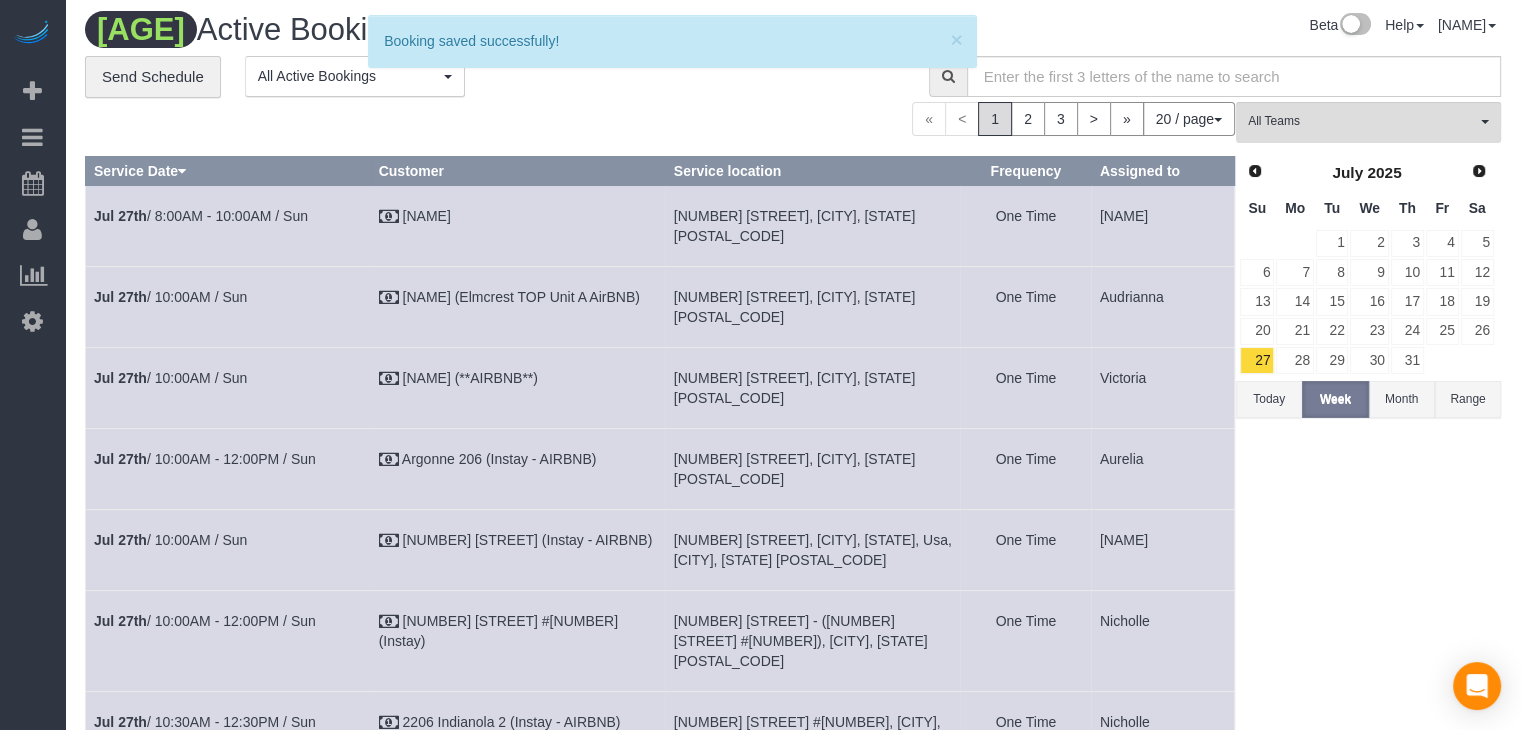 scroll, scrollTop: 0, scrollLeft: 0, axis: both 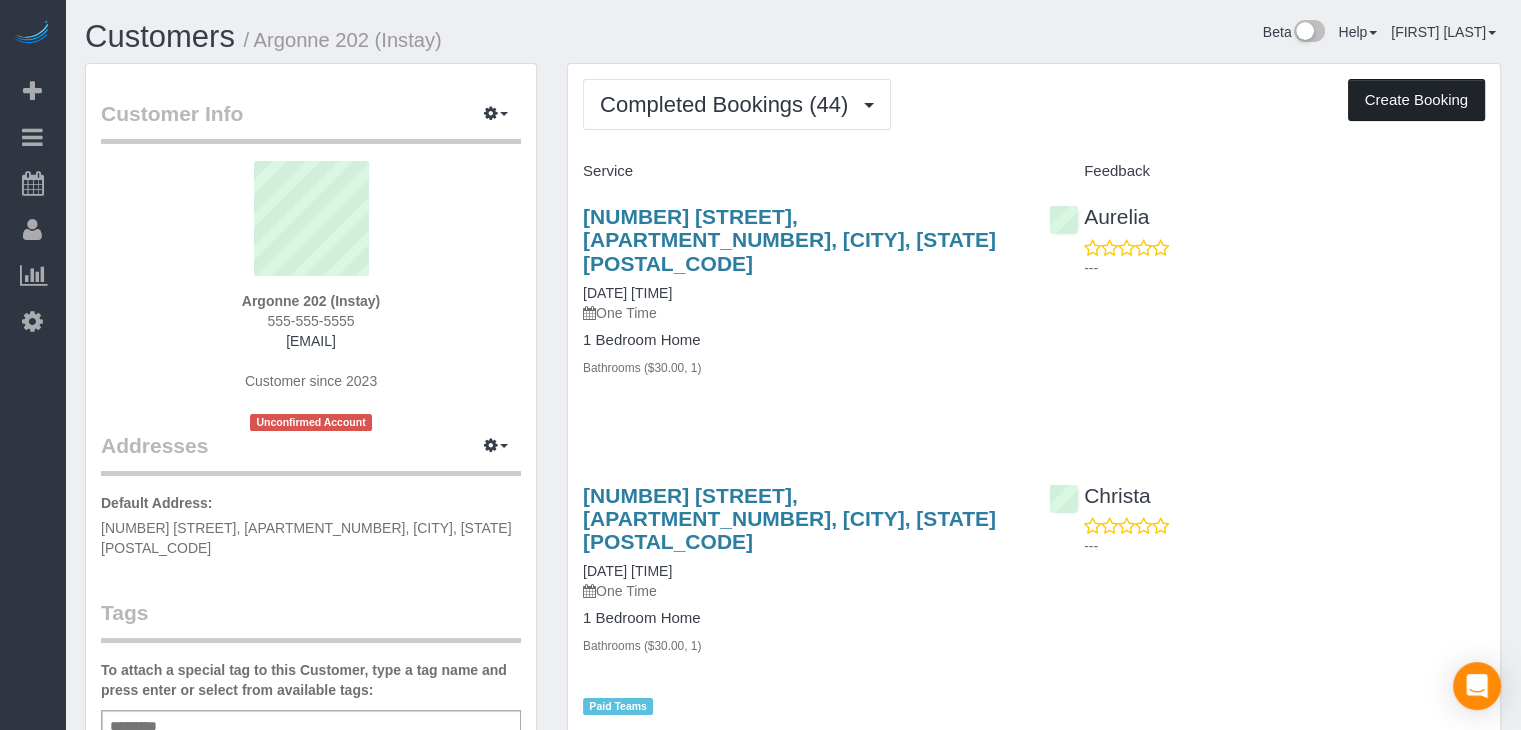 click on "Create Booking" at bounding box center (1416, 100) 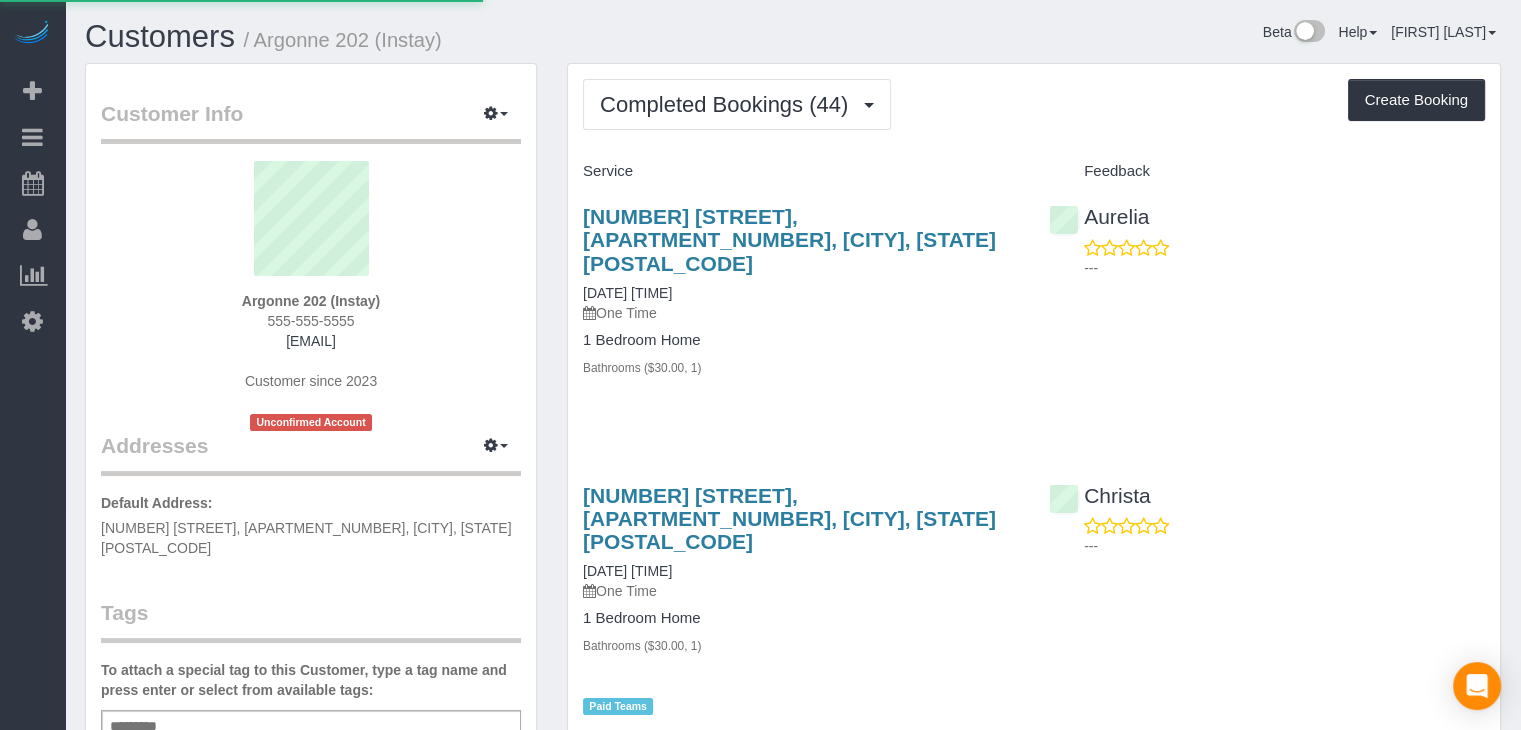 select on "IA" 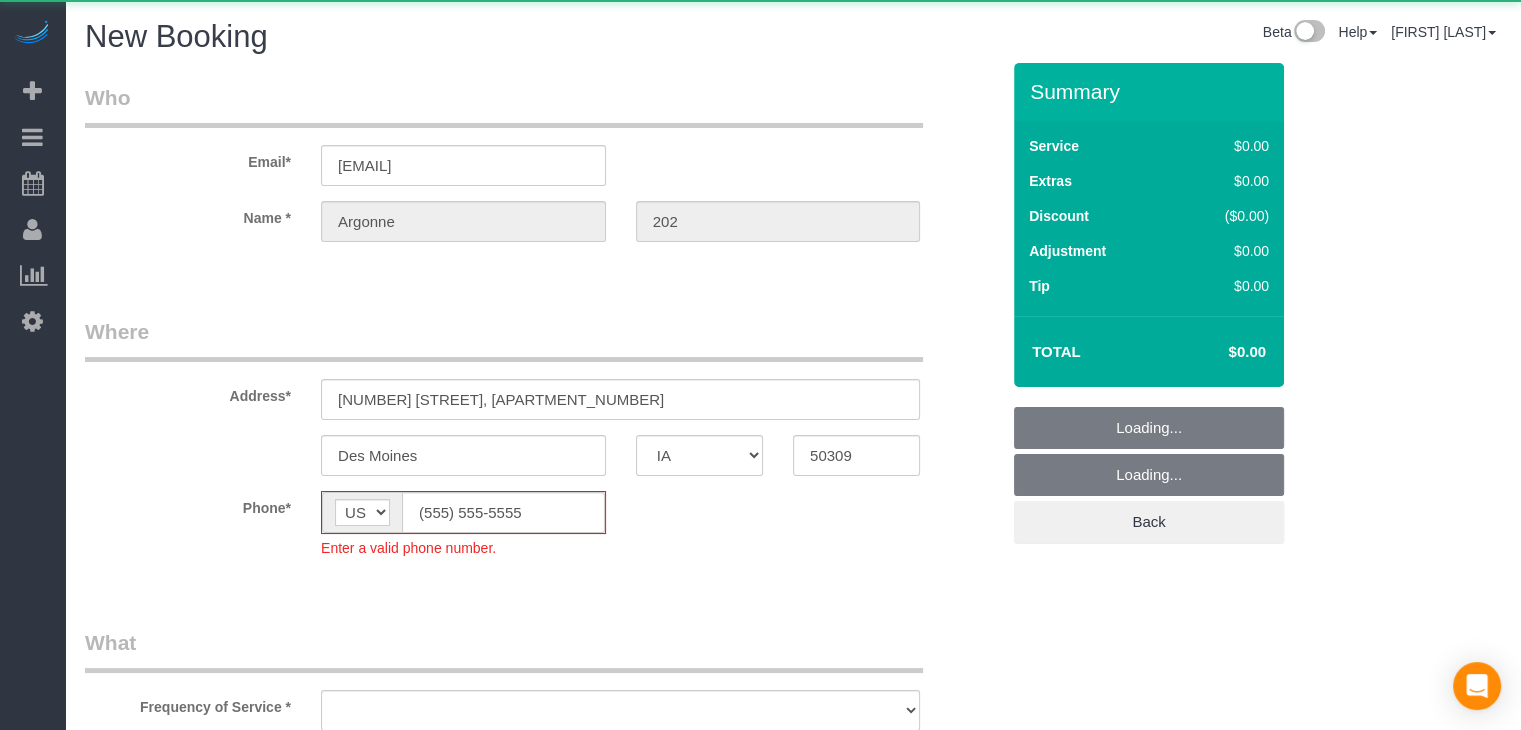 select on "object:1693" 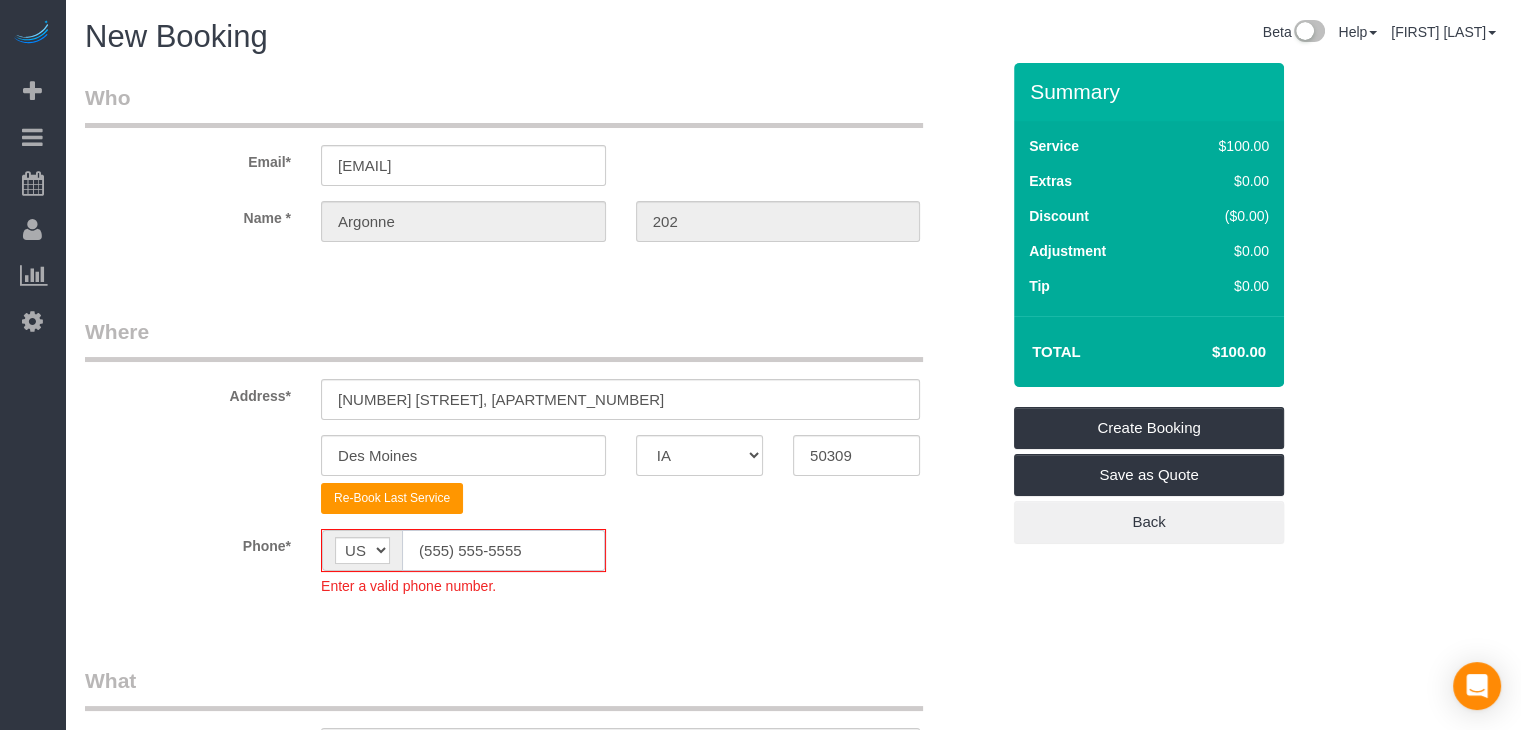 click on "(555) 555-5555" 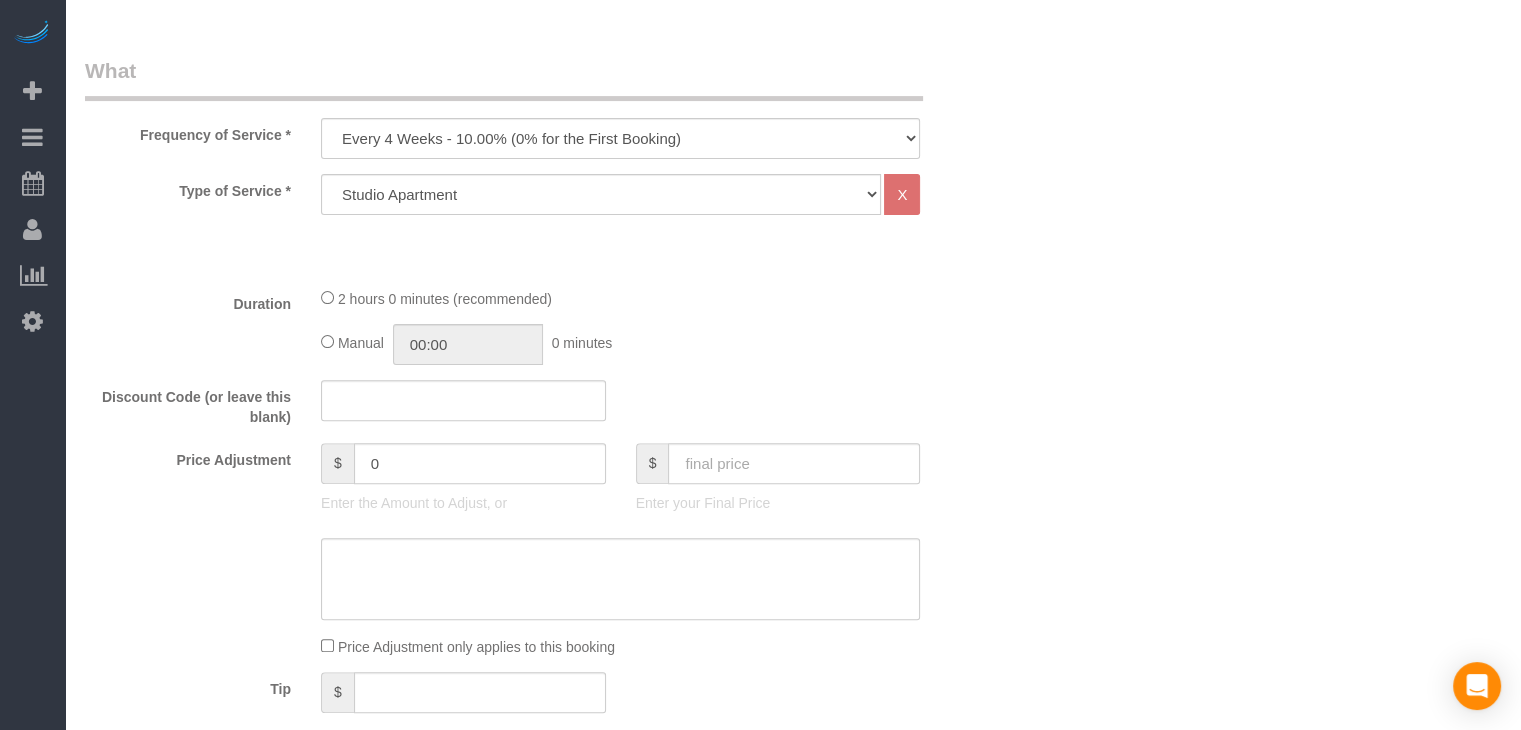 scroll, scrollTop: 674, scrollLeft: 0, axis: vertical 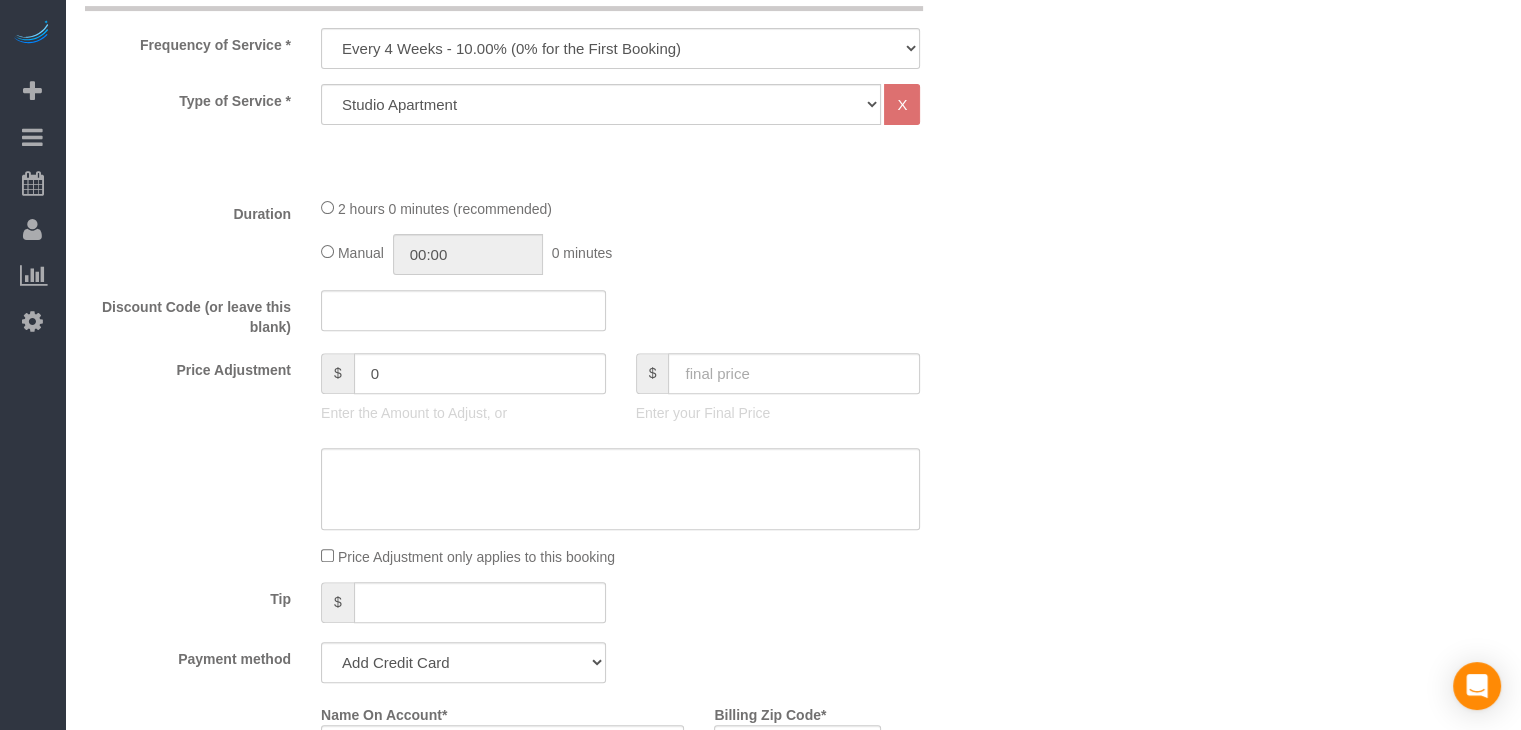 type on "([PHONE])" 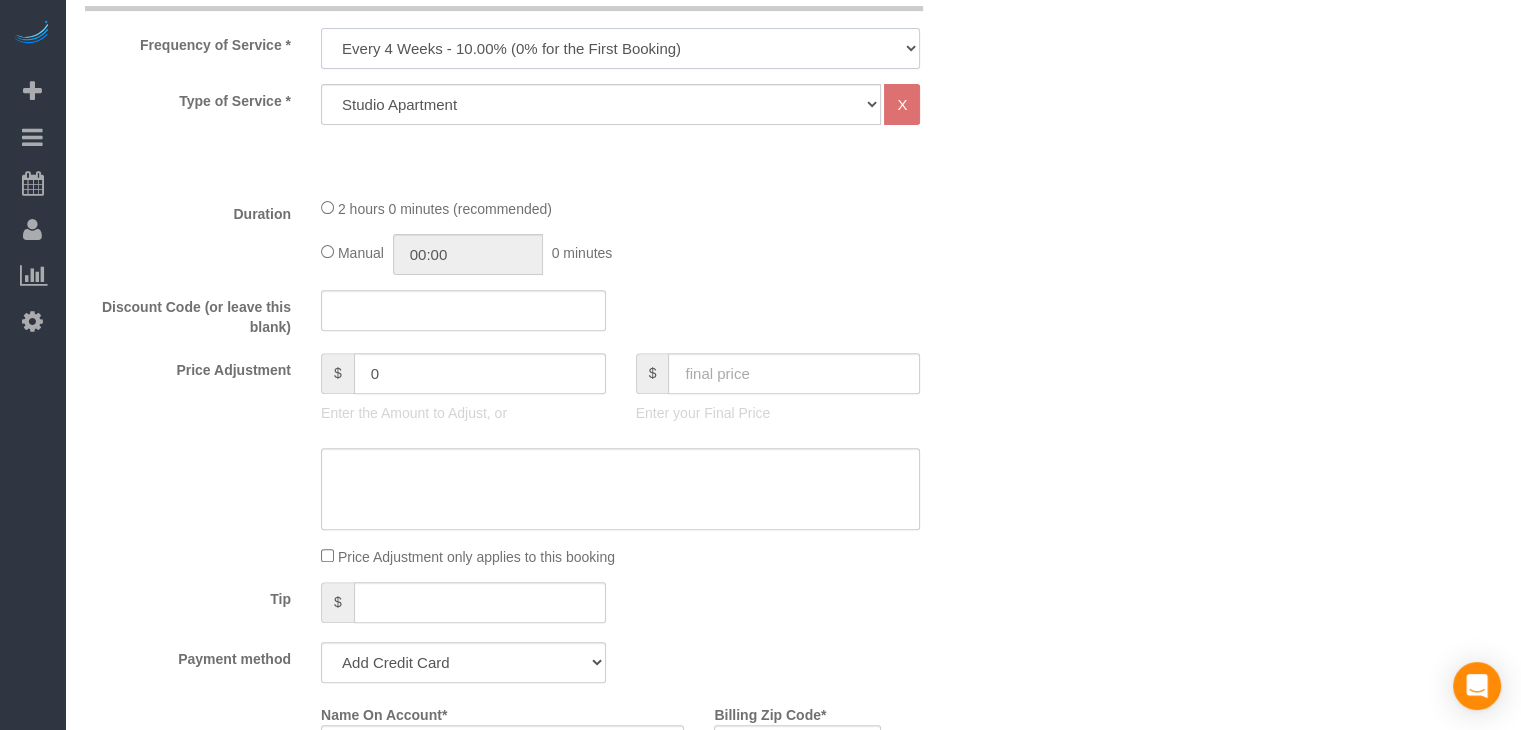 click on "Every 6 Weeks (0% for the First Booking) One Time Every 8 Weeks (0% for the First Booking) Every 4 Weeks - 10.00% (0% for the First Booking) Every 3 Weeks - 12.00% (0% for the First Booking) Every 2 Weeks - 15.00% (0% for the First Booking) Weekly - 20.00% (0% for the First Booking)" at bounding box center [620, 48] 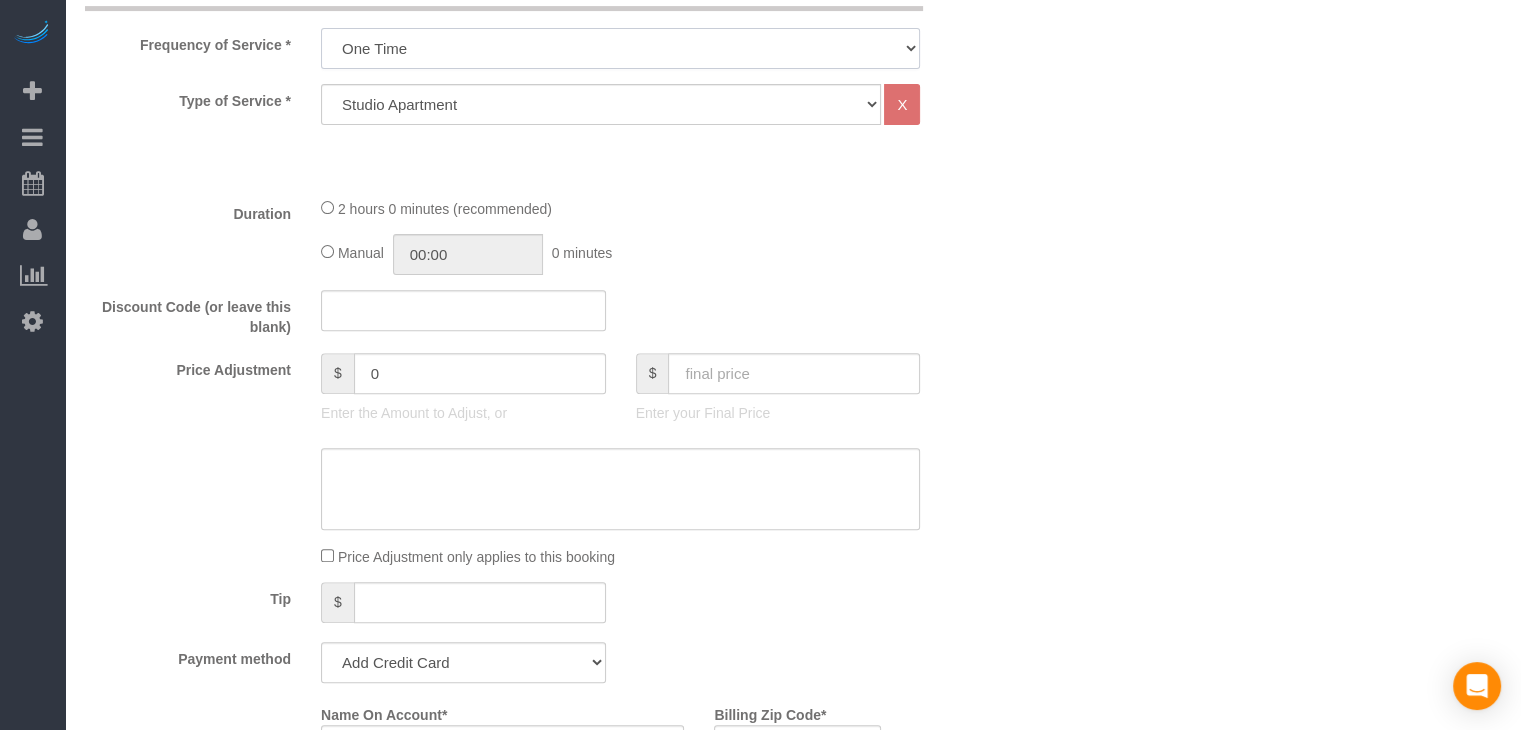 click on "Every 6 Weeks (0% for the First Booking) One Time Every 8 Weeks (0% for the First Booking) Every 4 Weeks - 10.00% (0% for the First Booking) Every 3 Weeks - 12.00% (0% for the First Booking) Every 2 Weeks - 15.00% (0% for the First Booking) Weekly - 20.00% (0% for the First Booking)" at bounding box center (620, 48) 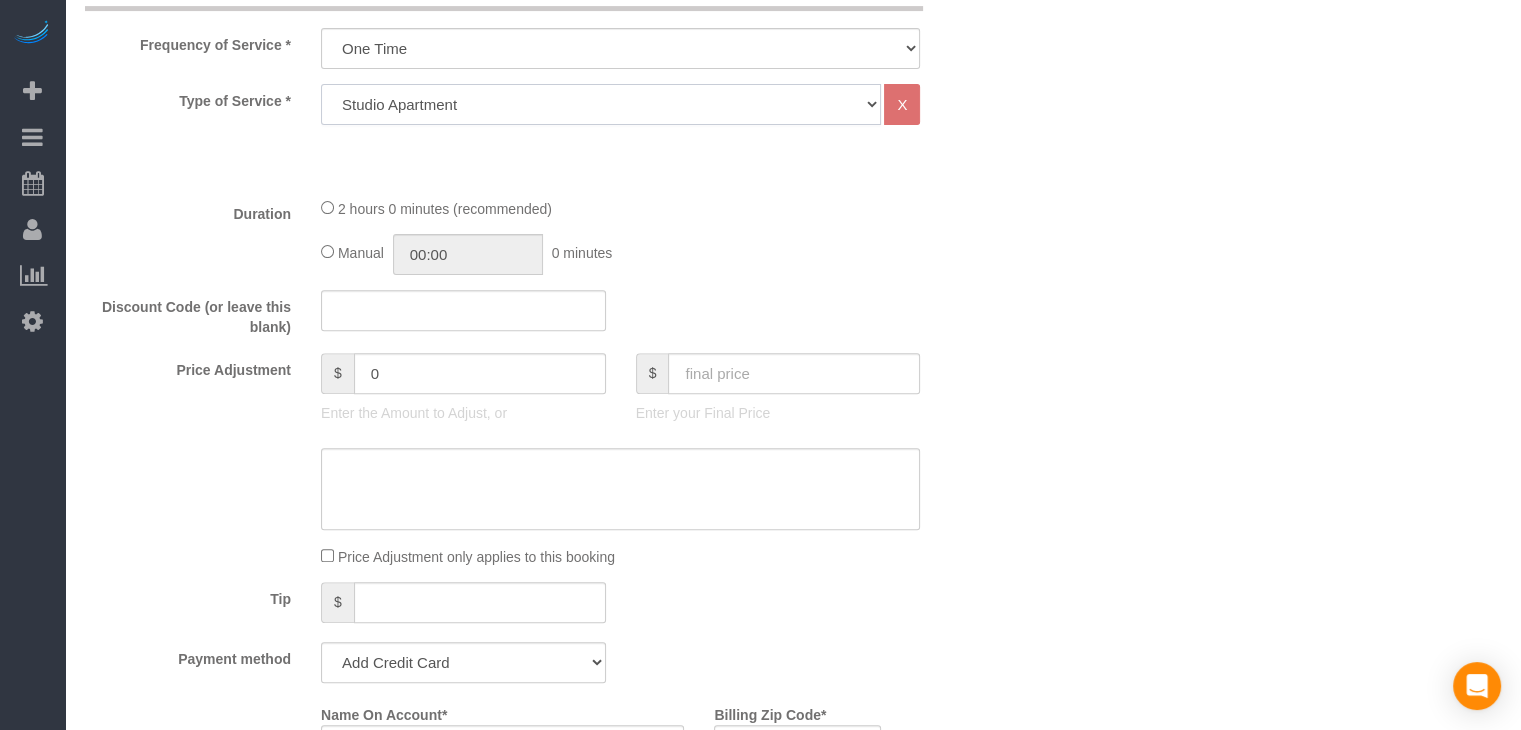 click on "Studio Apartment 1 Bedroom Home 2 Bedroom Home 3 Bedroom Home 4 Bedroom Home 5 Bedroom Home 6 Bedroom Home 7 Bedroom Home Hourly Cleaning Hazard/Emergency Cleaning General Maintenance" 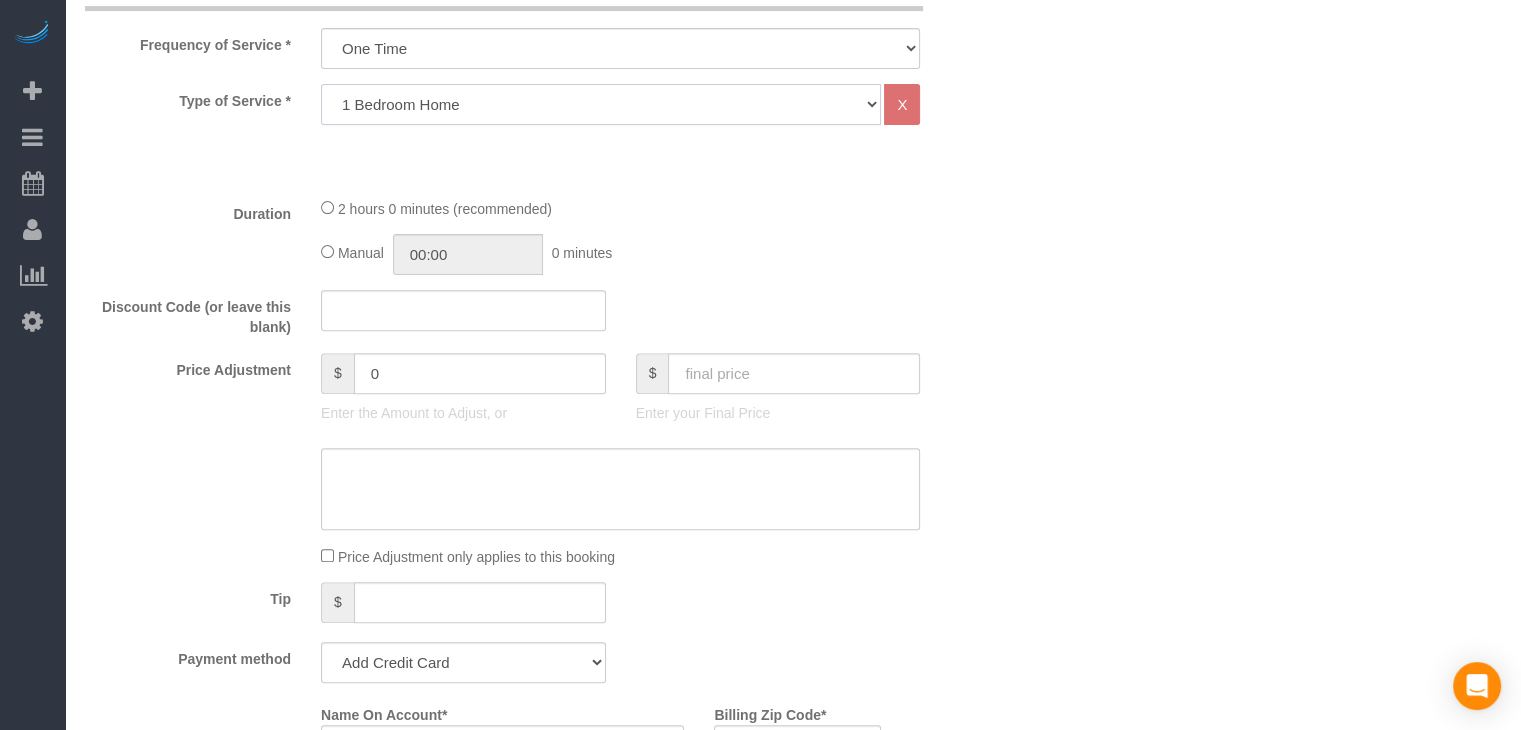 click on "Studio Apartment 1 Bedroom Home 2 Bedroom Home 3 Bedroom Home 4 Bedroom Home 5 Bedroom Home 6 Bedroom Home 7 Bedroom Home Hourly Cleaning Hazard/Emergency Cleaning General Maintenance" 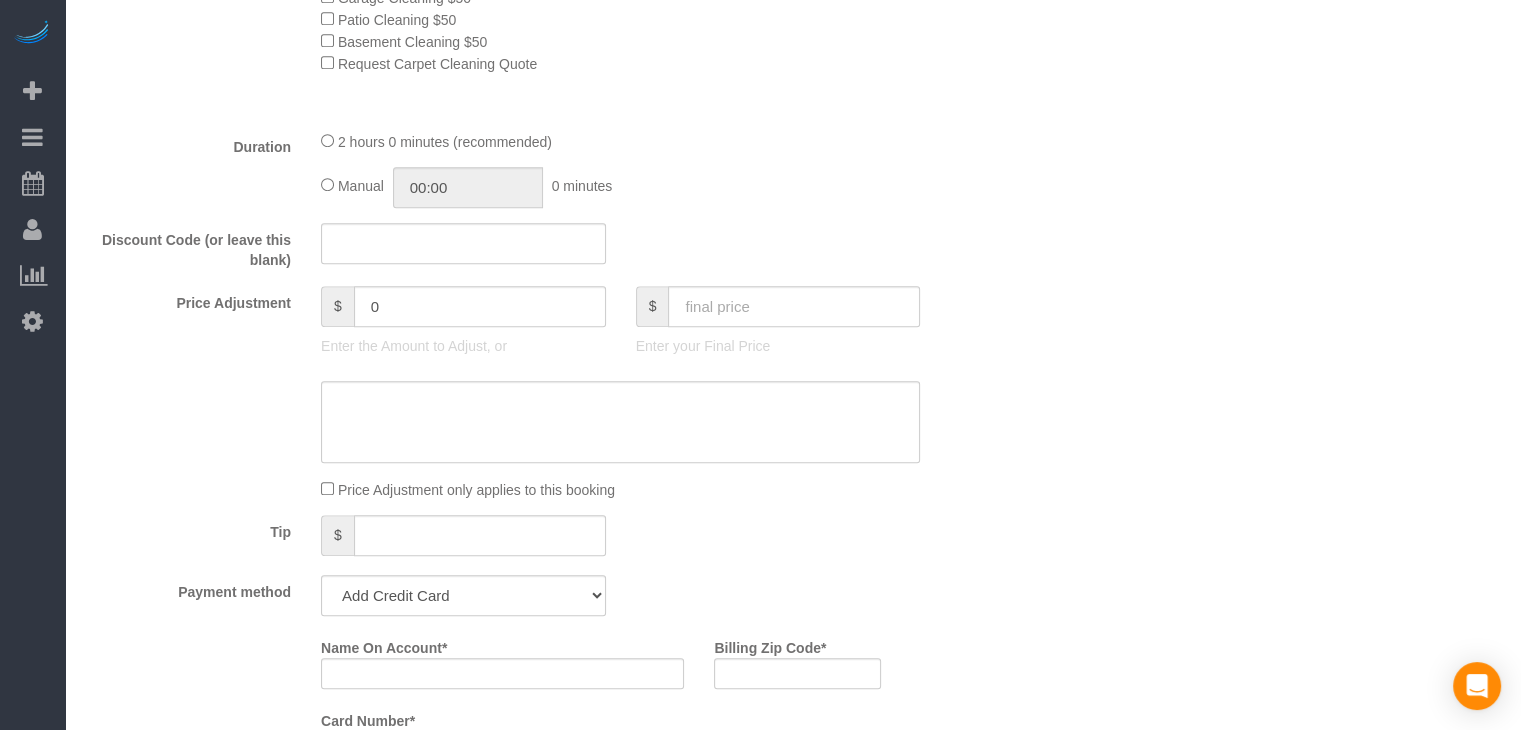 scroll, scrollTop: 1303, scrollLeft: 0, axis: vertical 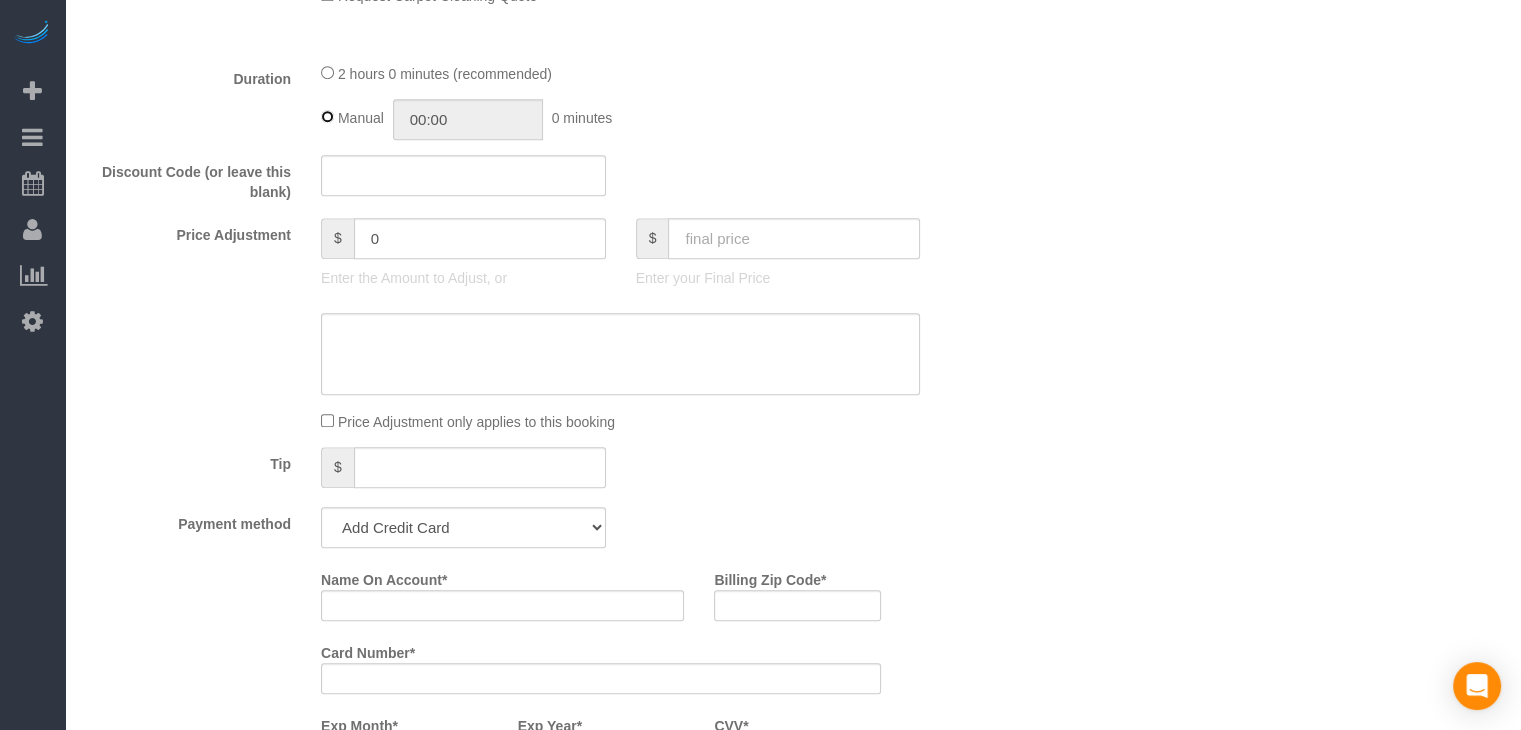 type on "02:00" 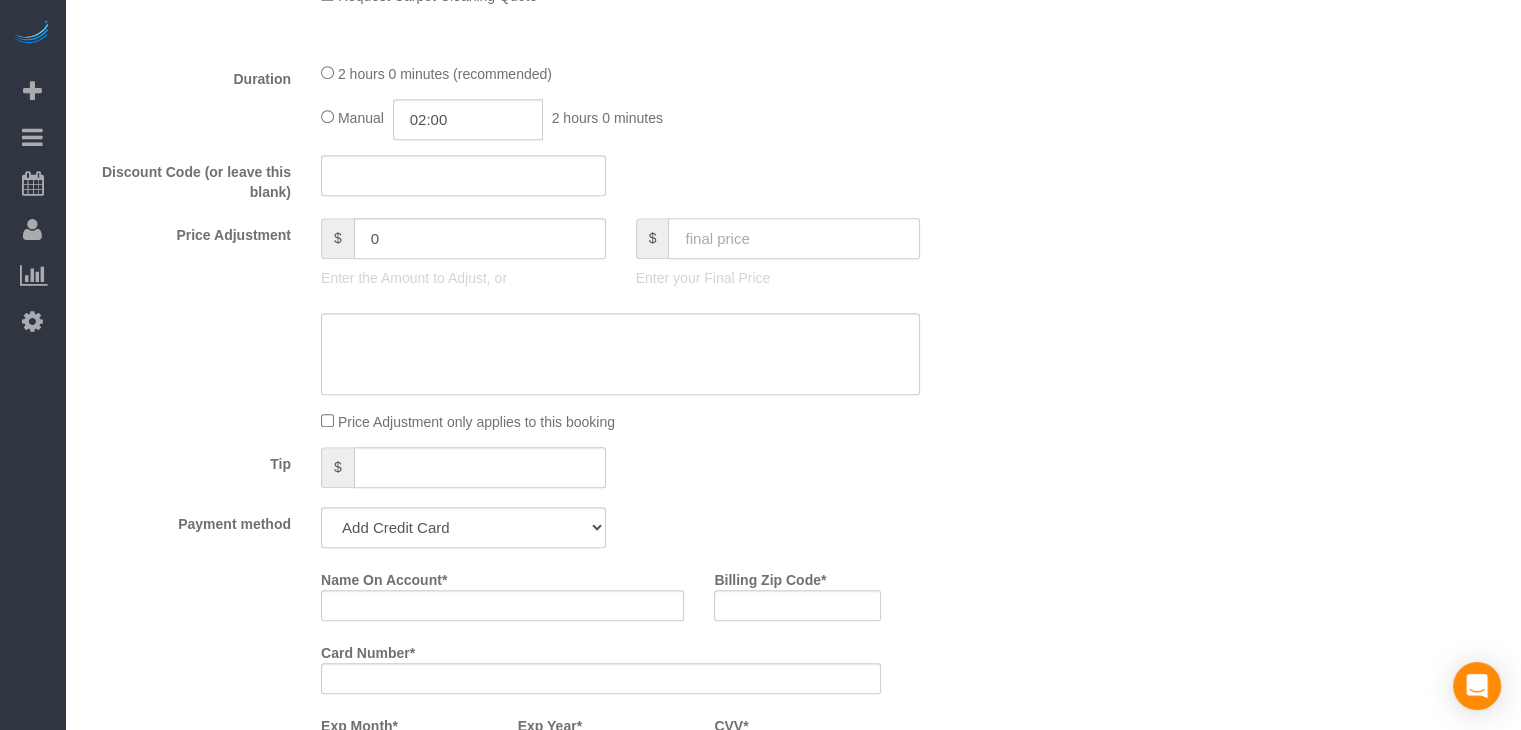 click 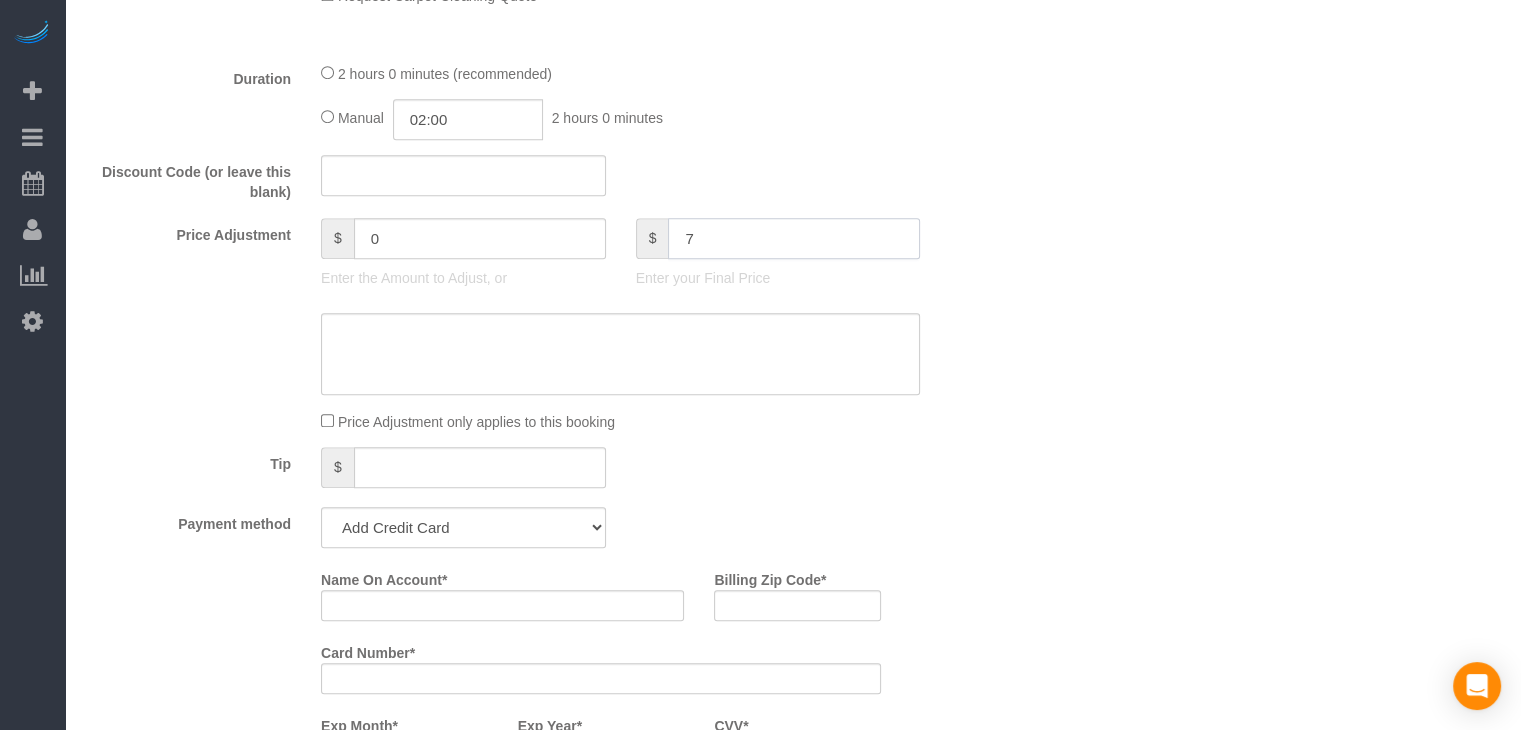 type on "70" 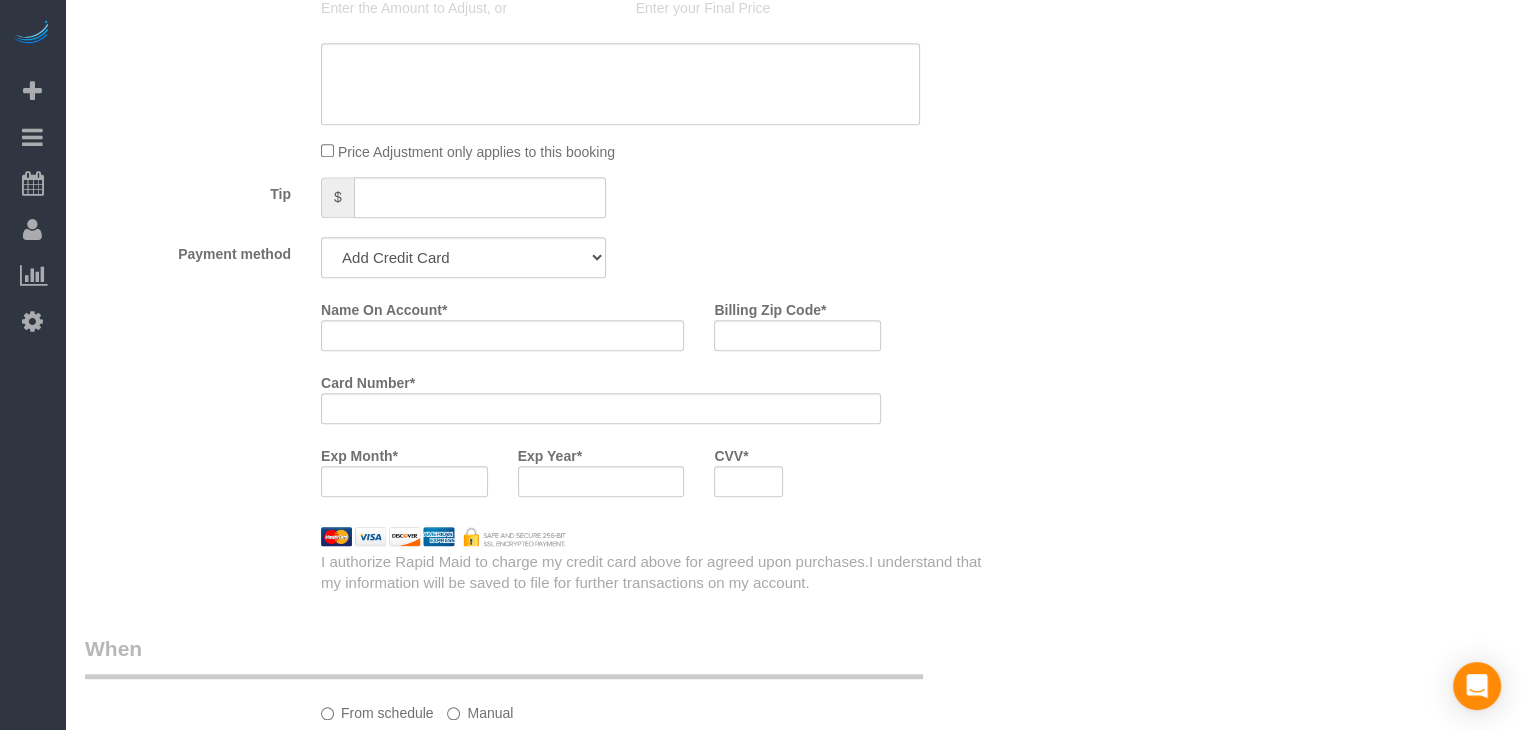 type on "-69" 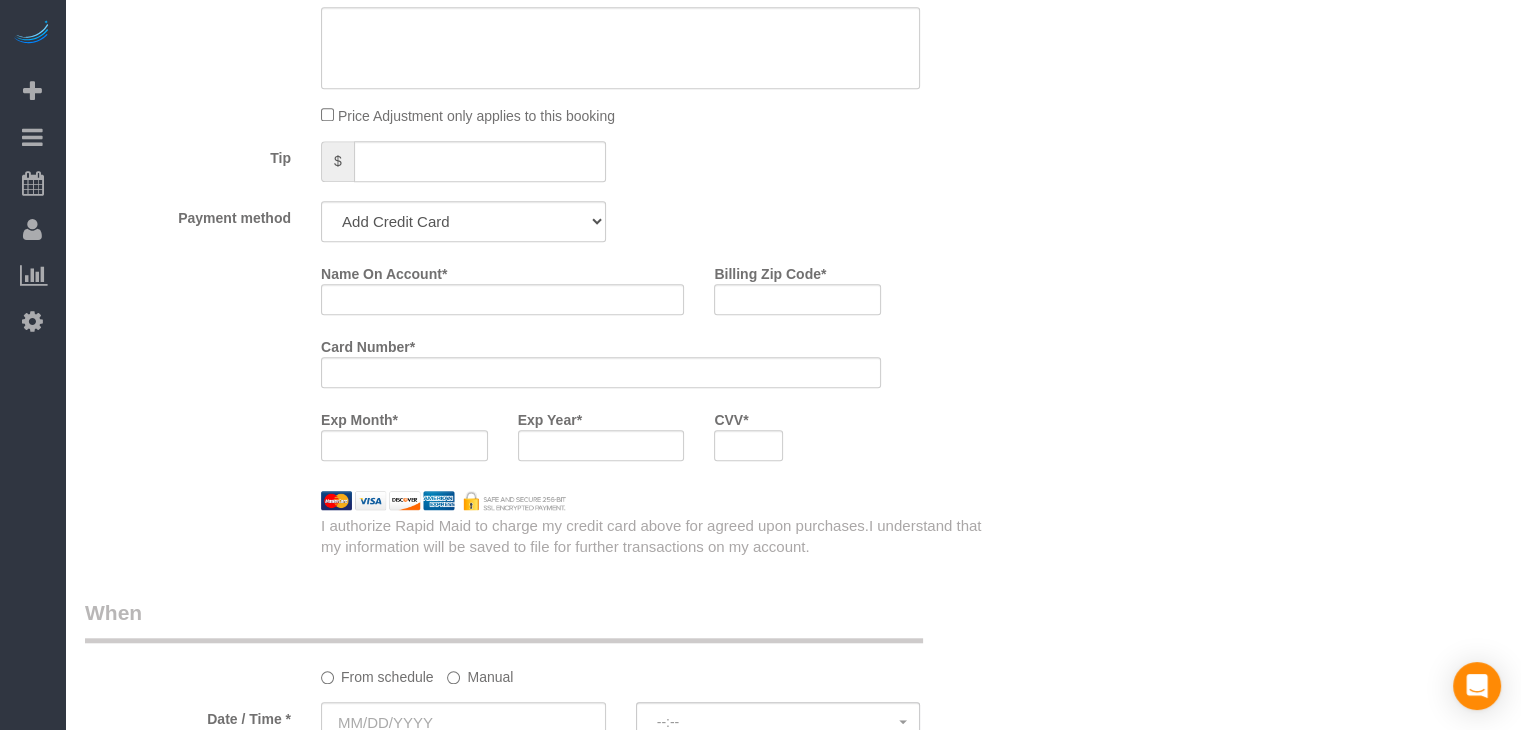 scroll, scrollTop: 1651, scrollLeft: 0, axis: vertical 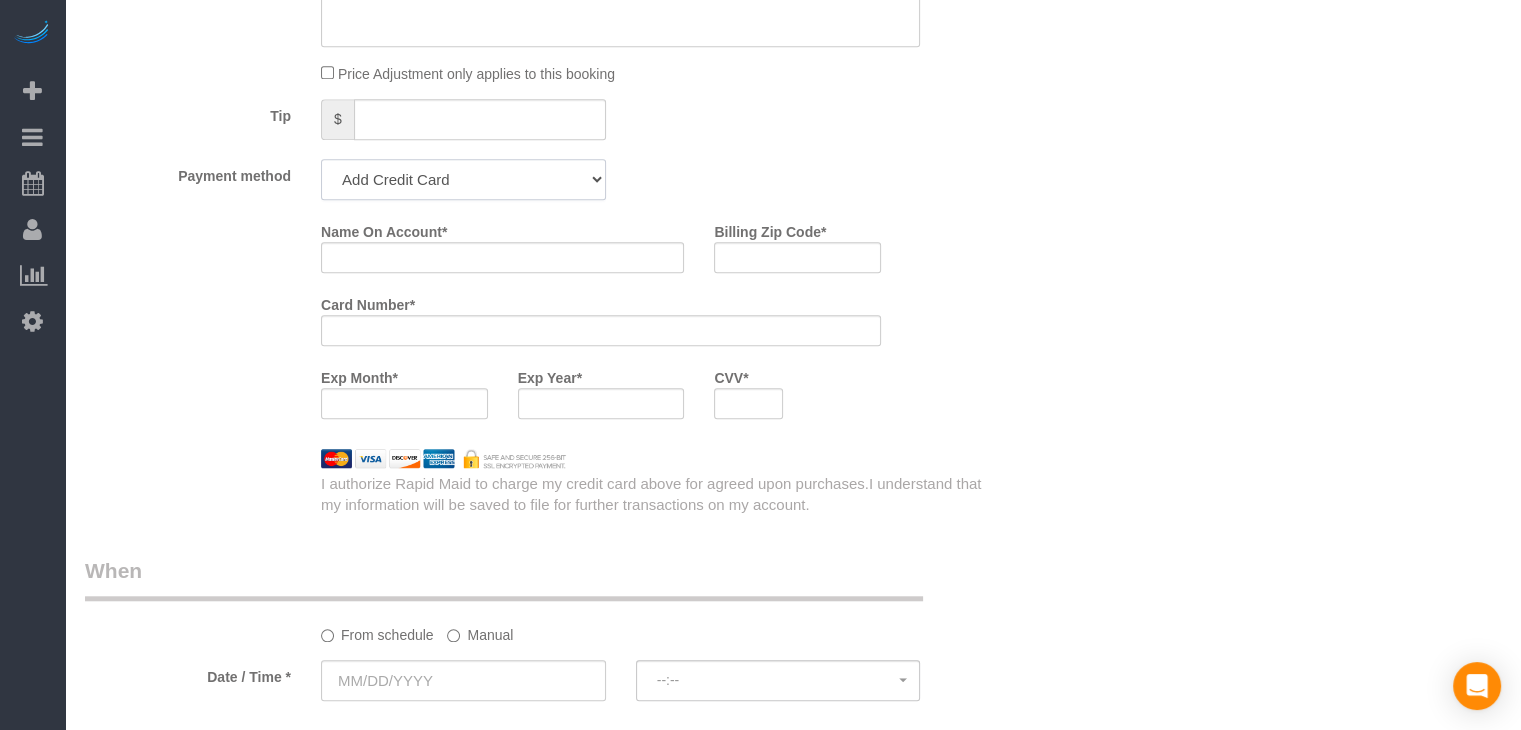 drag, startPoint x: 508, startPoint y: 189, endPoint x: 509, endPoint y: 205, distance: 16.03122 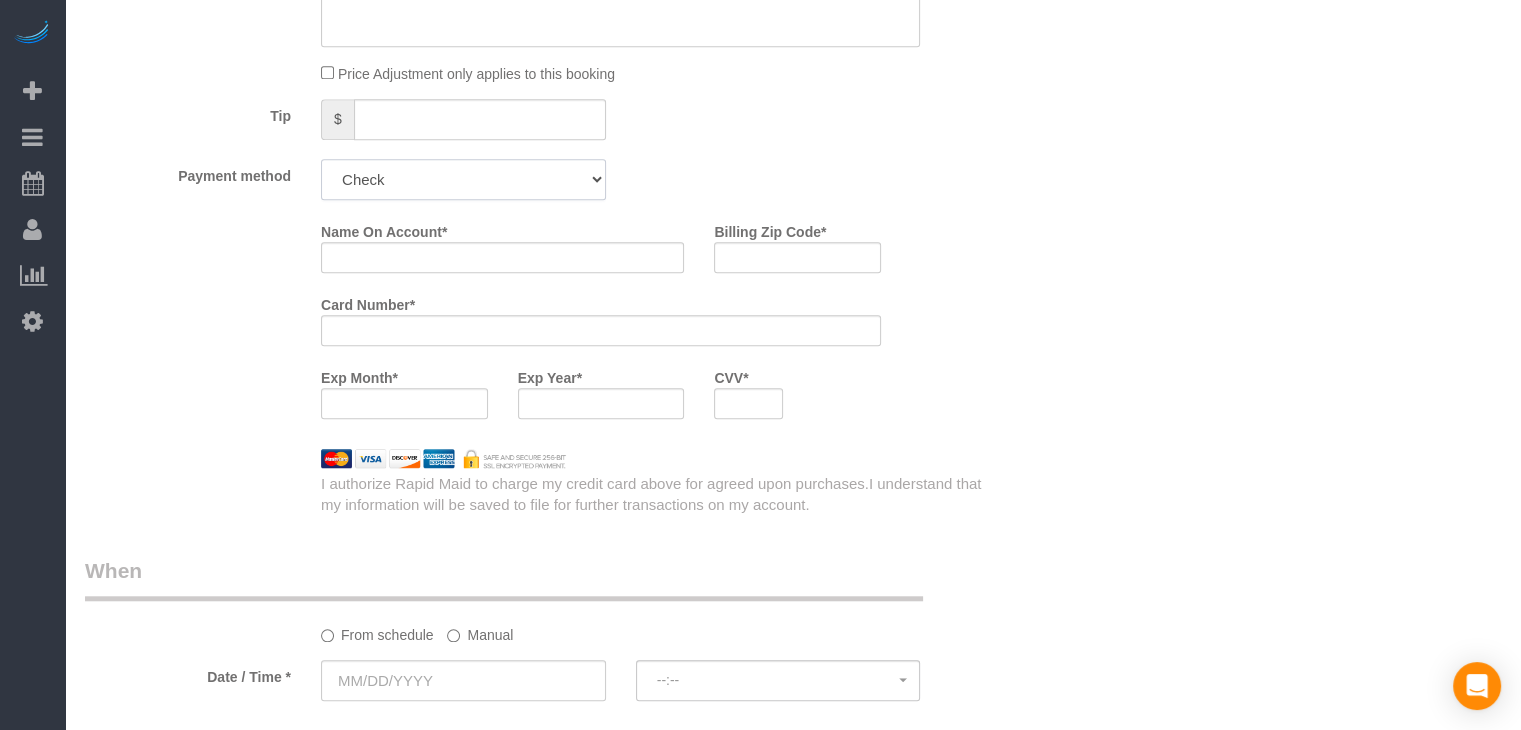 click on "Add Credit Card Cash Check Paypal" 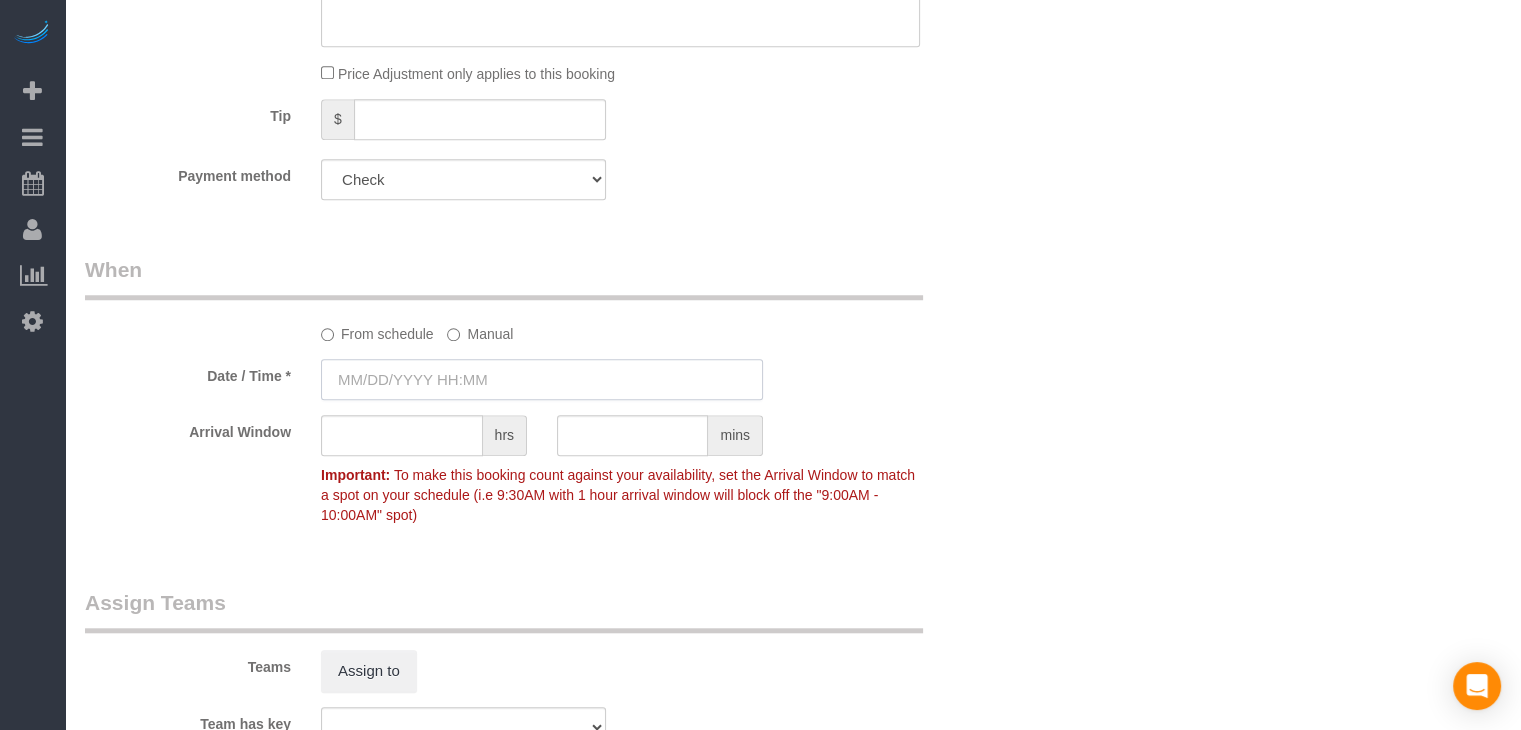 click at bounding box center [542, 379] 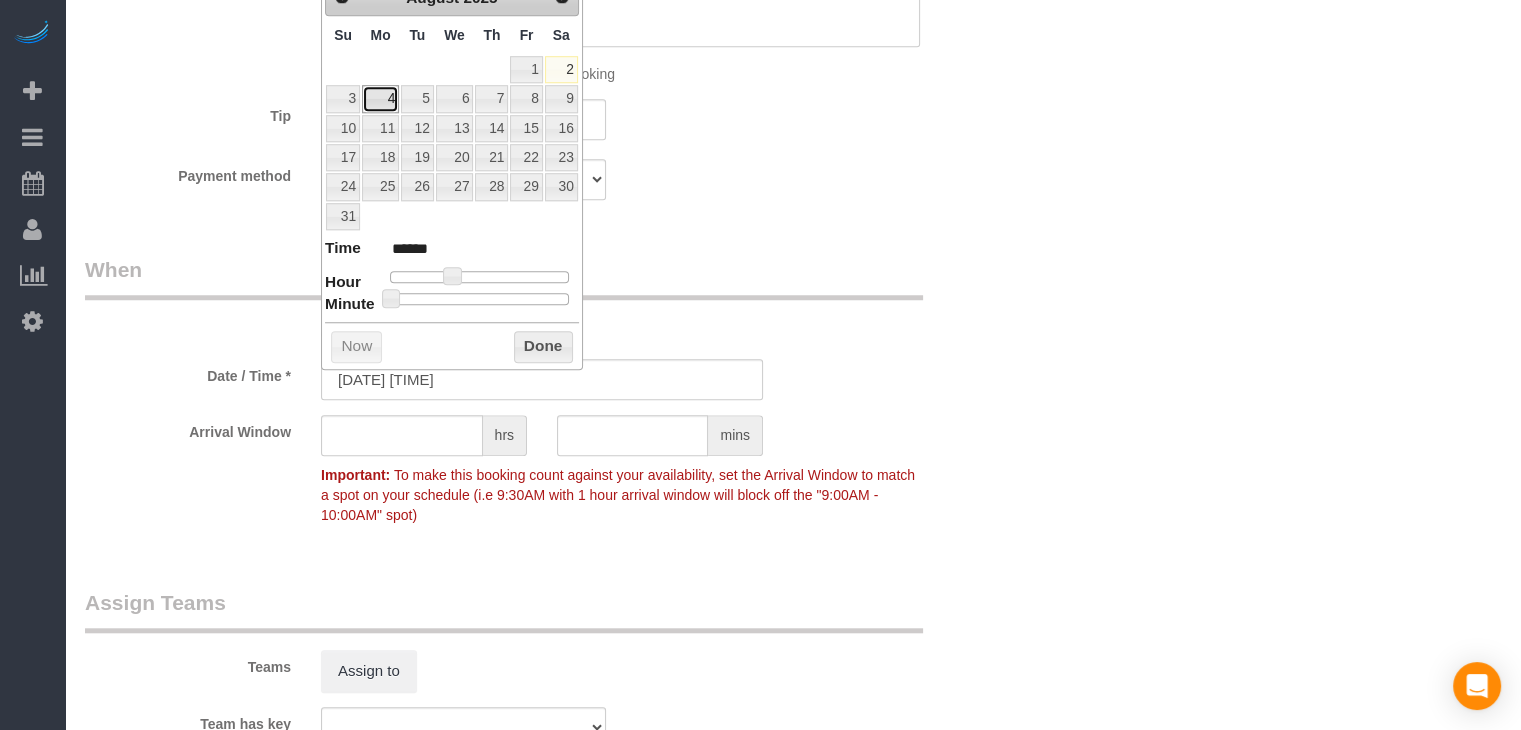 click on "4" at bounding box center (380, 98) 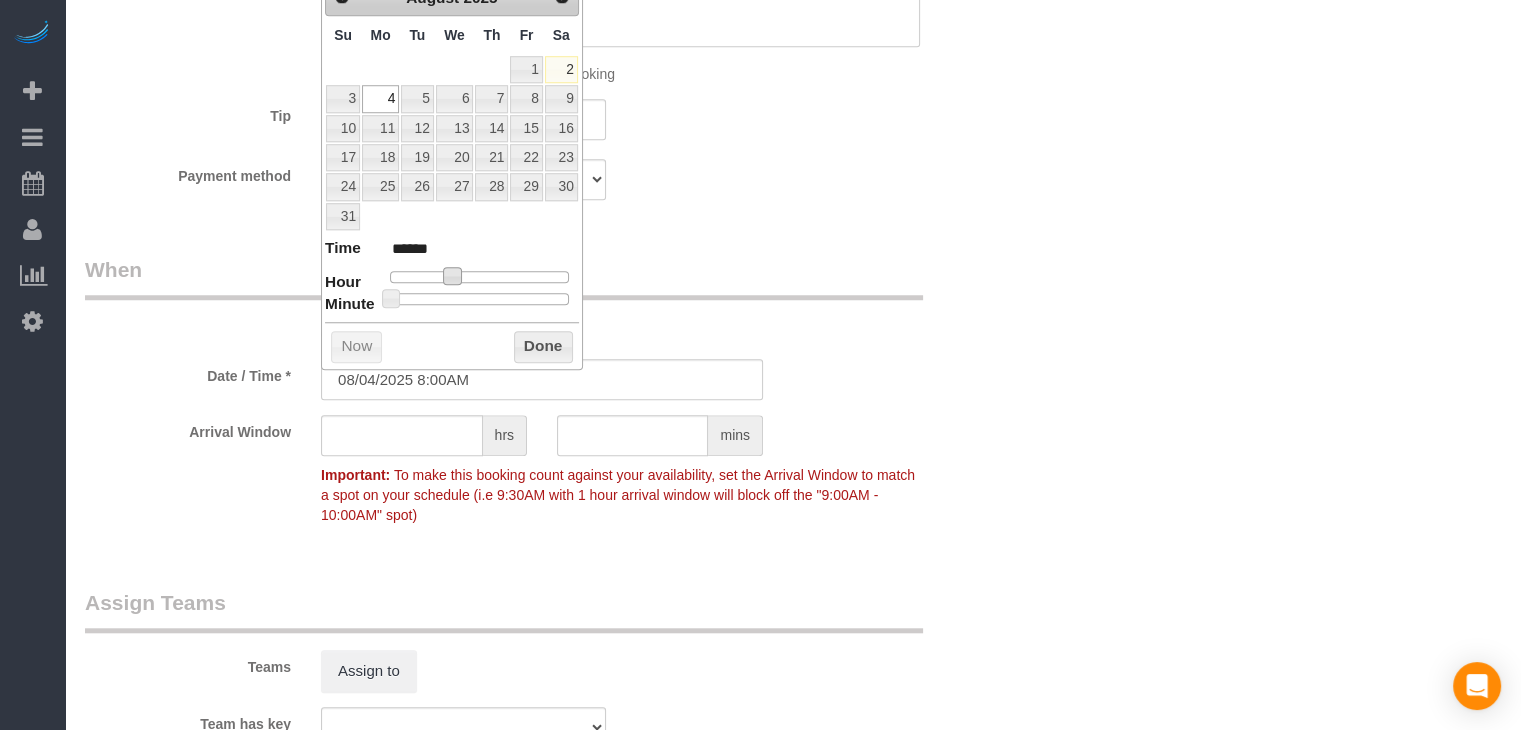 type on "08/04/2025 9:00AM" 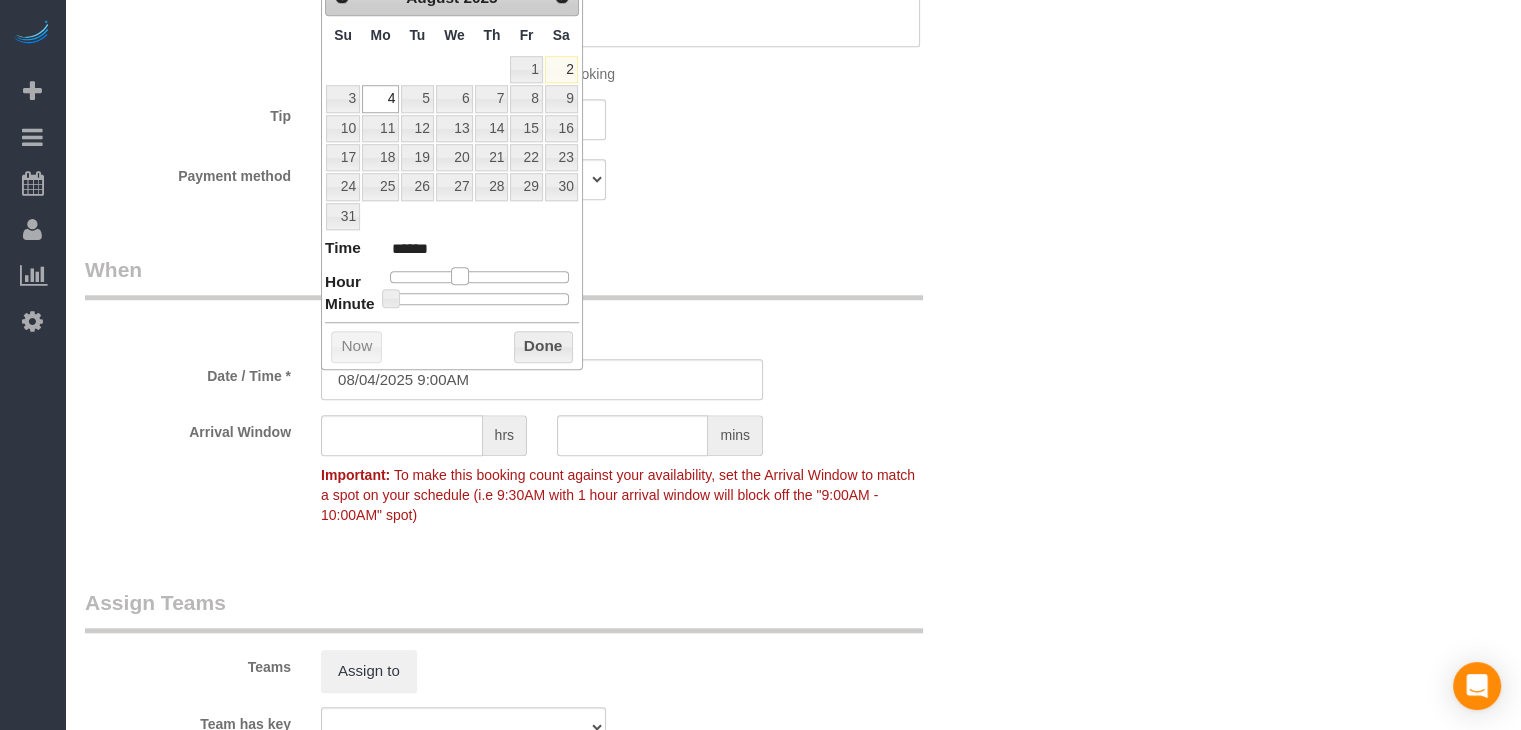 type on "08/04/2025 10:00AM" 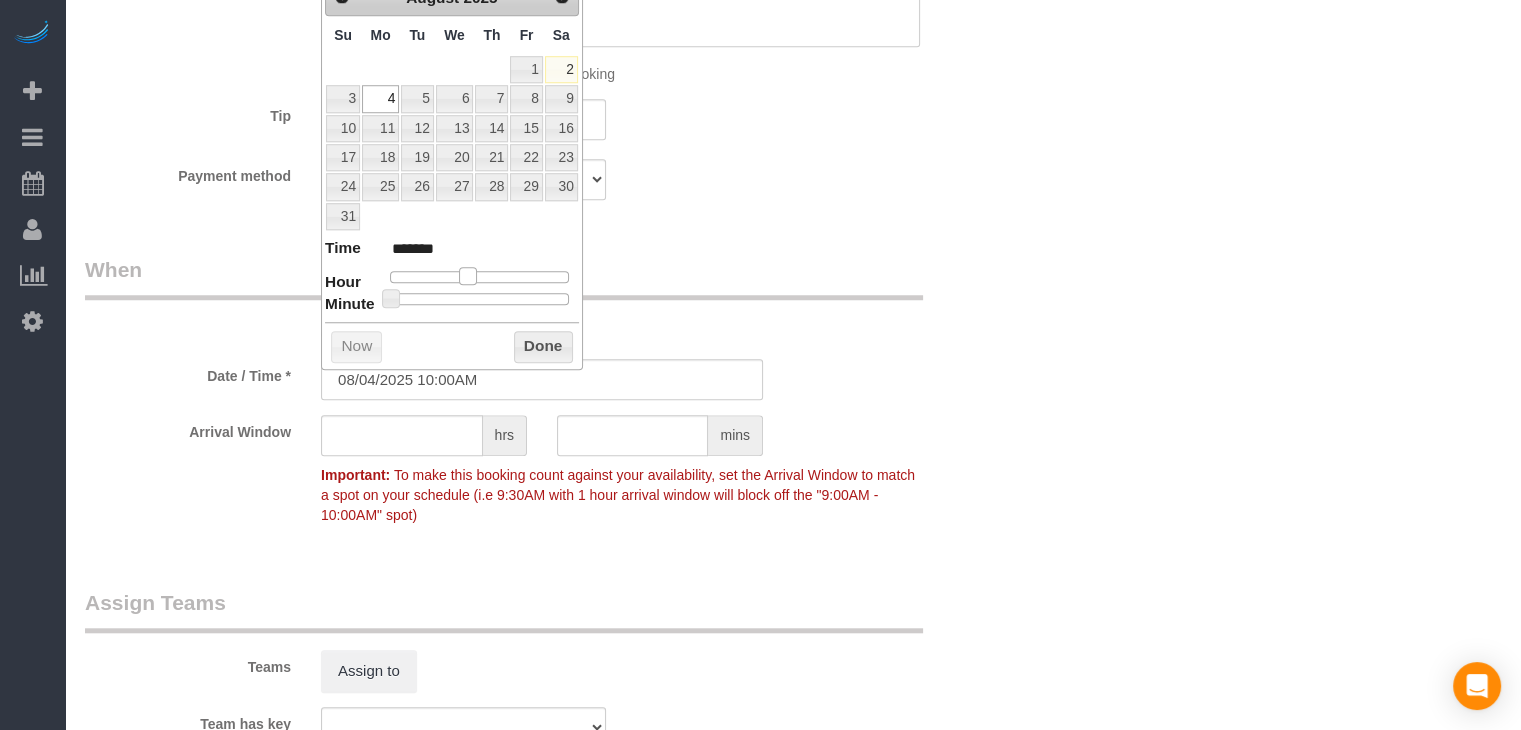 drag, startPoint x: 452, startPoint y: 276, endPoint x: 468, endPoint y: 276, distance: 16 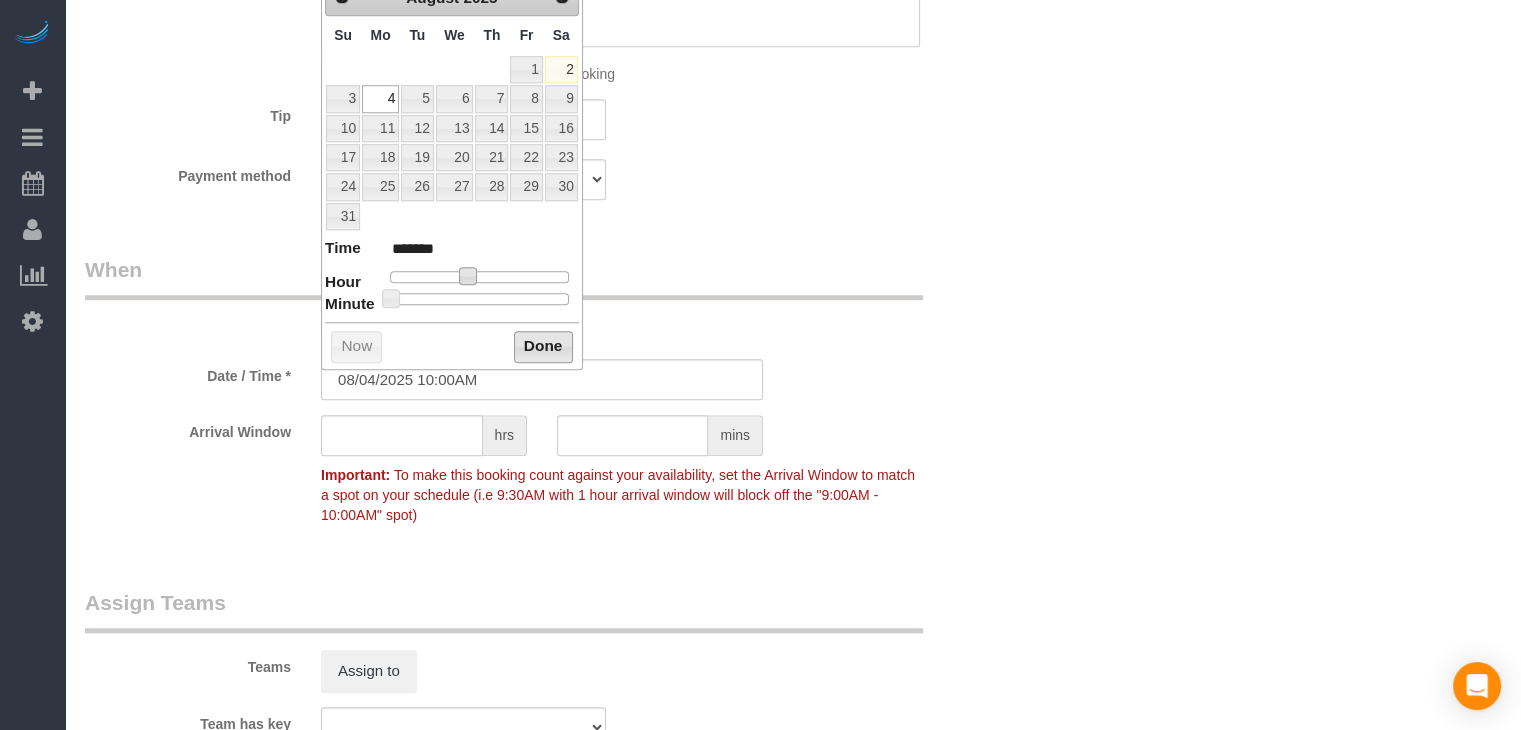 click on "Done" at bounding box center (543, 347) 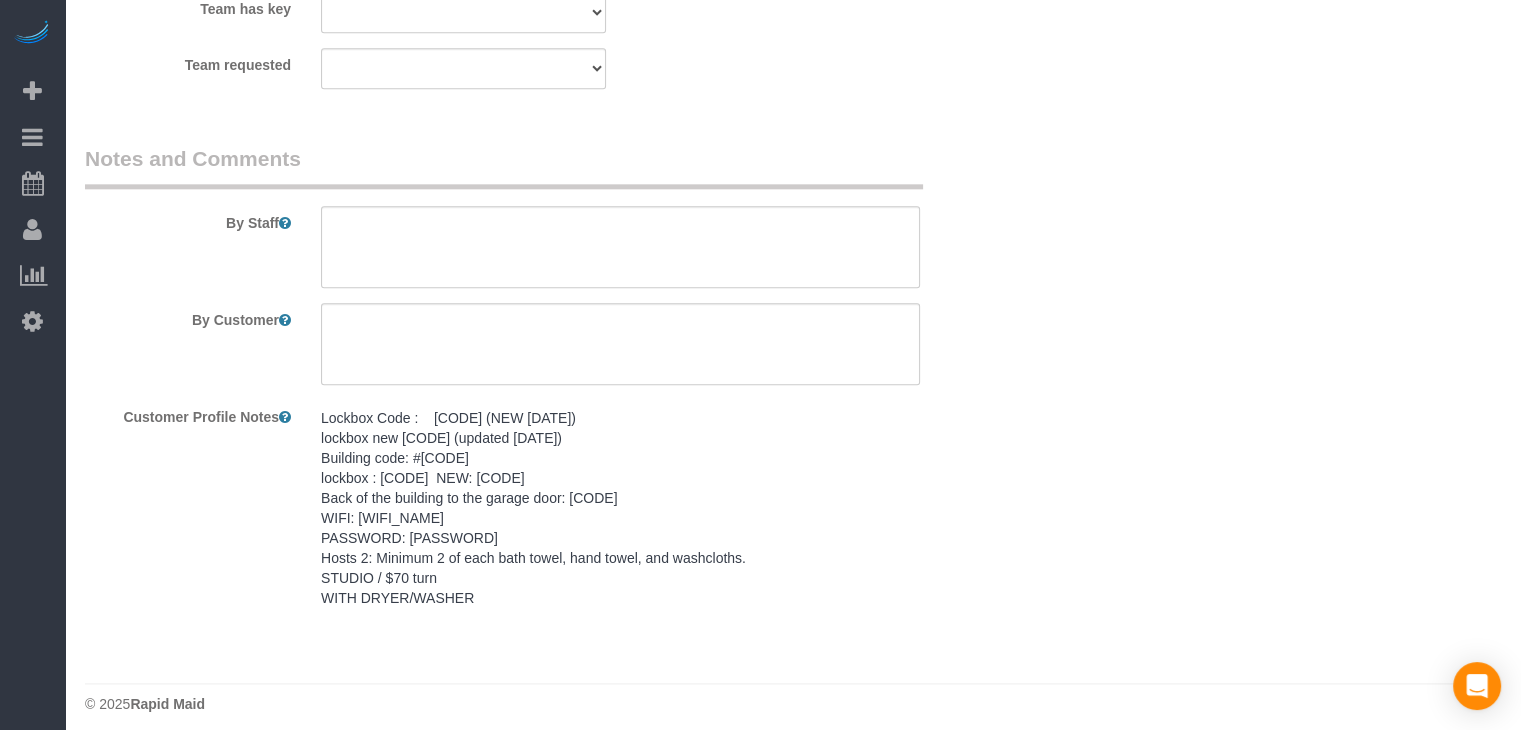 scroll, scrollTop: 2384, scrollLeft: 0, axis: vertical 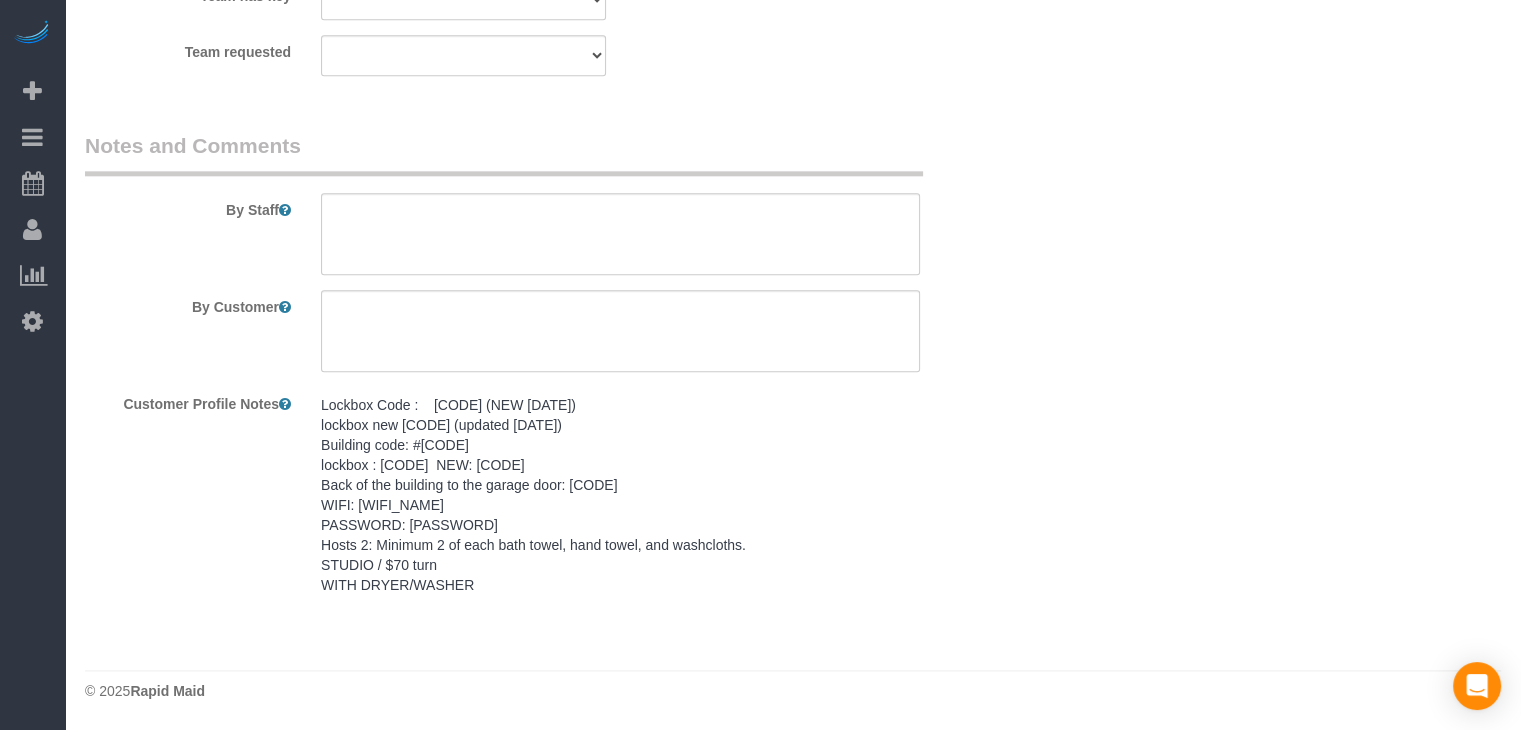 click on "Lockbox Code :    2202 (NEW 04/26/2025)
lockbox new 2380 (updated 01-28-2025)
Building code: #1919
lockbox : 8199  NEW: 2402
Back of the building to the garage door: 2380
WIFI: Archway 202
PASSWORD: archwayhosp1
Hosts 2: Minimum 2 of each bath towel, hand towel, and washcloths.
STUDIO / $70 turn
WITH DRYER/WASHER" at bounding box center [620, 495] 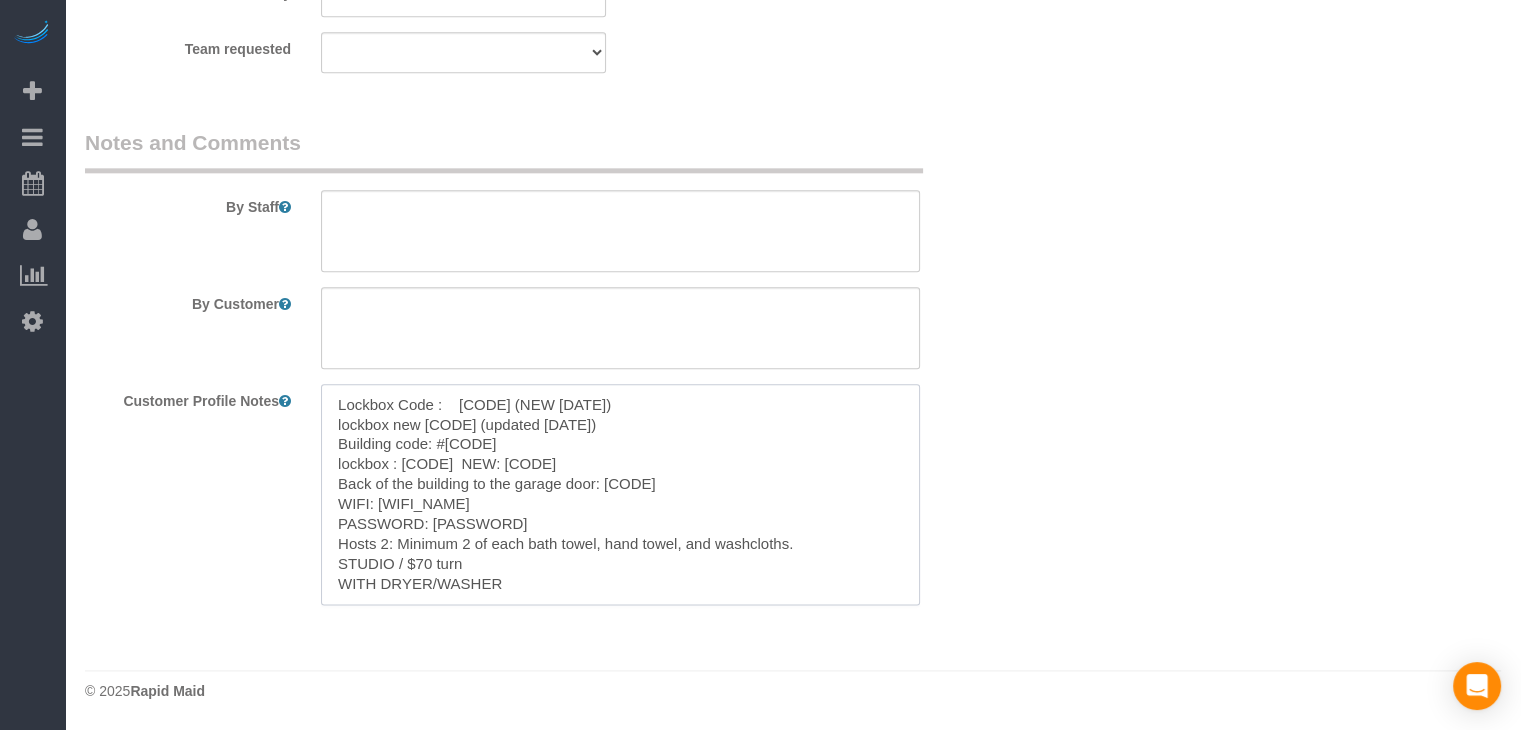 click on "Lockbox Code :    2202 (NEW 04/26/2025)
lockbox new 2380 (updated 01-28-2025)
Building code: #1919
lockbox : 8199  NEW: 2402
Back of the building to the garage door: 2380
WIFI: Archway 202
PASSWORD: archwayhosp1
Hosts 2: Minimum 2 of each bath towel, hand towel, and washcloths.
STUDIO / $70 turn
WITH DRYER/WASHER" at bounding box center (620, 494) 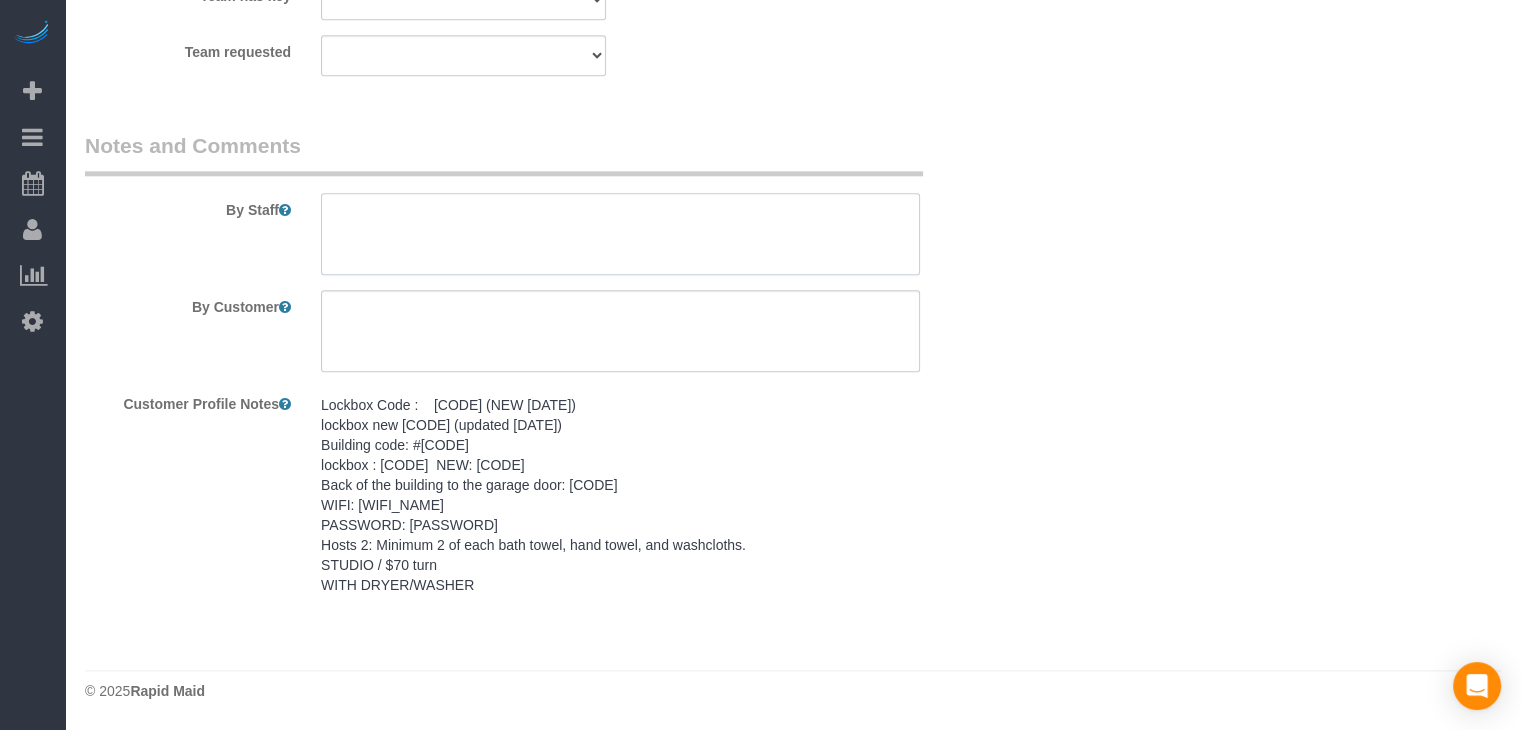 click at bounding box center [620, 234] 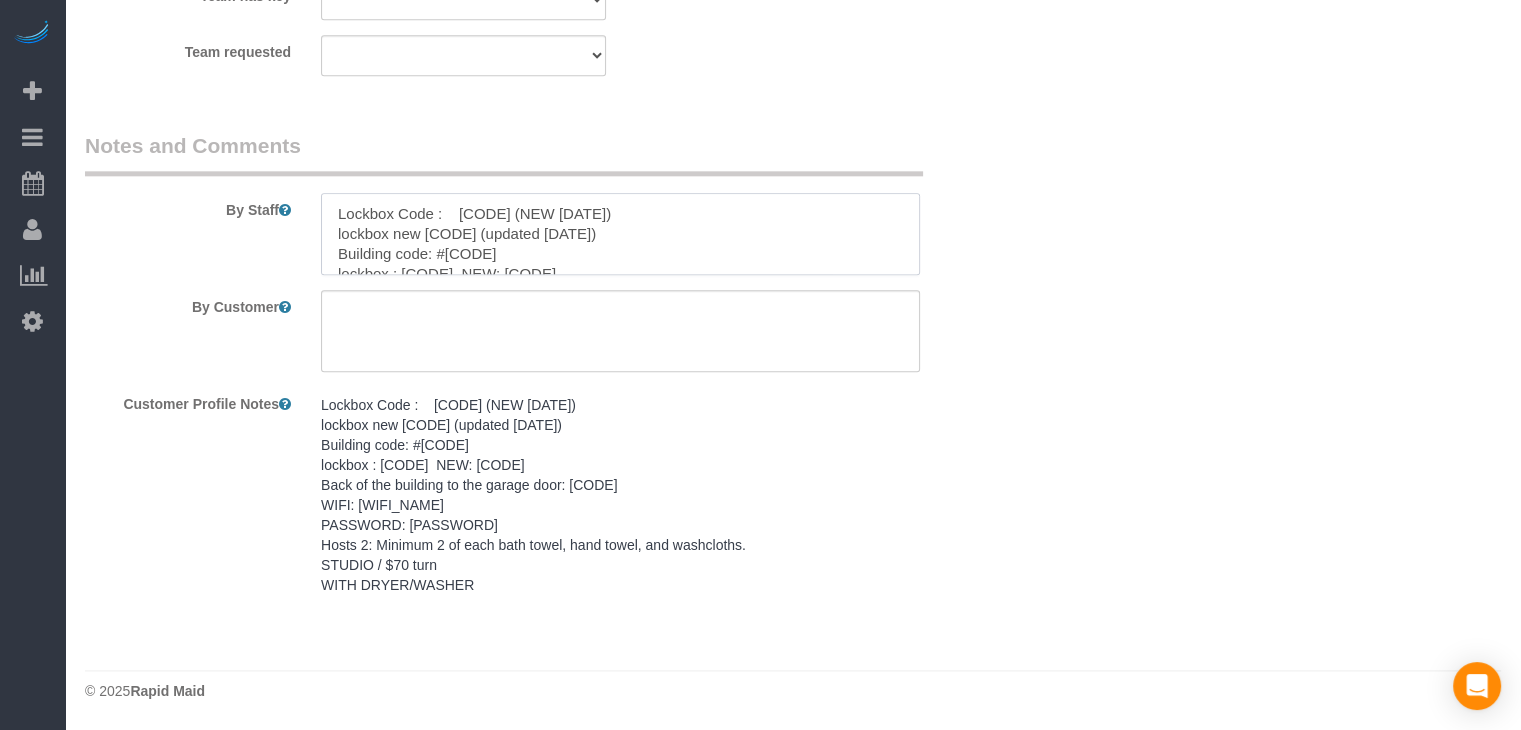 scroll, scrollTop: 128, scrollLeft: 0, axis: vertical 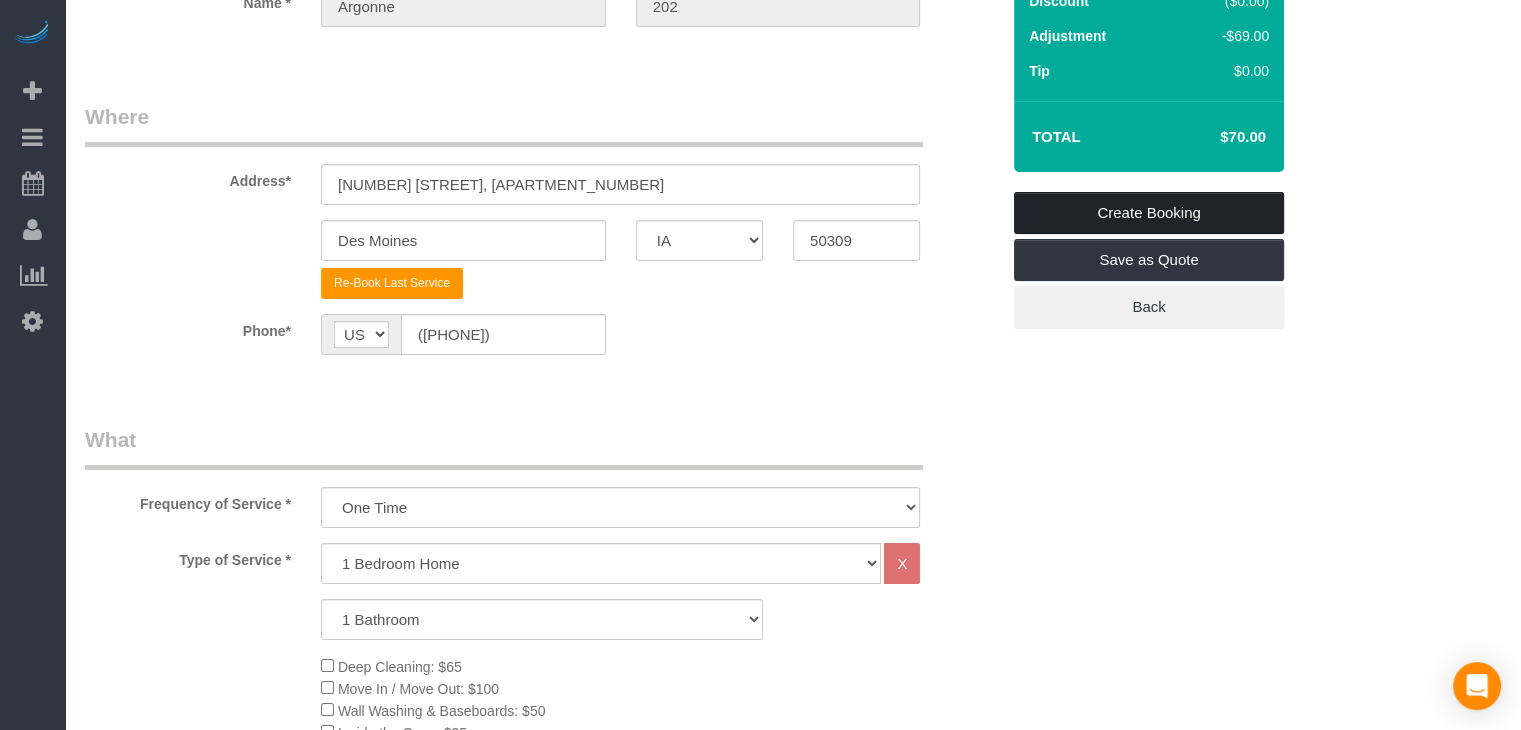 type on "Lockbox Code :    2202 (NEW 04/26/2025)
lockbox new 2380 (updated 01-28-2025)
Building code: #1919
lockbox : 8199  NEW: 2402
Back of the building to the garage door: 2380
WIFI: Archway 202
PASSWORD: archwayhosp1
Hosts 2: Minimum 2 of each bath towel, hand towel, and washcloths.
STUDIO / $70 turn
WITH DRYER/WASHER" 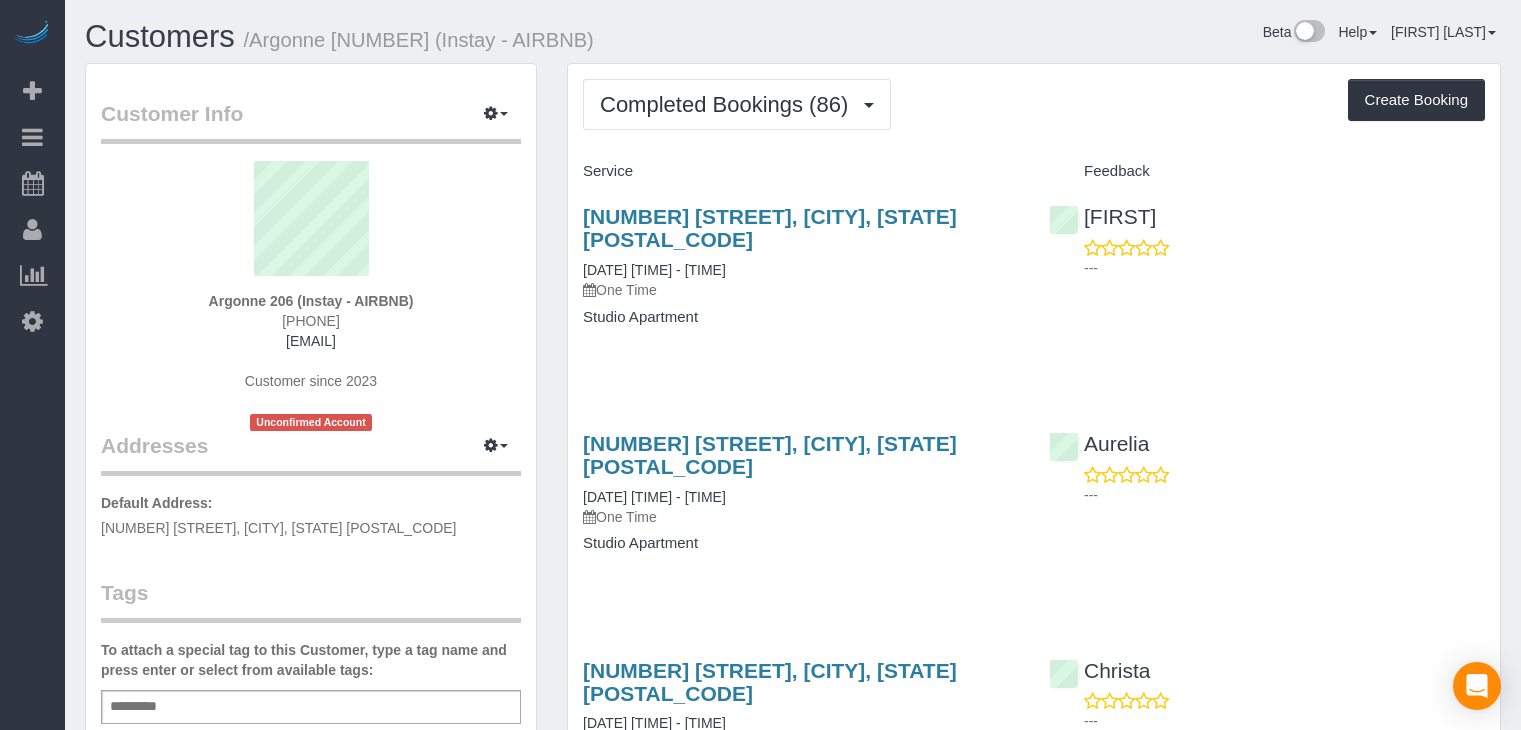scroll, scrollTop: 0, scrollLeft: 0, axis: both 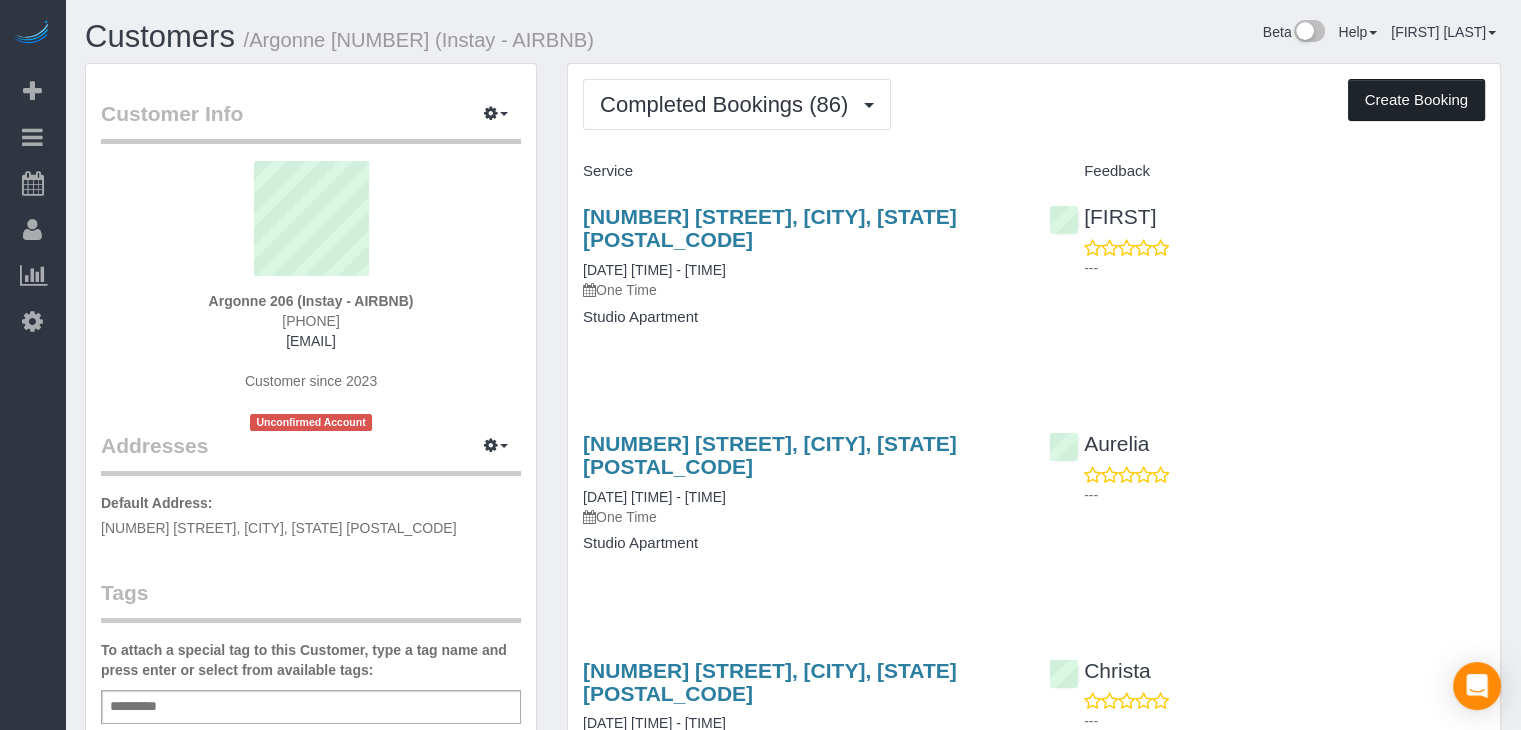 click on "Create Booking" at bounding box center [1416, 100] 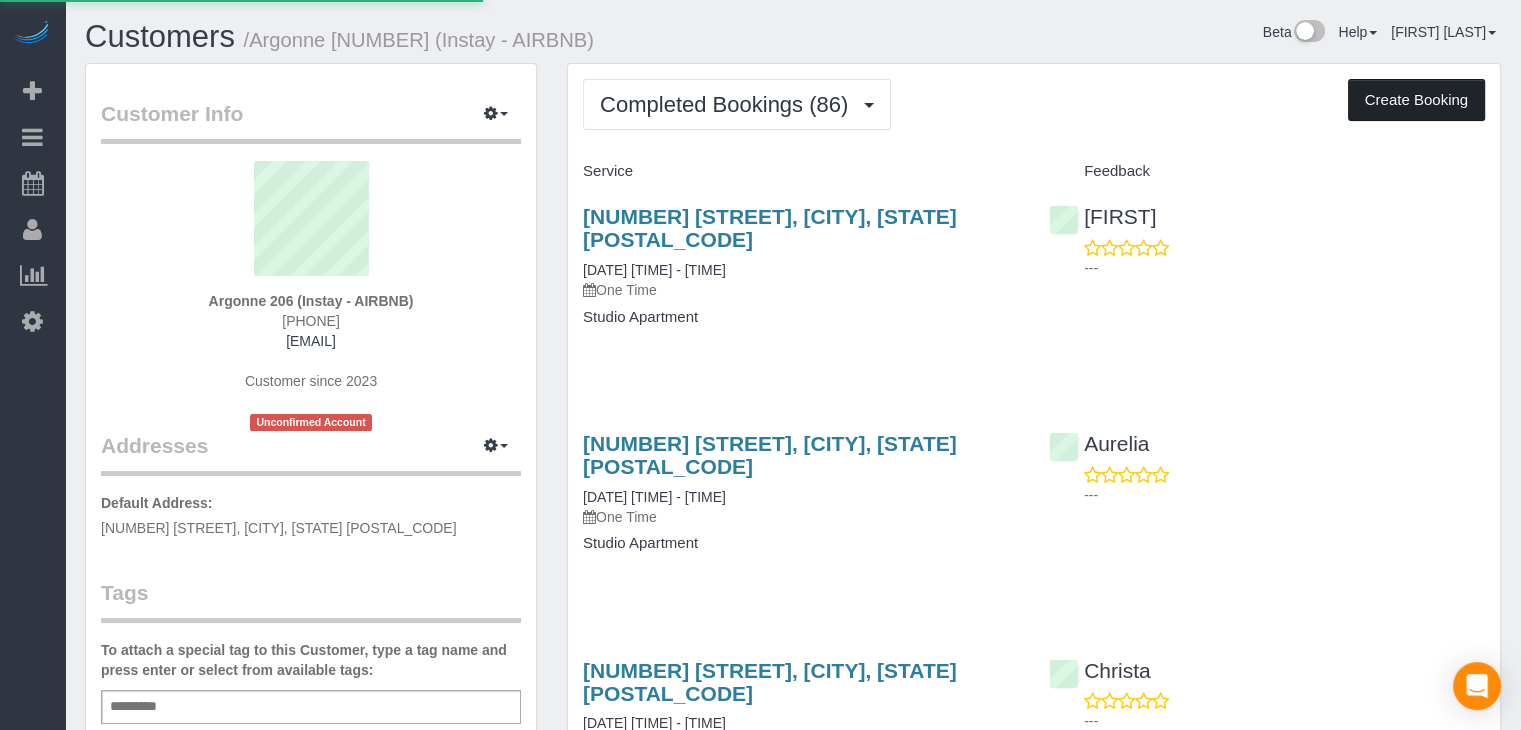 select on "IA" 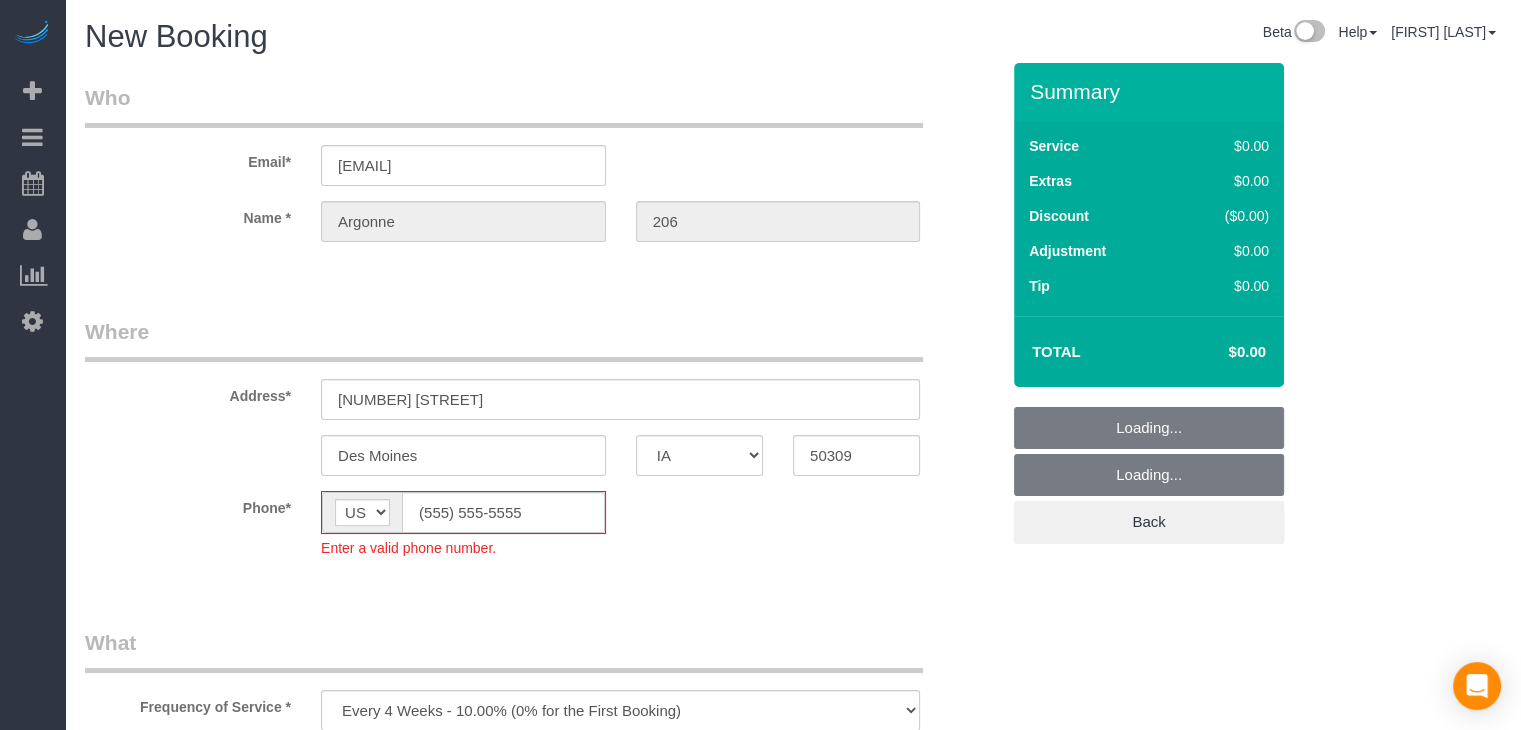 select on "object:1706" 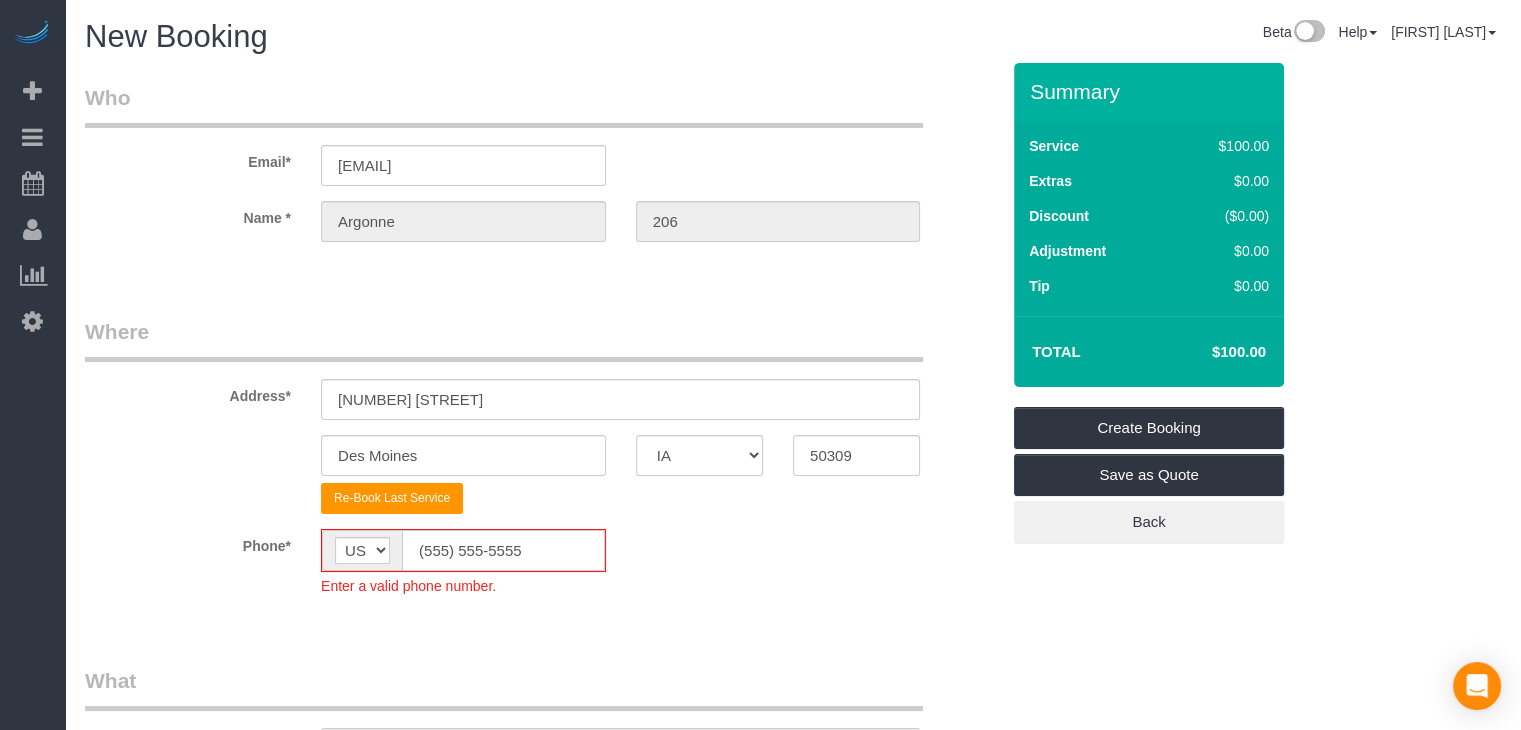 click on "(555) 555-5555" 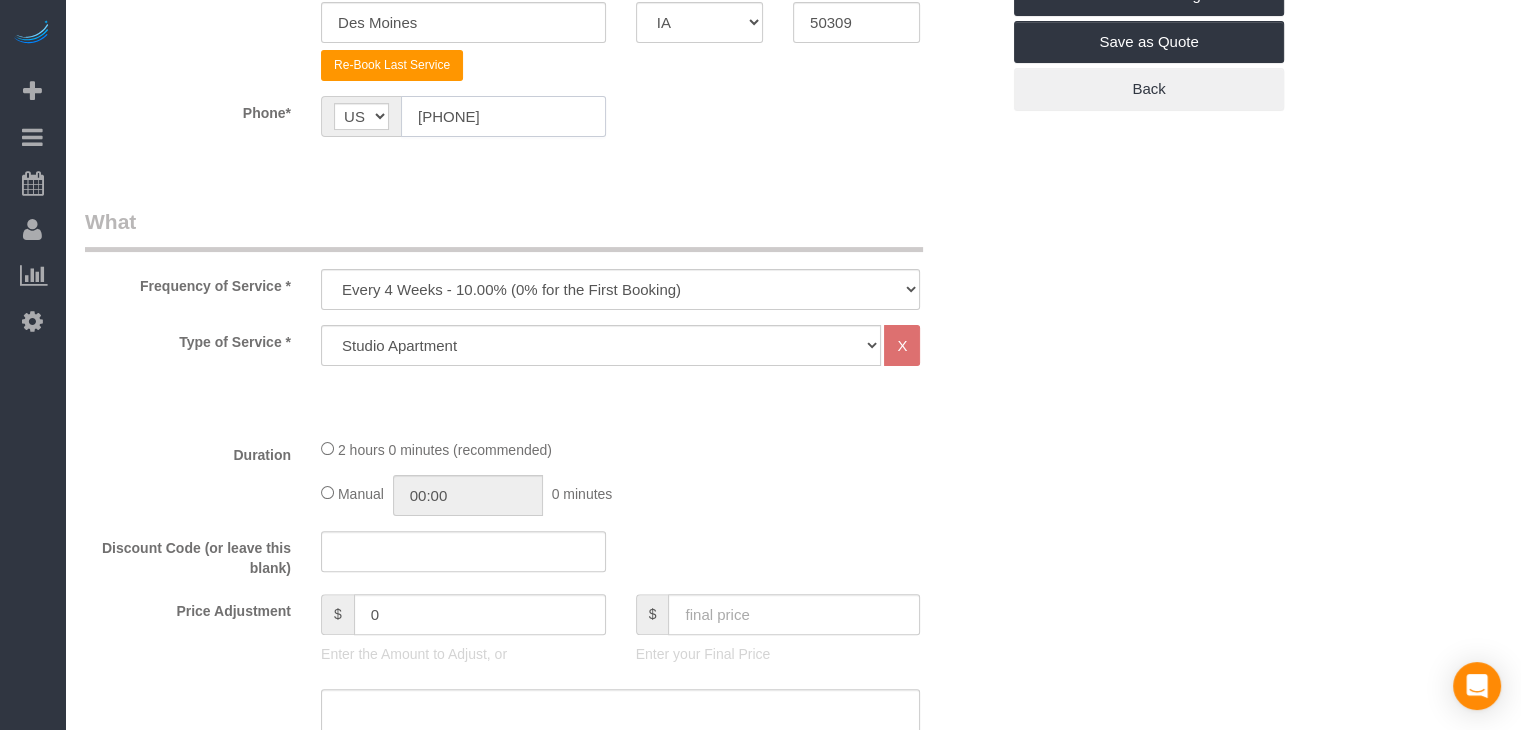 scroll, scrollTop: 440, scrollLeft: 0, axis: vertical 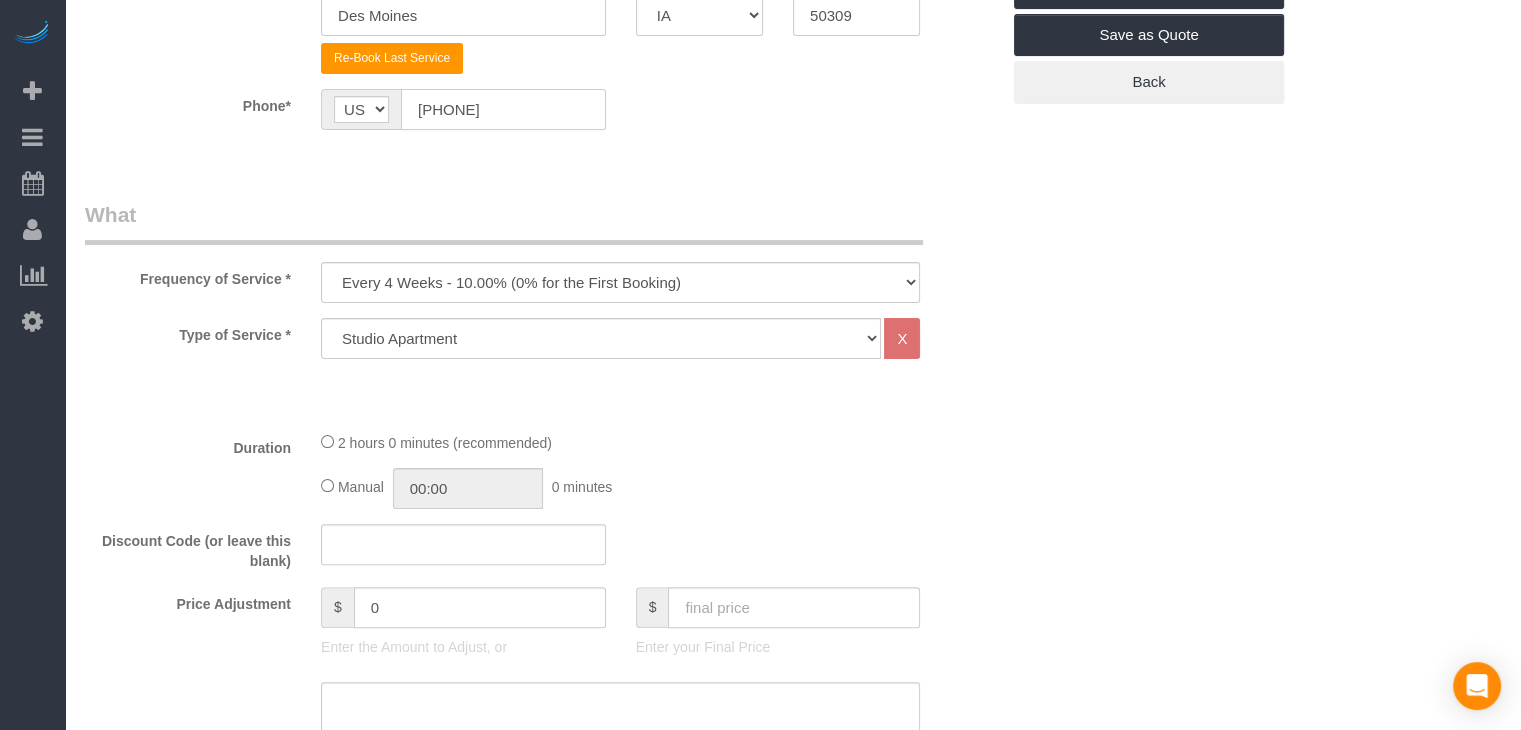 type on "[PHONE]" 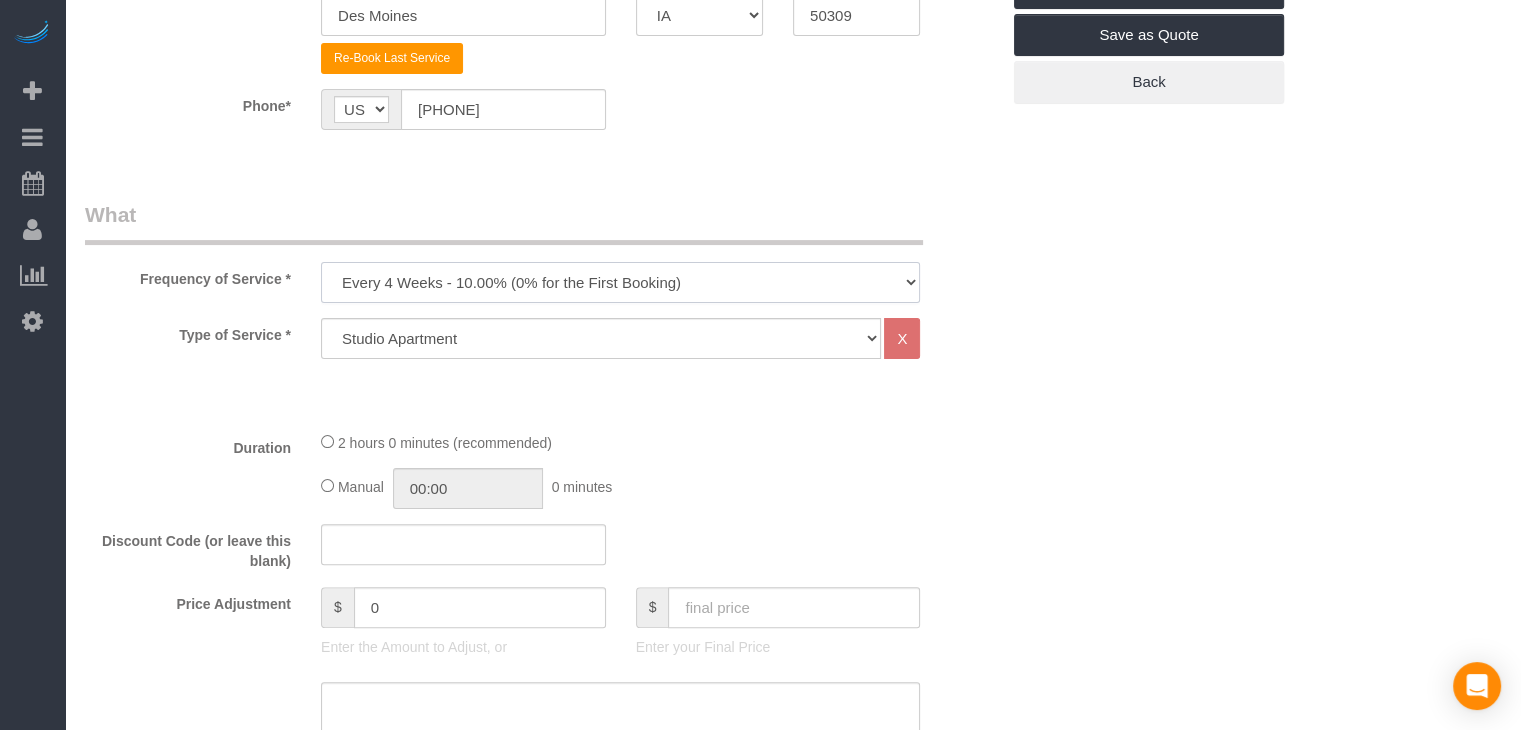 click on "Every 6 Weeks (0% for the First Booking) One Time Every 8 Weeks (0% for the First Booking) Every 4 Weeks - 10.00% (0% for the First Booking) Every 3 Weeks - 12.00% (0% for the First Booking) Every 2 Weeks - 15.00% (0% for the First Booking) Weekly - 20.00% (0% for the First Booking)" at bounding box center (620, 282) 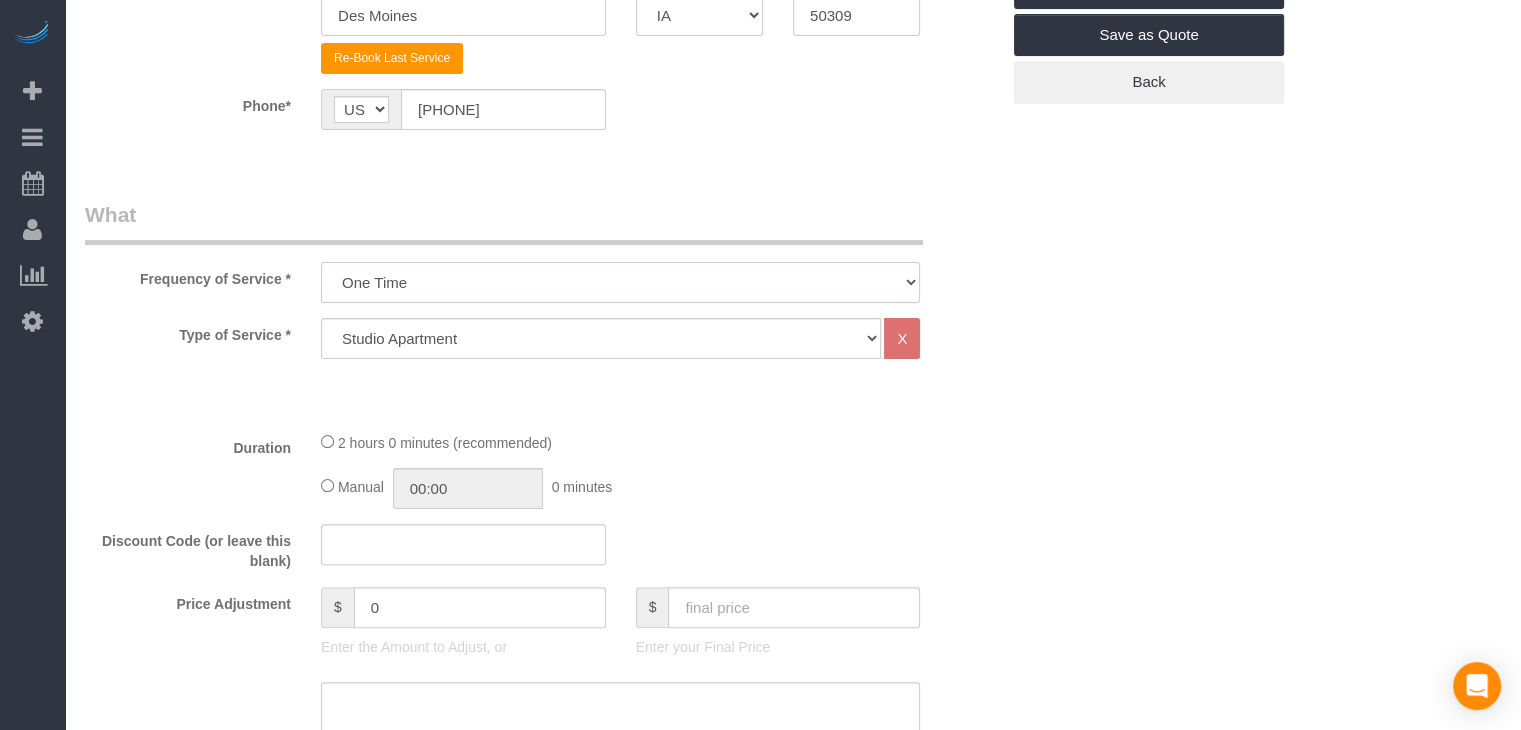 click on "Every 6 Weeks (0% for the First Booking) One Time Every 8 Weeks (0% for the First Booking) Every 4 Weeks - 10.00% (0% for the First Booking) Every 3 Weeks - 12.00% (0% for the First Booking) Every 2 Weeks - 15.00% (0% for the First Booking) Weekly - 20.00% (0% for the First Booking)" at bounding box center (620, 282) 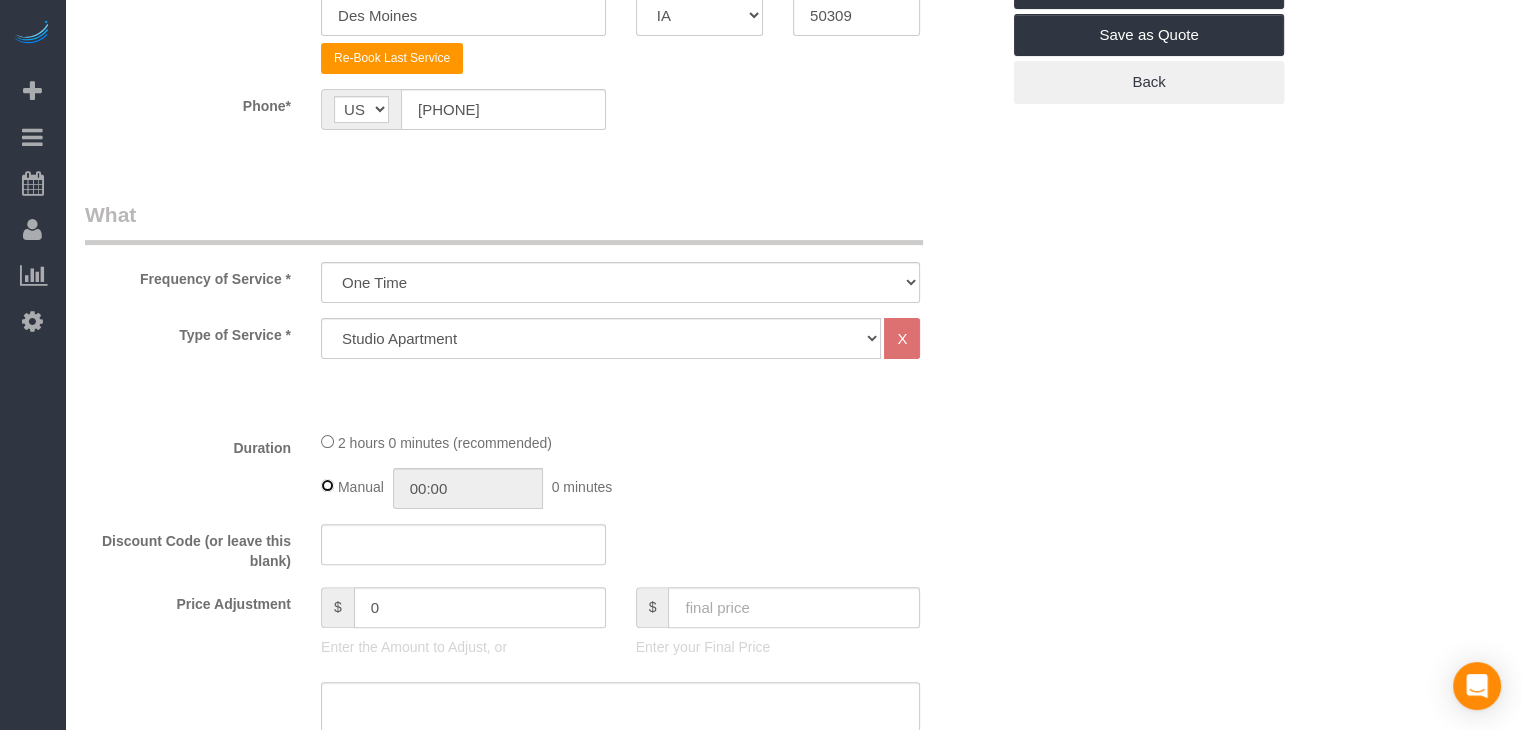 type on "02:00" 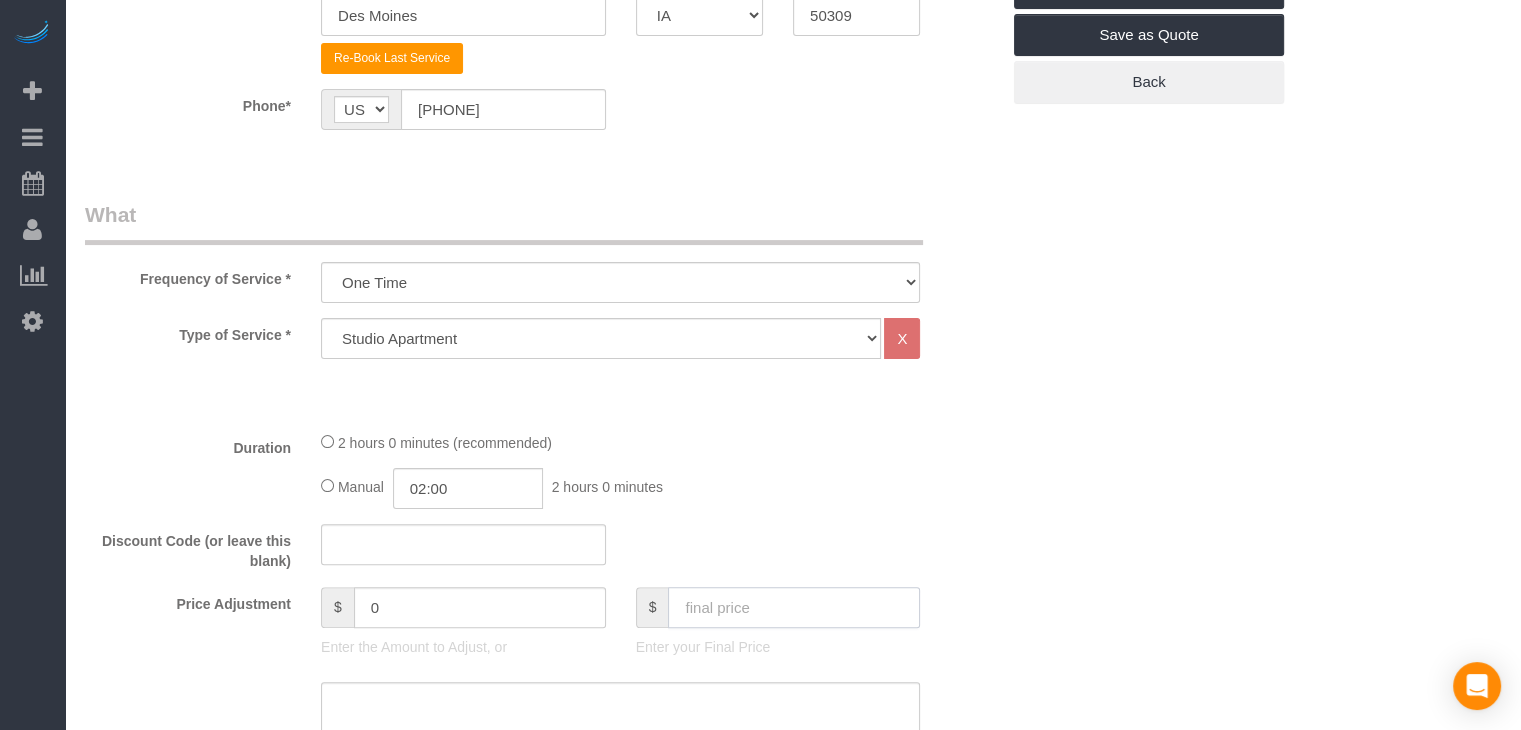 click 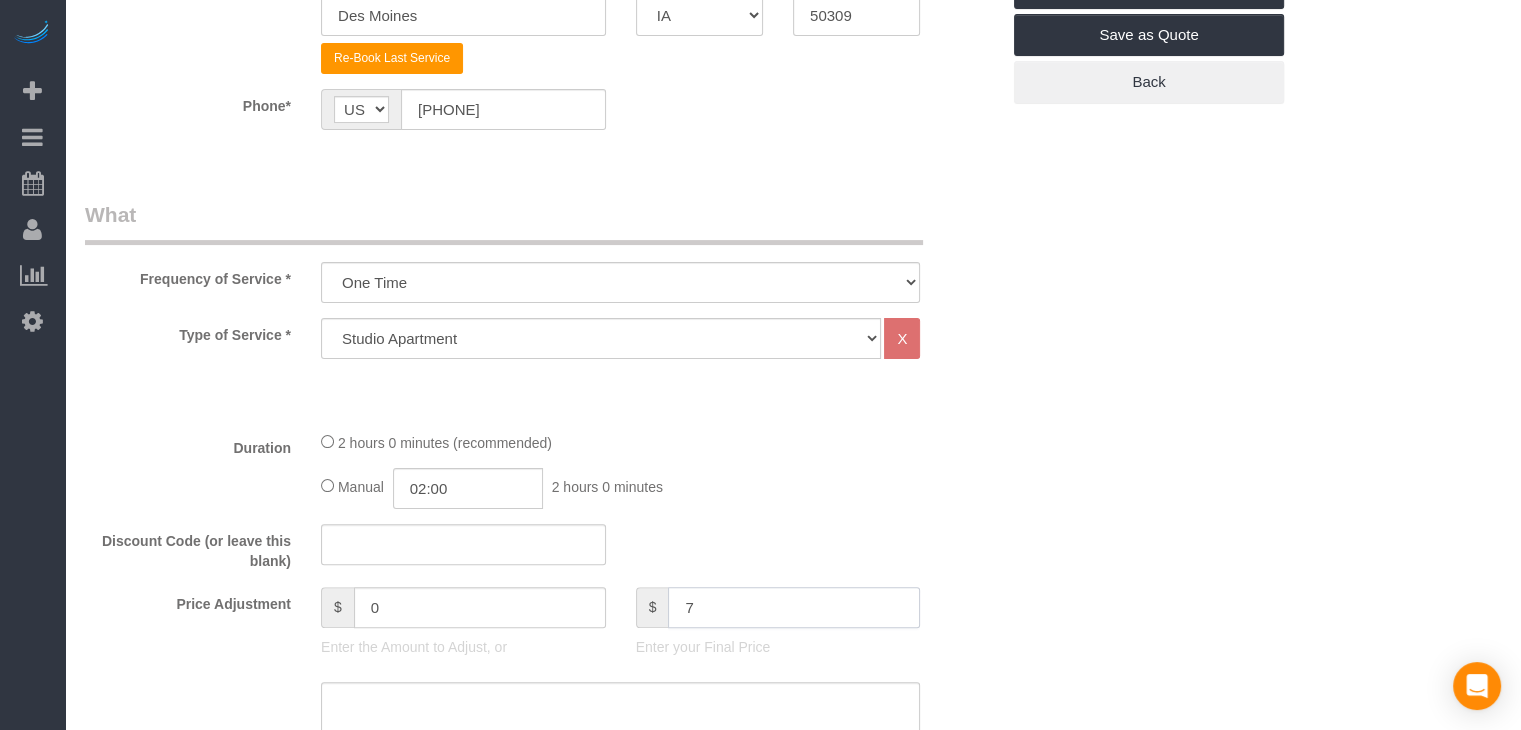 type on "70" 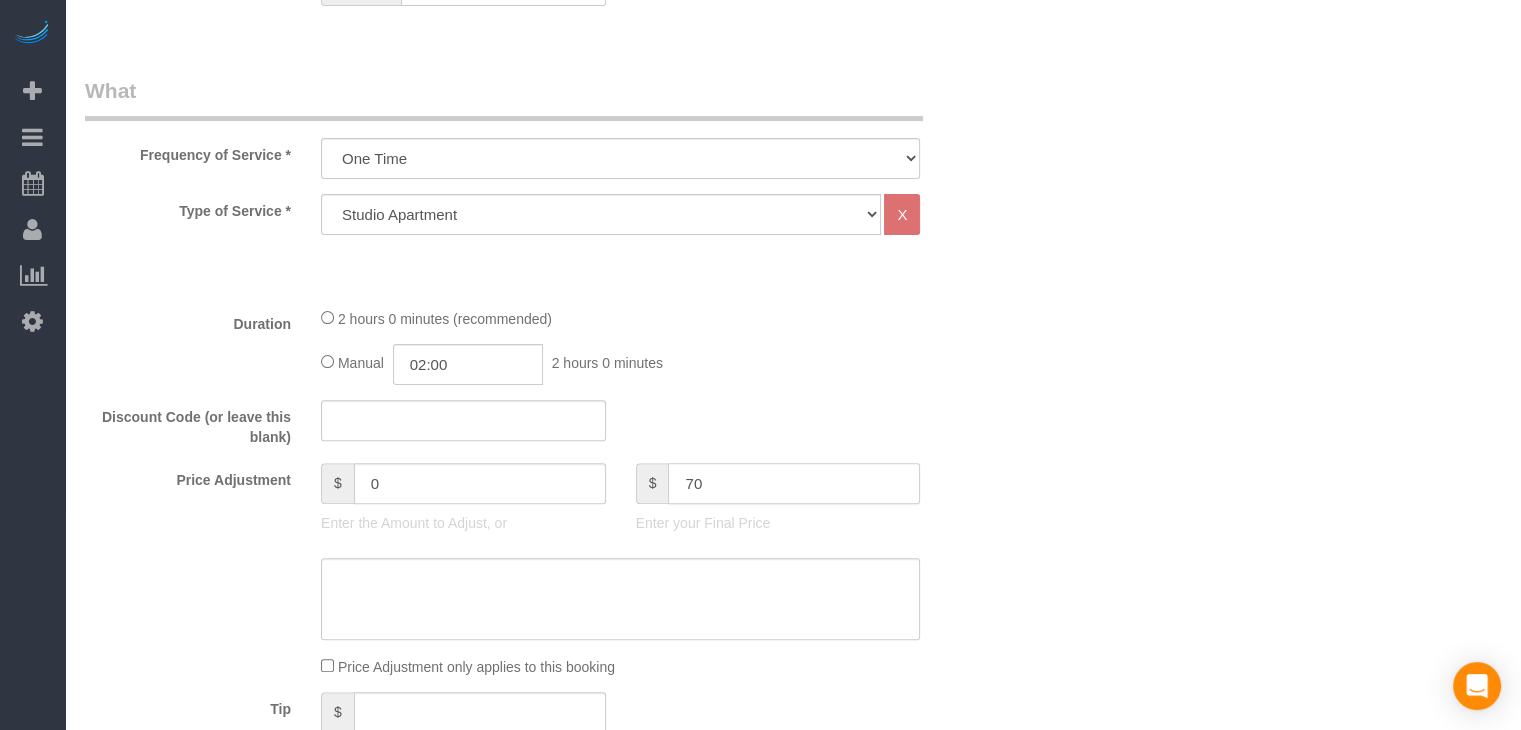 type on "-30" 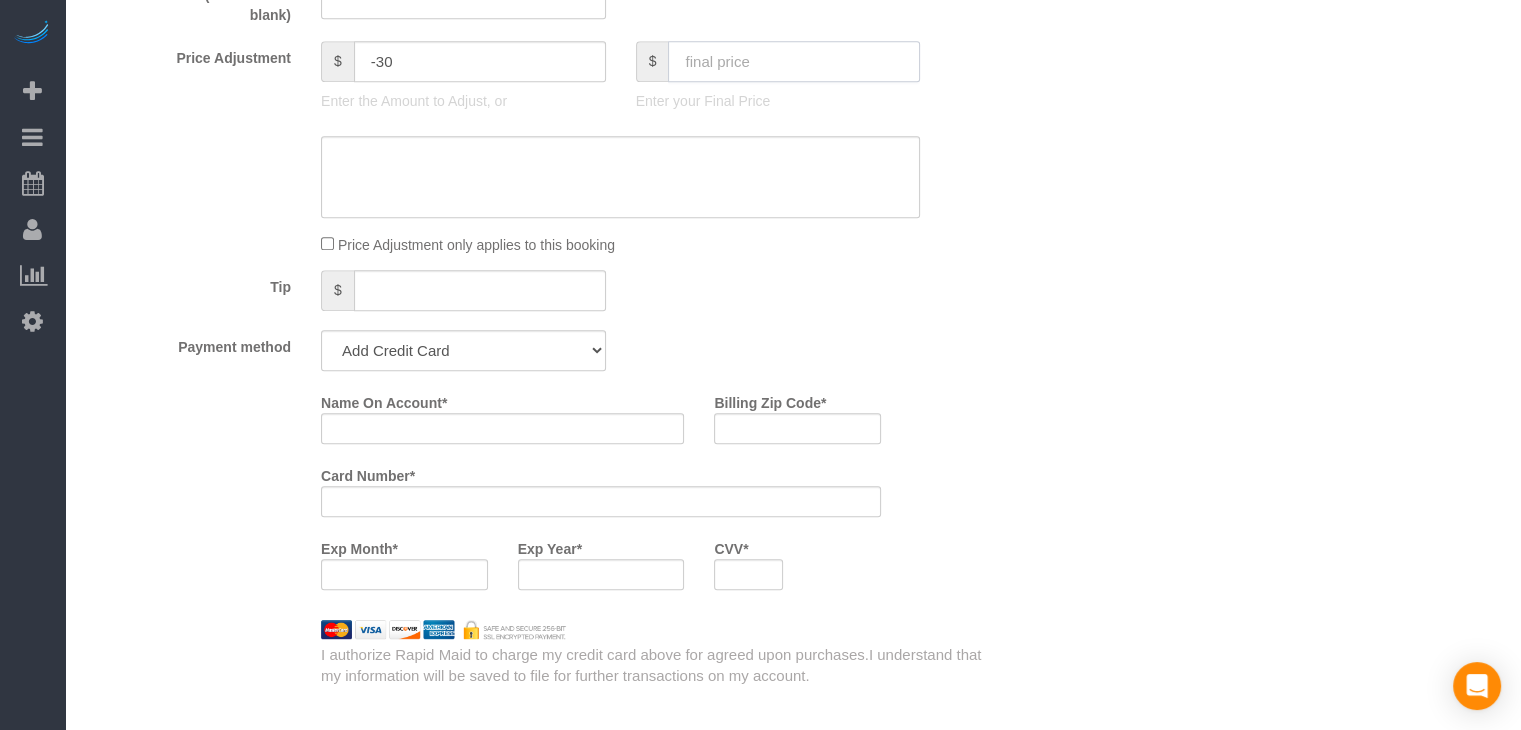 scroll, scrollTop: 1015, scrollLeft: 0, axis: vertical 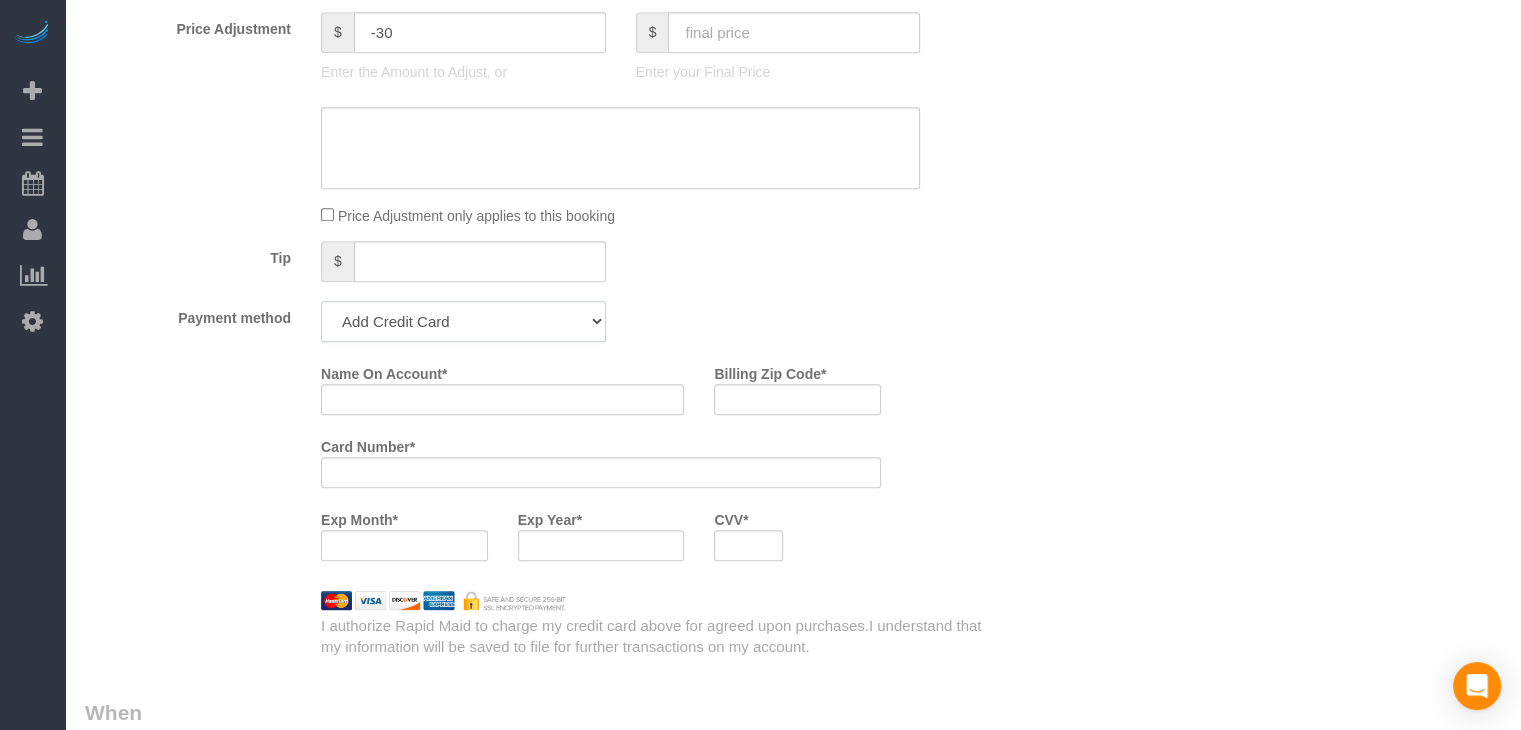 click on "Add Credit Card Cash Check Paypal" 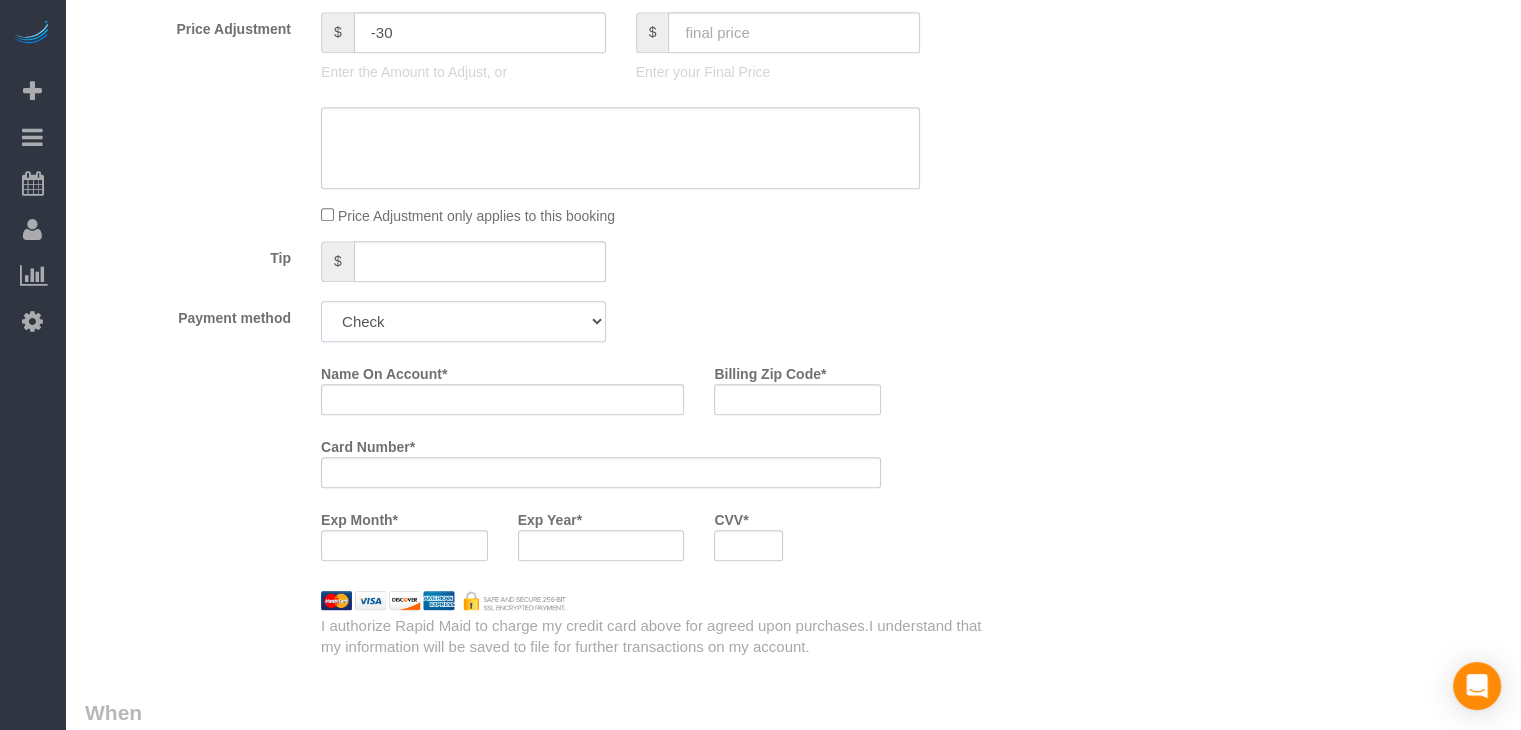 click on "Add Credit Card Cash Check Paypal" 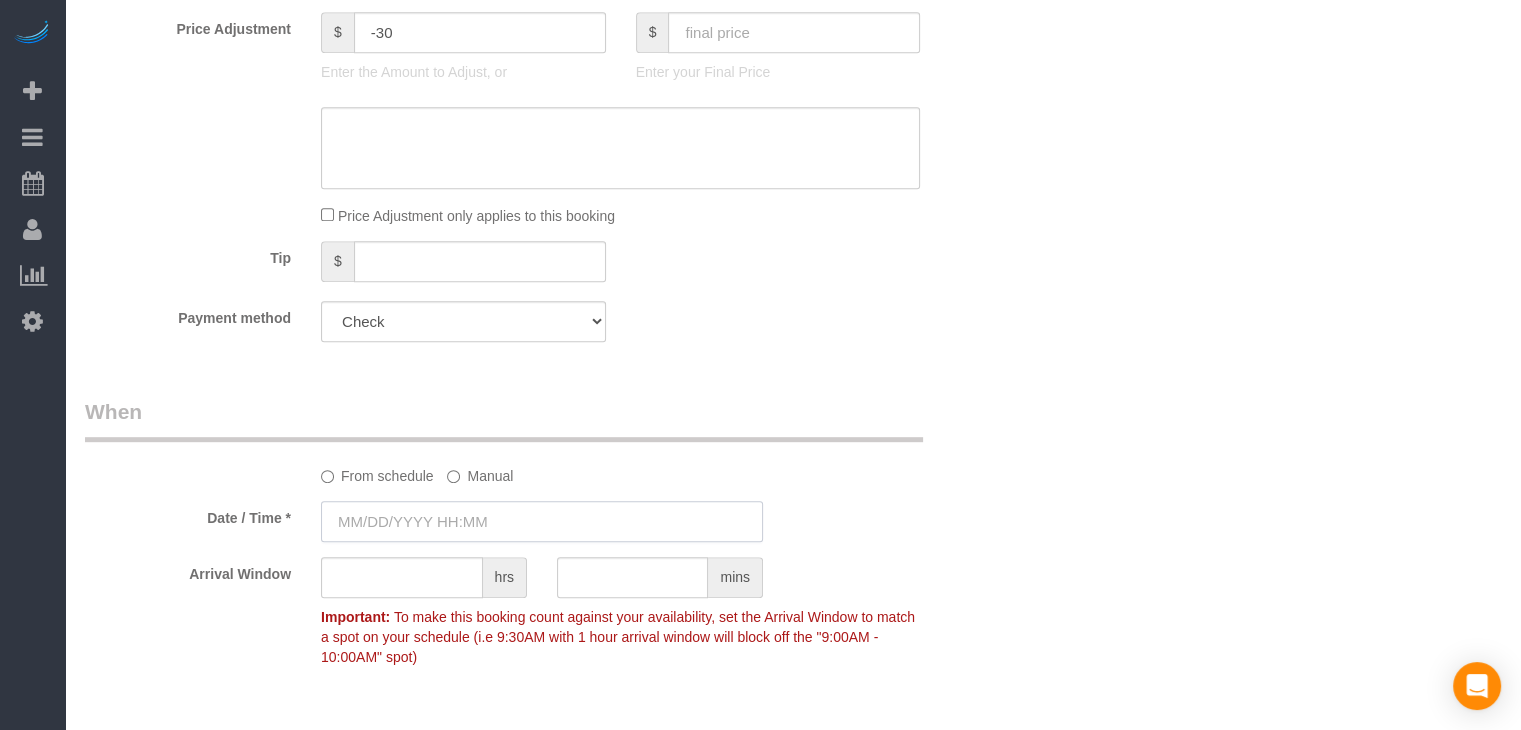 click at bounding box center [542, 521] 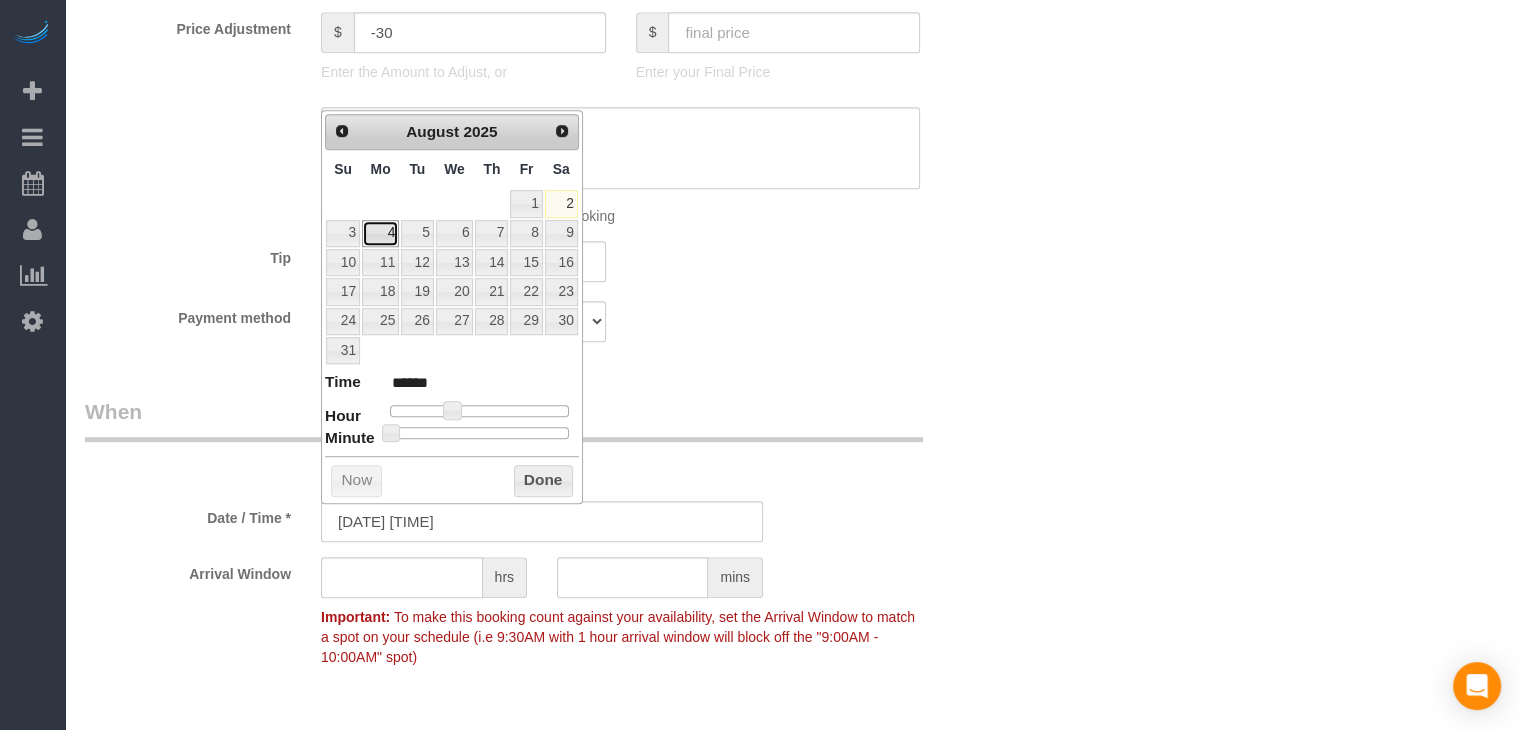 click on "4" at bounding box center [380, 233] 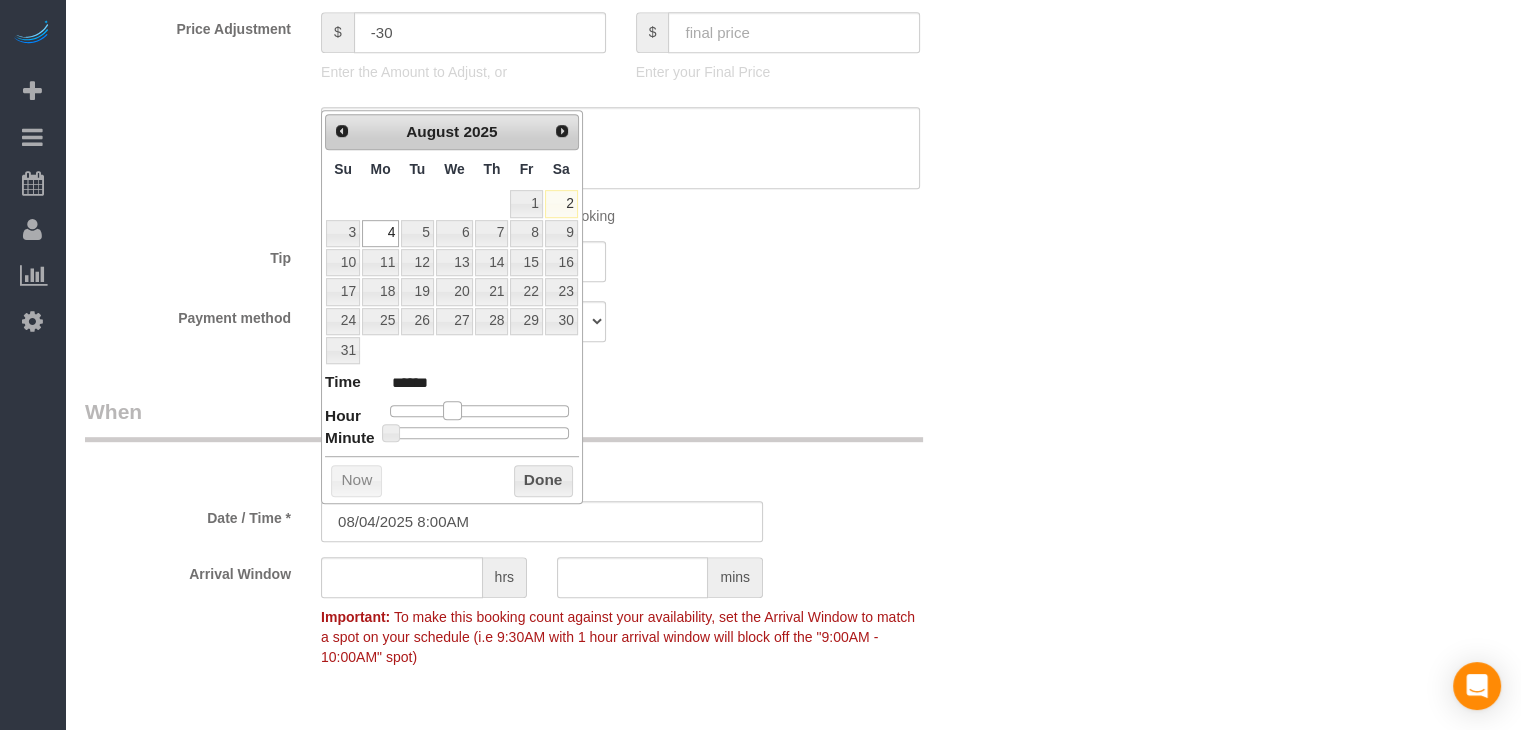 type on "08/04/2025 9:00AM" 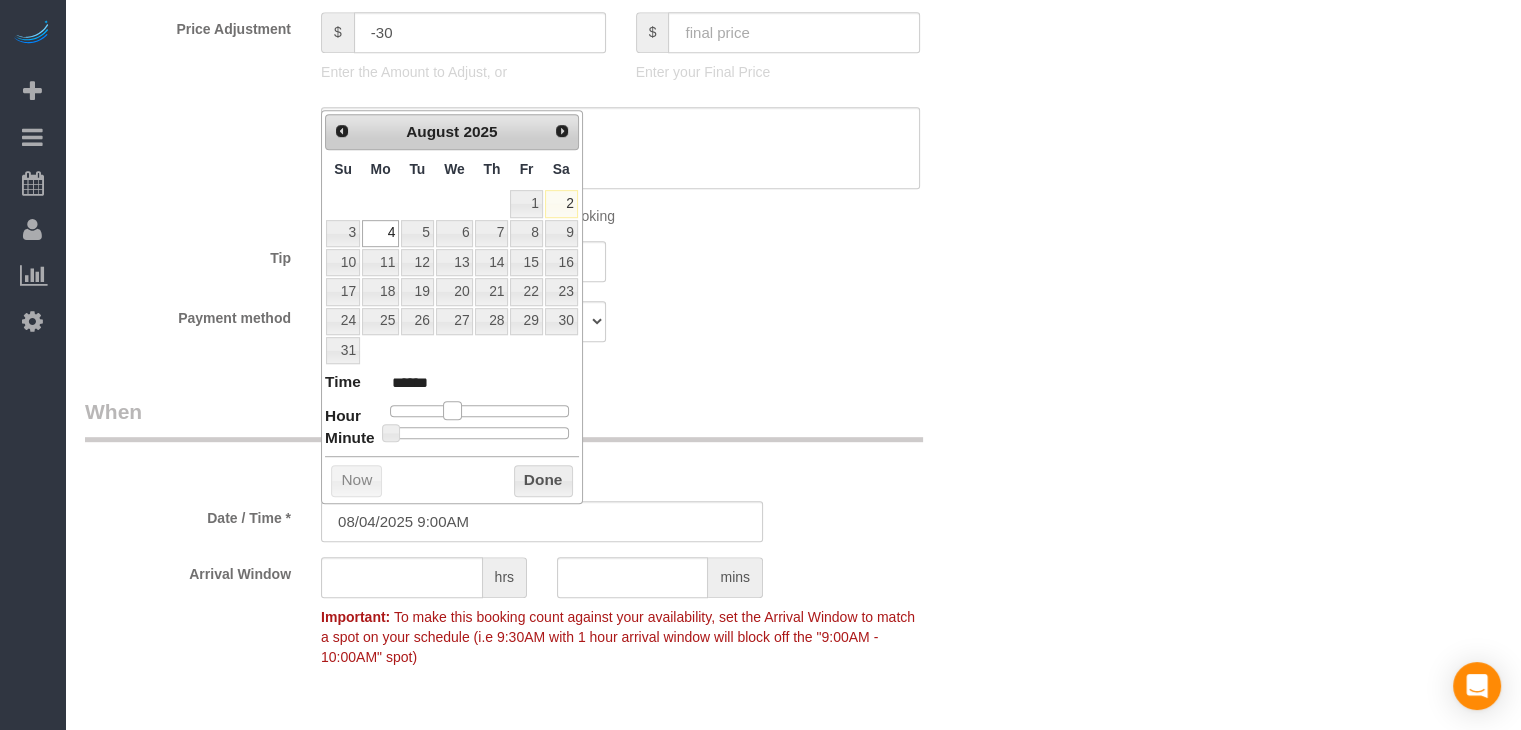 type on "08/04/2025 10:00AM" 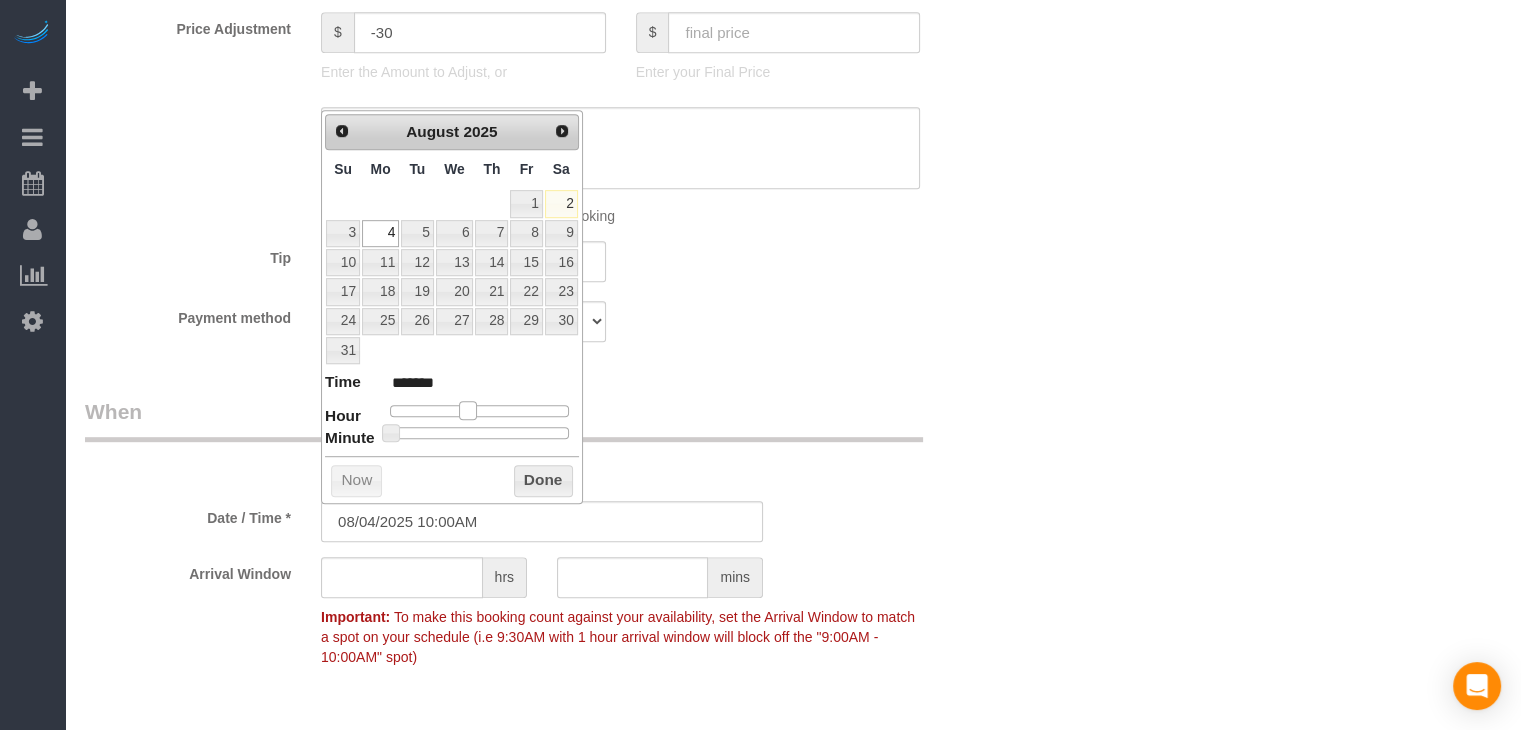 drag, startPoint x: 448, startPoint y: 399, endPoint x: 467, endPoint y: 403, distance: 19.416489 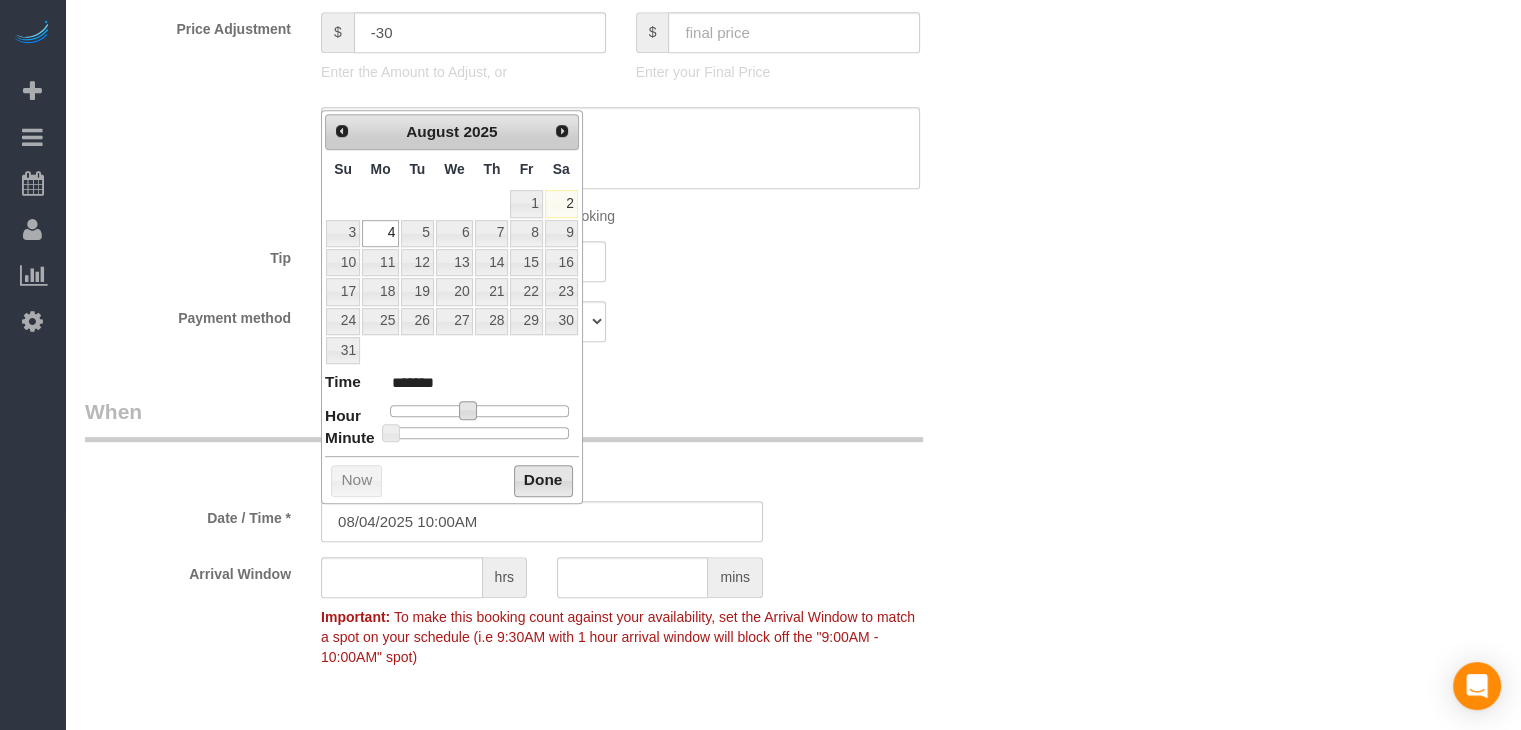 click on "Done" at bounding box center (543, 481) 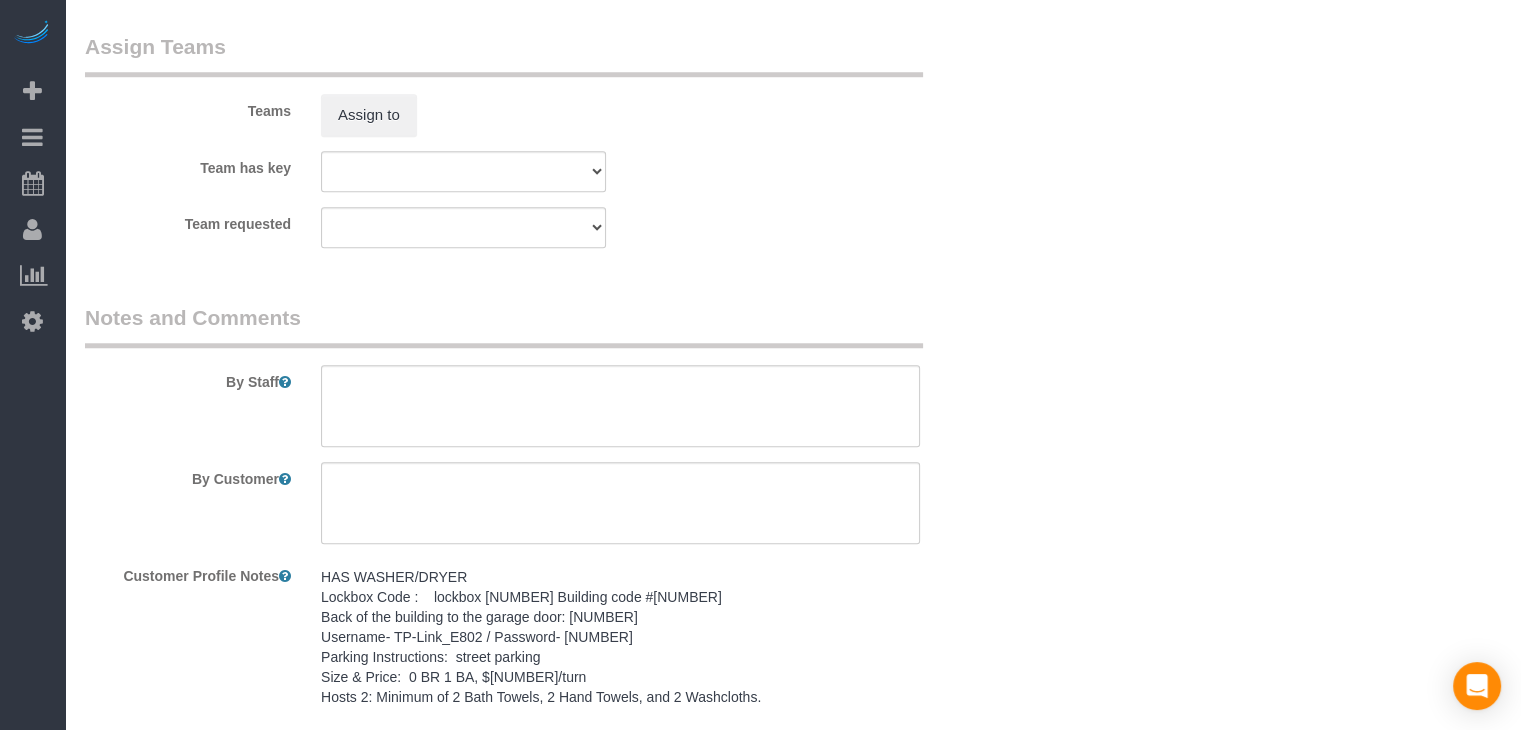 scroll, scrollTop: 1823, scrollLeft: 0, axis: vertical 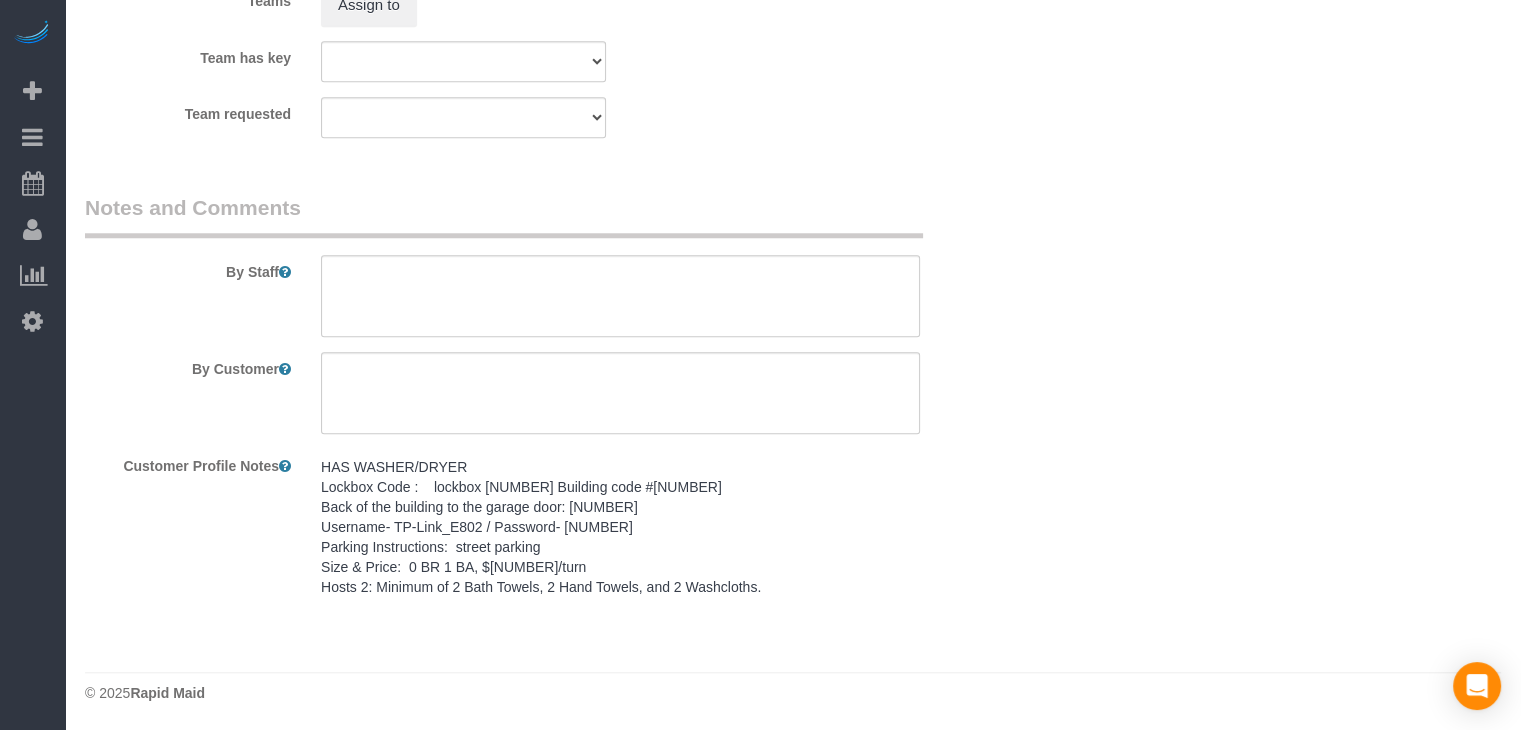click on "HAS WASHER/DRYER
Lockbox Code :    lockbox 8200 Building code #1702
Back of the building to the garage door: 2675
Username- TP-Link_E802 / Password- 62828000
Parking Instructions:  street parking
Size & Price:  0 BR 1 BA, $70/turn
Hosts 2: Minimum of 2 Bath Towels, 2 Hand Towels, and 2 Washcloths." at bounding box center (620, 527) 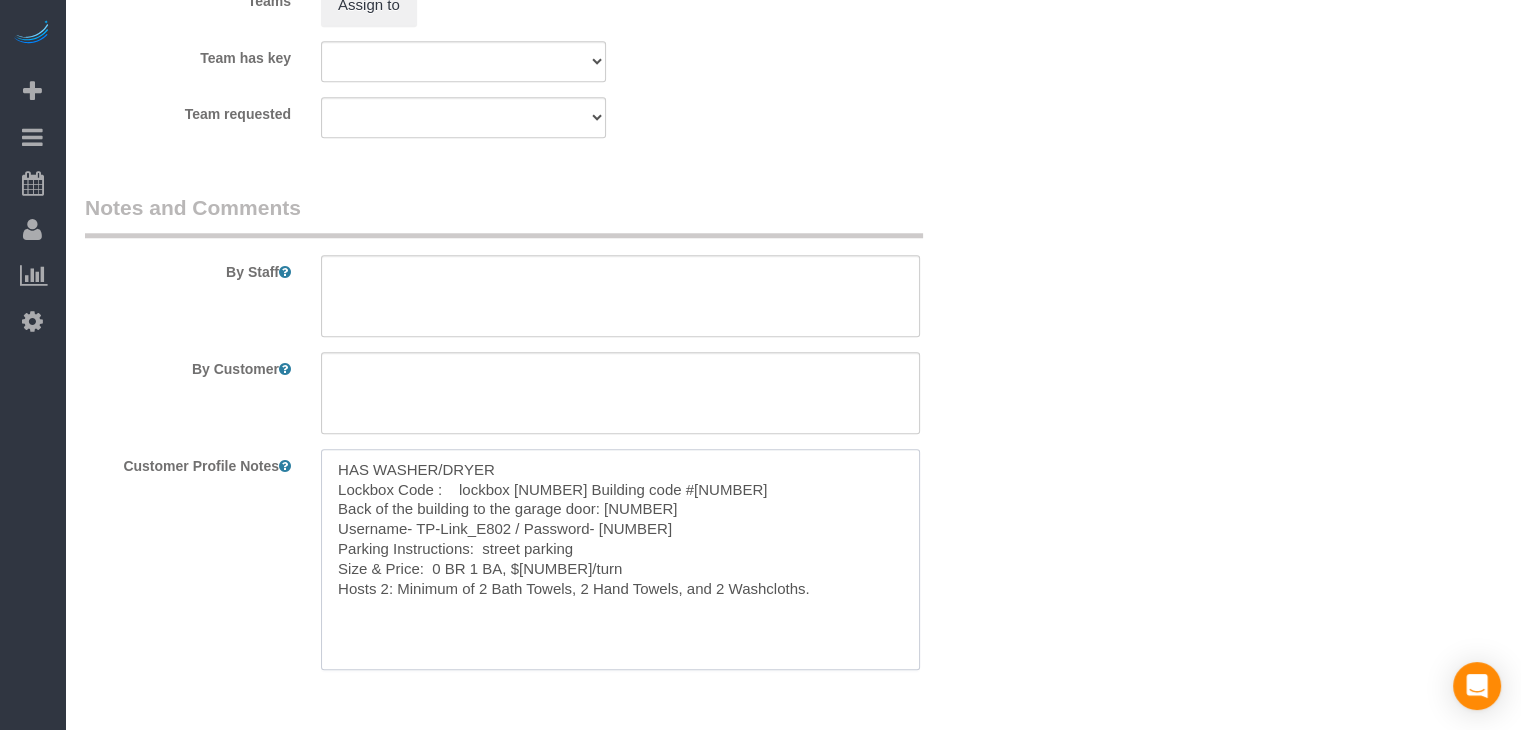 click on "HAS WASHER/DRYER
Lockbox Code :    lockbox 8200 Building code #1702
Back of the building to the garage door: 2675
Username- TP-Link_E802 / Password- 62828000
Parking Instructions:  street parking
Size & Price:  0 BR 1 BA, $70/turn
Hosts 2: Minimum of 2 Bath Towels, 2 Hand Towels, and 2 Washcloths." at bounding box center (620, 559) 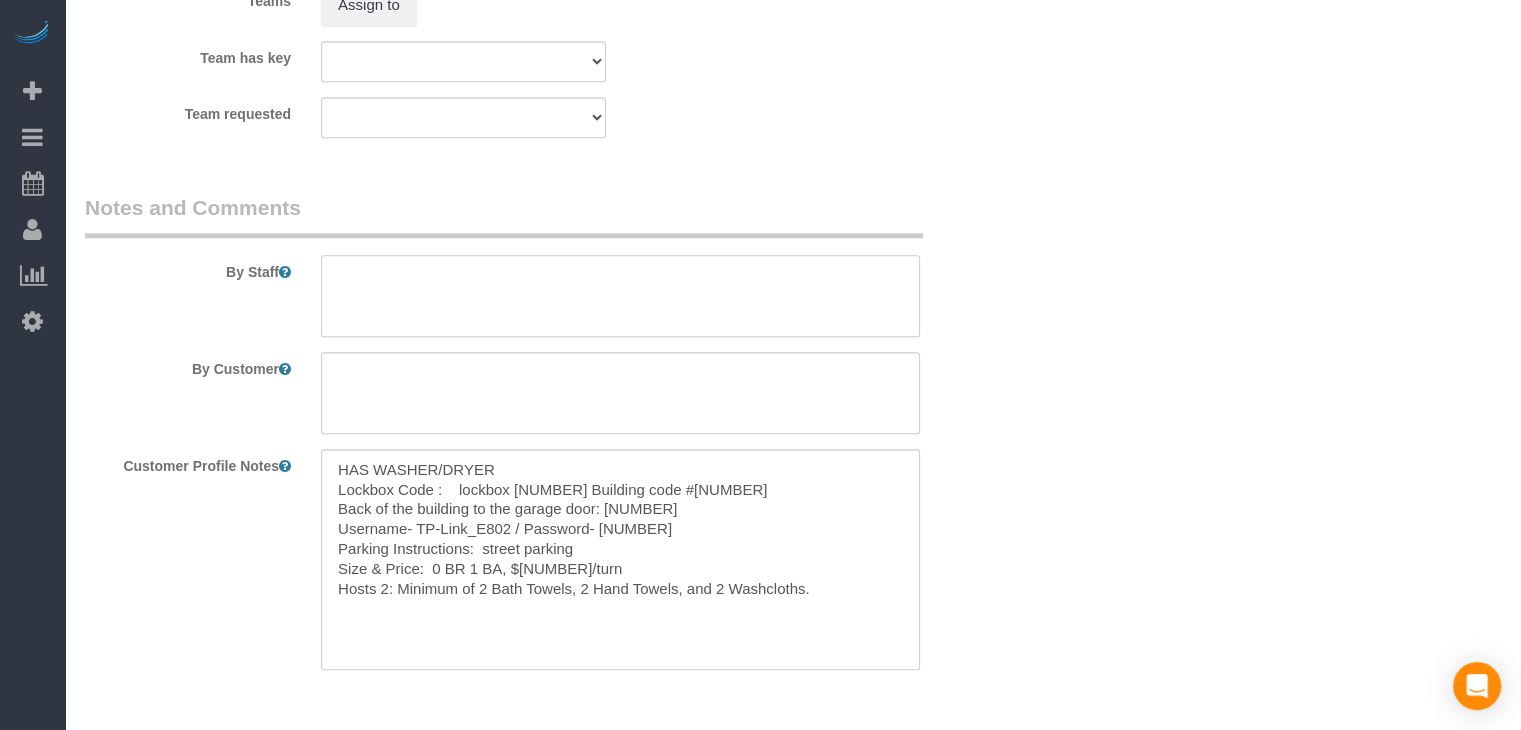 click at bounding box center [620, 296] 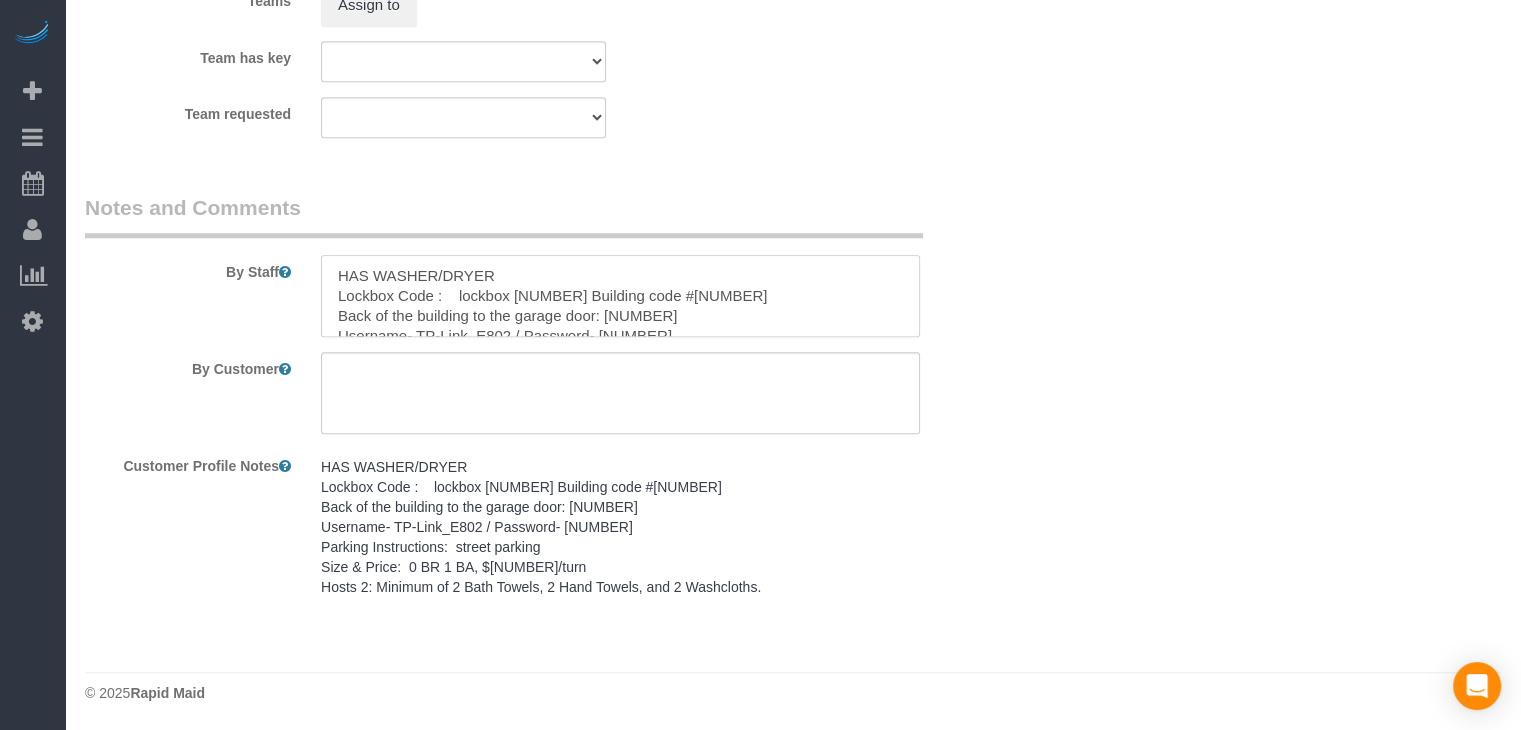 scroll, scrollTop: 68, scrollLeft: 0, axis: vertical 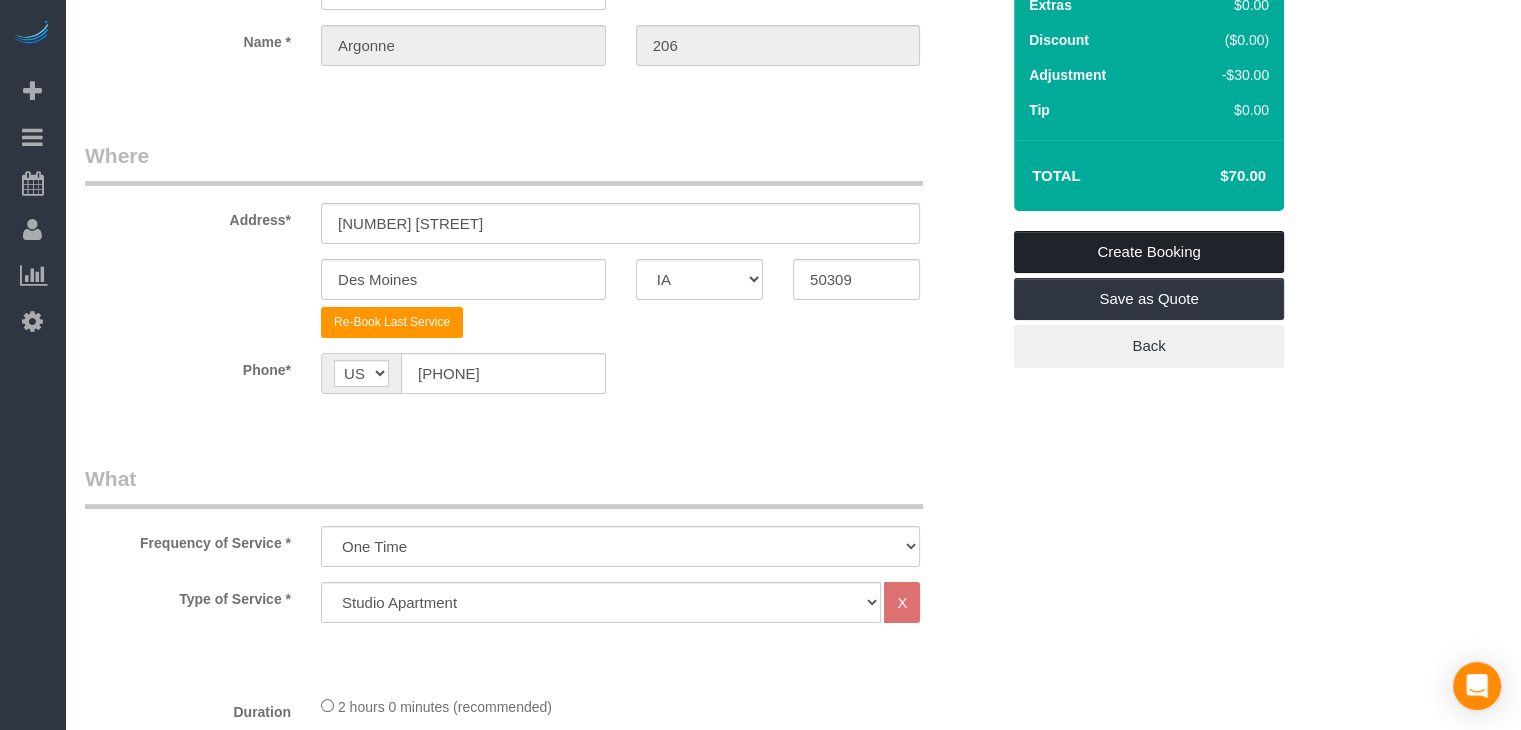 type on "HAS WASHER/DRYER
Lockbox Code :    lockbox 8200 Building code #1702
Back of the building to the garage door: 2675
Username- TP-Link_E802 / Password- 62828000
Parking Instructions:  street parking
Size & Price:  0 BR 1 BA, $70/turn
Hosts 2: Minimum of 2 Bath Towels, 2 Hand Towels, and 2 Washcloths." 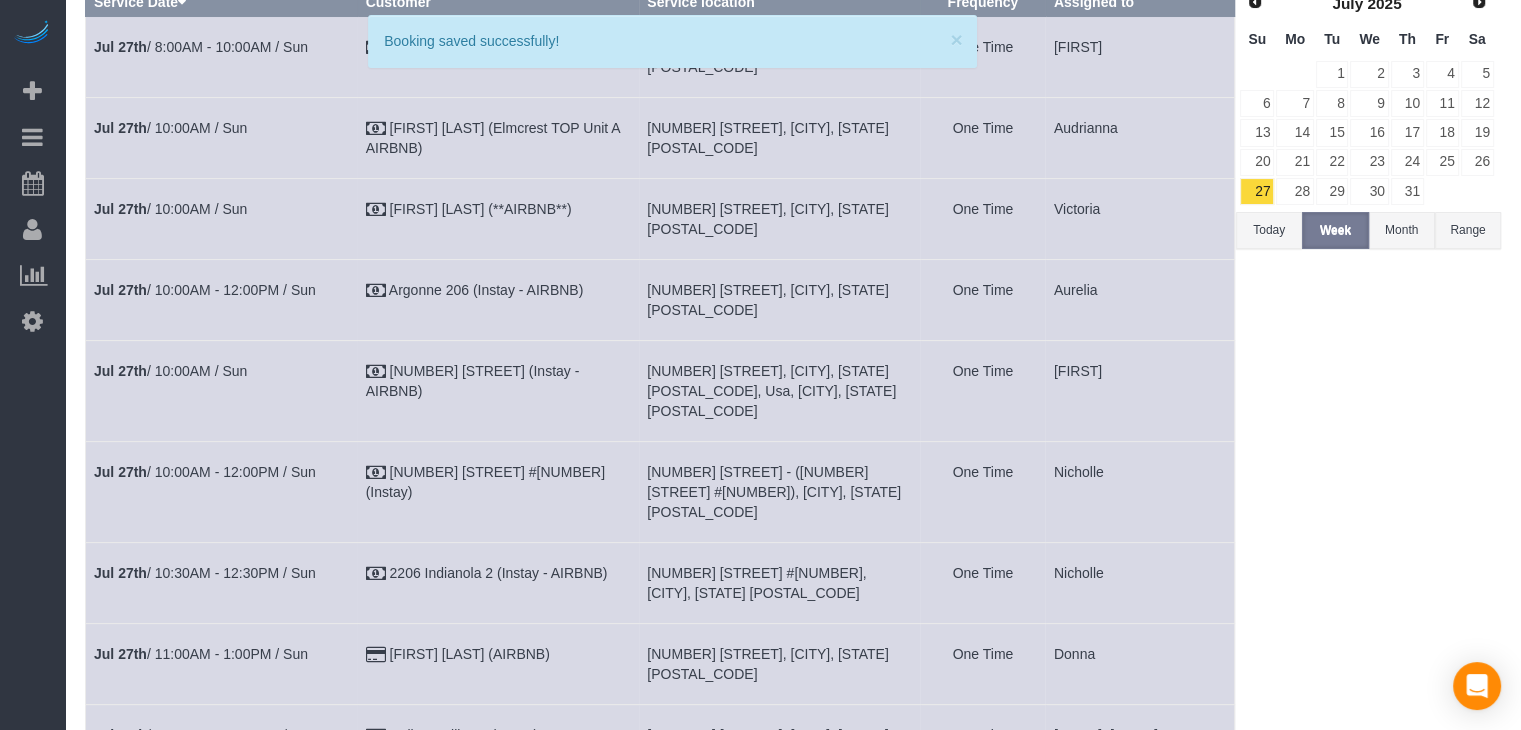scroll, scrollTop: 0, scrollLeft: 0, axis: both 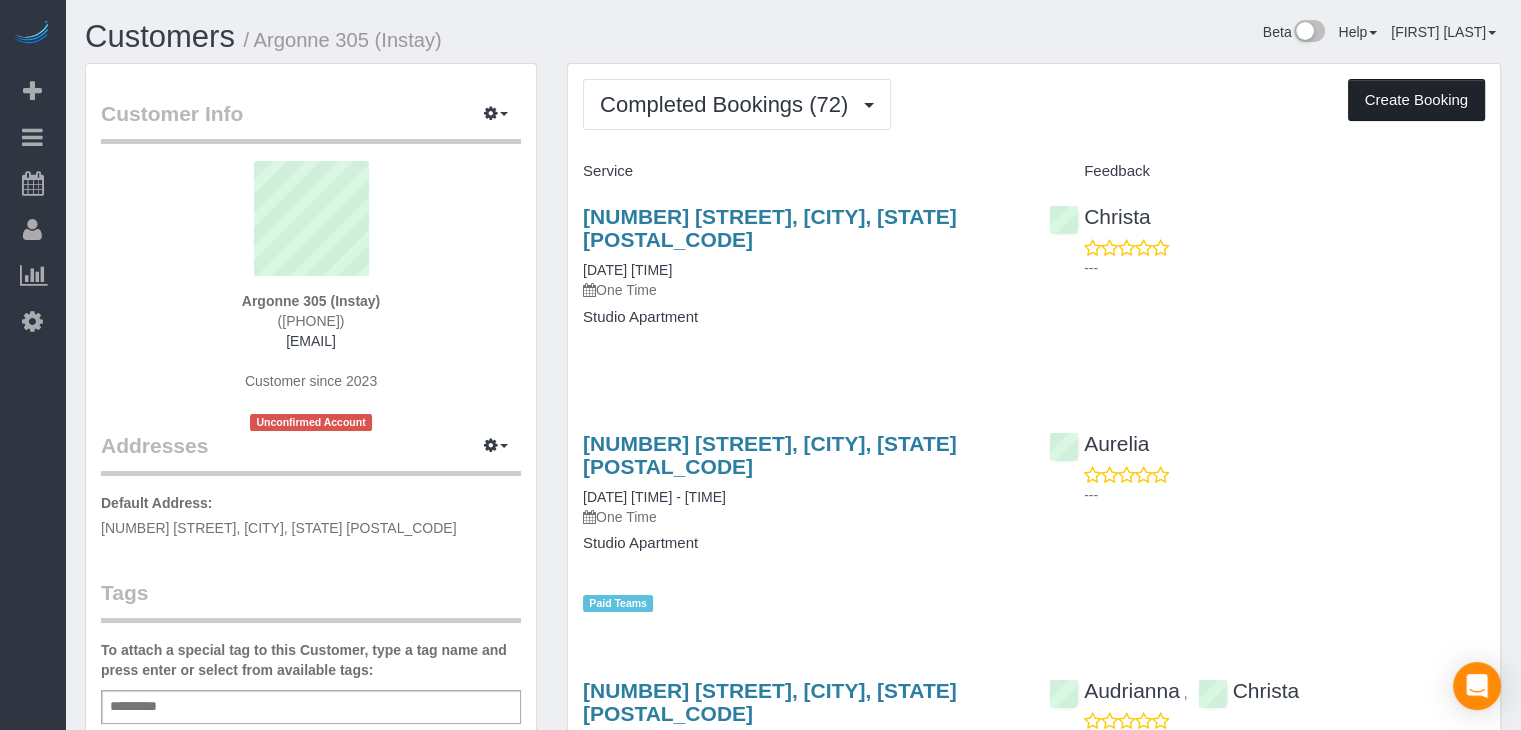 click on "Create Booking" at bounding box center (1416, 100) 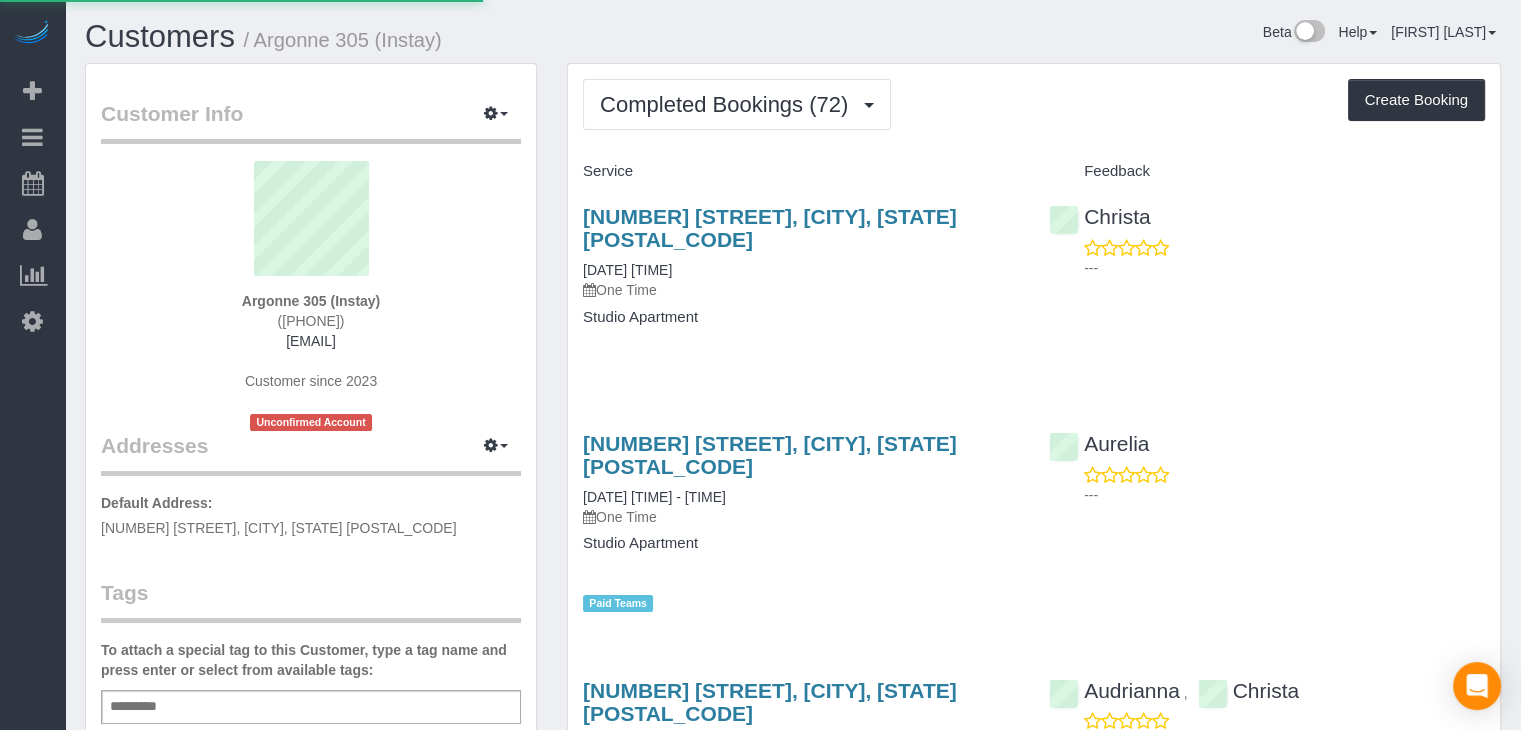 select on "IA" 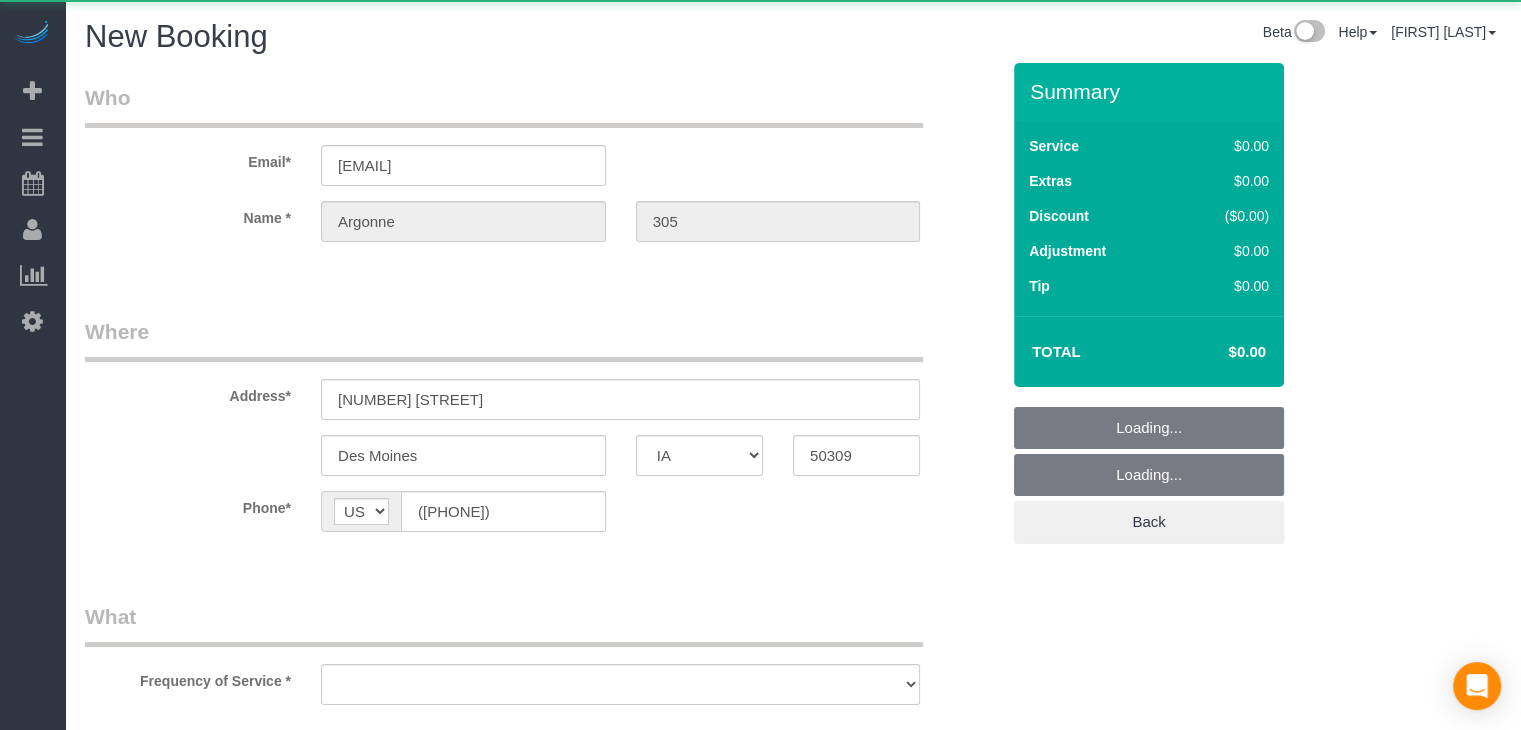 select on "string:US" 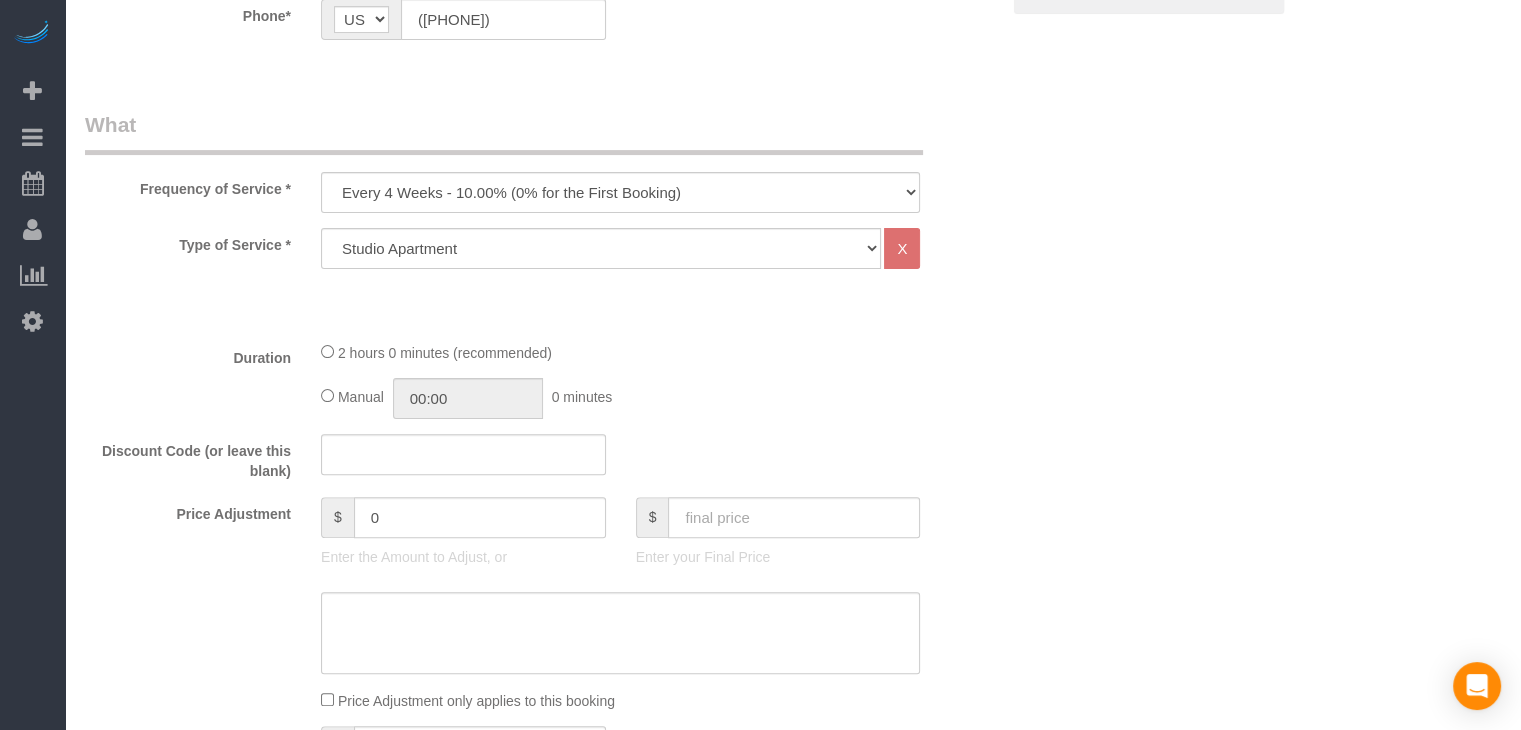scroll, scrollTop: 581, scrollLeft: 0, axis: vertical 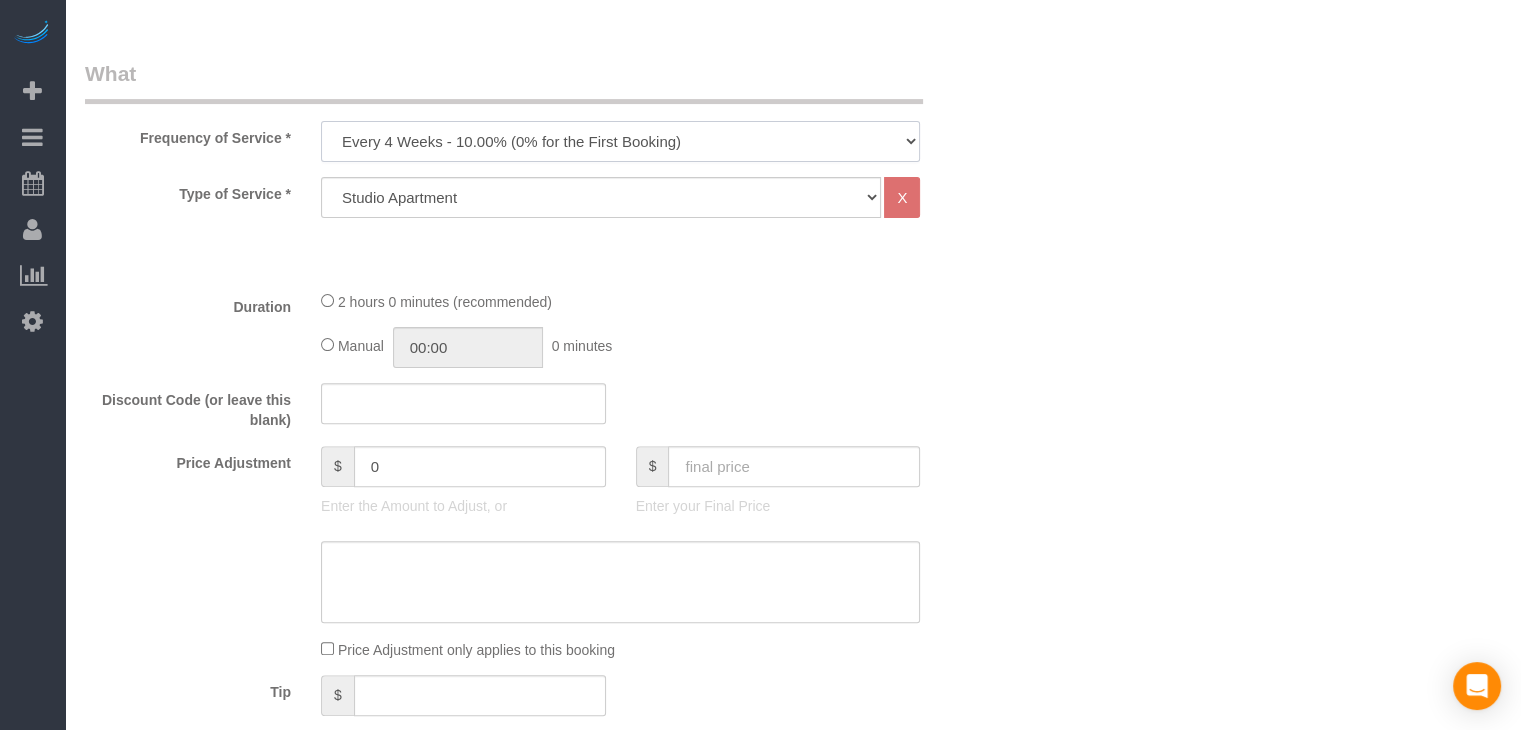 click on "Every 6 Weeks (0% for the First Booking) One Time Every 8 Weeks (0% for the First Booking) Every 4 Weeks - 10.00% (0% for the First Booking) Every 3 Weeks - 12.00% (0% for the First Booking) Every 2 Weeks - 15.00% (0% for the First Booking) Weekly - 20.00% (0% for the First Booking)" at bounding box center [620, 141] 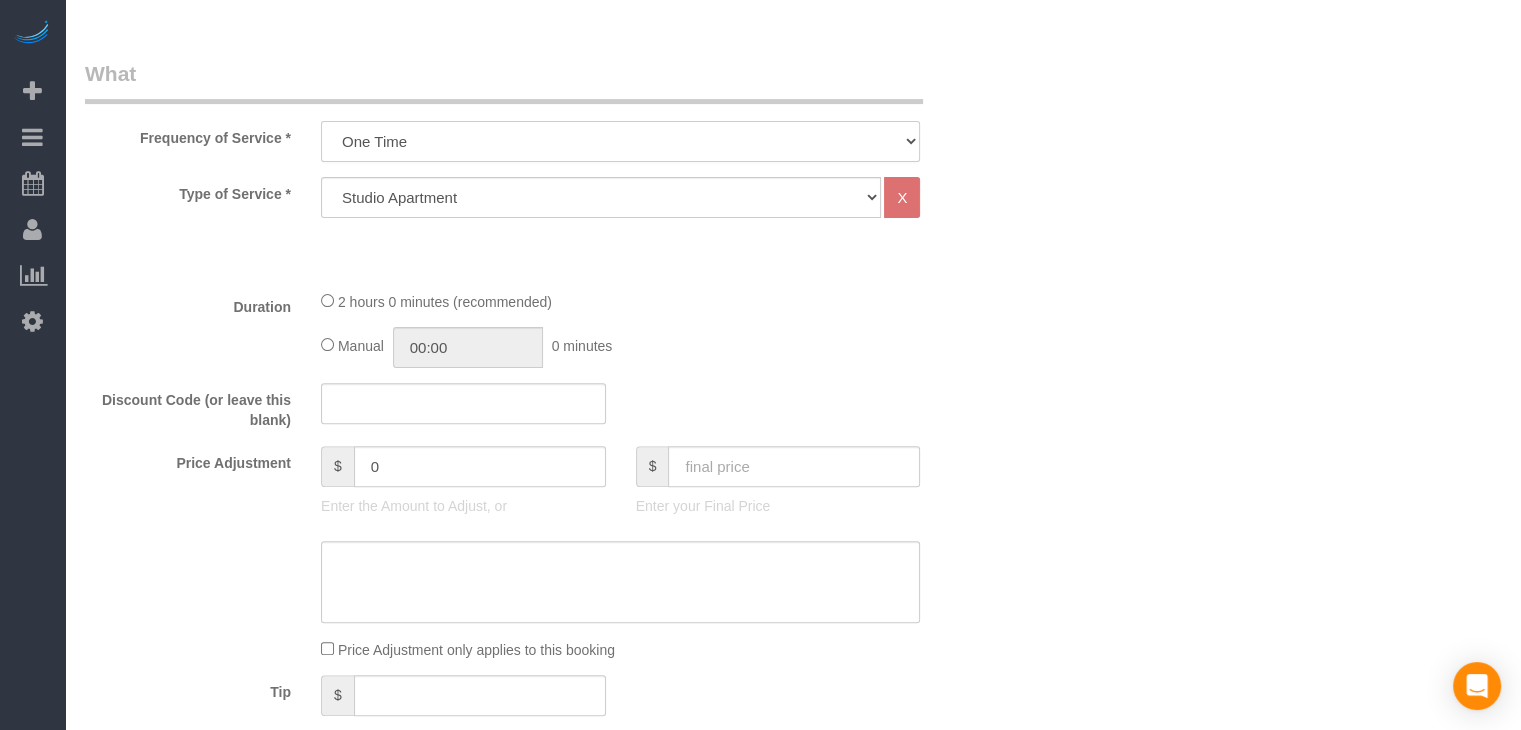 click on "Every 6 Weeks (0% for the First Booking) One Time Every 8 Weeks (0% for the First Booking) Every 4 Weeks - 10.00% (0% for the First Booking) Every 3 Weeks - 12.00% (0% for the First Booking) Every 2 Weeks - 15.00% (0% for the First Booking) Weekly - 20.00% (0% for the First Booking)" at bounding box center (620, 141) 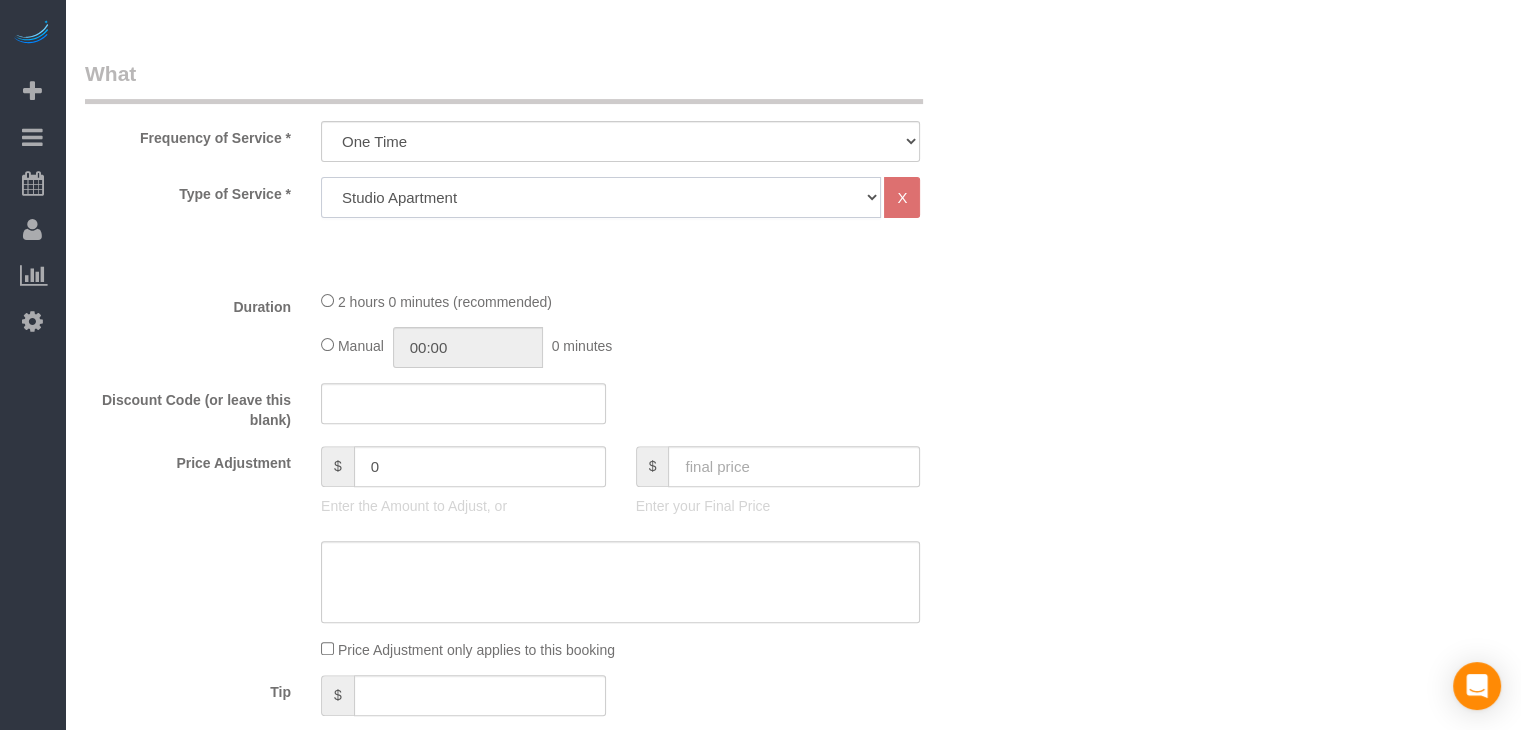 click on "Studio Apartment 1 Bedroom Home 2 Bedroom Home 3 Bedroom Home 4 Bedroom Home 5 Bedroom Home 6 Bedroom Home 7 Bedroom Home Hourly Cleaning Hazard/Emergency Cleaning General Maintenance" 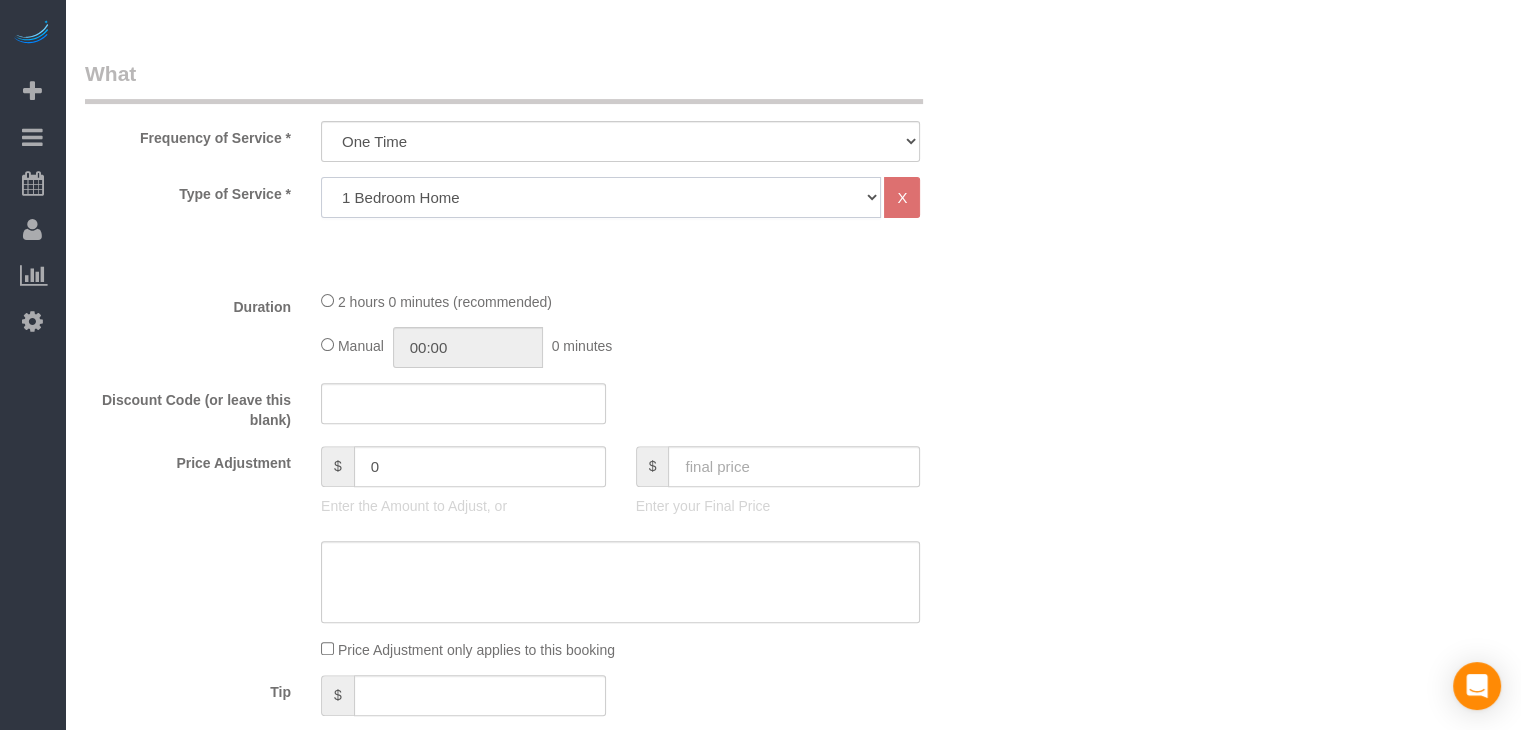 click on "Studio Apartment 1 Bedroom Home 2 Bedroom Home 3 Bedroom Home 4 Bedroom Home 5 Bedroom Home 6 Bedroom Home 7 Bedroom Home Hourly Cleaning Hazard/Emergency Cleaning General Maintenance" 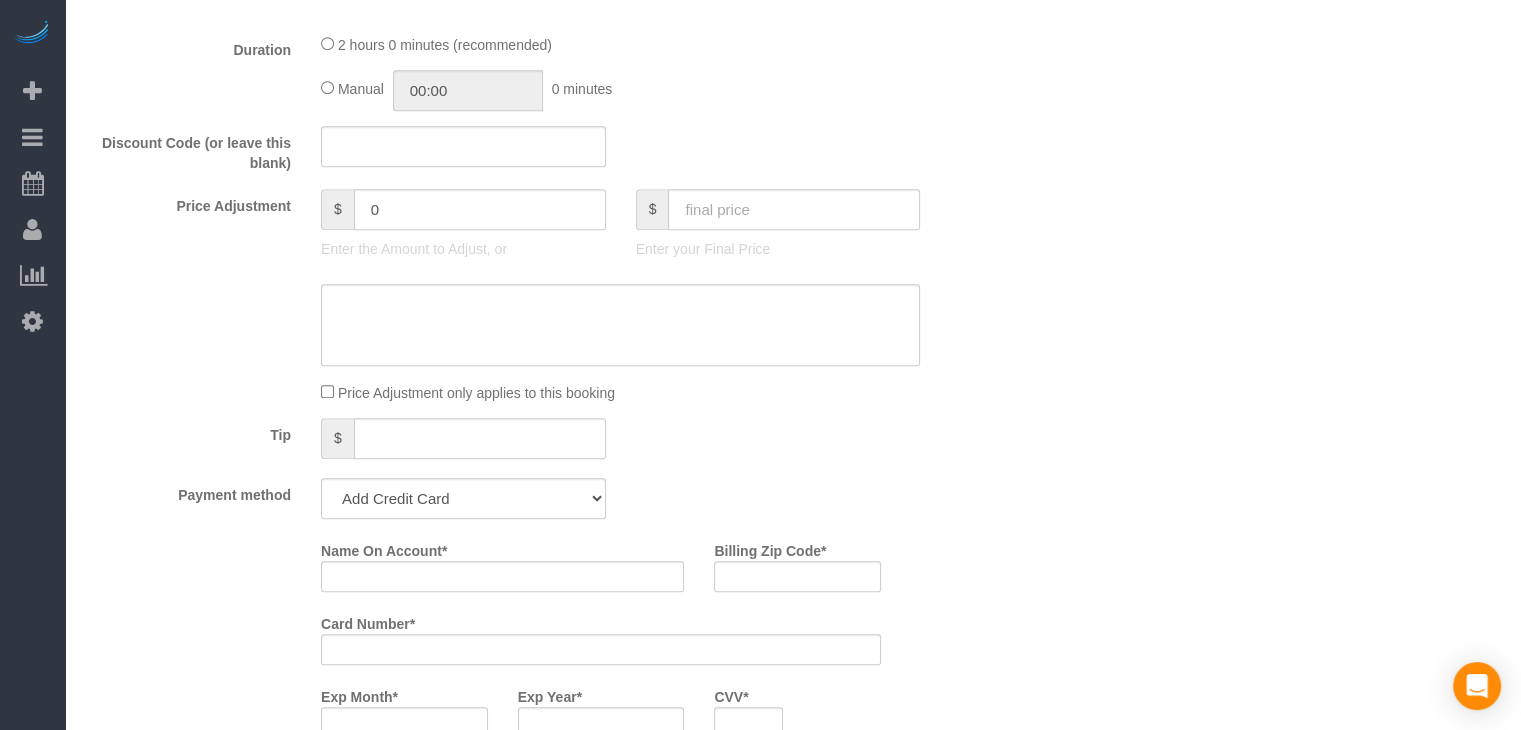 scroll, scrollTop: 1367, scrollLeft: 0, axis: vertical 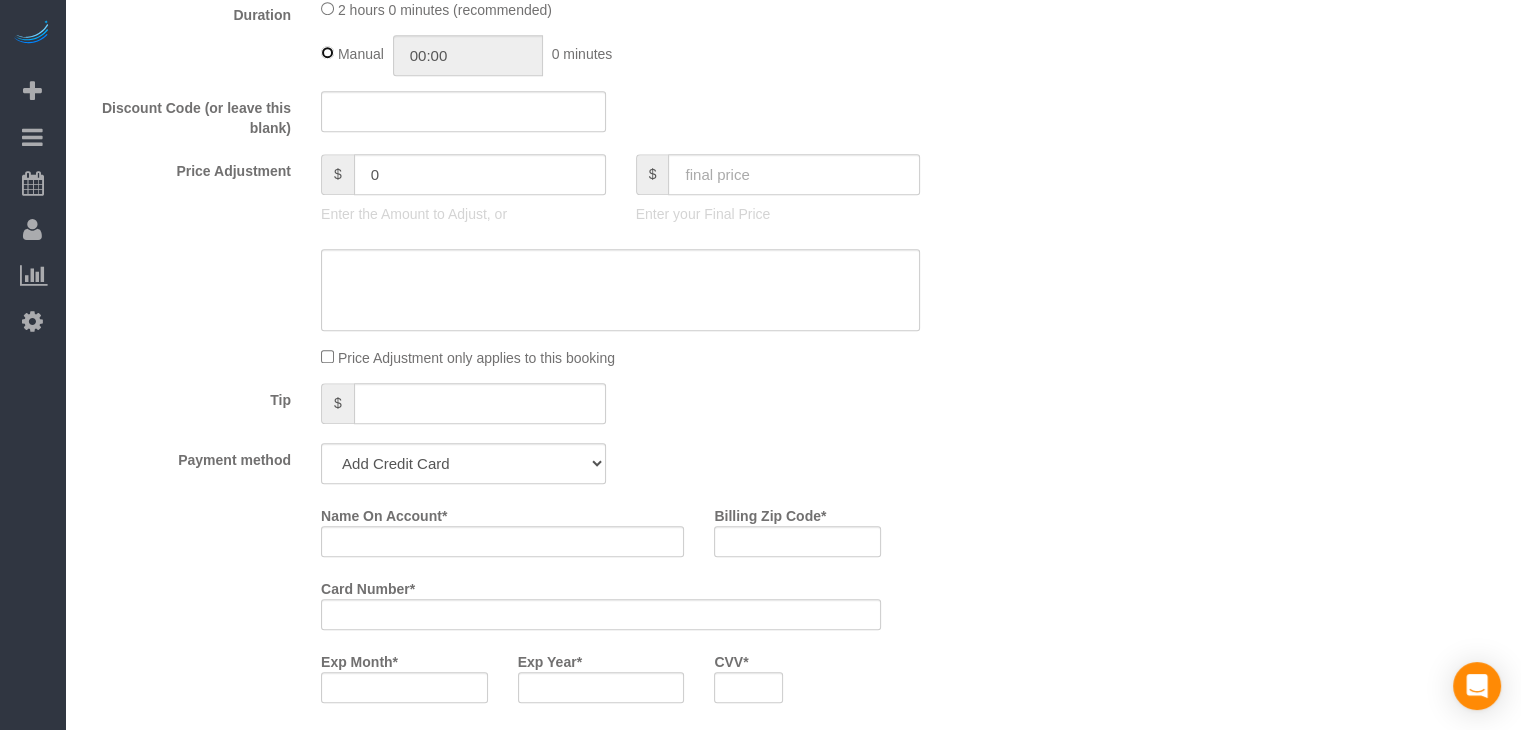 type on "02:00" 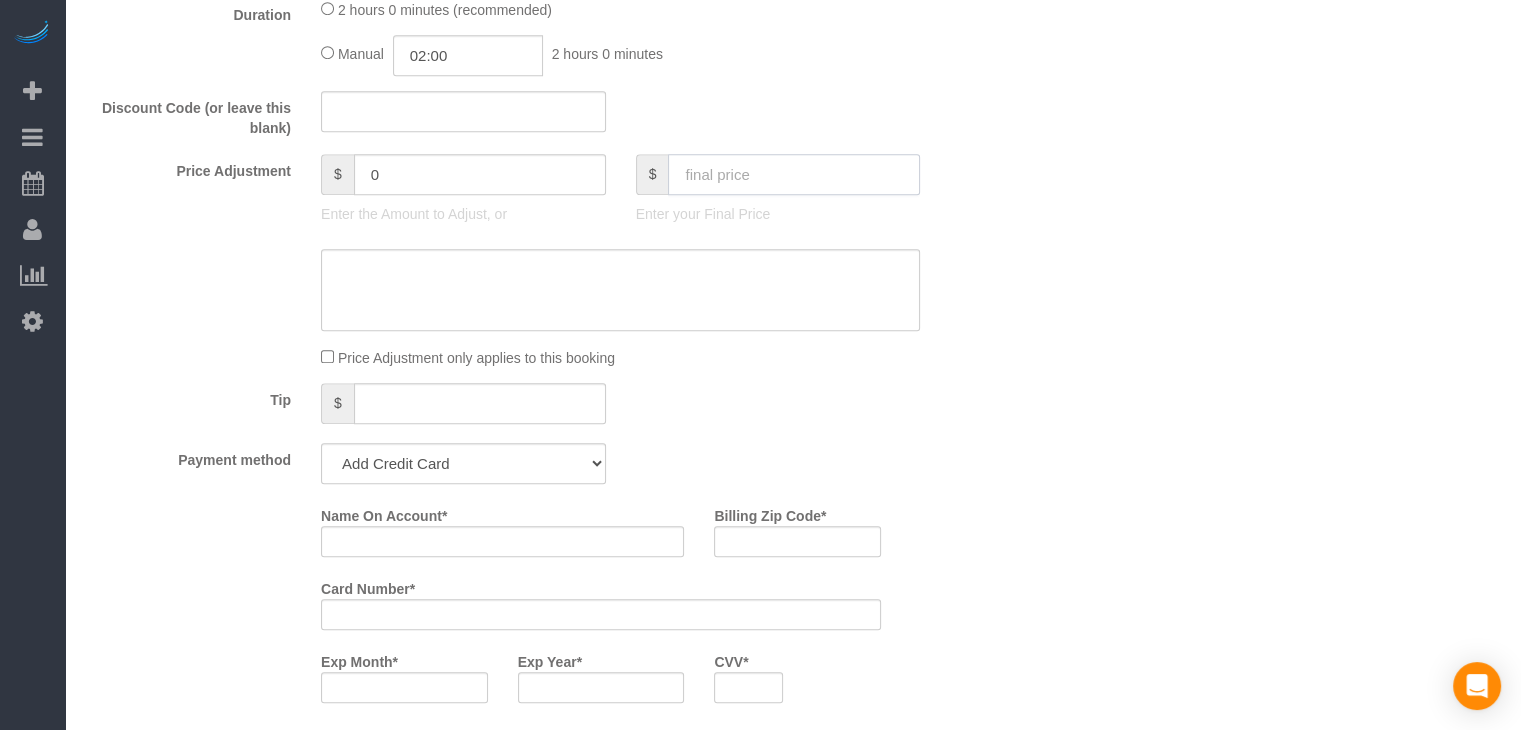click 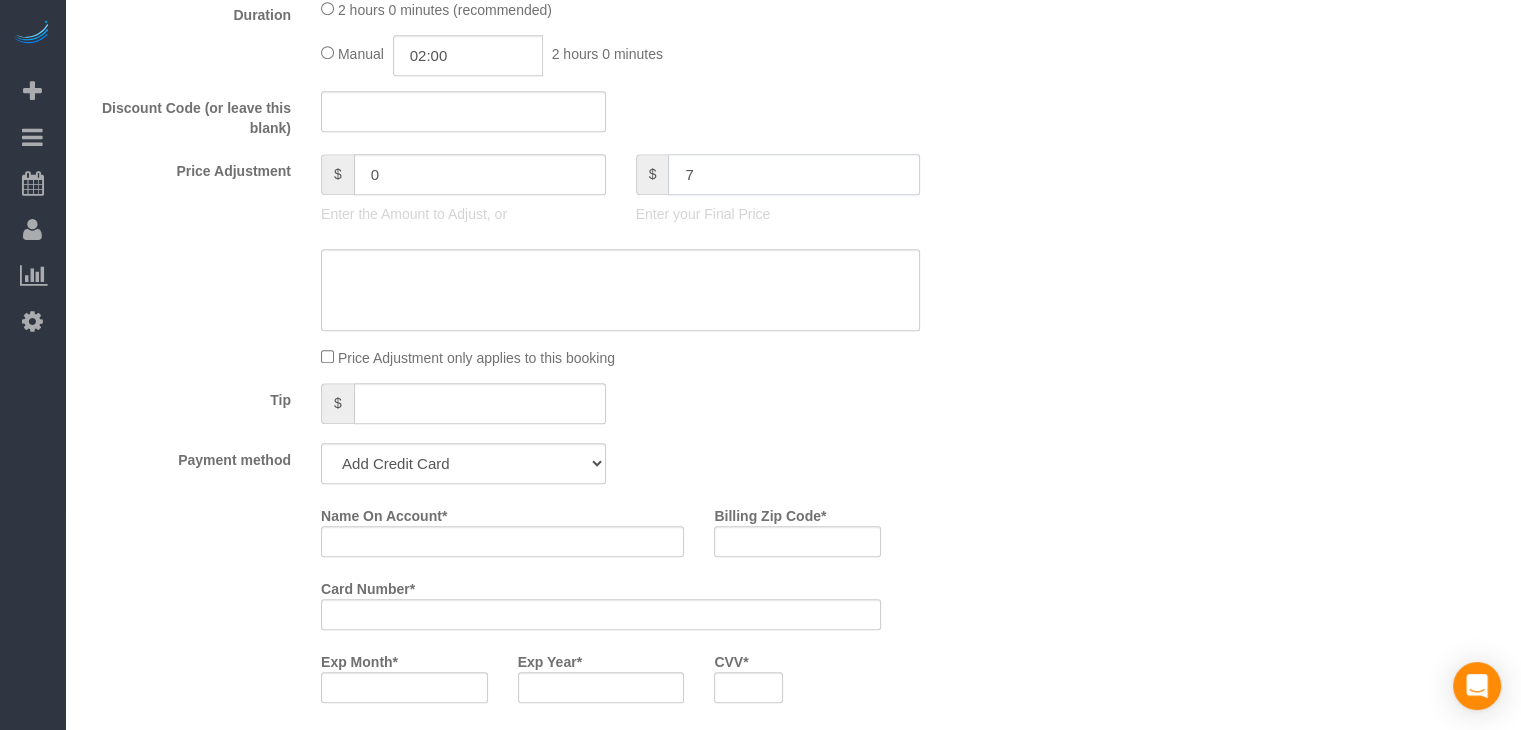 type on "70" 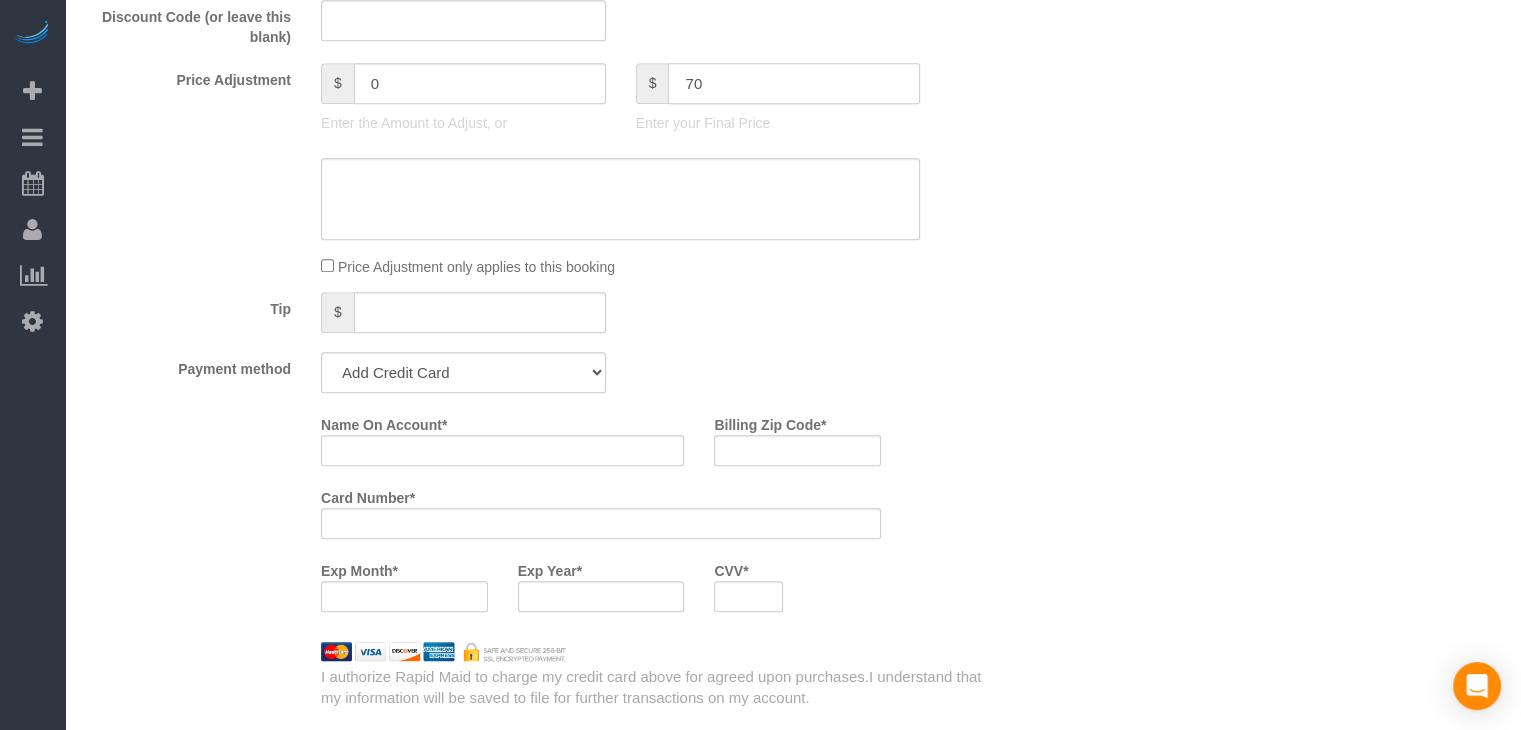 scroll, scrollTop: 1614, scrollLeft: 0, axis: vertical 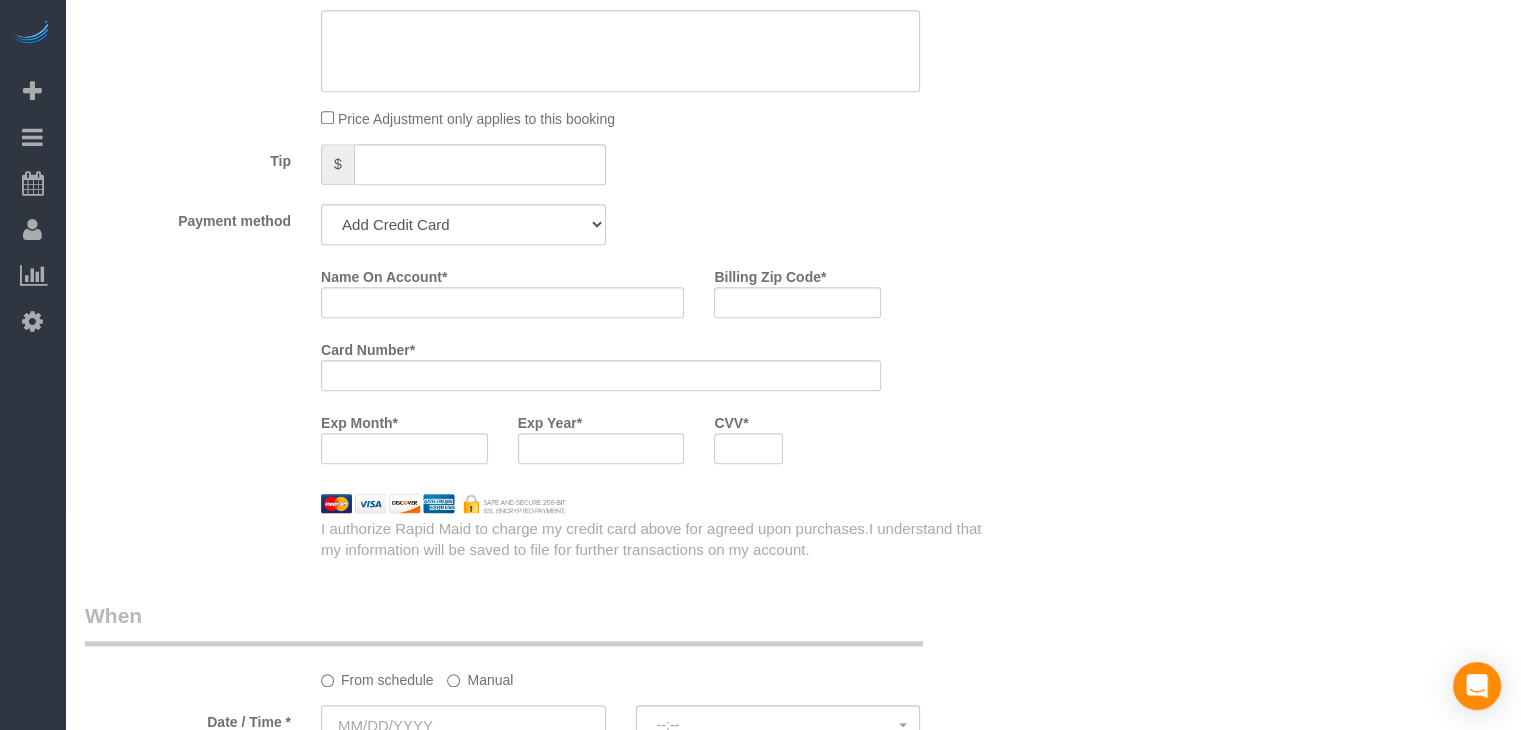 type on "-69" 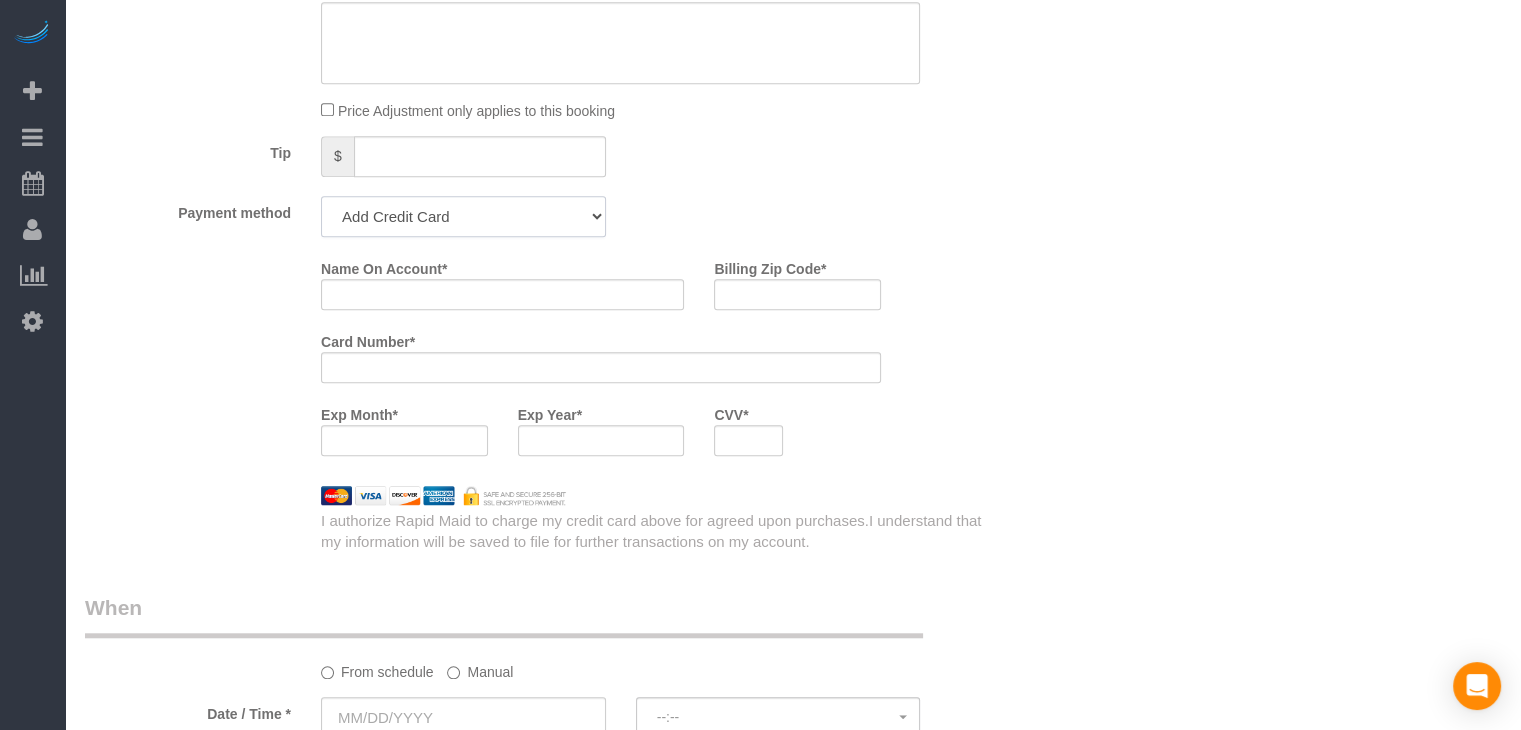 drag, startPoint x: 493, startPoint y: 219, endPoint x: 489, endPoint y: 240, distance: 21.377558 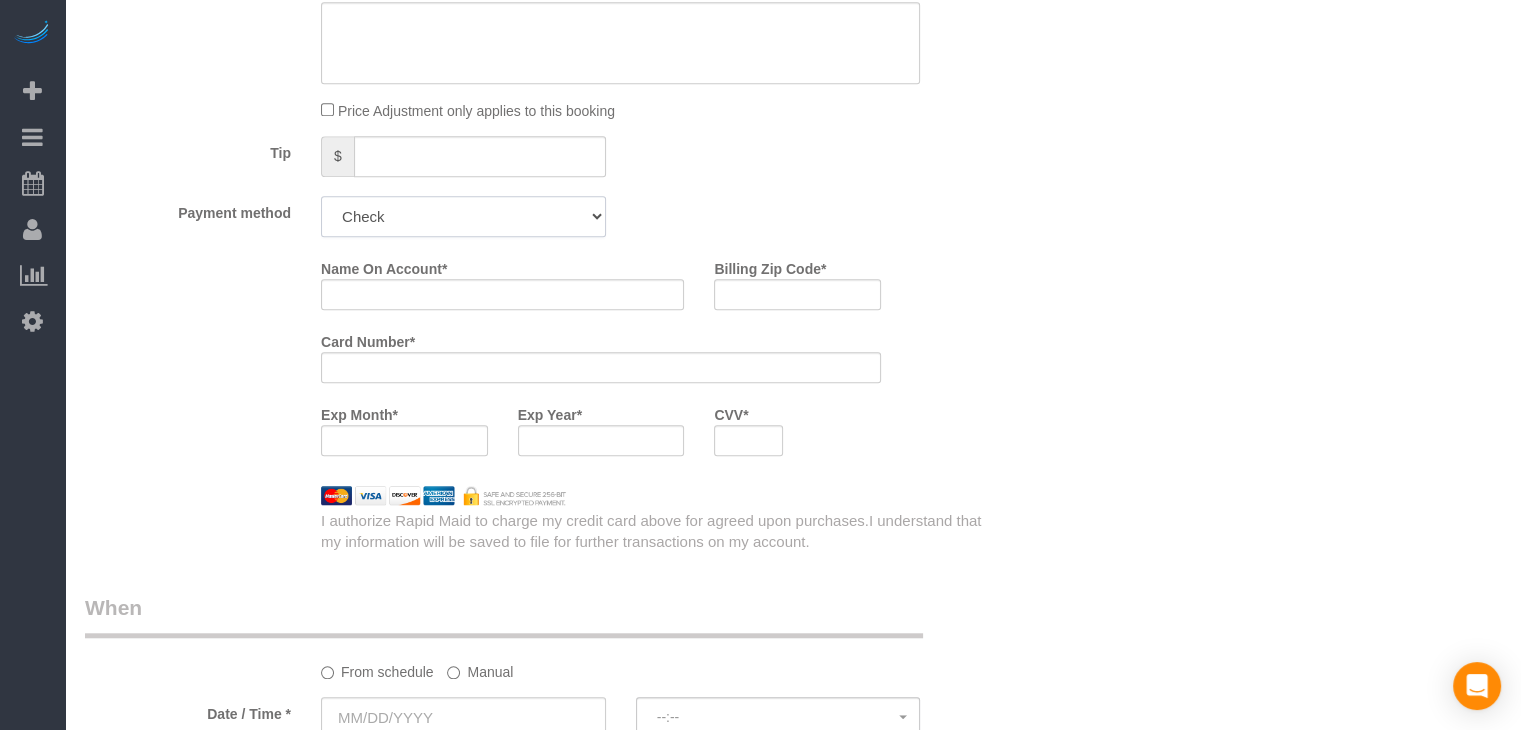 click on "Add Credit Card Cash Check Paypal" 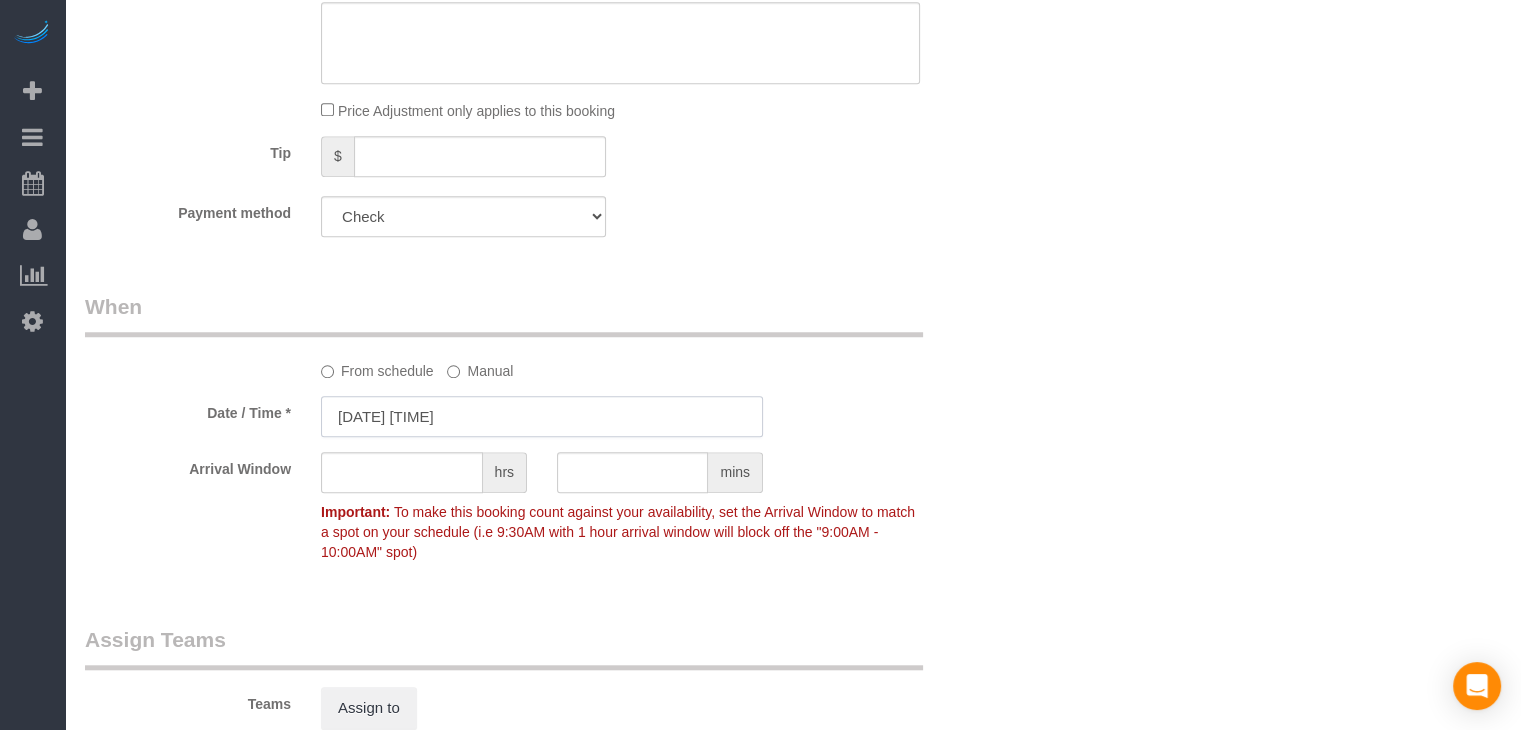 click on "[DATE] [TIME]" at bounding box center (542, 416) 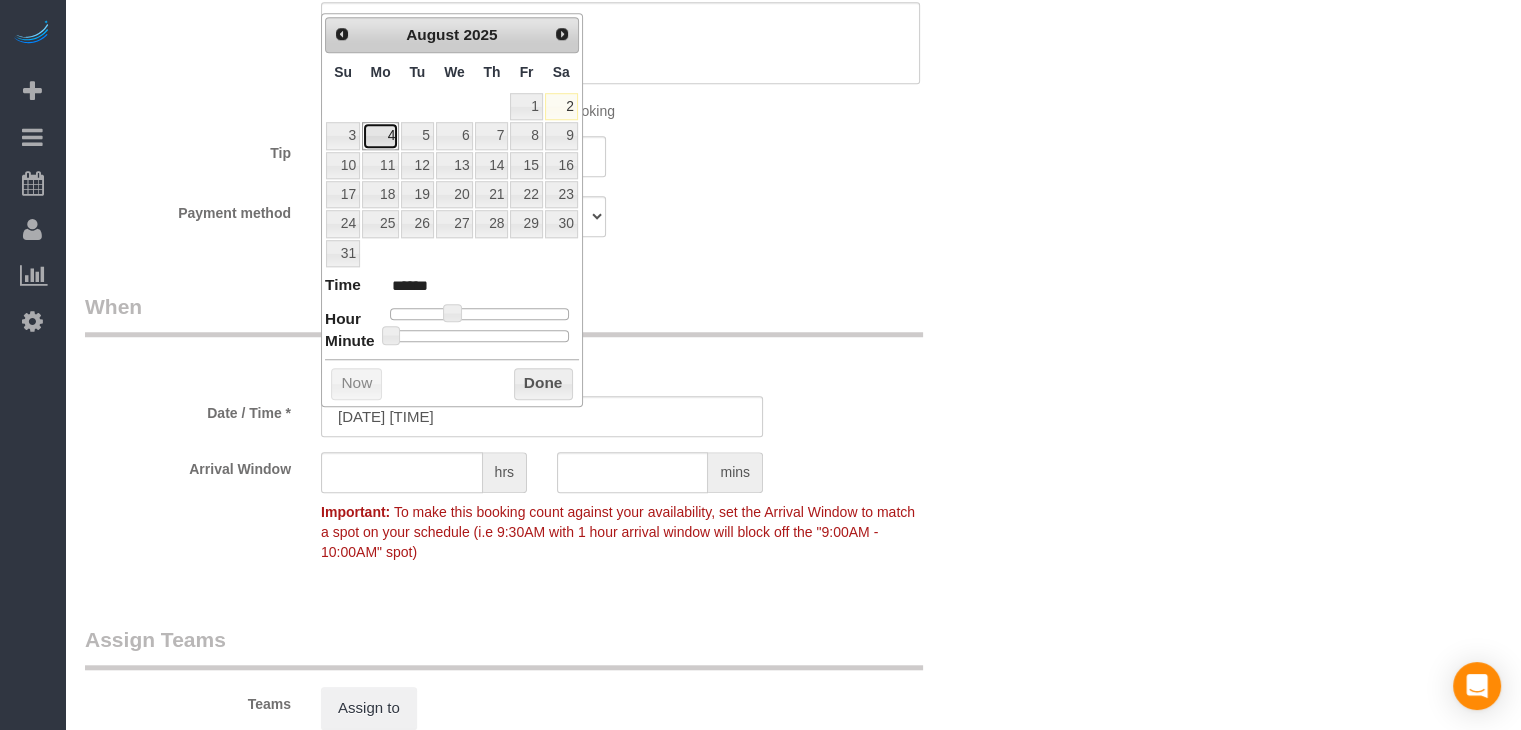 click on "4" at bounding box center [380, 135] 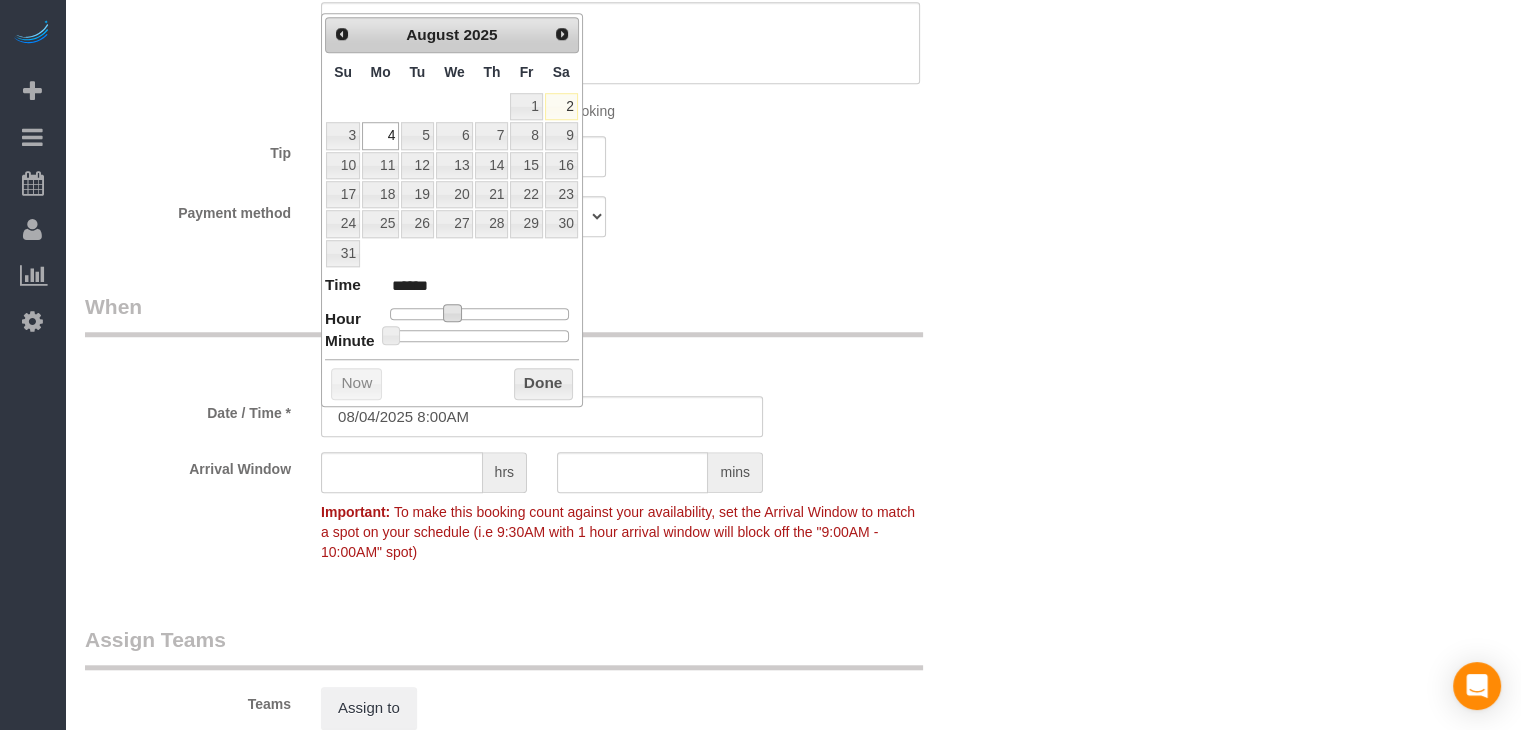 type on "08/04/2025 9:00AM" 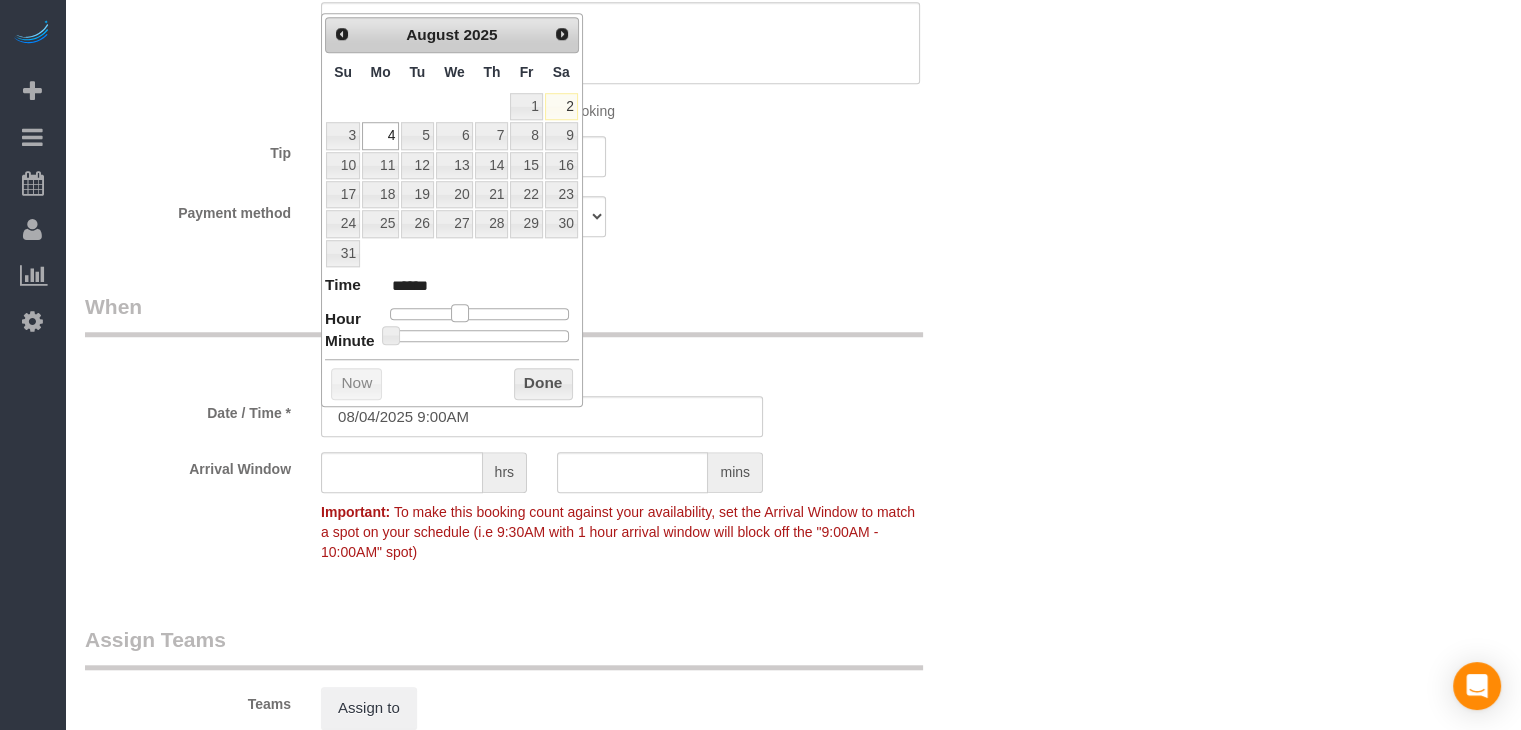 type on "08/04/2025 10:00AM" 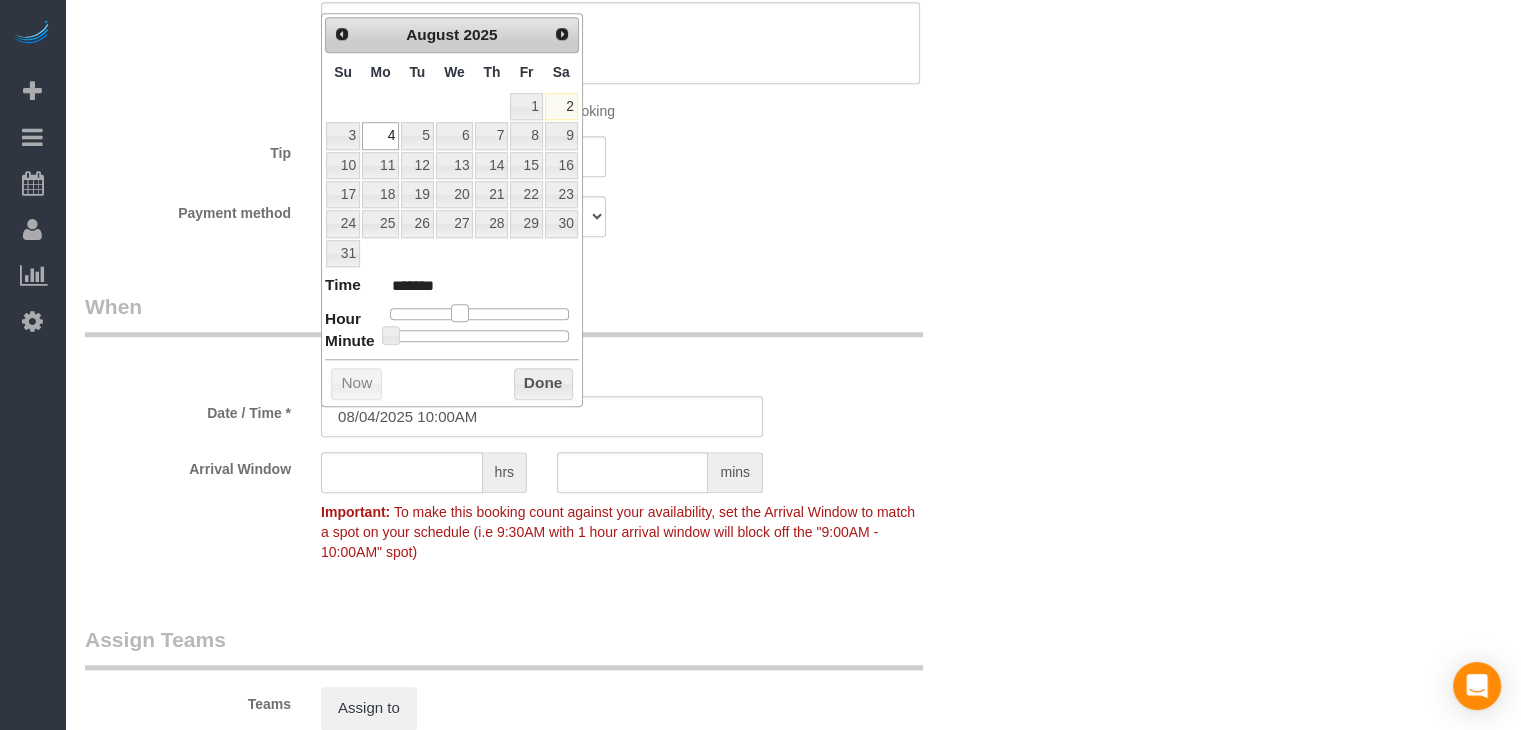 type on "08/04/2025 11:00AM" 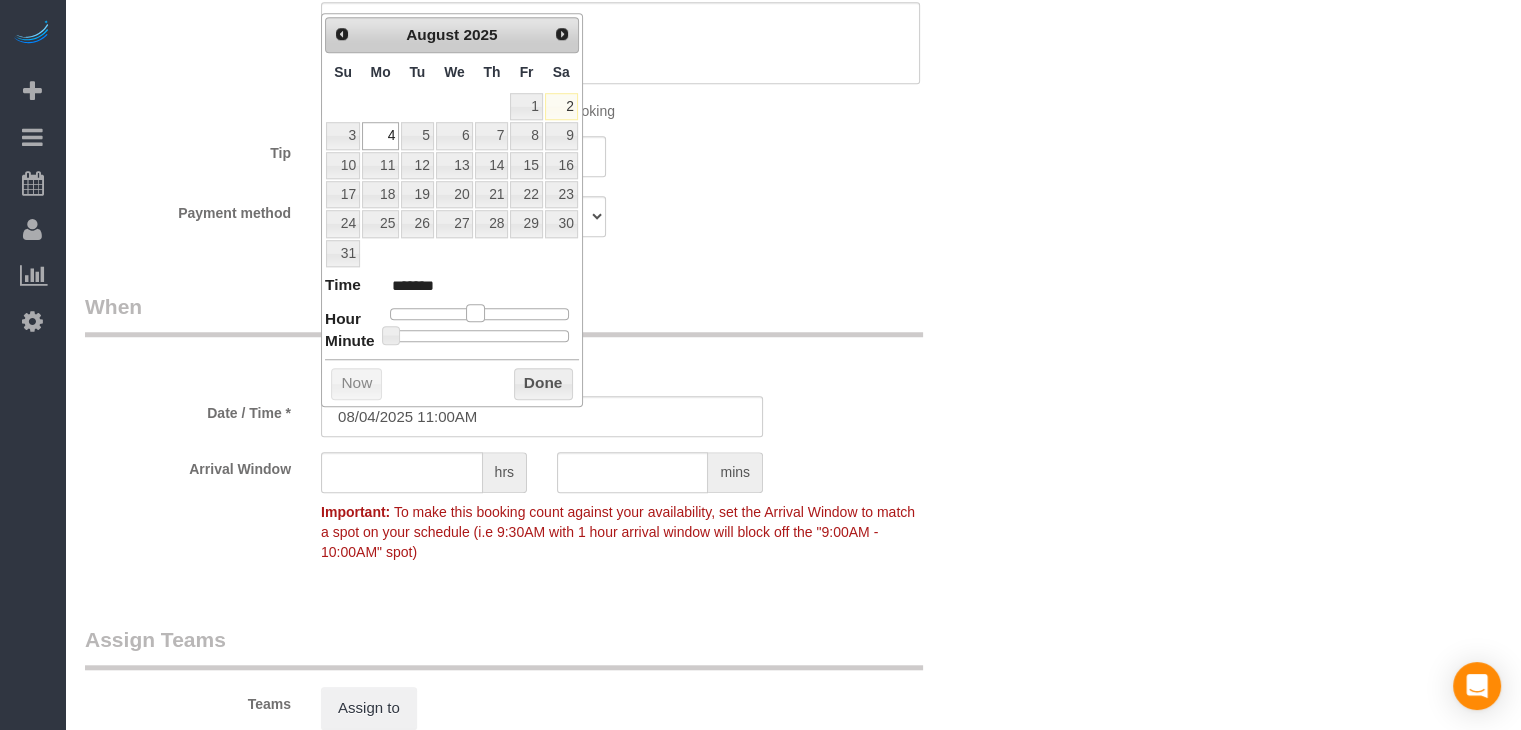 drag, startPoint x: 448, startPoint y: 303, endPoint x: 468, endPoint y: 309, distance: 20.880613 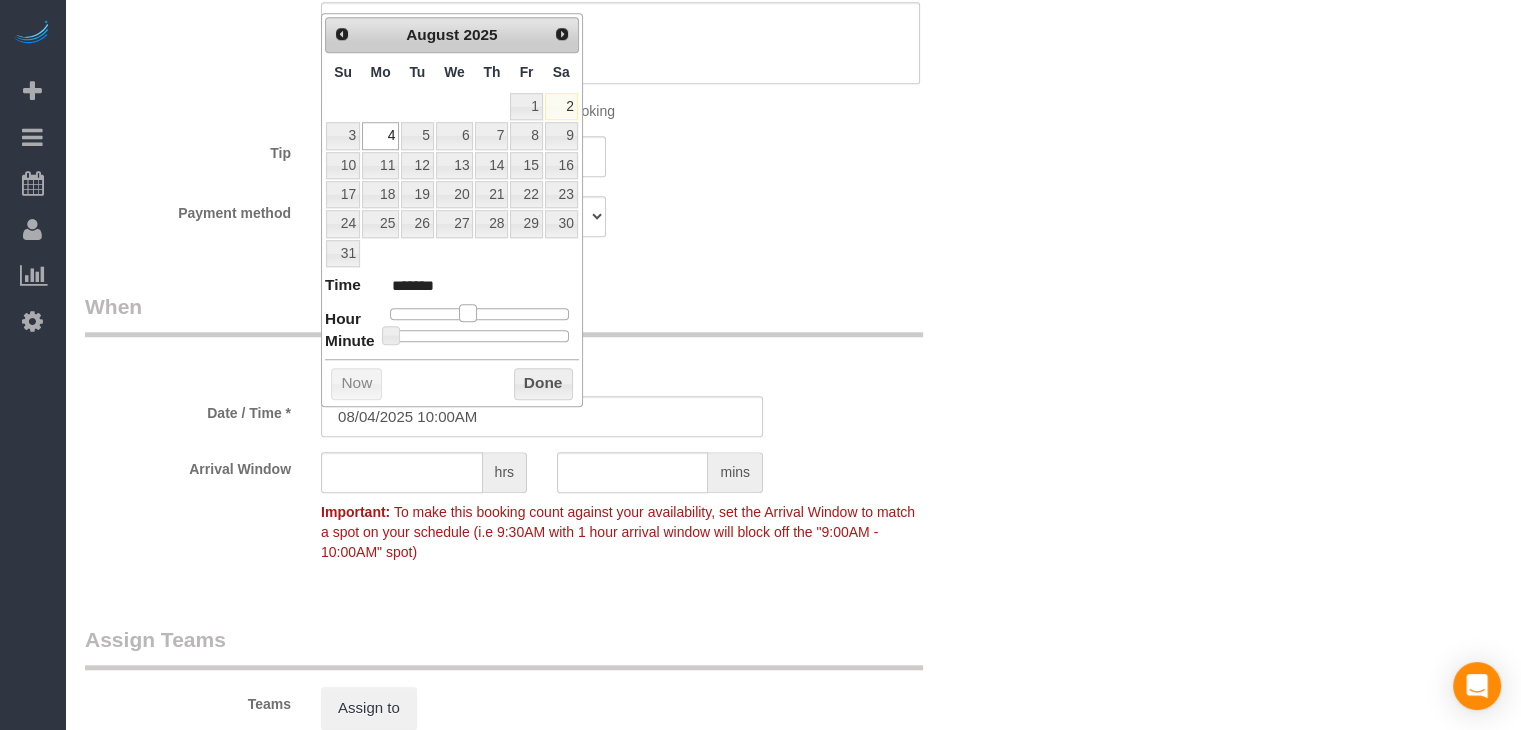 click at bounding box center [468, 313] 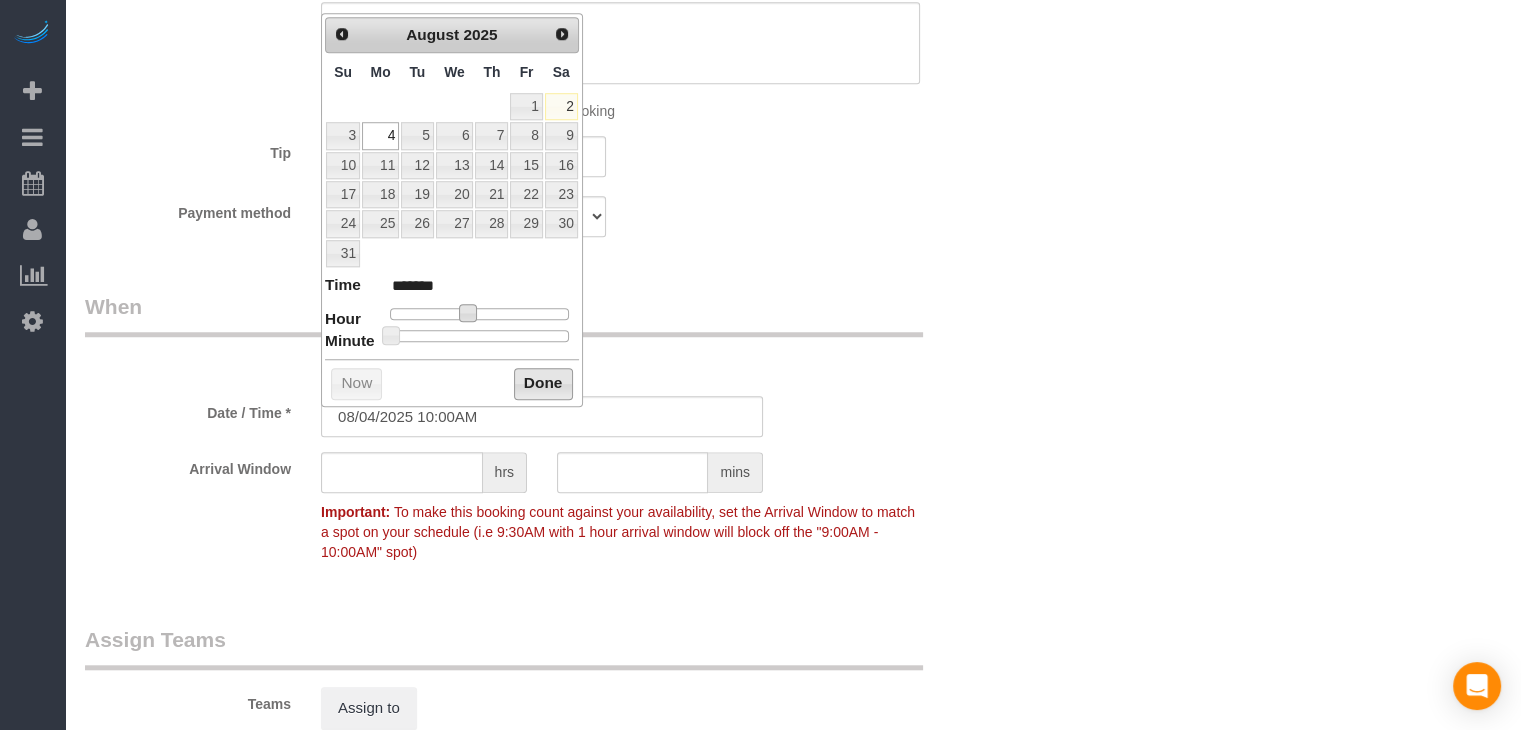 click on "Done" at bounding box center (543, 384) 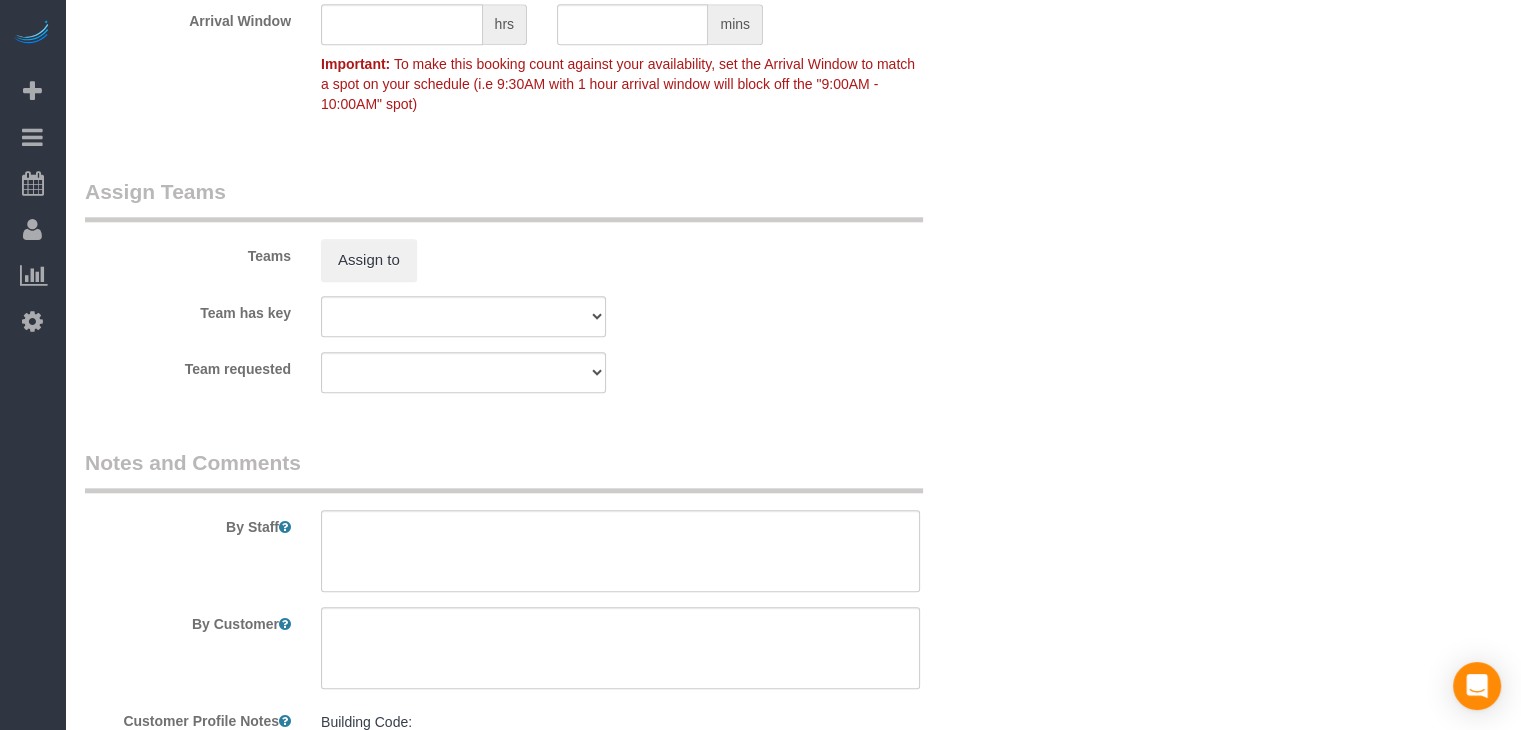 scroll, scrollTop: 2247, scrollLeft: 0, axis: vertical 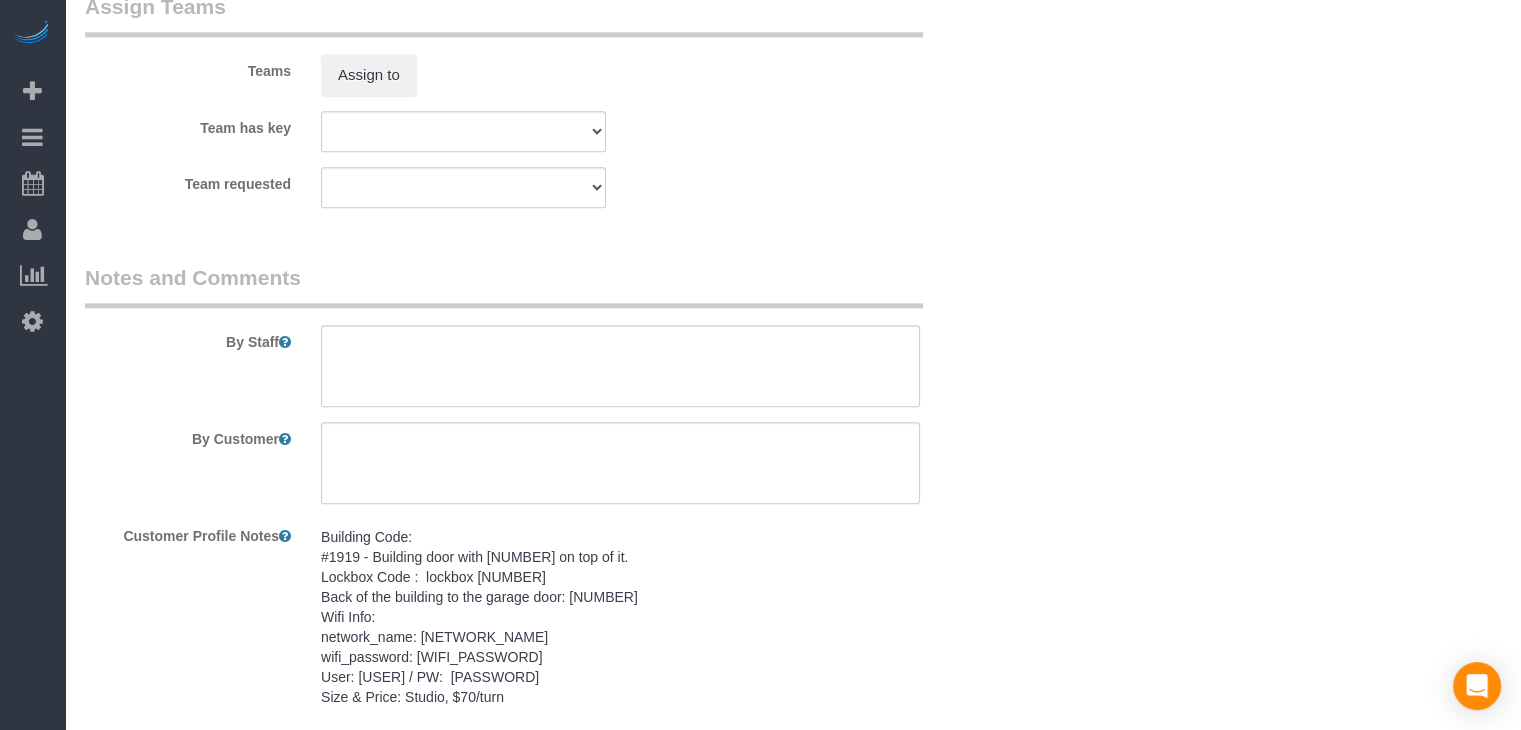 click on "Building Code:
#1919 - Building door with 1729 on top of it.
Lockbox Code :  lockbox 9205
Back of the building to the garage door: 2675
Wifi Info:
network_name: A305Pw-5g
wifi_password: hosparchway1
User: TP-Link-7415 / PW:  74789788
Size & Price: Studio, $70/turn
Hosts 2: Minimum of 2 Bath Towels, 2 Hand Towels, and 2 Washcloths." at bounding box center [620, 637] 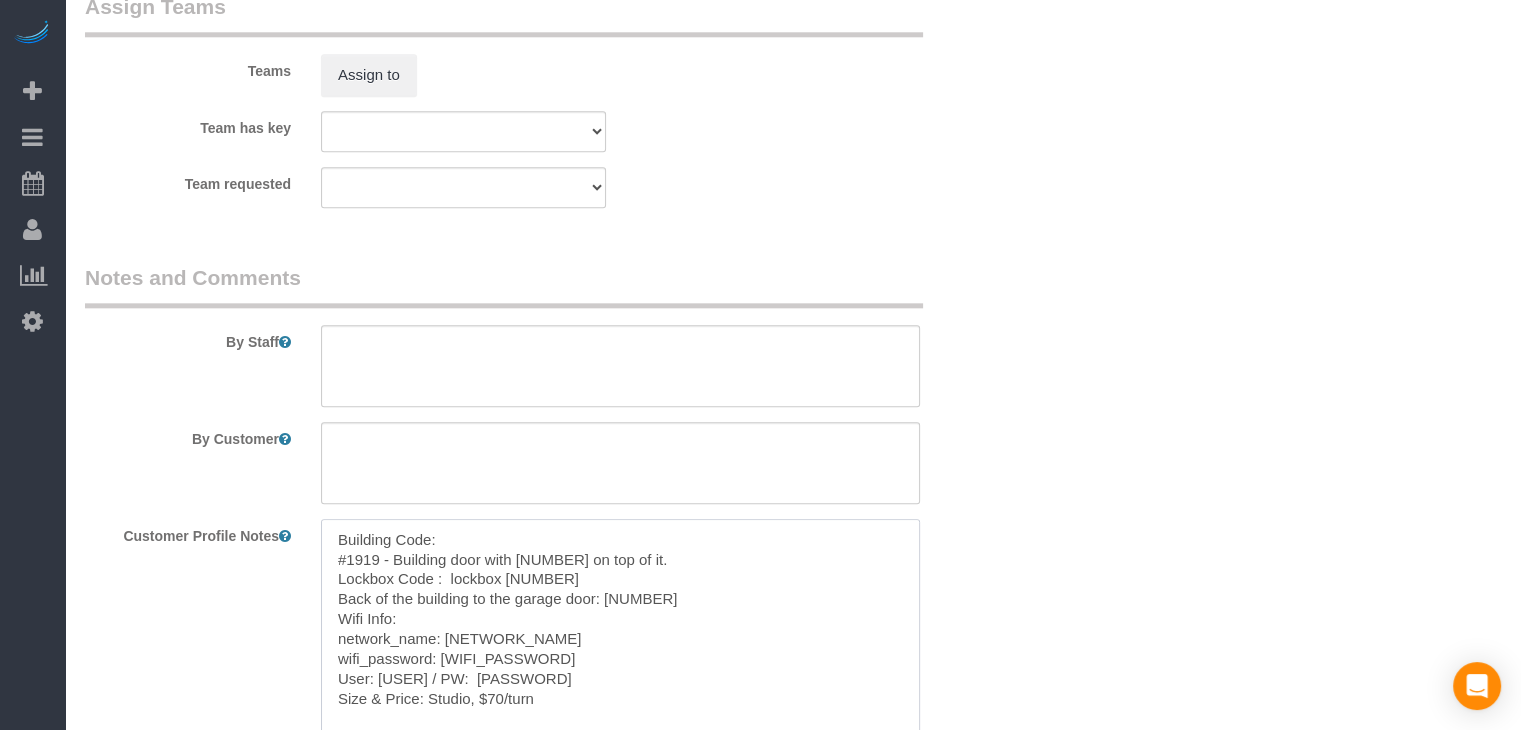 click on "Building Code:
#1919 - Building door with 1729 on top of it.
Lockbox Code :  lockbox 9205
Back of the building to the garage door: 2675
Wifi Info:
network_name: A305Pw-5g
wifi_password: hosparchway1
User: TP-Link-7415 / PW:  74789788
Size & Price: Studio, $70/turn
Hosts 2: Minimum of 2 Bath Towels, 2 Hand Towels, and 2 Washcloths." at bounding box center [620, 629] 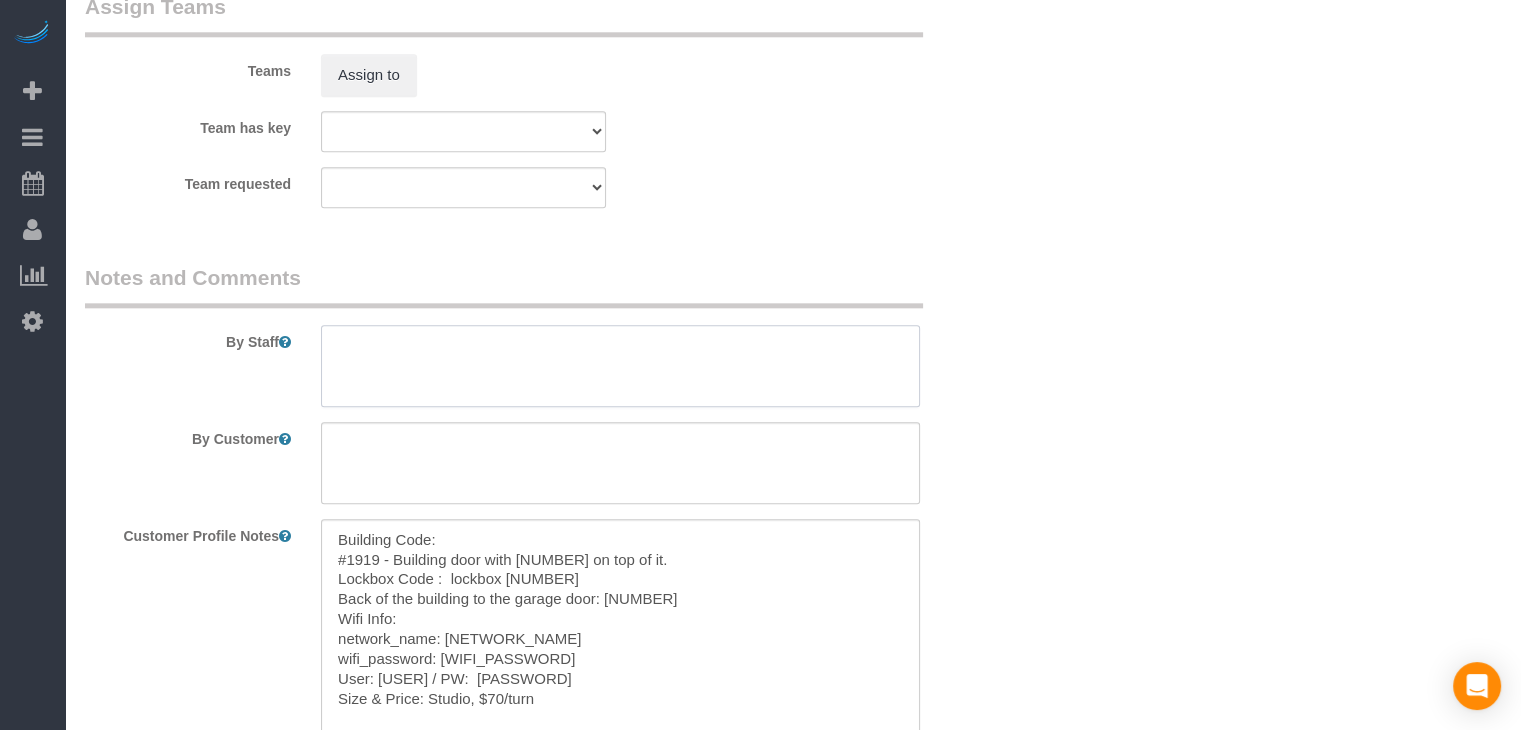 click at bounding box center [620, 366] 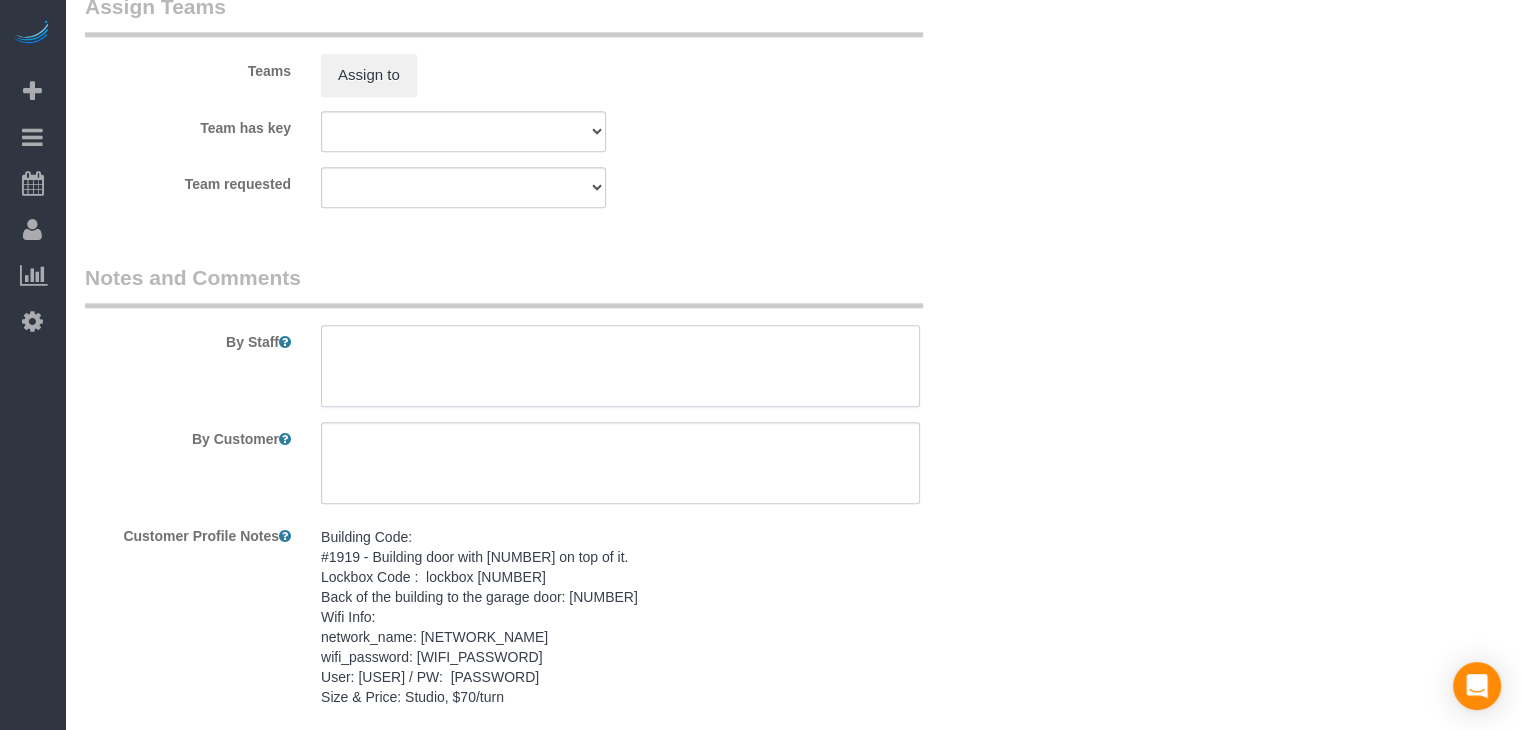 paste on "Building Code:
#1919 - Building door with 1729 on top of it.
Lockbox Code :  lockbox 9205
Back of the building to the garage door: 2675
Wifi Info:
network_name: A305Pw-5g
wifi_password: hosparchway1
User: TP-Link-7415 / PW:  74789788
Size & Price: Studio, $70/turn
Hosts 2: Minimum of 2 Bath Towels, 2 Hand Towels, and 2 Washcloths." 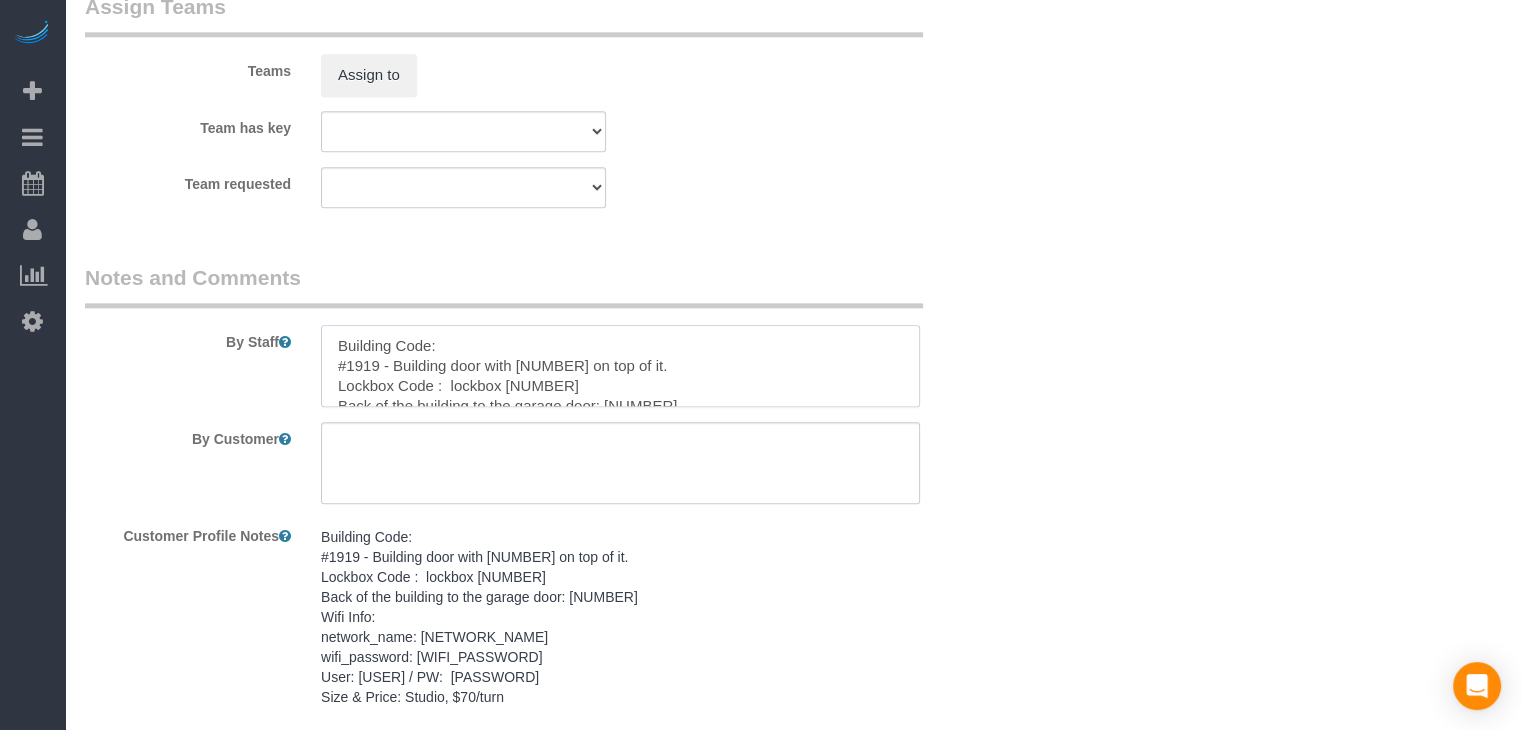 scroll, scrollTop: 148, scrollLeft: 0, axis: vertical 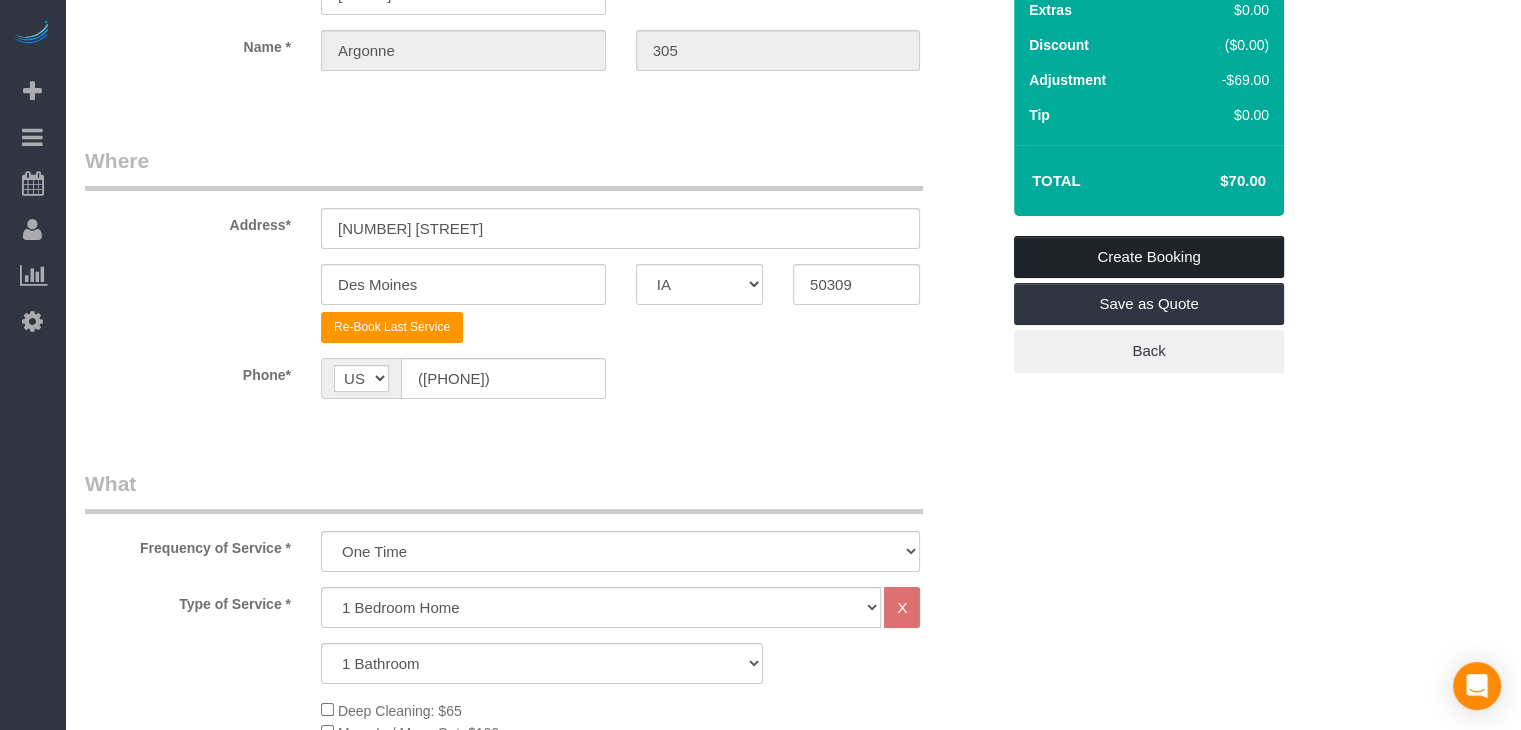 type on "Building Code:
#1919 - Building door with 1729 on top of it.
Lockbox Code :  lockbox 9205
Back of the building to the garage door: 2675
Wifi Info:
network_name: A305Pw-5g
wifi_password: hosparchway1
User: TP-Link-7415 / PW:  74789788
Size & Price: Studio, $70/turn
Hosts 2: Minimum of 2 Bath Towels, 2 Hand Towels, and 2 Washcloths." 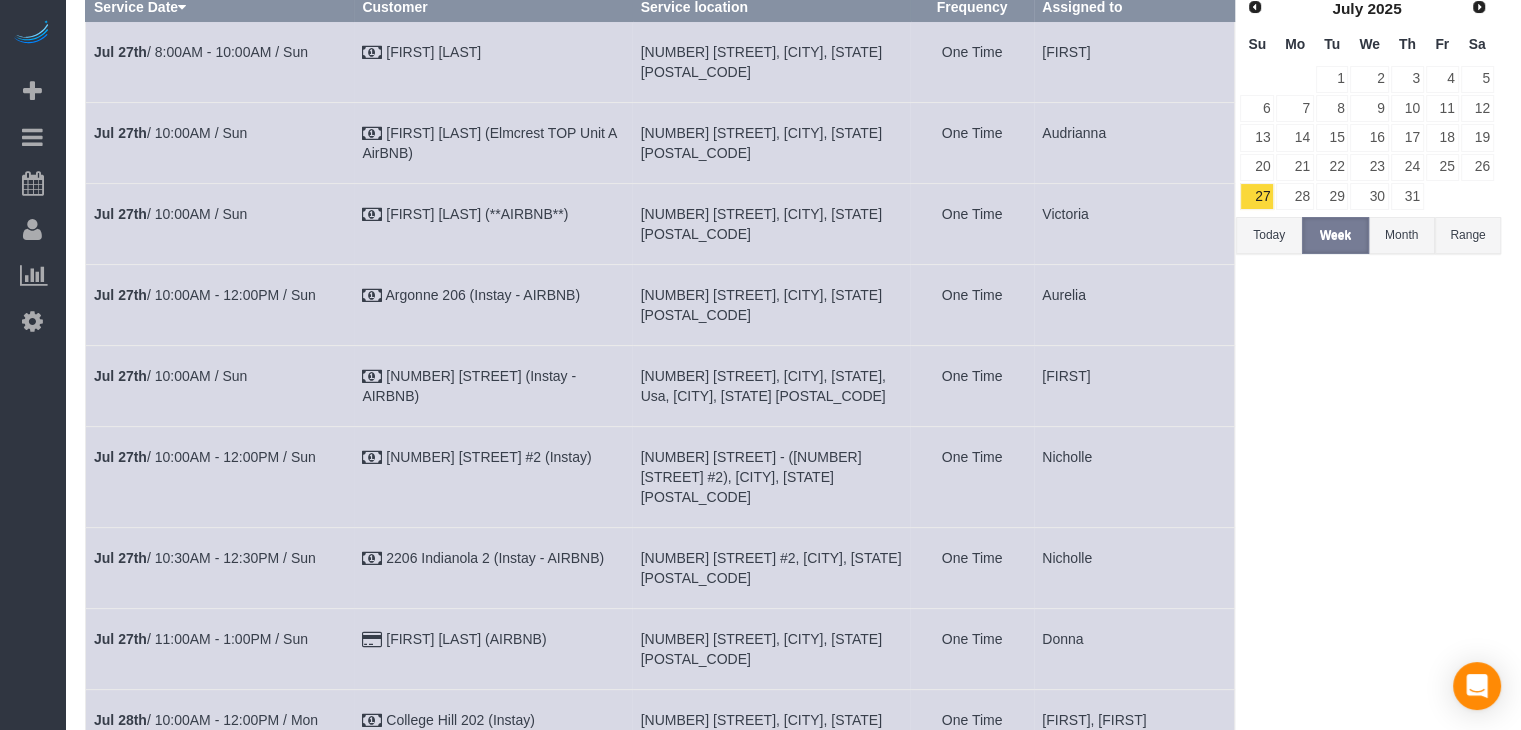 scroll, scrollTop: 0, scrollLeft: 0, axis: both 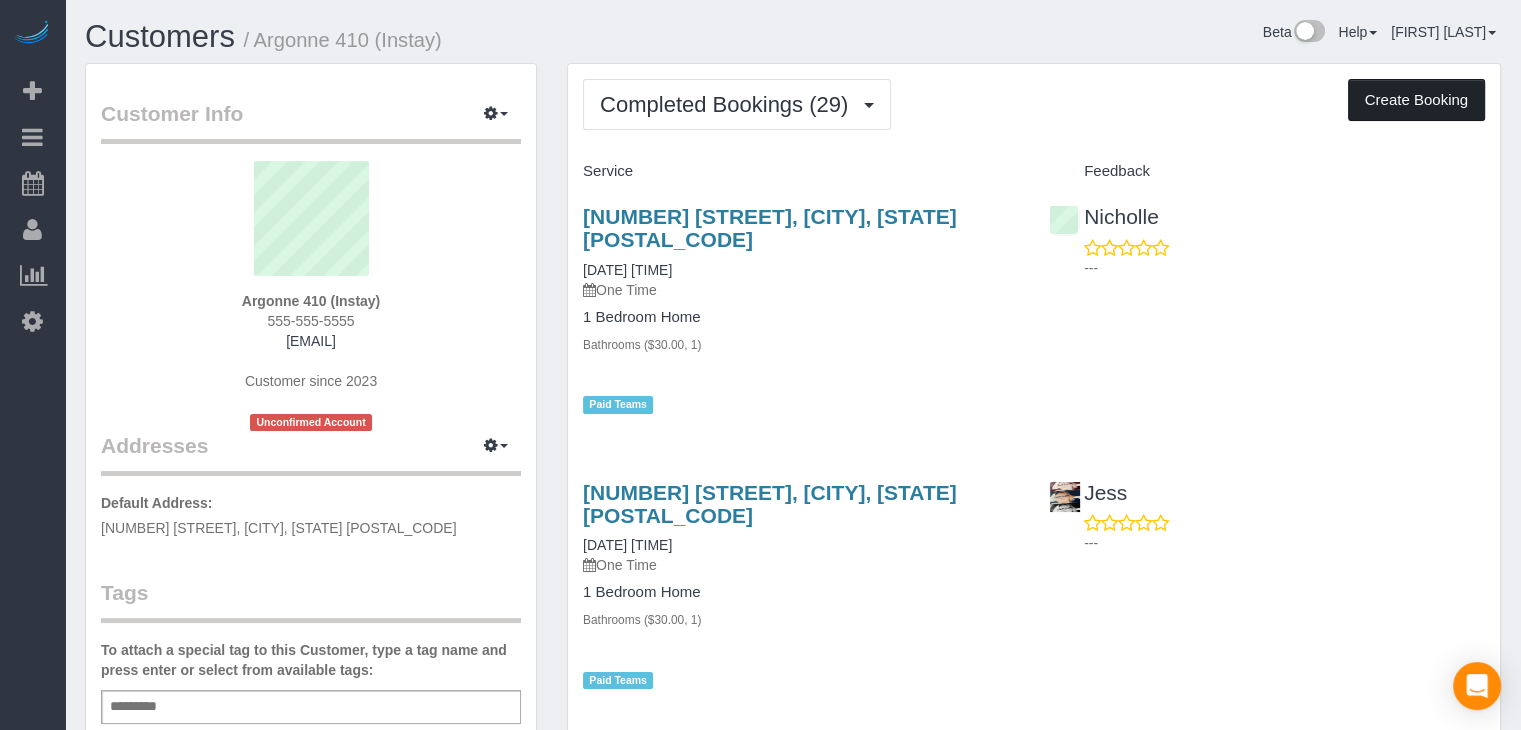 click on "Create Booking" at bounding box center (1416, 100) 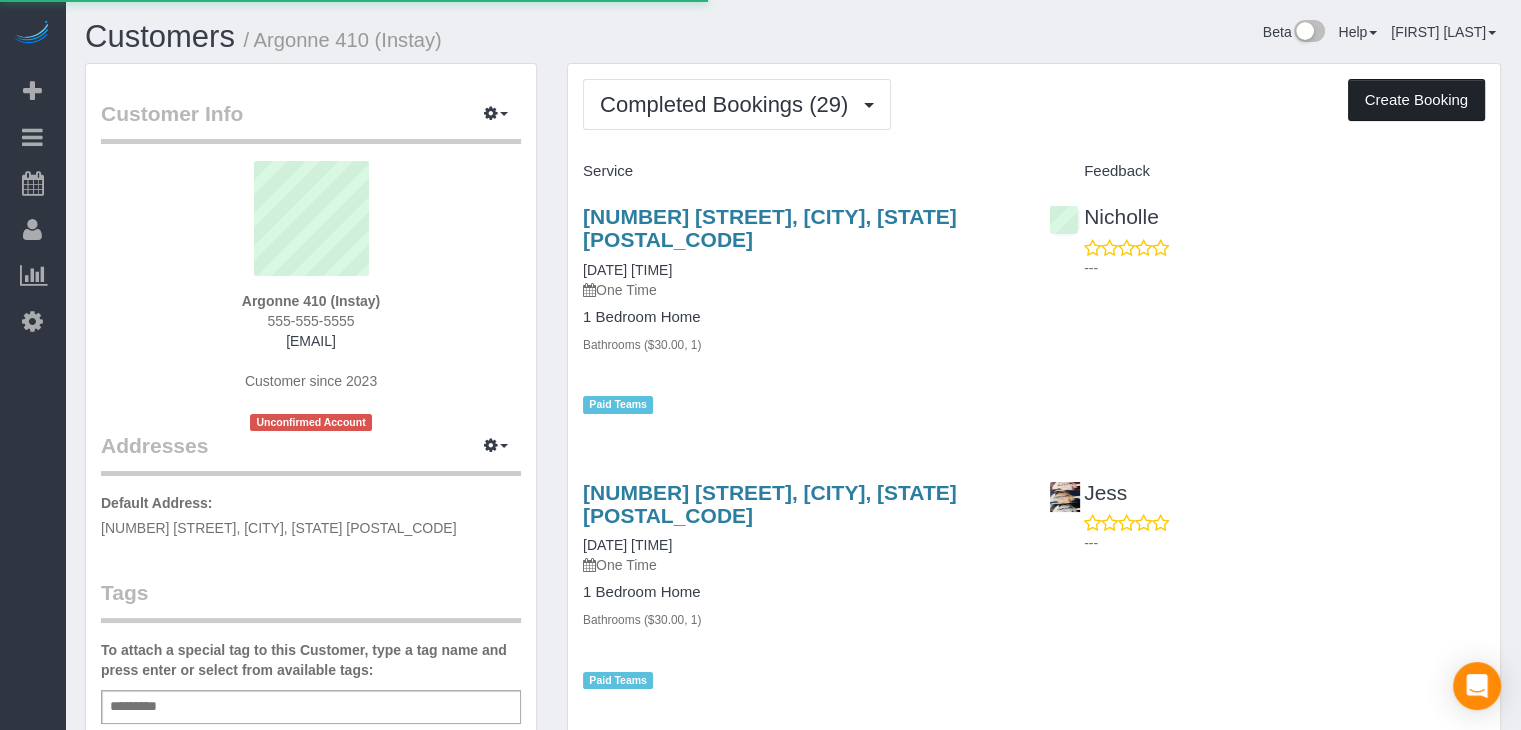 select on "IA" 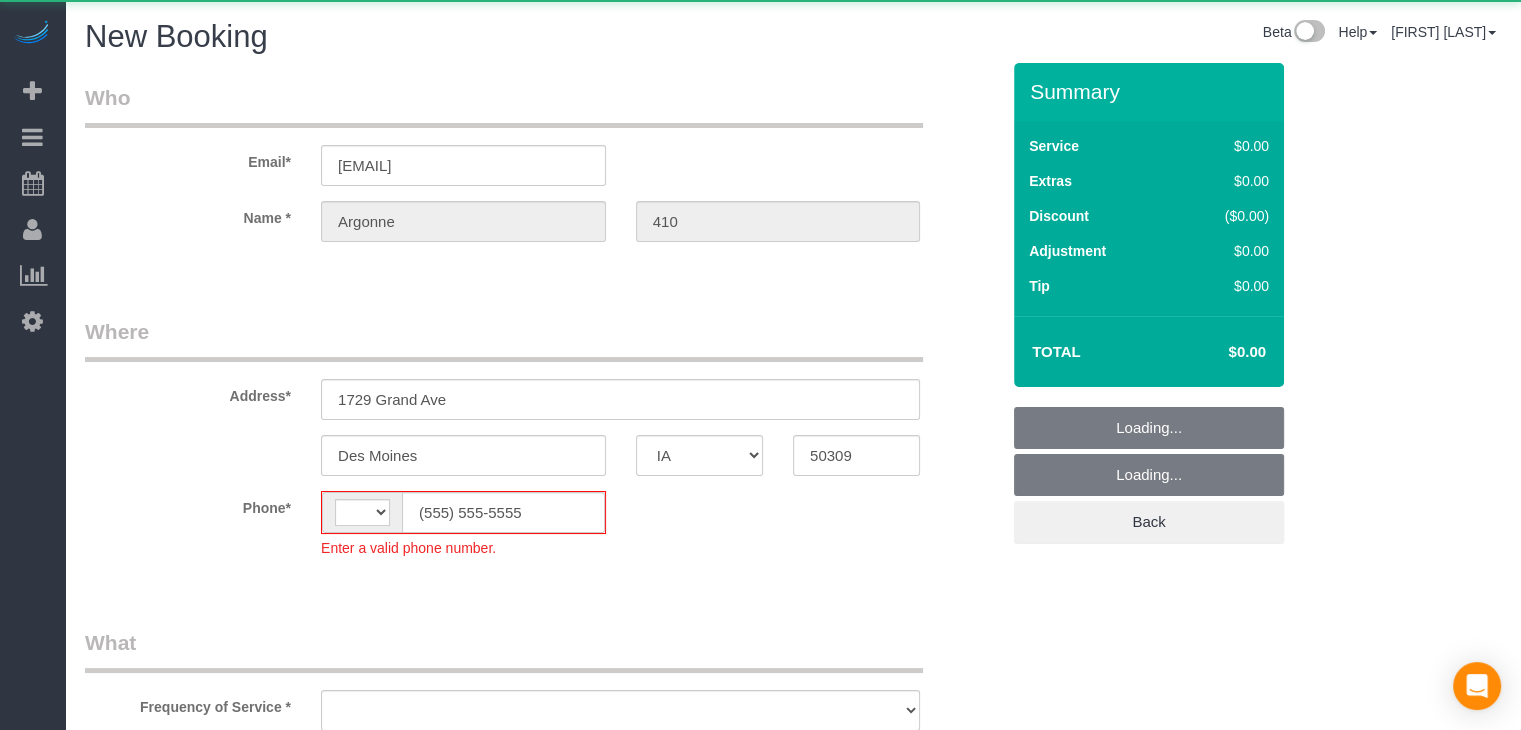 select on "string:US" 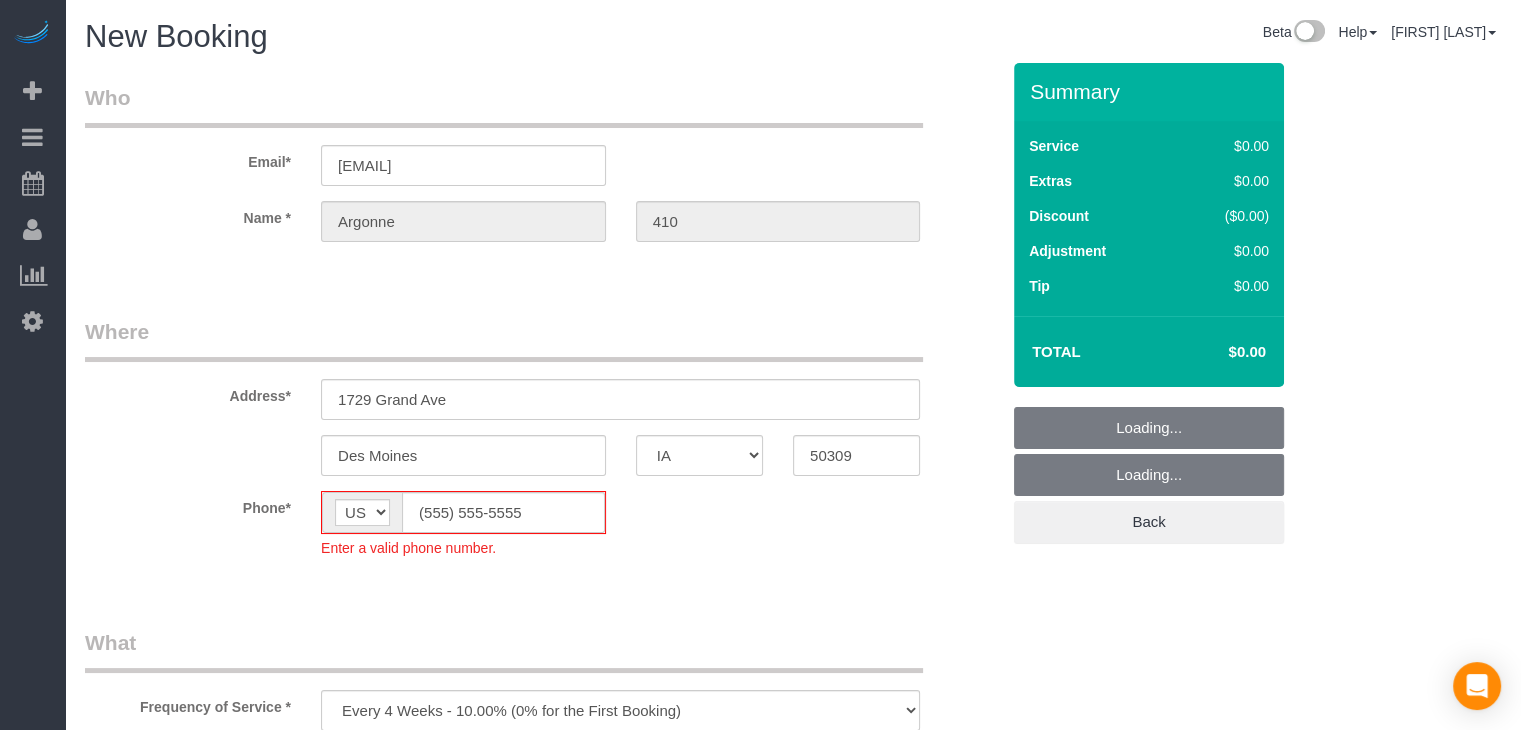 select on "object:1716" 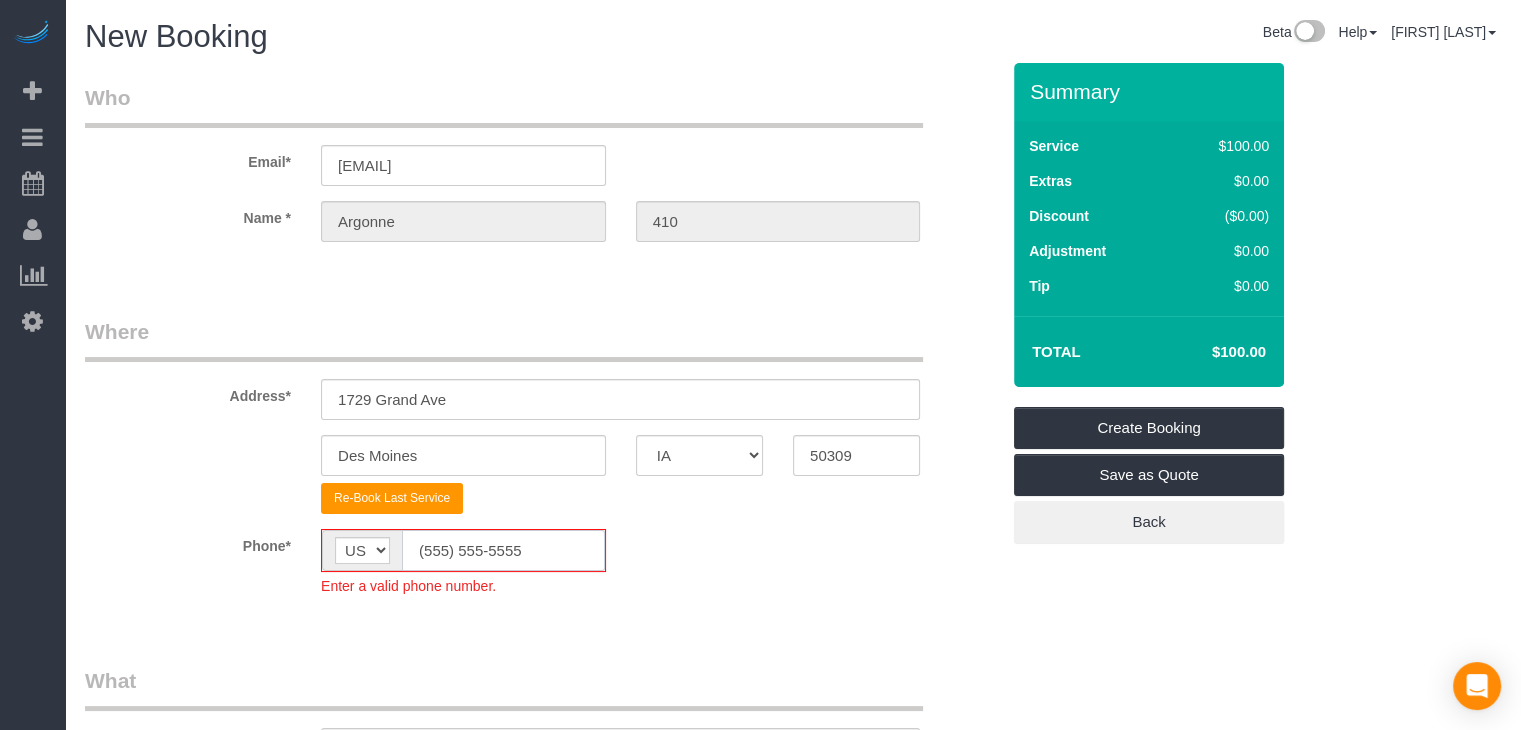 click on "(555) 555-5555" 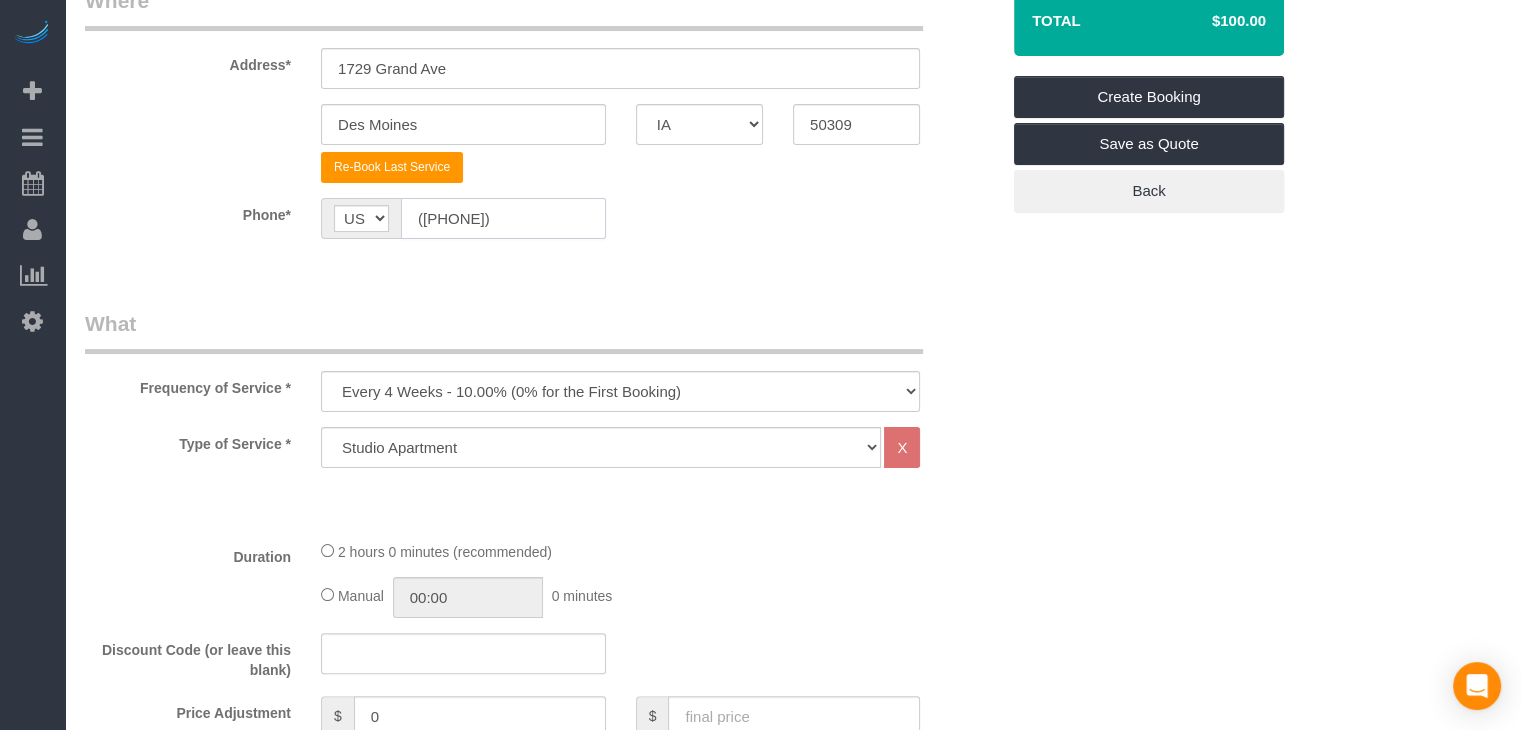 scroll, scrollTop: 510, scrollLeft: 0, axis: vertical 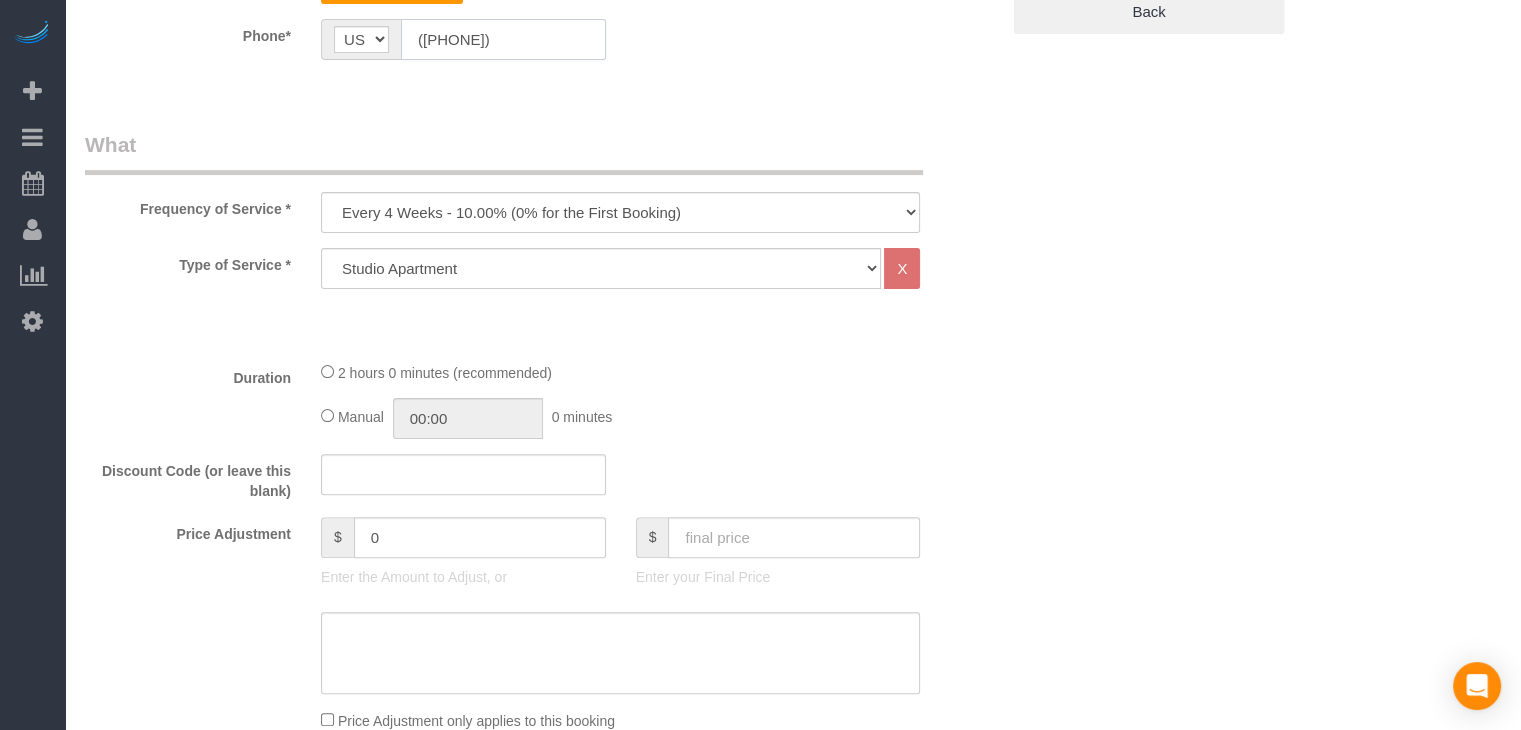 type on "([PHONE])" 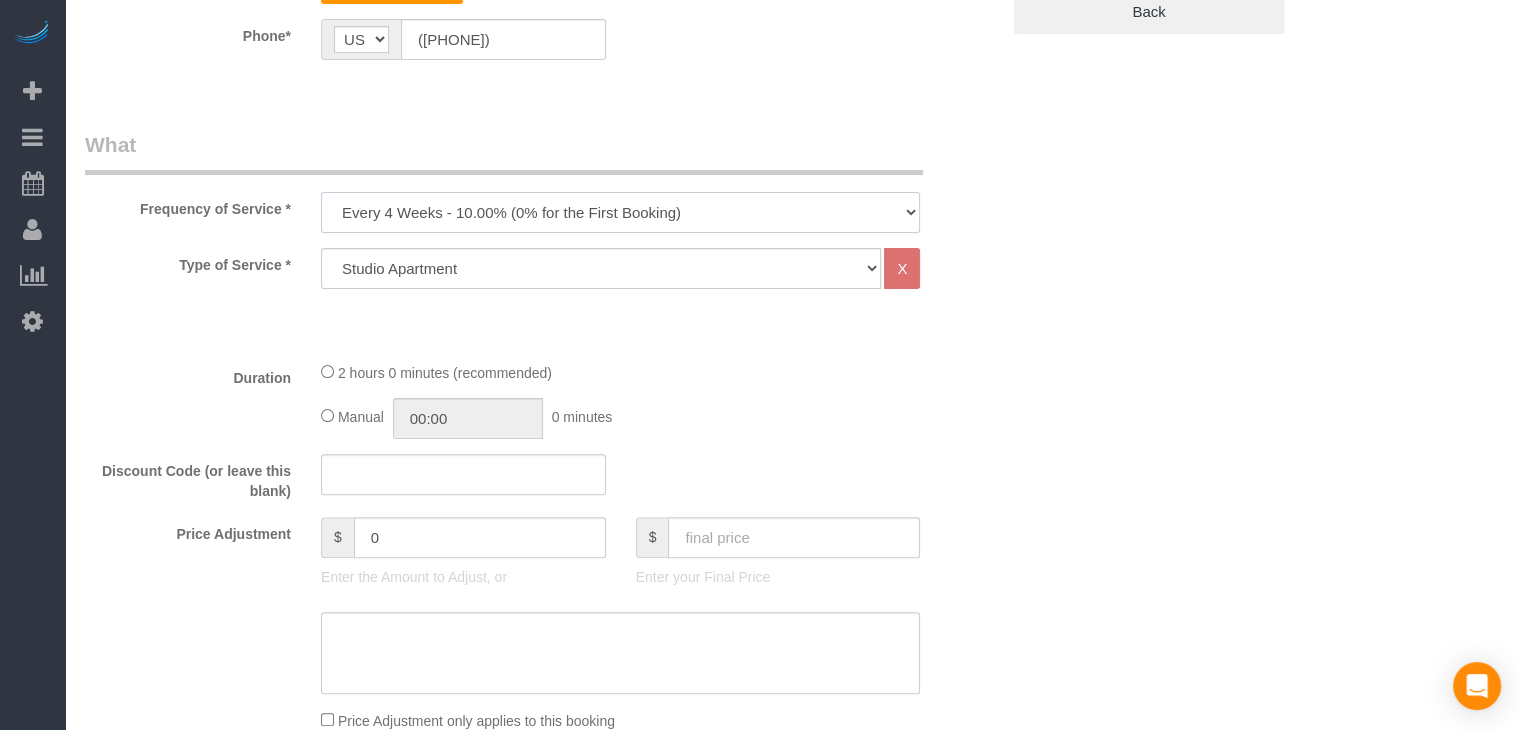 click on "Every 6 Weeks (0% for the First Booking) One Time Every 8 Weeks (0% for the First Booking) Every 4 Weeks - 10.00% (0% for the First Booking) Every 3 Weeks - 12.00% (0% for the First Booking) Every 2 Weeks - 15.00% (0% for the First Booking) Weekly - 20.00% (0% for the First Booking)" at bounding box center [620, 212] 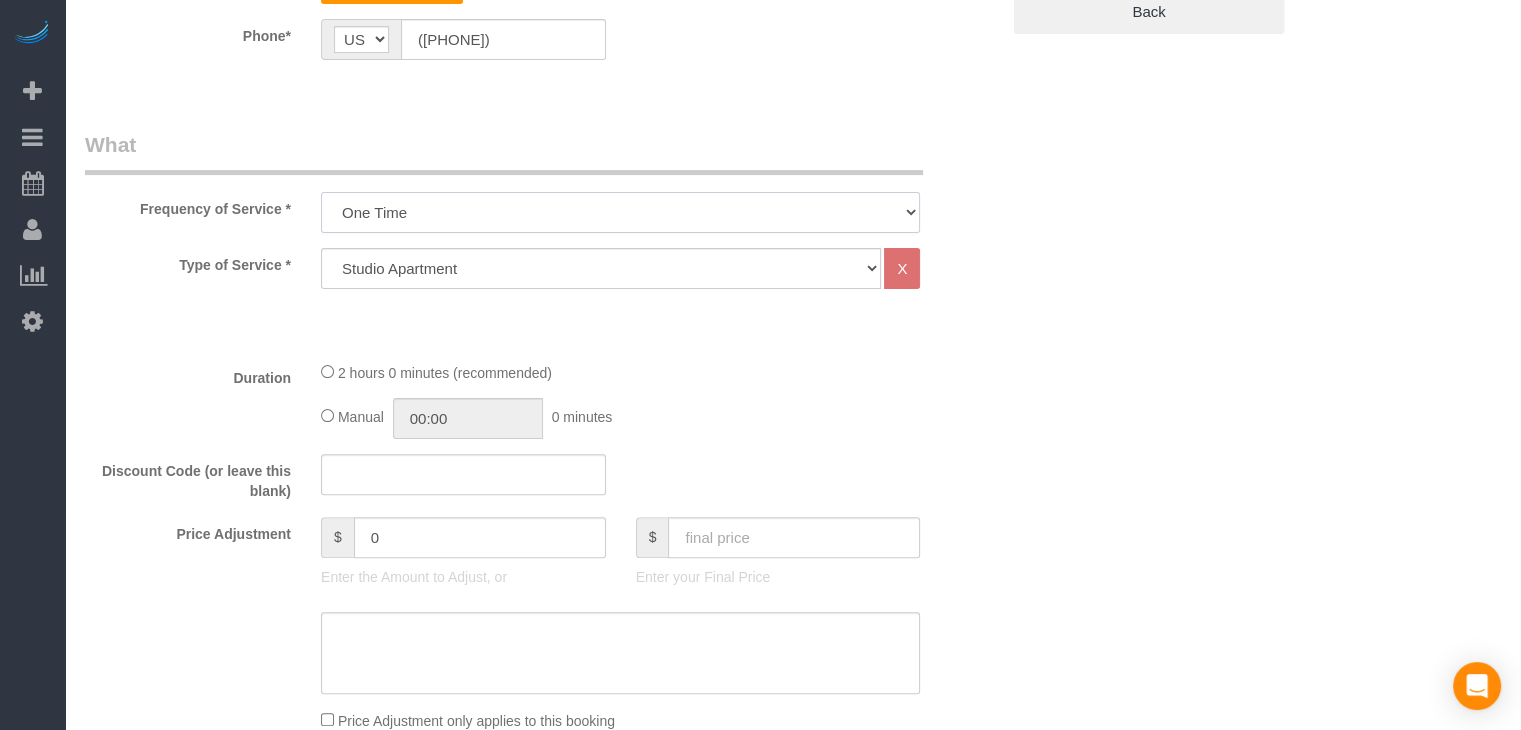 click on "Every 6 Weeks (0% for the First Booking) One Time Every 8 Weeks (0% for the First Booking) Every 4 Weeks - 10.00% (0% for the First Booking) Every 3 Weeks - 12.00% (0% for the First Booking) Every 2 Weeks - 15.00% (0% for the First Booking) Weekly - 20.00% (0% for the First Booking)" at bounding box center (620, 212) 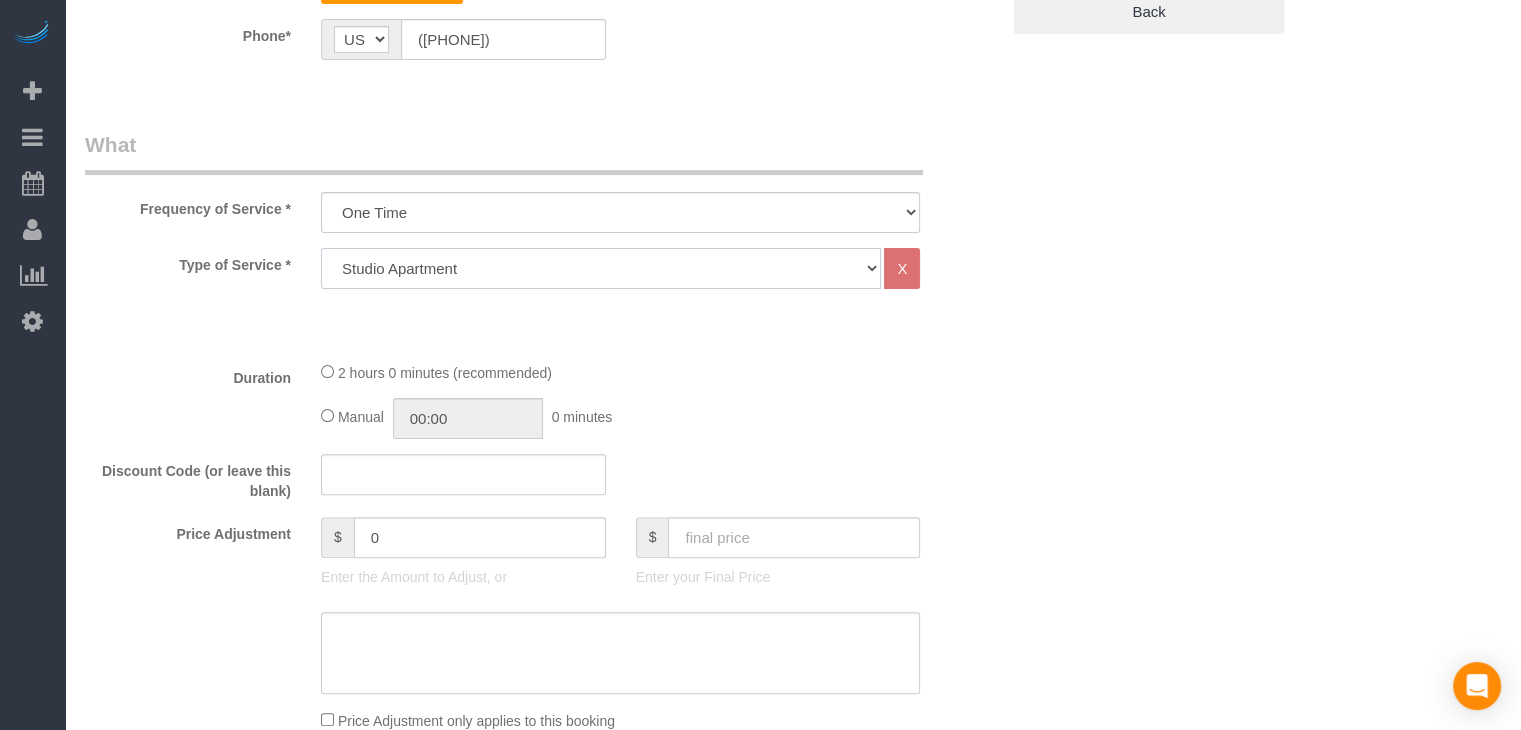 click on "Studio Apartment 1 Bedroom Home 2 Bedroom Home 3 Bedroom Home 4 Bedroom Home 5 Bedroom Home 6 Bedroom Home 7 Bedroom Home Hourly Cleaning Hazard/Emergency Cleaning General Maintenance" 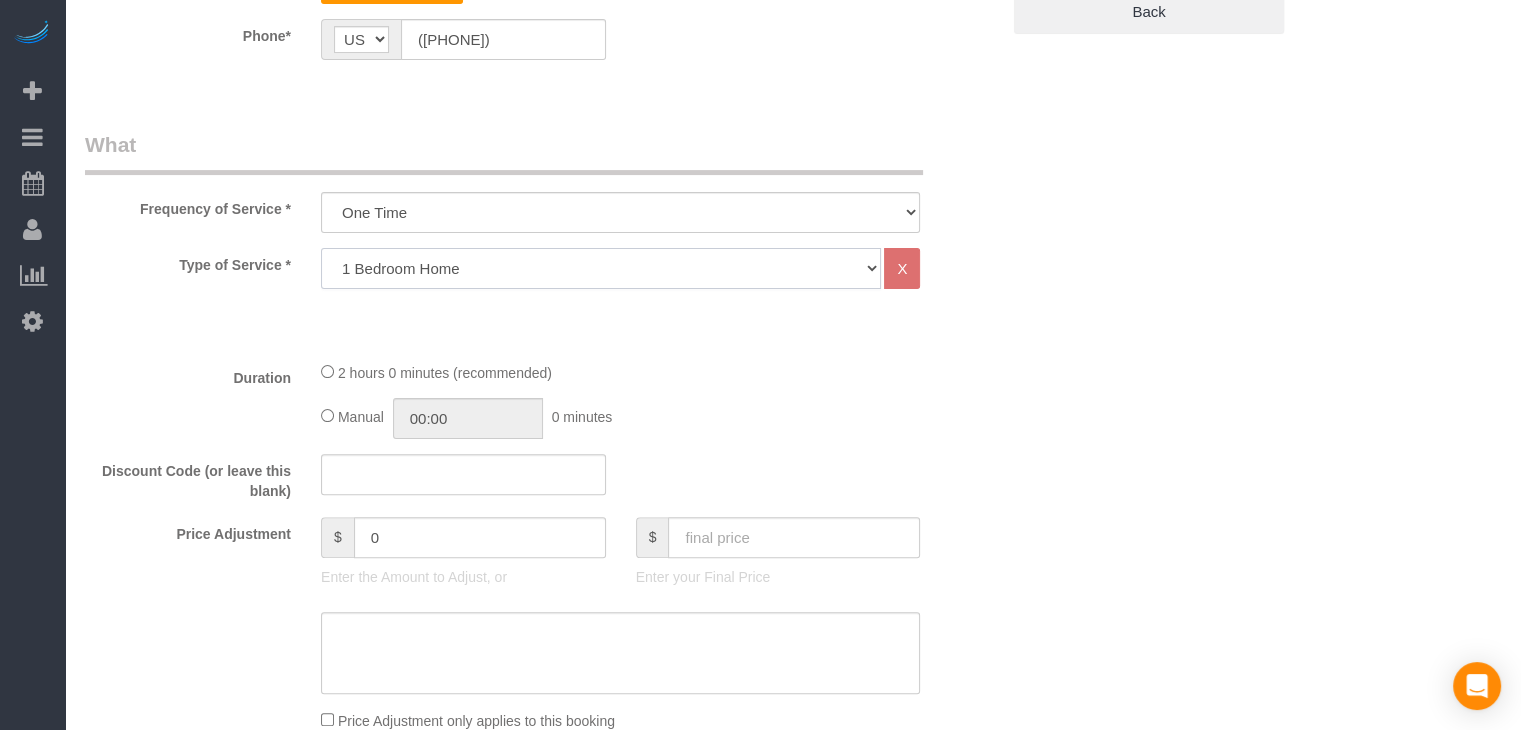 click on "Studio Apartment 1 Bedroom Home 2 Bedroom Home 3 Bedroom Home 4 Bedroom Home 5 Bedroom Home 6 Bedroom Home 7 Bedroom Home Hourly Cleaning Hazard/Emergency Cleaning General Maintenance" 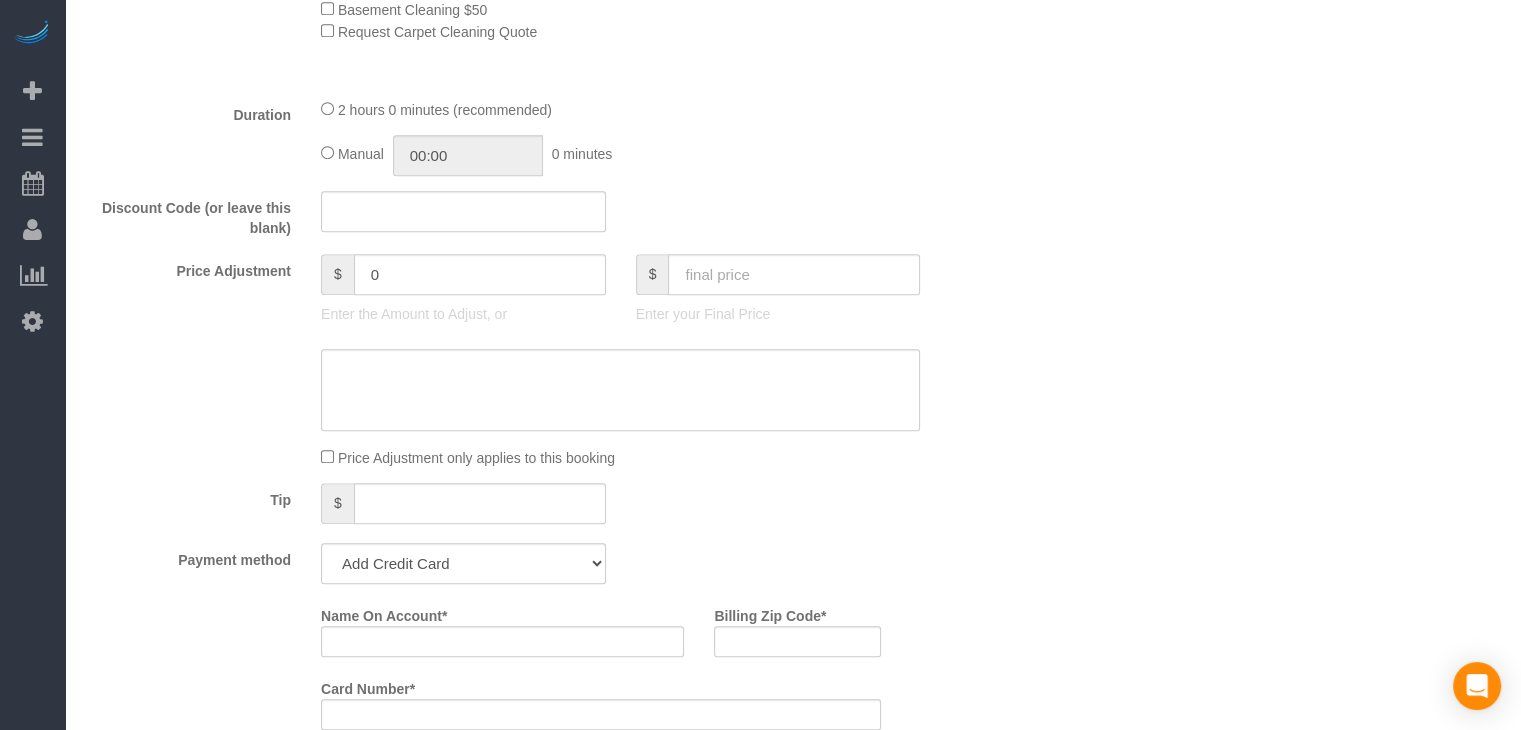 scroll, scrollTop: 1285, scrollLeft: 0, axis: vertical 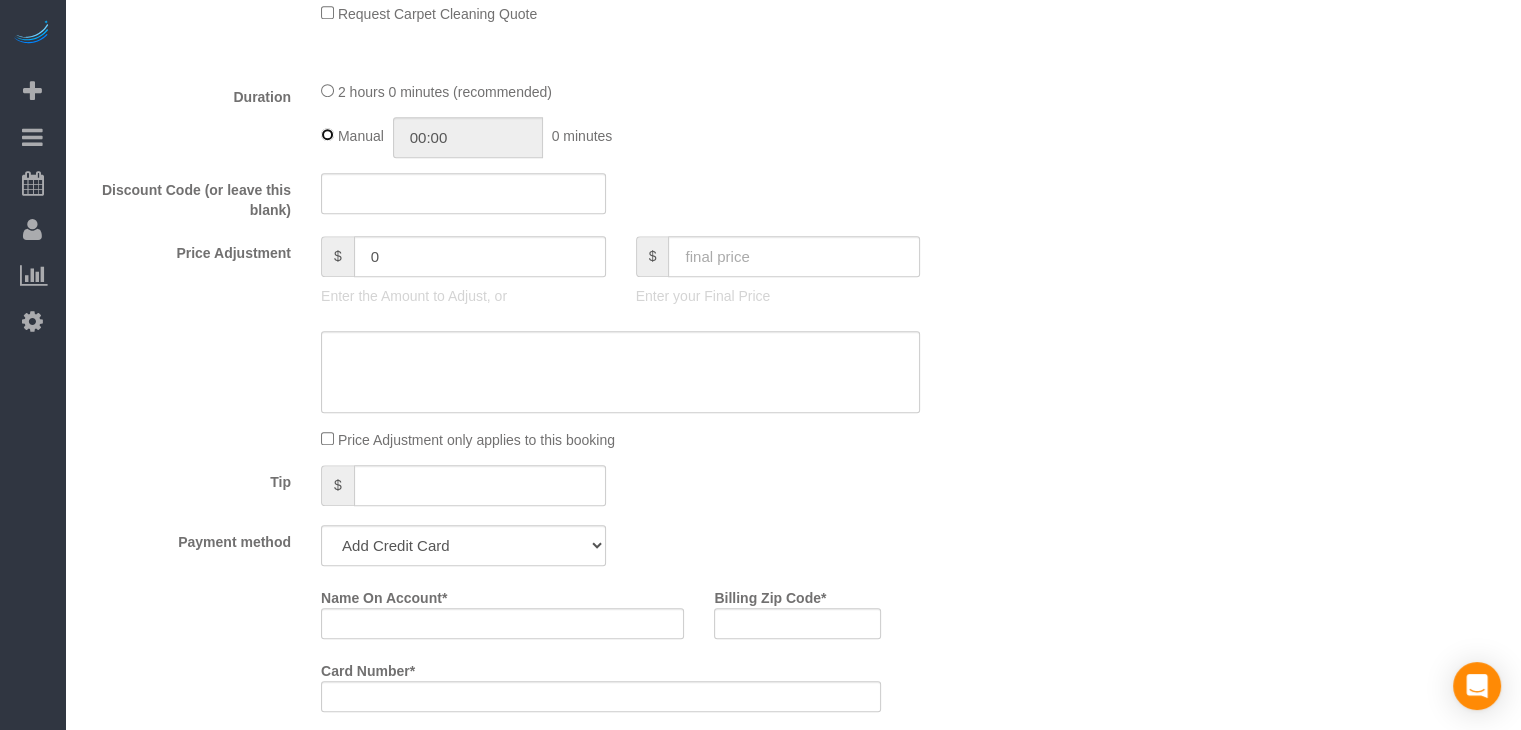 type on "02:00" 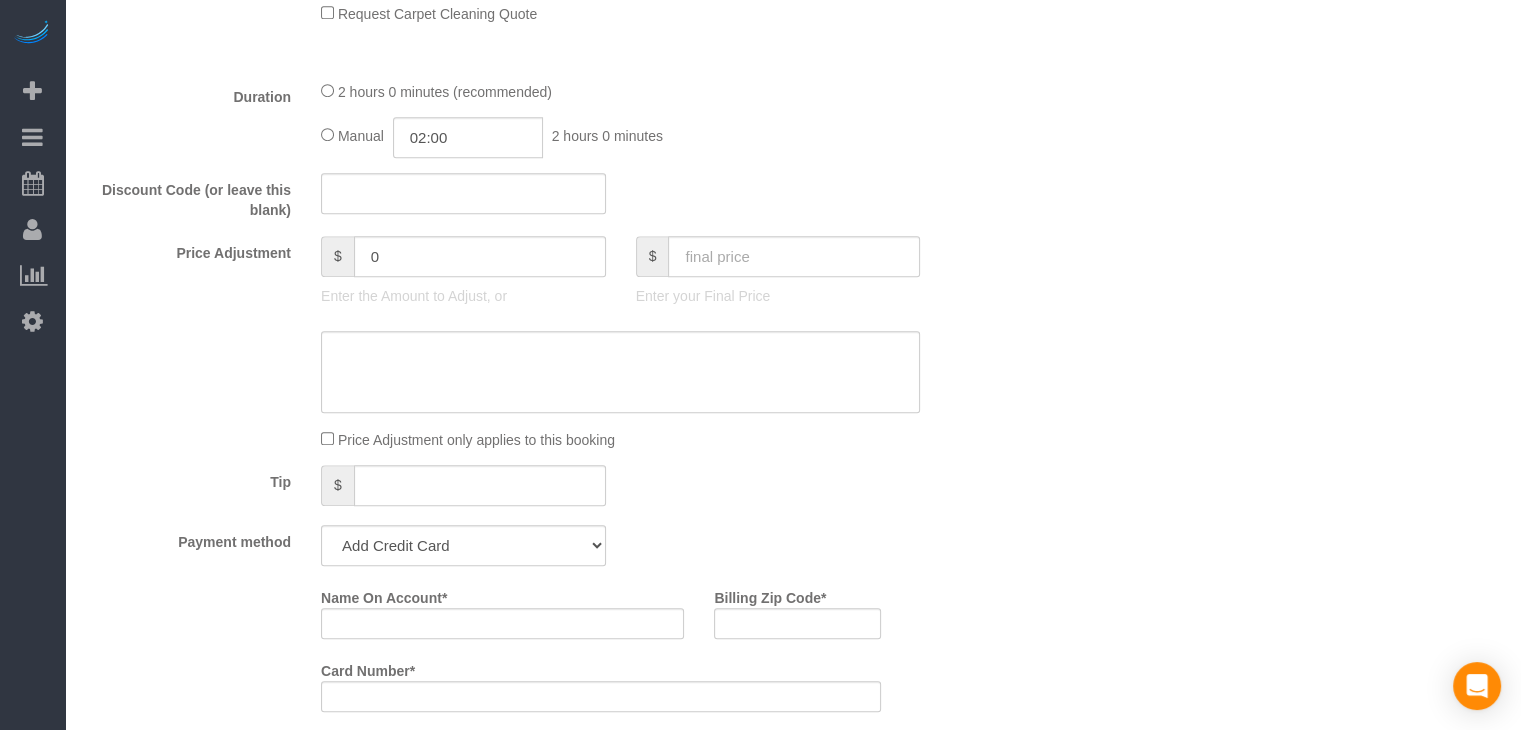 click on "What
Frequency of Service *
Every 6 Weeks (0% for the First Booking) One Time Every 8 Weeks (0% for the First Booking) Every 4 Weeks - 10.00% (0% for the First Booking) Every 3 Weeks - 12.00% (0% for the First Booking) Every 2 Weeks - 15.00% (0% for the First Booking) Weekly - 20.00% (0% for the First Booking)
Type of Service *
Studio Apartment 1 Bedroom Home 2 Bedroom Home 3 Bedroom Home 4 Bedroom Home 5 Bedroom Home 6 Bedroom Home 7 Bedroom Home Hourly Cleaning Hazard/Emergency Cleaning General Maintenance
X
0" at bounding box center [542, 118] 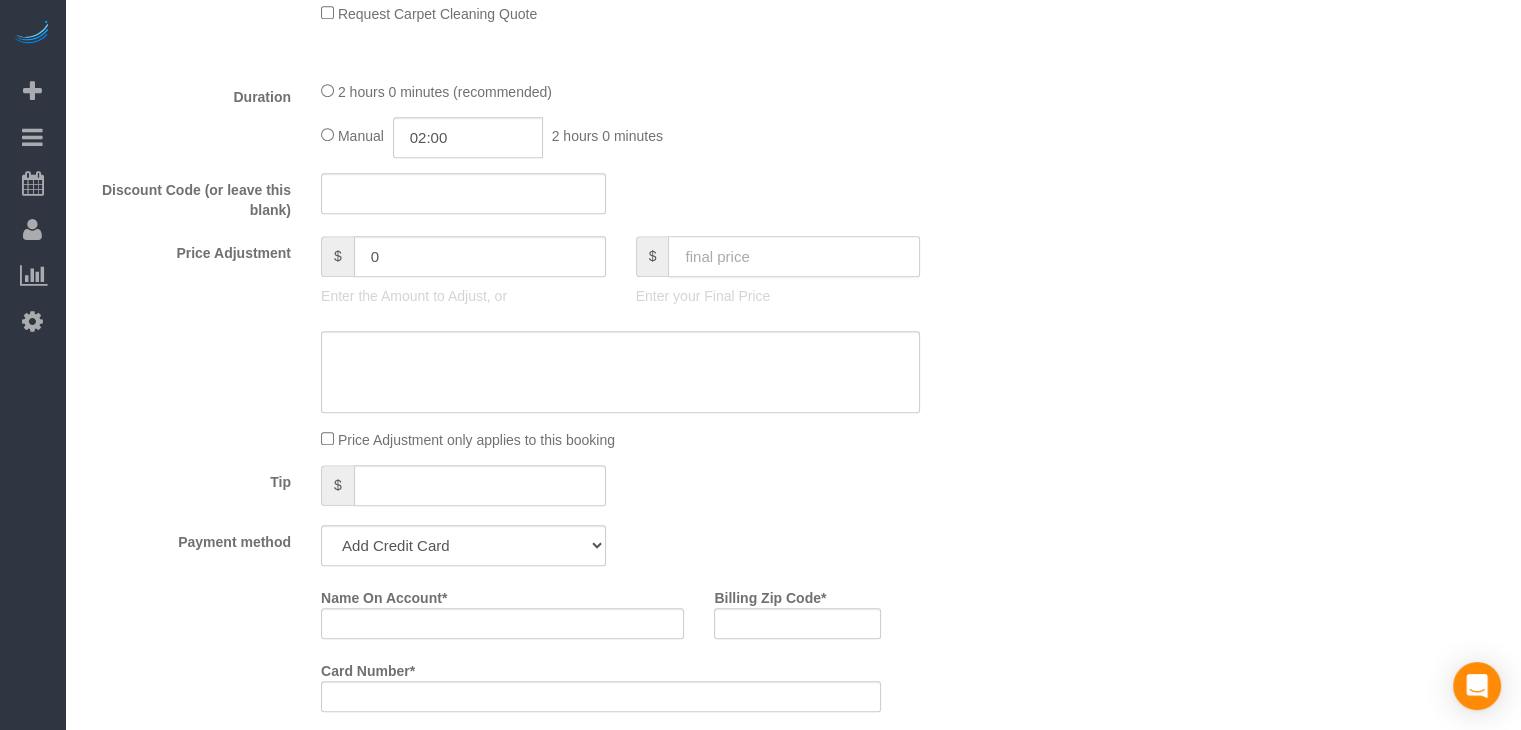 click 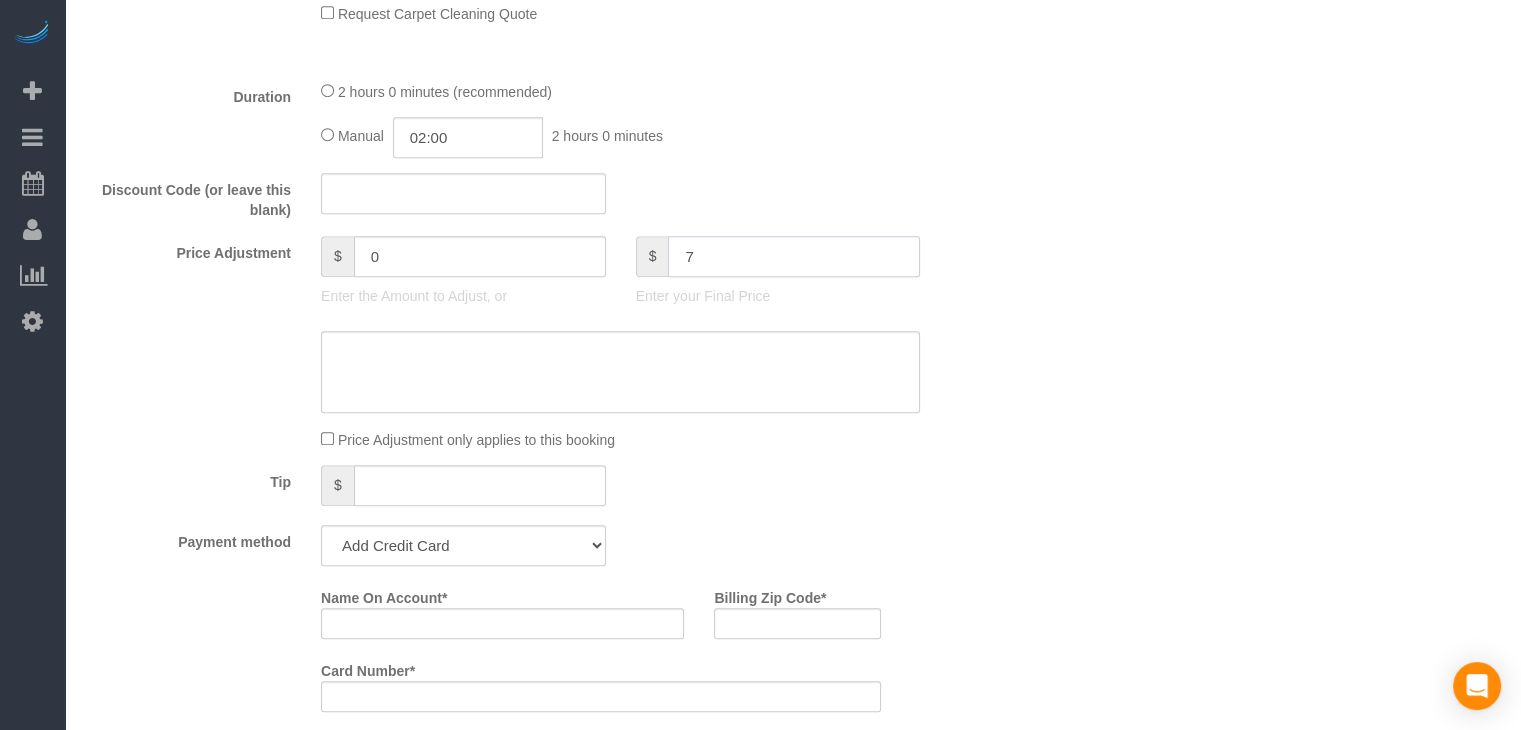 type on "70" 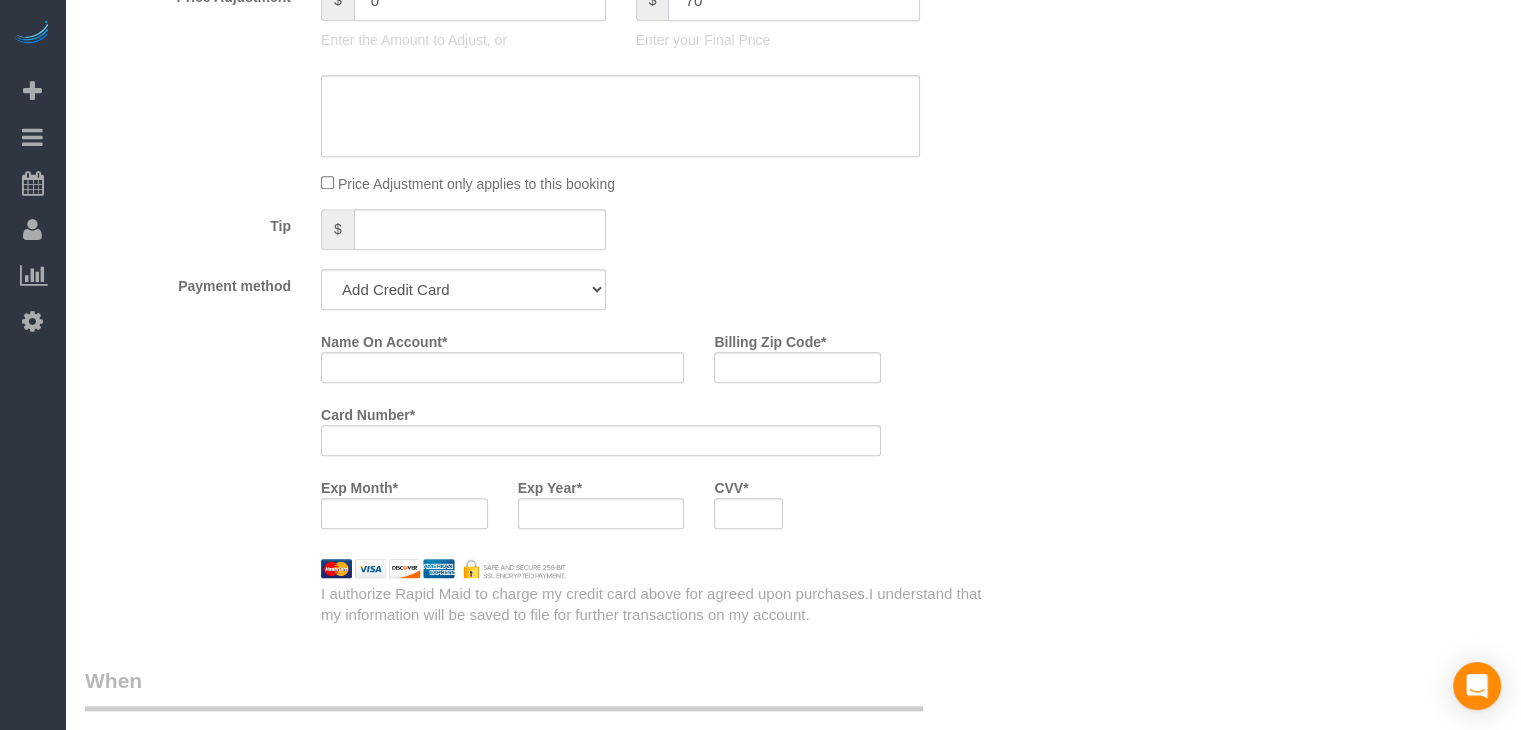 type on "-69" 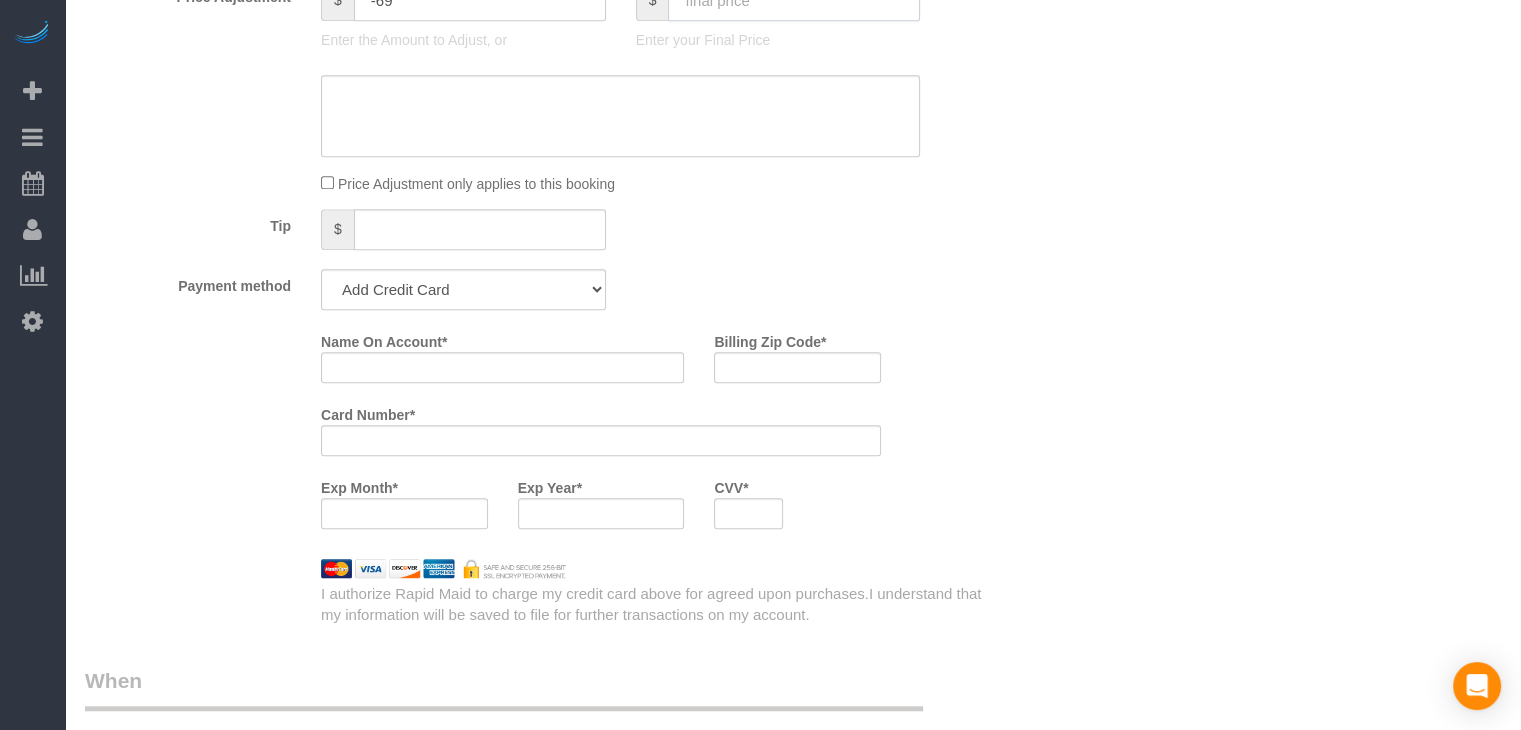 scroll, scrollTop: 1552, scrollLeft: 0, axis: vertical 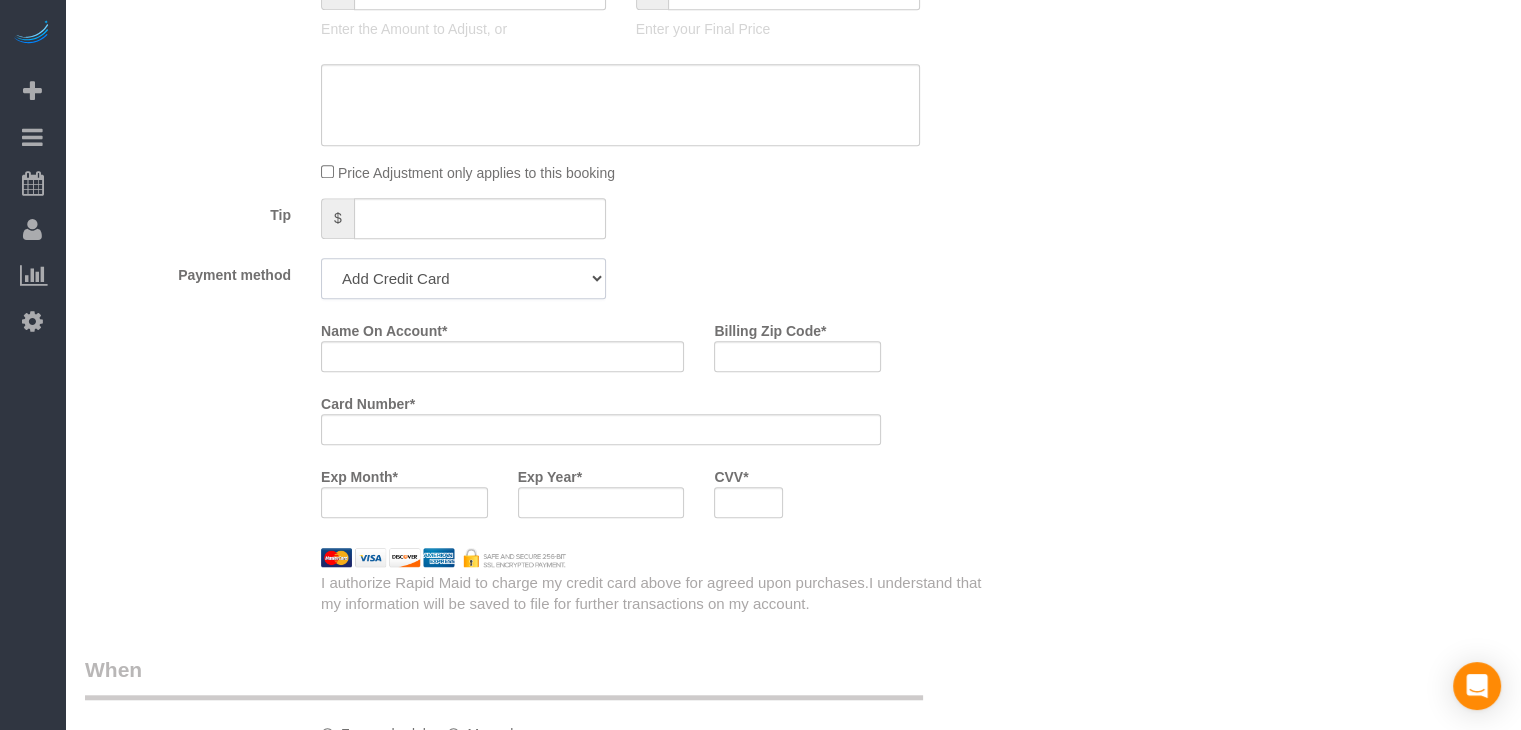 click on "Add Credit Card Cash Check Paypal" 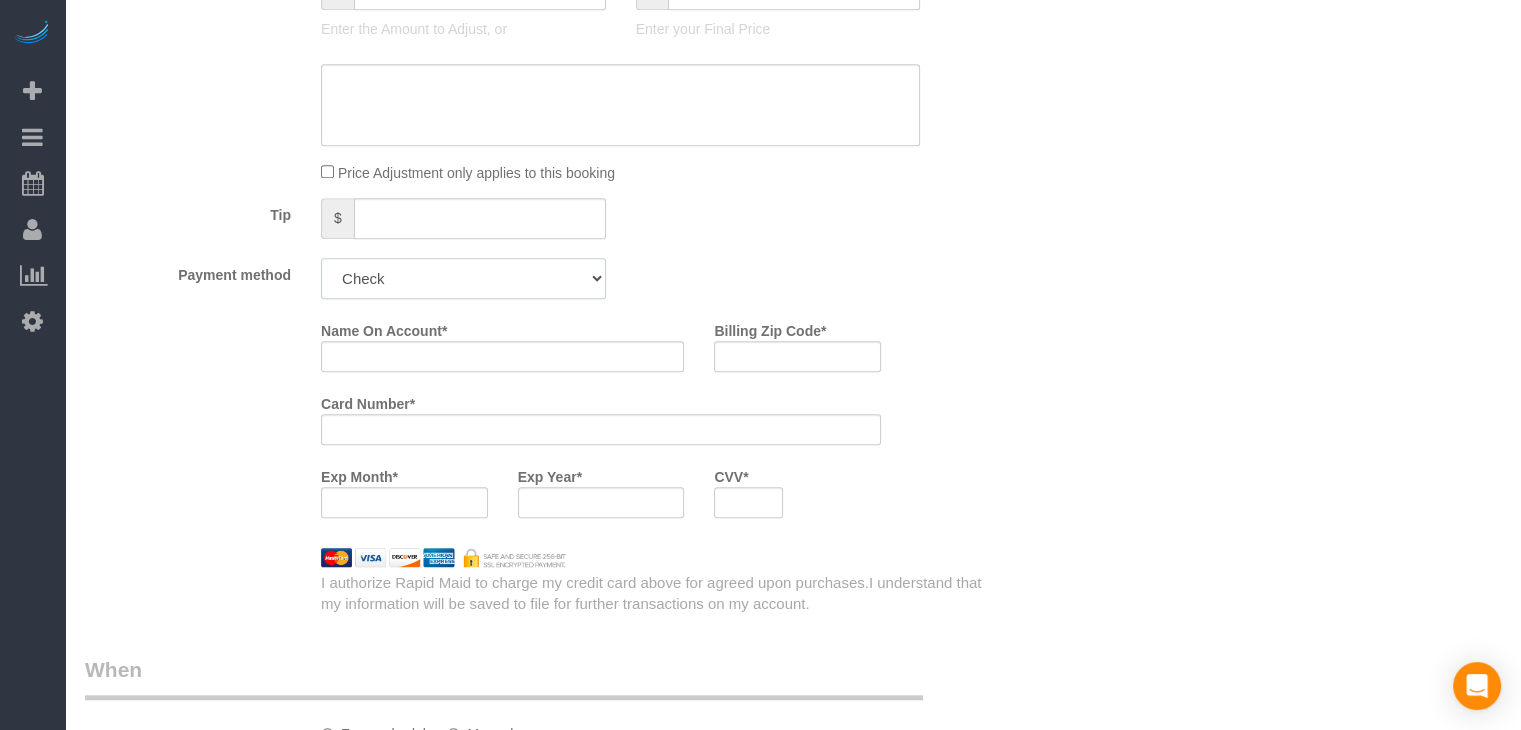 click on "Add Credit Card Cash Check Paypal" 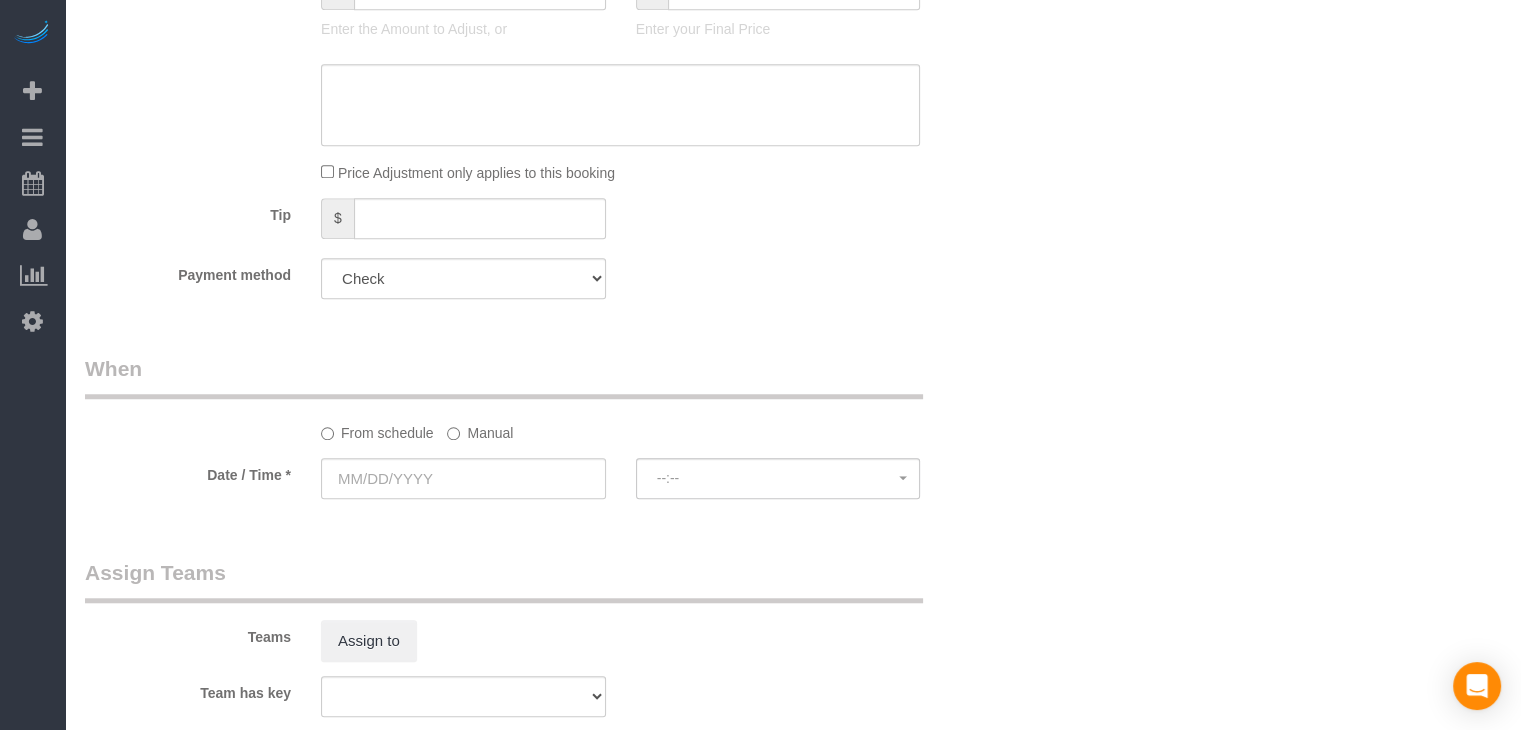 click on "Manual" 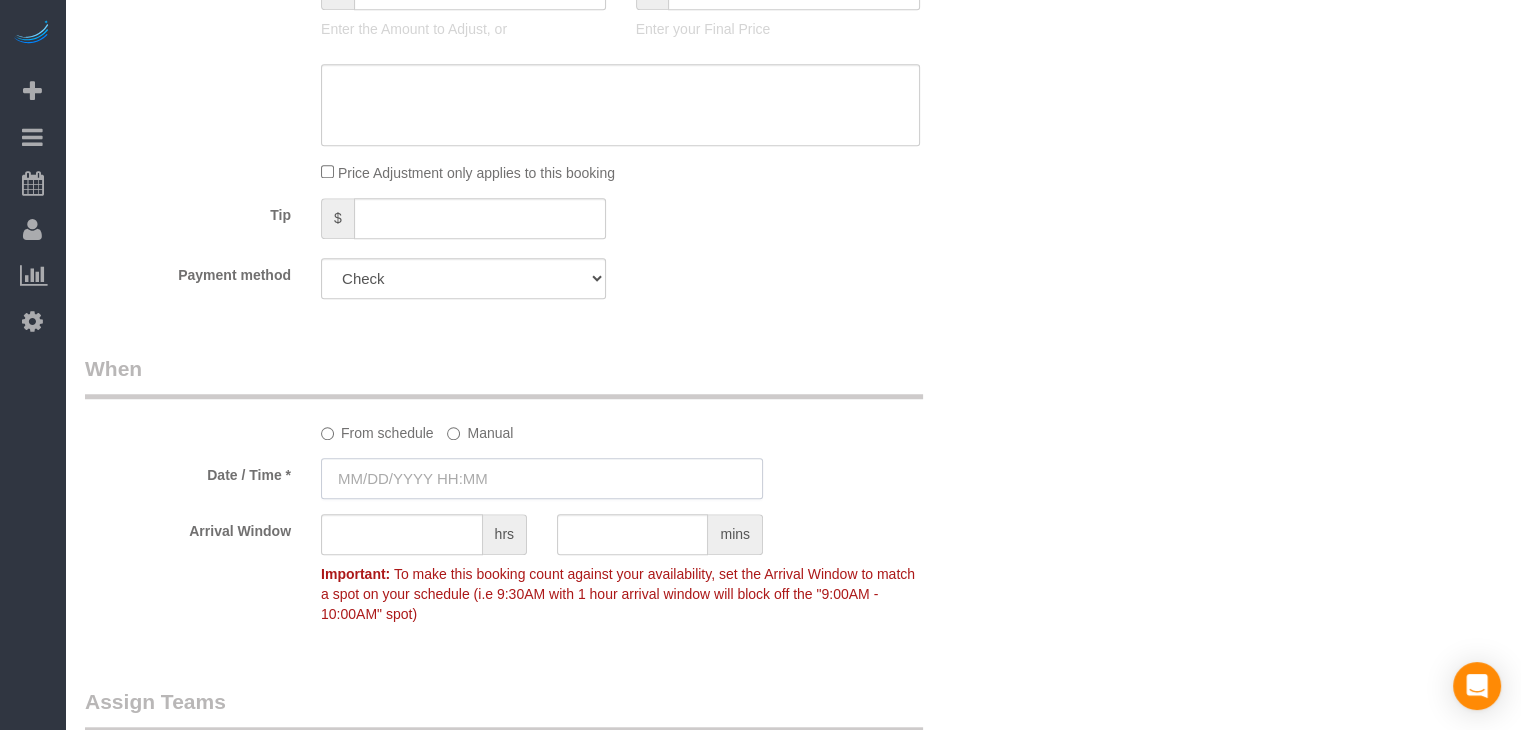 click at bounding box center [542, 478] 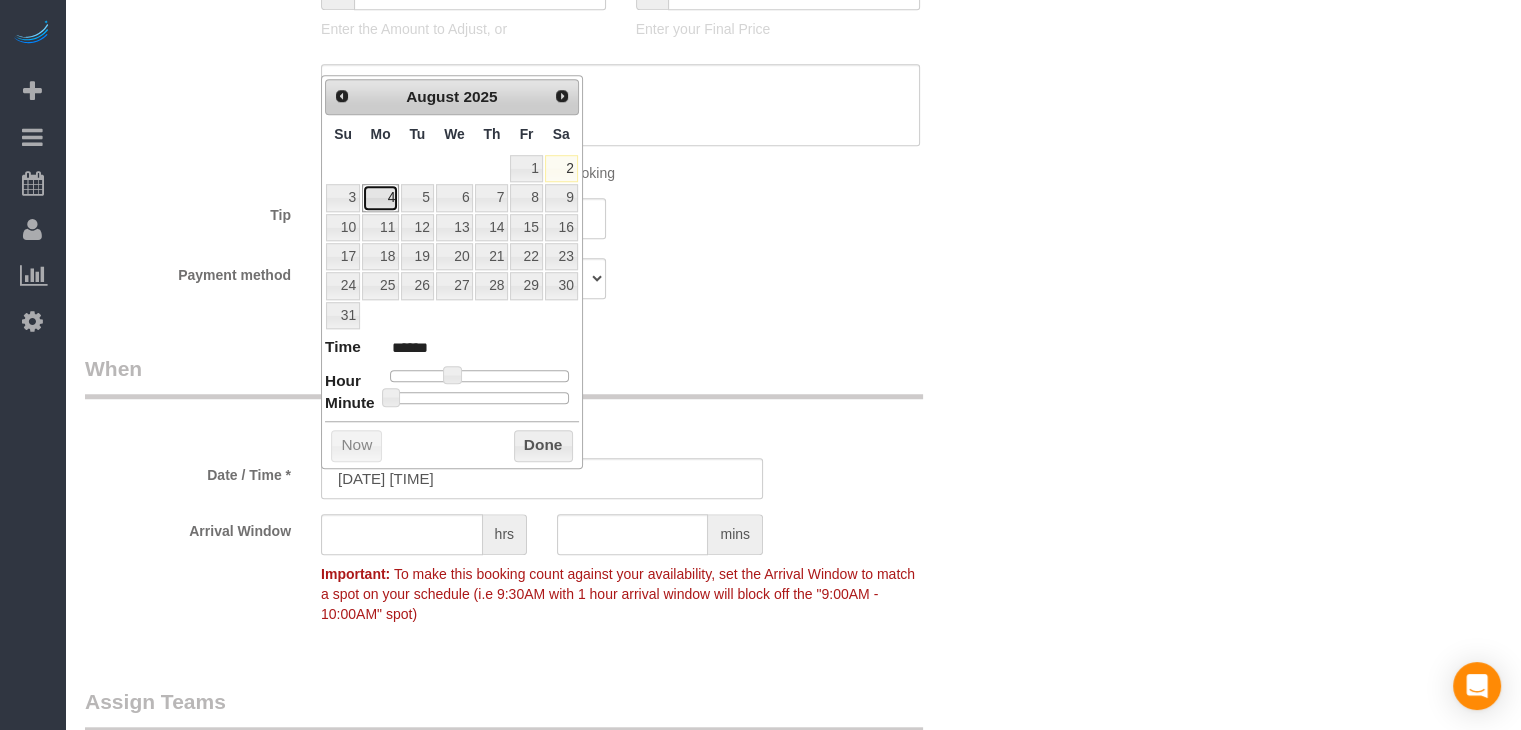 click on "4" at bounding box center [380, 197] 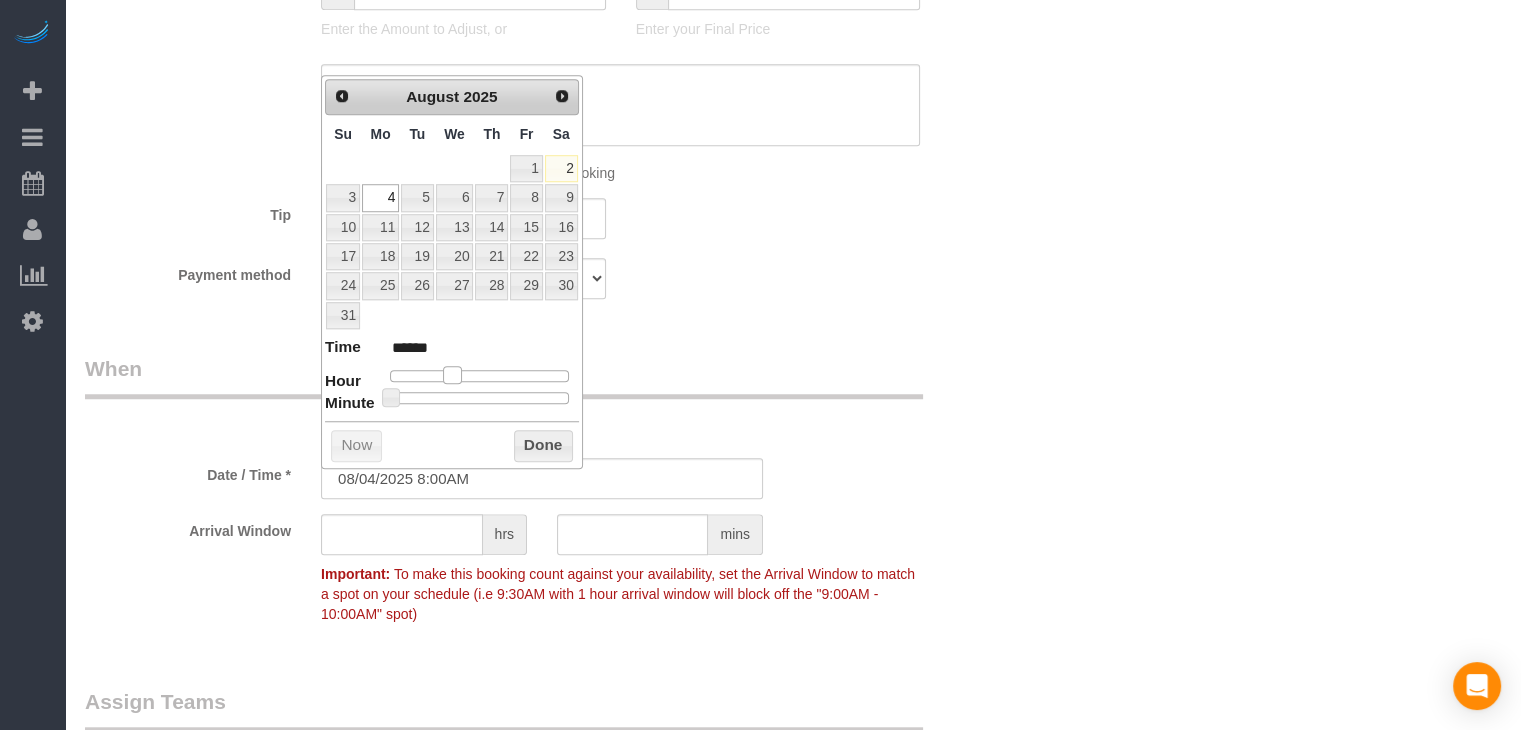 type on "08/04/2025 9:00AM" 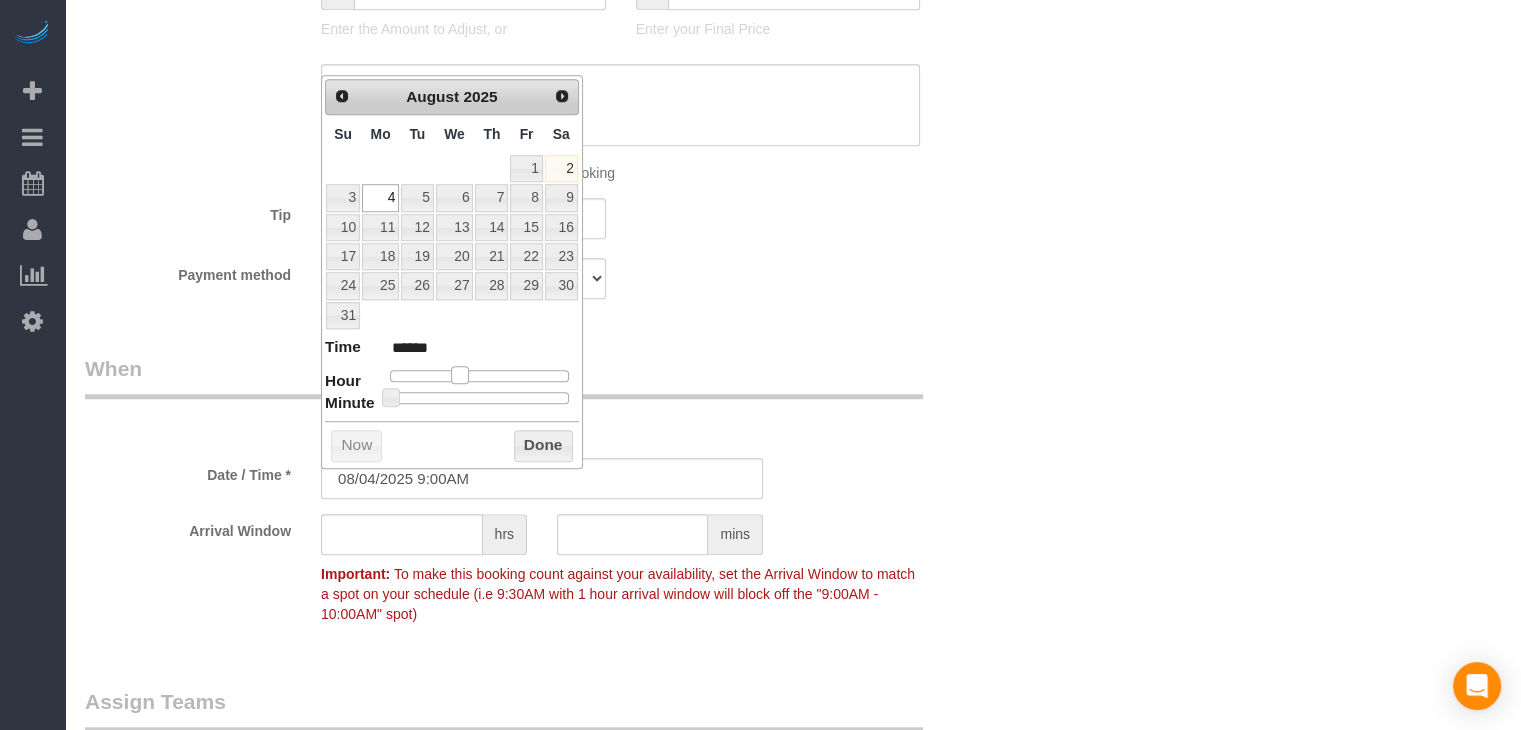 type on "08/04/2025 10:00AM" 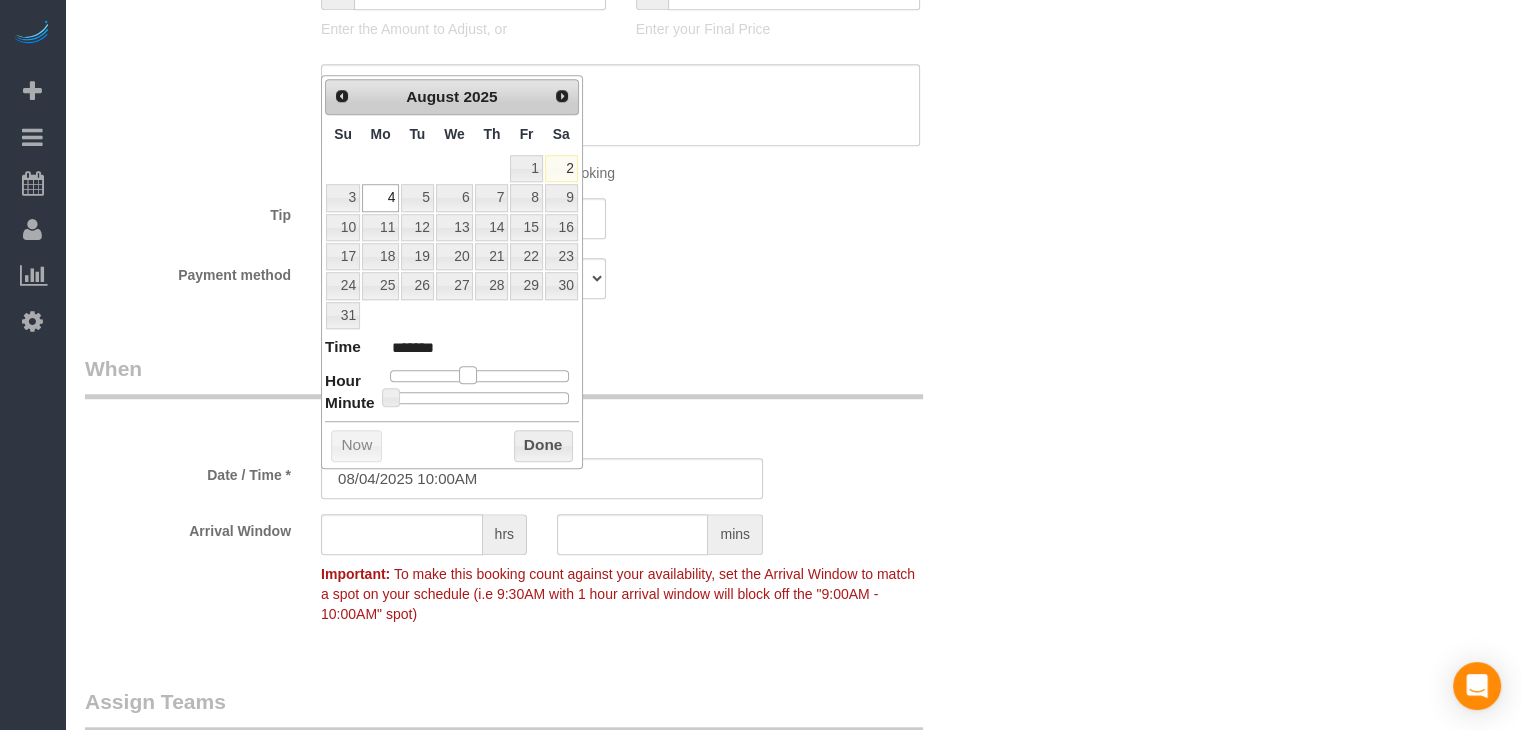 drag, startPoint x: 452, startPoint y: 373, endPoint x: 471, endPoint y: 379, distance: 19.924858 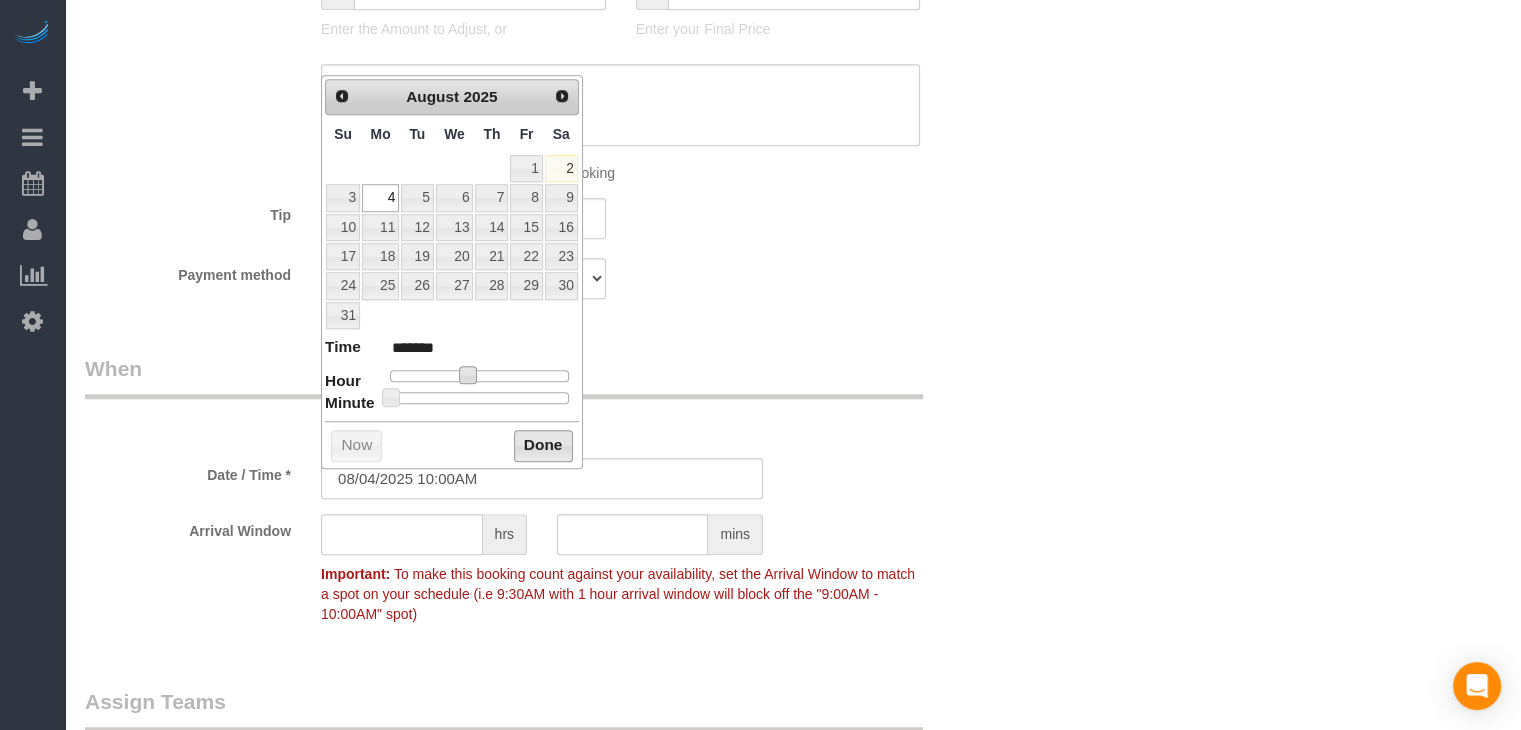click on "Done" at bounding box center (543, 446) 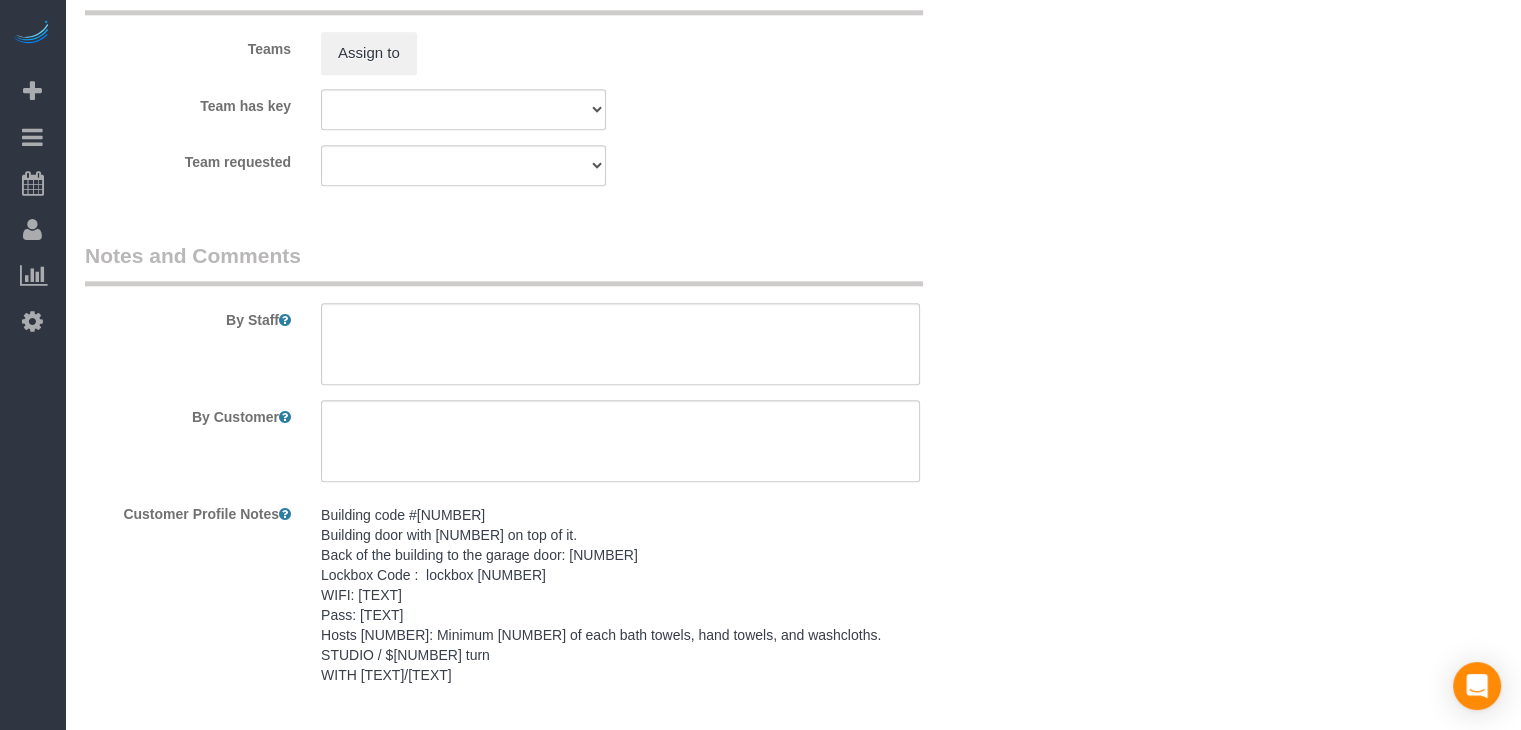 scroll, scrollTop: 2364, scrollLeft: 0, axis: vertical 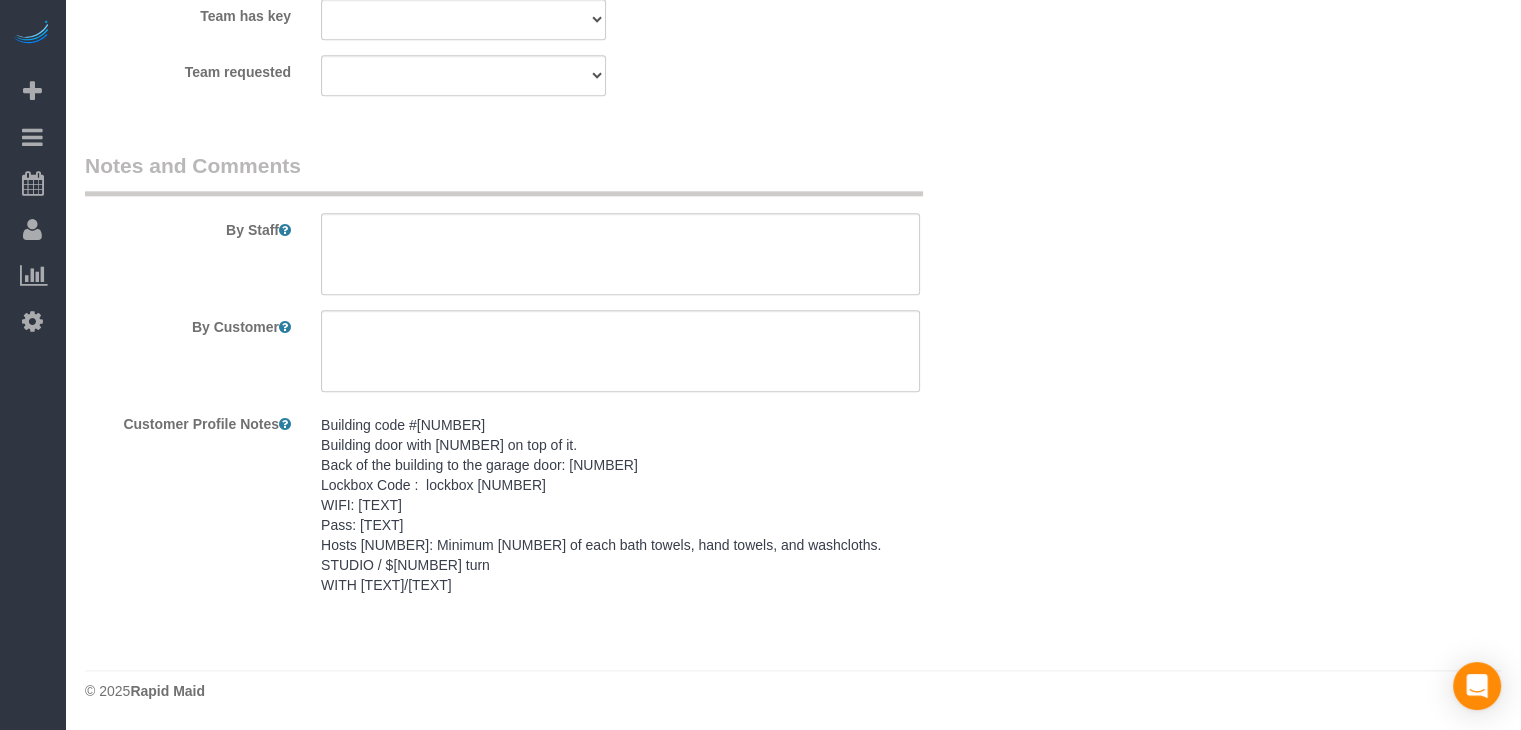 click on "Building code #1919
Building door with 1729 on top of it.
Back of the building to the garage door: 2675
Lockbox Code :  lockbox 5846
WIFI: NETGEAR57
Pass: kindraven172
Hosts 2: Minimum 2 of each bath towels, hand towels, and washcloths.
STUDIO / $70 turn
WITH DRYER/WASHER" at bounding box center [620, 505] 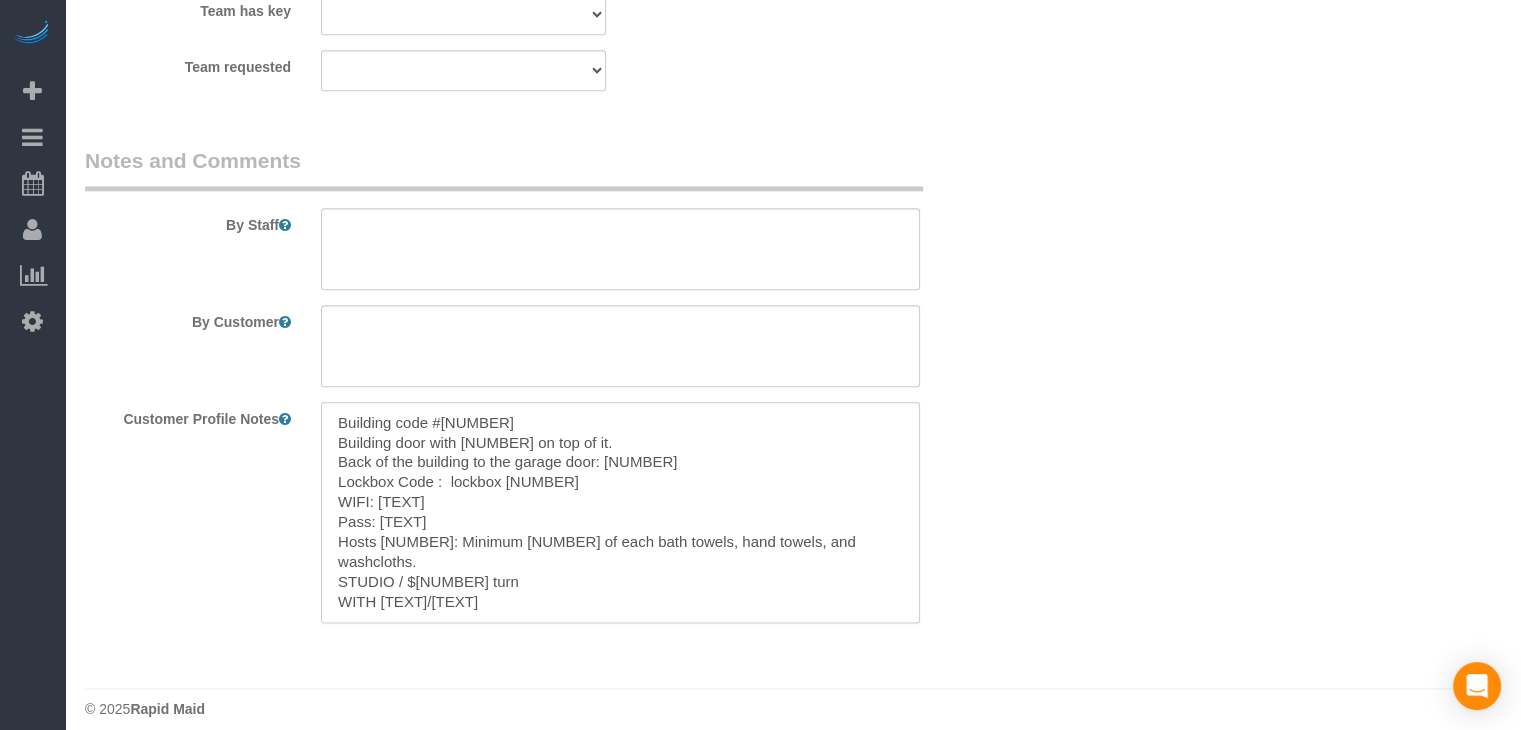 click on "Building code #1919
Building door with 1729 on top of it.
Back of the building to the garage door: 2675
Lockbox Code :  lockbox 5846
WIFI: NETGEAR57
Pass: kindraven172
Hosts 2: Minimum 2 of each bath towels, hand towels, and washcloths.
STUDIO / $70 turn
WITH DRYER/WASHER" at bounding box center [620, 512] 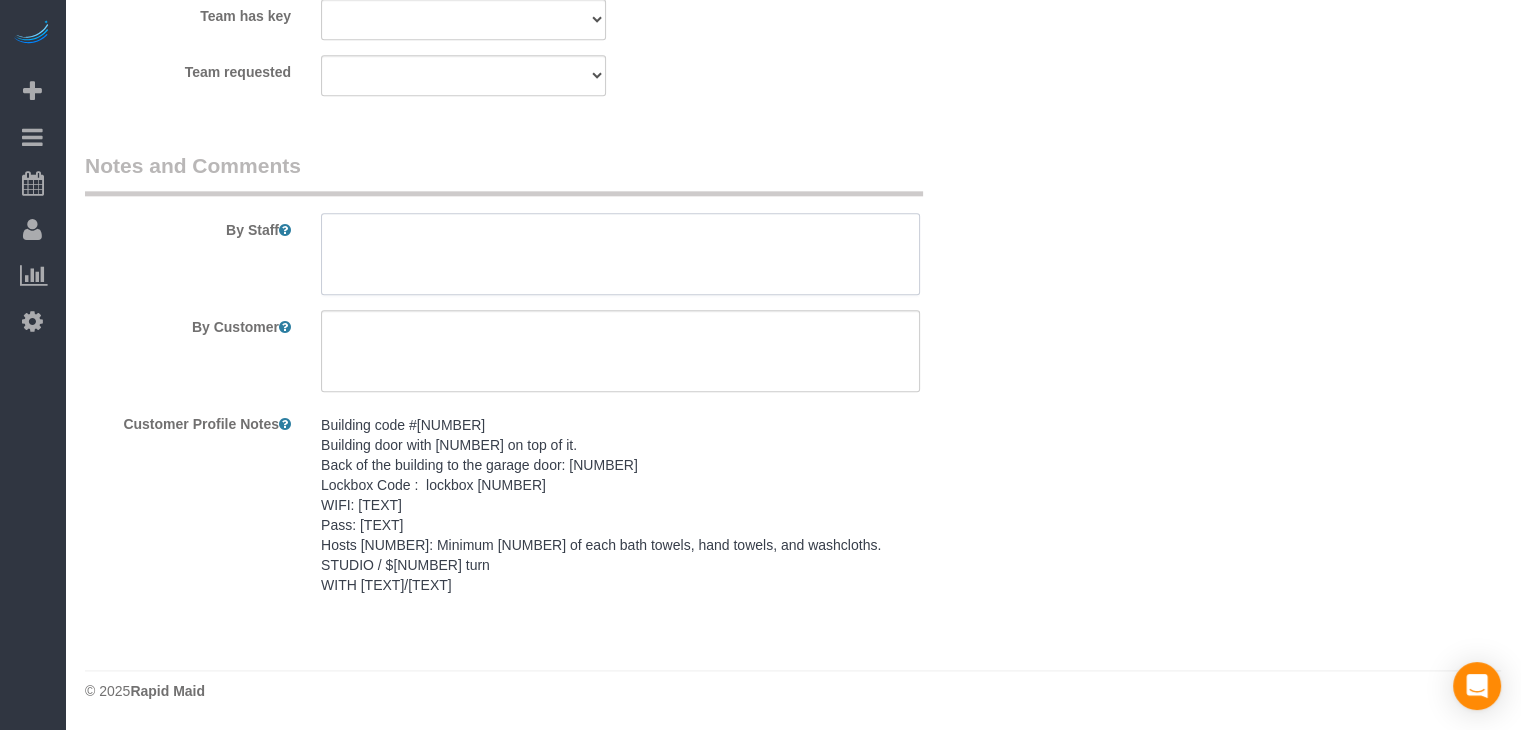 click at bounding box center (620, 254) 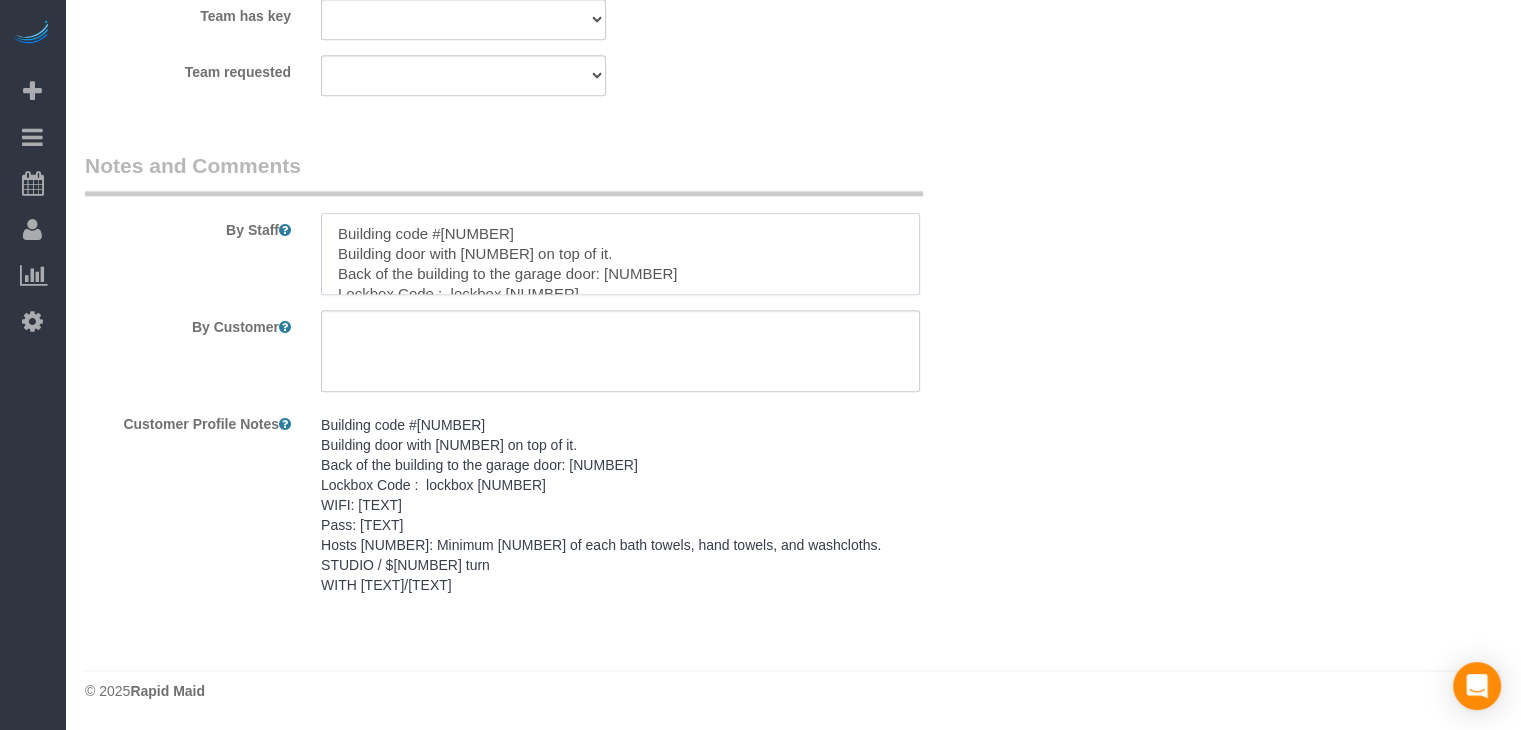 scroll, scrollTop: 108, scrollLeft: 0, axis: vertical 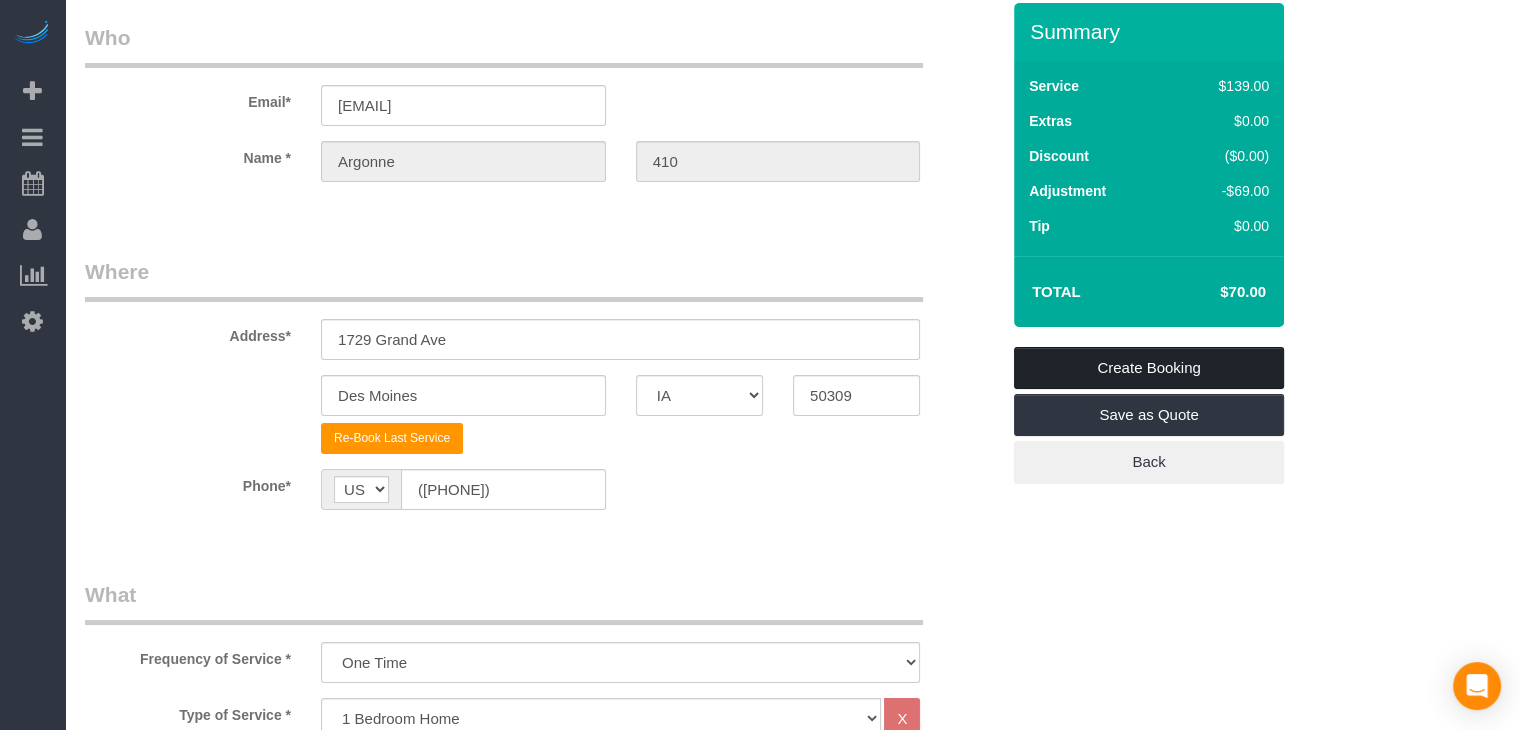 type on "Building code #1919
Building door with 1729 on top of it.
Back of the building to the garage door: 2675
Lockbox Code :  lockbox 5846
WIFI: NETGEAR57
Pass: kindraven172
Hosts 2: Minimum 2 of each bath towels, hand towels, and washcloths.
STUDIO / $70 turn
WITH DRYER/WASHER" 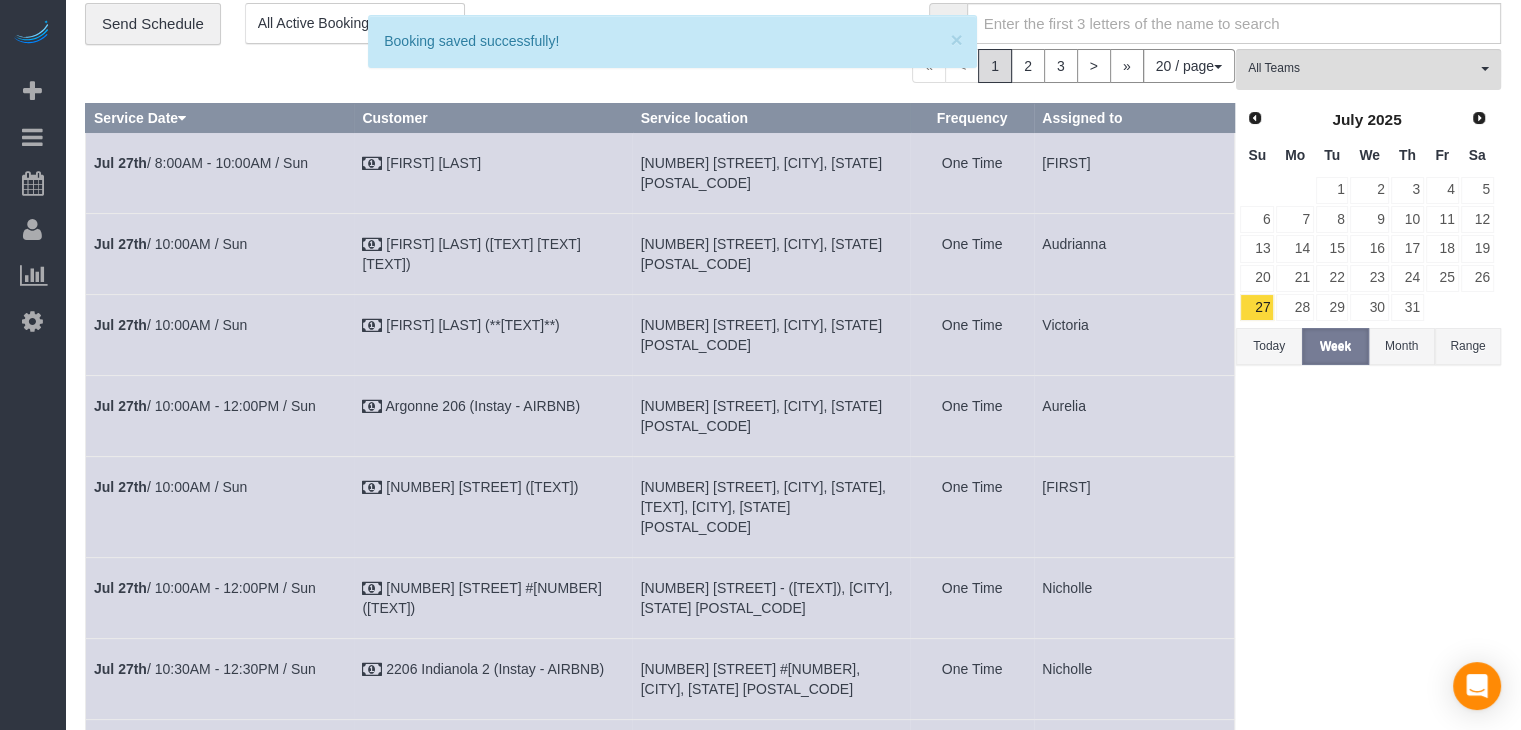 scroll, scrollTop: 0, scrollLeft: 0, axis: both 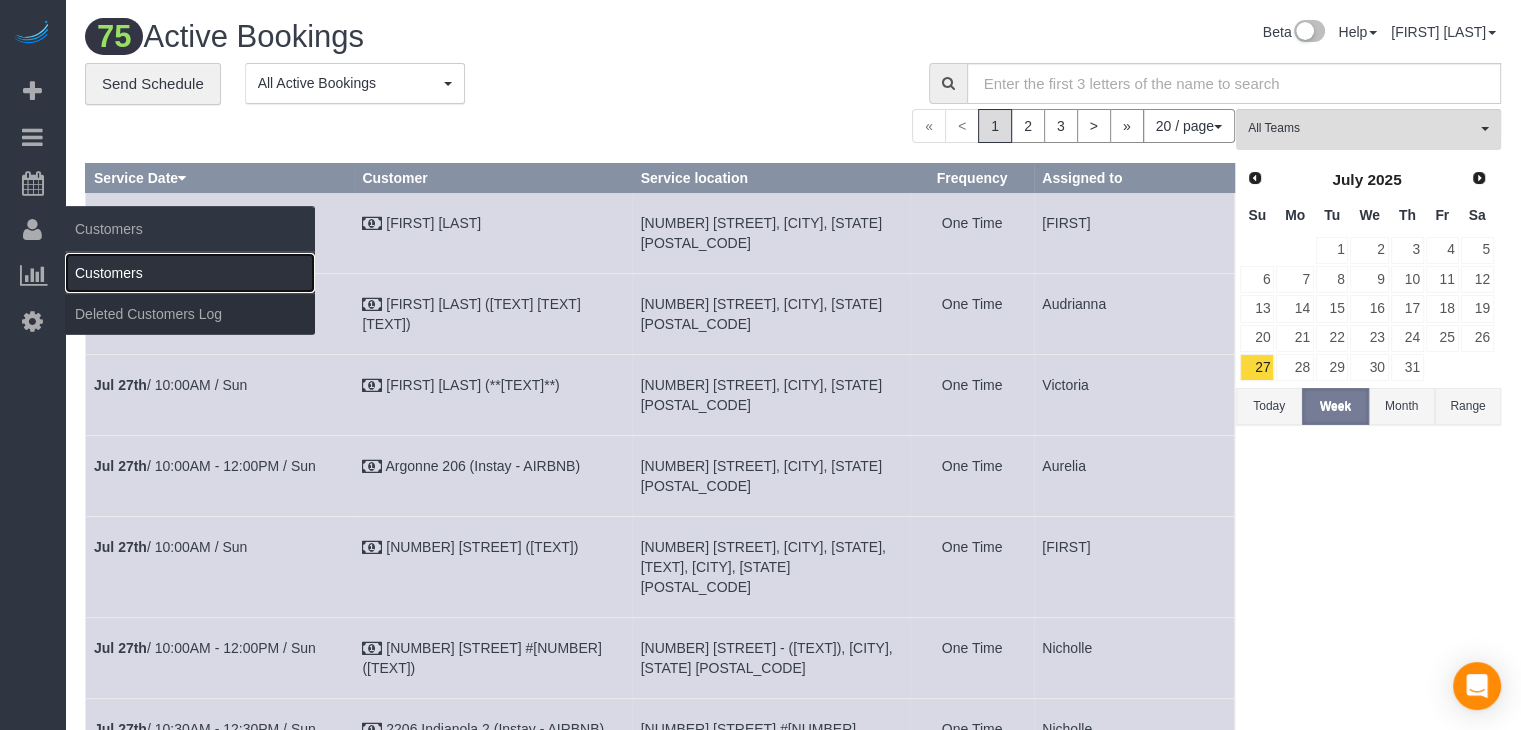 click on "Customers" at bounding box center (190, 273) 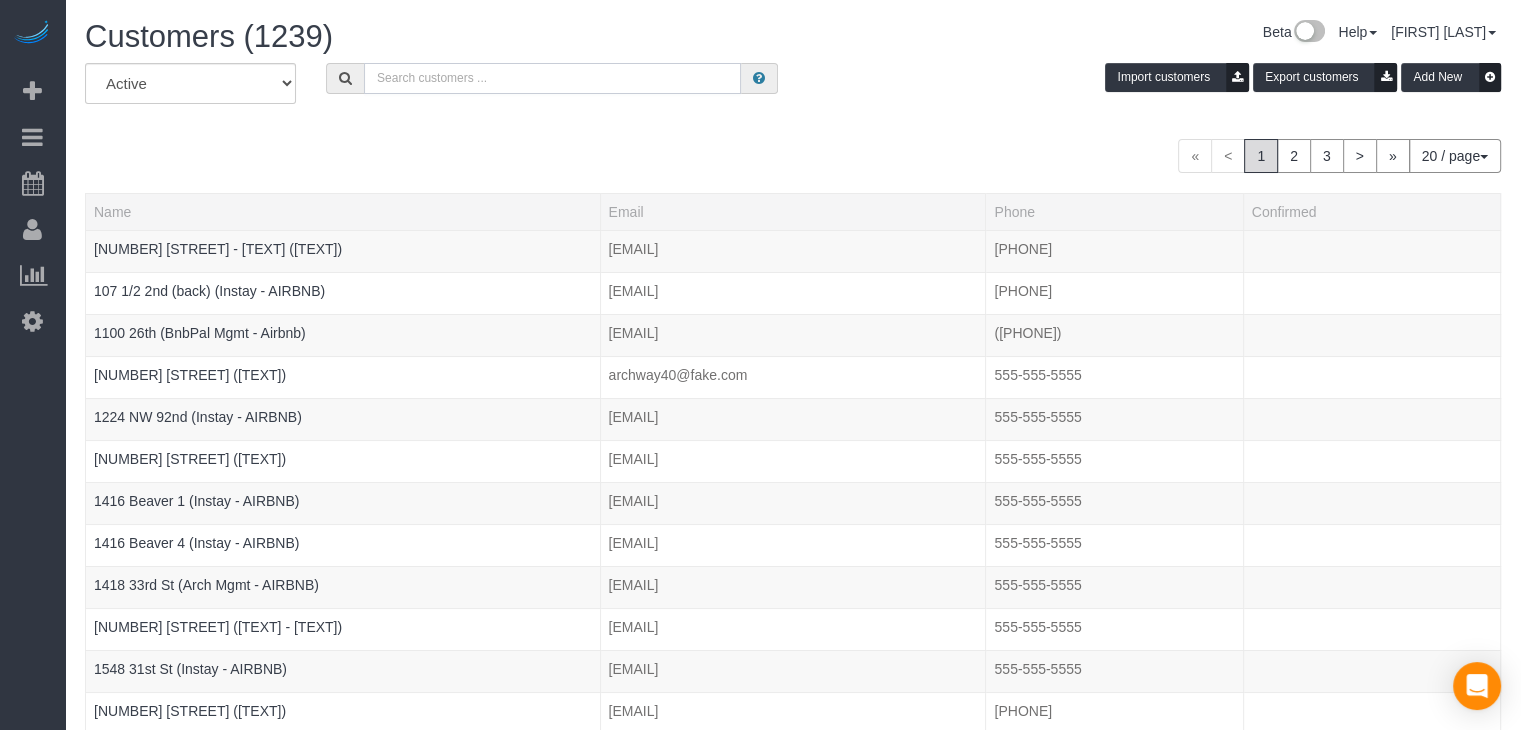 click at bounding box center (552, 78) 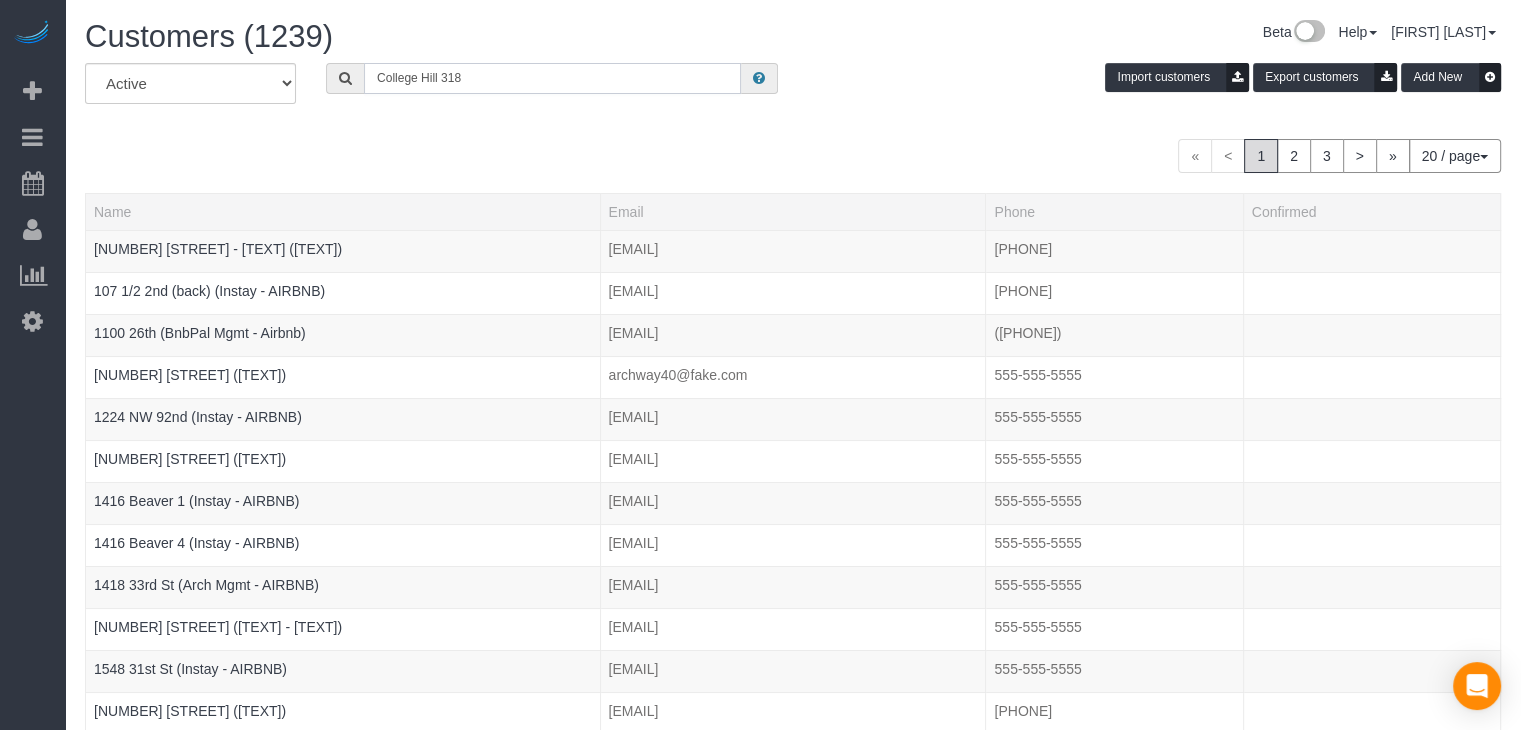 click on "College Hill 318" at bounding box center (552, 78) 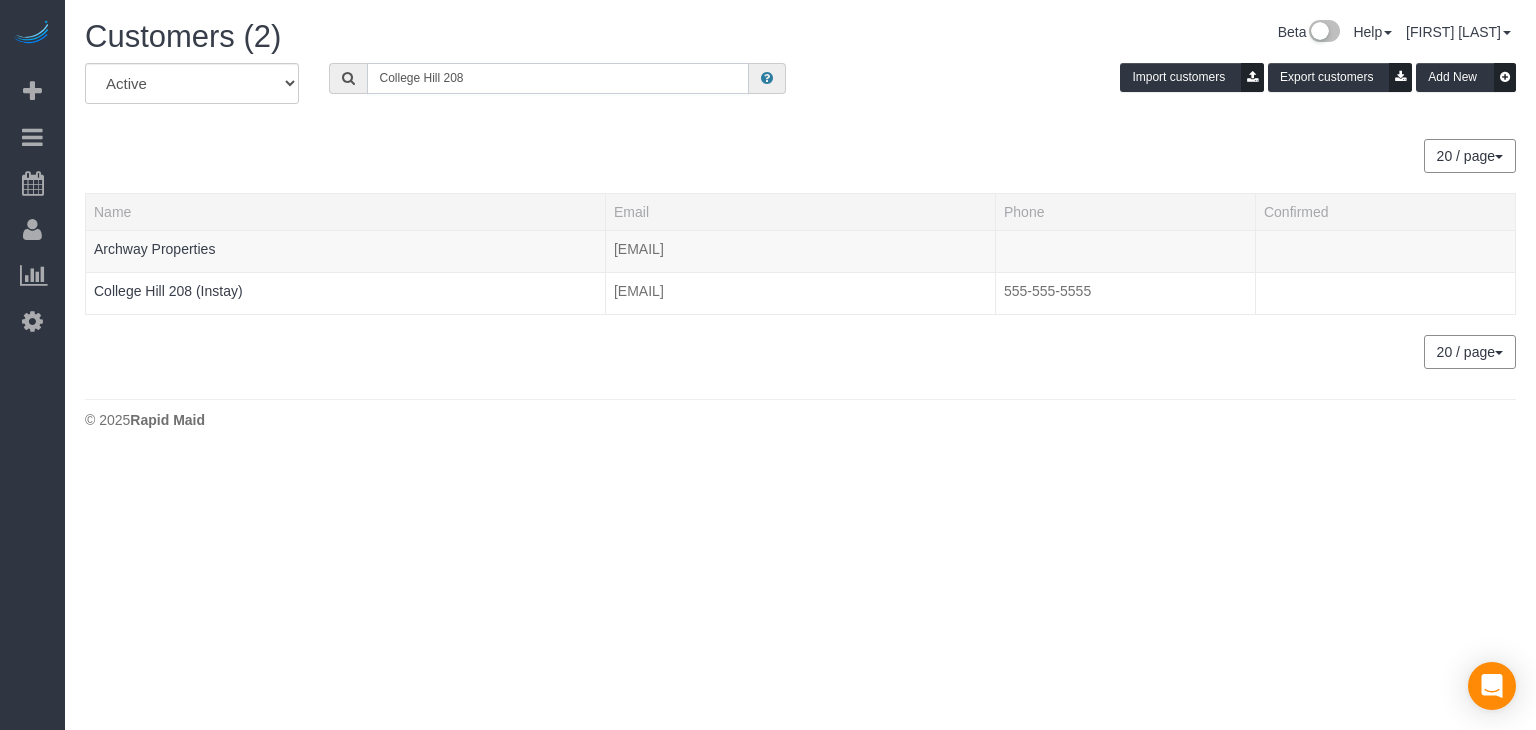 click on "College Hill 208" at bounding box center (558, 78) 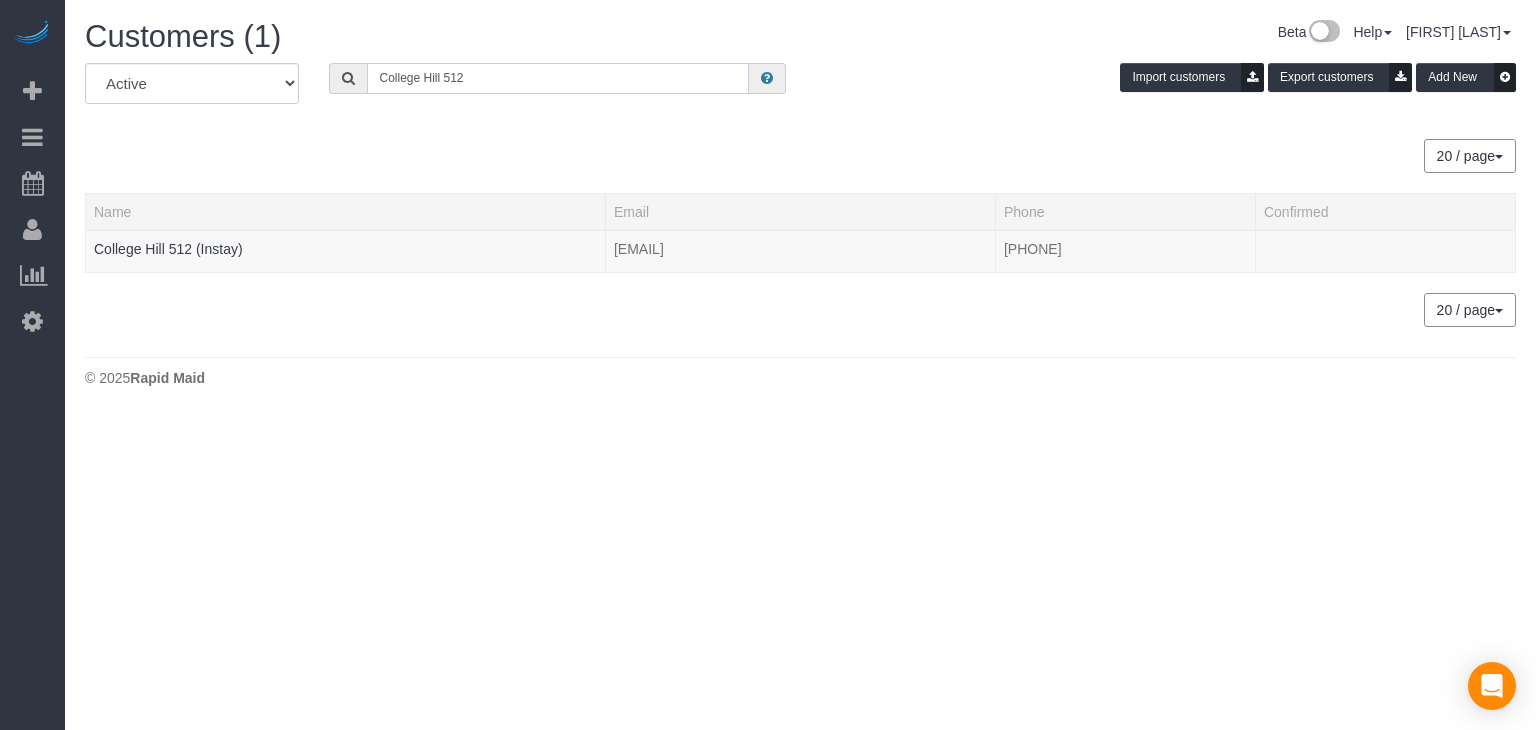 click on "College Hill 512" at bounding box center (558, 78) 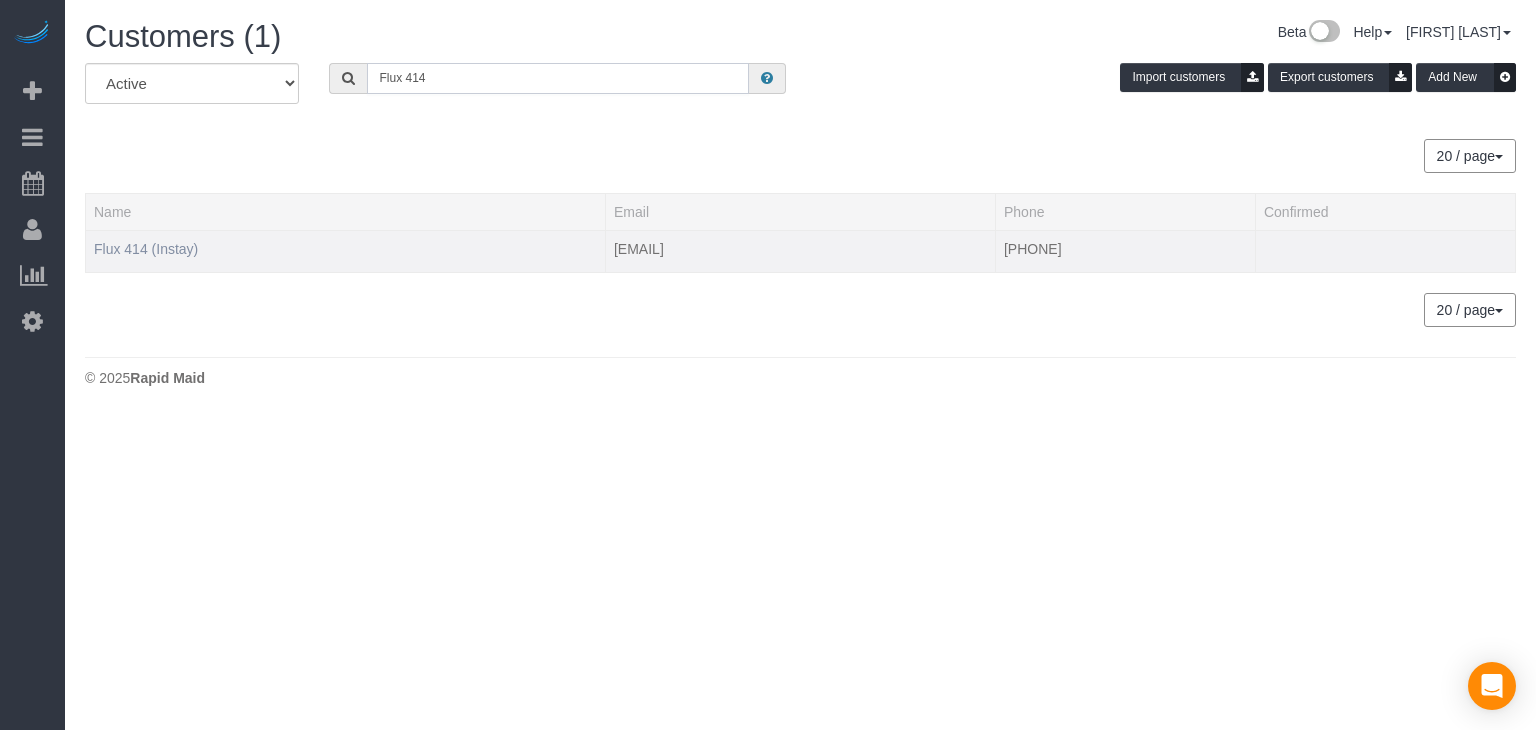 type on "Flux 414" 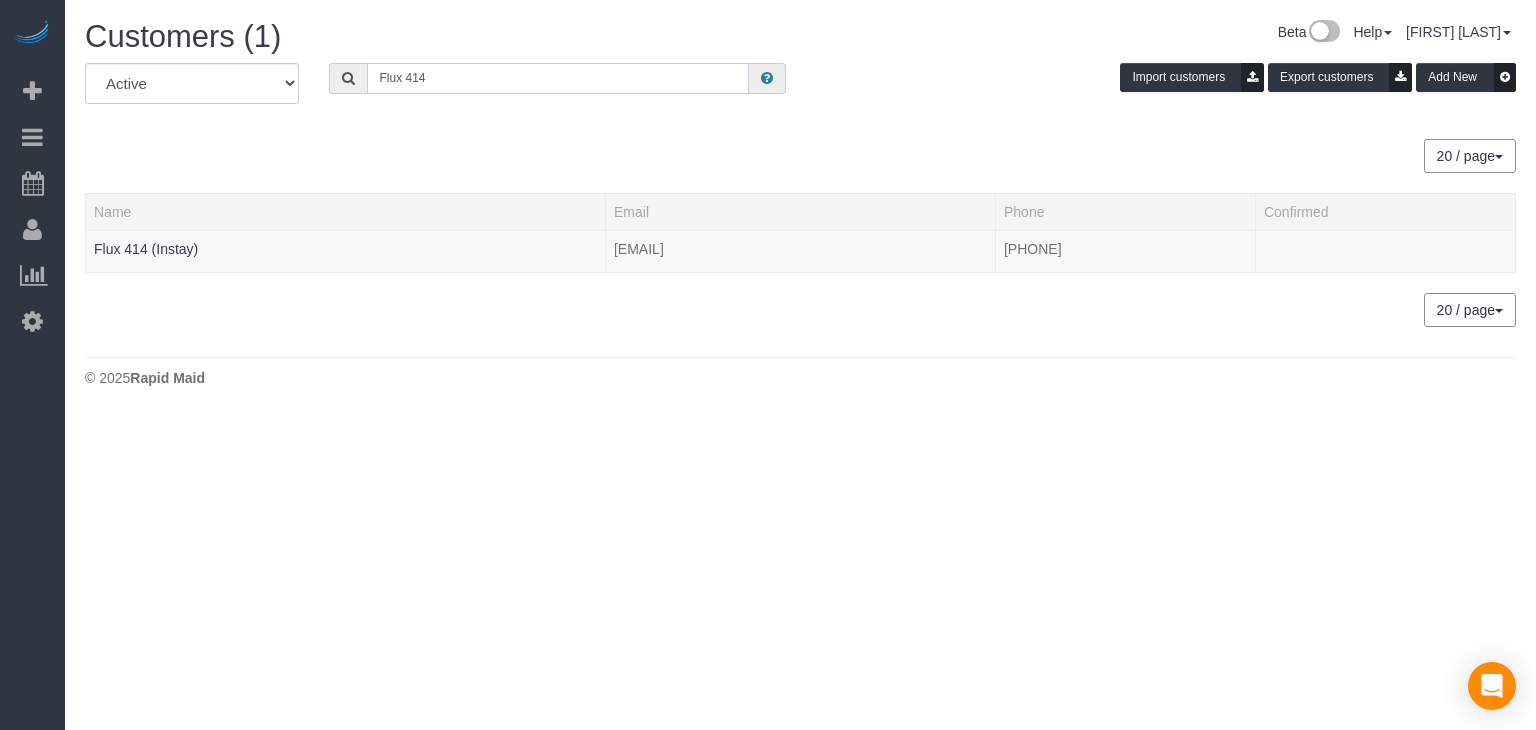 click on "Flux 414" at bounding box center [558, 78] 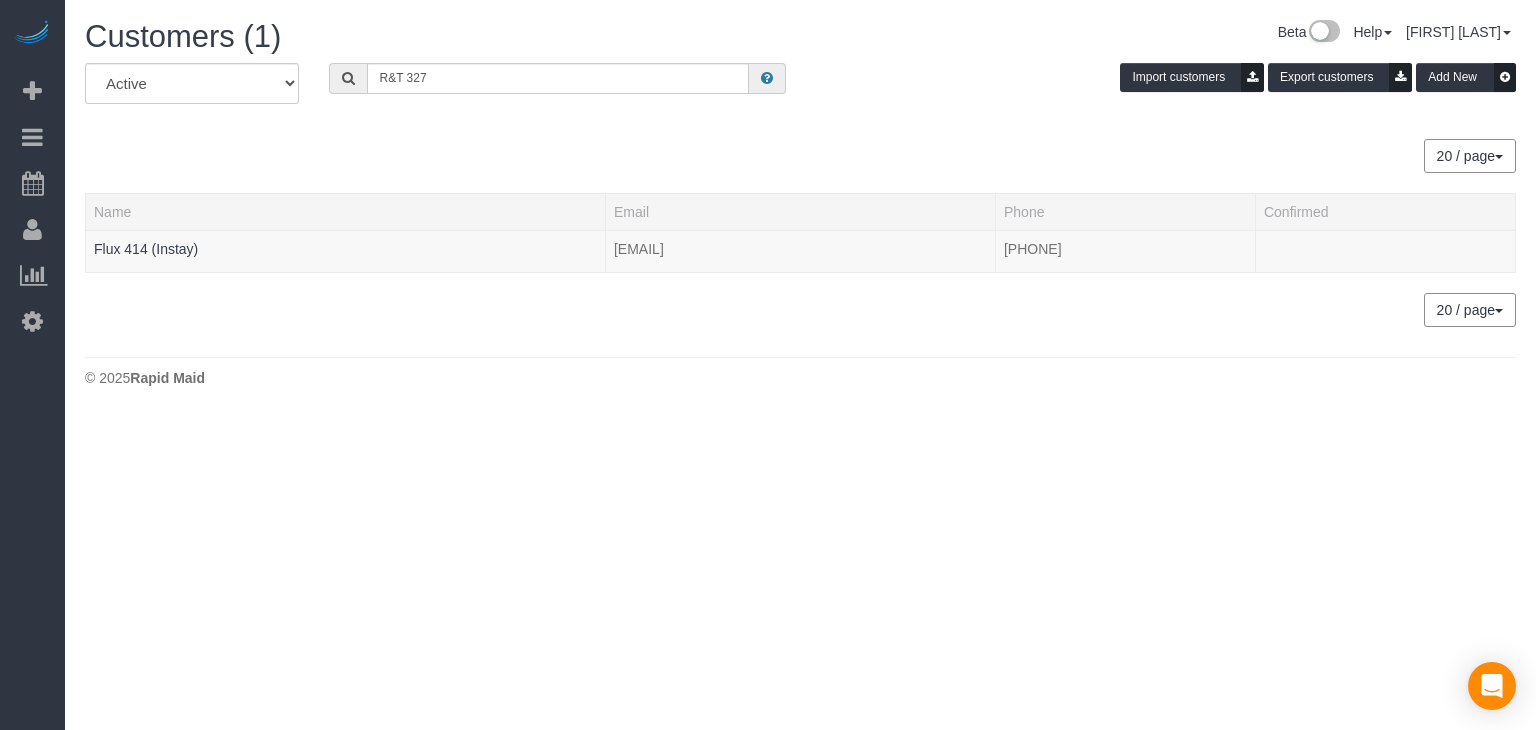 click on "Customers (1)" at bounding box center [435, 37] 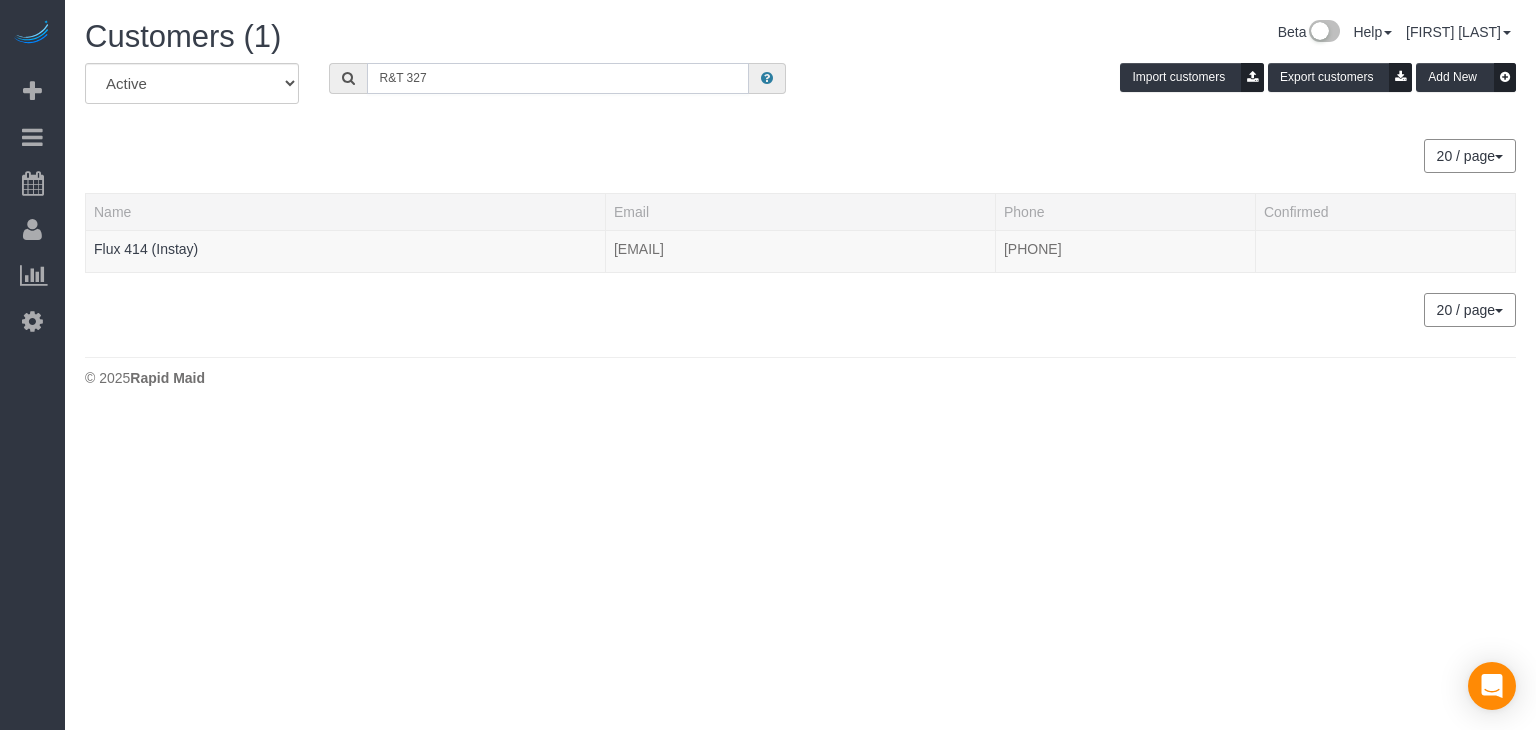 click on "R&T 327" at bounding box center (558, 78) 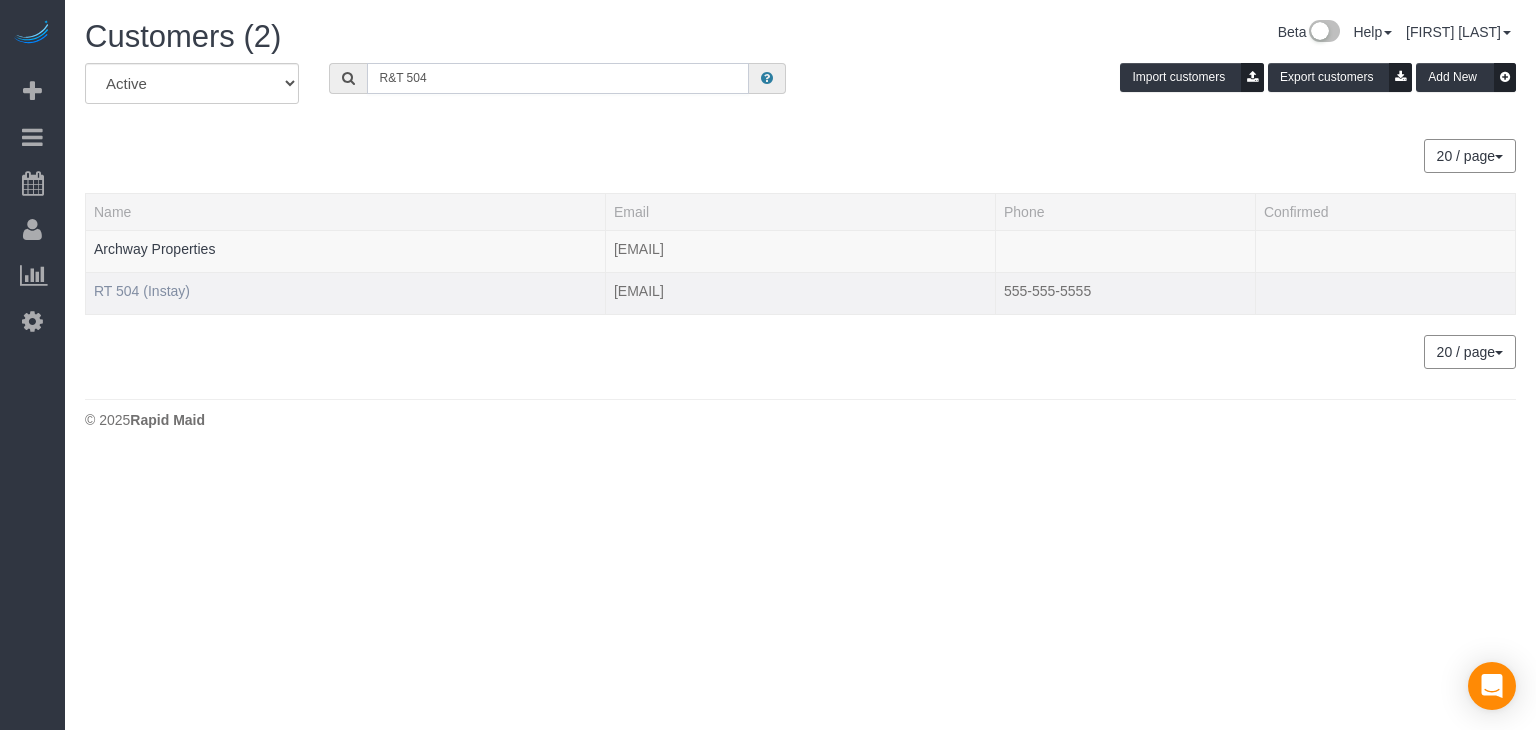 type on "R&T 504" 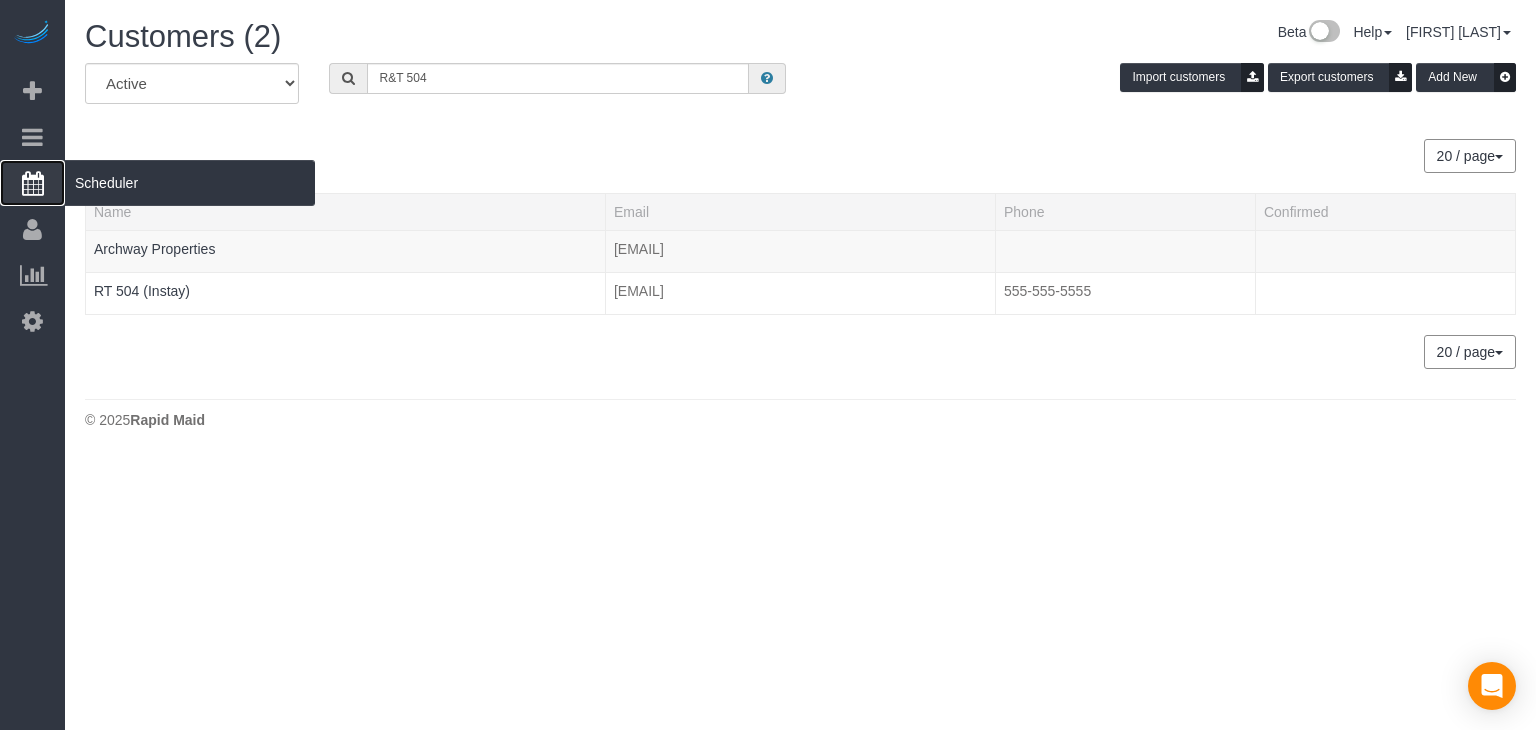click on "Scheduler" at bounding box center [32, 183] 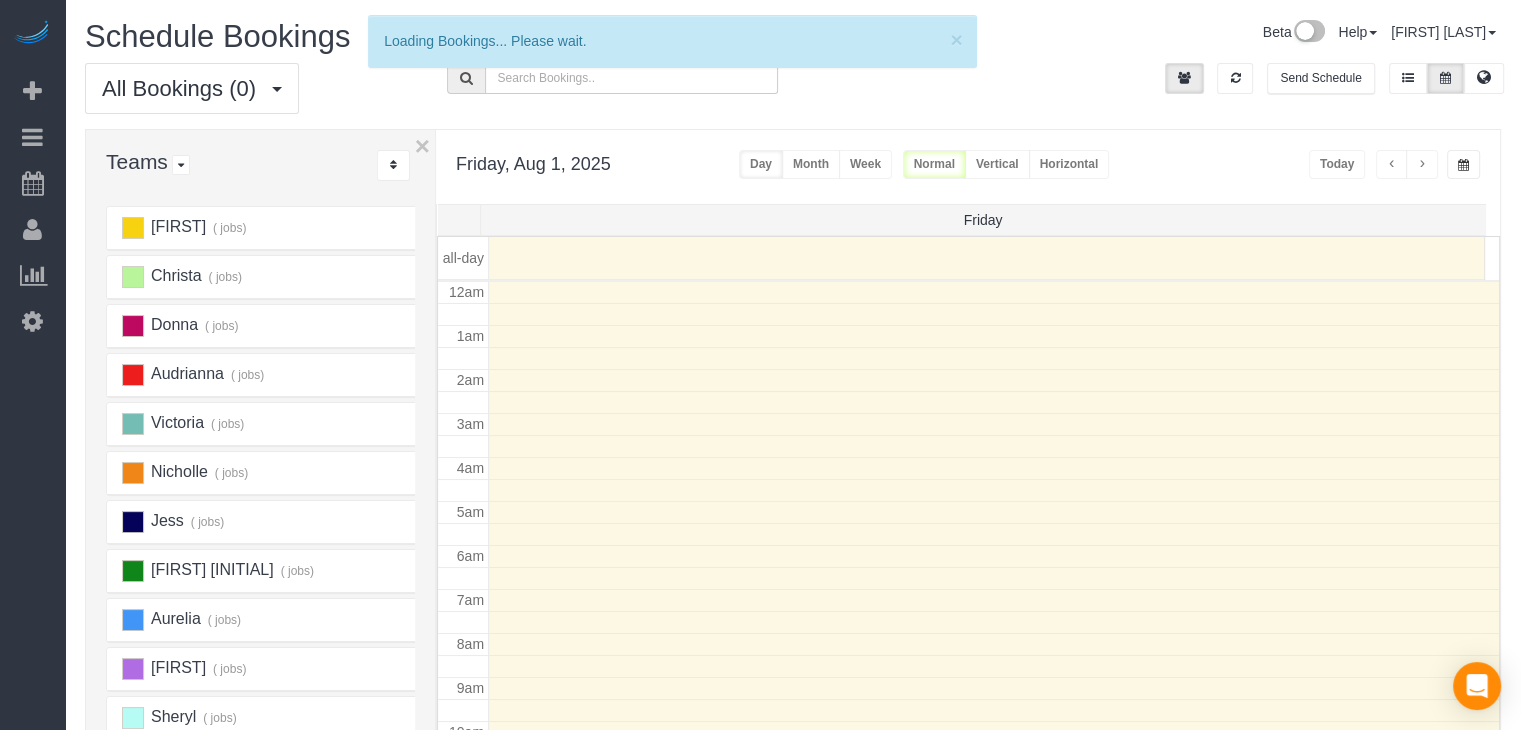 scroll, scrollTop: 263, scrollLeft: 0, axis: vertical 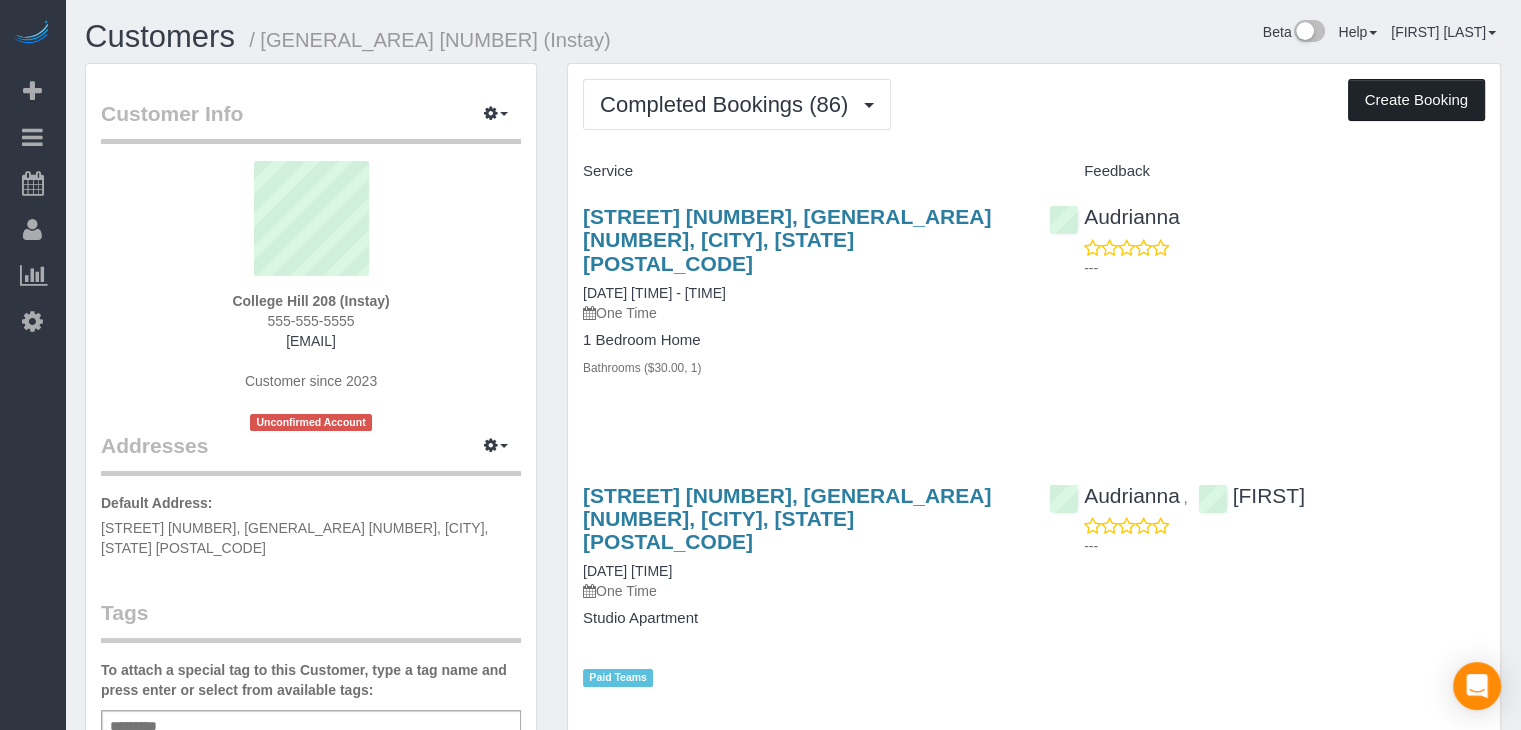 click on "Create Booking" at bounding box center (1416, 100) 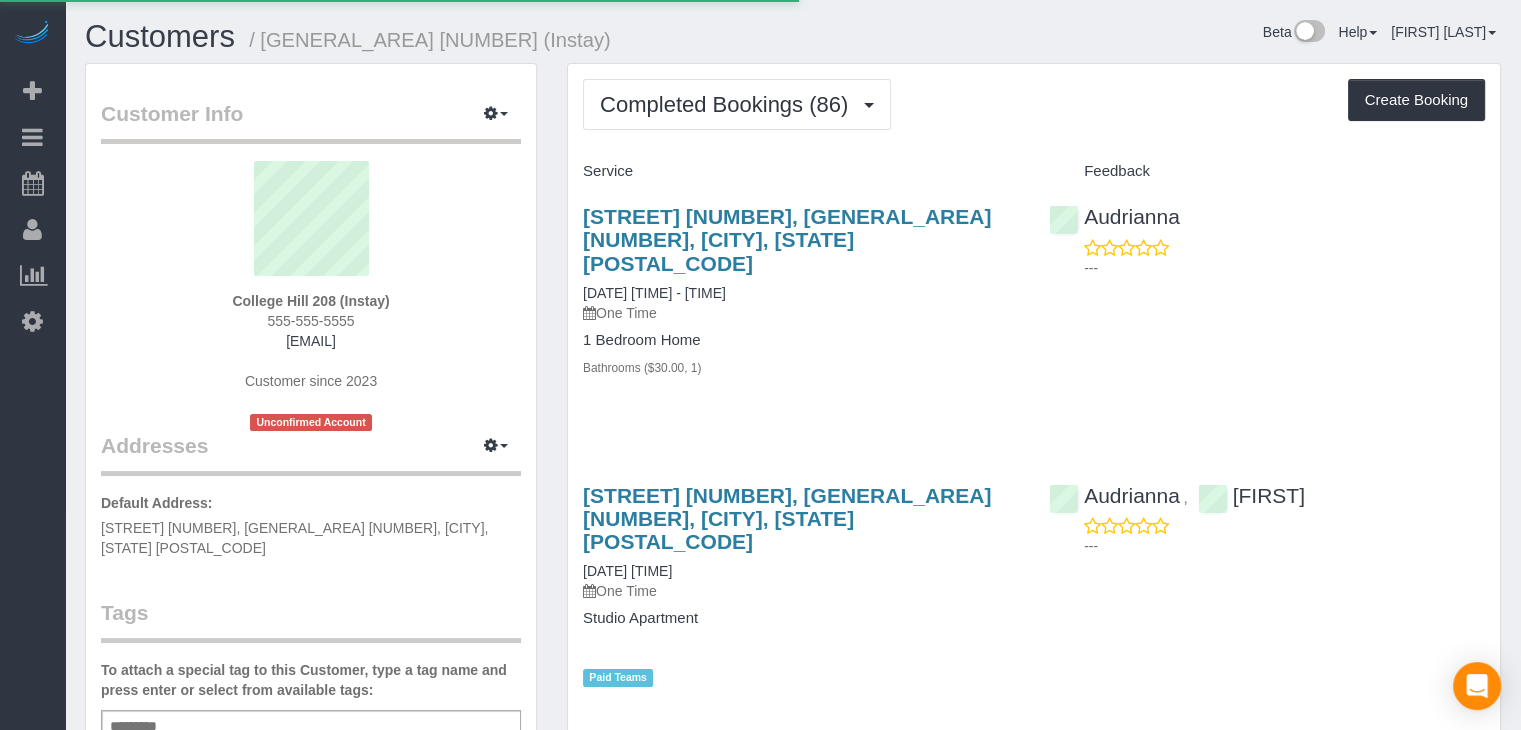 select on "IA" 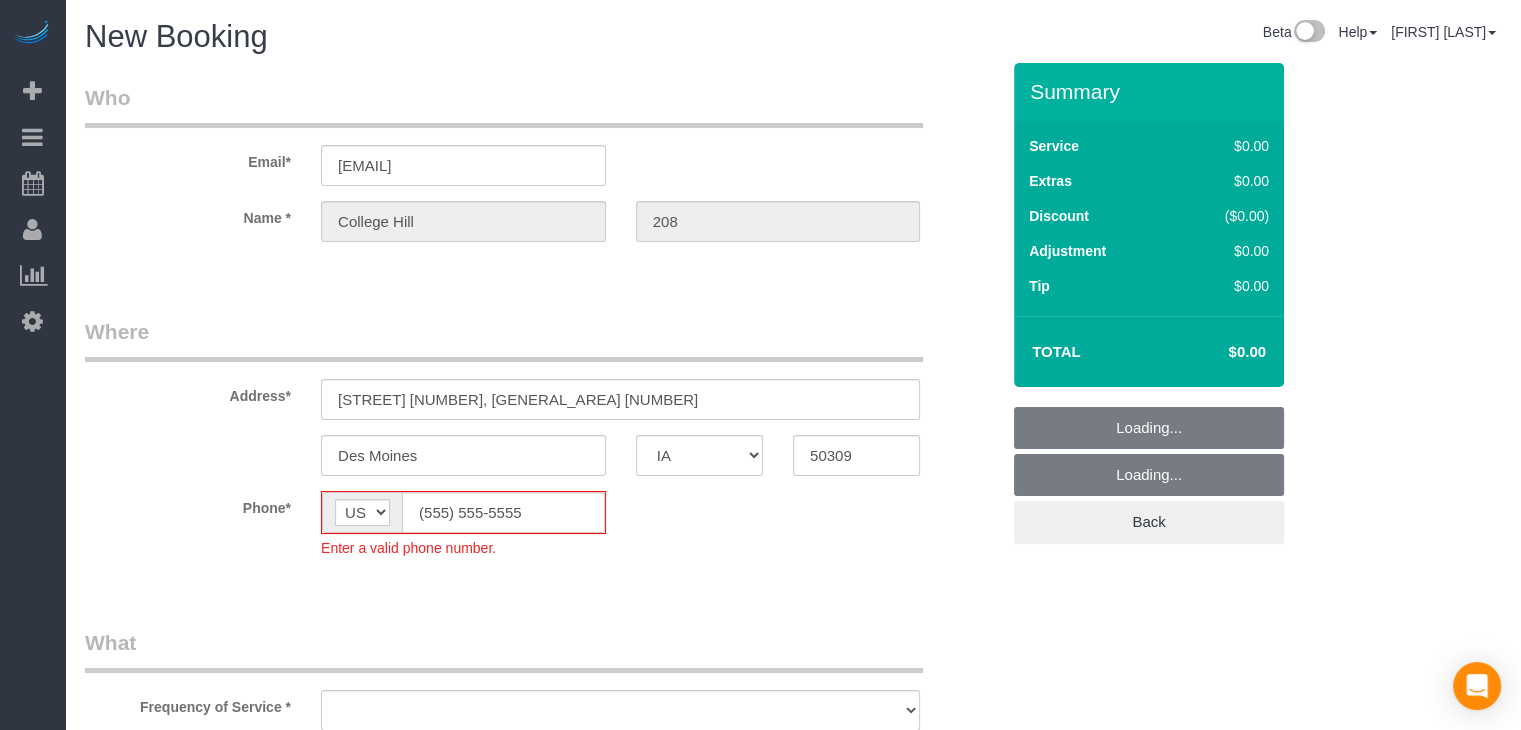 select on "object:1779" 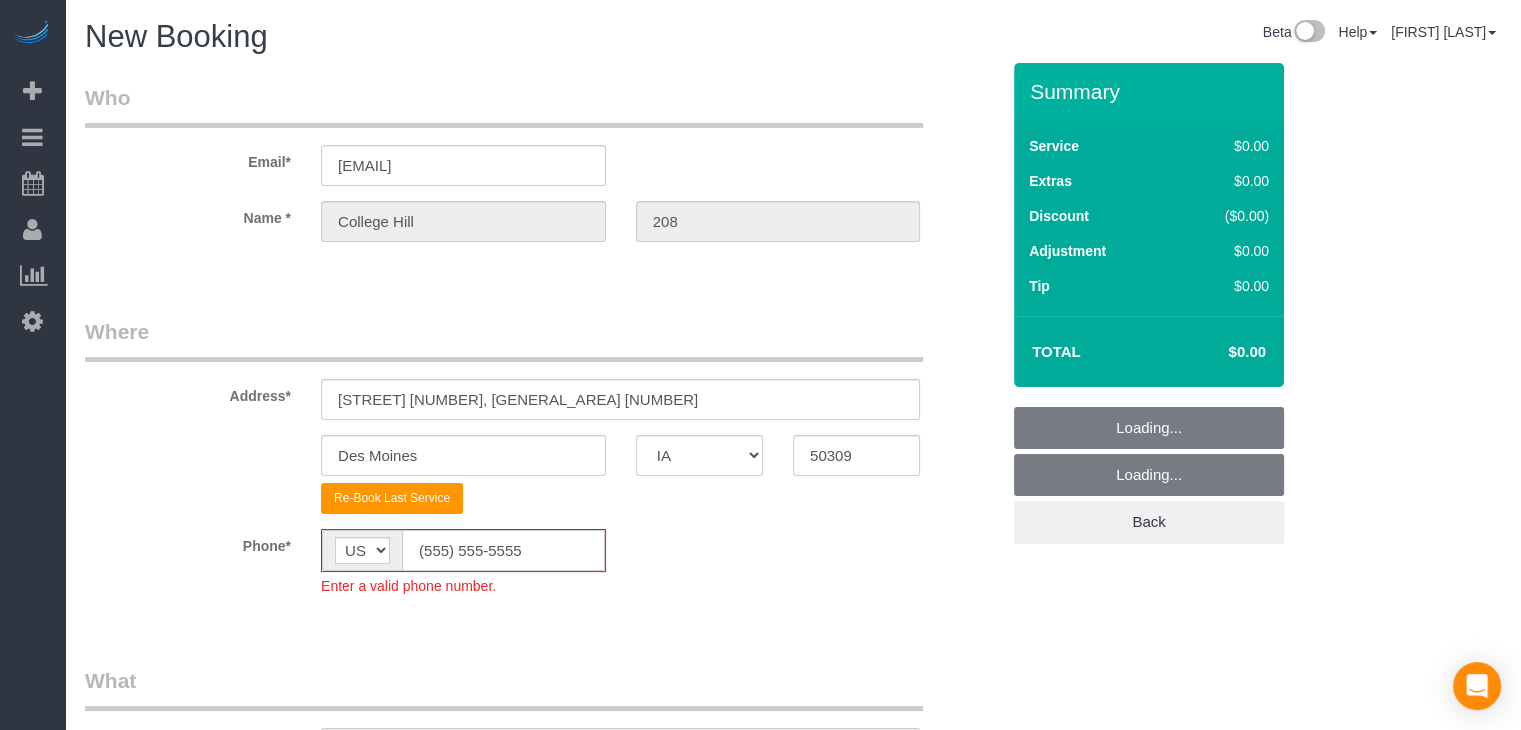 click on "(555) 555-5555" 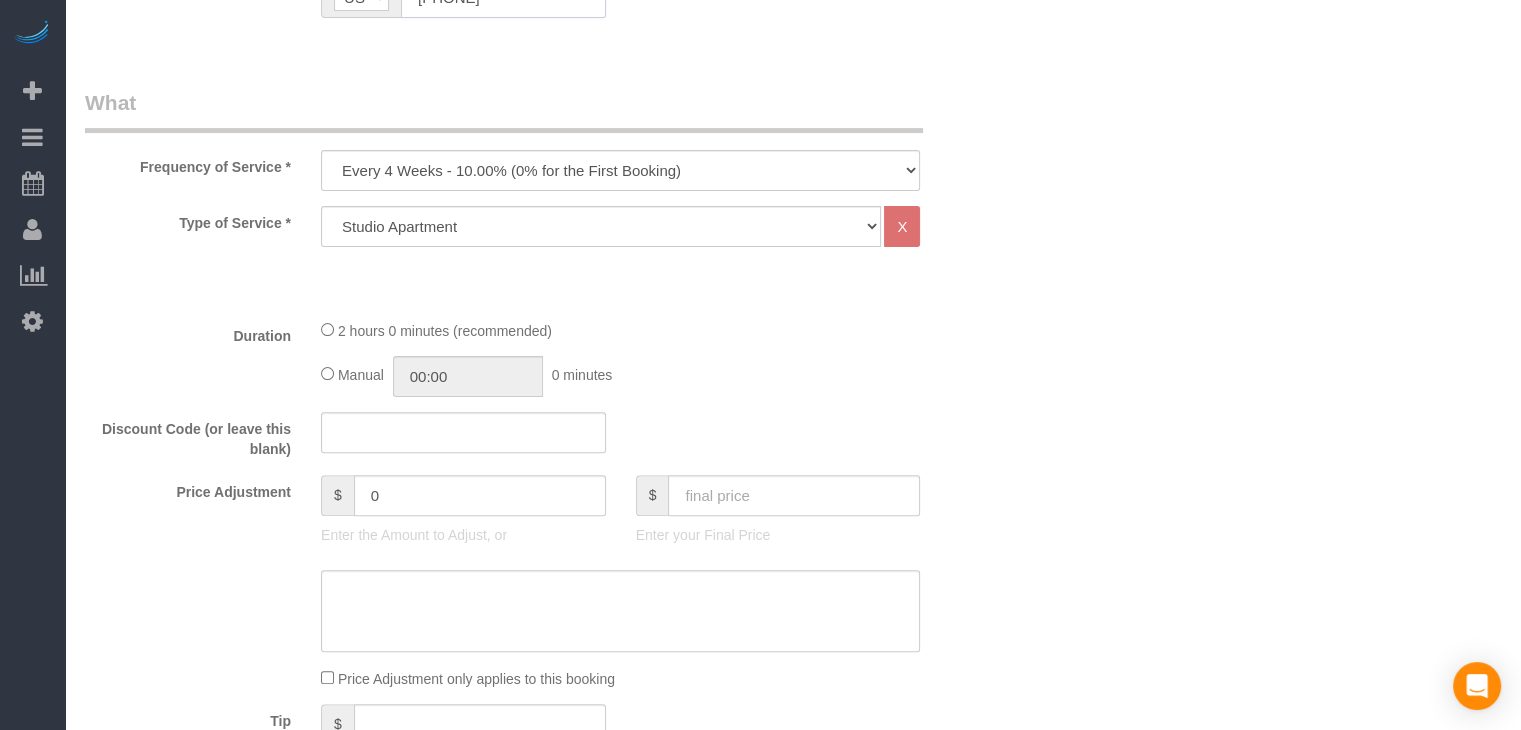 scroll, scrollTop: 568, scrollLeft: 0, axis: vertical 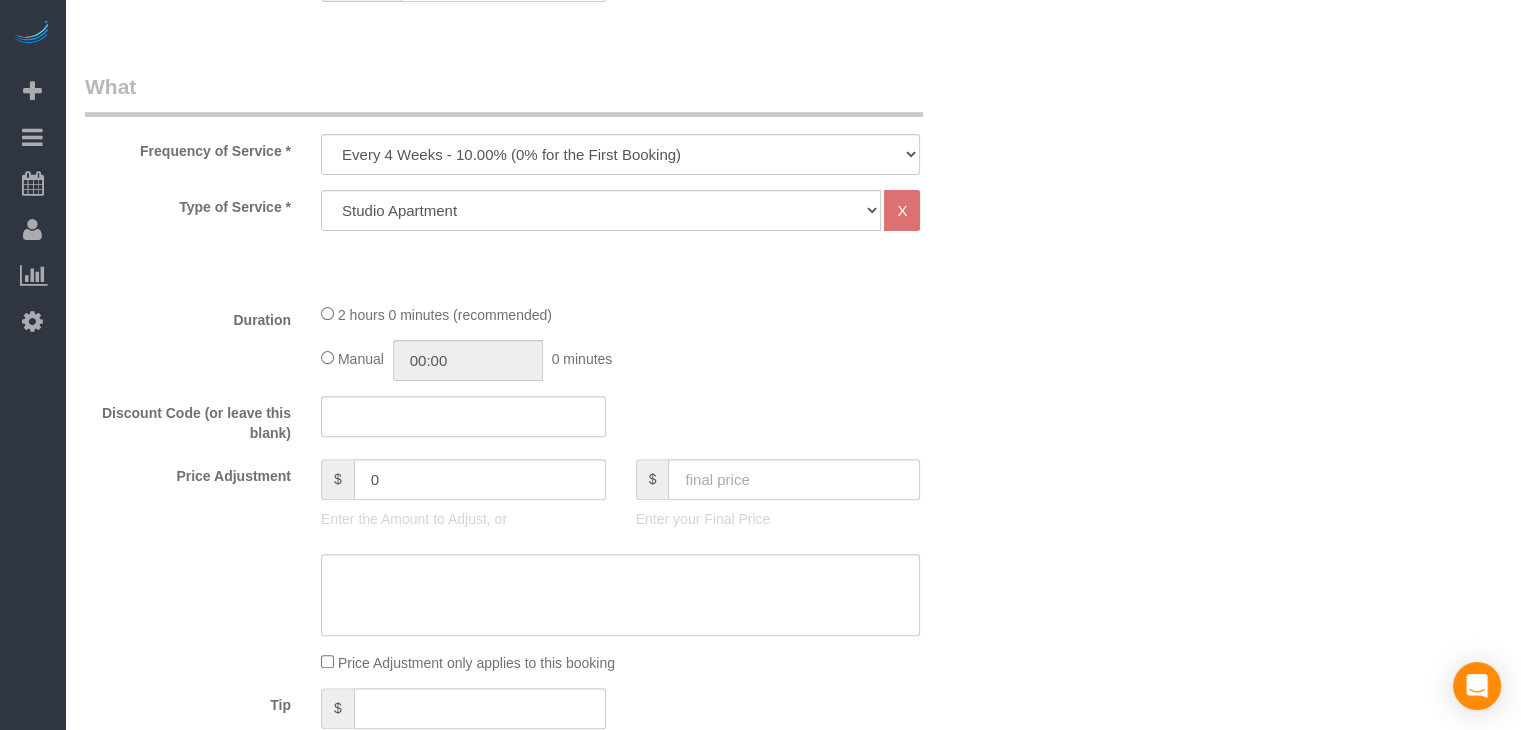 type on "([PHONE])" 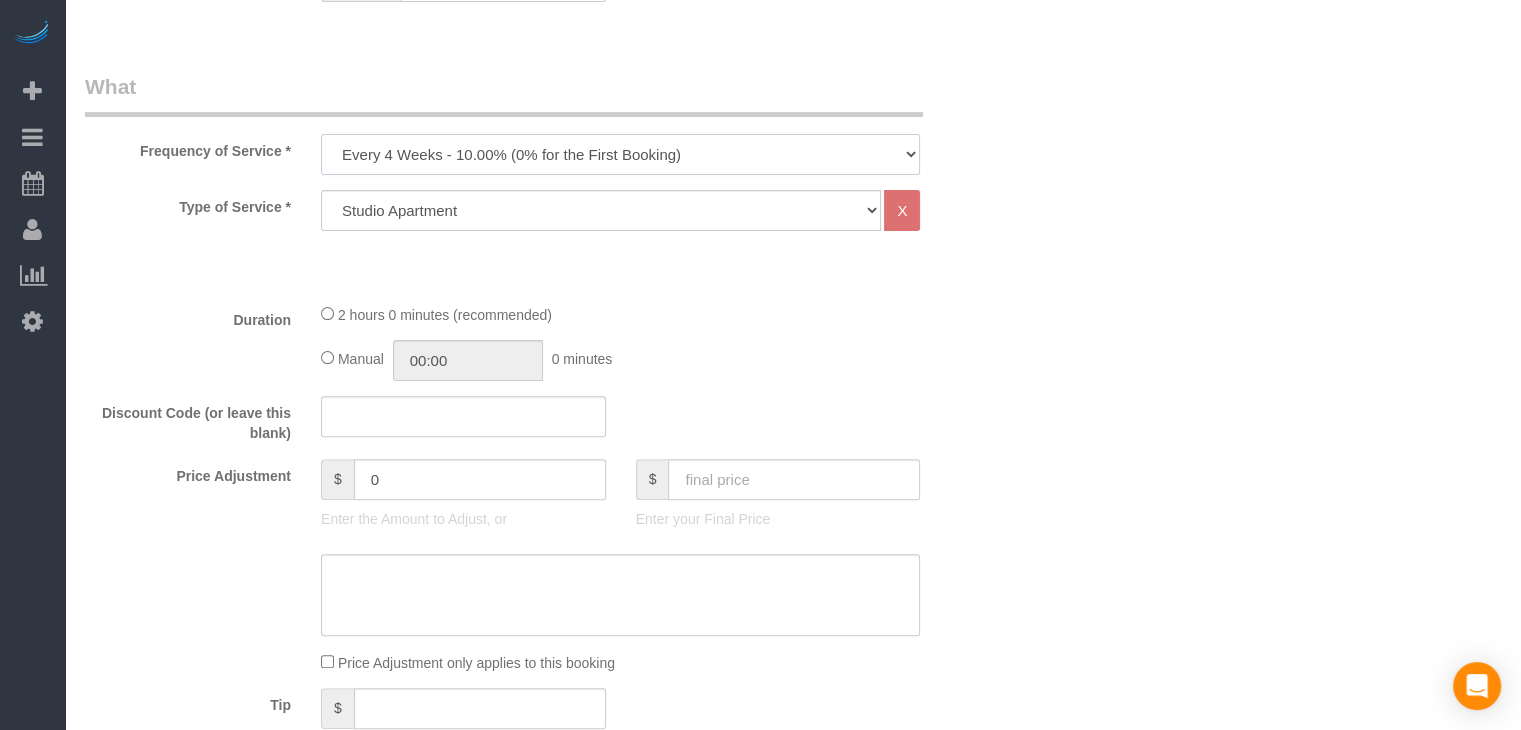 click on "Every 6 Weeks (0% for the First Booking) One Time Every 8 Weeks (0% for the First Booking) Every 4 Weeks - 10.00% (0% for the First Booking) Every 3 Weeks - 12.00% (0% for the First Booking) Every 2 Weeks - 15.00% (0% for the First Booking) Weekly - 20.00% (0% for the First Booking)" at bounding box center [620, 154] 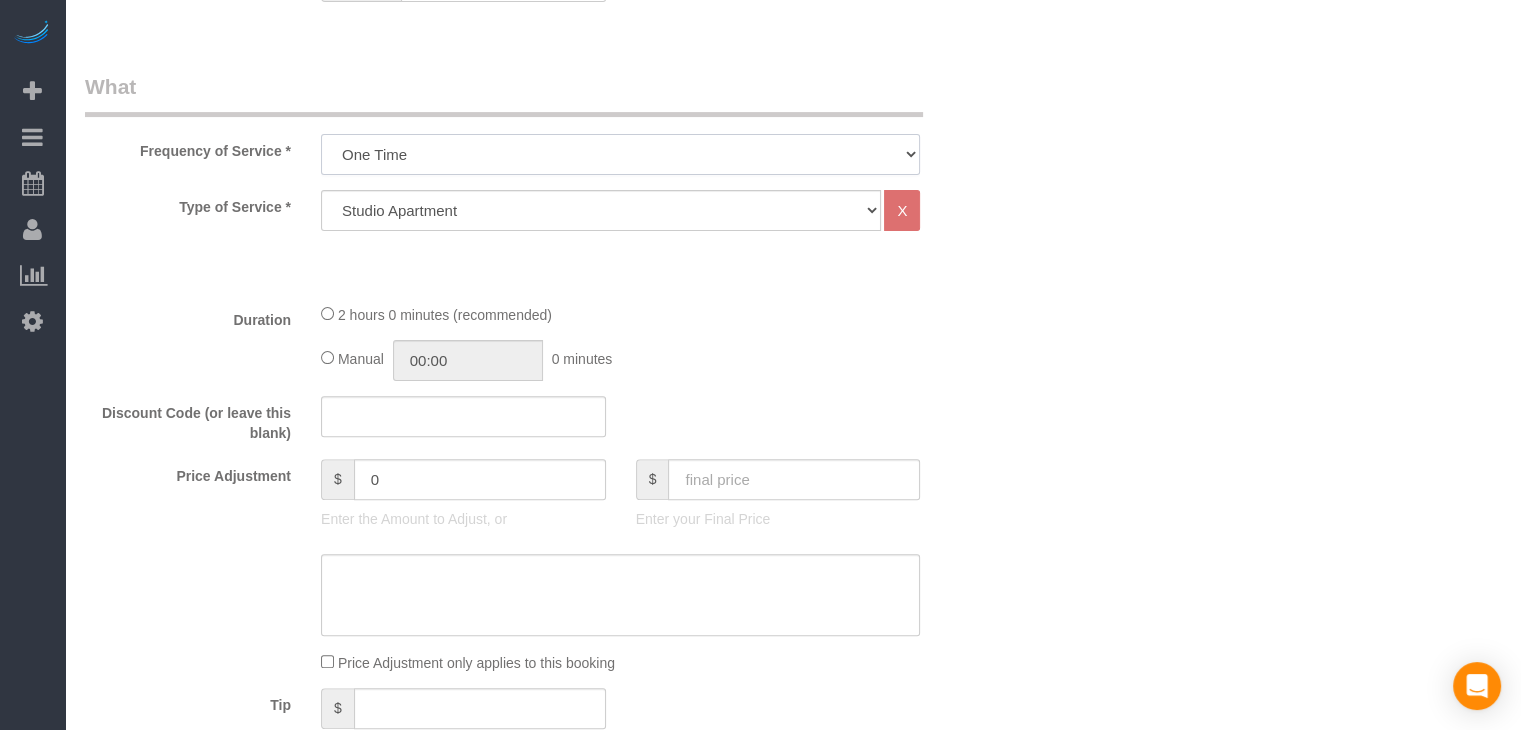 click on "Every 6 Weeks (0% for the First Booking) One Time Every 8 Weeks (0% for the First Booking) Every 4 Weeks - 10.00% (0% for the First Booking) Every 3 Weeks - 12.00% (0% for the First Booking) Every 2 Weeks - 15.00% (0% for the First Booking) Weekly - 20.00% (0% for the First Booking)" at bounding box center (620, 154) 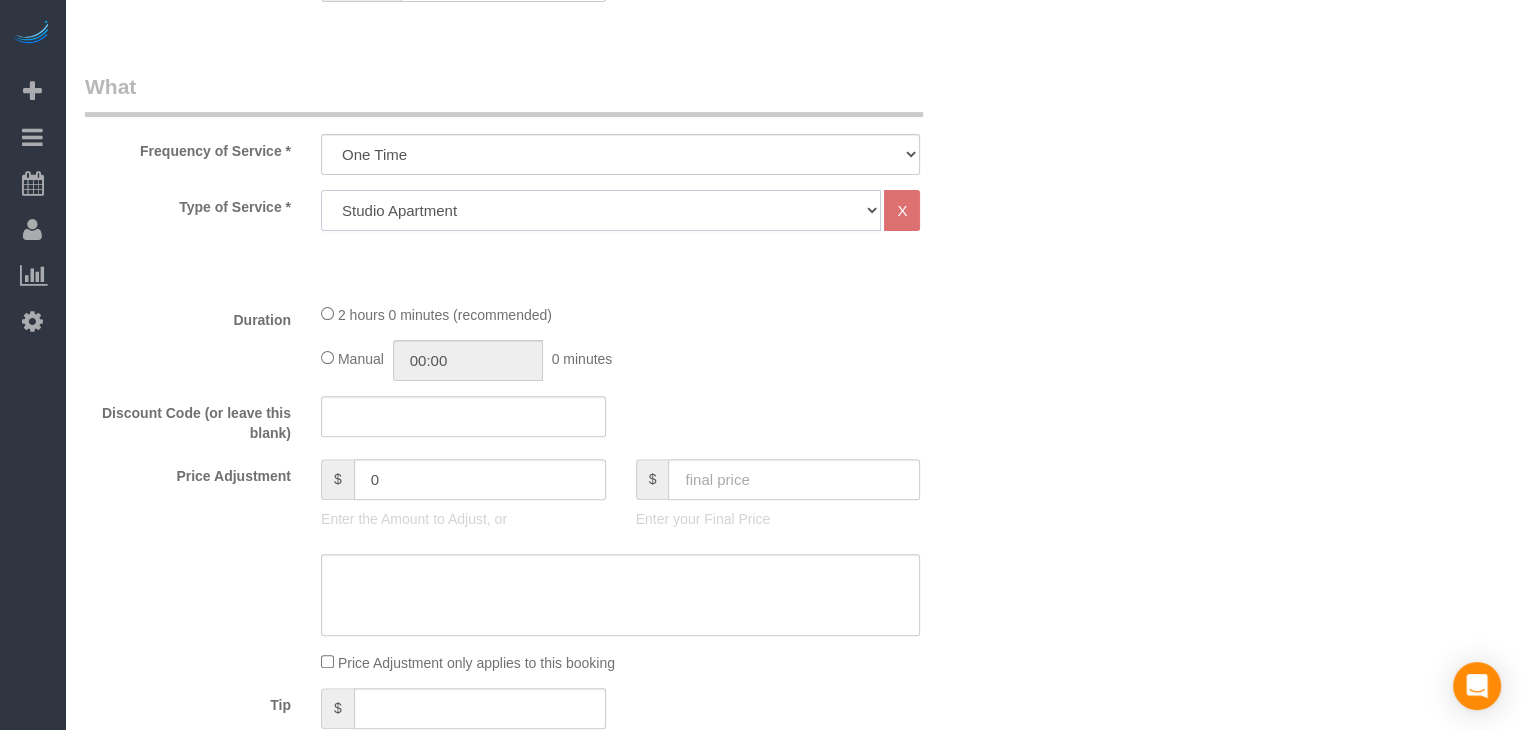 drag, startPoint x: 464, startPoint y: 201, endPoint x: 468, endPoint y: 225, distance: 24.33105 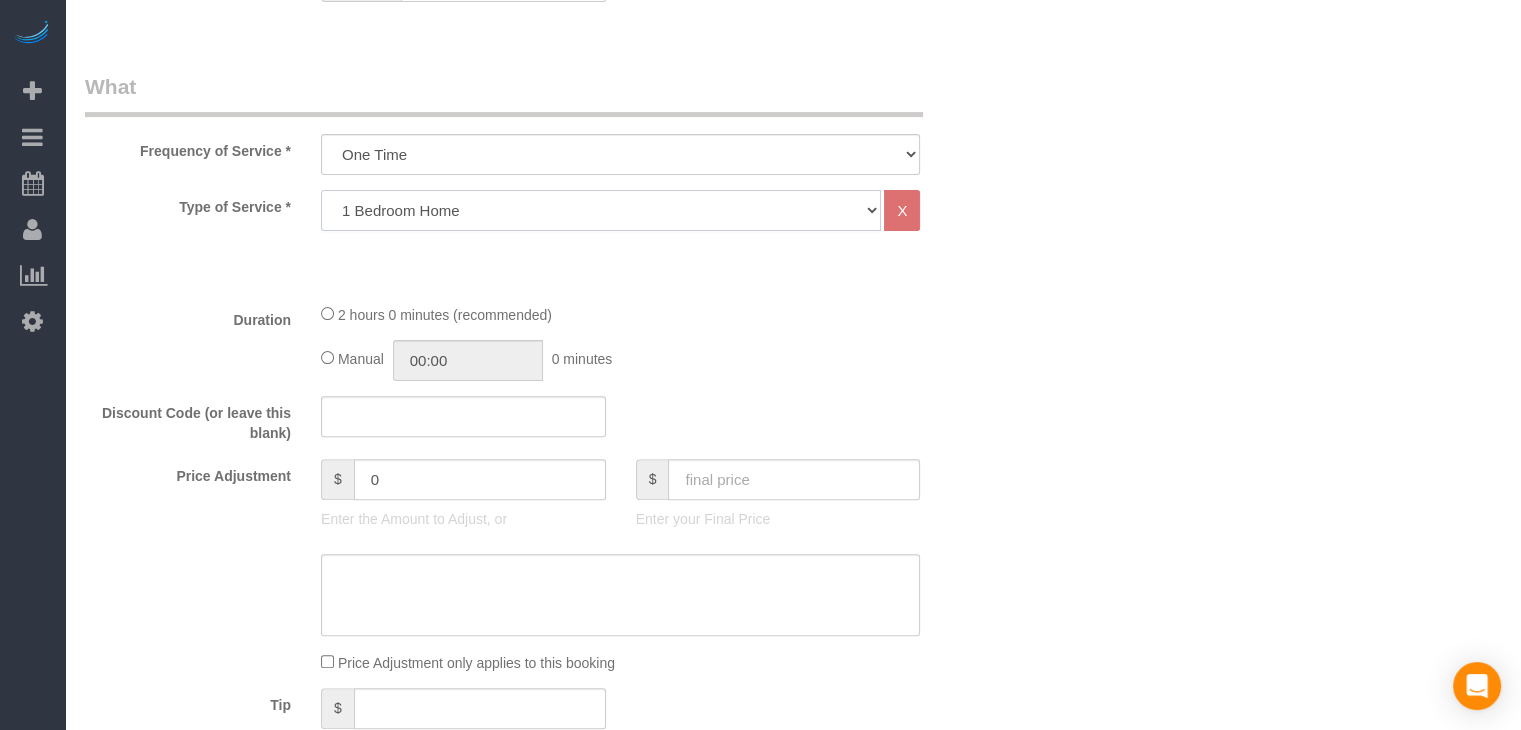 click on "Studio Apartment 1 Bedroom Home 2 Bedroom Home 3 Bedroom Home 4 Bedroom Home 5 Bedroom Home 6 Bedroom Home 7 Bedroom Home Hourly Cleaning Hazard/Emergency Cleaning General Maintenance" 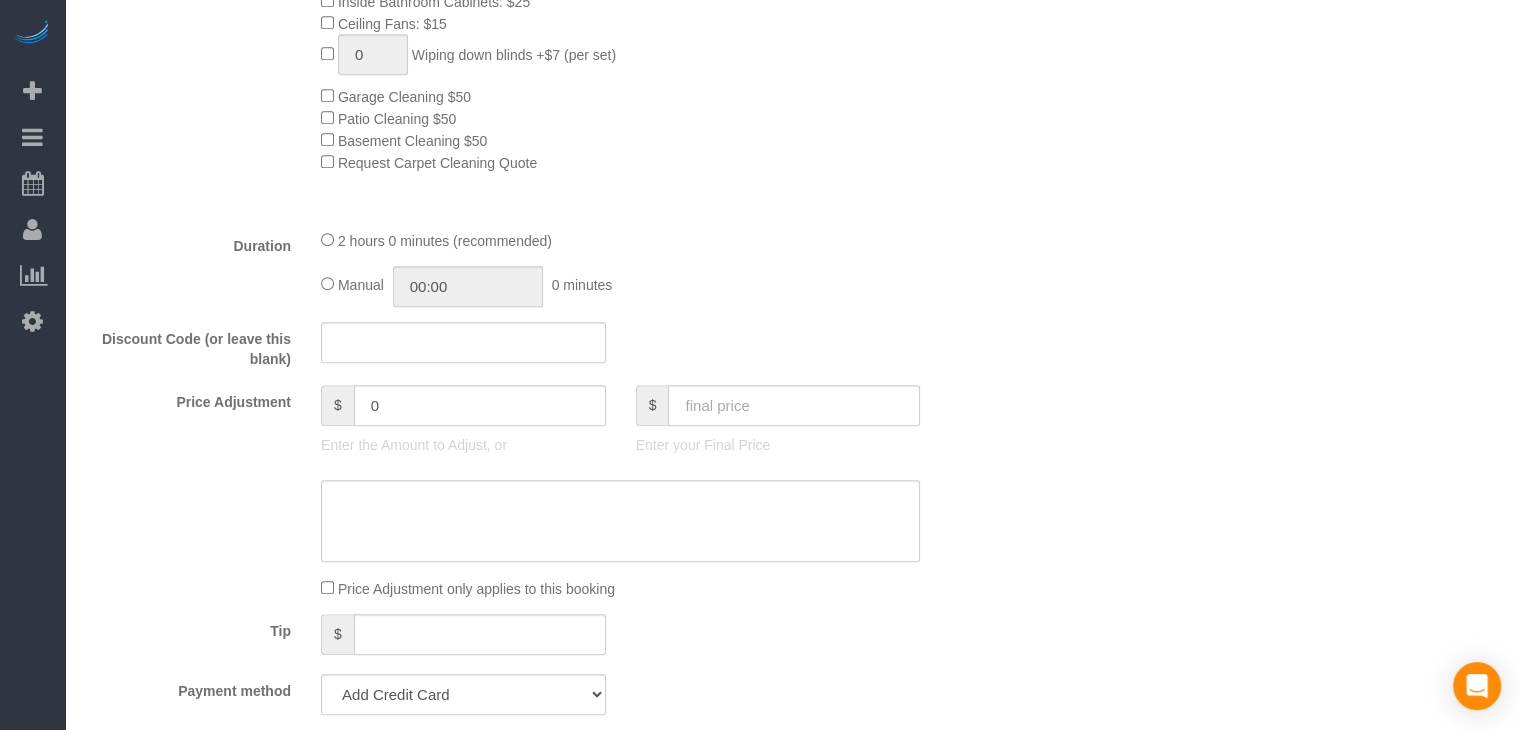 scroll, scrollTop: 1239, scrollLeft: 0, axis: vertical 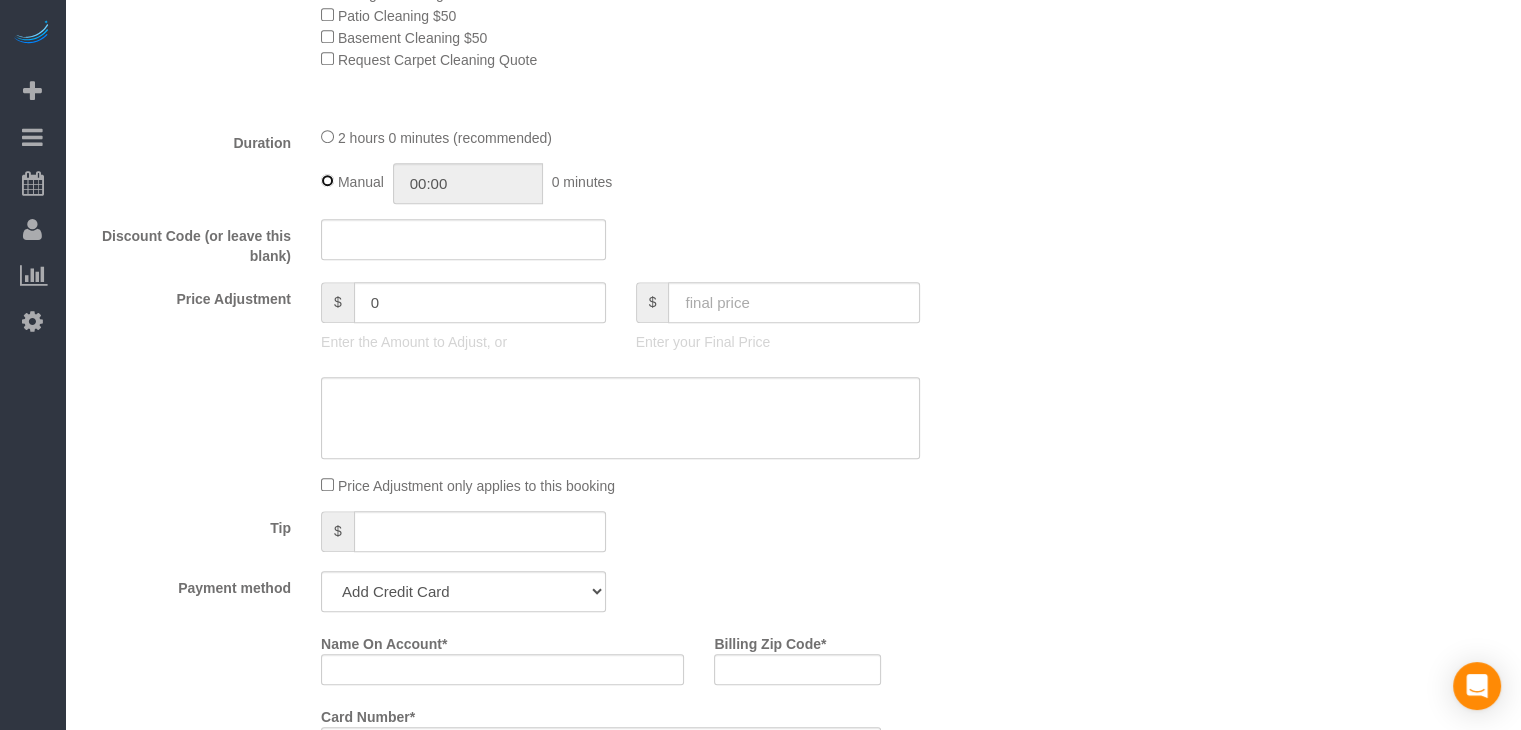 type on "02:00" 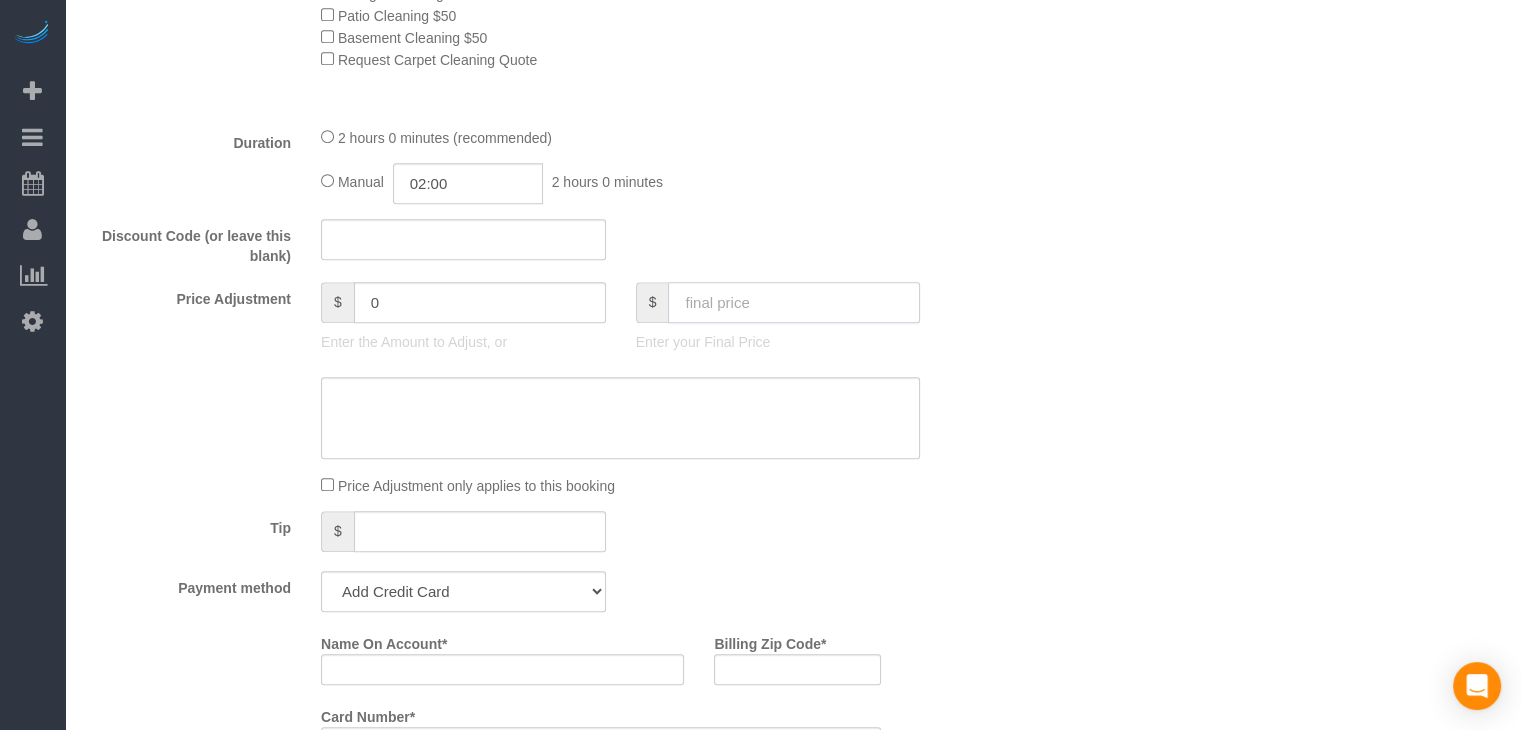 click 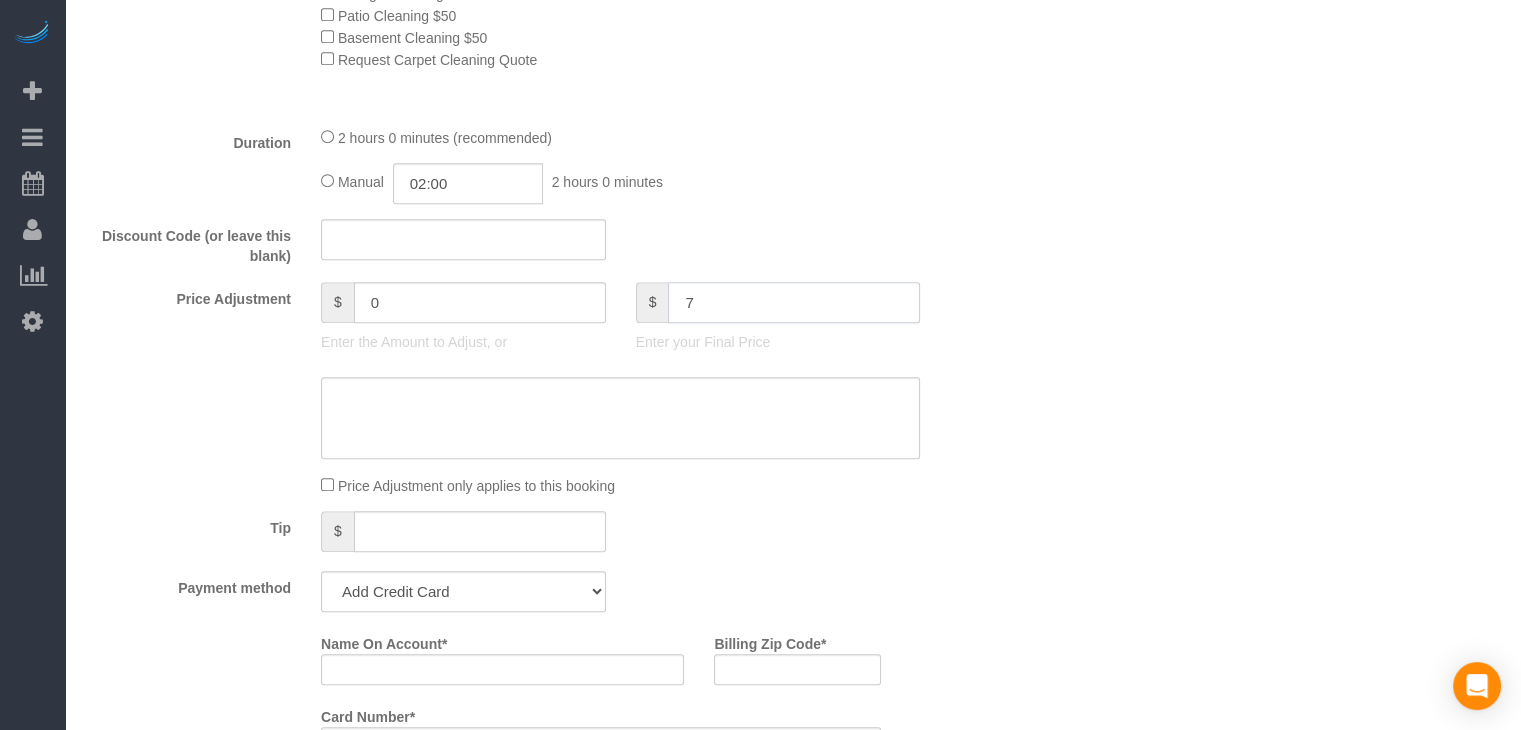 type on "75" 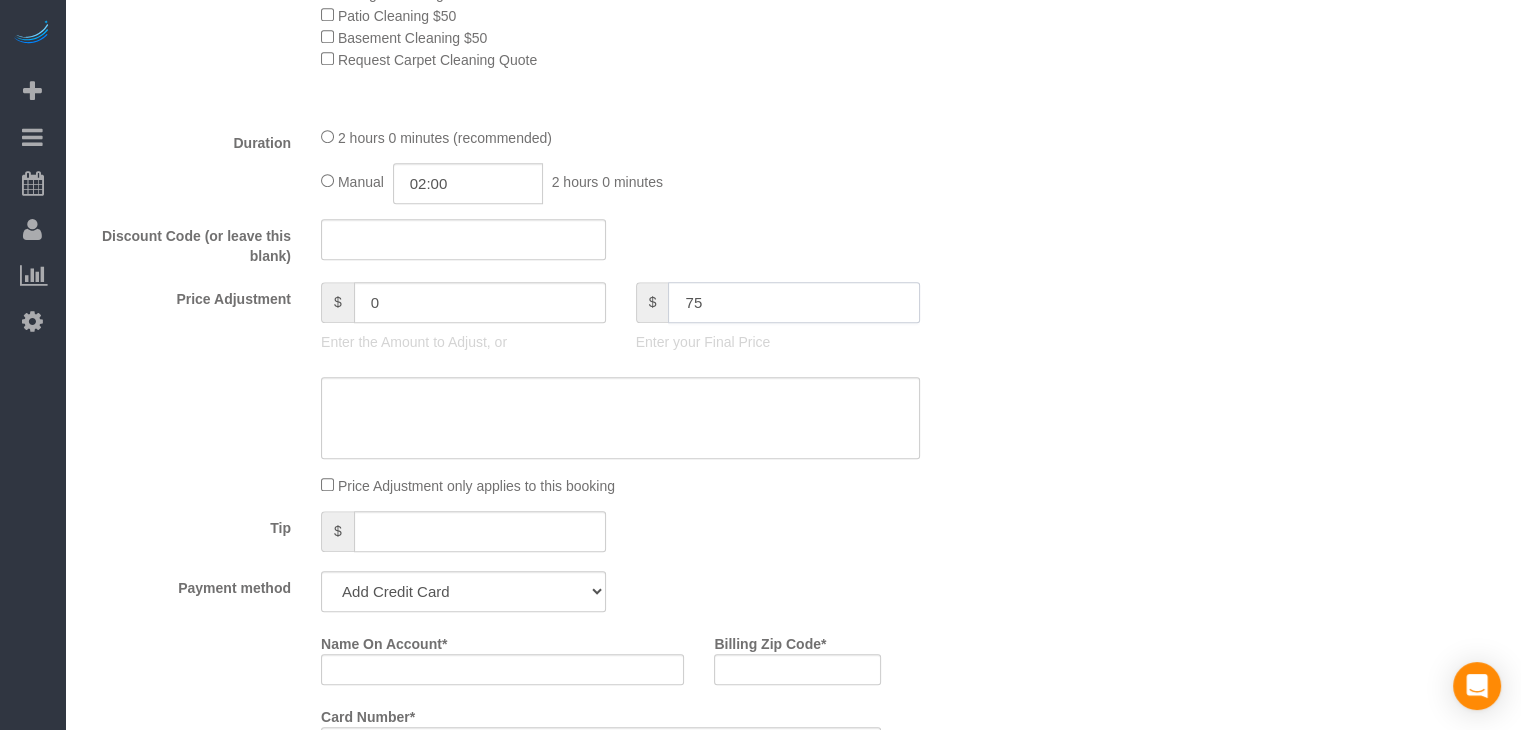 type on "-64" 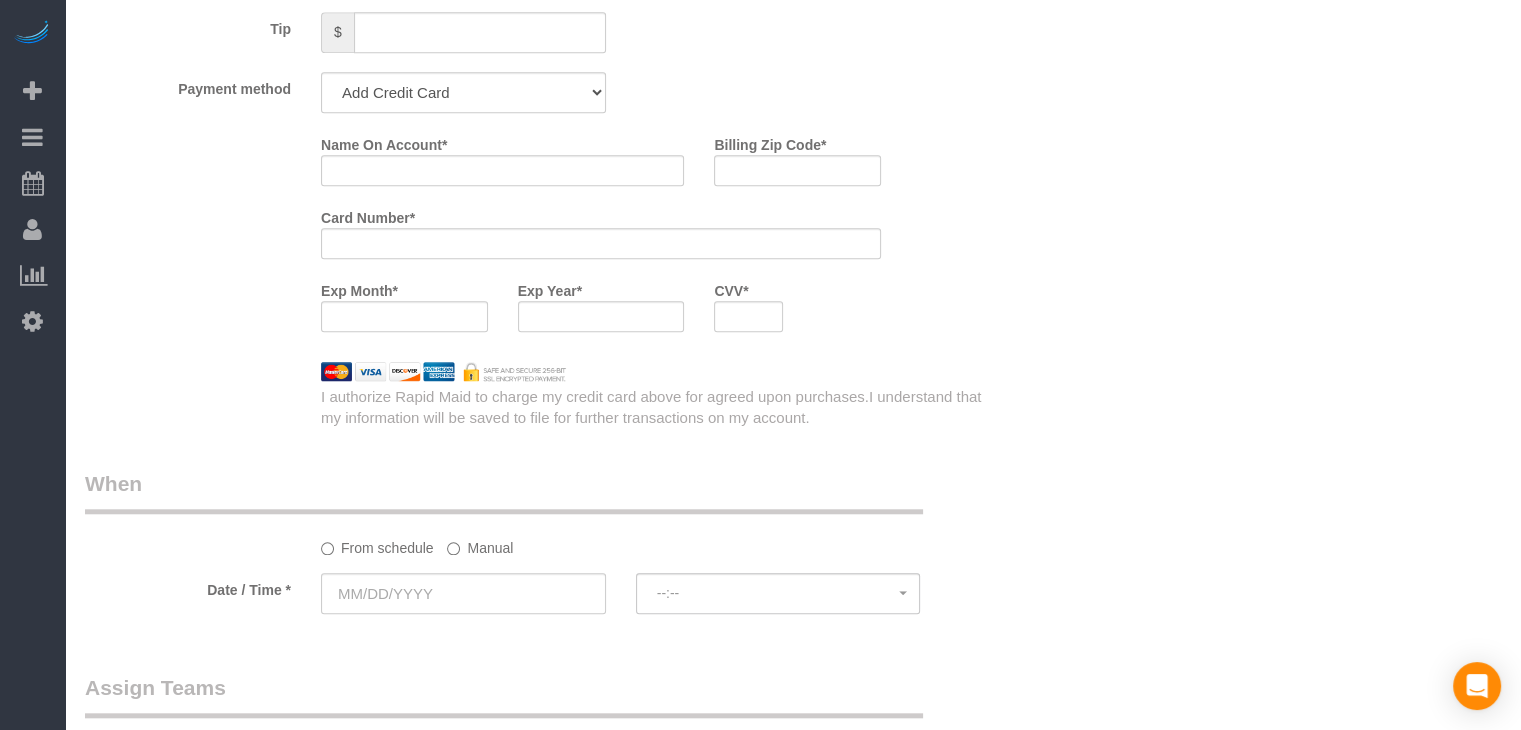 scroll, scrollTop: 1788, scrollLeft: 0, axis: vertical 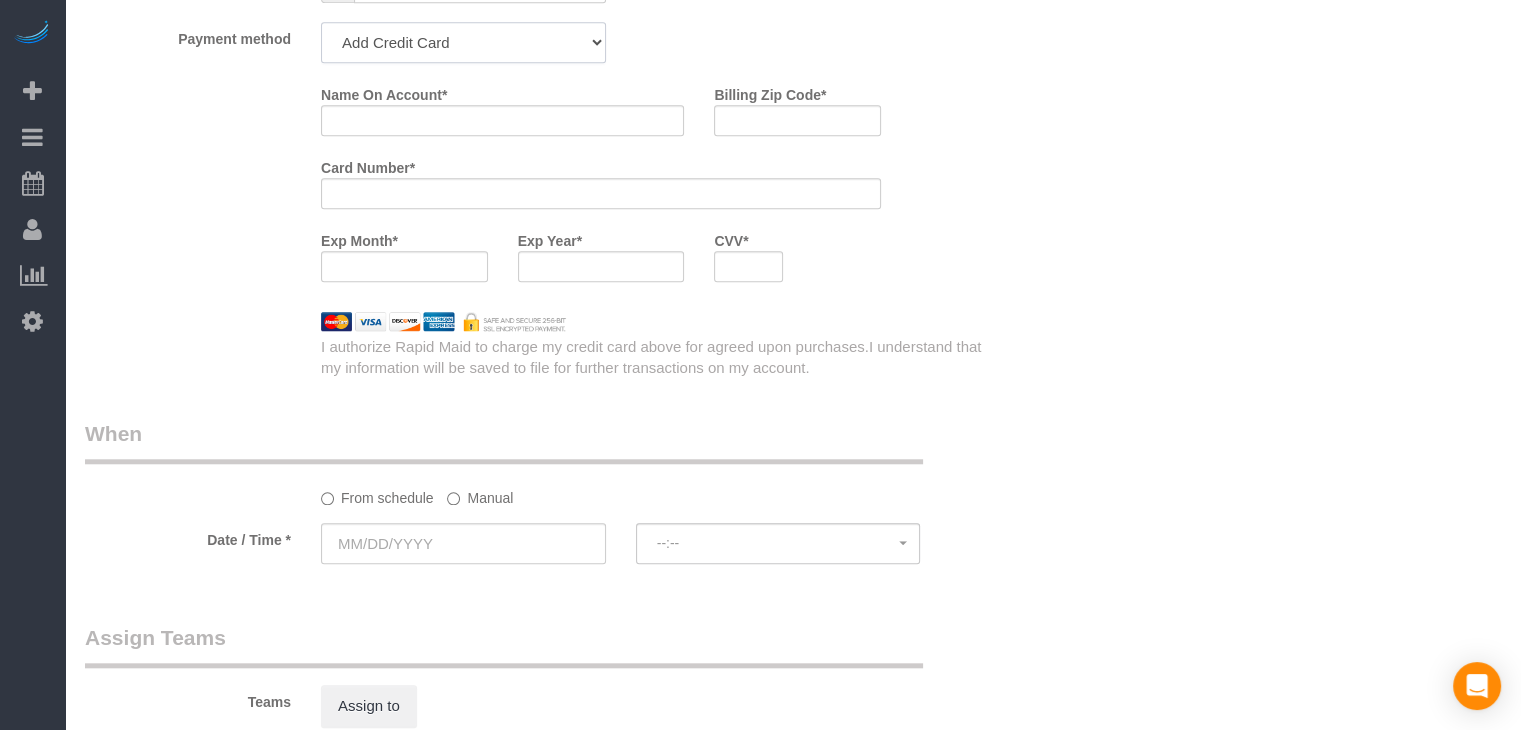 click on "Add Credit Card Cash Check Paypal" 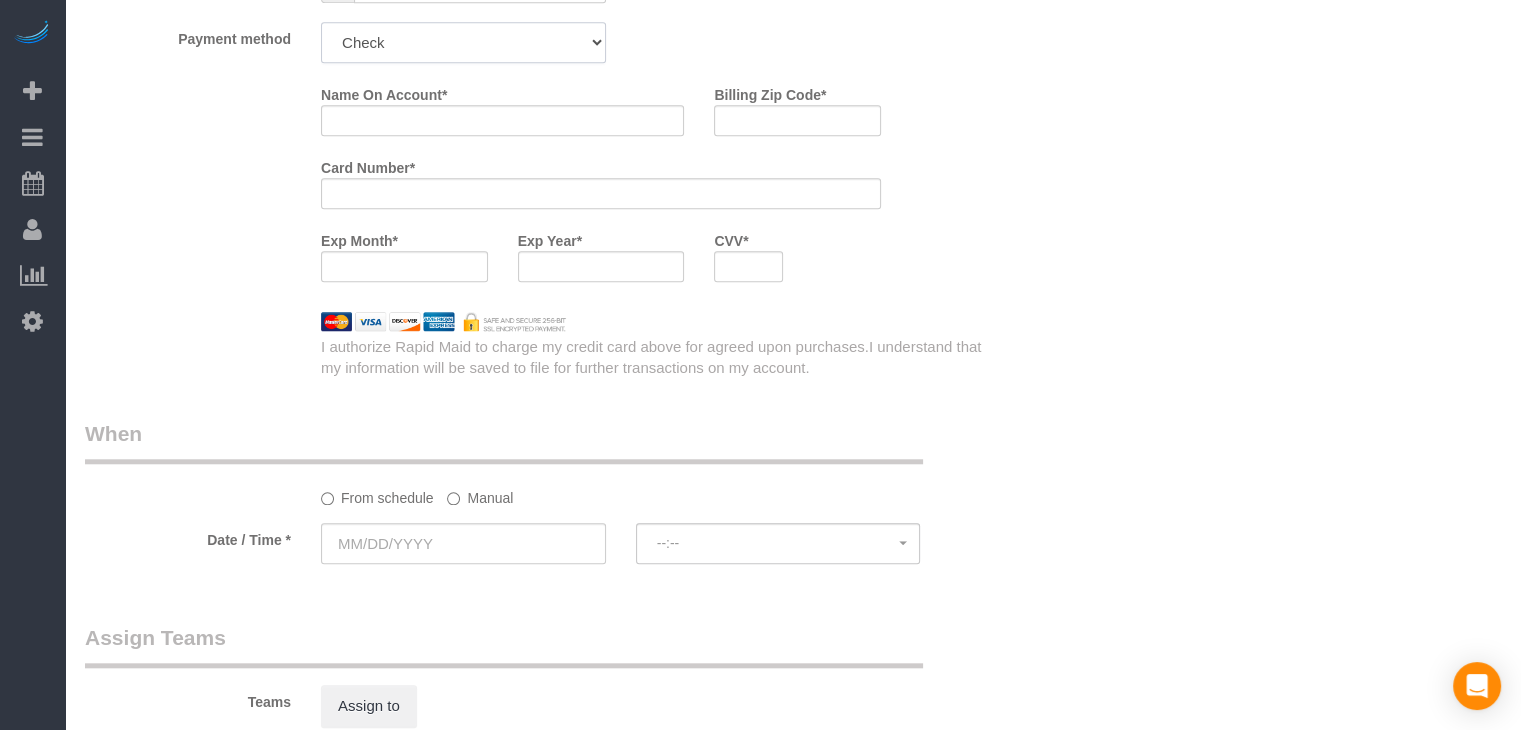 click on "Add Credit Card Cash Check Paypal" 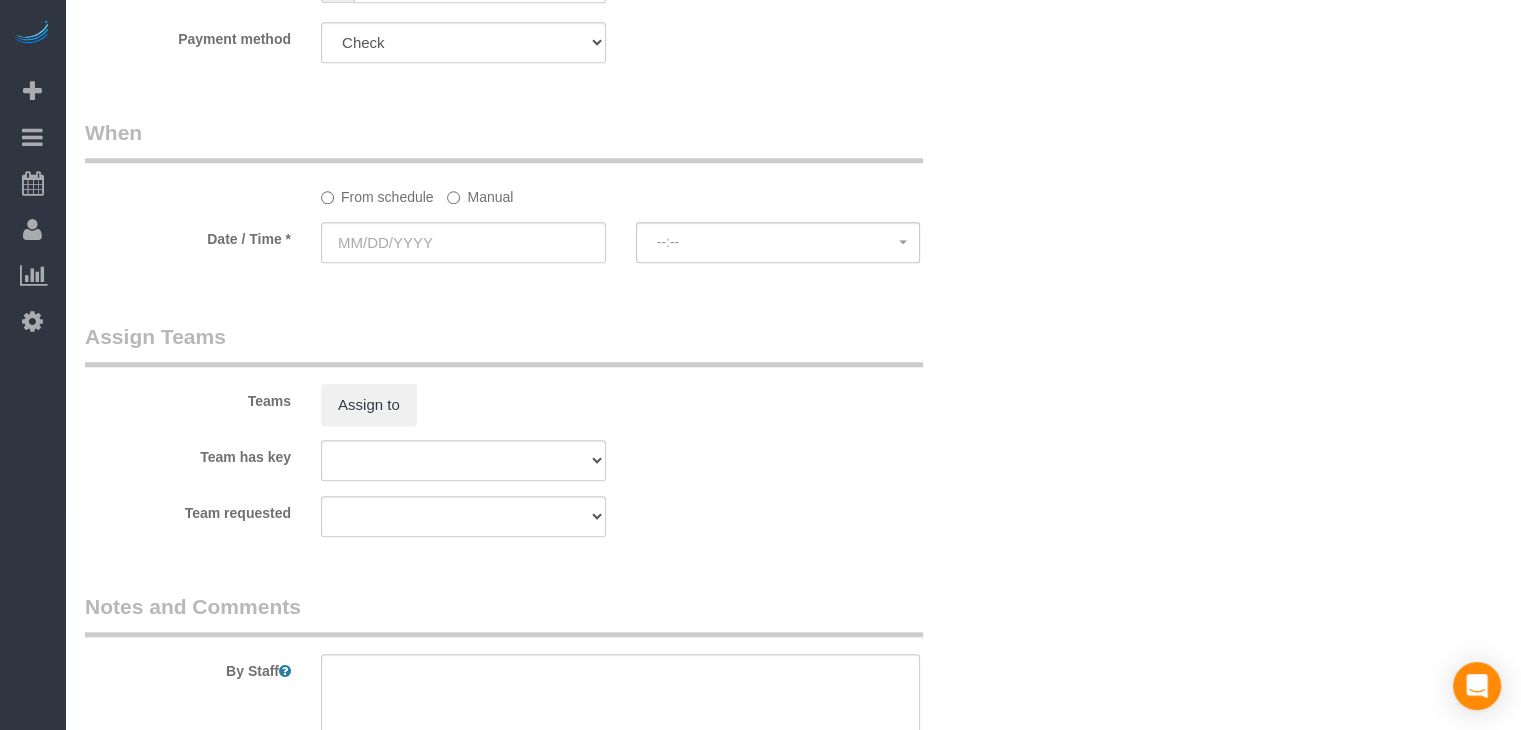 click on "When" at bounding box center [504, 140] 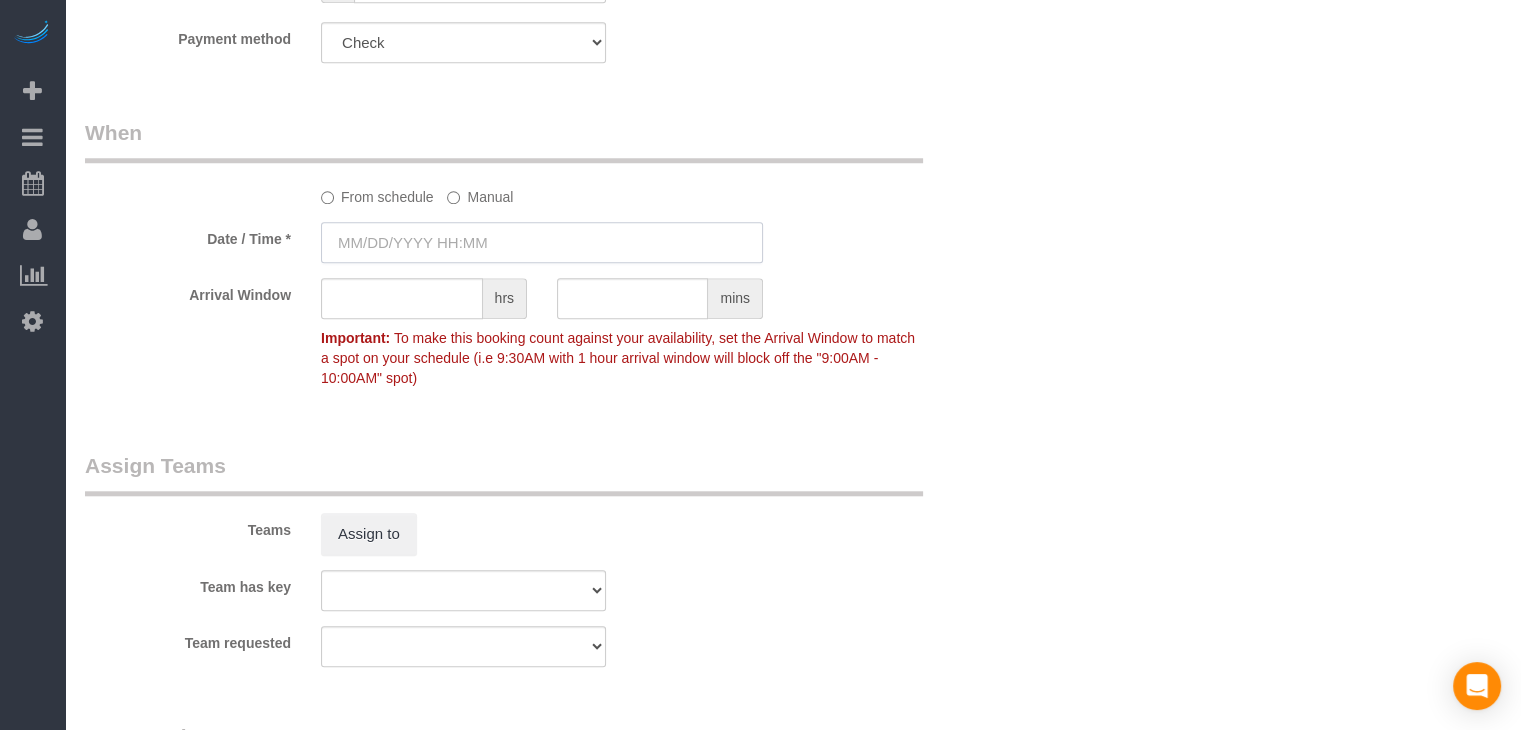 click at bounding box center (542, 242) 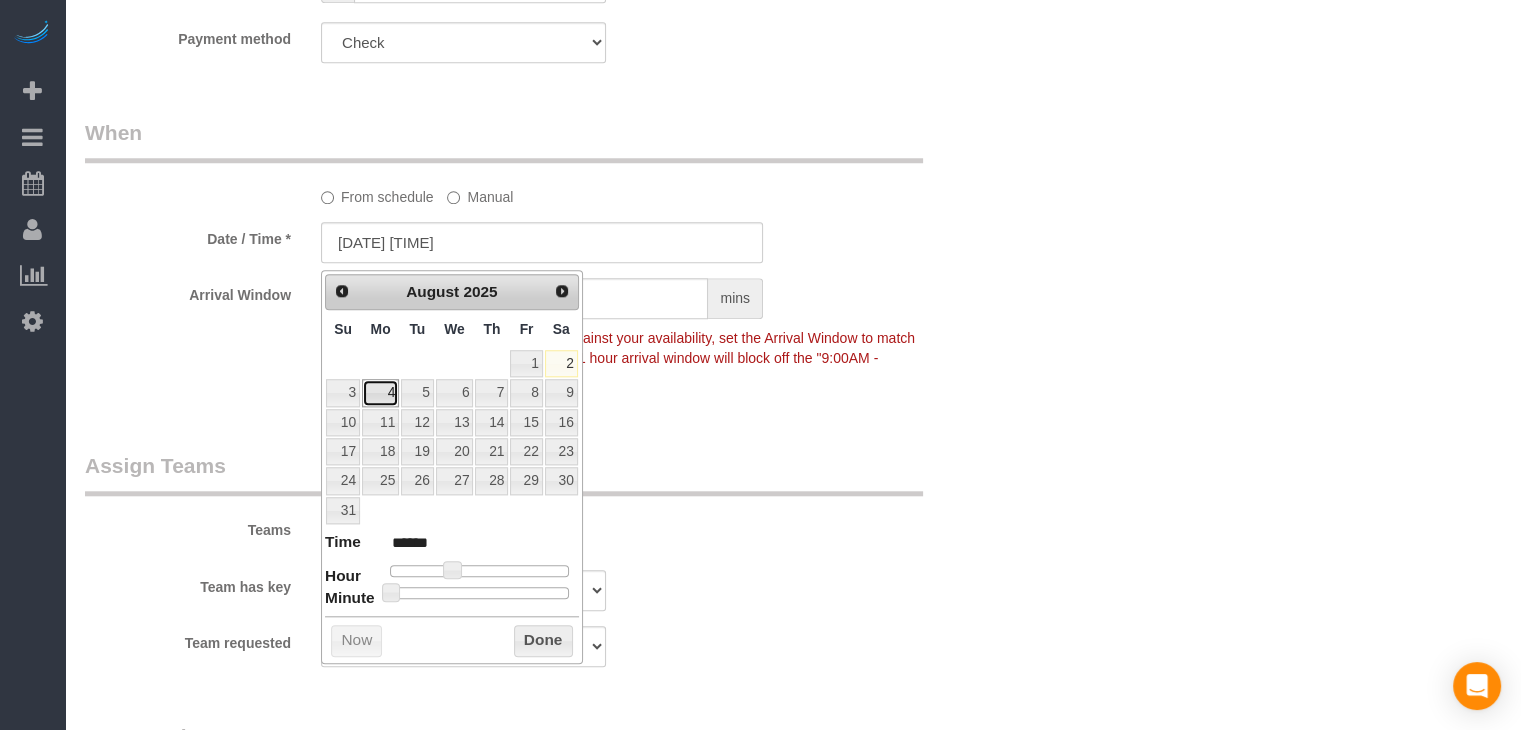 click on "4" at bounding box center (380, 392) 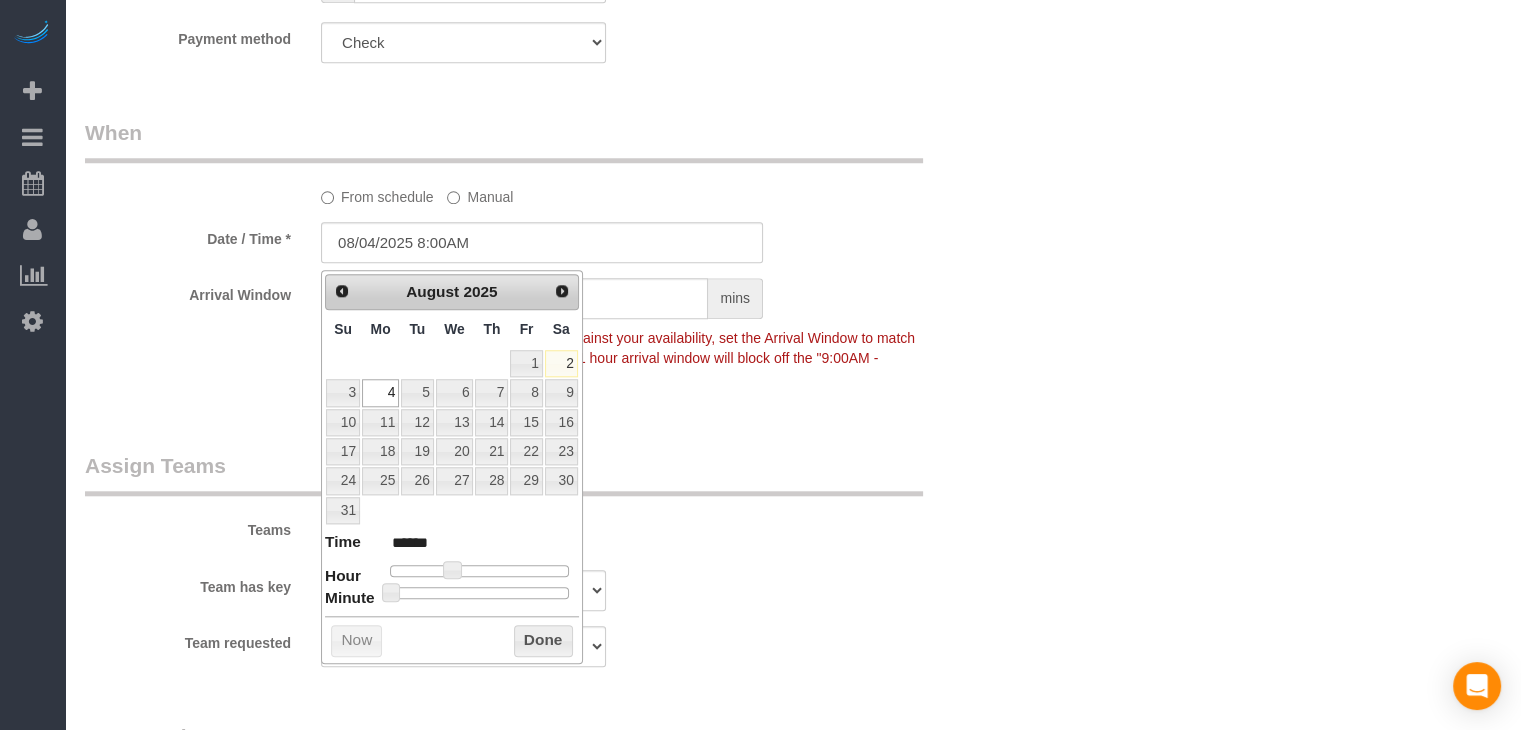 drag, startPoint x: 454, startPoint y: 557, endPoint x: 469, endPoint y: 557, distance: 15 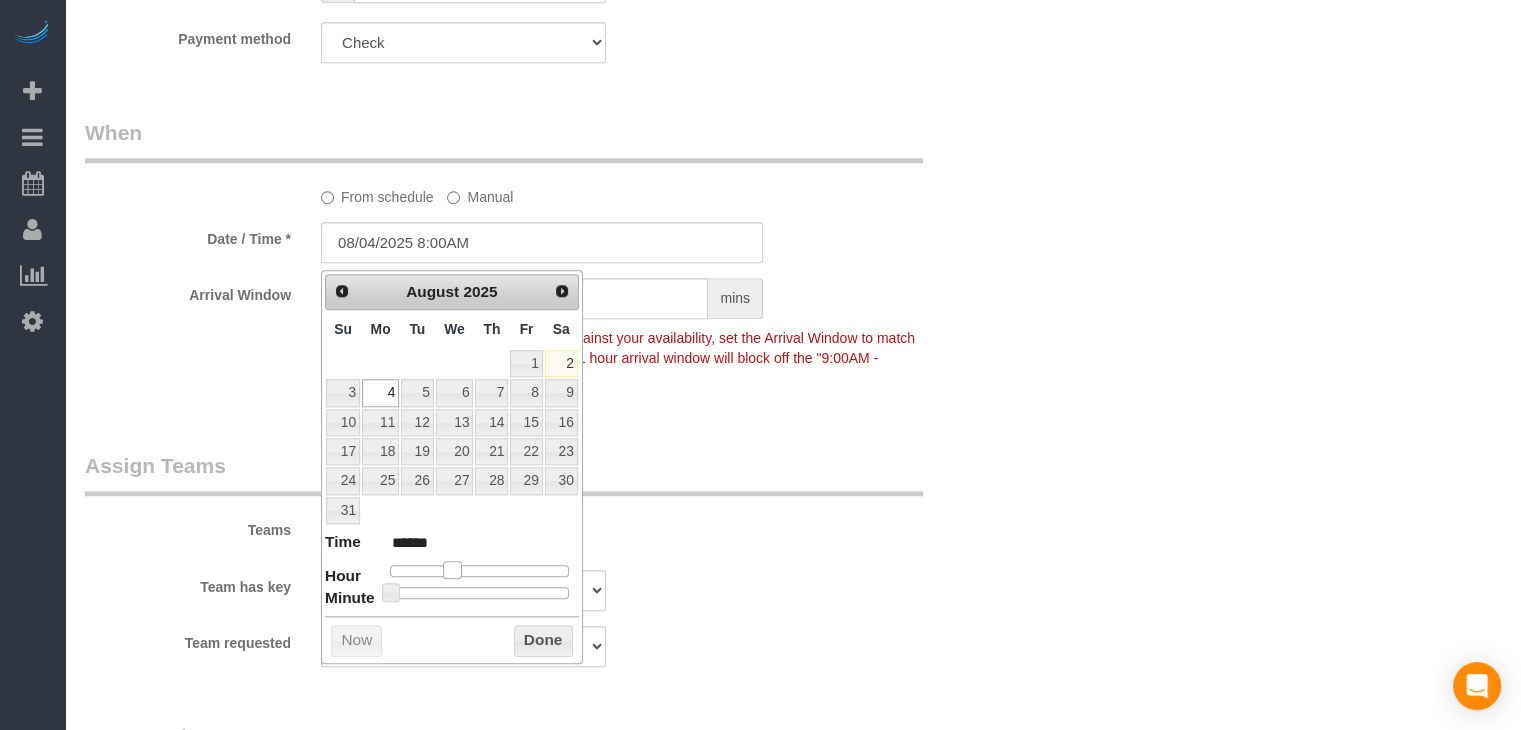 type on "08/04/2025 9:00AM" 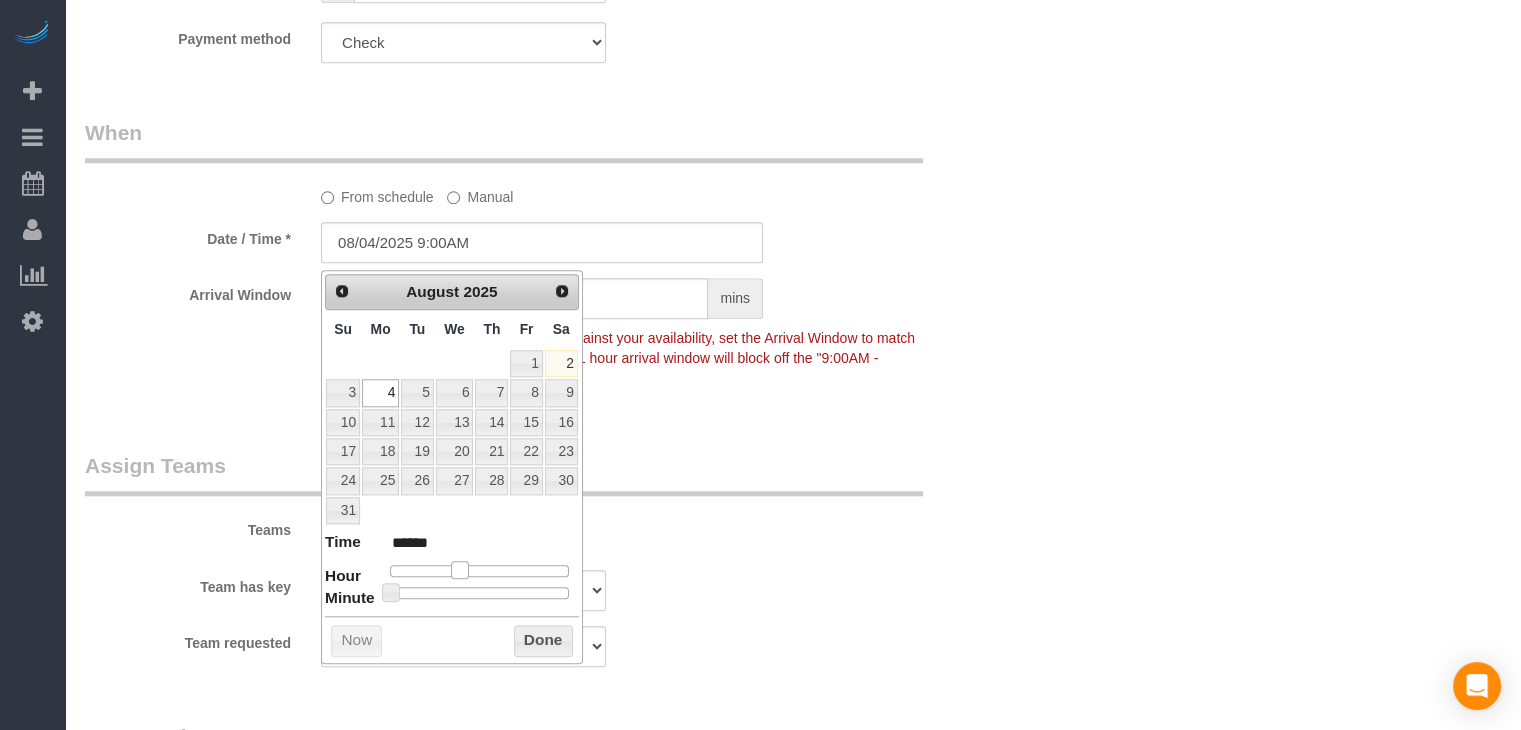 type on "08/04/2025 10:00AM" 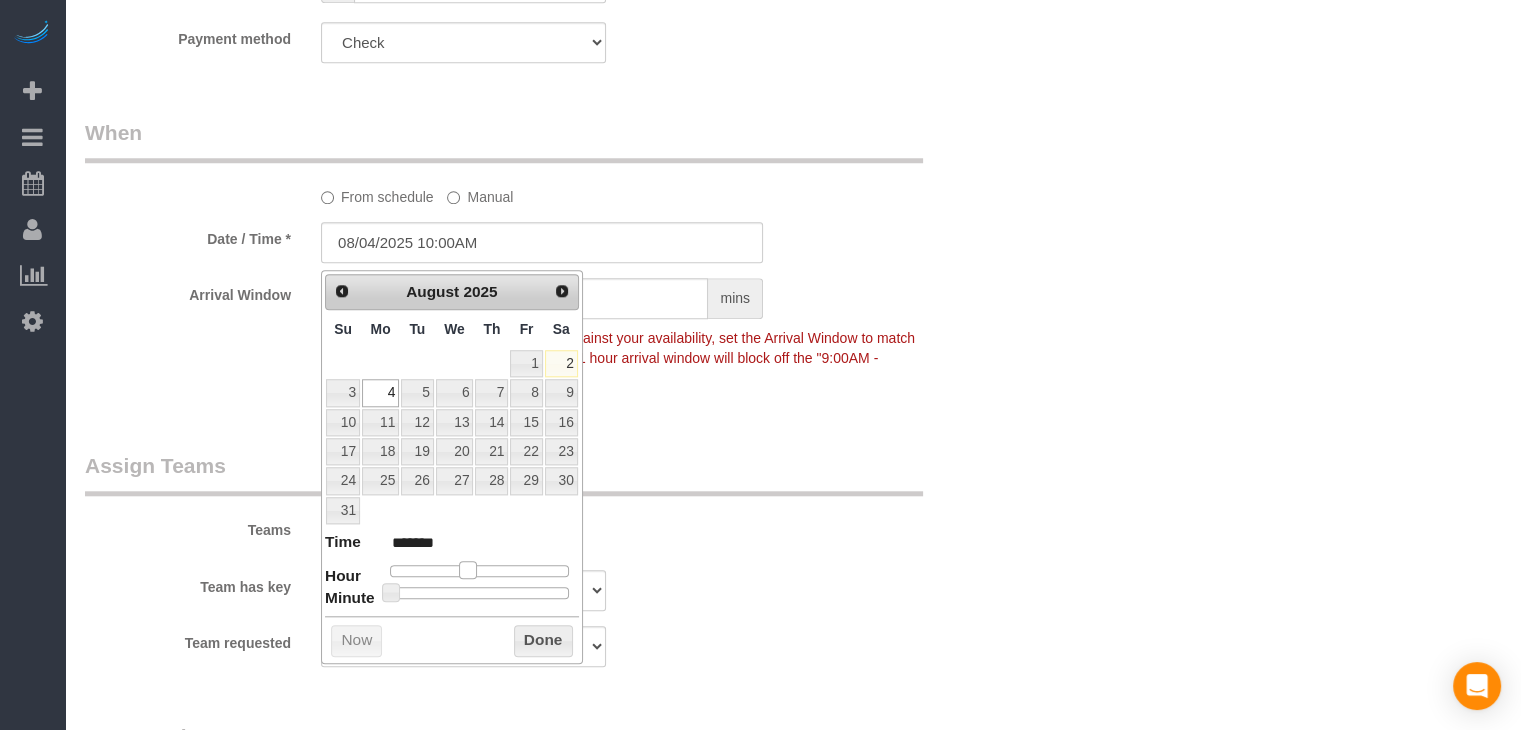 drag, startPoint x: 442, startPoint y: 569, endPoint x: 460, endPoint y: 570, distance: 18.027756 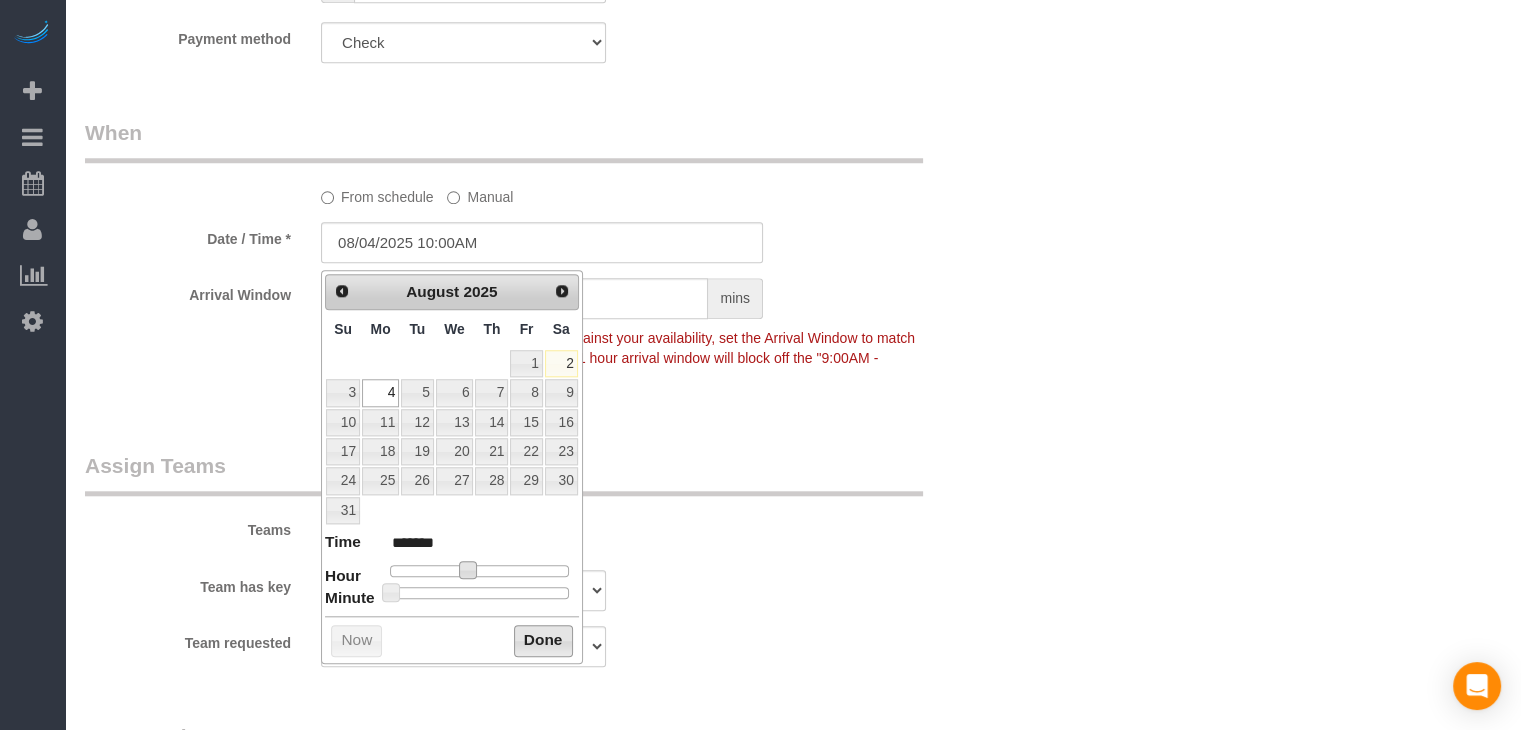 click on "Done" at bounding box center [543, 641] 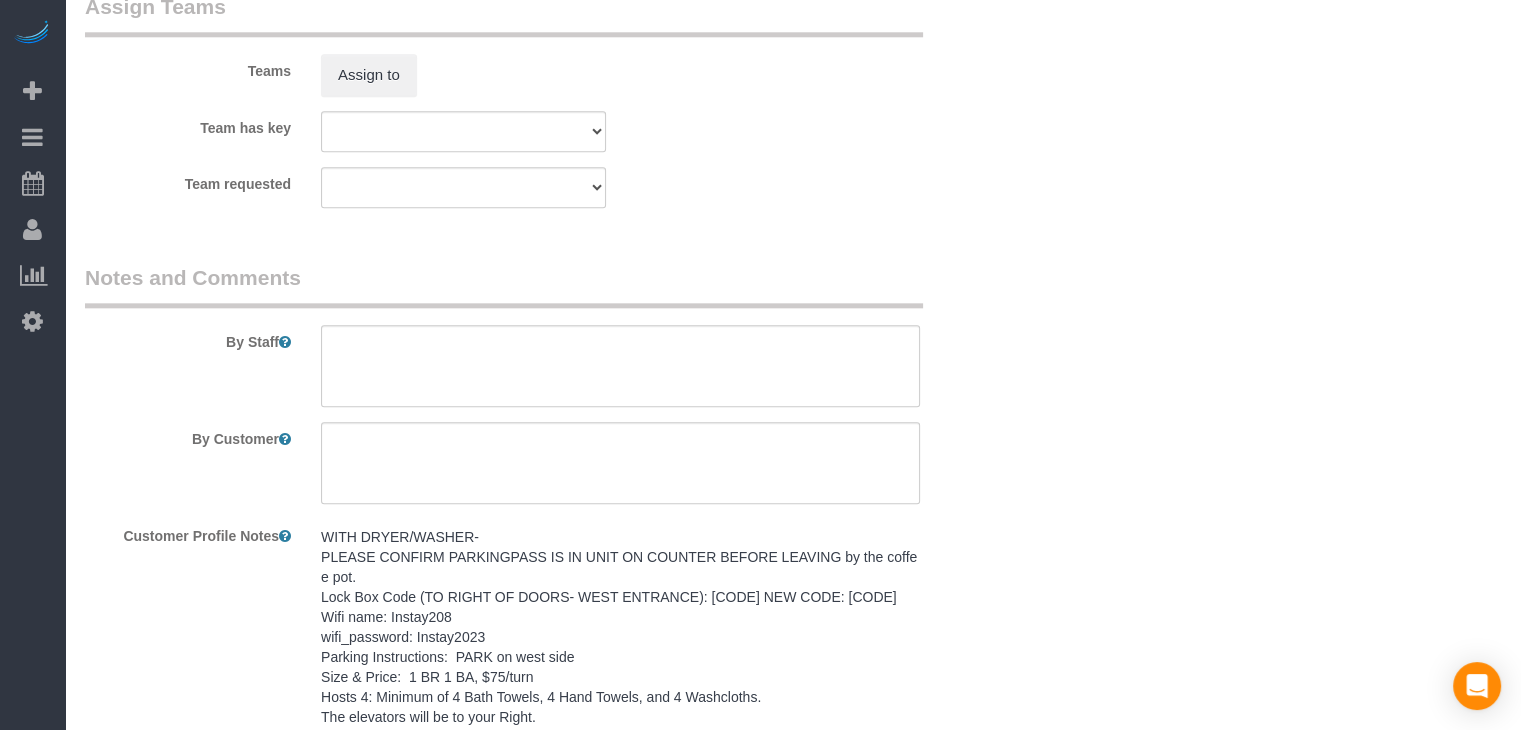 scroll, scrollTop: 2384, scrollLeft: 0, axis: vertical 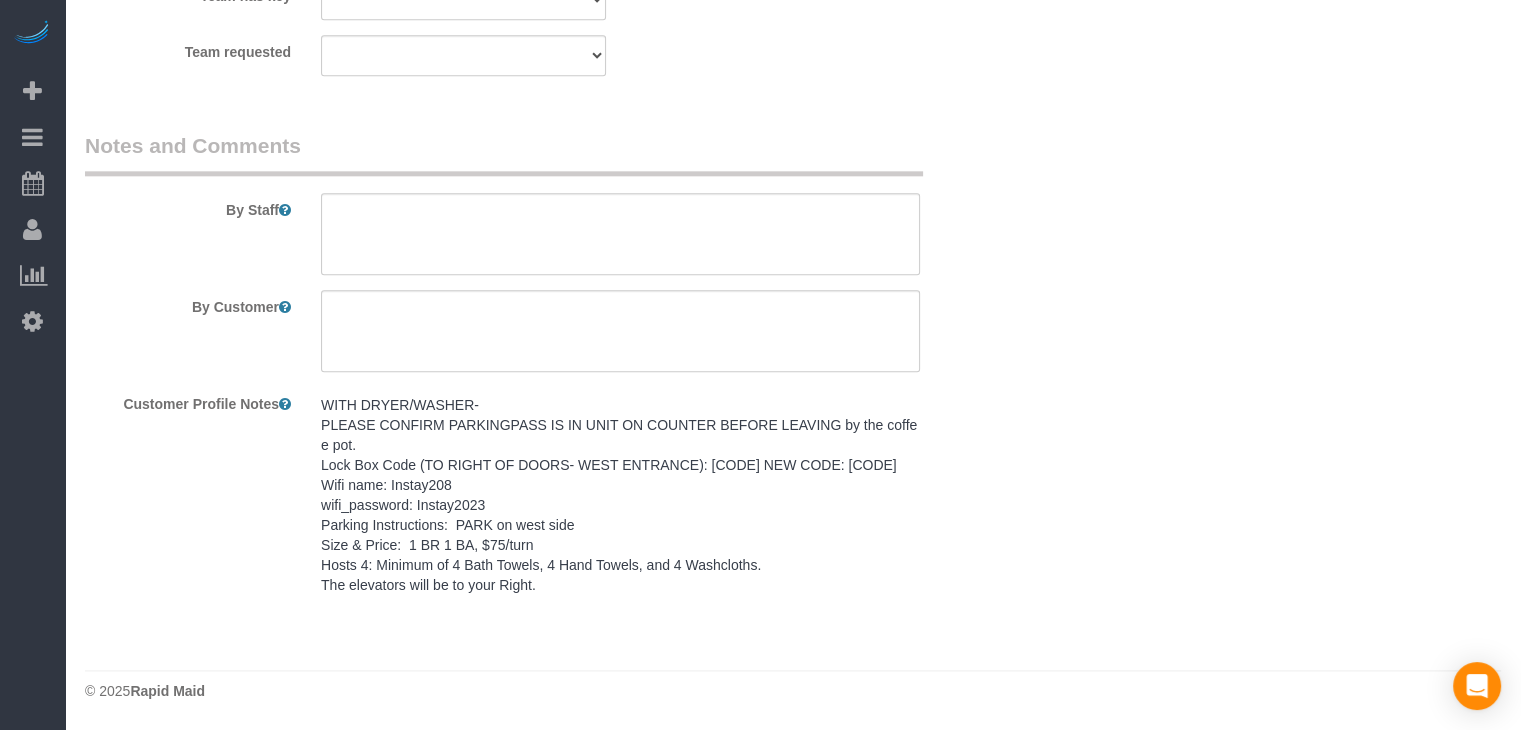 click on "WITH DRYER/WASHER-
PLEASE CONFIRM PARKINGPASS IS IN UNIT ON COUNTER BEFORE LEAVING by the coffee pot.
Lock Box Code (TO RIGHT OF DOORS- WEST ENTRANCE): 4245 NEW CODE: 8608
Wifi name: Instay208
wifi_password: Instay2023
Parking Instructions:  PARK on west side
Size & Price:  1 BR 1 BA, $75/turn
Hosts 4: Minimum of 4 Bath Towels, 4 Hand Towels, and 4 Washcloths.
The elevators will be to your Right." at bounding box center [620, 495] 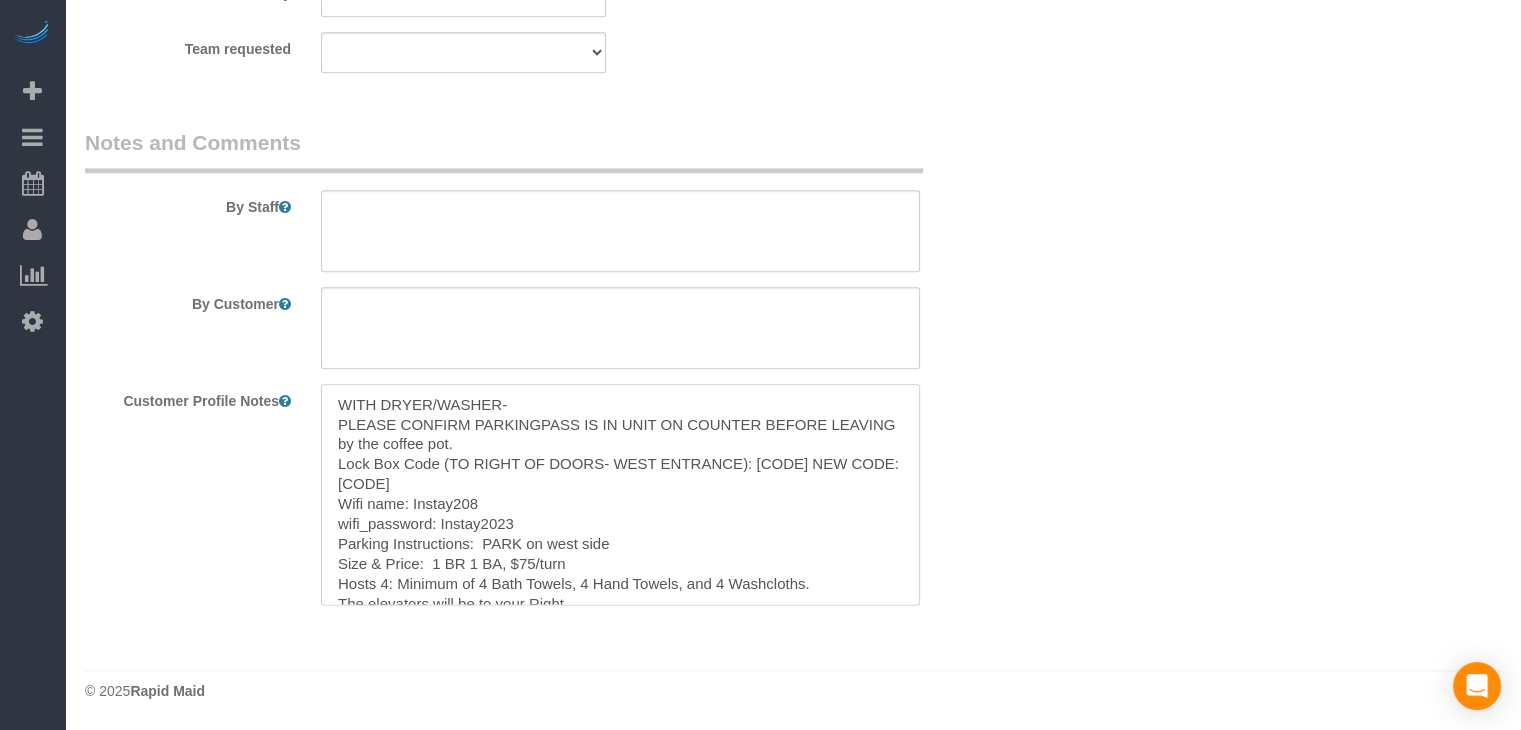click on "WITH DRYER/WASHER-
PLEASE CONFIRM PARKINGPASS IS IN UNIT ON COUNTER BEFORE LEAVING by the coffee pot.
Lock Box Code (TO RIGHT OF DOORS- WEST ENTRANCE): 4245 NEW CODE: 8608
Wifi name: Instay208
wifi_password: Instay2023
Parking Instructions:  PARK on west side
Size & Price:  1 BR 1 BA, $75/turn
Hosts 4: Minimum of 4 Bath Towels, 4 Hand Towels, and 4 Washcloths.
The elevators will be to your Right." at bounding box center (620, 494) 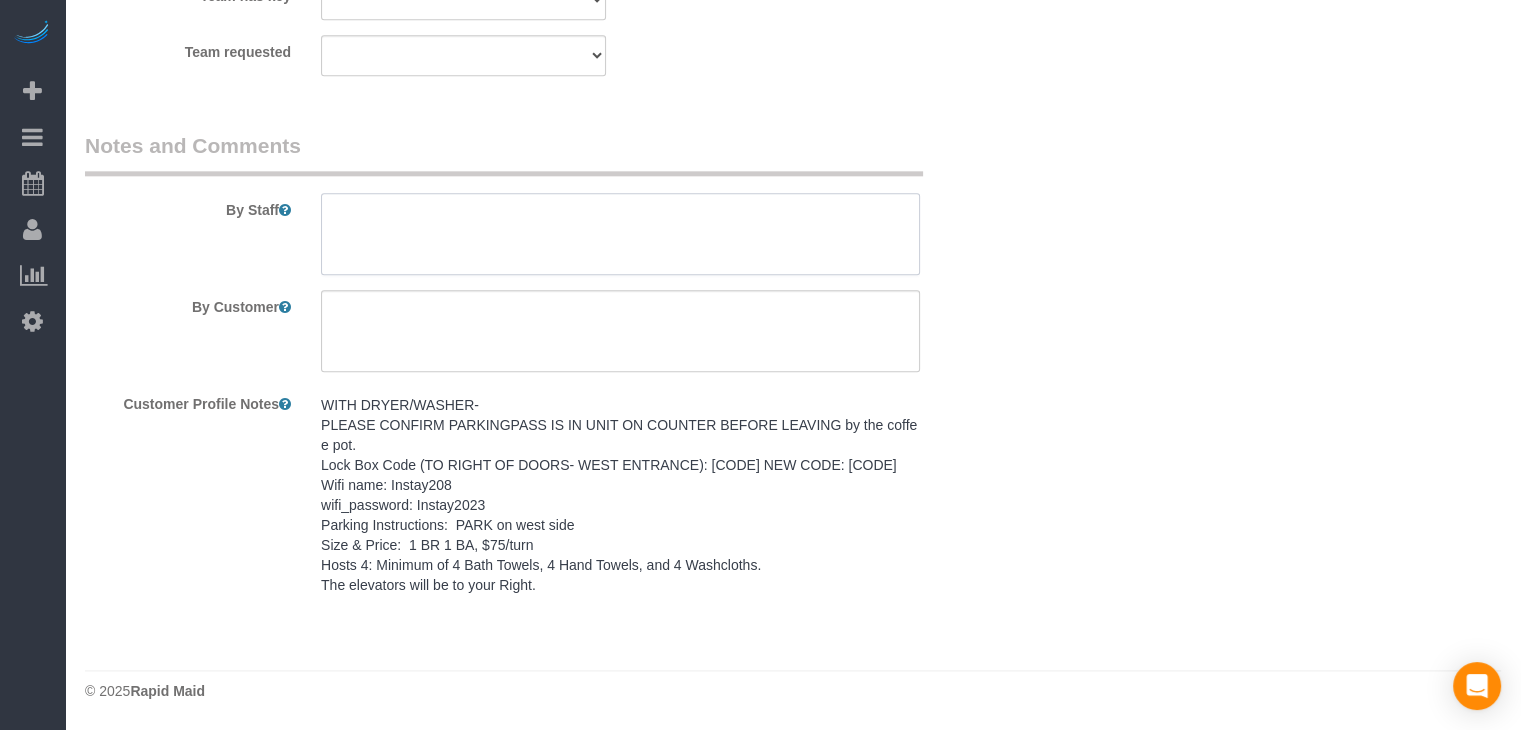click at bounding box center (620, 234) 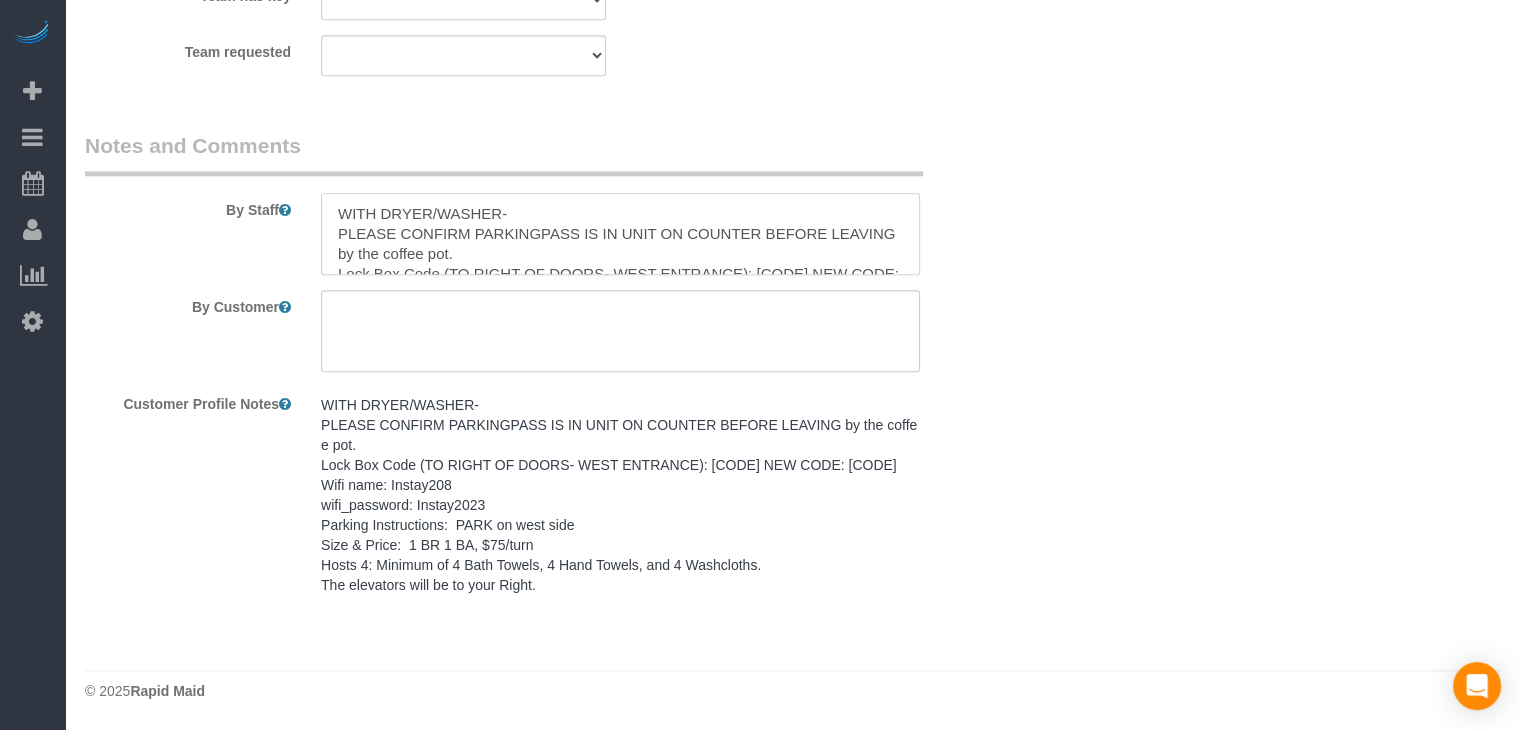 scroll, scrollTop: 148, scrollLeft: 0, axis: vertical 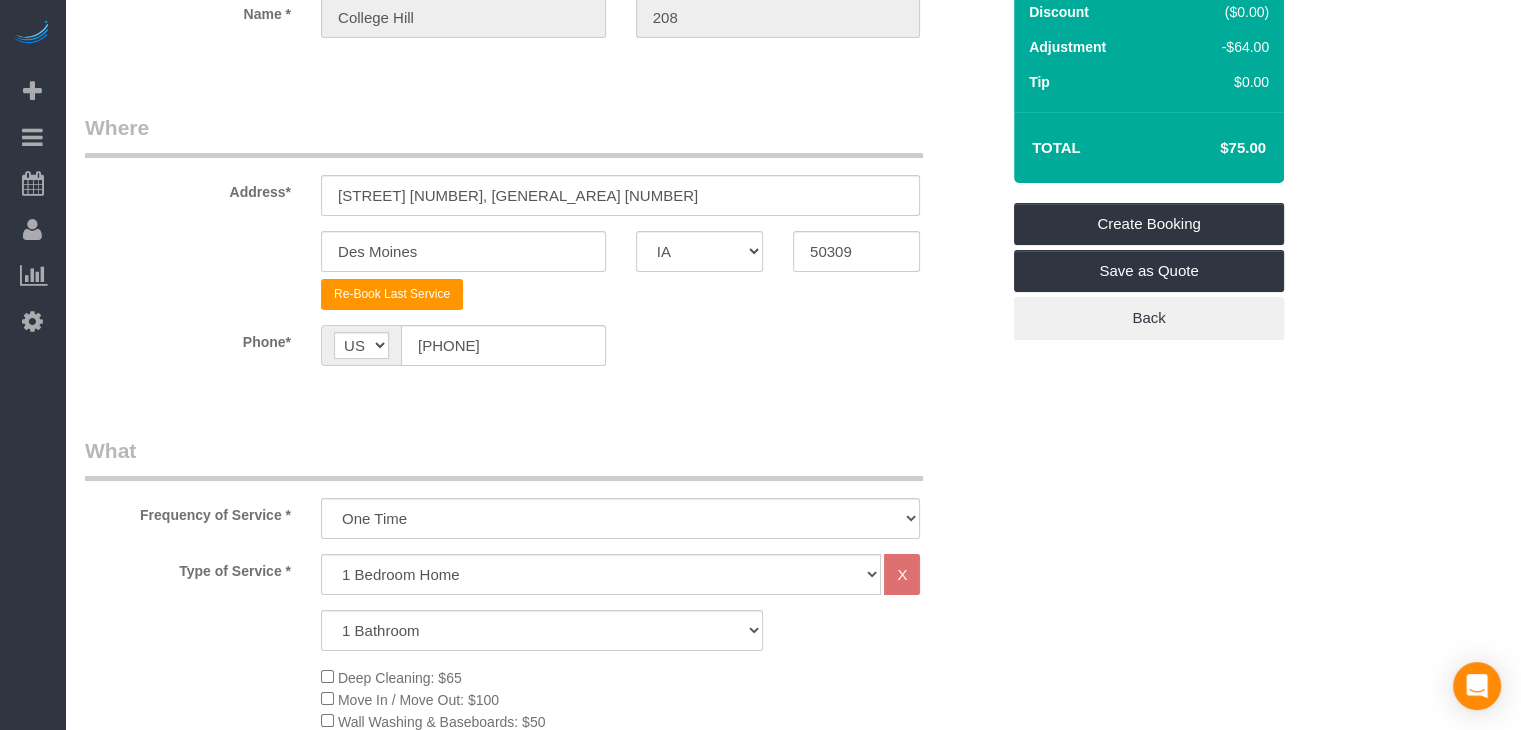 type on "WITH DRYER/WASHER-
PLEASE CONFIRM PARKINGPASS IS IN UNIT ON COUNTER BEFORE LEAVING by the coffee pot.
Lock Box Code (TO RIGHT OF DOORS- WEST ENTRANCE): 4245 NEW CODE: 8608
Wifi name: Instay208
wifi_password: Instay2023
Parking Instructions:  PARK on west side
Size & Price:  1 BR 1 BA, $75/turn
Hosts 4: Minimum of 4 Bath Towels, 4 Hand Towels, and 4 Washcloths.
The elevators will be to your Right." 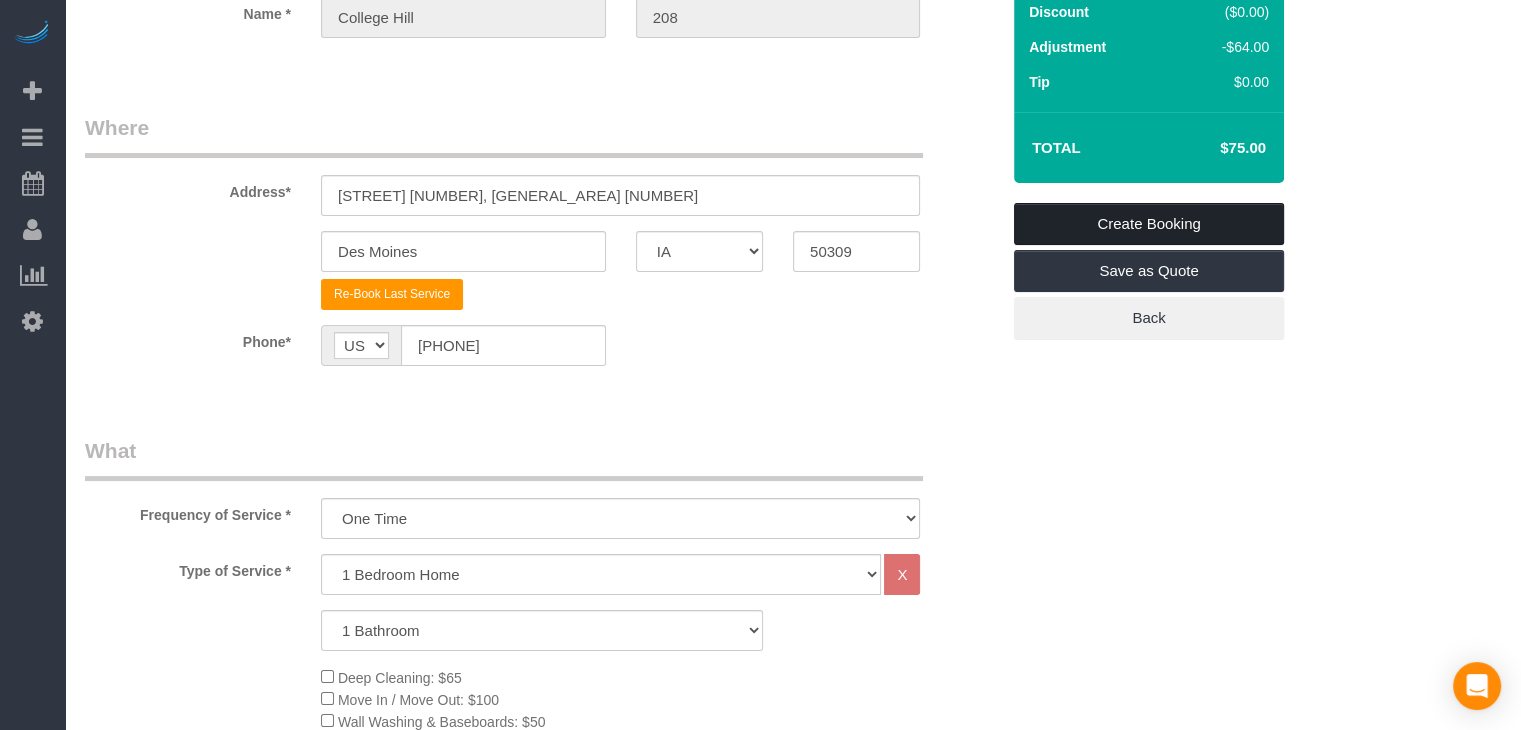 click on "Create Booking" at bounding box center (1149, 224) 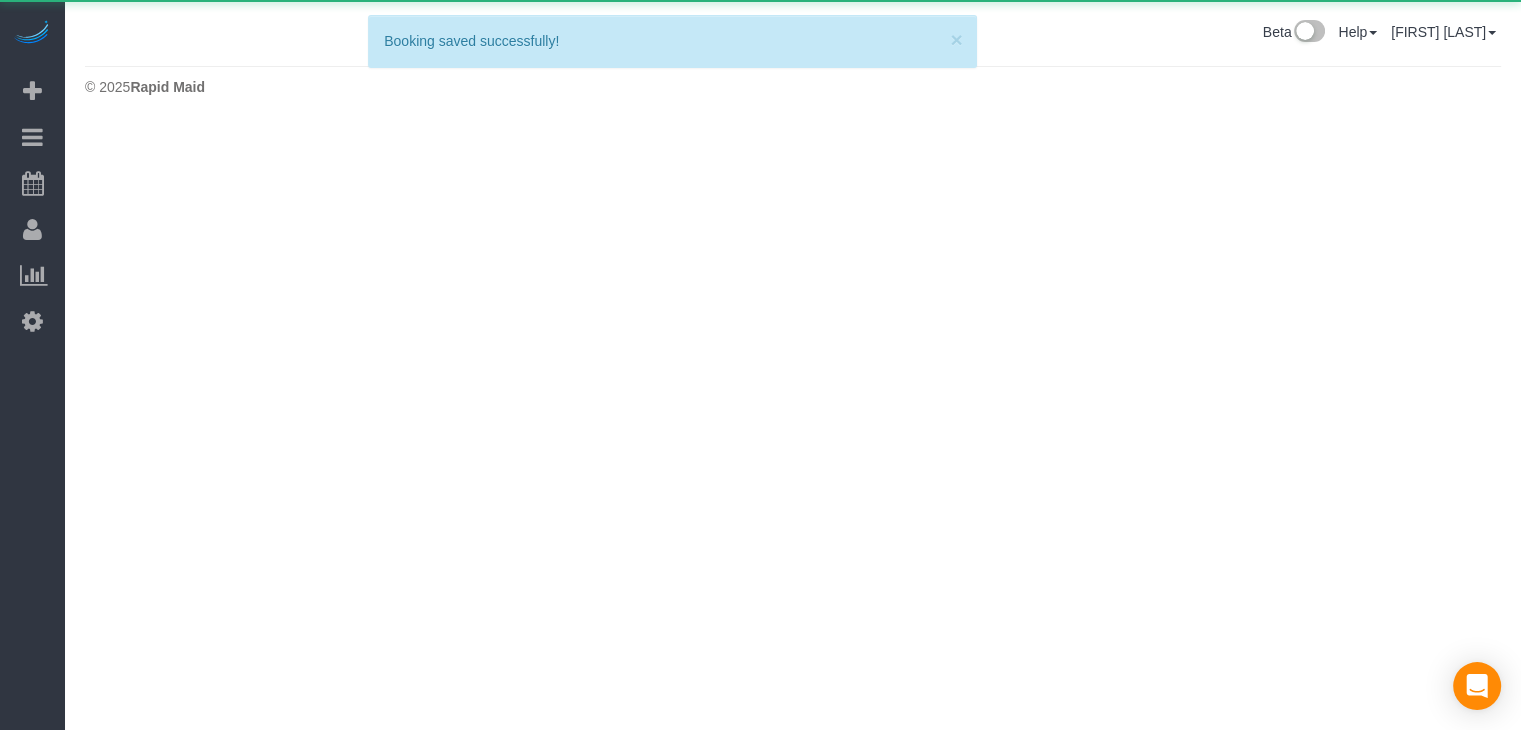 scroll, scrollTop: 0, scrollLeft: 0, axis: both 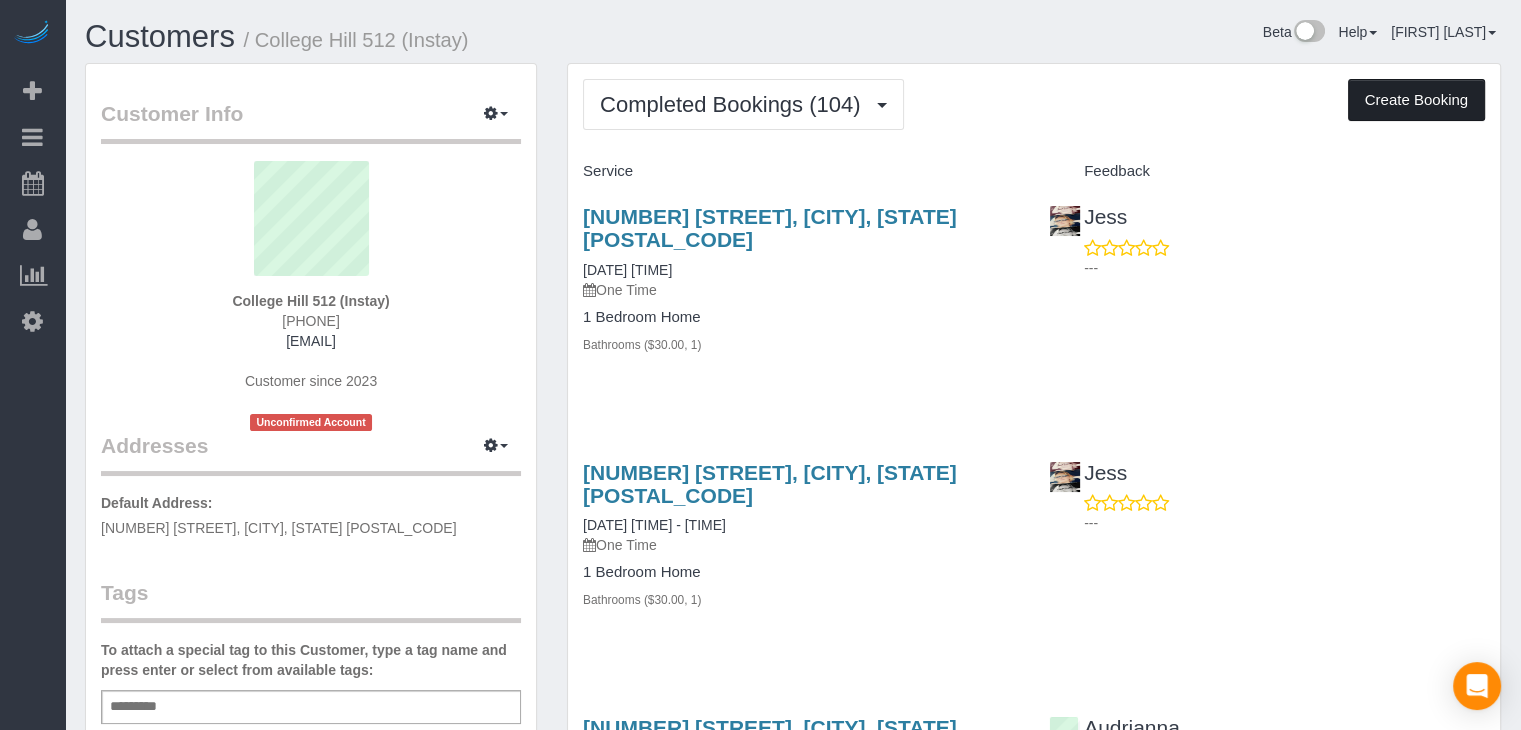 click on "Create Booking" at bounding box center [1416, 100] 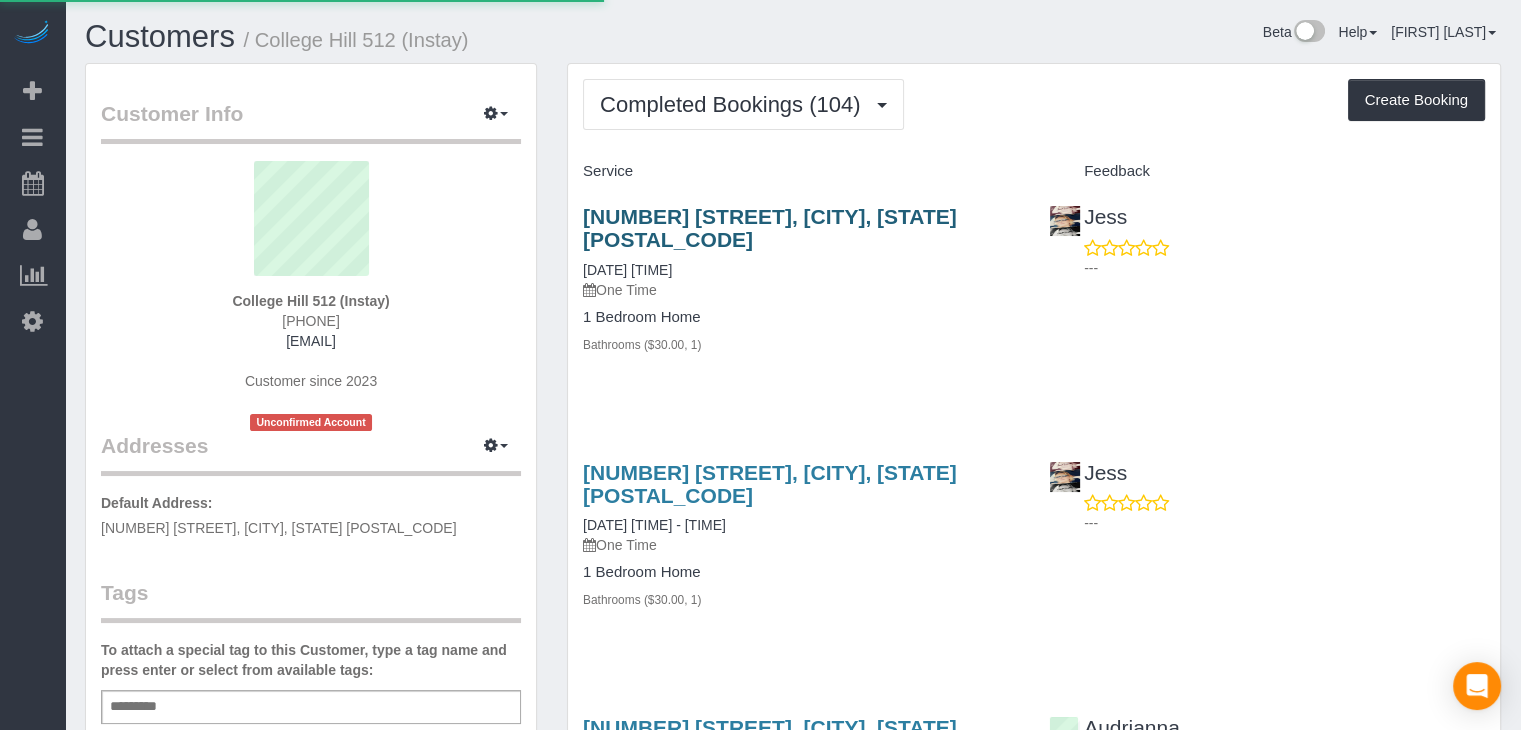 select on "IA" 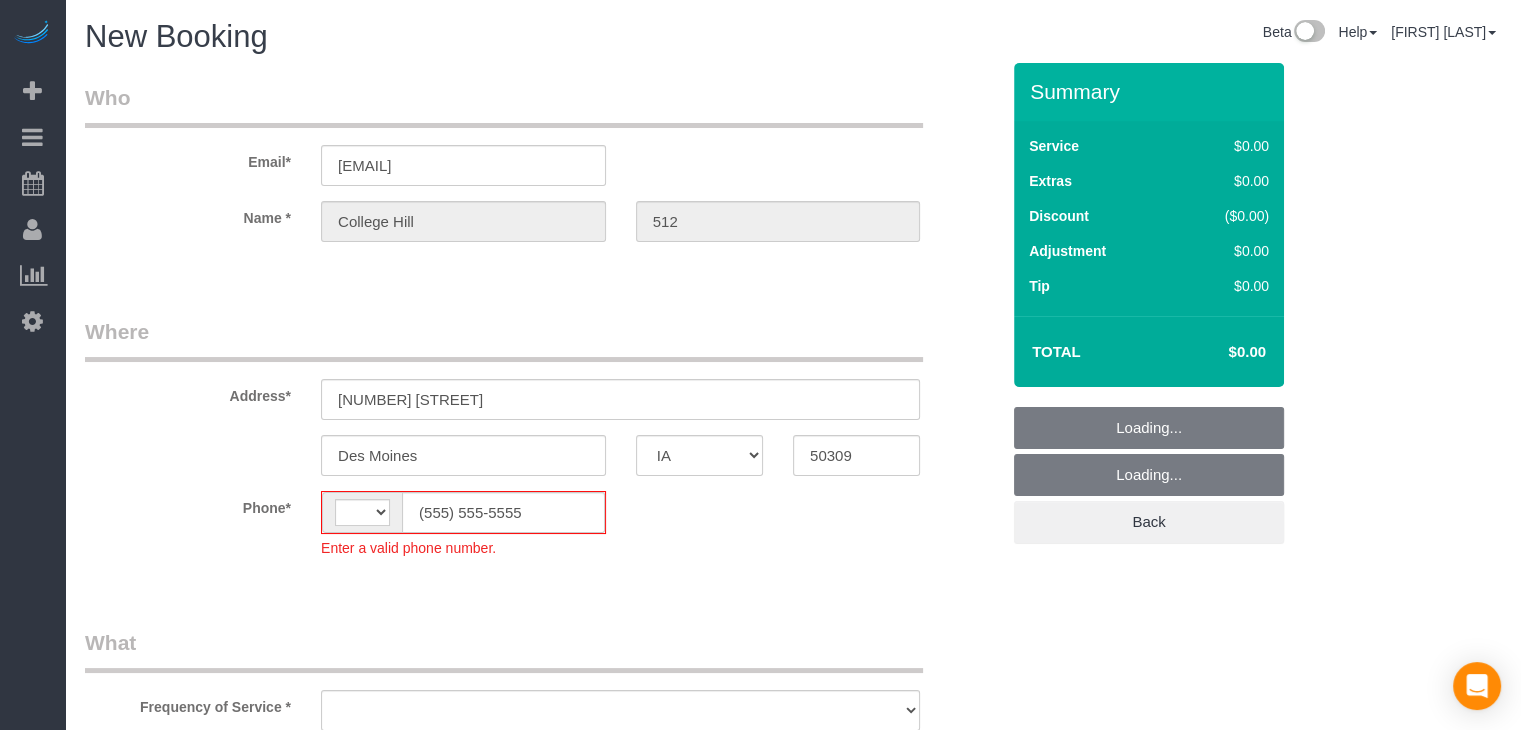 select on "string:US" 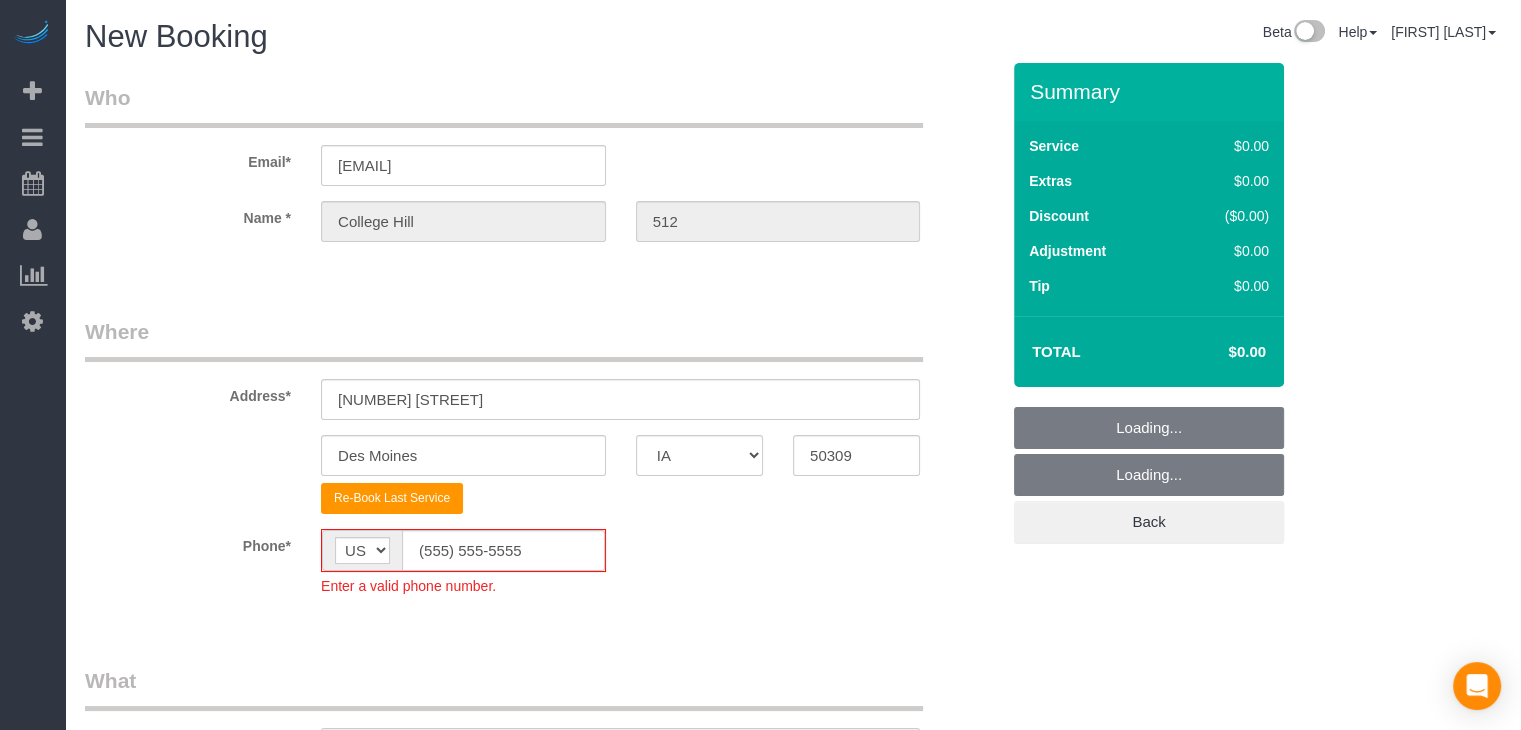 select on "object:1762" 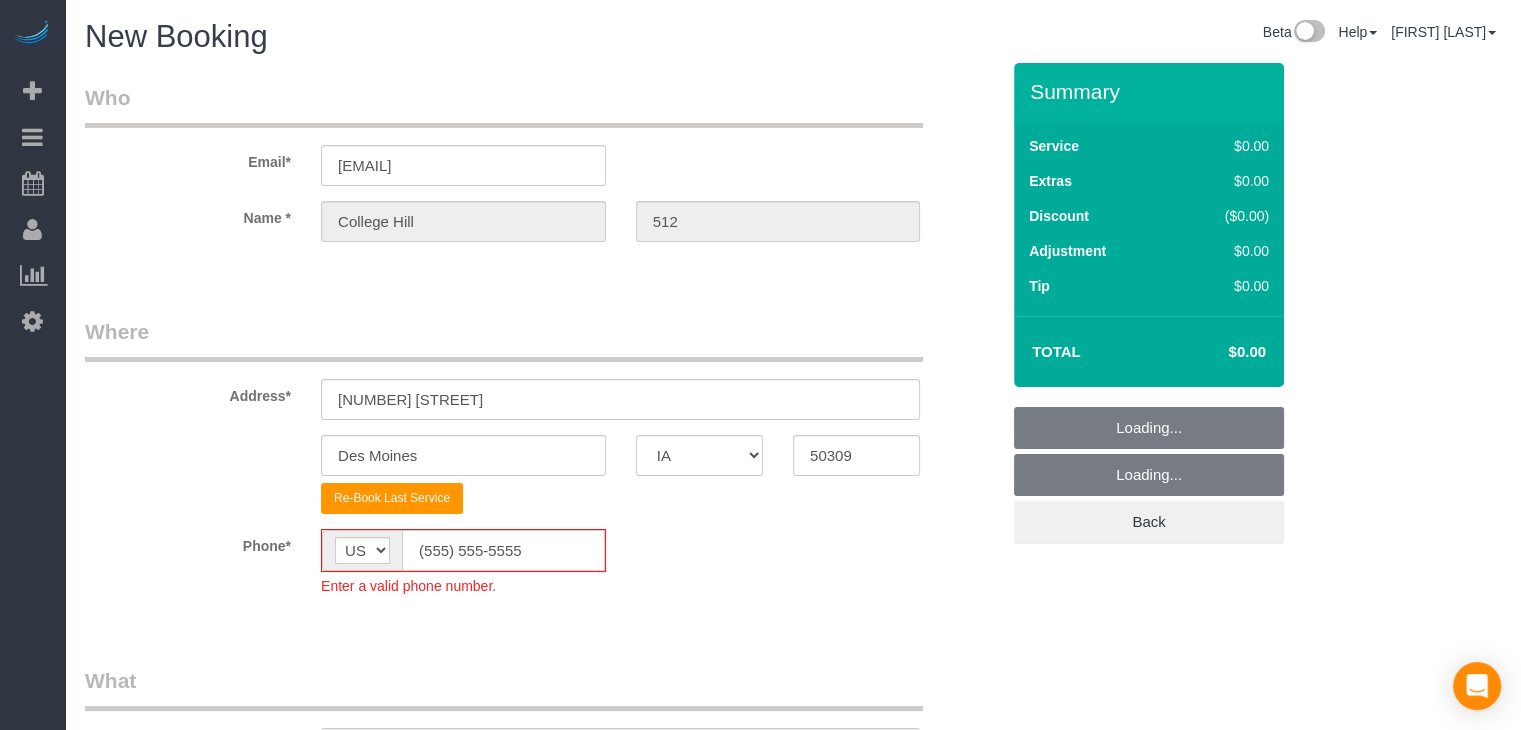 click on "(555) 555-5555" 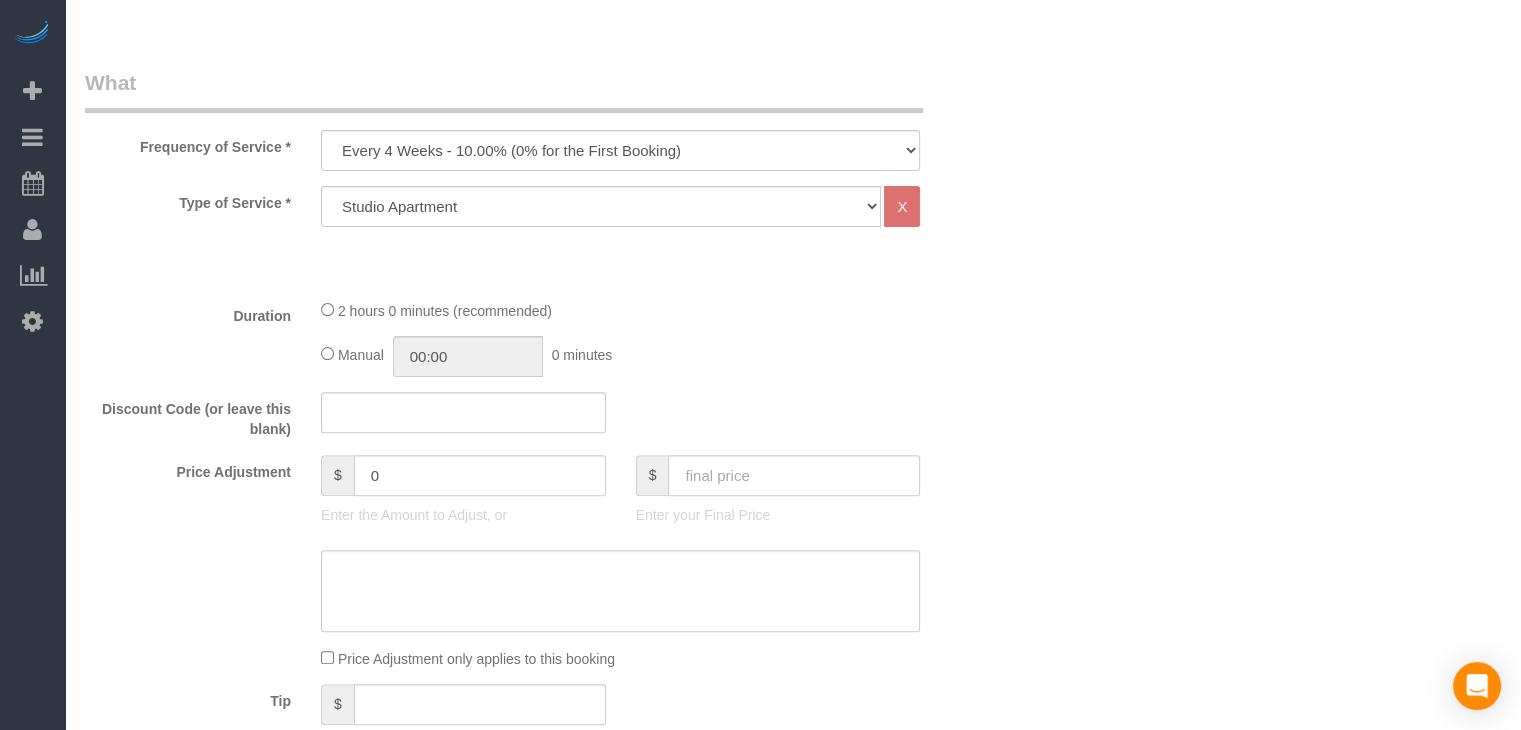 scroll, scrollTop: 606, scrollLeft: 0, axis: vertical 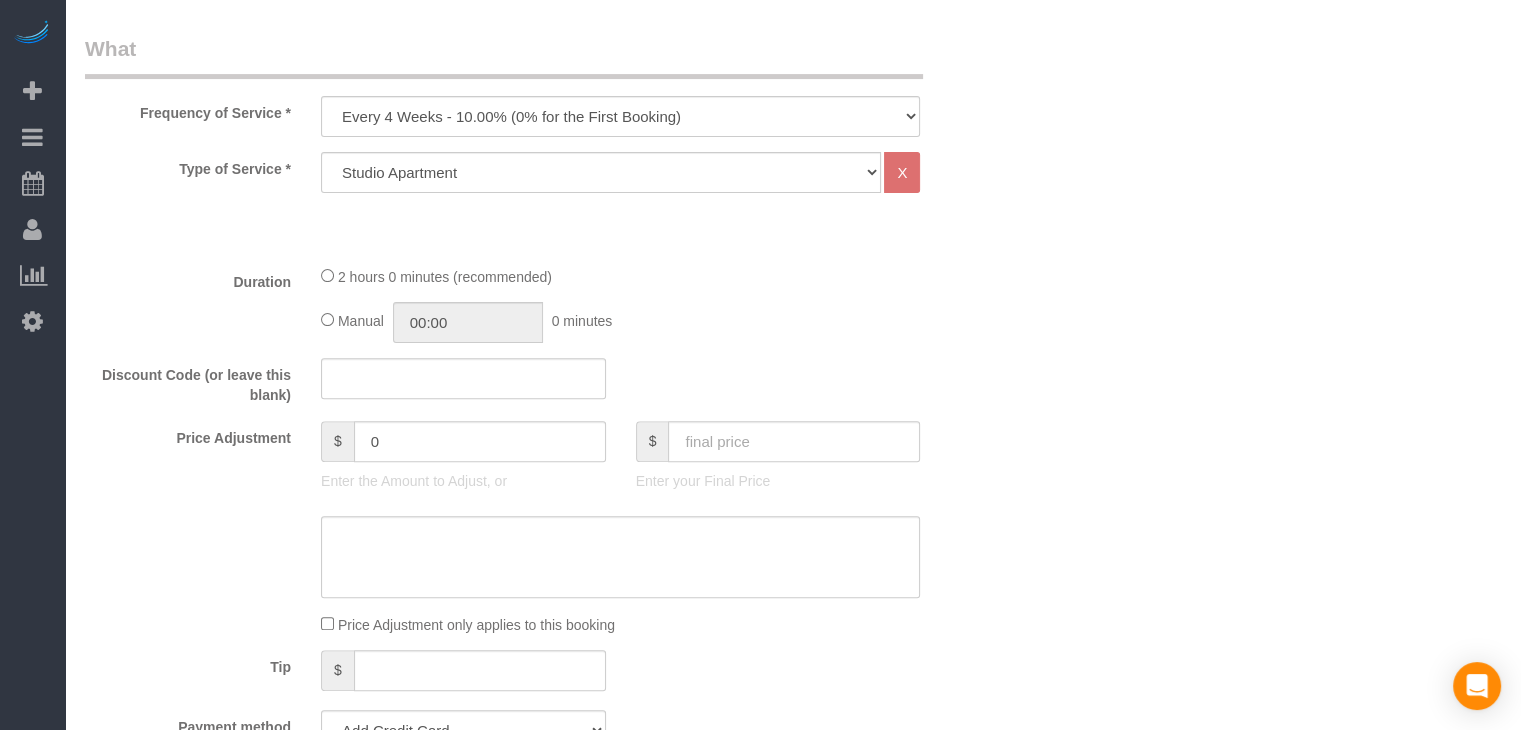 type on "[PHONE]" 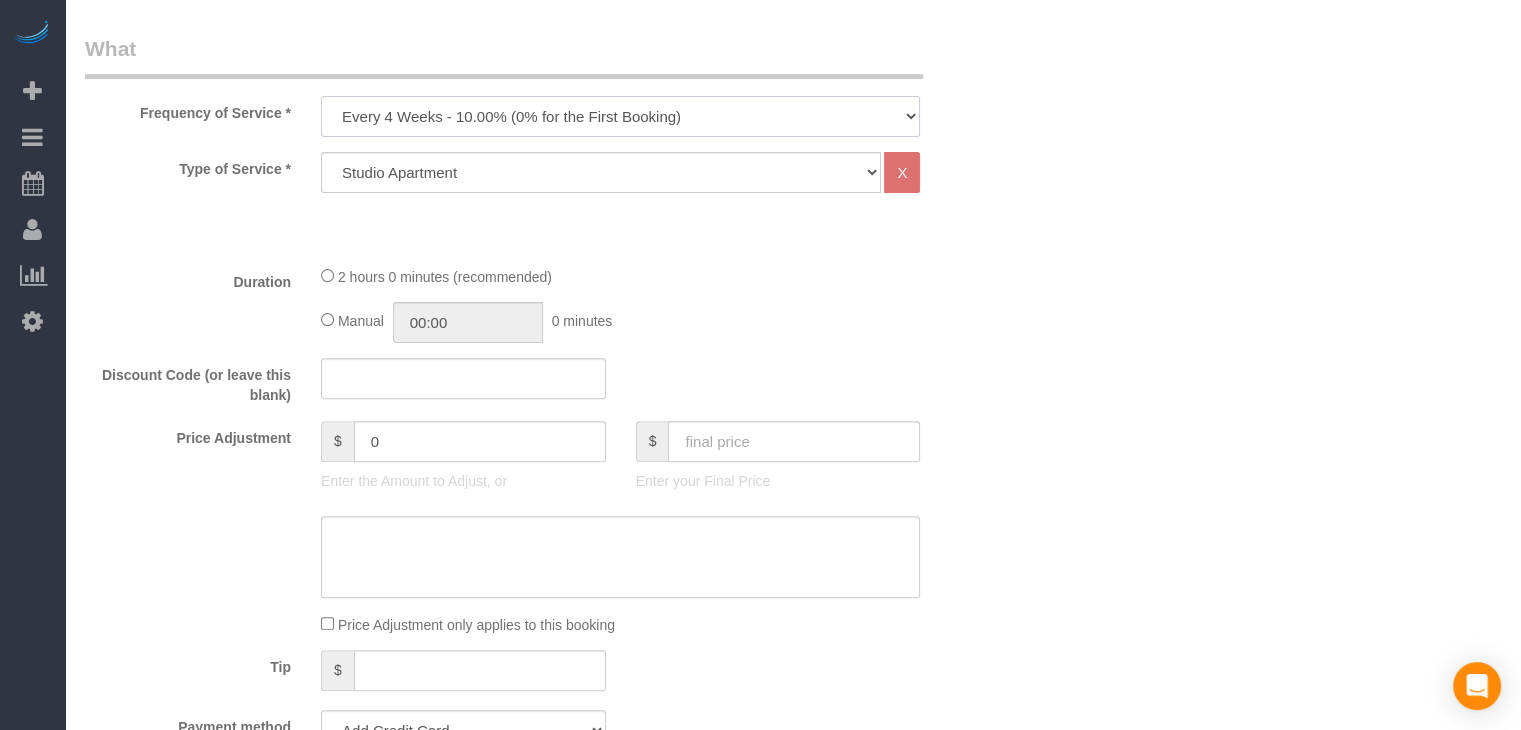 drag, startPoint x: 688, startPoint y: 117, endPoint x: 688, endPoint y: 130, distance: 13 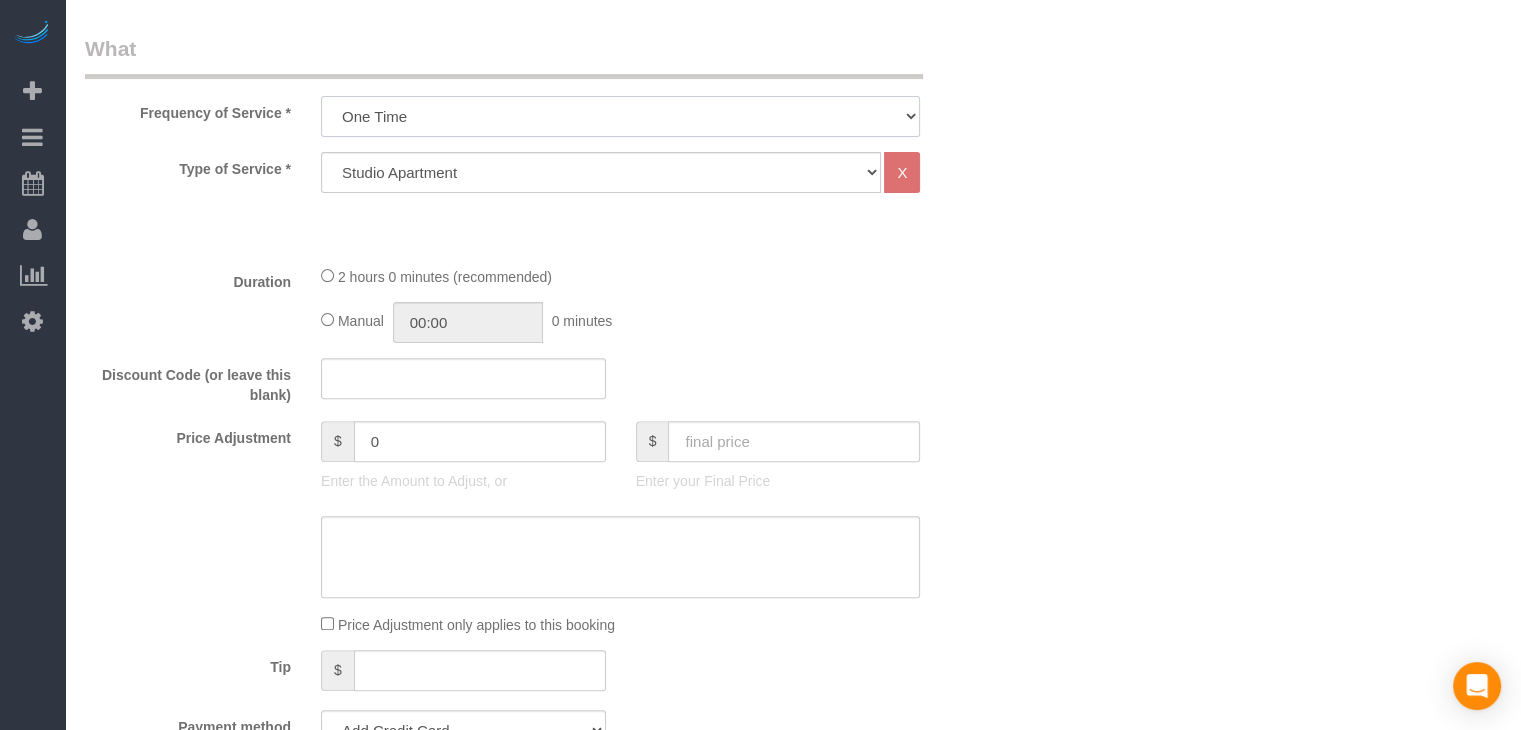 click on "Every 6 Weeks (0% for the First Booking) One Time Every 8 Weeks (0% for the First Booking) Every 4 Weeks - 10.00% (0% for the First Booking) Every 3 Weeks - 12.00% (0% for the First Booking) Every 2 Weeks - 15.00% (0% for the First Booking) Weekly - 20.00% (0% for the First Booking)" at bounding box center (620, 116) 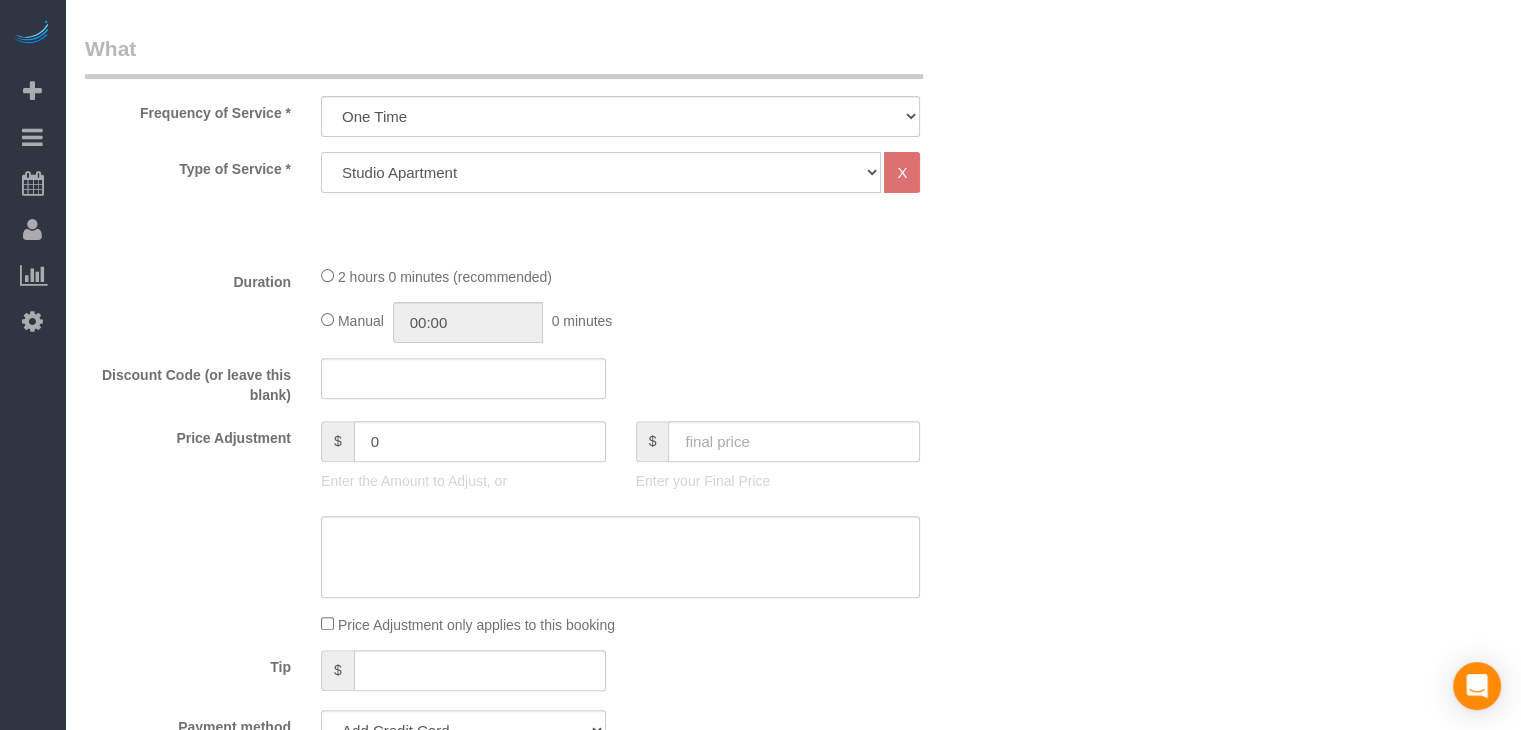 click on "Studio Apartment 1 Bedroom Home 2 Bedroom Home 3 Bedroom Home 4 Bedroom Home 5 Bedroom Home 6 Bedroom Home 7 Bedroom Home Hourly Cleaning Hazard/Emergency Cleaning General Maintenance" 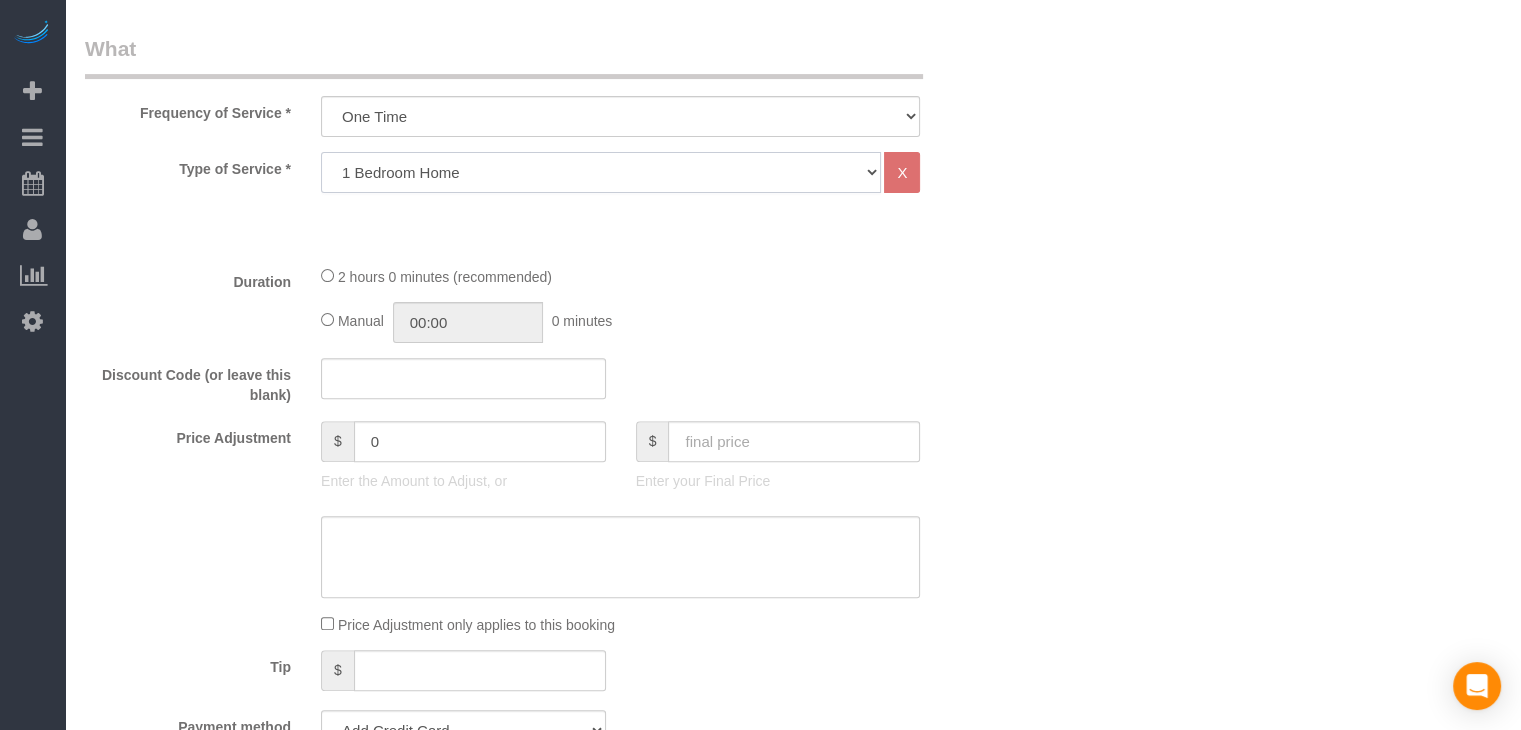 click on "Studio Apartment 1 Bedroom Home 2 Bedroom Home 3 Bedroom Home 4 Bedroom Home 5 Bedroom Home 6 Bedroom Home 7 Bedroom Home Hourly Cleaning Hazard/Emergency Cleaning General Maintenance" 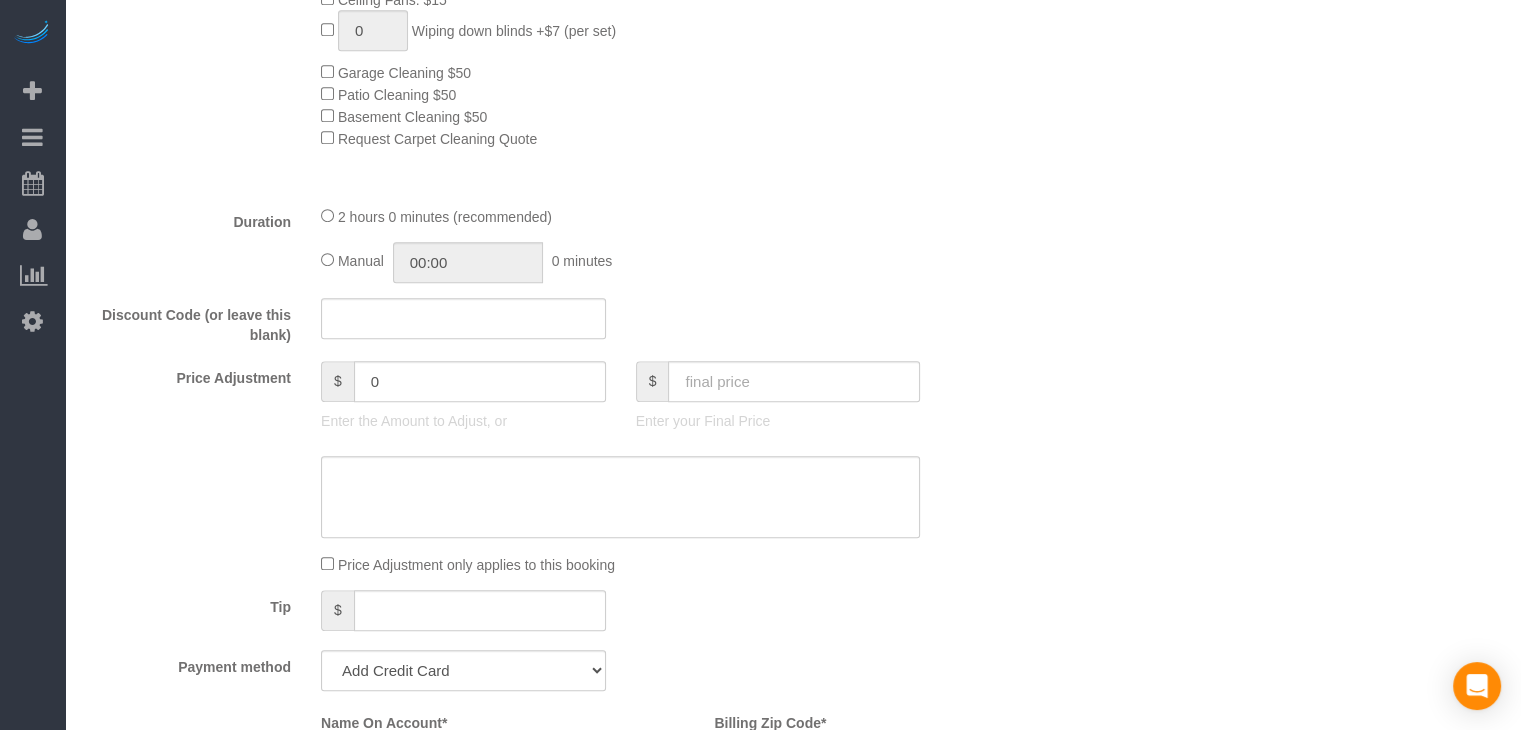 scroll, scrollTop: 1179, scrollLeft: 0, axis: vertical 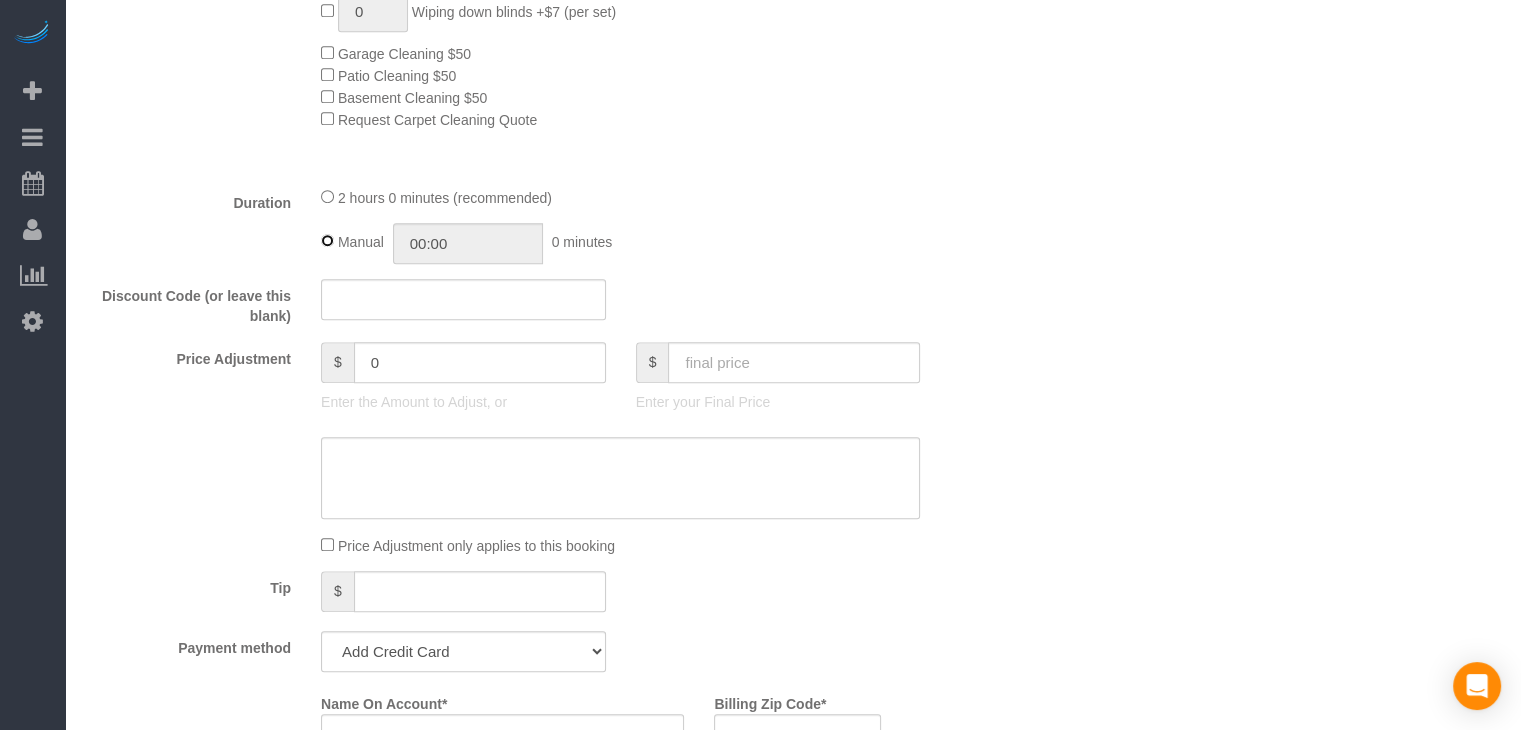 type on "02:00" 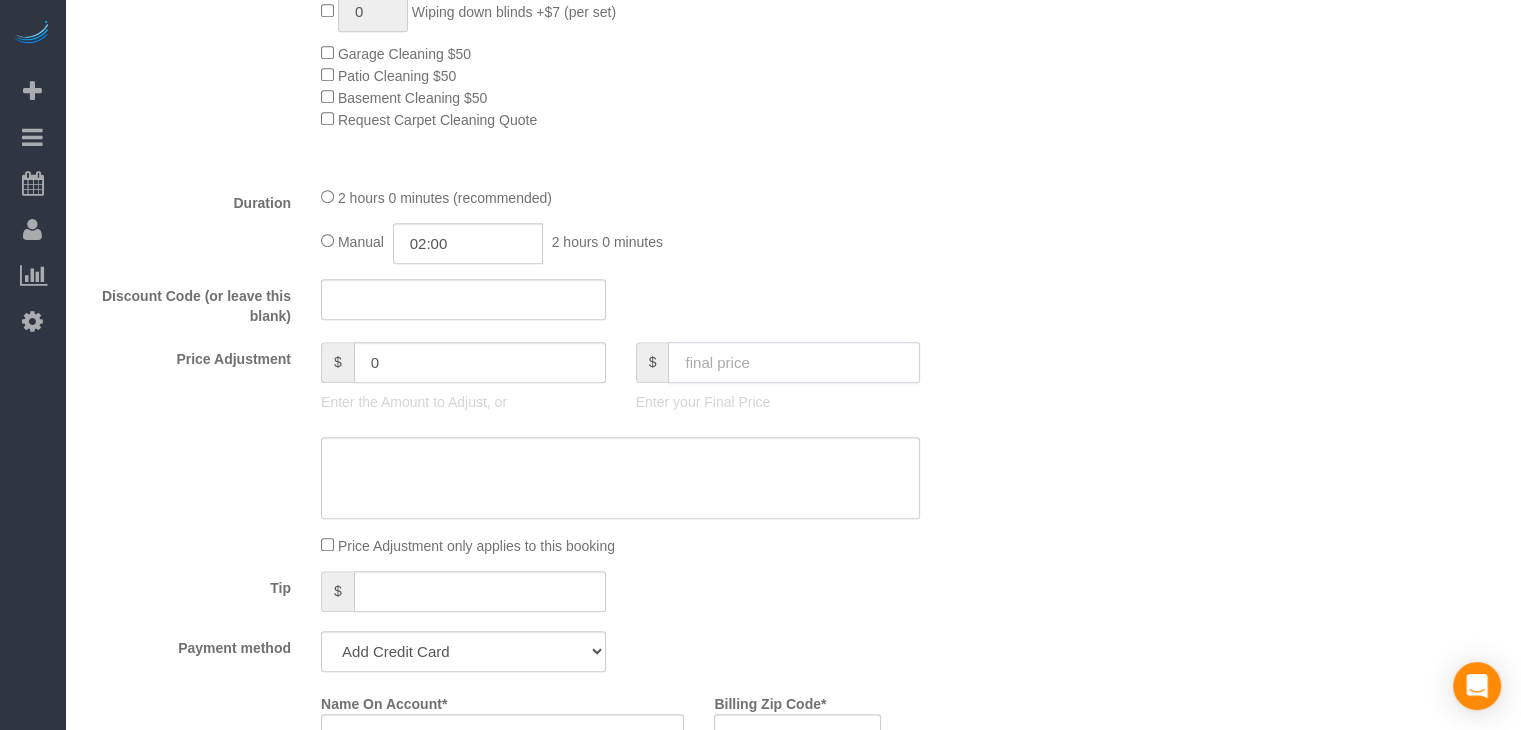 click 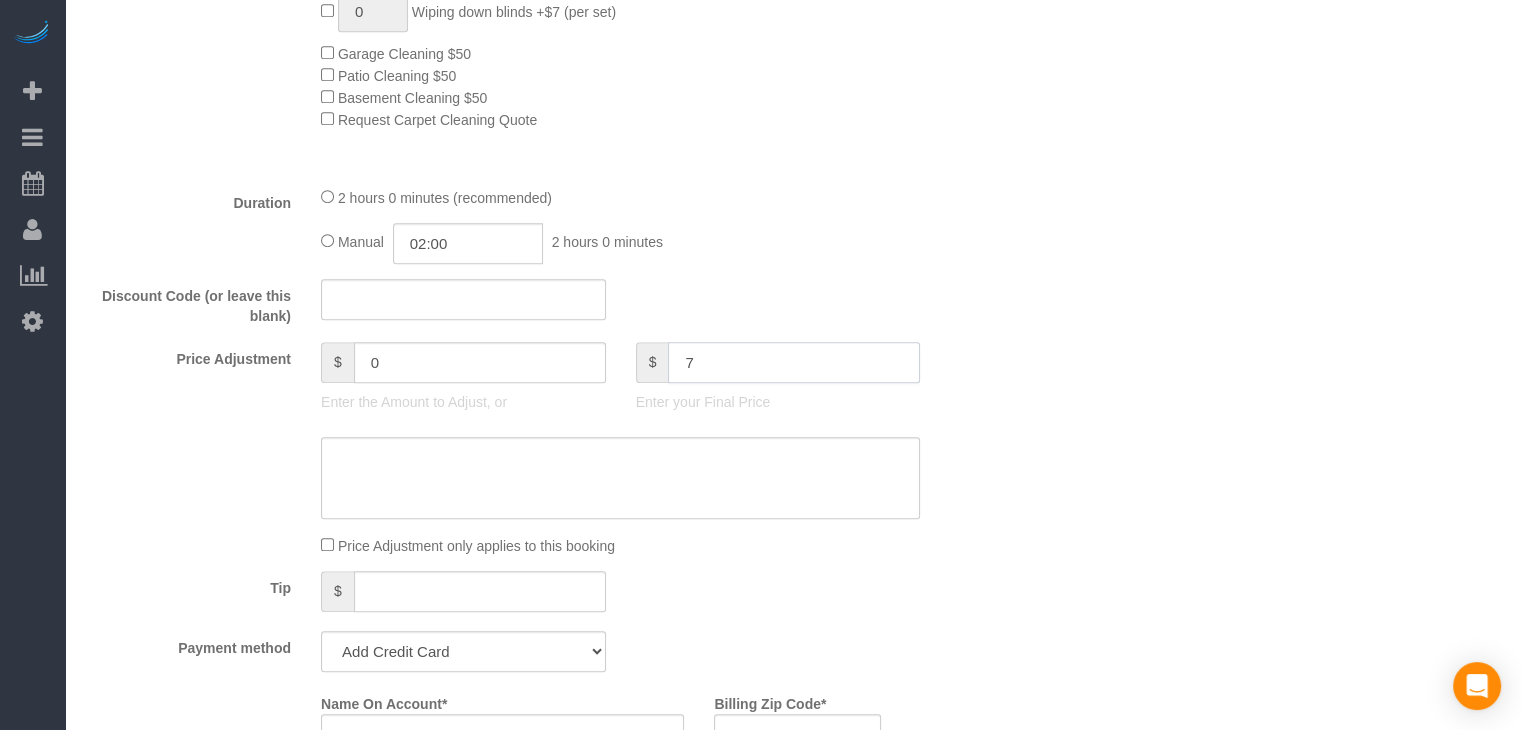 type on "75" 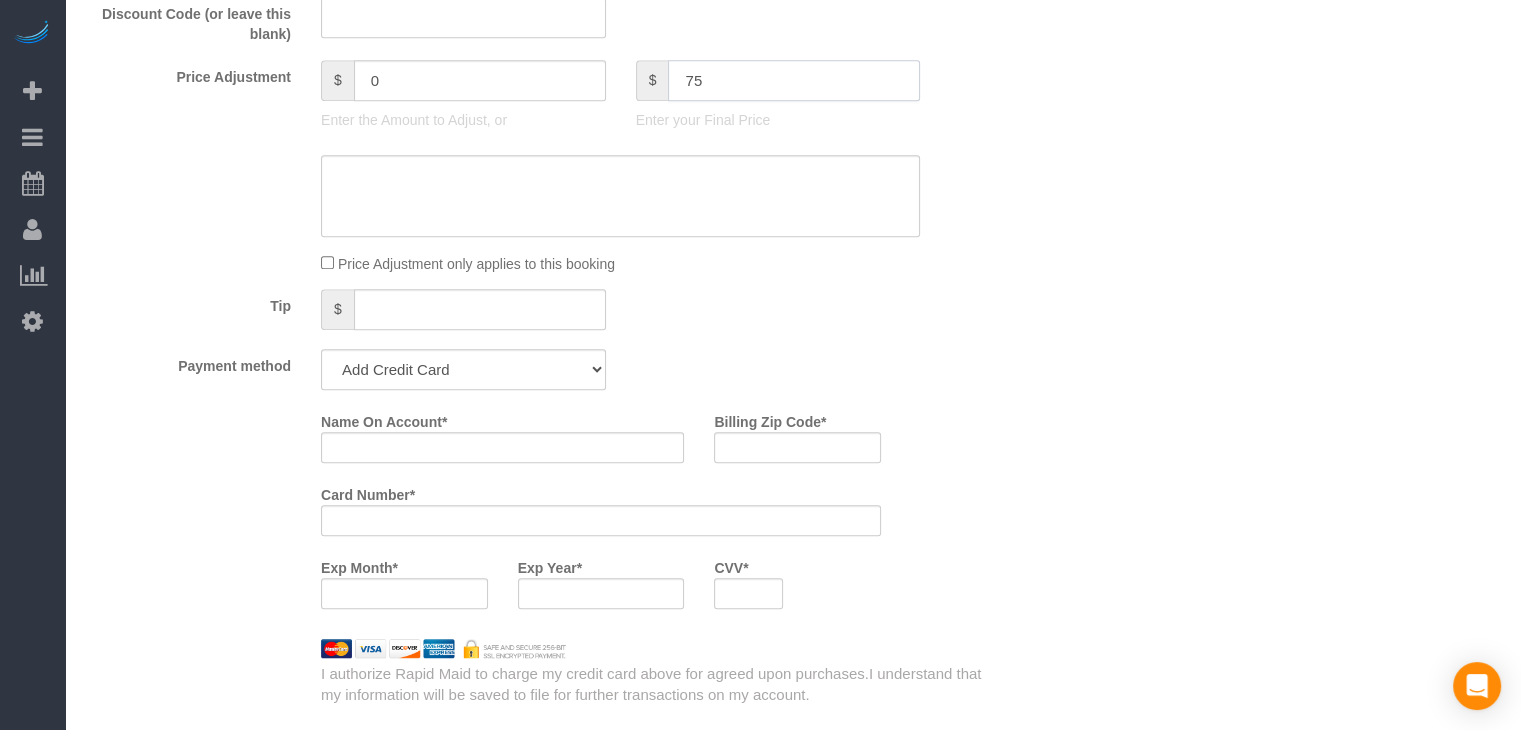 type on "-64" 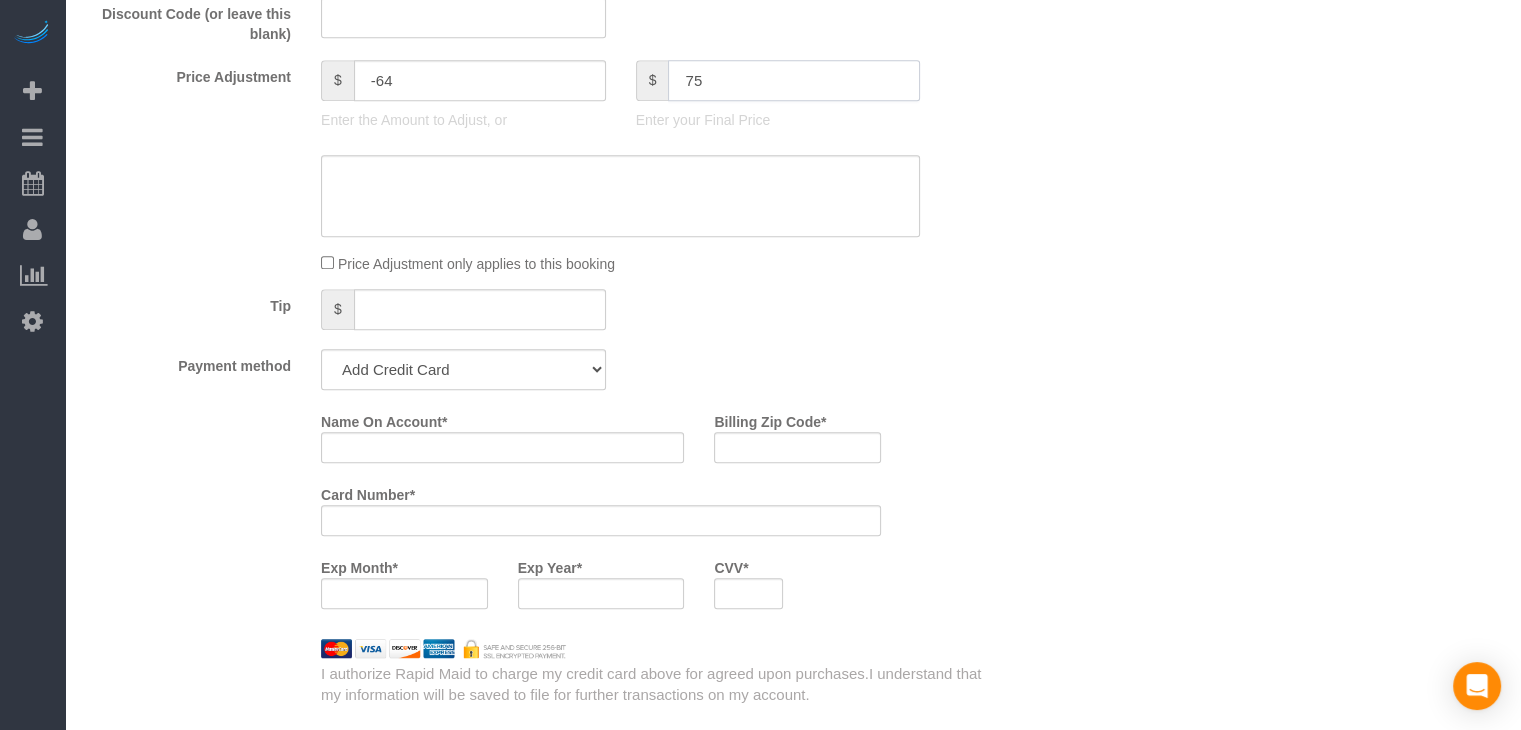 type 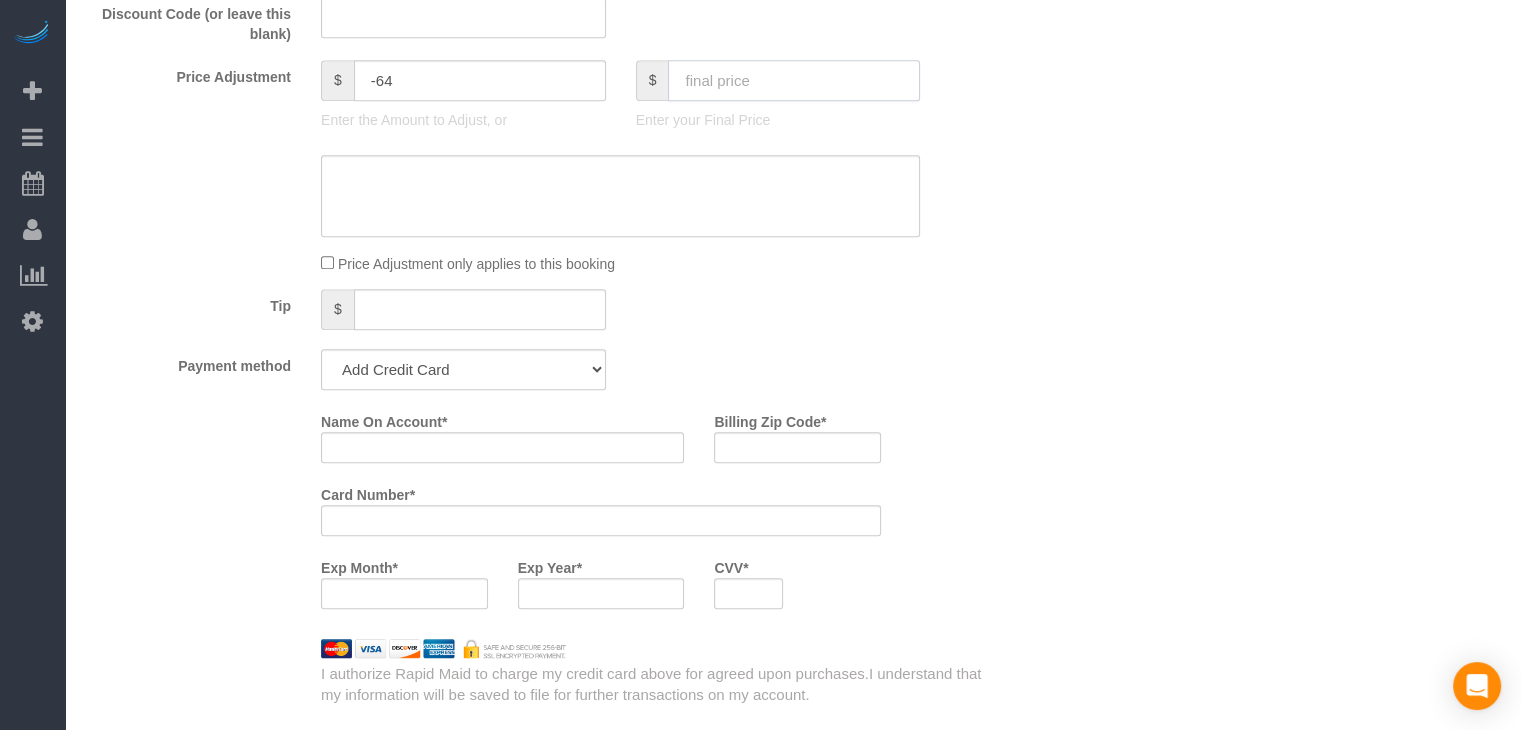 scroll, scrollTop: 1566, scrollLeft: 0, axis: vertical 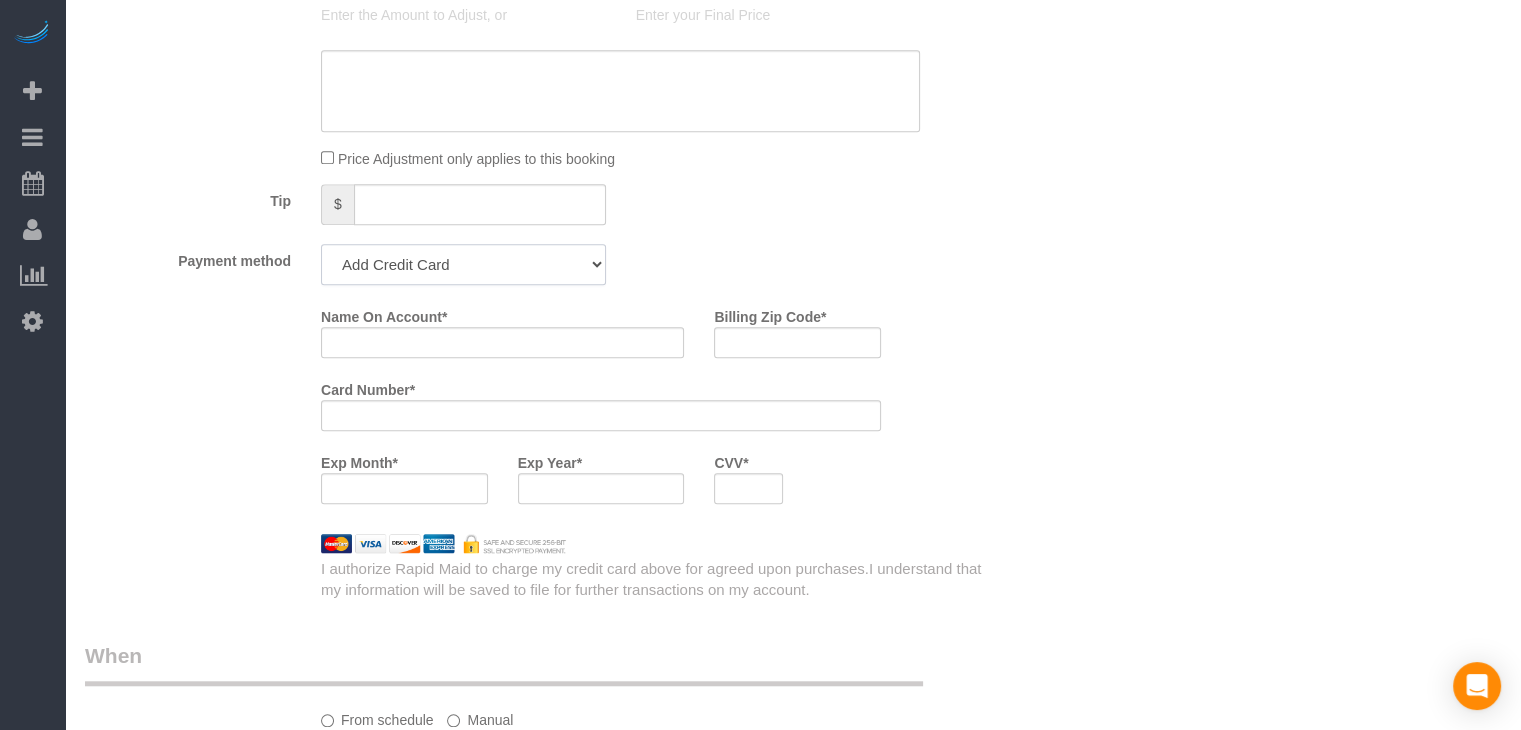click on "Add Credit Card Cash Check Paypal" 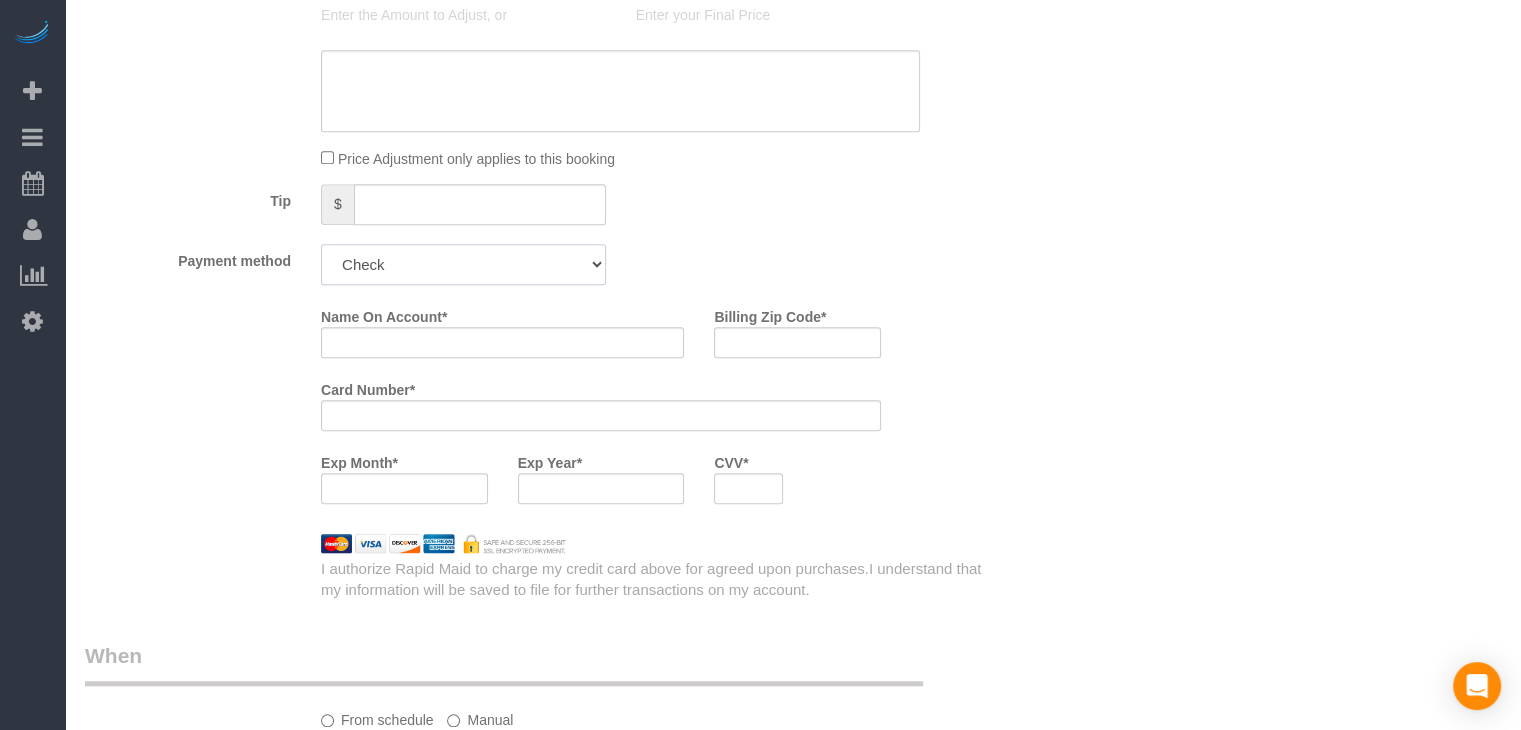 click on "Add Credit Card Cash Check Paypal" 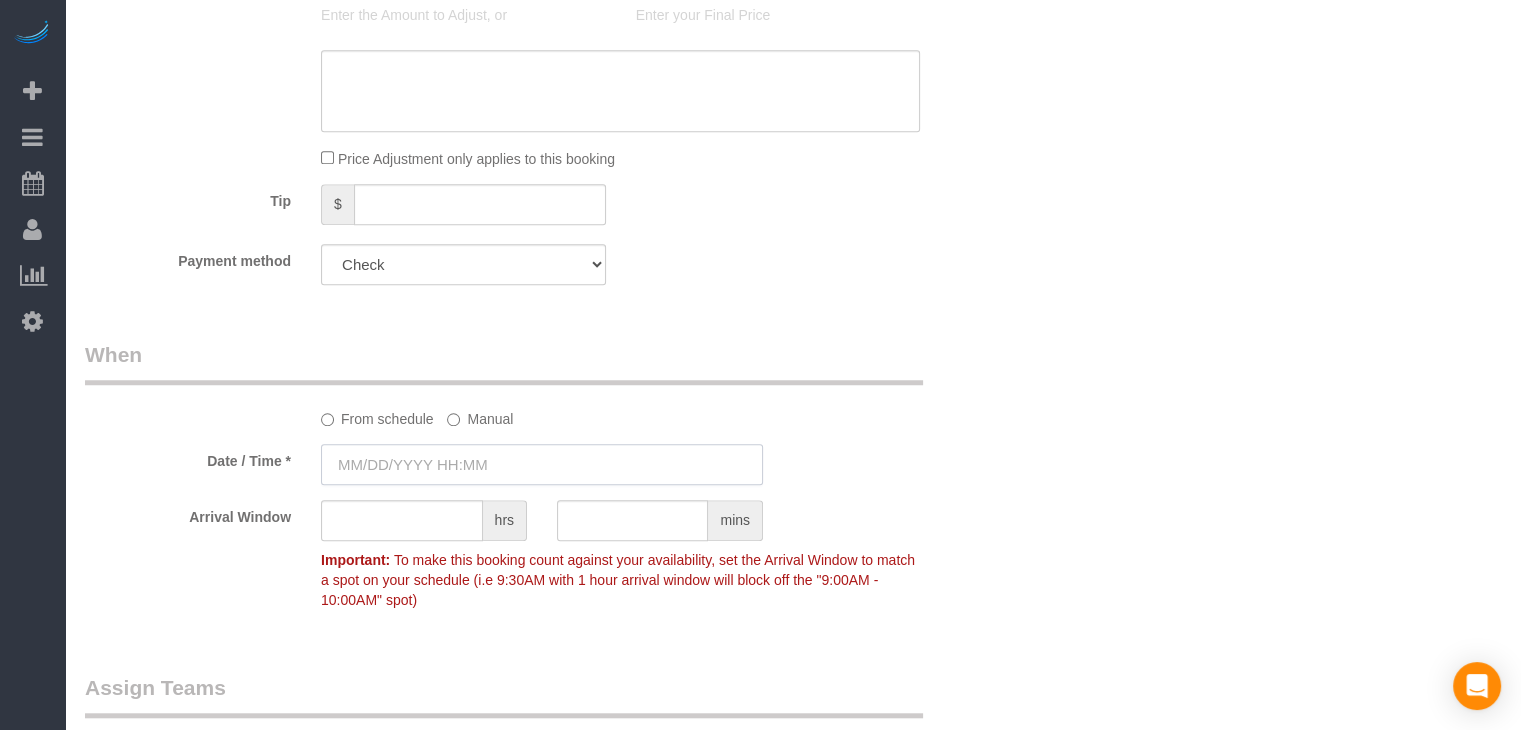 drag, startPoint x: 430, startPoint y: 457, endPoint x: 428, endPoint y: 467, distance: 10.198039 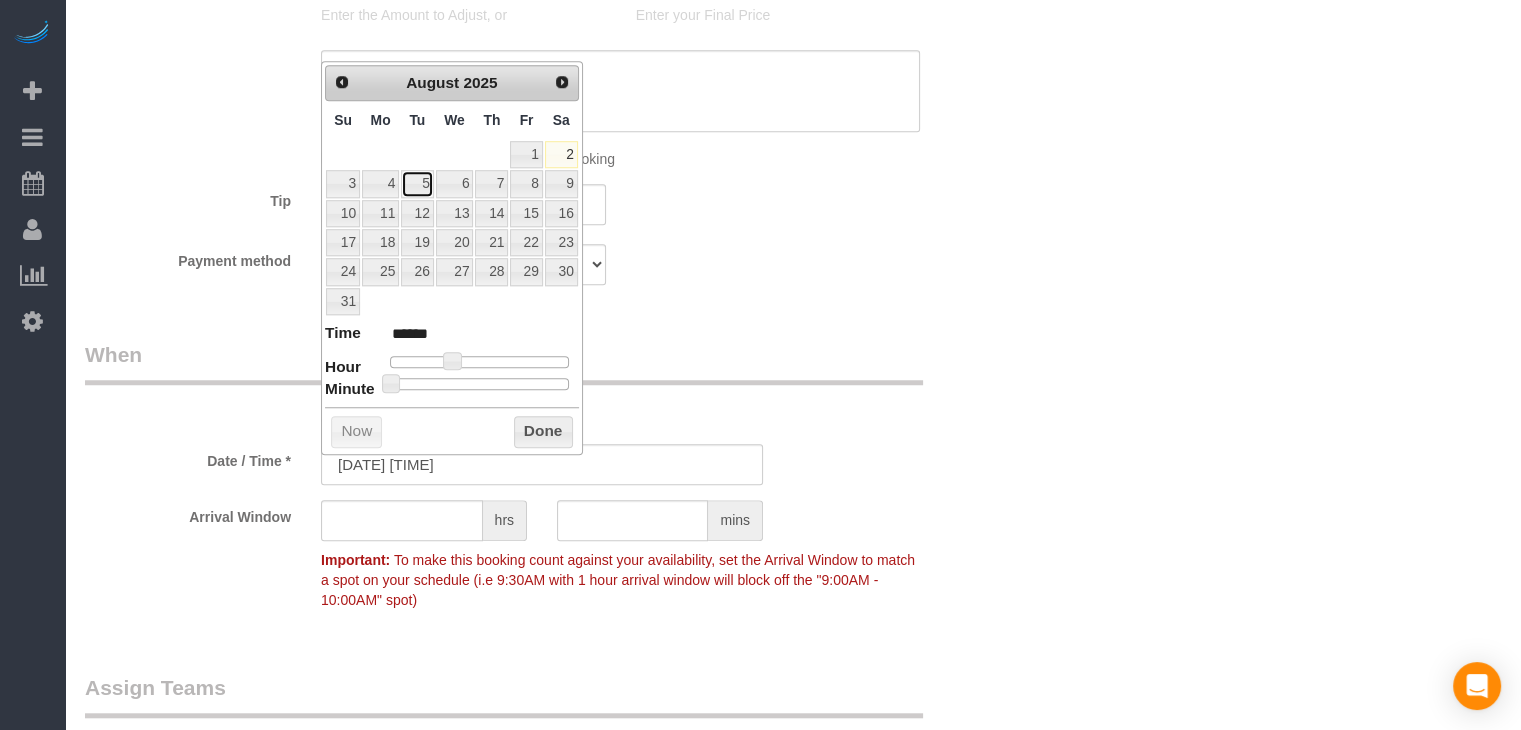 click on "5" at bounding box center [417, 183] 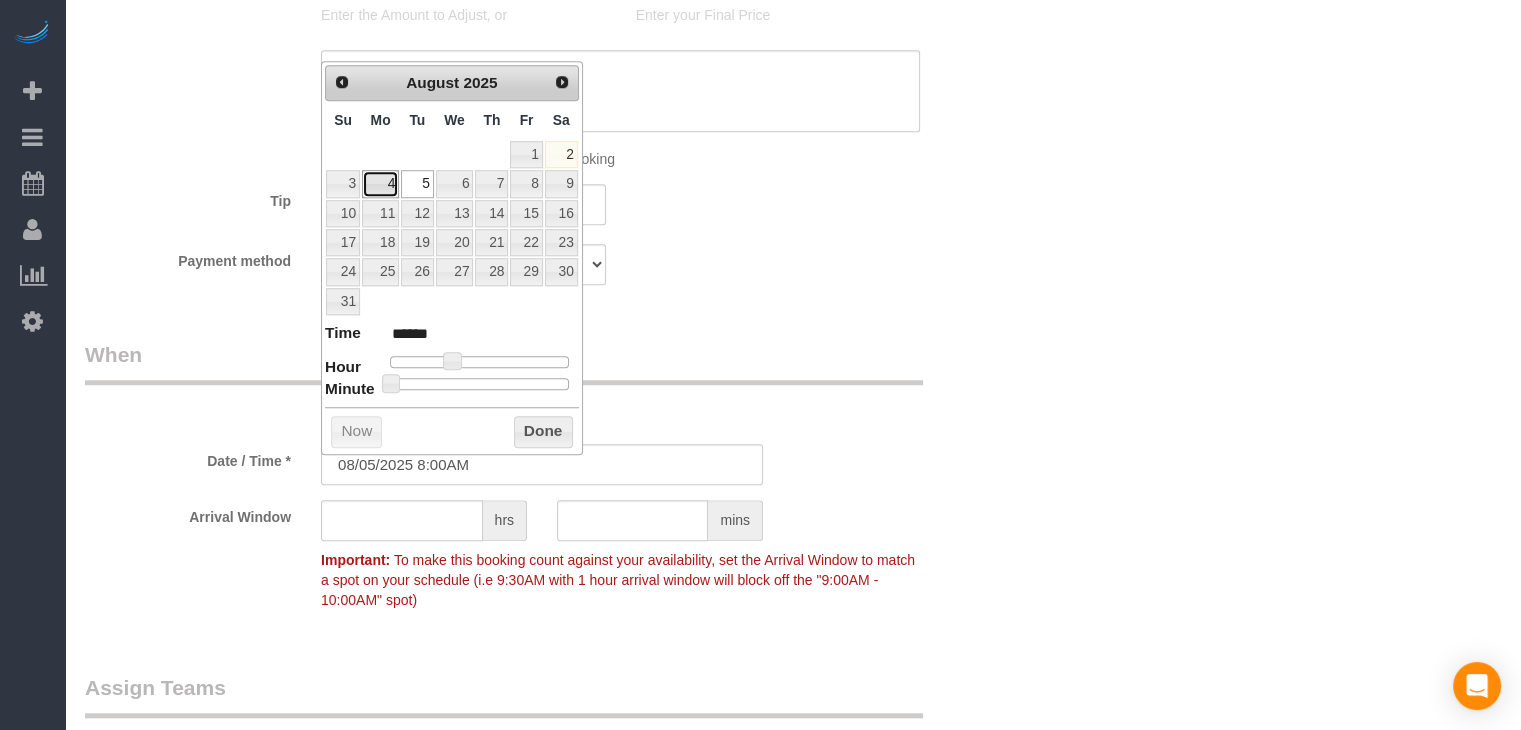 click on "4" at bounding box center (380, 183) 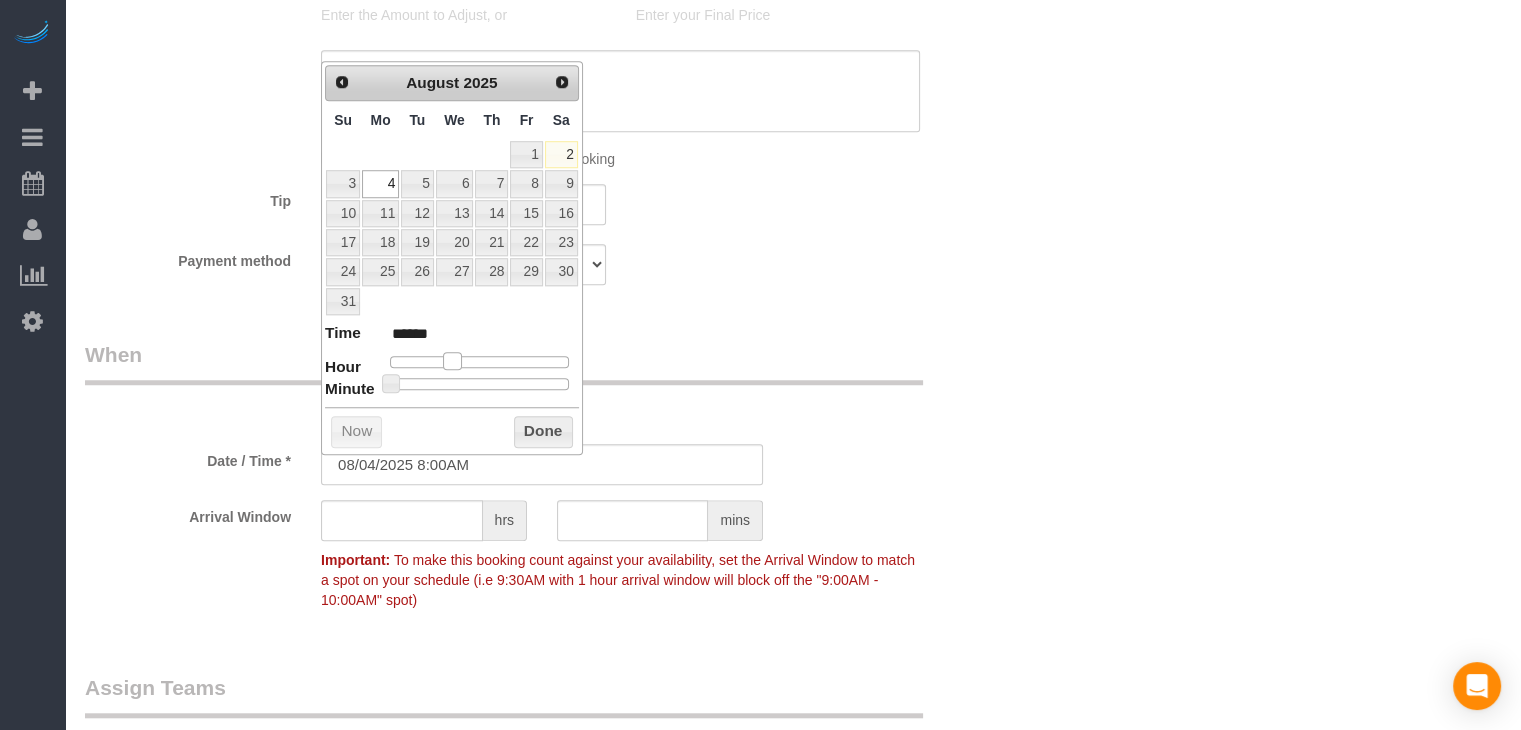 type on "08/04/2025 9:00AM" 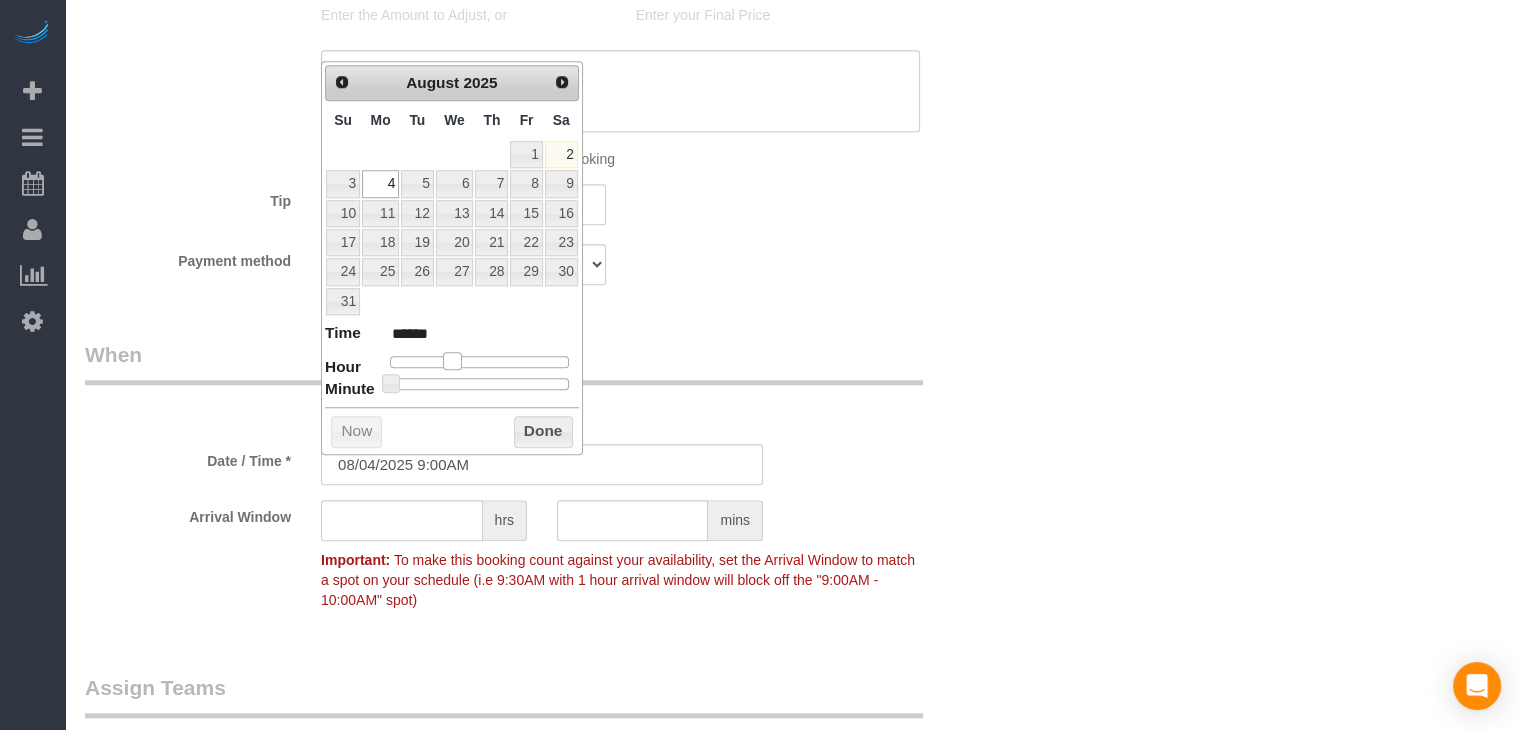 type on "08/04/2025 10:00AM" 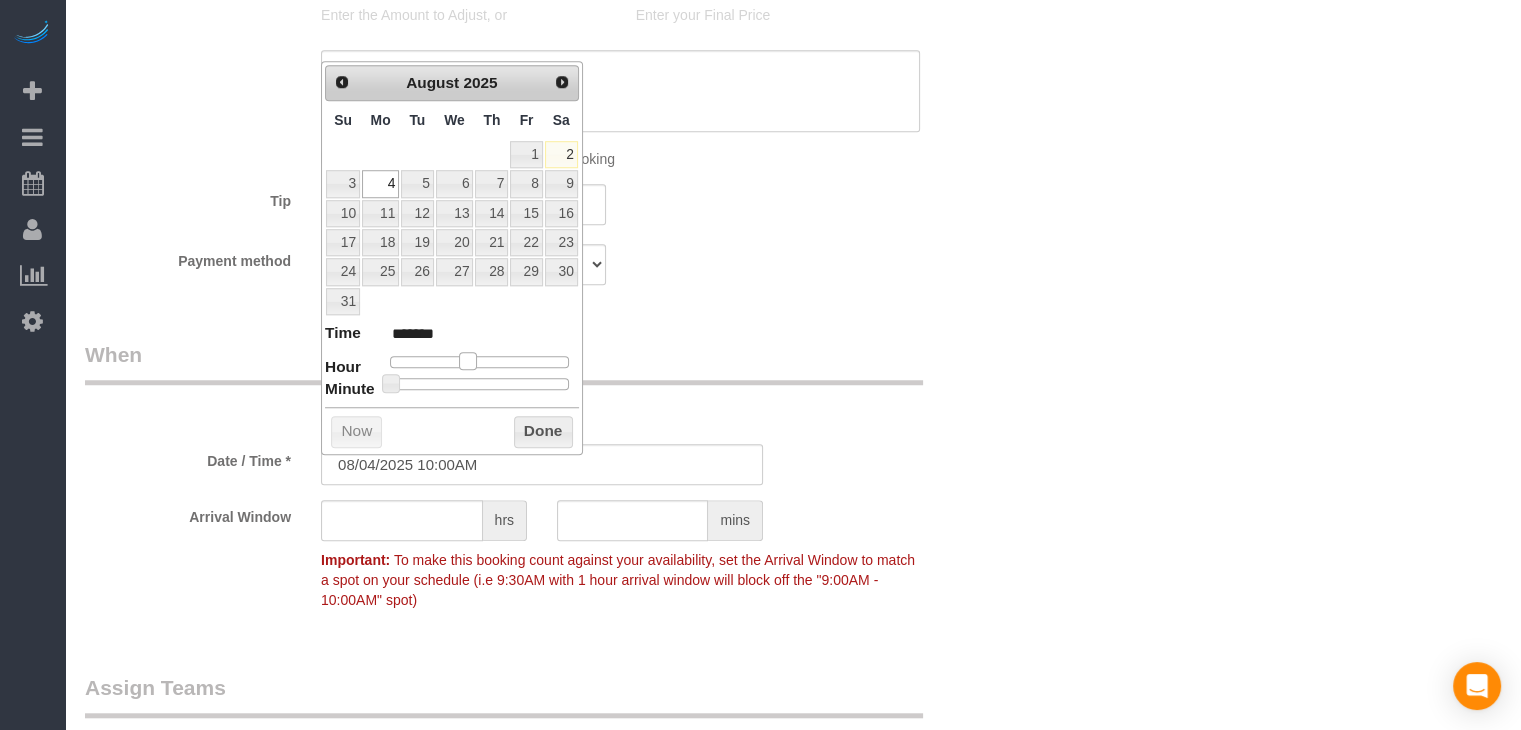 drag, startPoint x: 452, startPoint y: 357, endPoint x: 467, endPoint y: 357, distance: 15 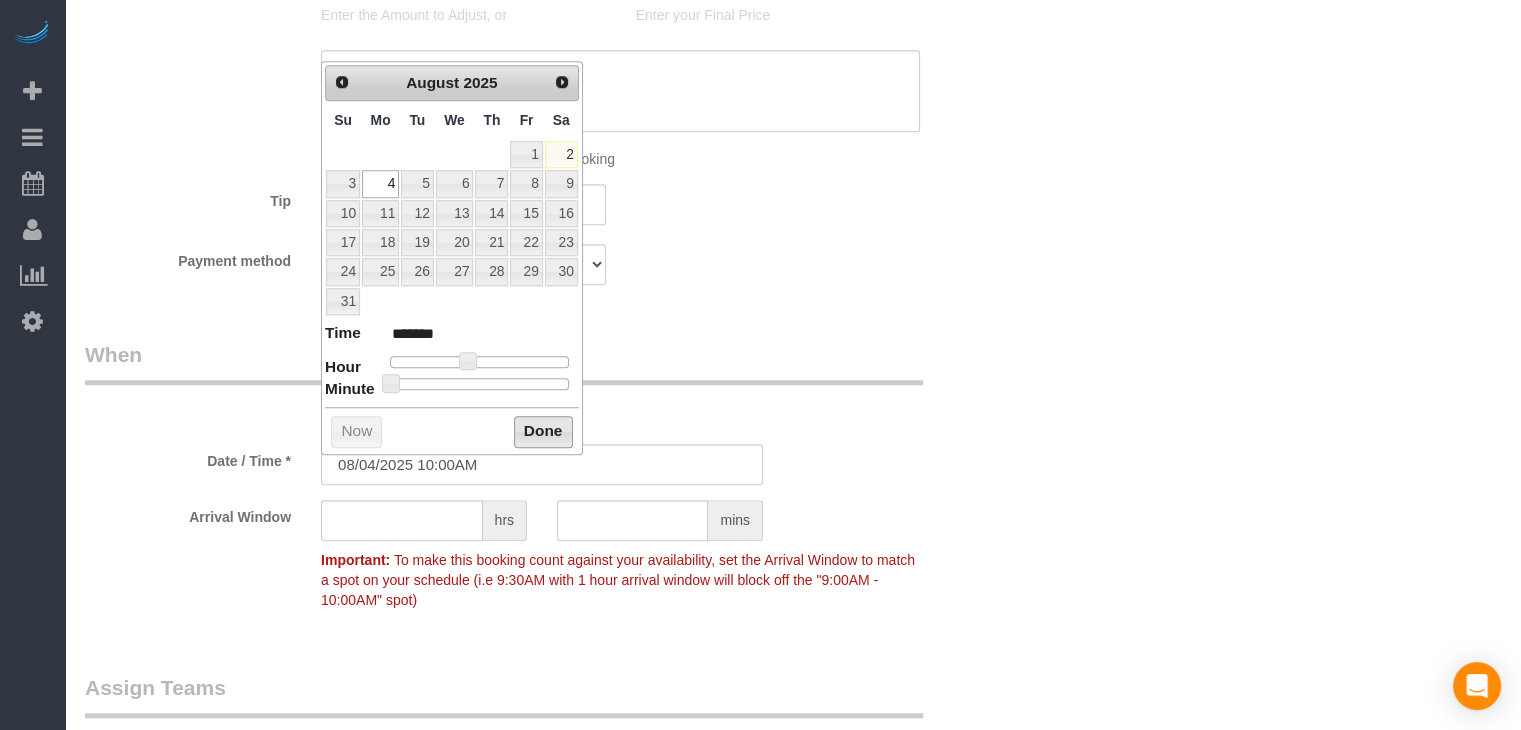 click on "Done" at bounding box center [543, 432] 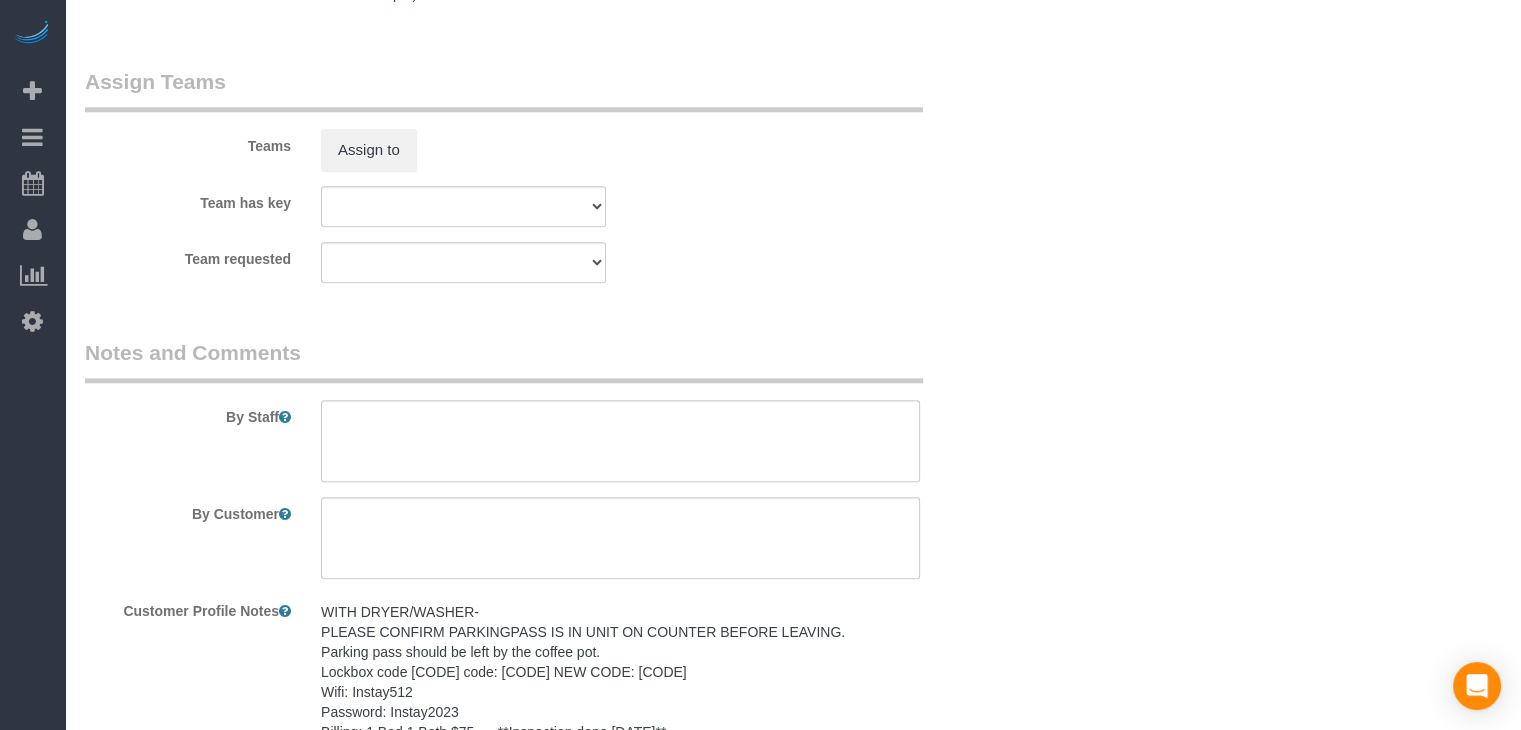 scroll, scrollTop: 2324, scrollLeft: 0, axis: vertical 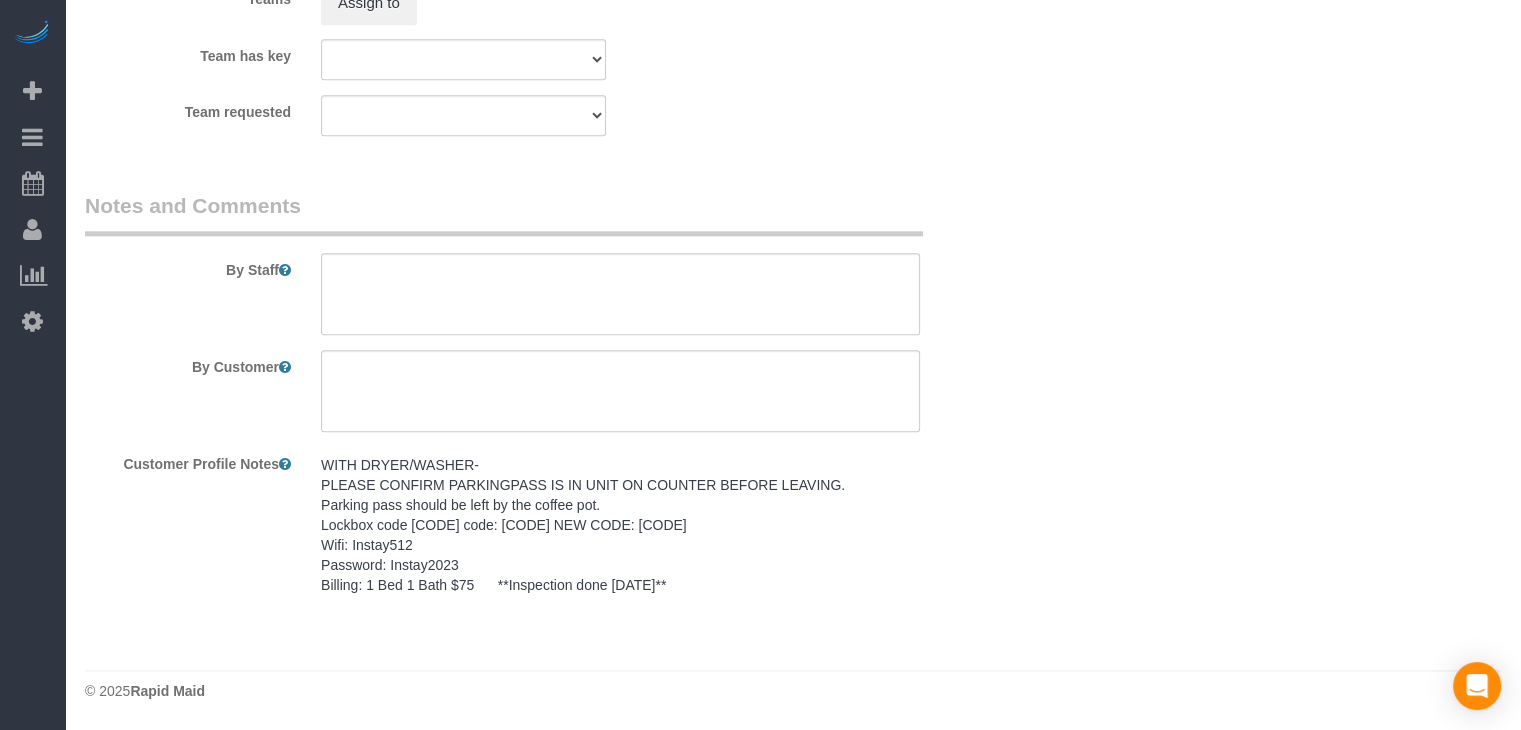 click on "[NUMBER] [STREET], [CITY], [STATE] [POSTAL_CODE]
New Booking
Beta
Help
Help Docs
Take a Tour
Contact Support
[FIRST] [LAST]
My Account
Change Password
Email Preferences
Community
Log Out
Who
Email*
[EMAIL]
Name *
College Hill
512" at bounding box center (793, -795) 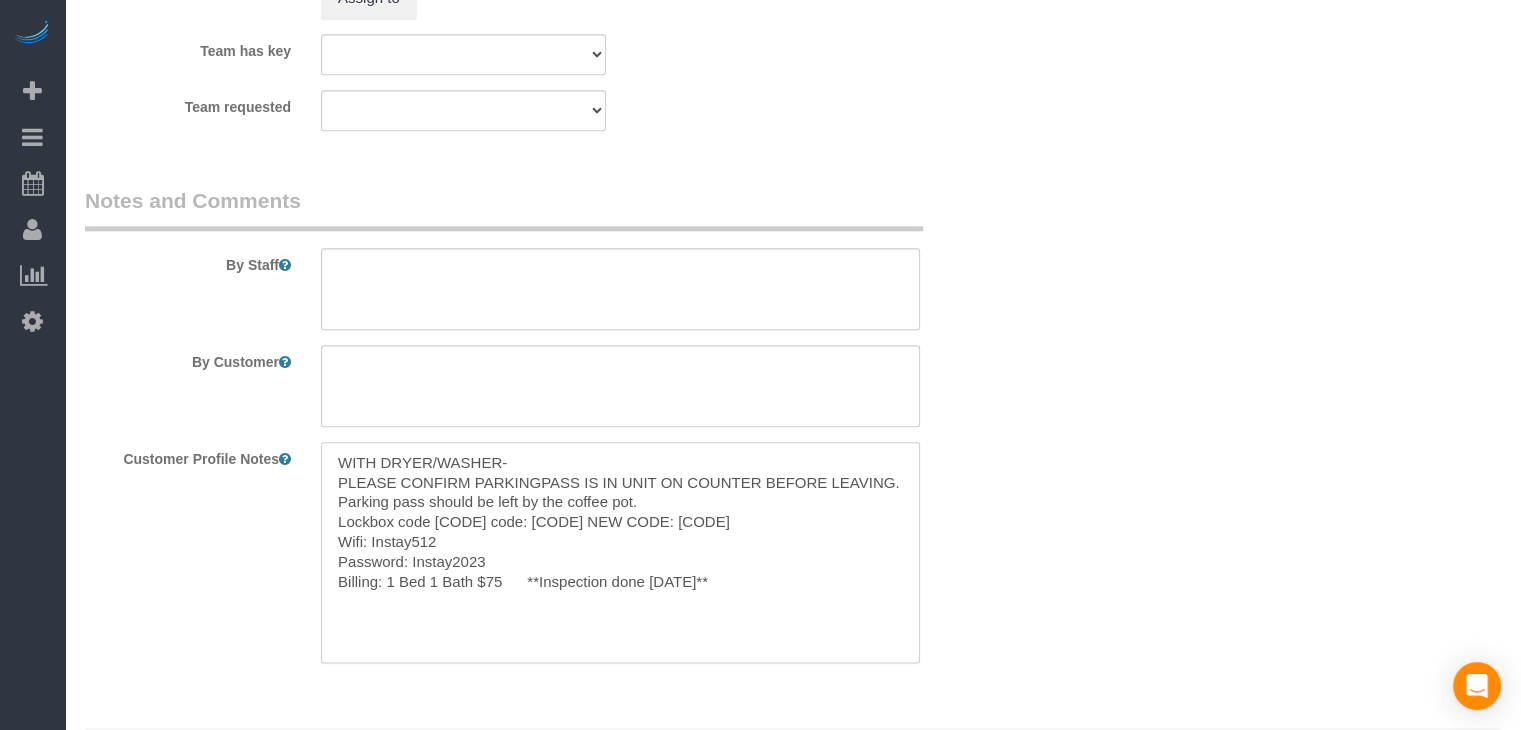 click on "WITH DRYER/WASHER-
PLEASE CONFIRM PARKINGPASS IS IN UNIT ON COUNTER BEFORE LEAVING.
Parking pass should be left by the coffee pot.
Lockbox code 6245 code: 8612 NEW CODE: 2411
Wifi: Instay512
Password: Instay2023
Billing: 1 Bed 1 Bath $75      **Inspection done 11.02.23**" at bounding box center [620, 552] 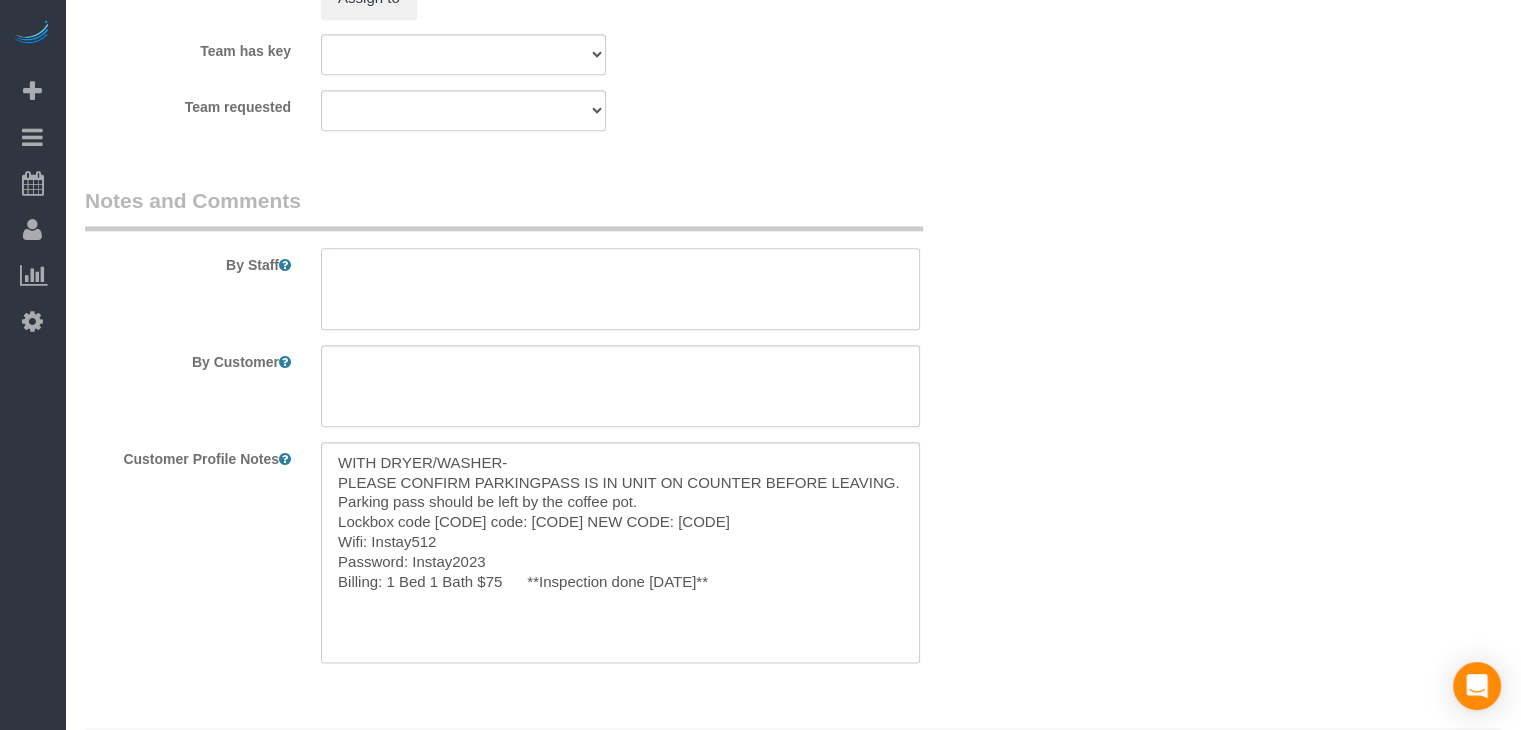 click at bounding box center (620, 289) 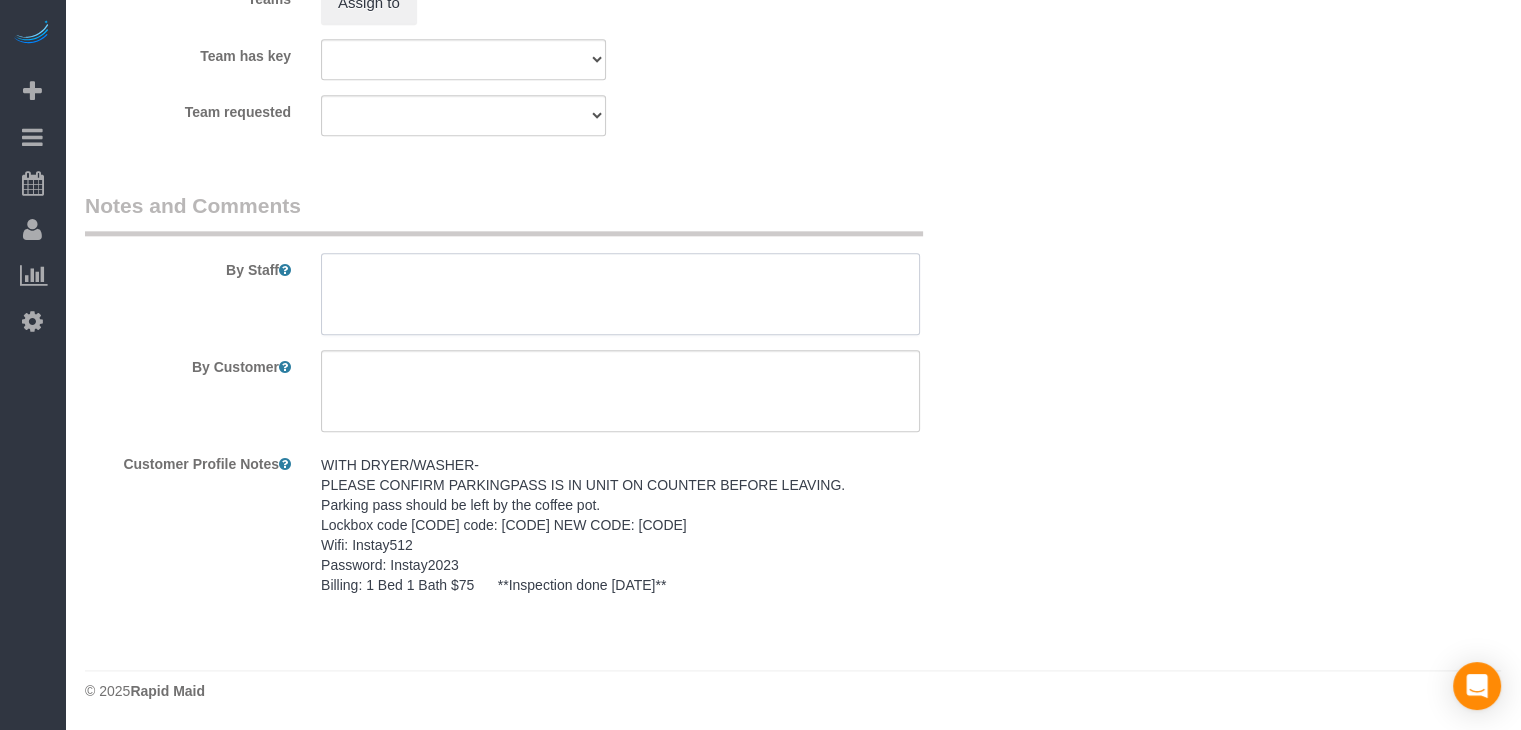 paste on "WITH DRYER/WASHER-
PLEASE CONFIRM PARKINGPASS IS IN UNIT ON COUNTER BEFORE LEAVING.
Parking pass should be left by the coffee pot.
Lockbox code 6245 code: 8612 NEW CODE: 2411
Wifi: Instay512
Password: Instay2023
Billing: 1 Bed 1 Bath $75      **Inspection done 11.02.23**" 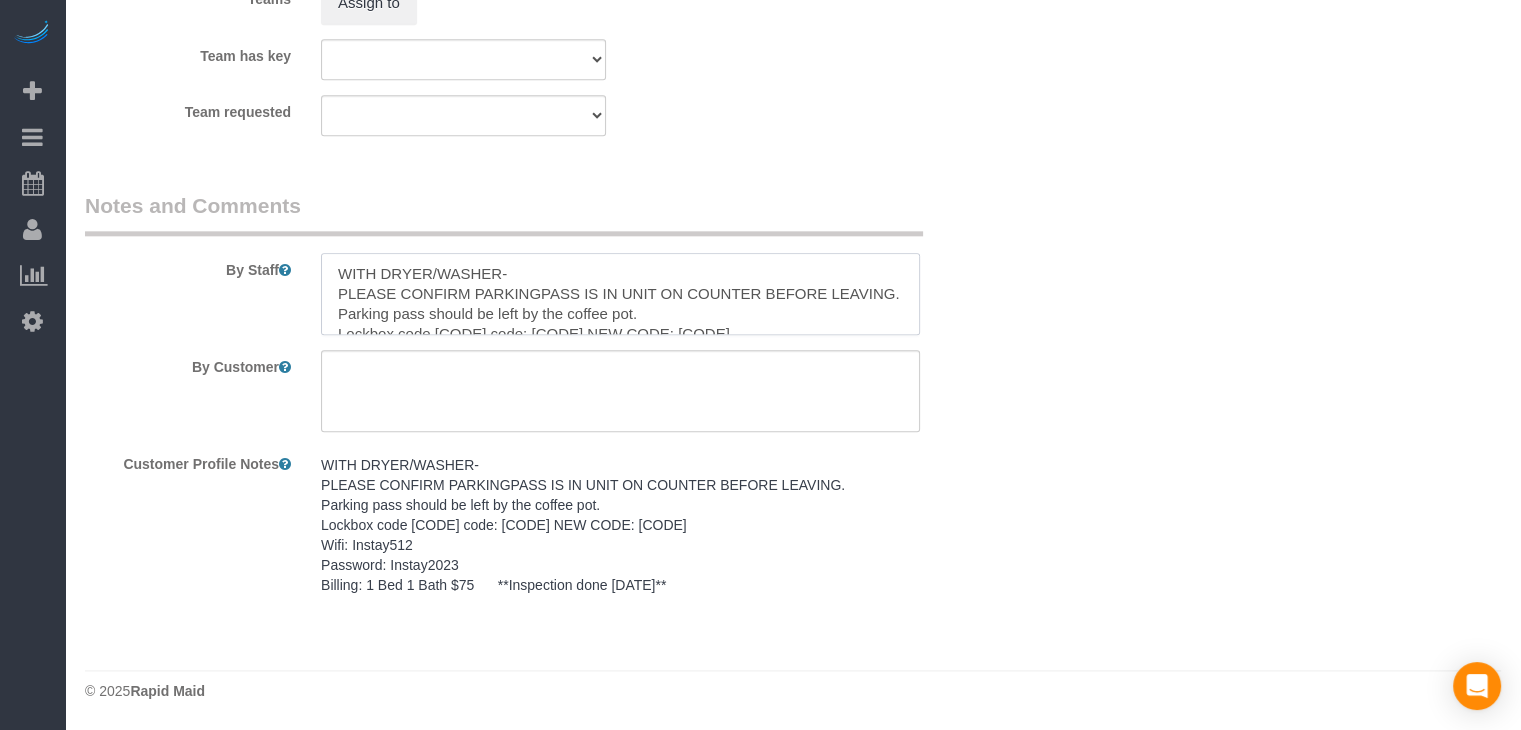 scroll, scrollTop: 88, scrollLeft: 0, axis: vertical 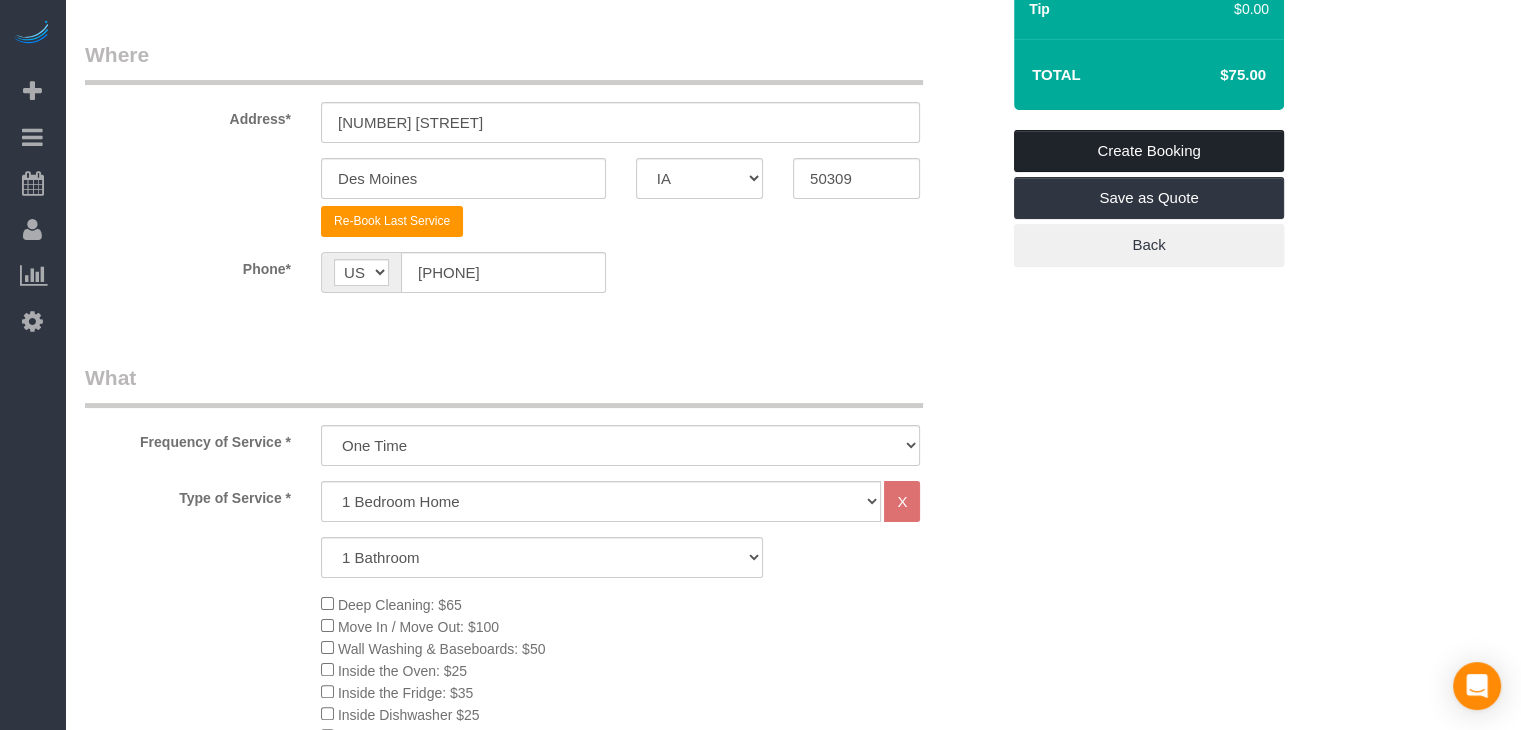type on "WITH DRYER/WASHER-
PLEASE CONFIRM PARKINGPASS IS IN UNIT ON COUNTER BEFORE LEAVING.
Parking pass should be left by the coffee pot.
Lockbox code 6245 code: 8612 NEW CODE: 2411
Wifi: Instay512
Password: Instay2023
Billing: 1 Bed 1 Bath $75      **Inspection done 11.02.23**" 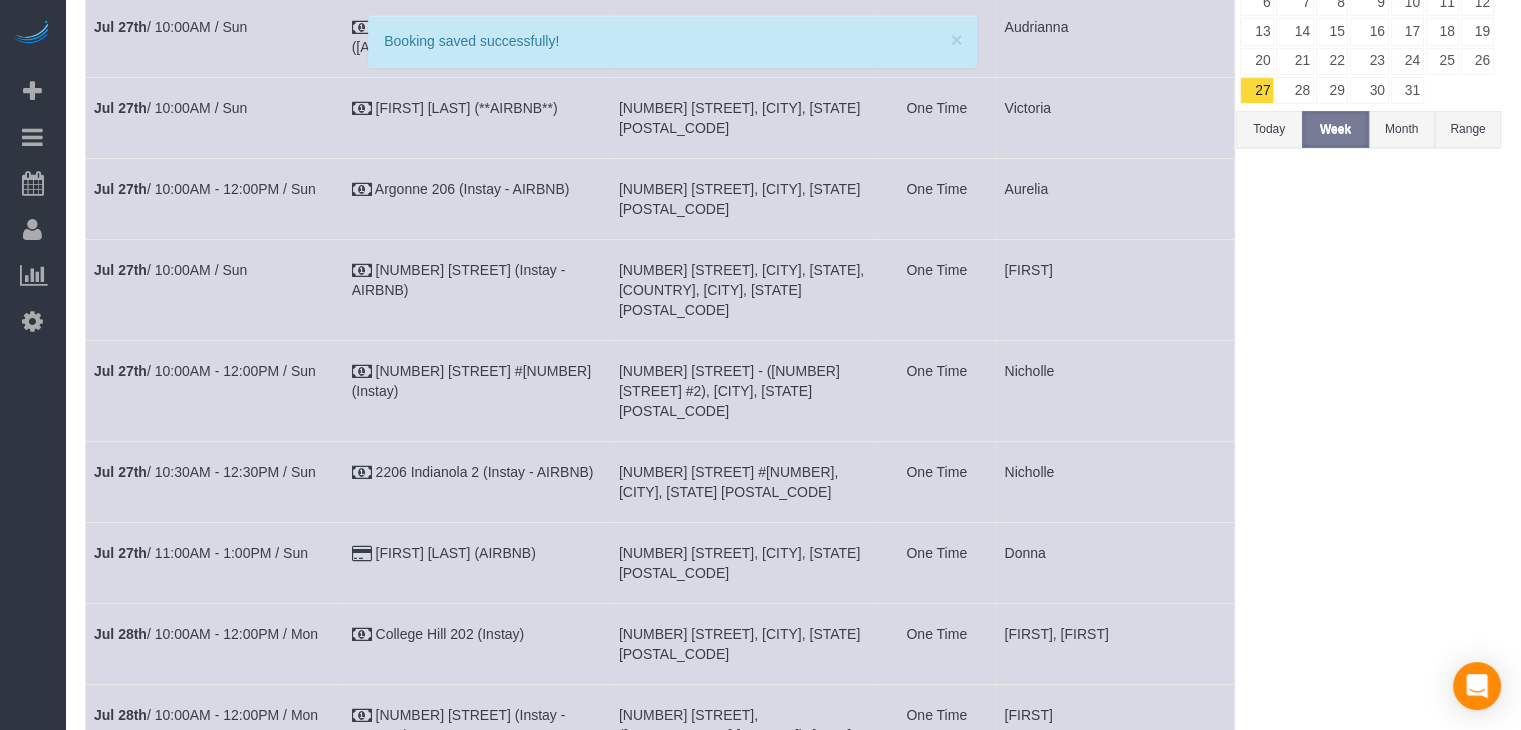 scroll, scrollTop: 0, scrollLeft: 0, axis: both 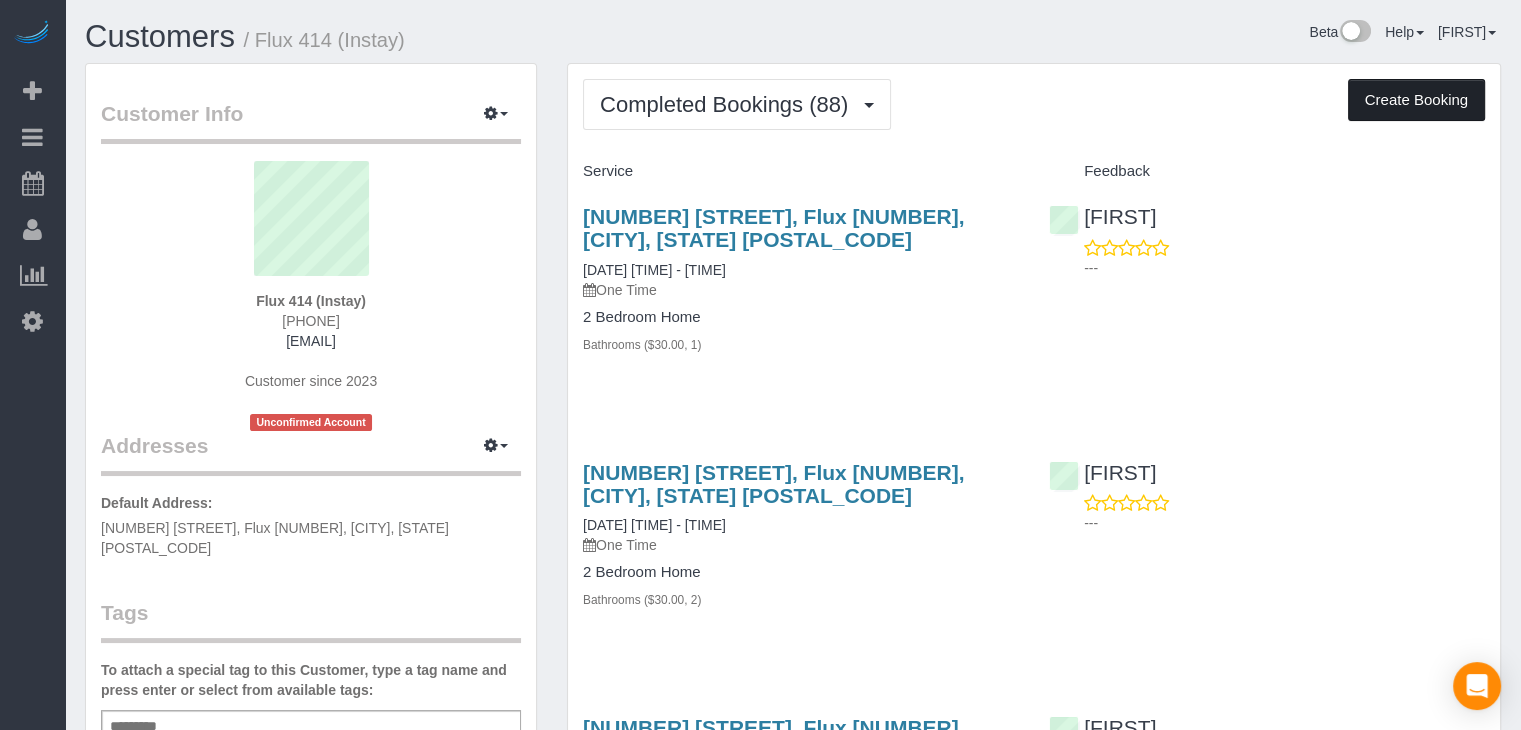 click on "Create Booking" at bounding box center (1416, 100) 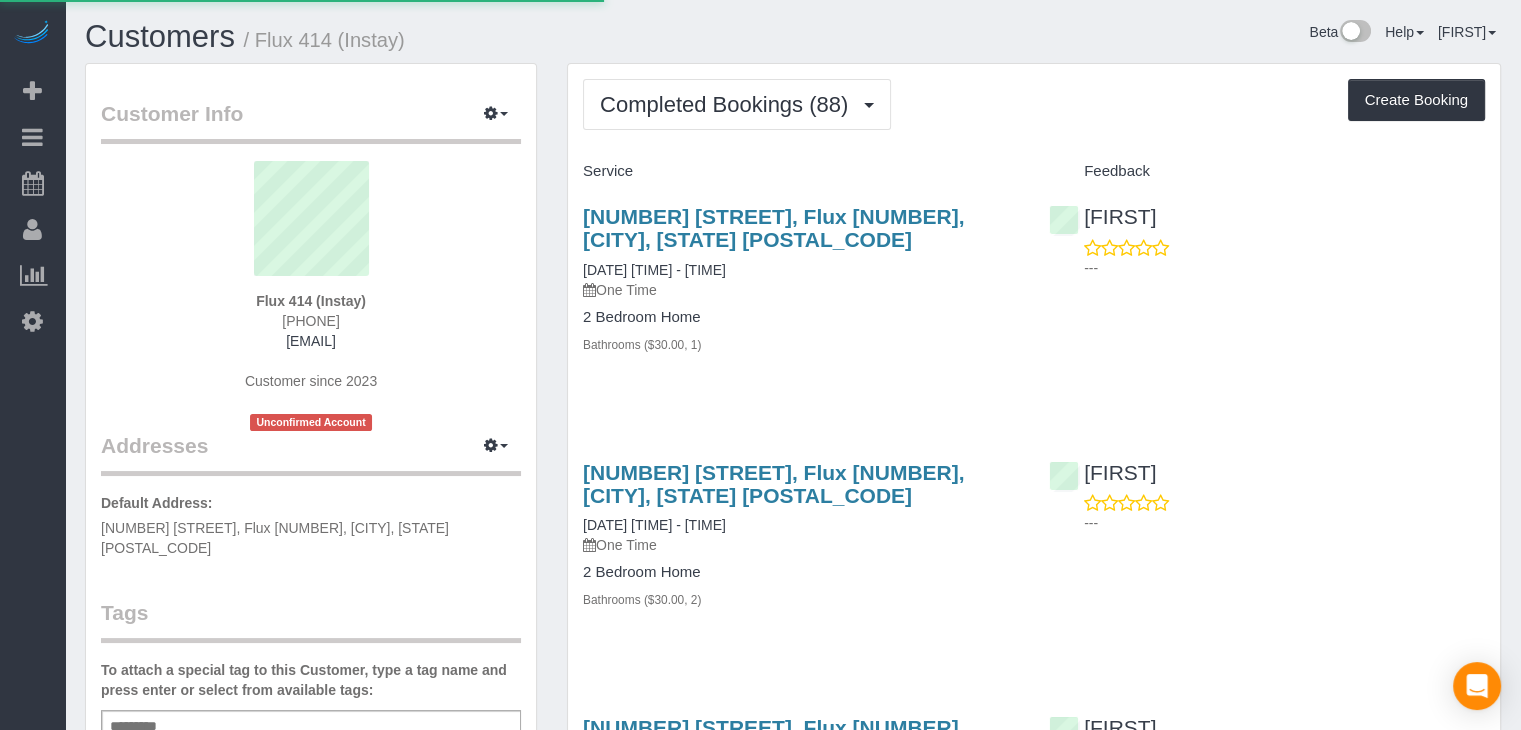 select on "IA" 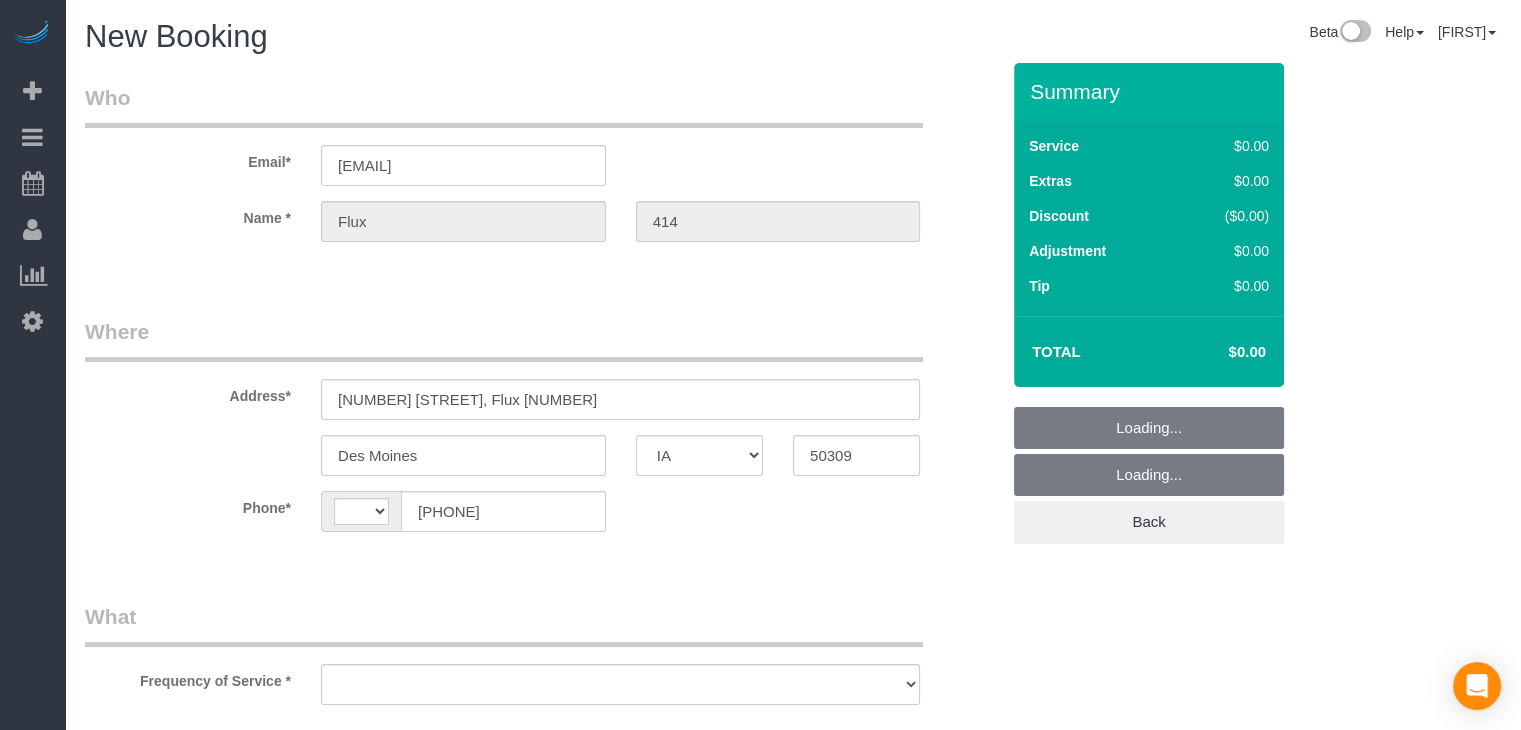 select on "string:US" 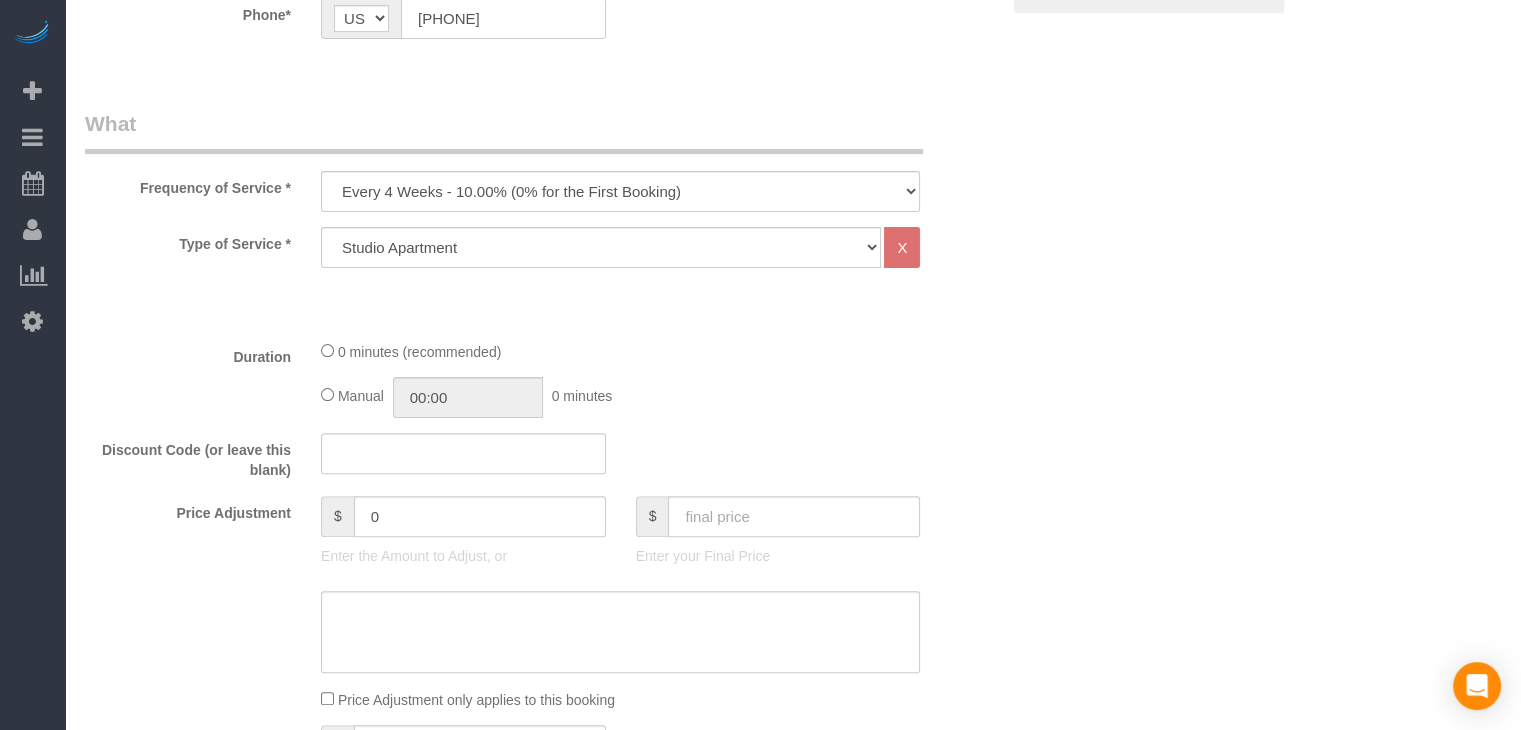 scroll, scrollTop: 563, scrollLeft: 0, axis: vertical 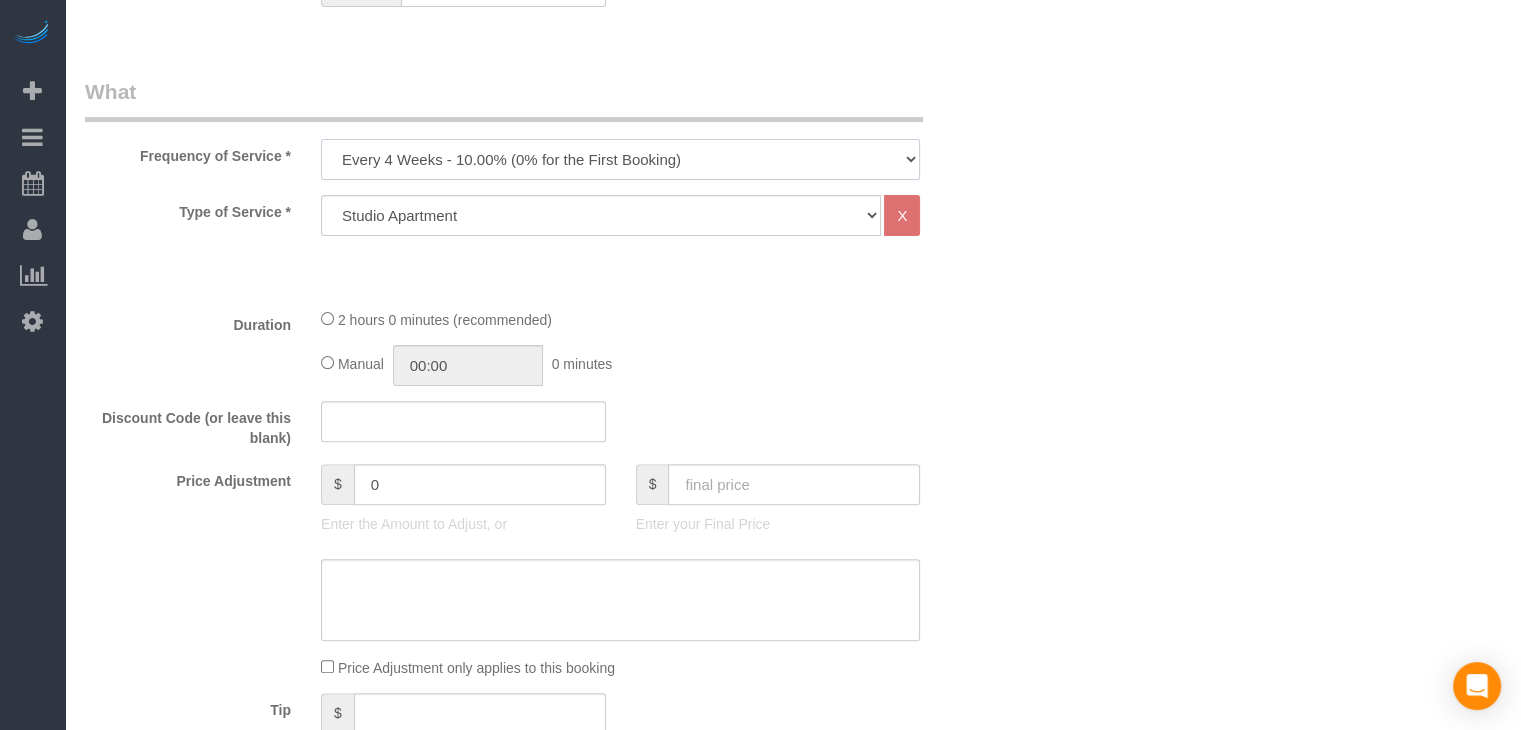 click on "Every 6 Weeks (0% for the First Booking) One Time Every 8 Weeks (0% for the First Booking) Every 4 Weeks - 10.00% (0% for the First Booking) Every 3 Weeks - 12.00% (0% for the First Booking) Every 2 Weeks - 15.00% (0% for the First Booking) Weekly - 20.00% (0% for the First Booking)" at bounding box center [620, 159] 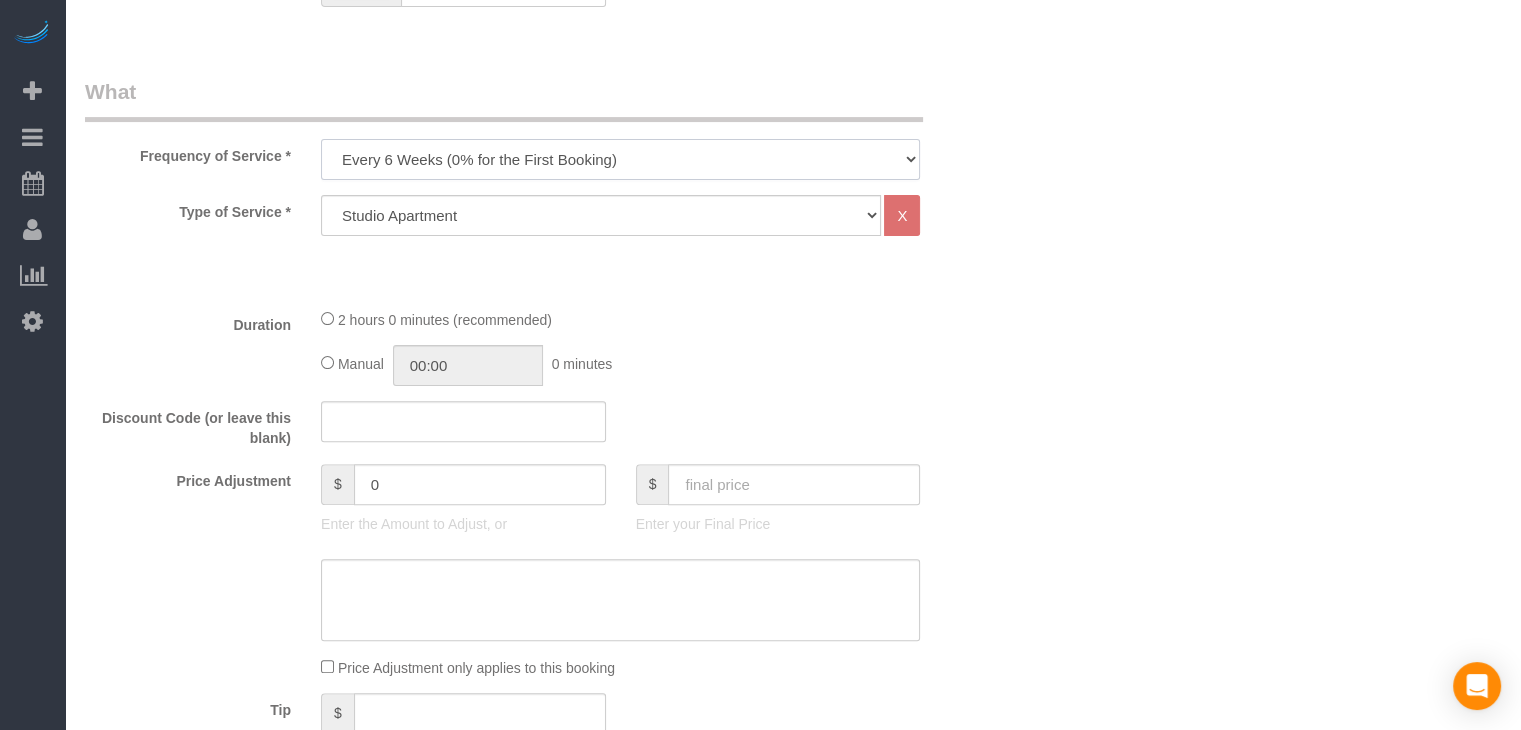 click on "Every 6 Weeks (0% for the First Booking) One Time Every 8 Weeks (0% for the First Booking) Every 4 Weeks - 10.00% (0% for the First Booking) Every 3 Weeks - 12.00% (0% for the First Booking) Every 2 Weeks - 15.00% (0% for the First Booking) Weekly - 20.00% (0% for the First Booking)" at bounding box center [620, 159] 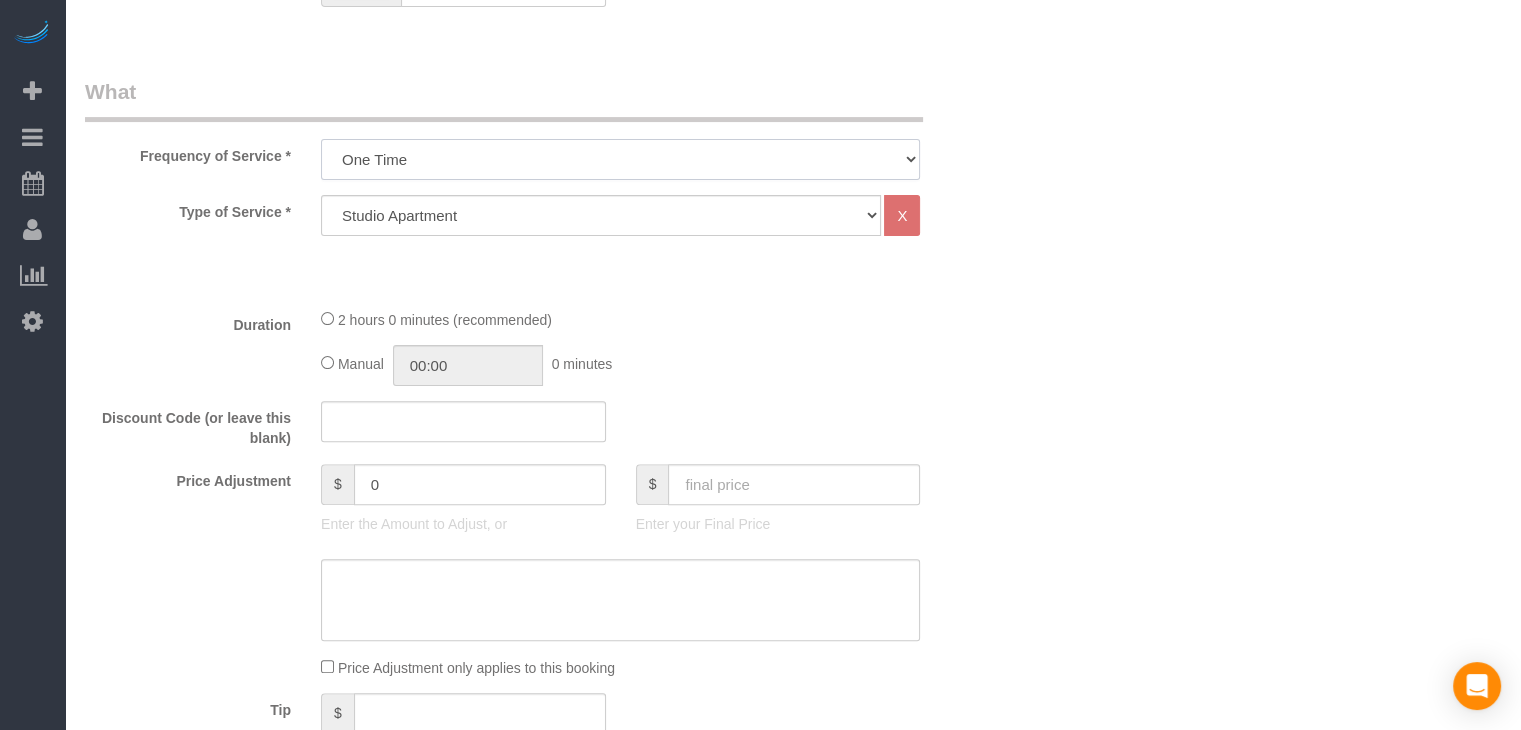 click on "Every 6 Weeks (0% for the First Booking) One Time Every 8 Weeks (0% for the First Booking) Every 4 Weeks - 10.00% (0% for the First Booking) Every 3 Weeks - 12.00% (0% for the First Booking) Every 2 Weeks - 15.00% (0% for the First Booking) Weekly - 20.00% (0% for the First Booking)" at bounding box center (620, 159) 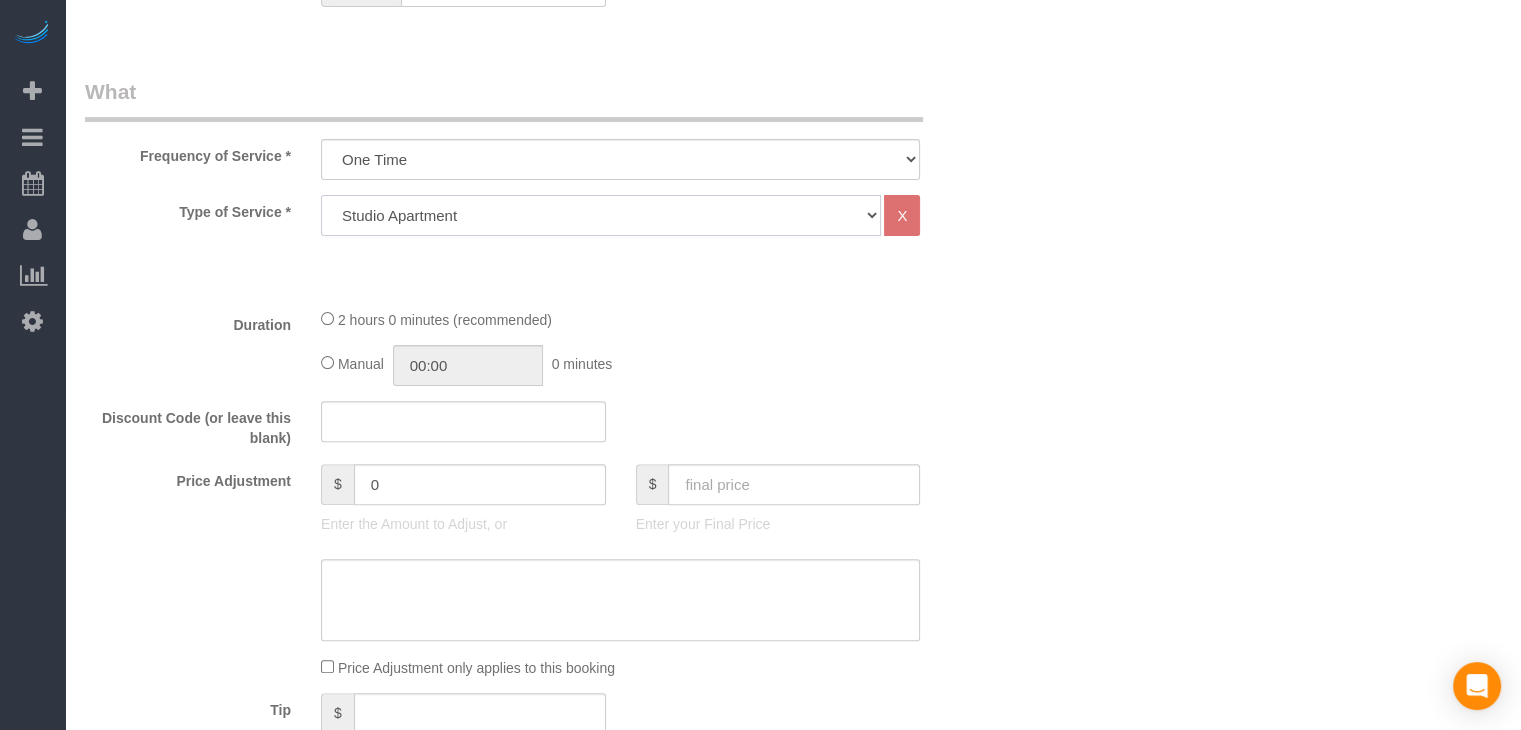 click on "Studio Apartment 1 Bedroom Home 2 Bedroom Home 3 Bedroom Home 4 Bedroom Home 5 Bedroom Home 6 Bedroom Home 7 Bedroom Home Hourly Cleaning Hazard/Emergency Cleaning General Maintenance" 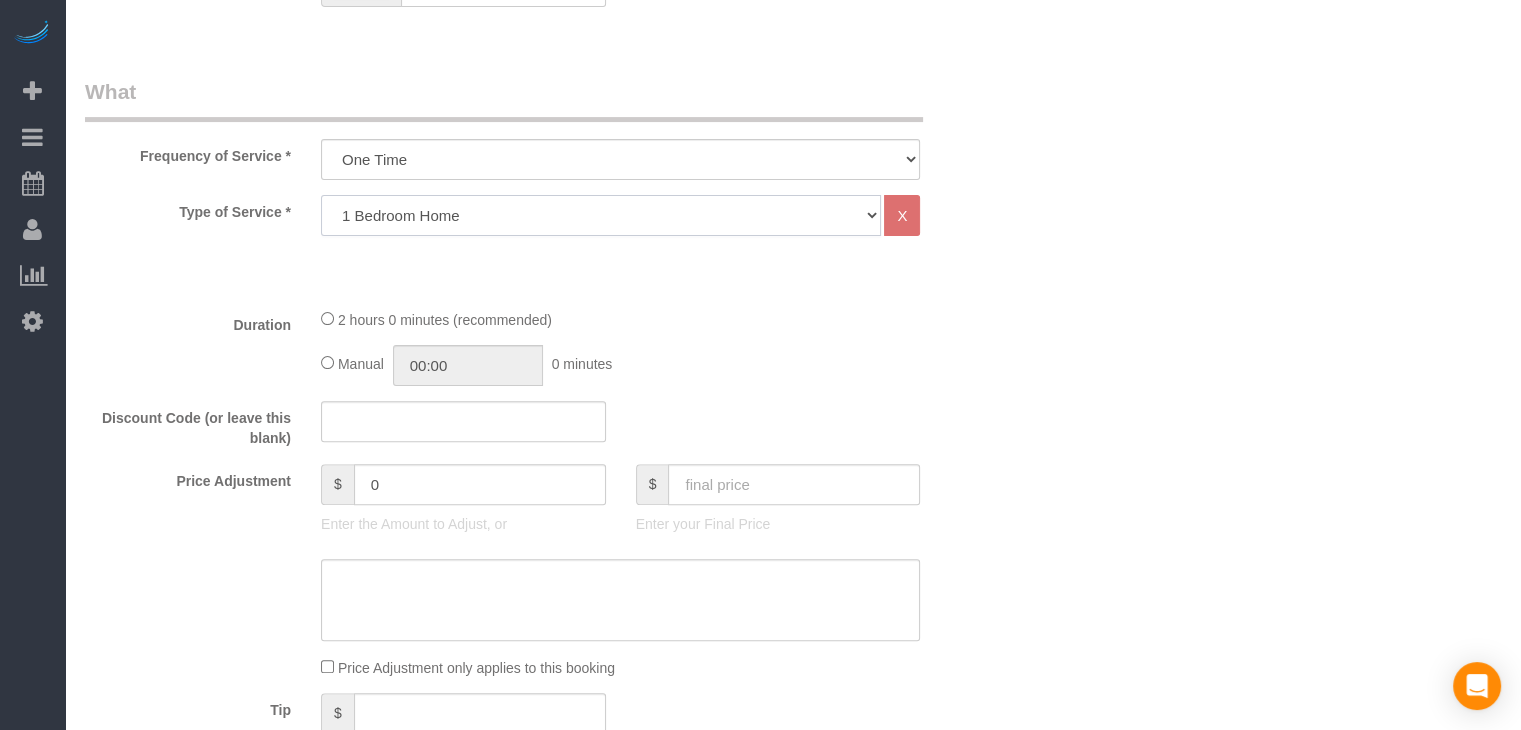 click on "Studio Apartment 1 Bedroom Home 2 Bedroom Home 3 Bedroom Home 4 Bedroom Home 5 Bedroom Home 6 Bedroom Home 7 Bedroom Home Hourly Cleaning Hazard/Emergency Cleaning General Maintenance" 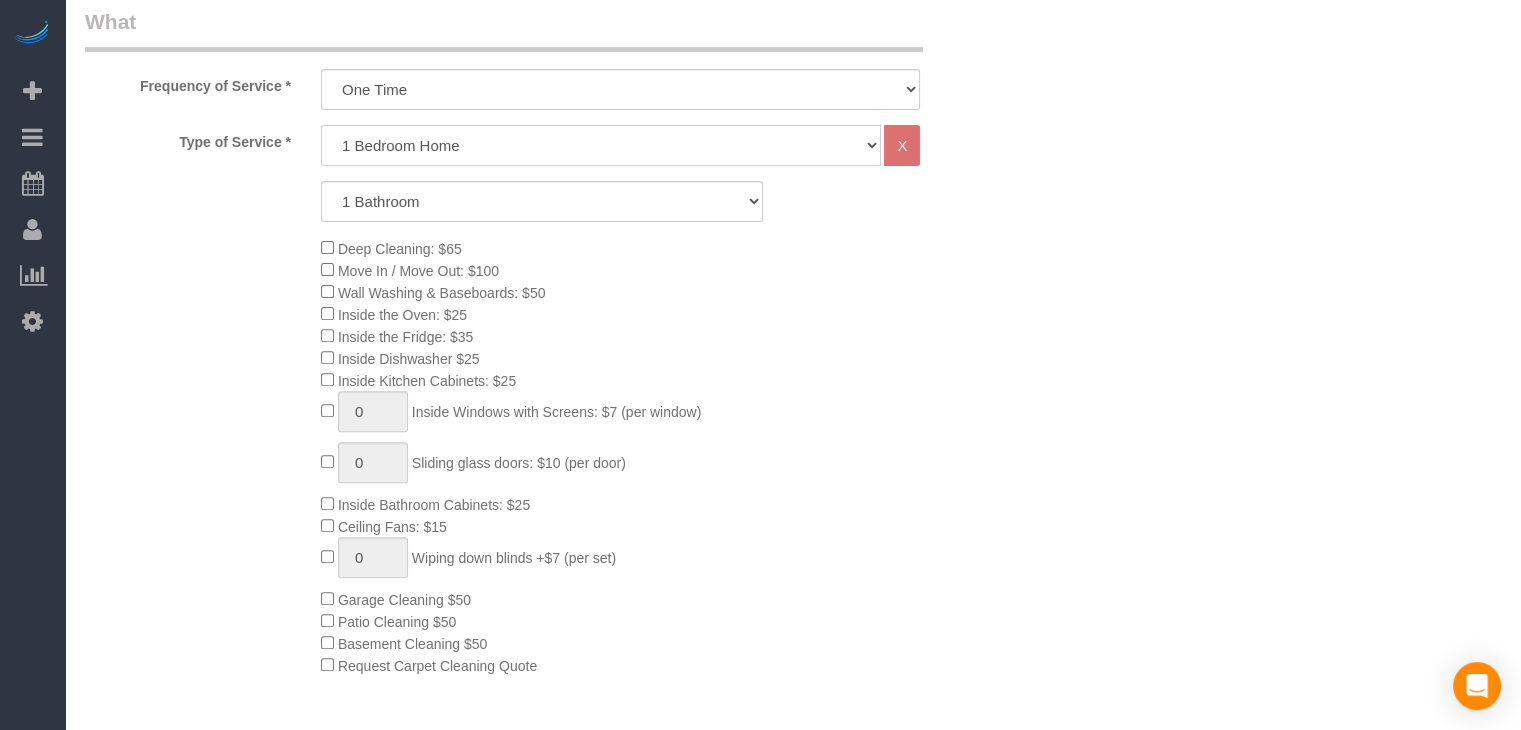 scroll, scrollTop: 840, scrollLeft: 0, axis: vertical 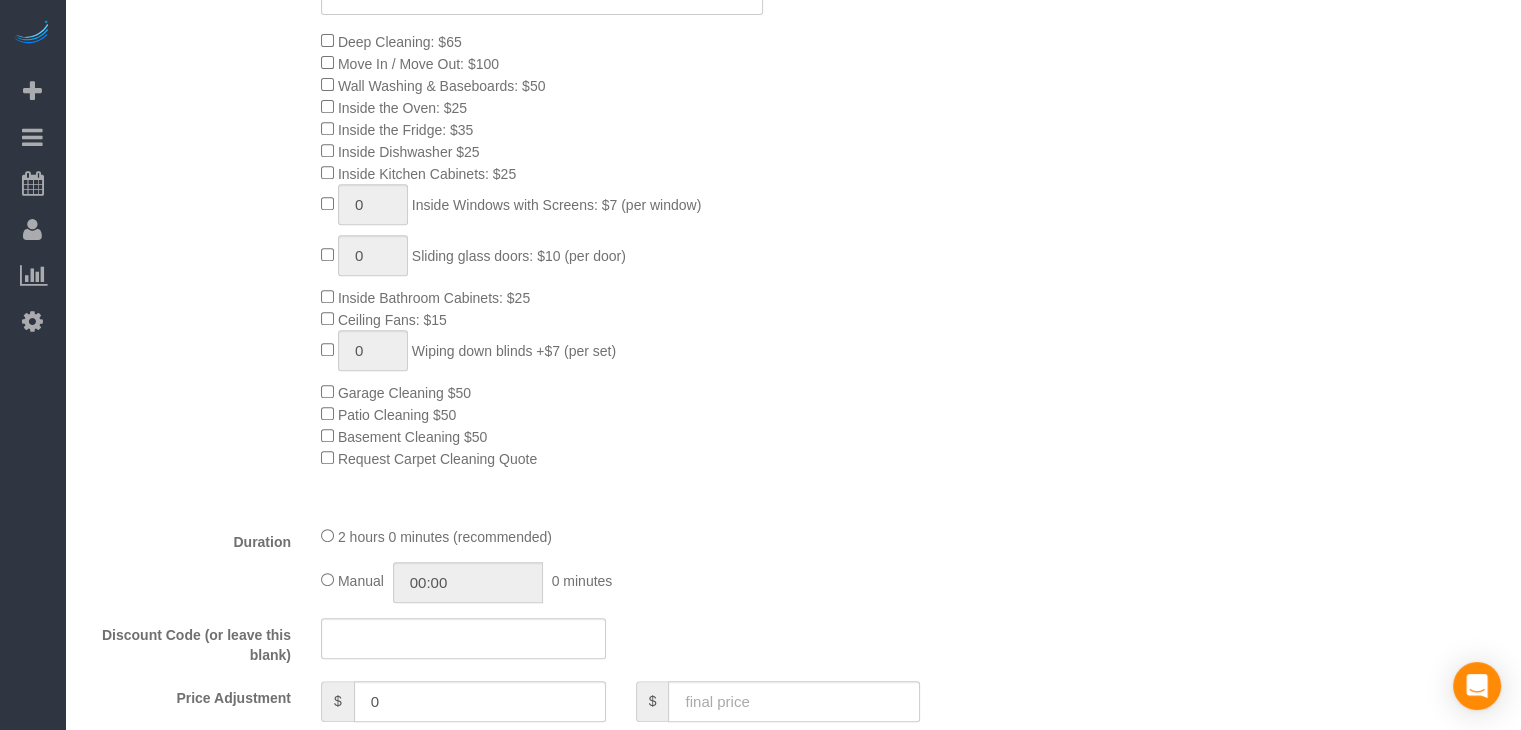 click on "Manual
00:00
0 minutes" 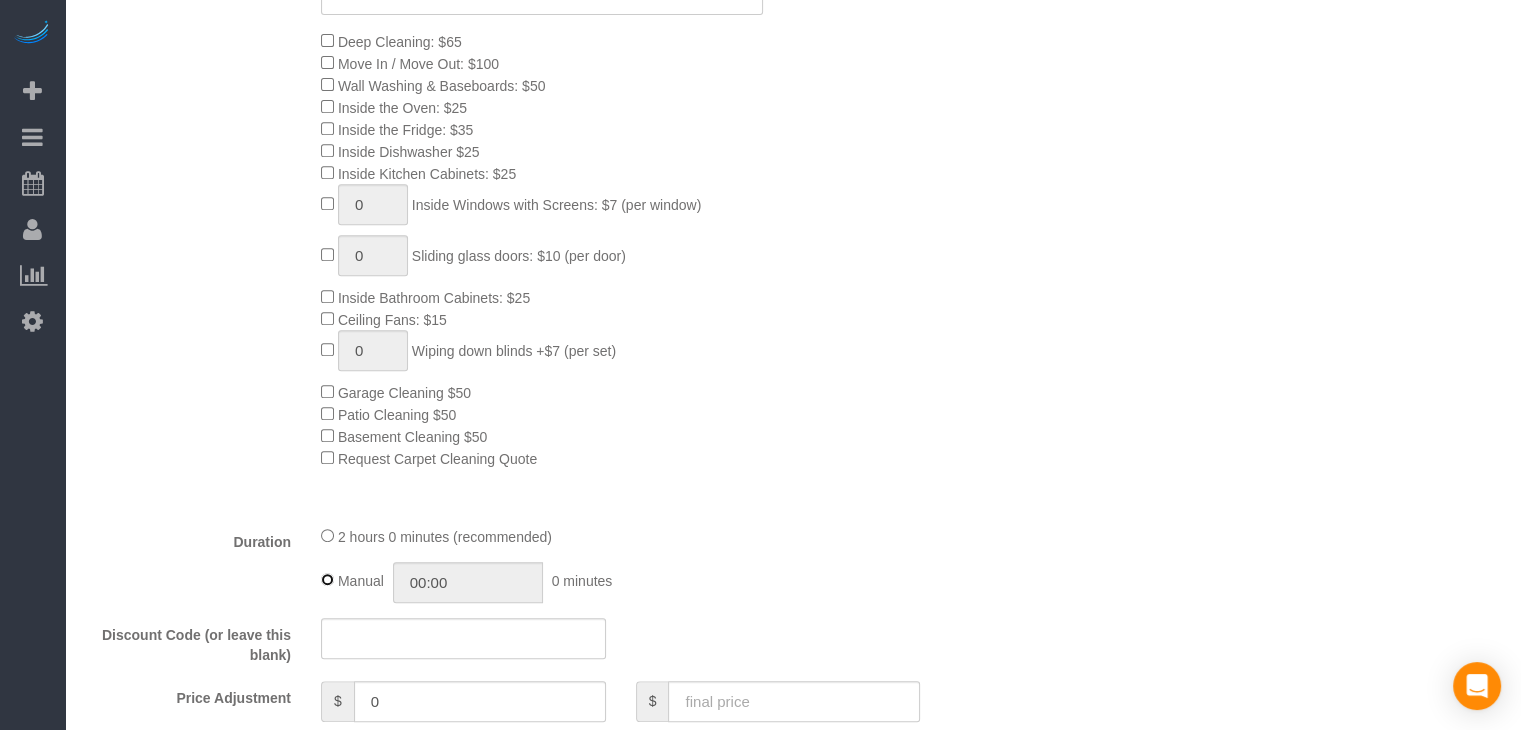 type on "02:00" 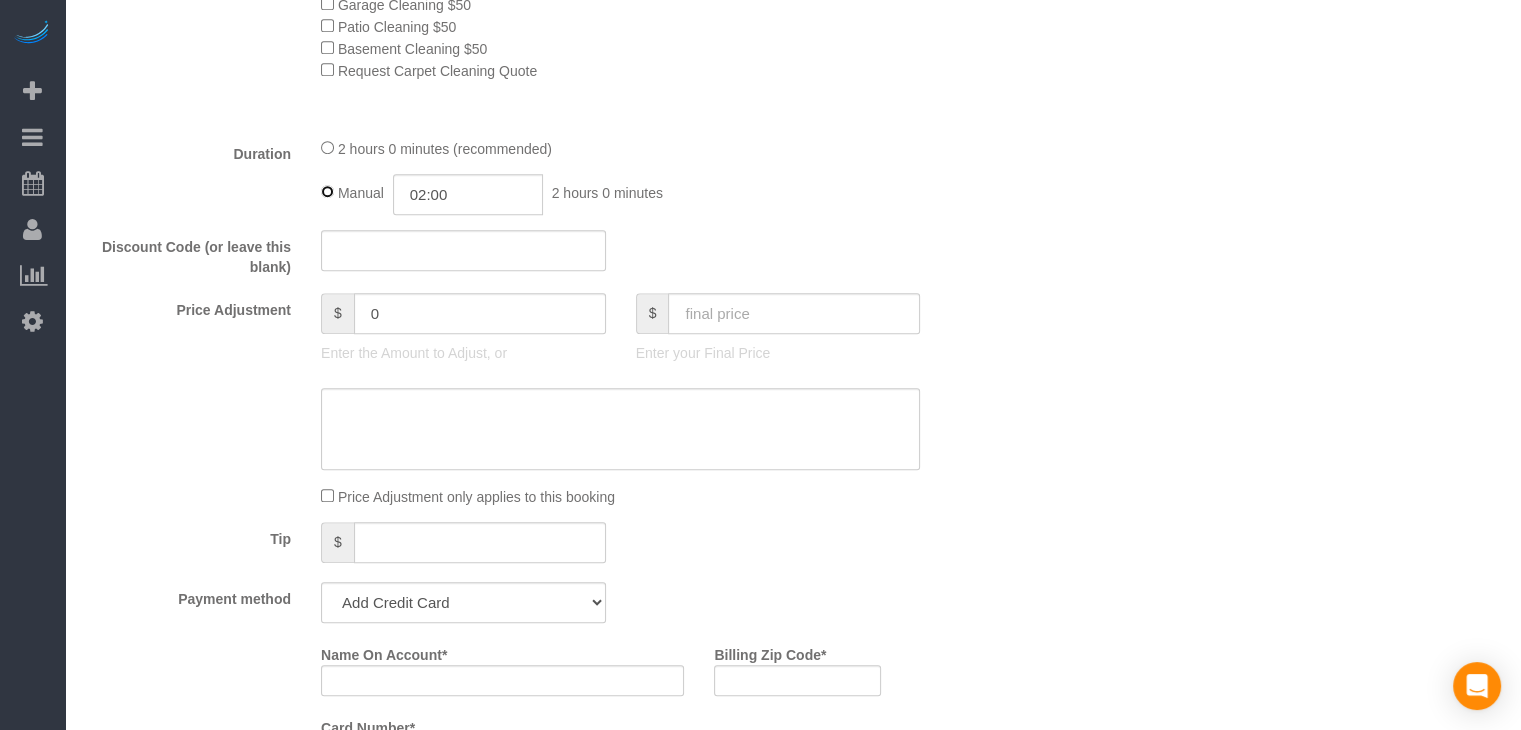 scroll, scrollTop: 1236, scrollLeft: 0, axis: vertical 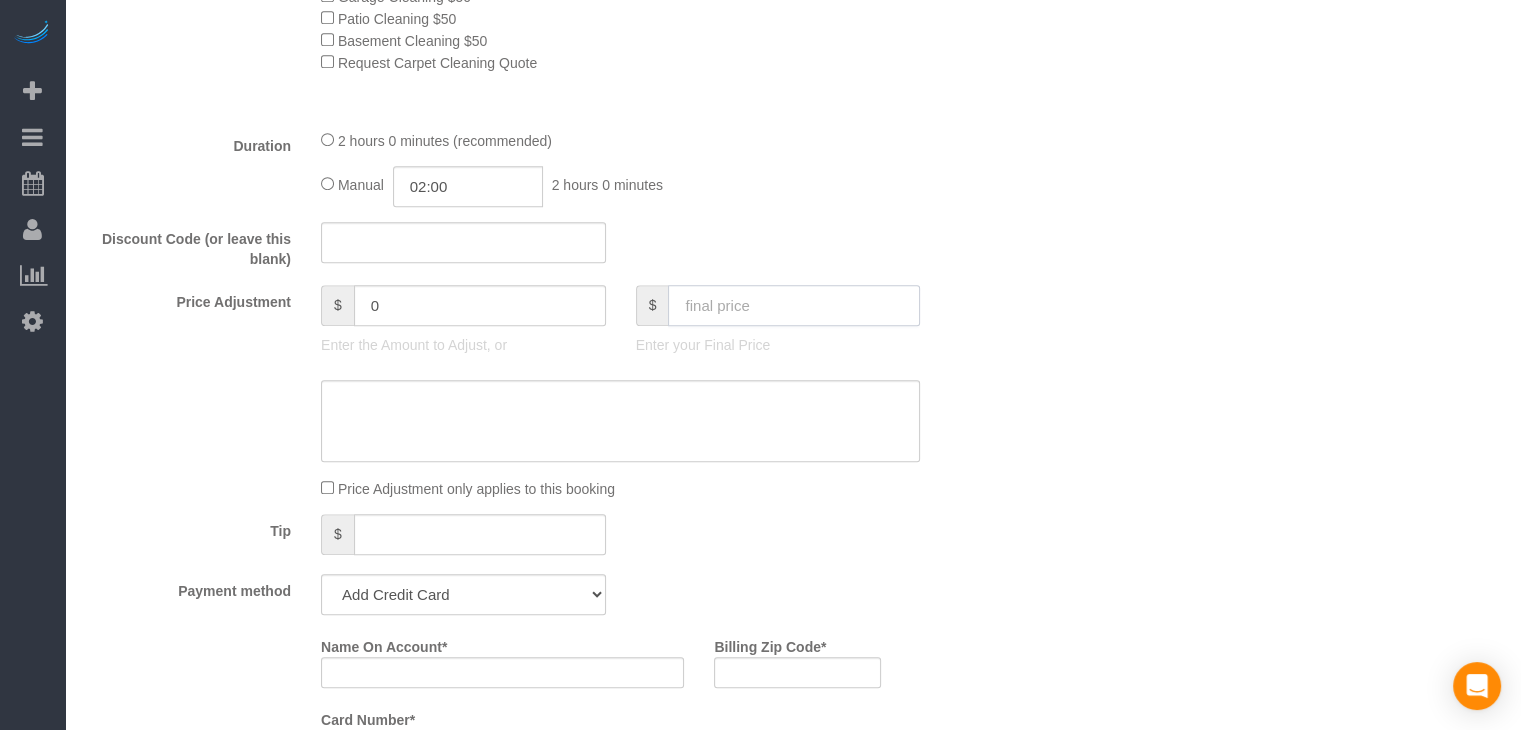 click 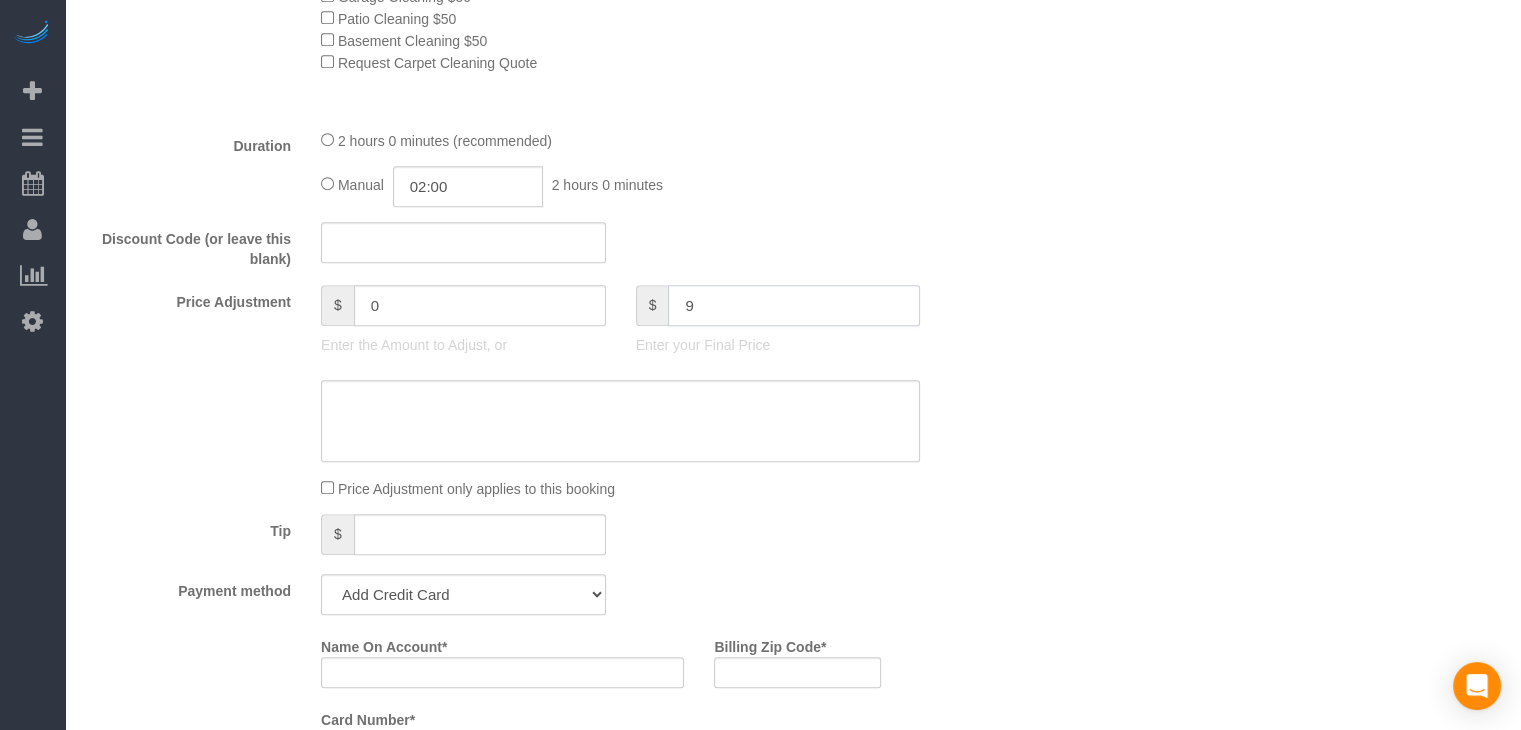 type on "95" 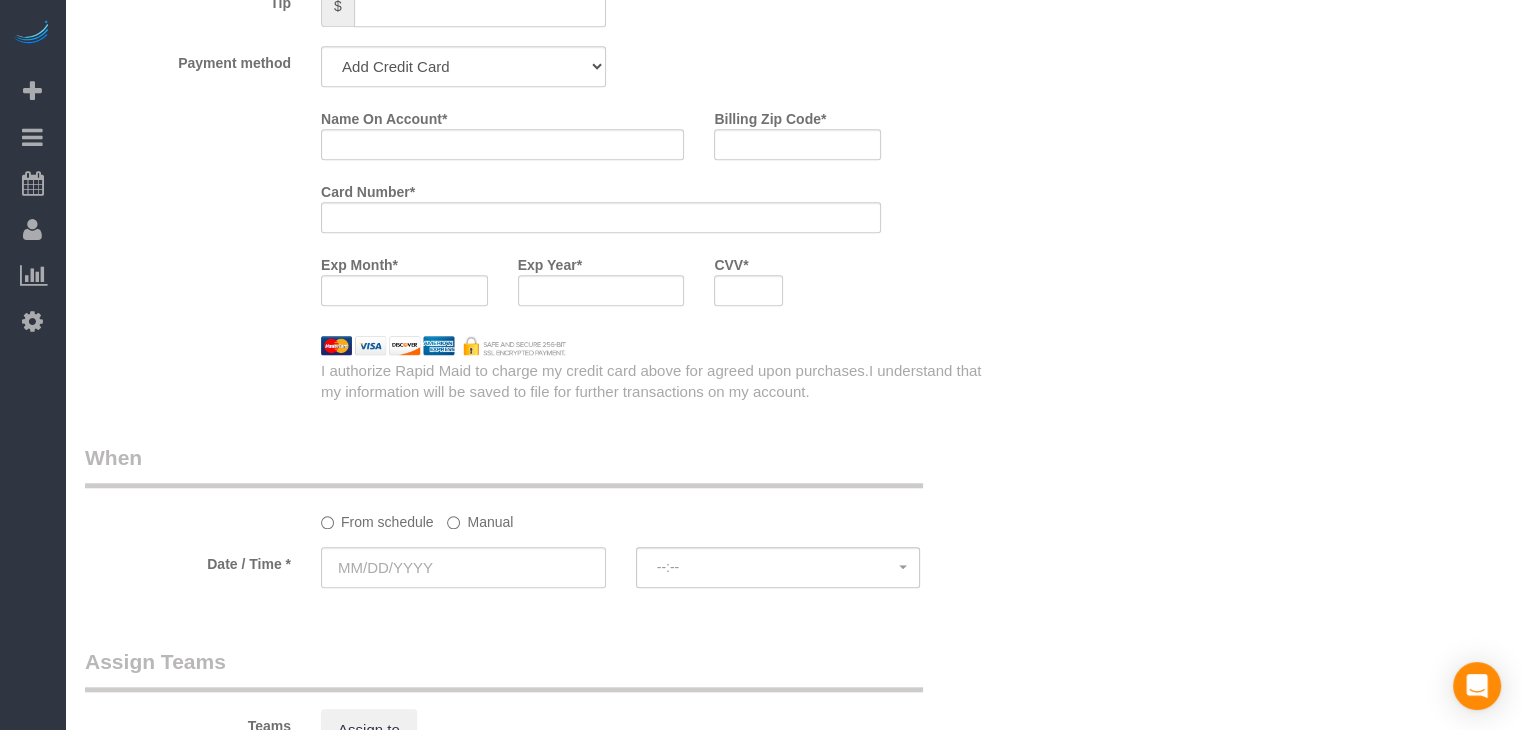 scroll, scrollTop: 1776, scrollLeft: 0, axis: vertical 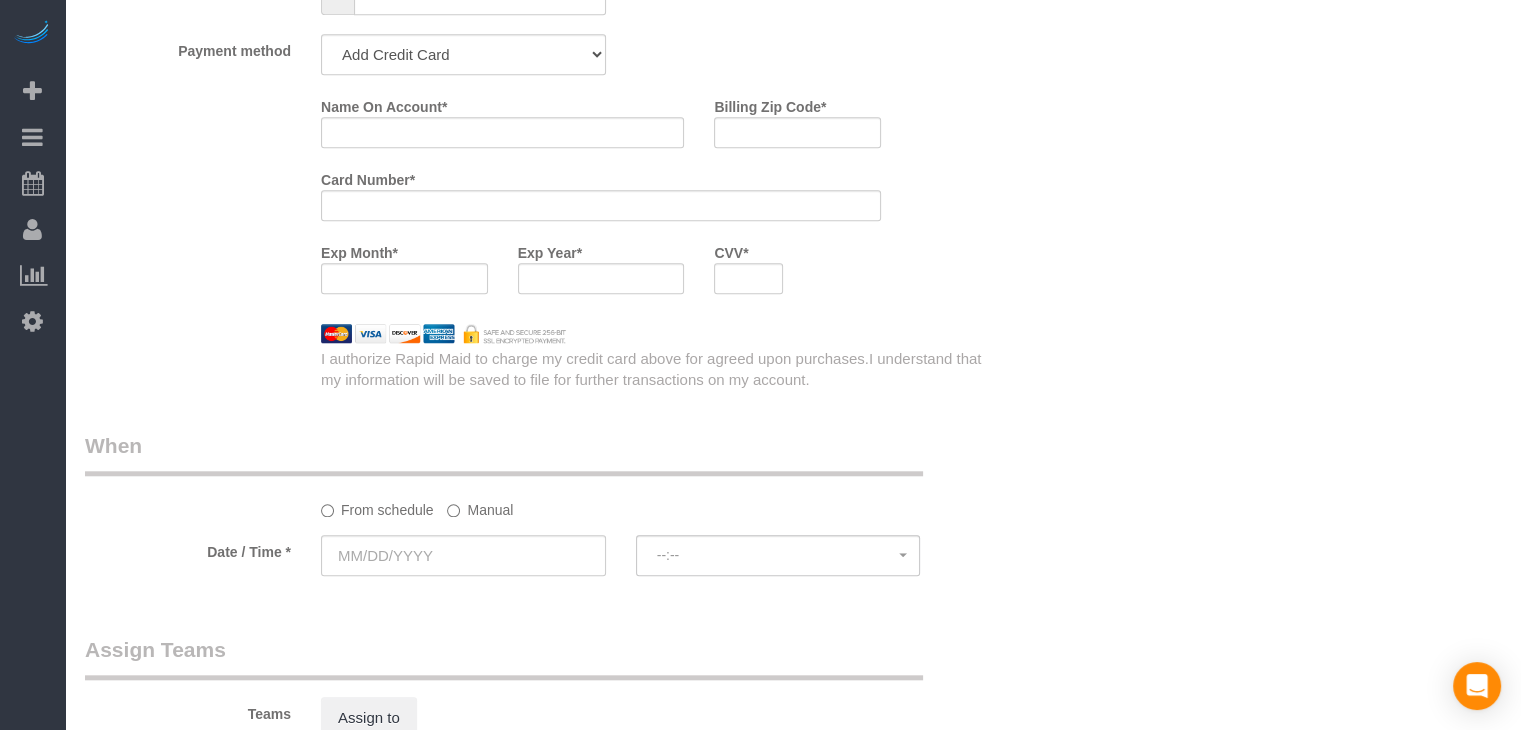 type on "-44" 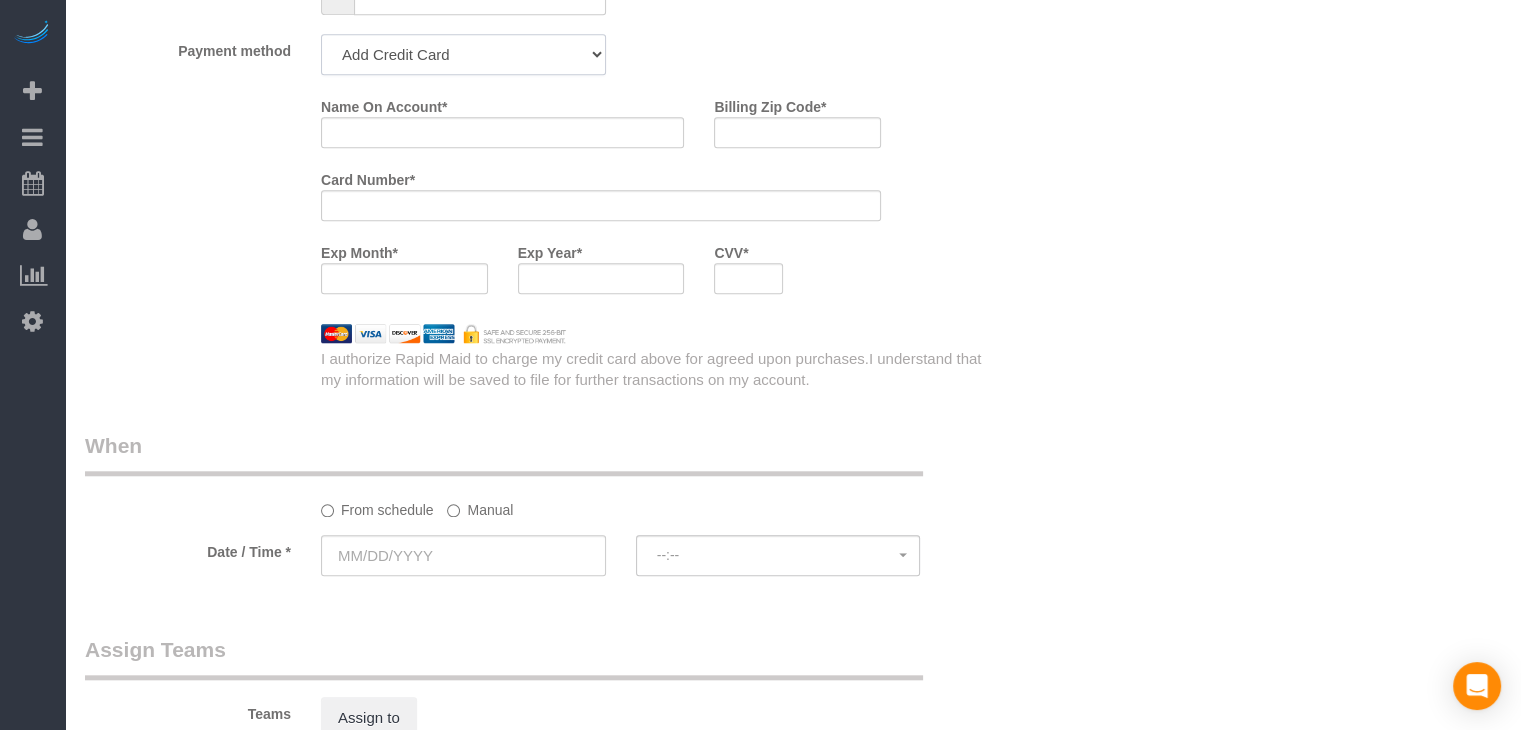 drag, startPoint x: 526, startPoint y: 67, endPoint x: 517, endPoint y: 78, distance: 14.21267 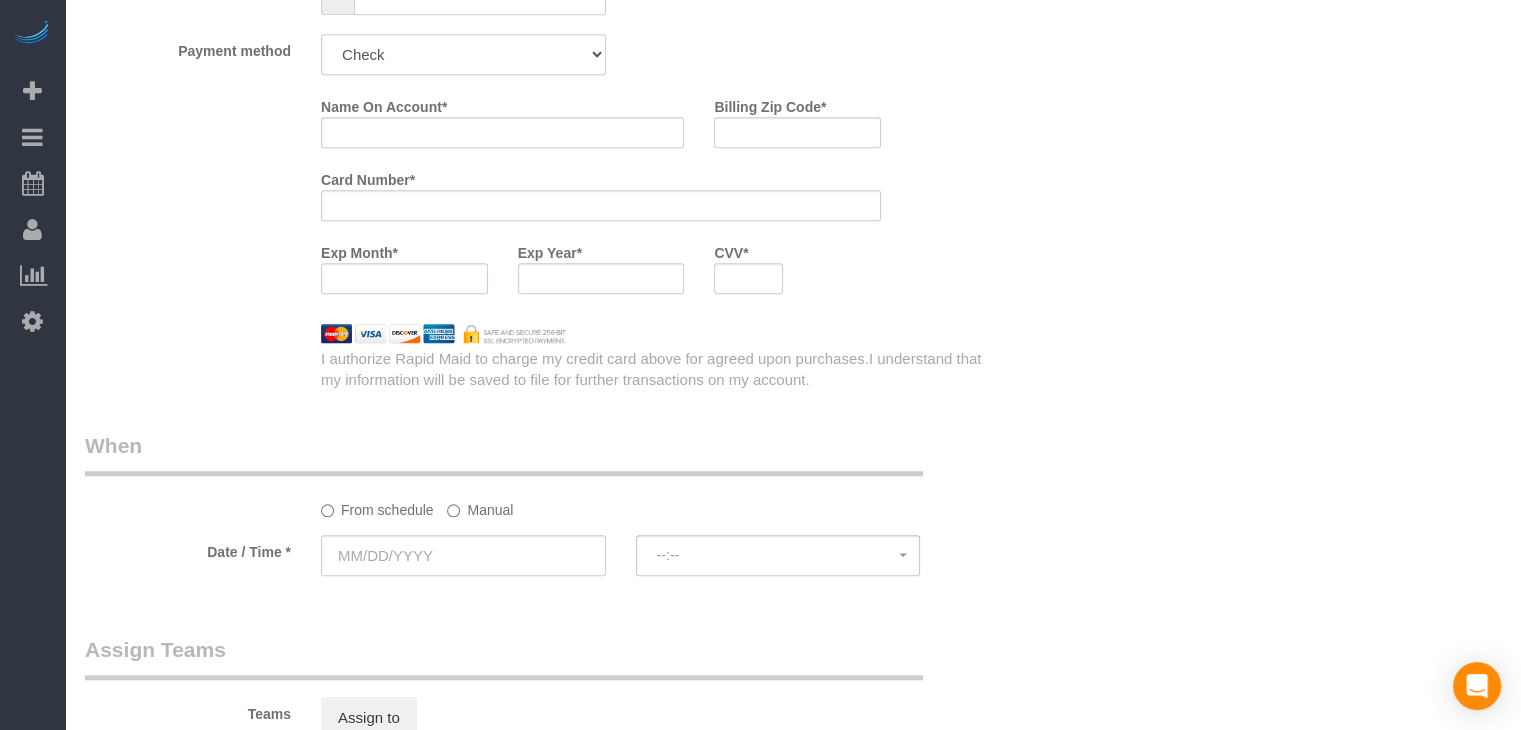 click on "Add Credit Card Cash Check Paypal" 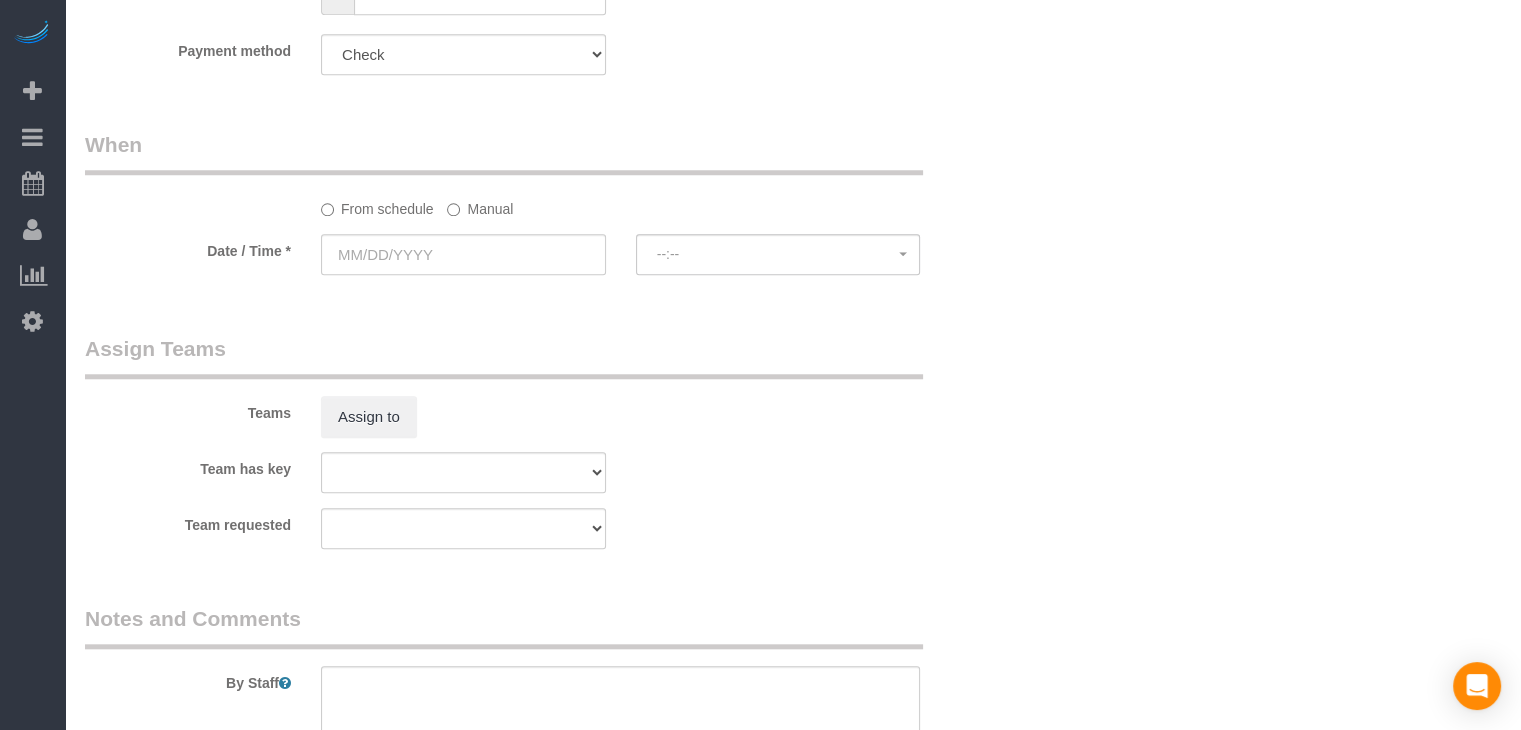 drag, startPoint x: 473, startPoint y: 201, endPoint x: 462, endPoint y: 207, distance: 12.529964 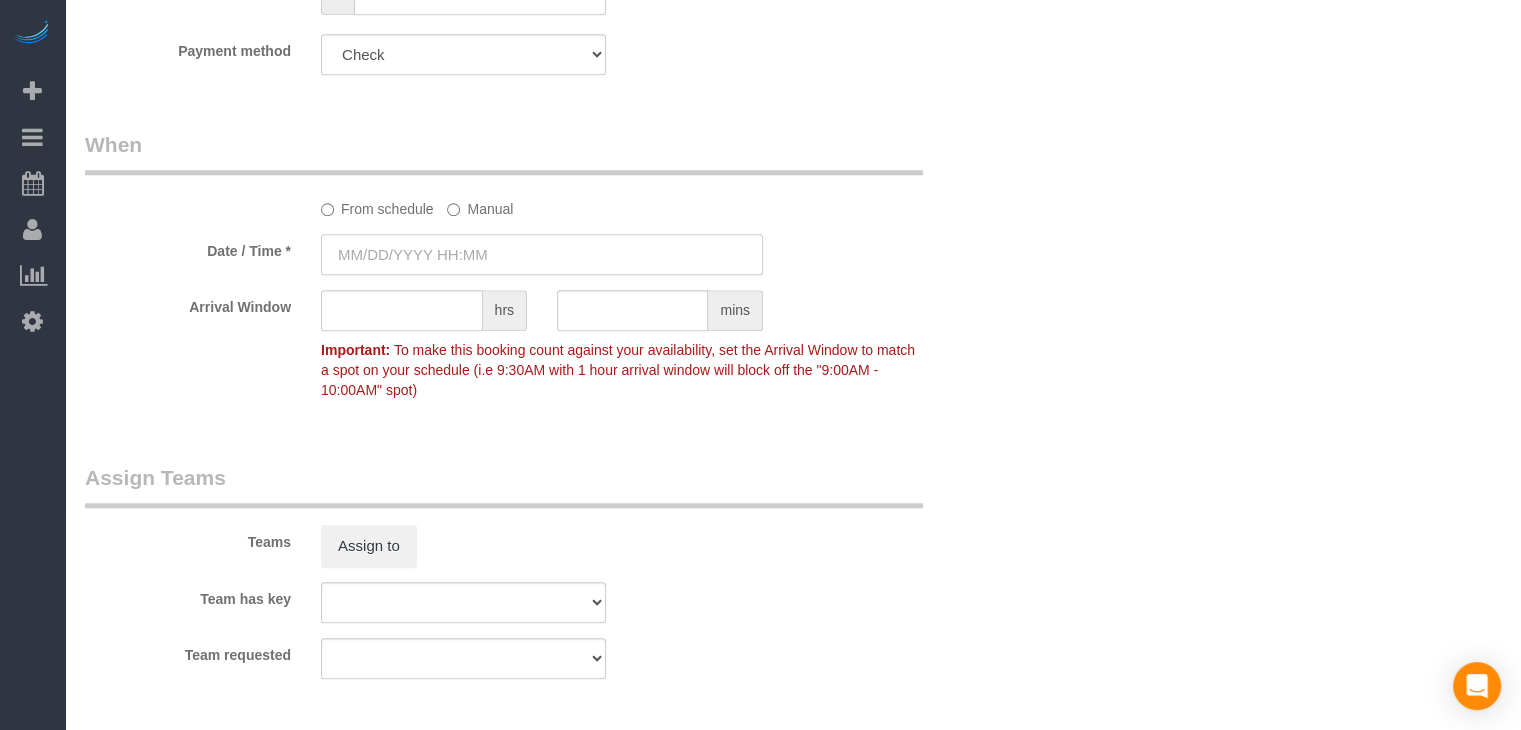 click at bounding box center (542, 254) 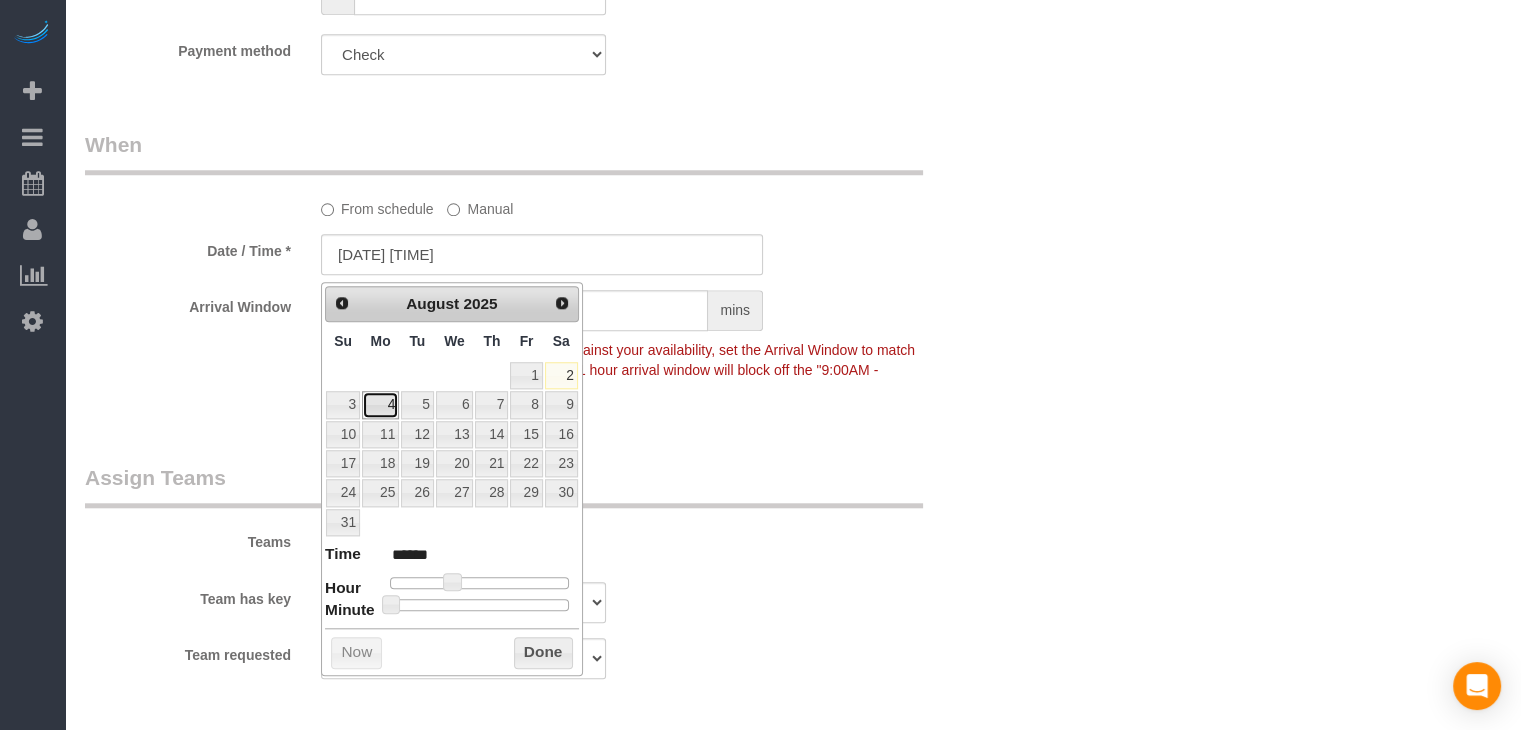 click on "4" at bounding box center [380, 404] 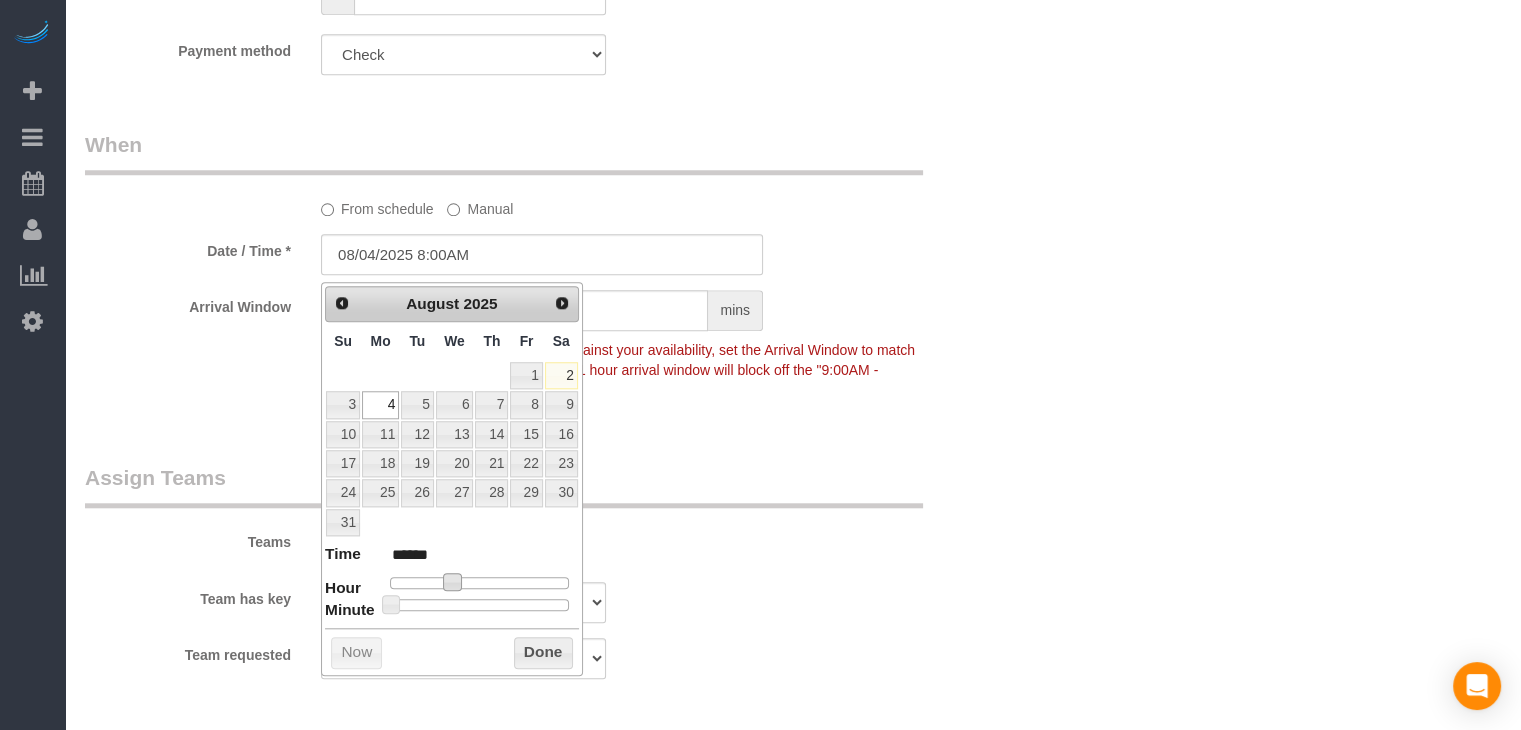 type on "08/04/2025 9:00AM" 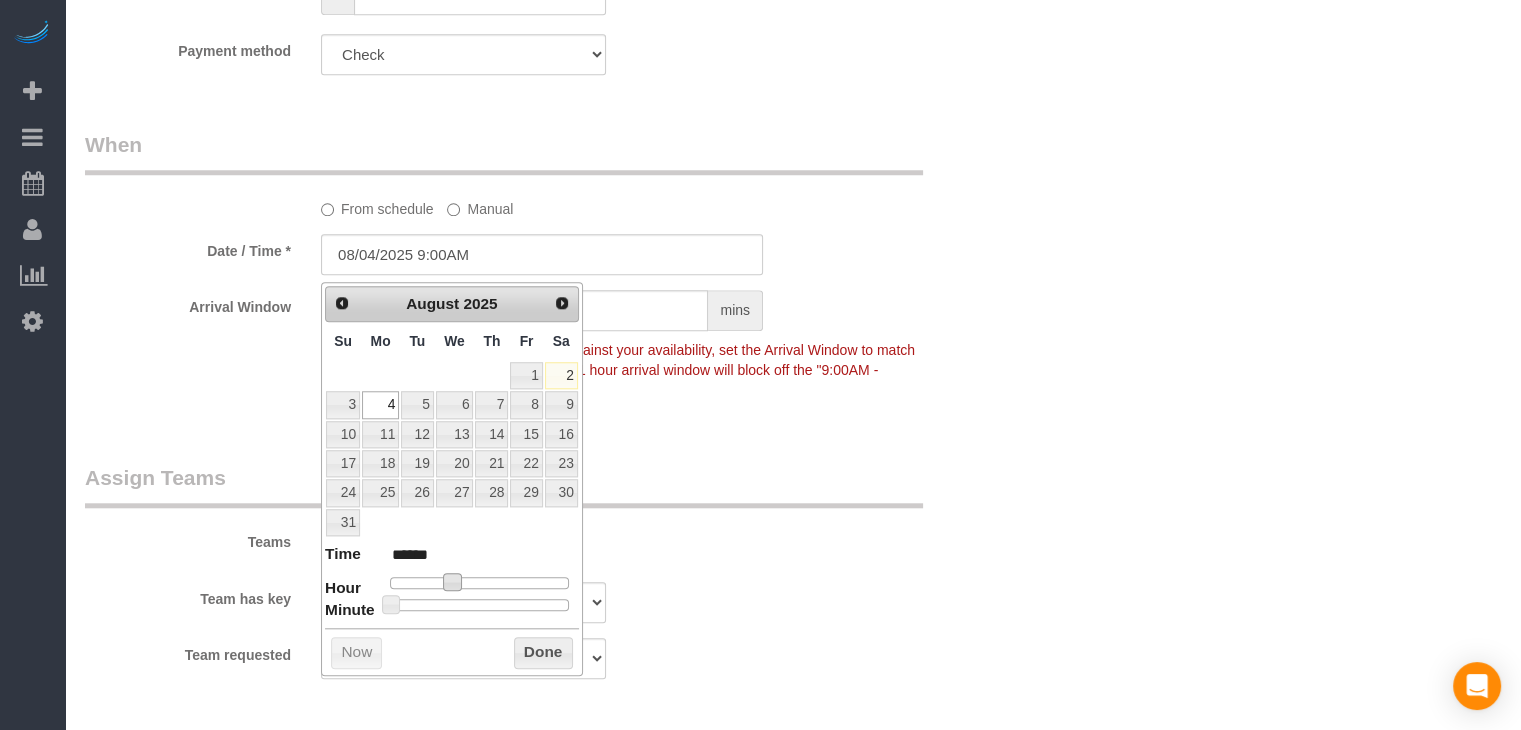 type on "08/04/2025 10:00AM" 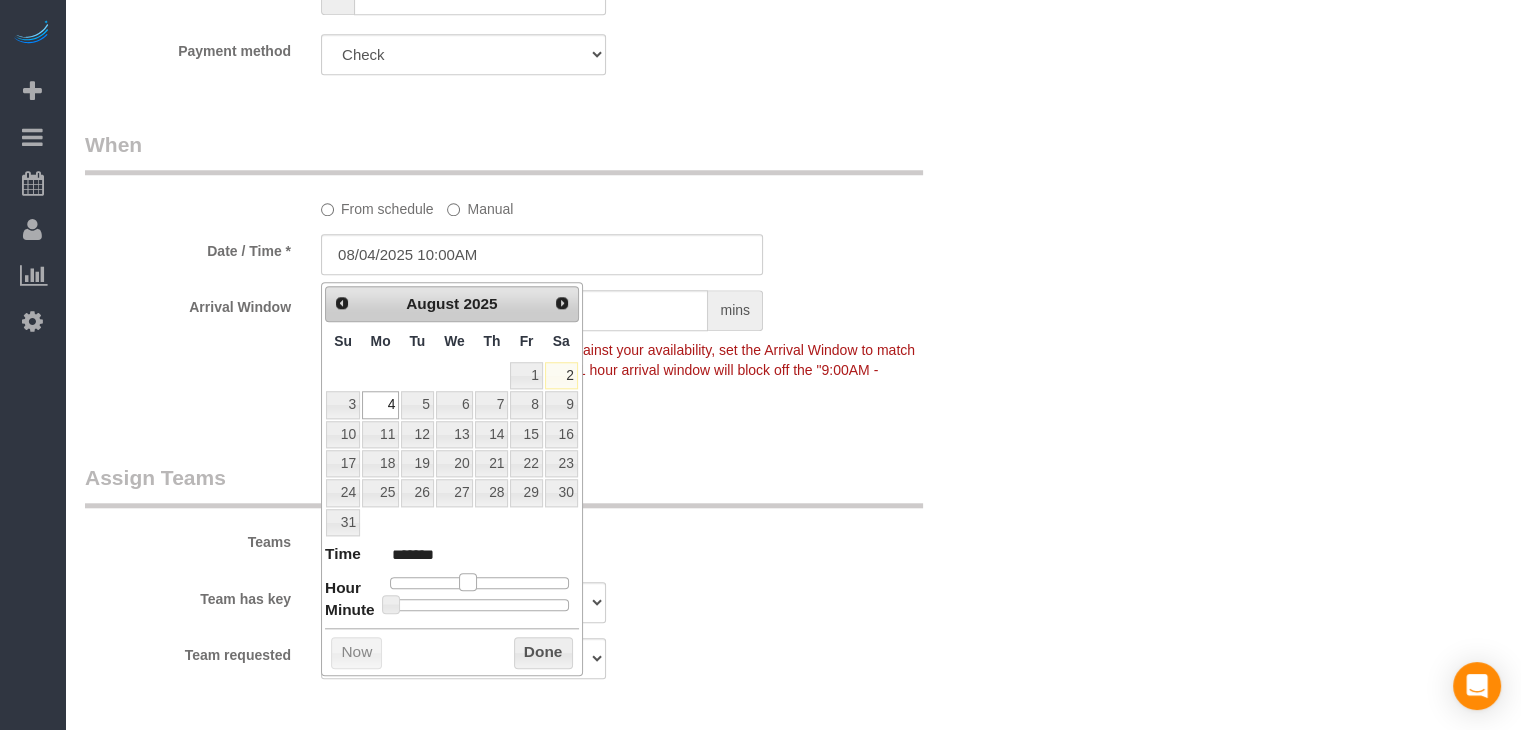 drag, startPoint x: 454, startPoint y: 577, endPoint x: 471, endPoint y: 577, distance: 17 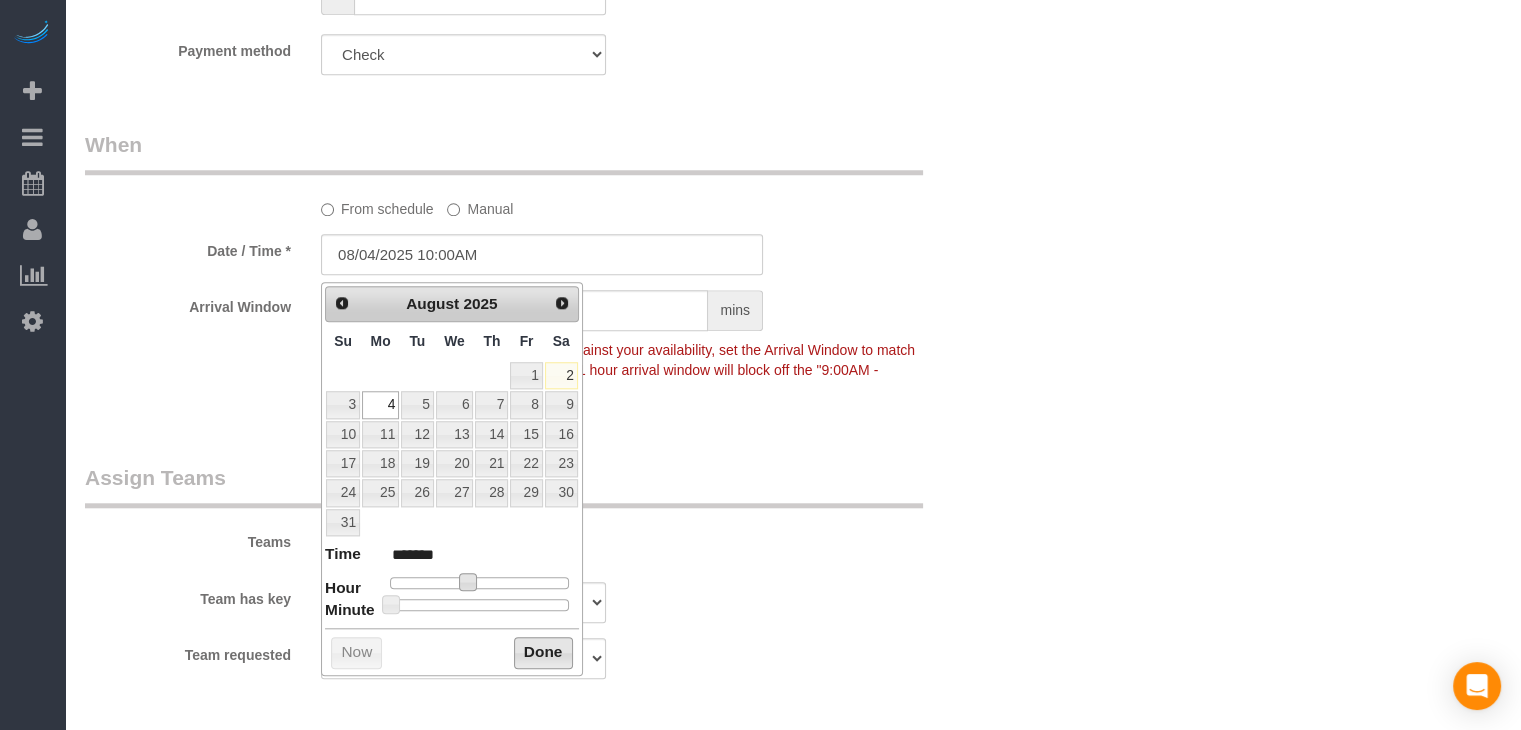 click on "Done" at bounding box center (543, 653) 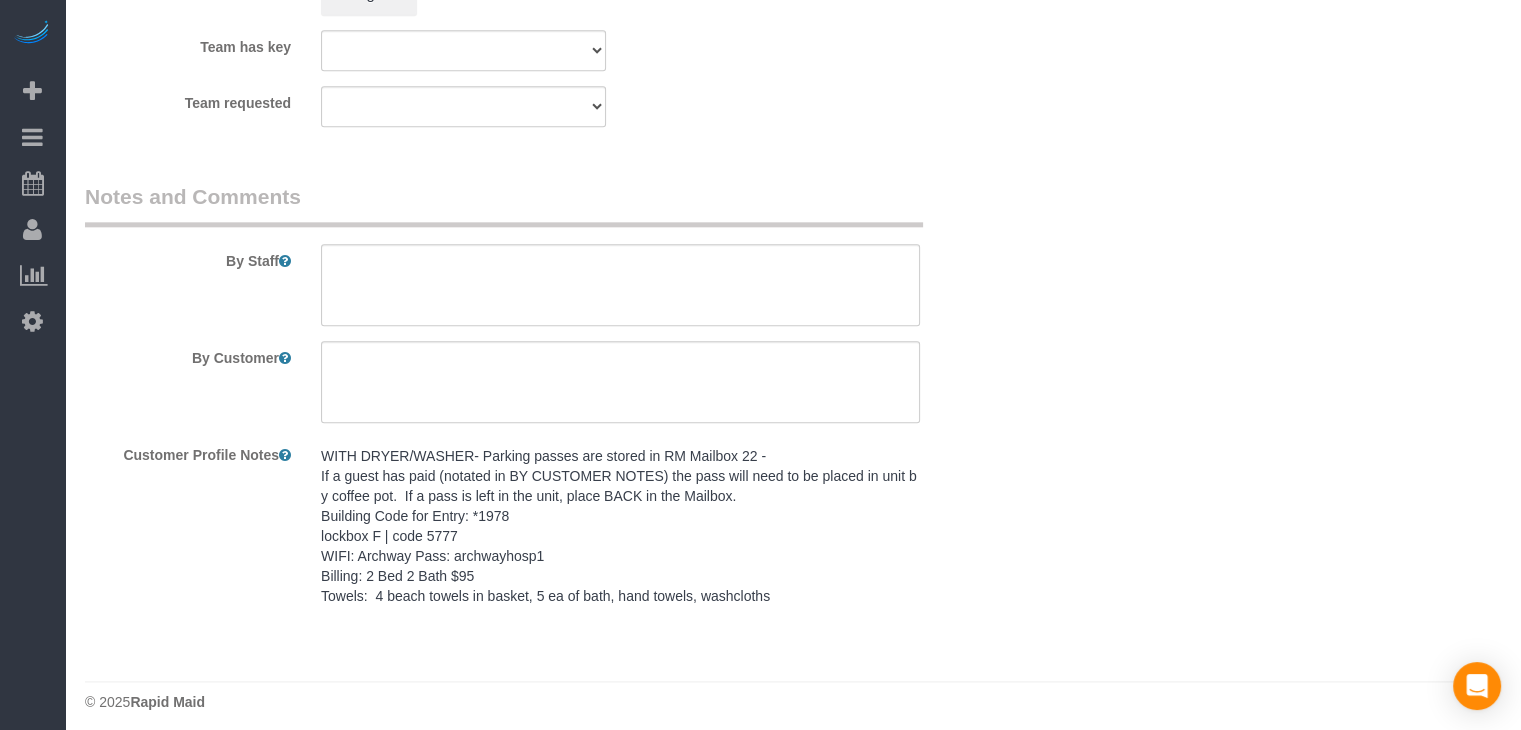 scroll, scrollTop: 2344, scrollLeft: 0, axis: vertical 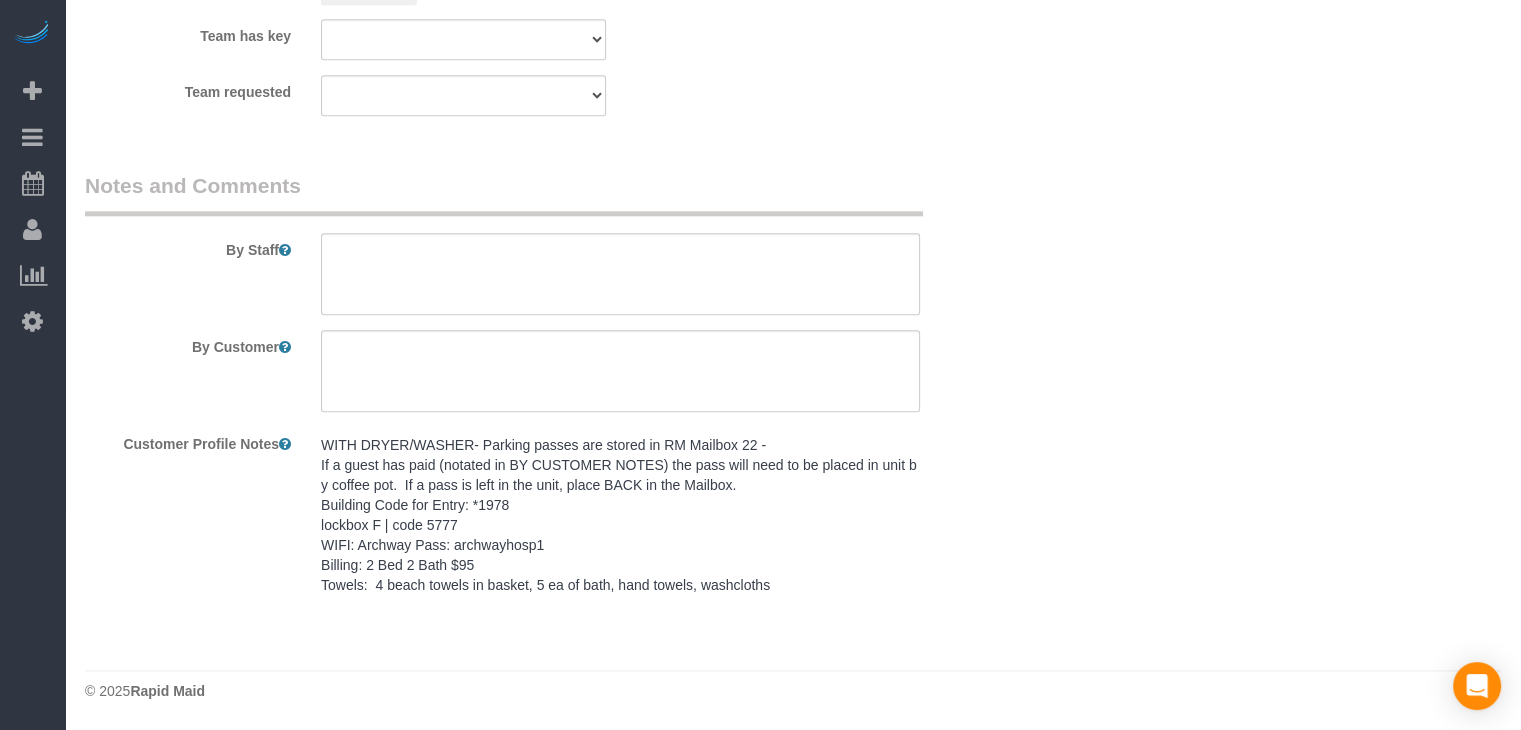 click on "WITH DRYER/WASHER- Parking passes are stored in RM Mailbox 22 -
If a guest has paid (notated in BY CUSTOMER NOTES) the pass will need to be placed in unit by coffee pot.  If a pass is left in the unit, place BACK in the Mailbox.
Building Code for Entry: *1978
lockbox F | code 5777
WIFI: Archway Pass: archwayhosp1
Billing: 2 Bed 2 Bath $95
Towels:  4 beach towels in basket, 5 ea of bath, hand towels, washcloths" at bounding box center (620, 515) 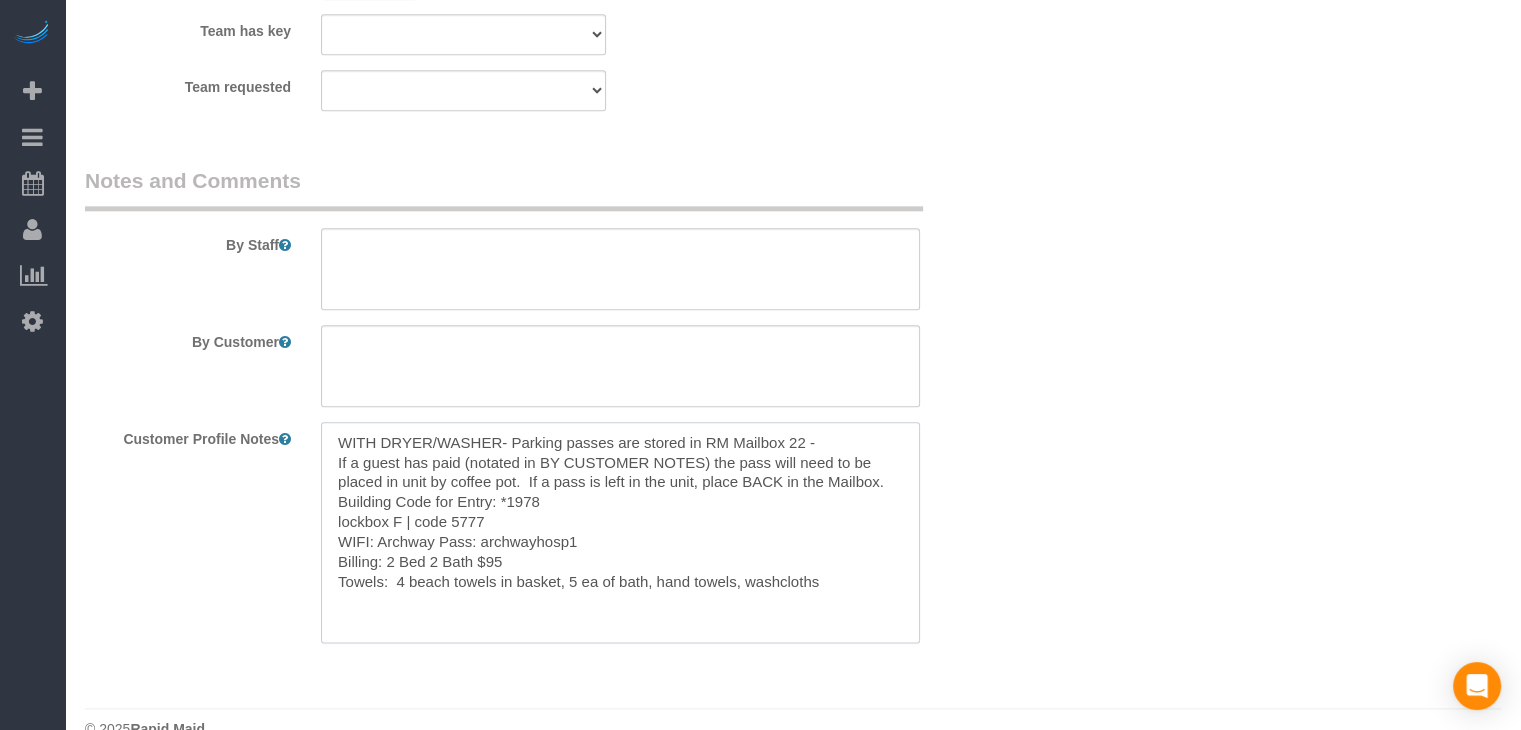 click on "WITH DRYER/WASHER- Parking passes are stored in RM Mailbox 22 -
If a guest has paid (notated in BY CUSTOMER NOTES) the pass will need to be placed in unit by coffee pot.  If a pass is left in the unit, place BACK in the Mailbox.
Building Code for Entry: *1978
lockbox F | code 5777
WIFI: Archway Pass: archwayhosp1
Billing: 2 Bed 2 Bath $95
Towels:  4 beach towels in basket, 5 ea of bath, hand towels, washcloths" at bounding box center [620, 532] 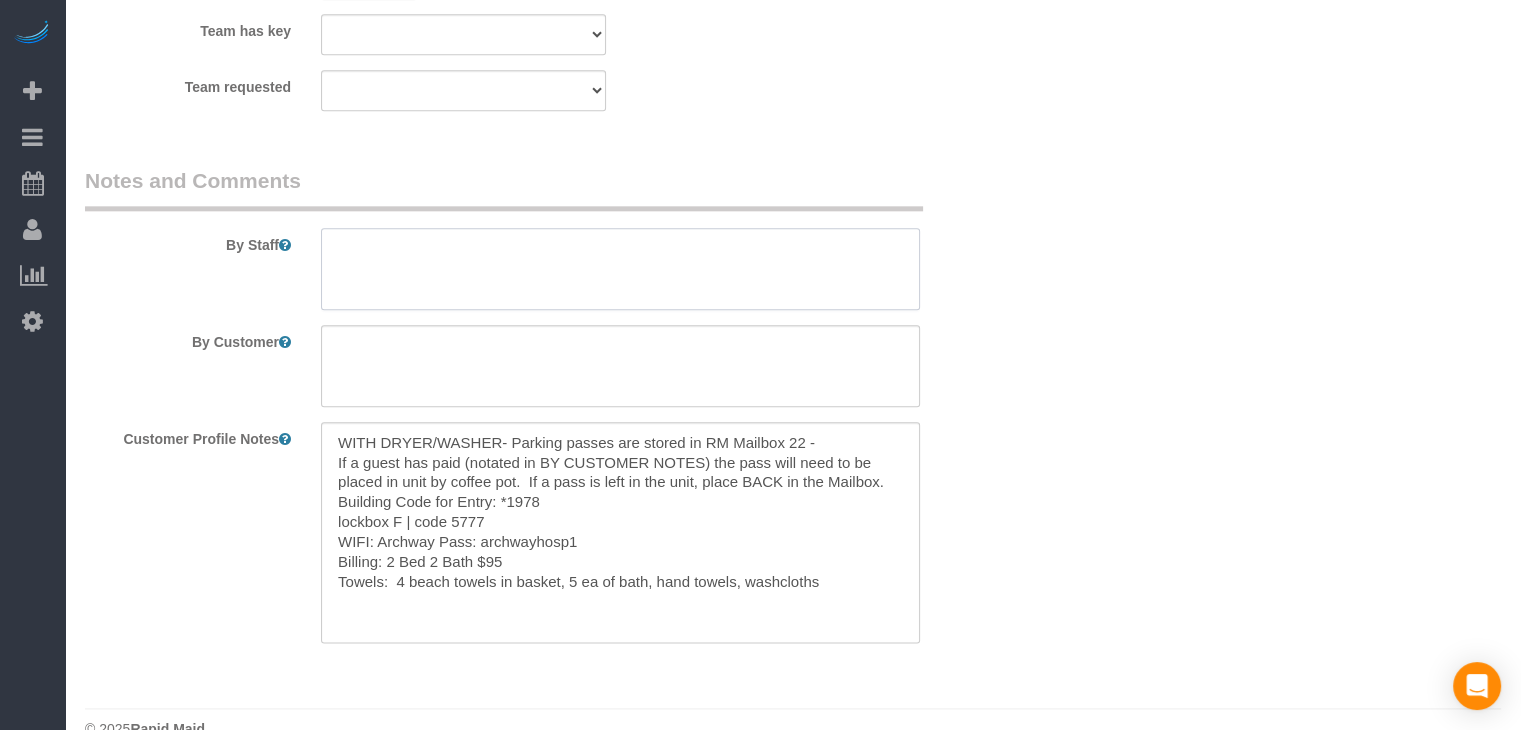 click at bounding box center (620, 269) 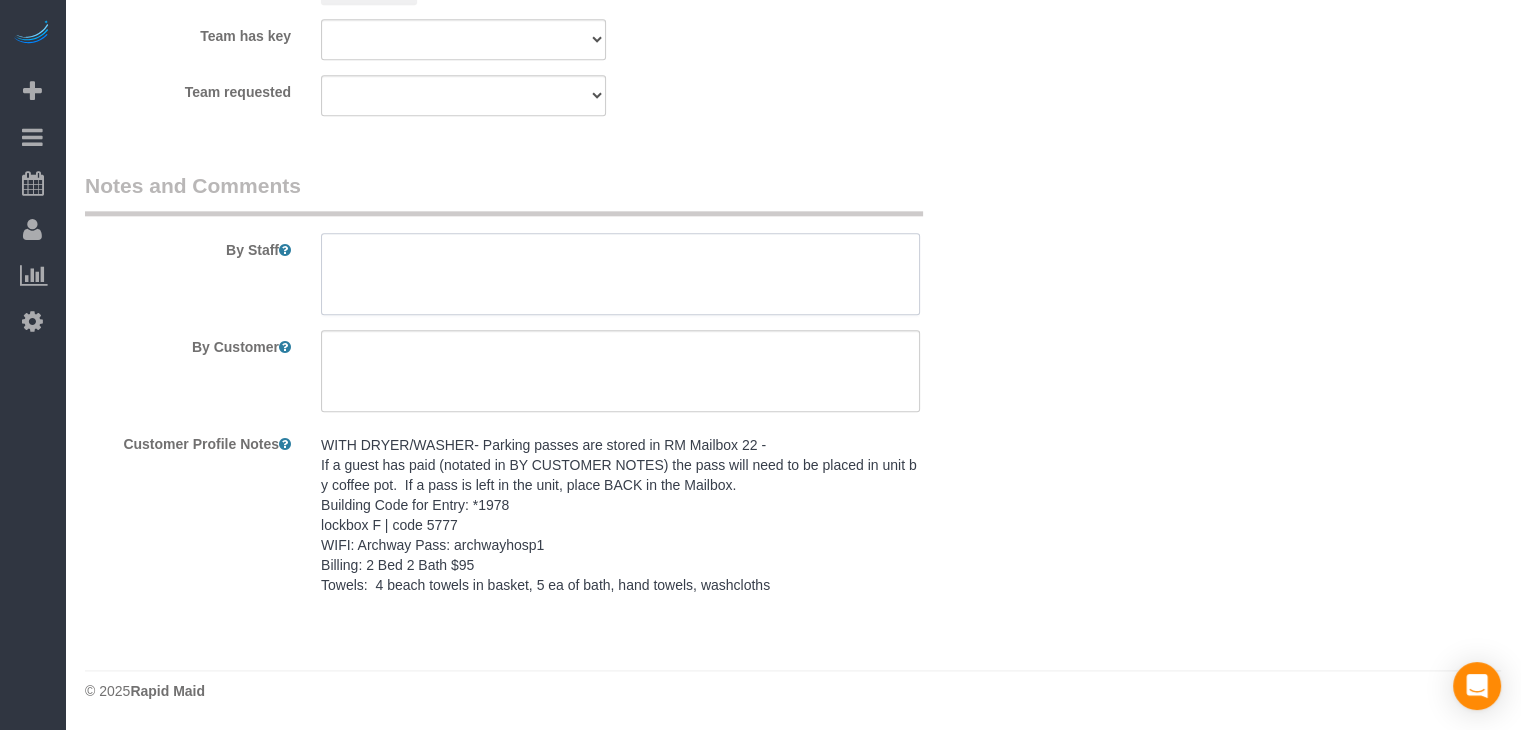 paste on "WITH DRYER/WASHER- Parking passes are stored in RM Mailbox 22 -
If a guest has paid (notated in BY CUSTOMER NOTES) the pass will need to be placed in unit by coffee pot.  If a pass is left in the unit, place BACK in the Mailbox.
Building Code for Entry: *1978
lockbox F | code 5777
WIFI: Archway Pass: archwayhosp1
Billing: 2 Bed 2 Bath $95
Towels:  4 beach towels in basket, 5 ea of bath, hand towels, washcloths" 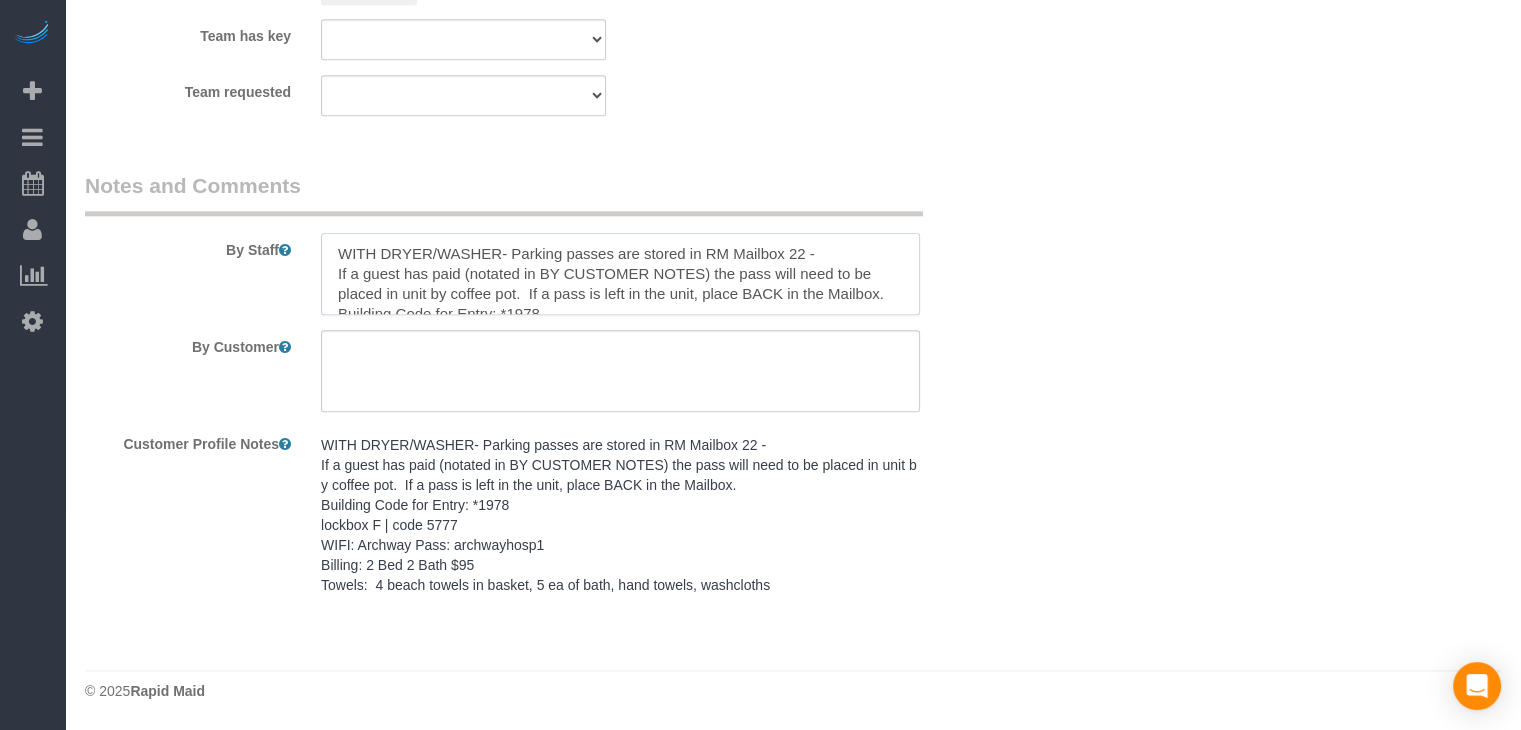 scroll, scrollTop: 88, scrollLeft: 0, axis: vertical 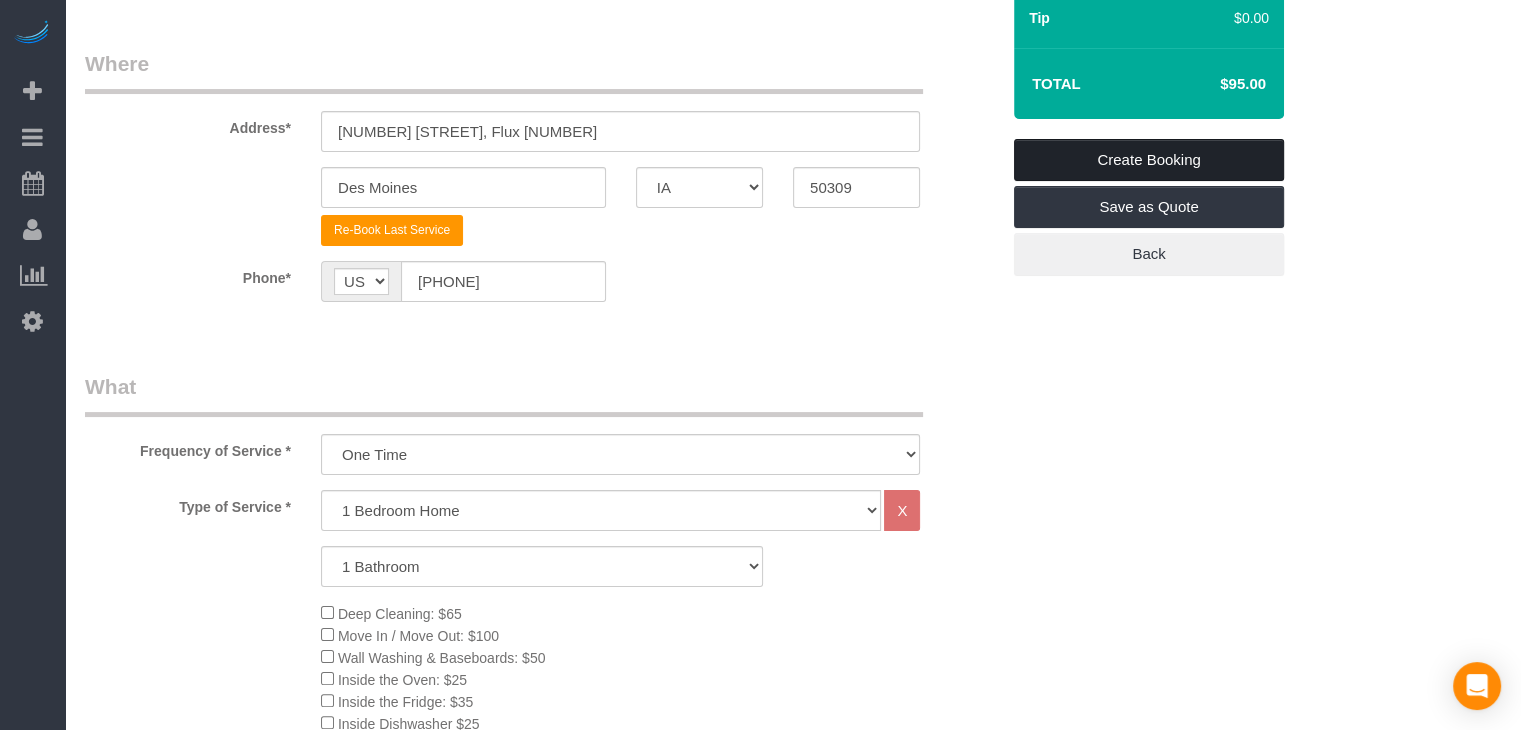 type on "WITH DRYER/WASHER- Parking passes are stored in RM Mailbox 22 -
If a guest has paid (notated in BY CUSTOMER NOTES) the pass will need to be placed in unit by coffee pot.  If a pass is left in the unit, place BACK in the Mailbox.
Building Code for Entry: *1978
lockbox F | code 5777
WIFI: Archway Pass: archwayhosp1
Billing: 2 Bed 2 Bath $95
Towels:  4 beach towels in basket, 5 ea of bath, hand towels, washcloths" 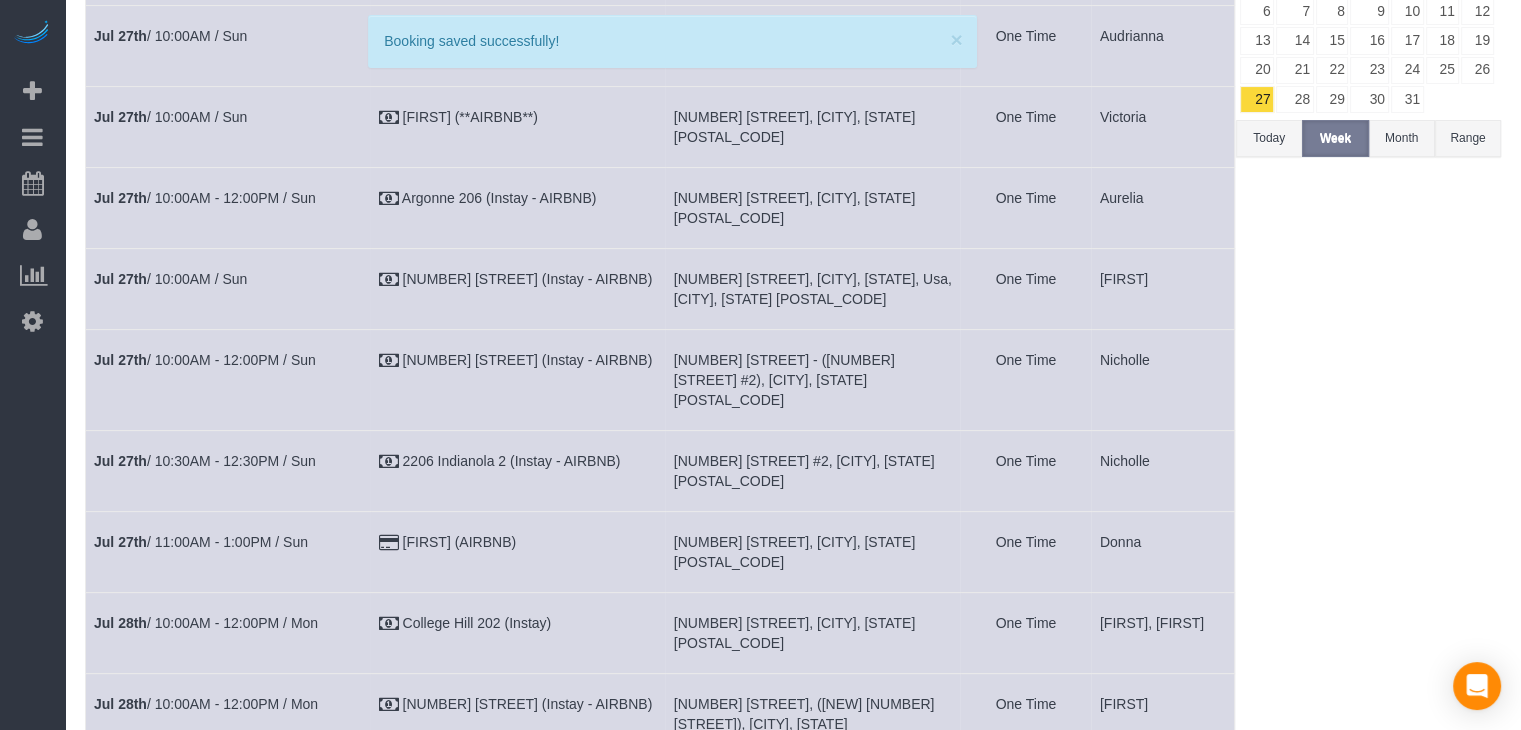scroll, scrollTop: 0, scrollLeft: 0, axis: both 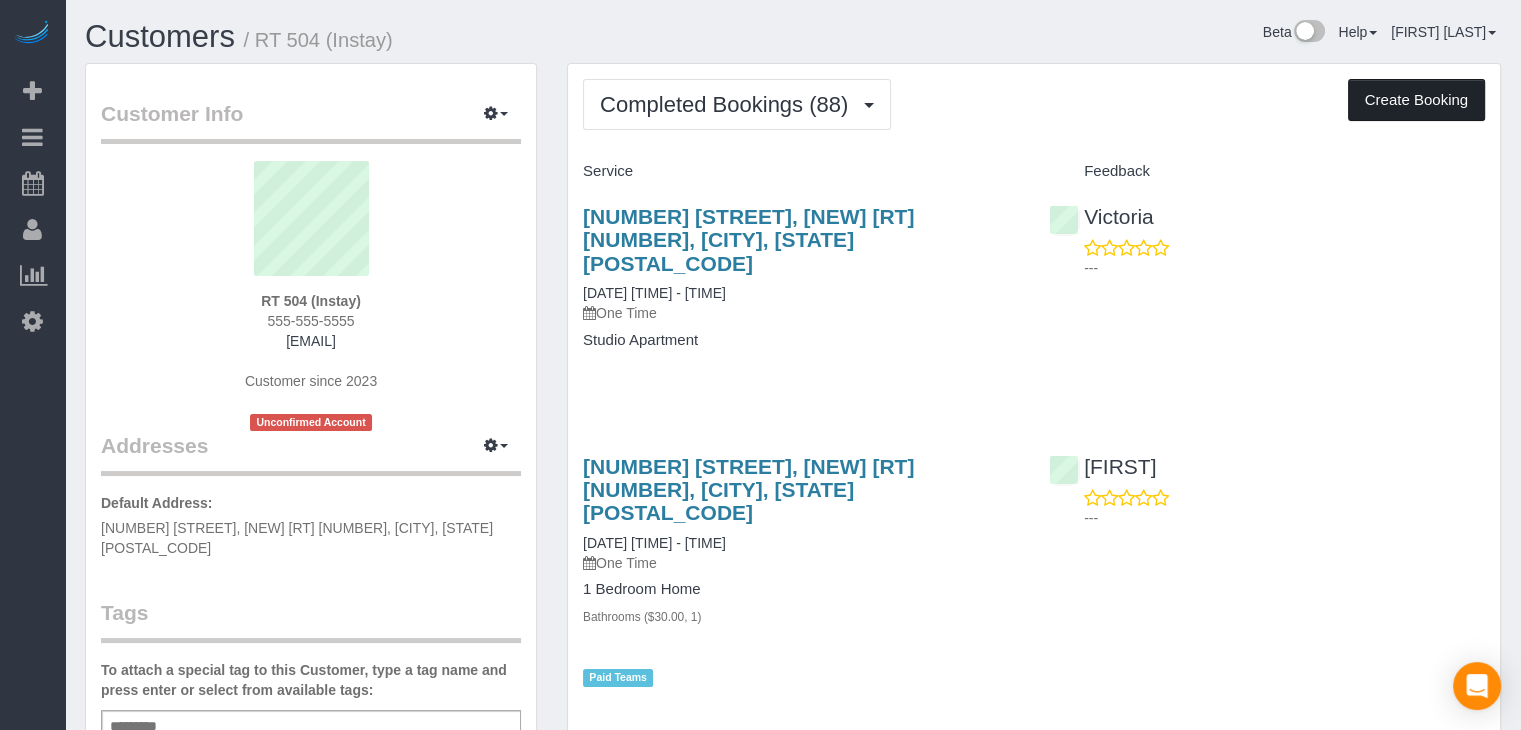 click on "Create Booking" at bounding box center [1416, 100] 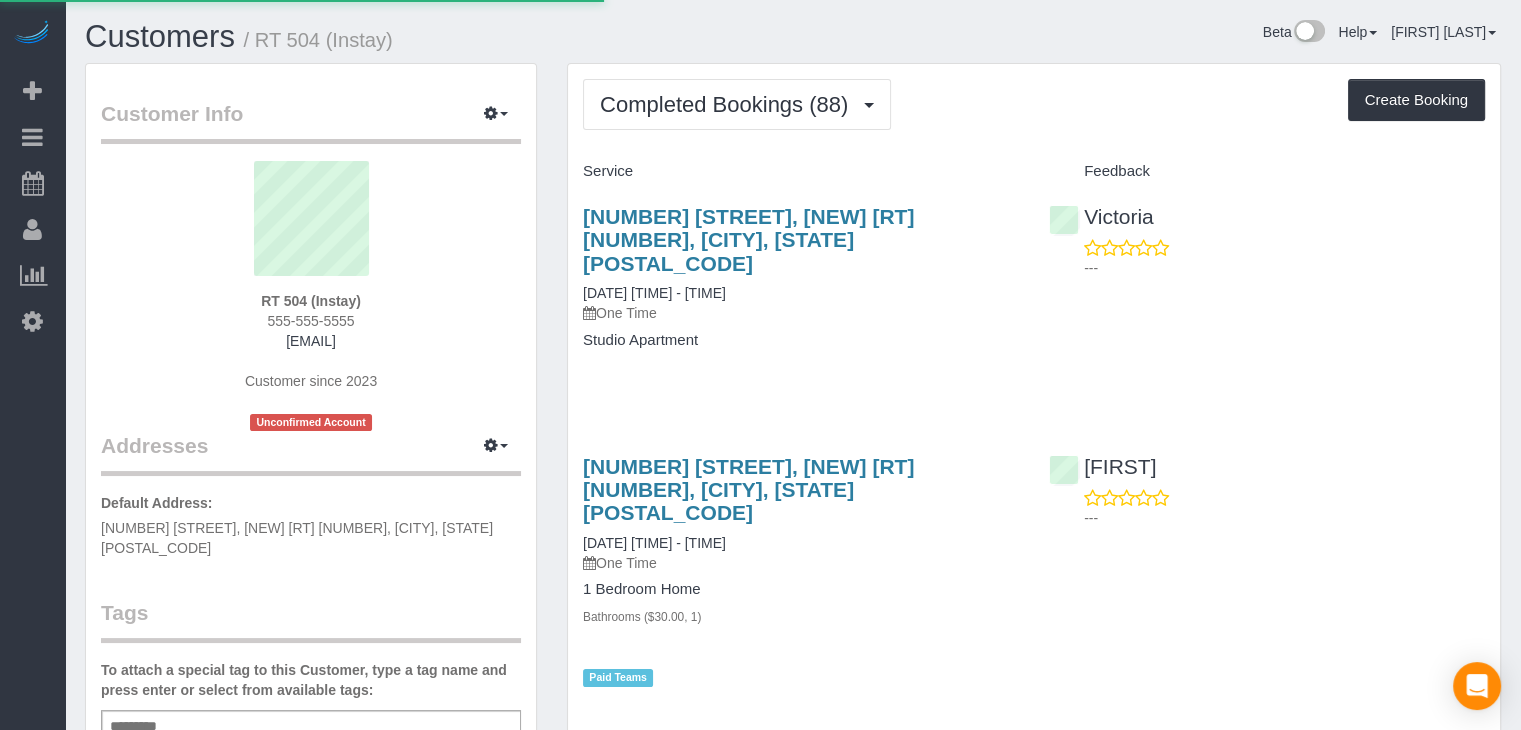 select on "IA" 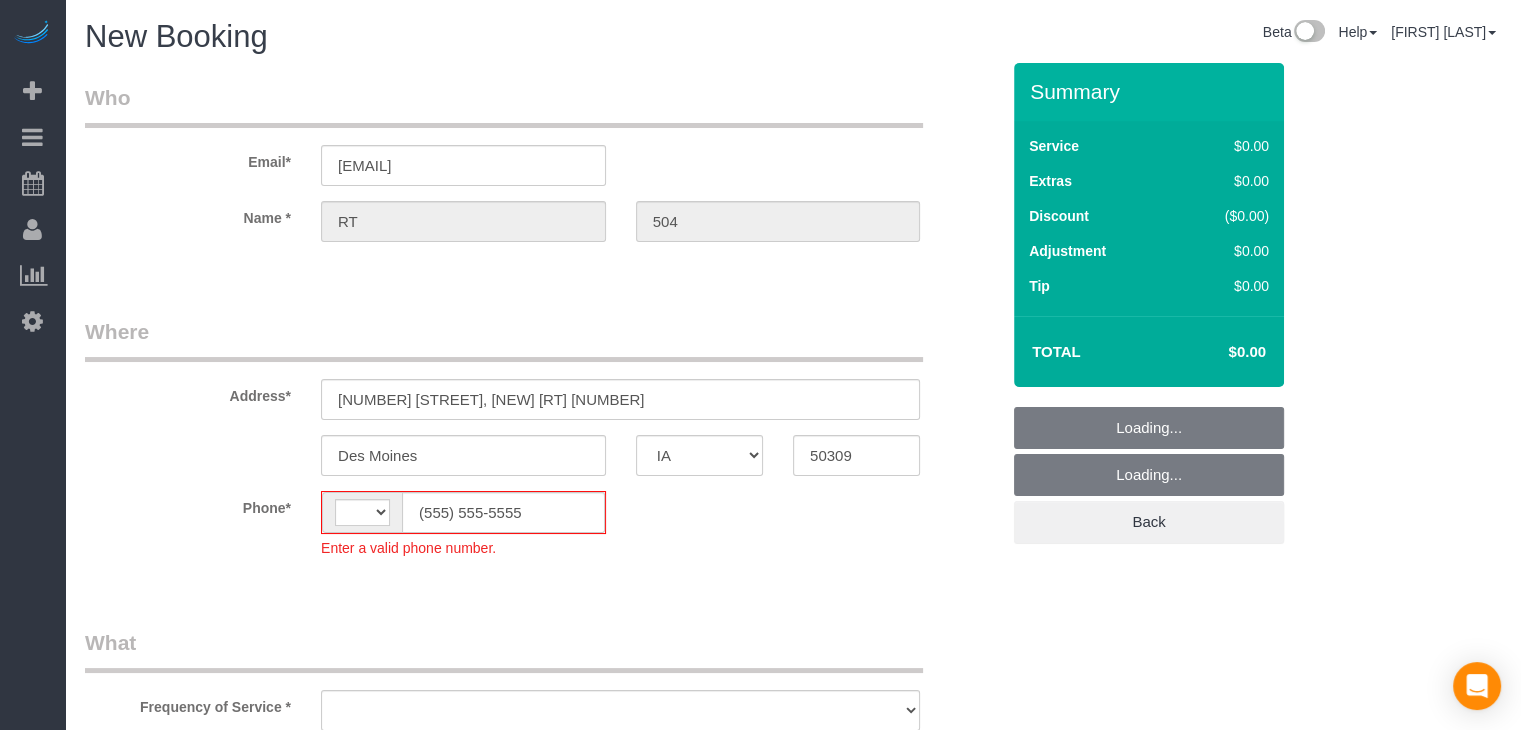 select on "string:US" 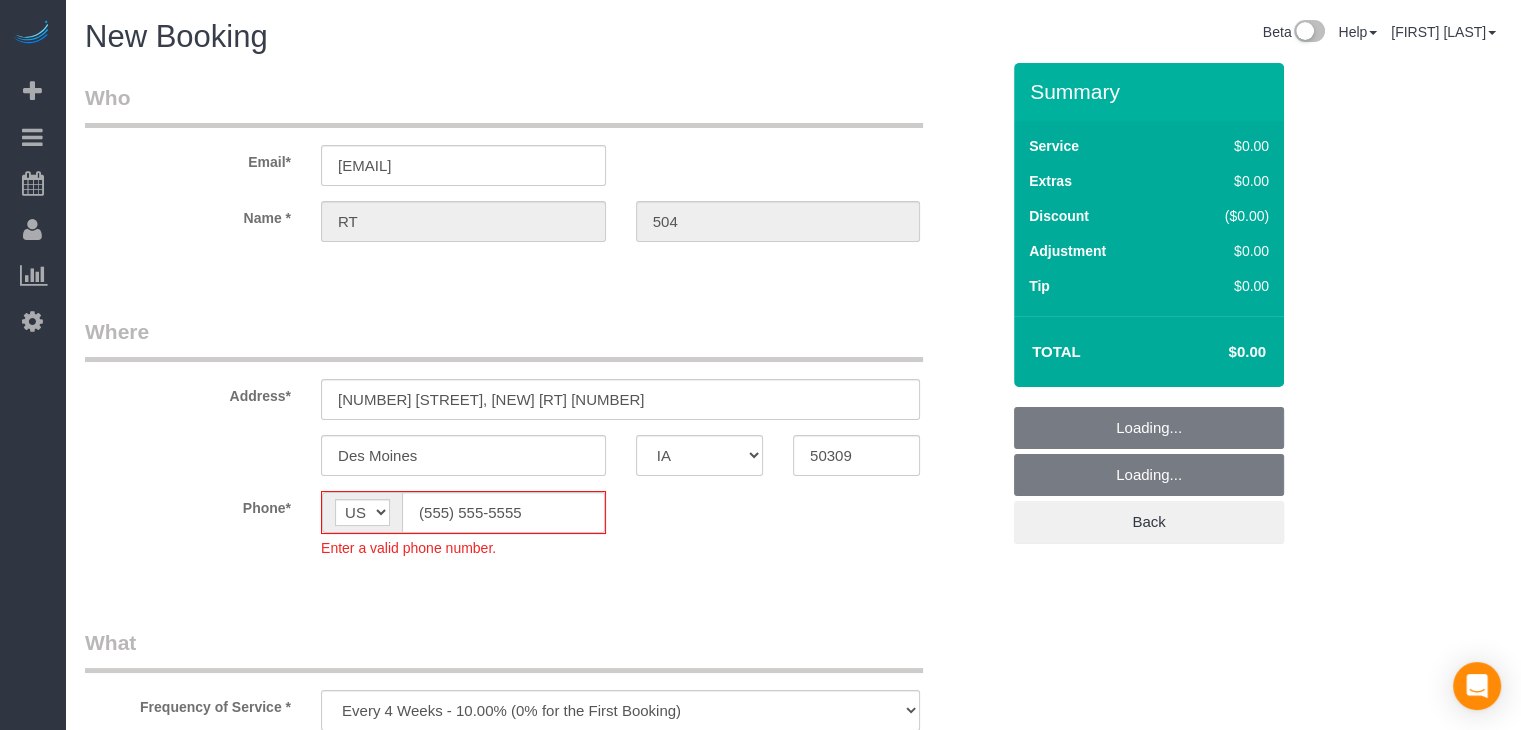 select on "object:1760" 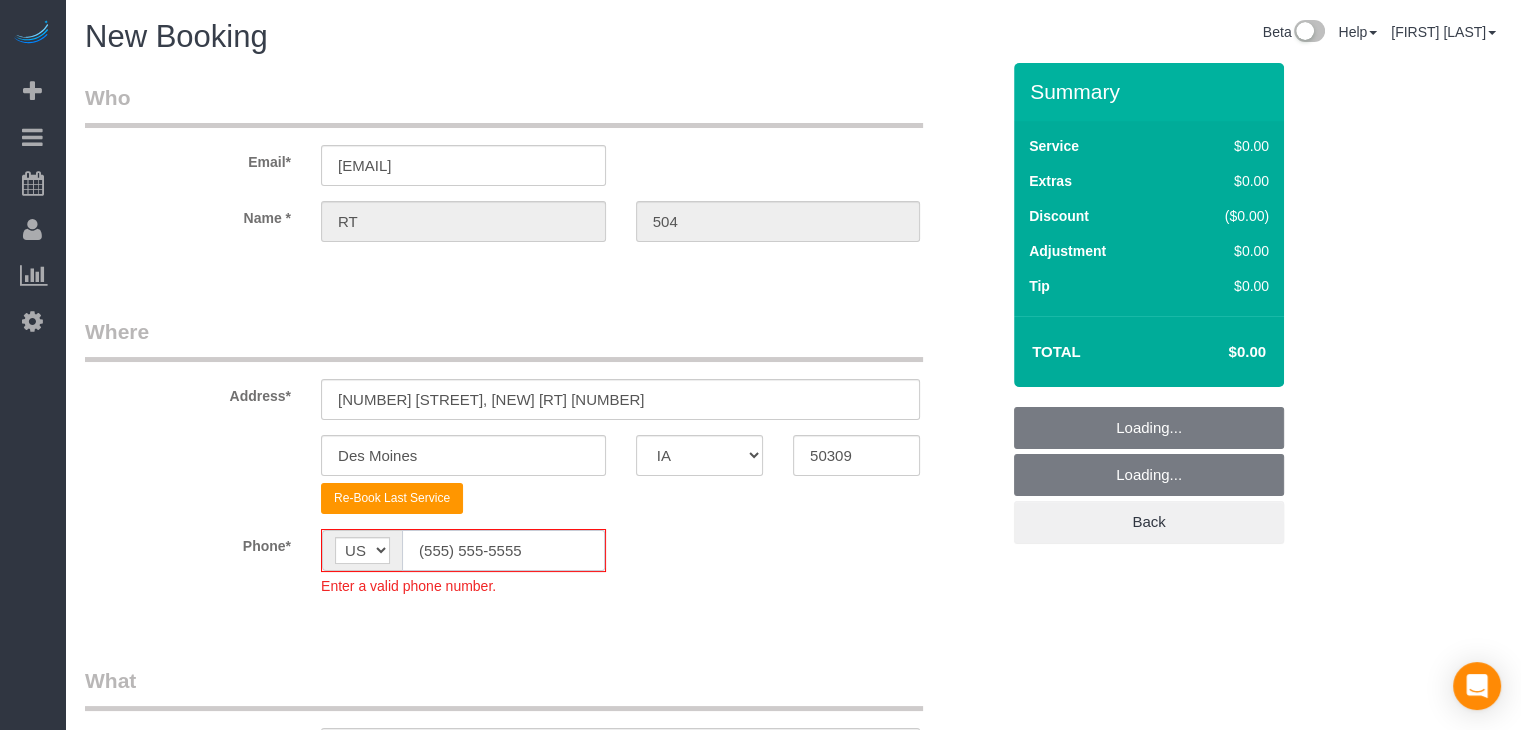 click on "(555) 555-5555" 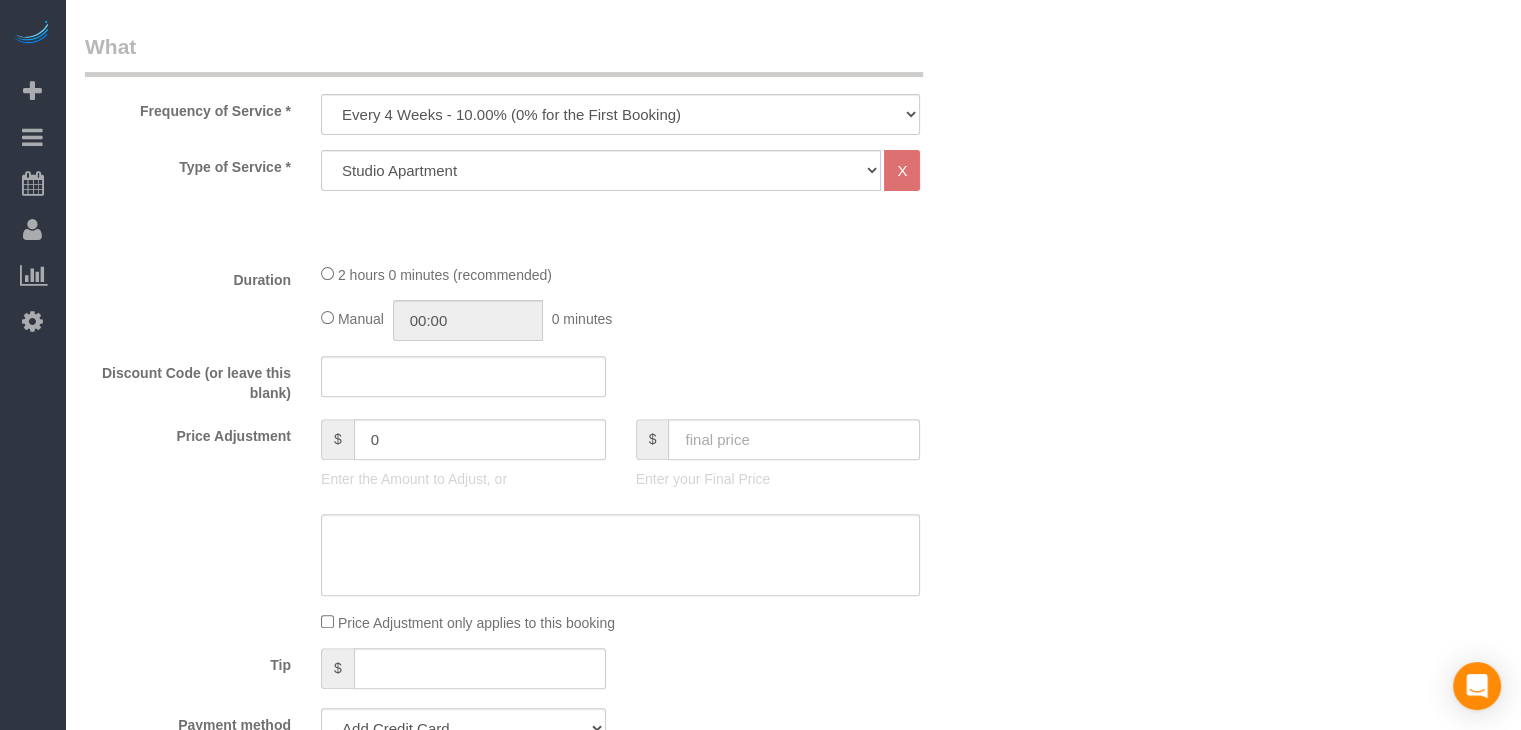 scroll, scrollTop: 612, scrollLeft: 0, axis: vertical 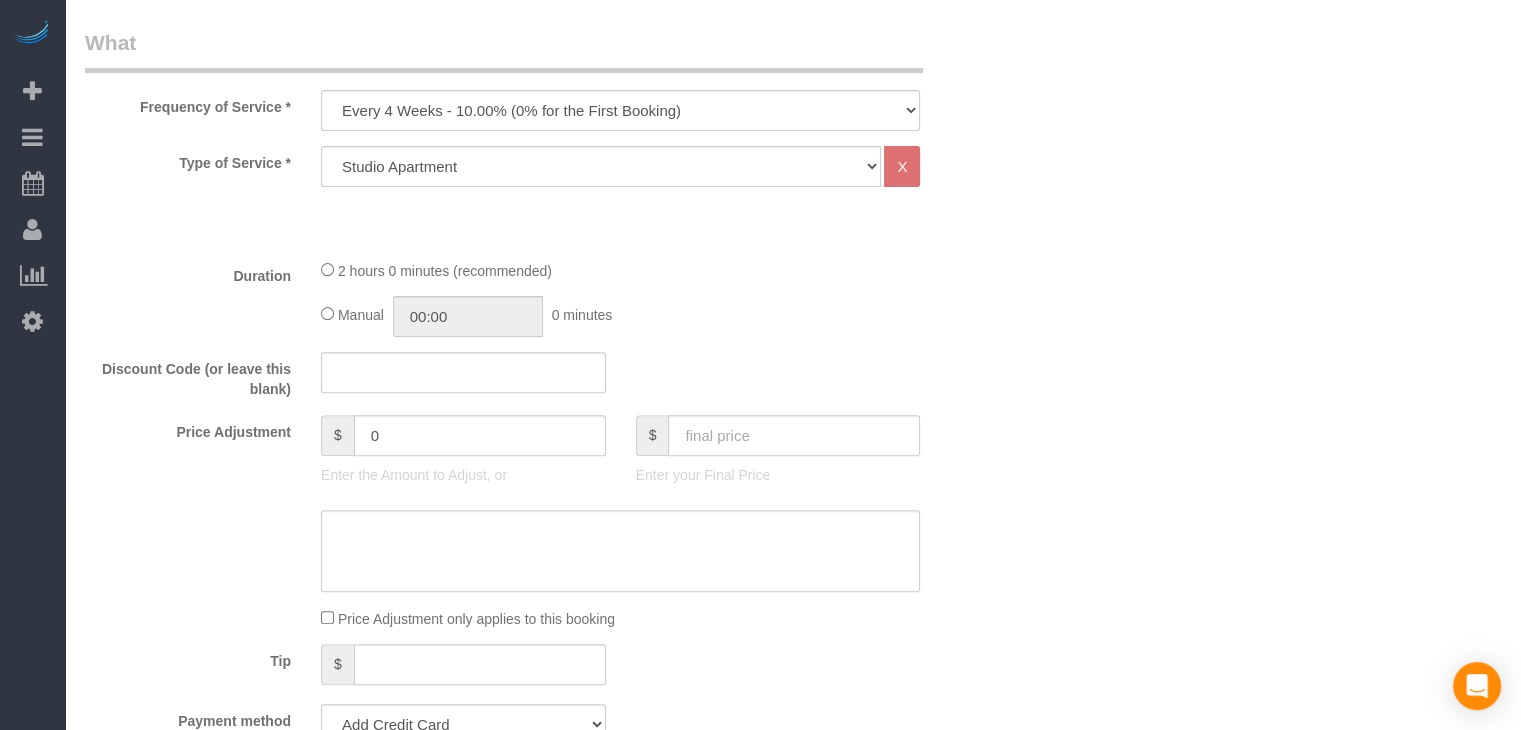 type on "([PHONE])" 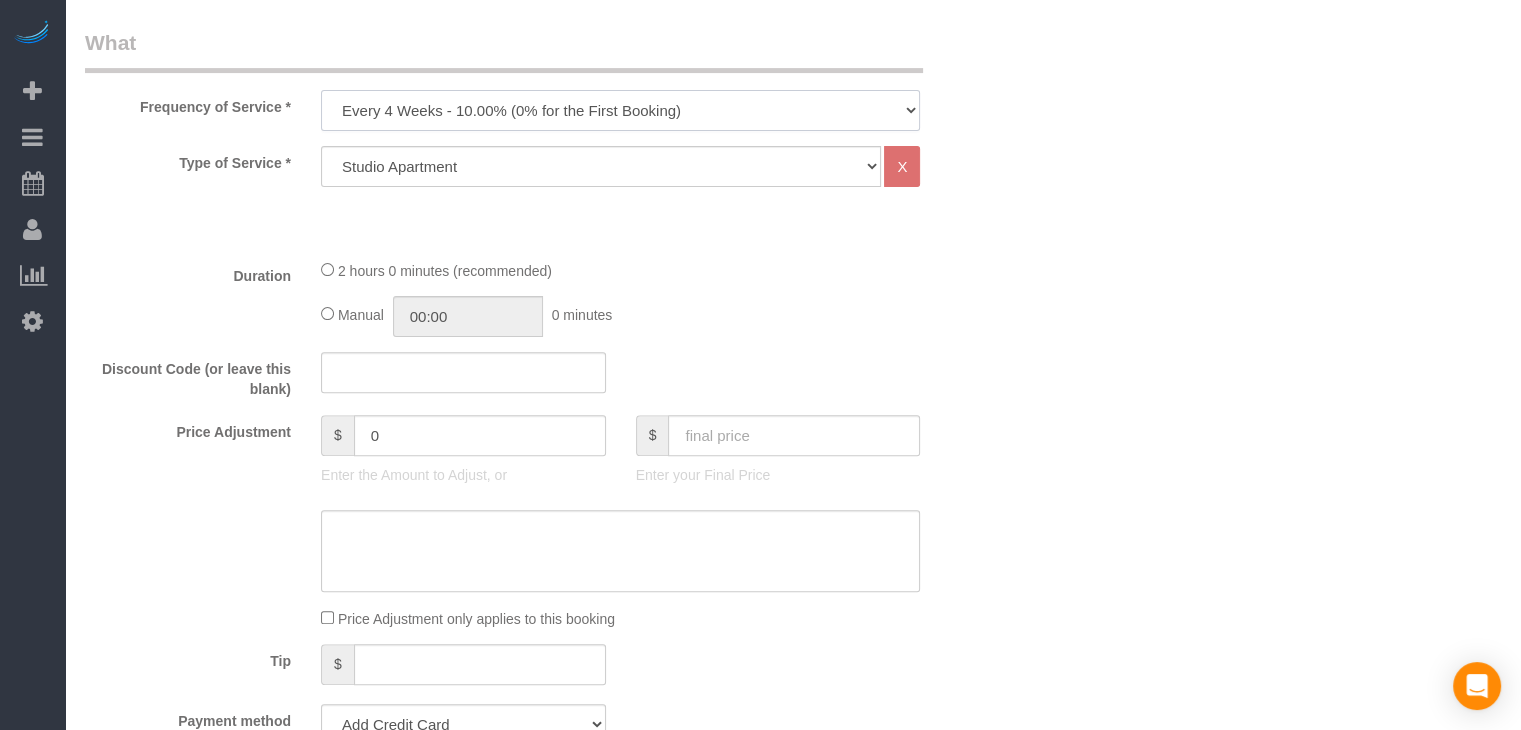 drag, startPoint x: 560, startPoint y: 105, endPoint x: 556, endPoint y: 128, distance: 23.345236 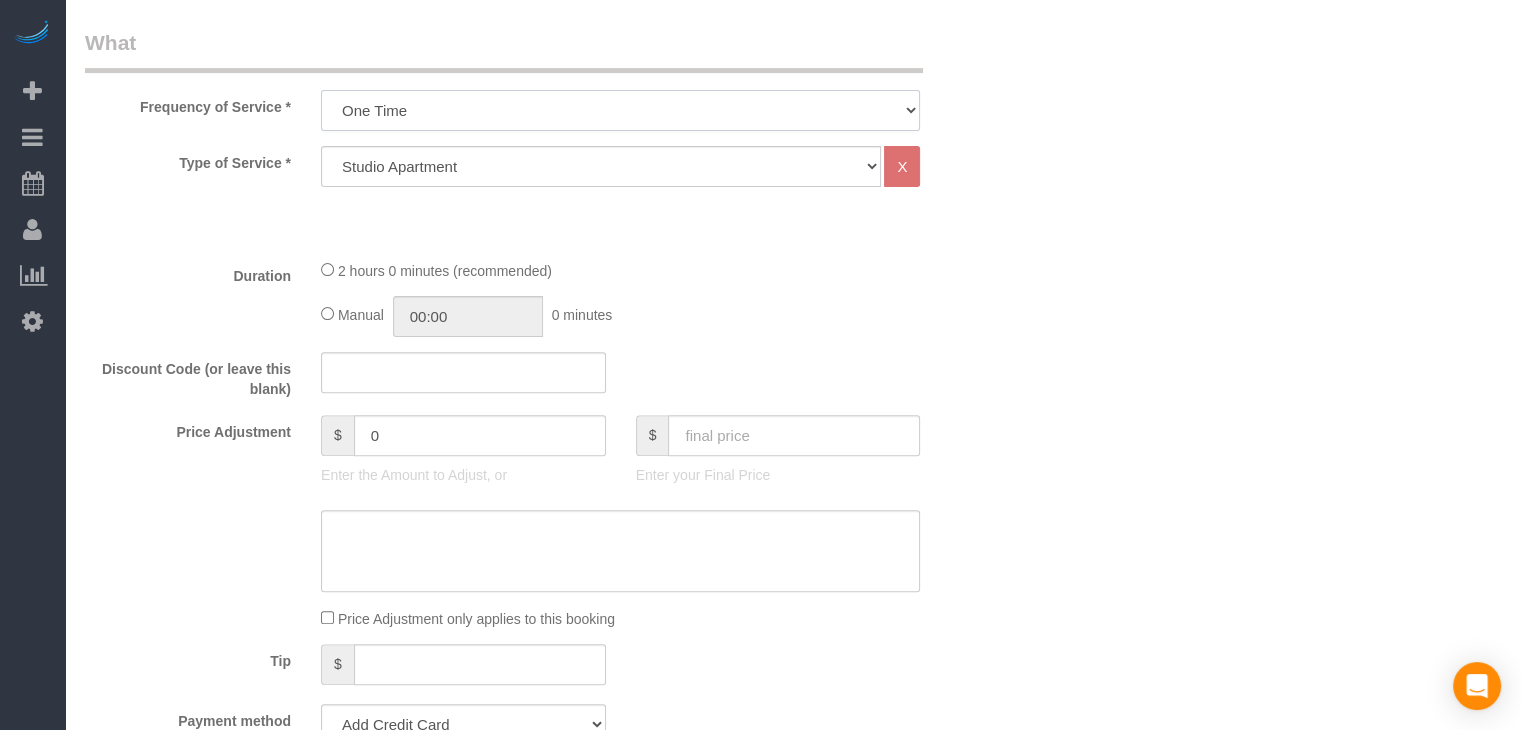 click on "Every 6 Weeks (0% for the First Booking) One Time Every 8 Weeks (0% for the First Booking) Every 4 Weeks - 10.00% (0% for the First Booking) Every 3 Weeks - 12.00% (0% for the First Booking) Every 2 Weeks - 15.00% (0% for the First Booking) Weekly - 20.00% (0% for the First Booking)" at bounding box center (620, 110) 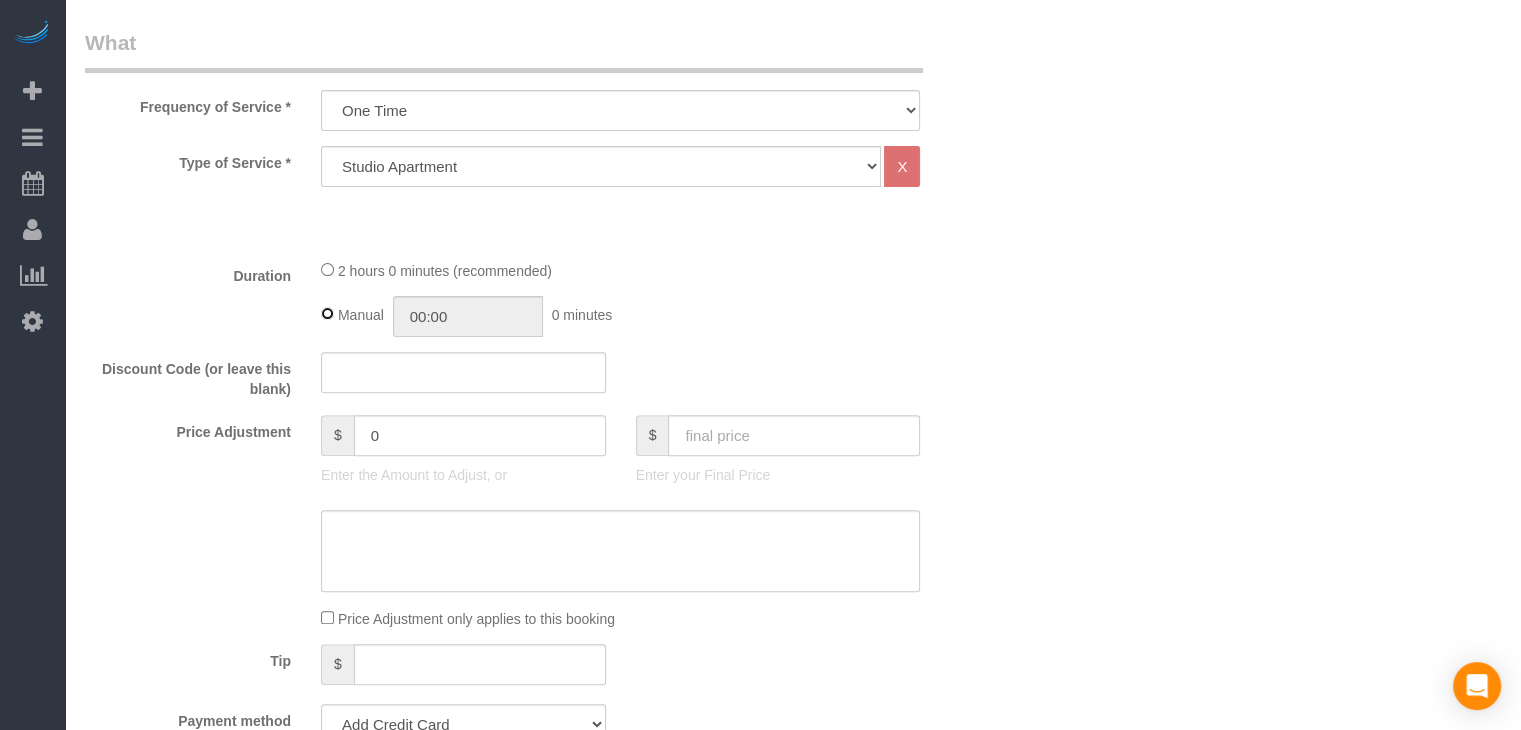 type on "02:00" 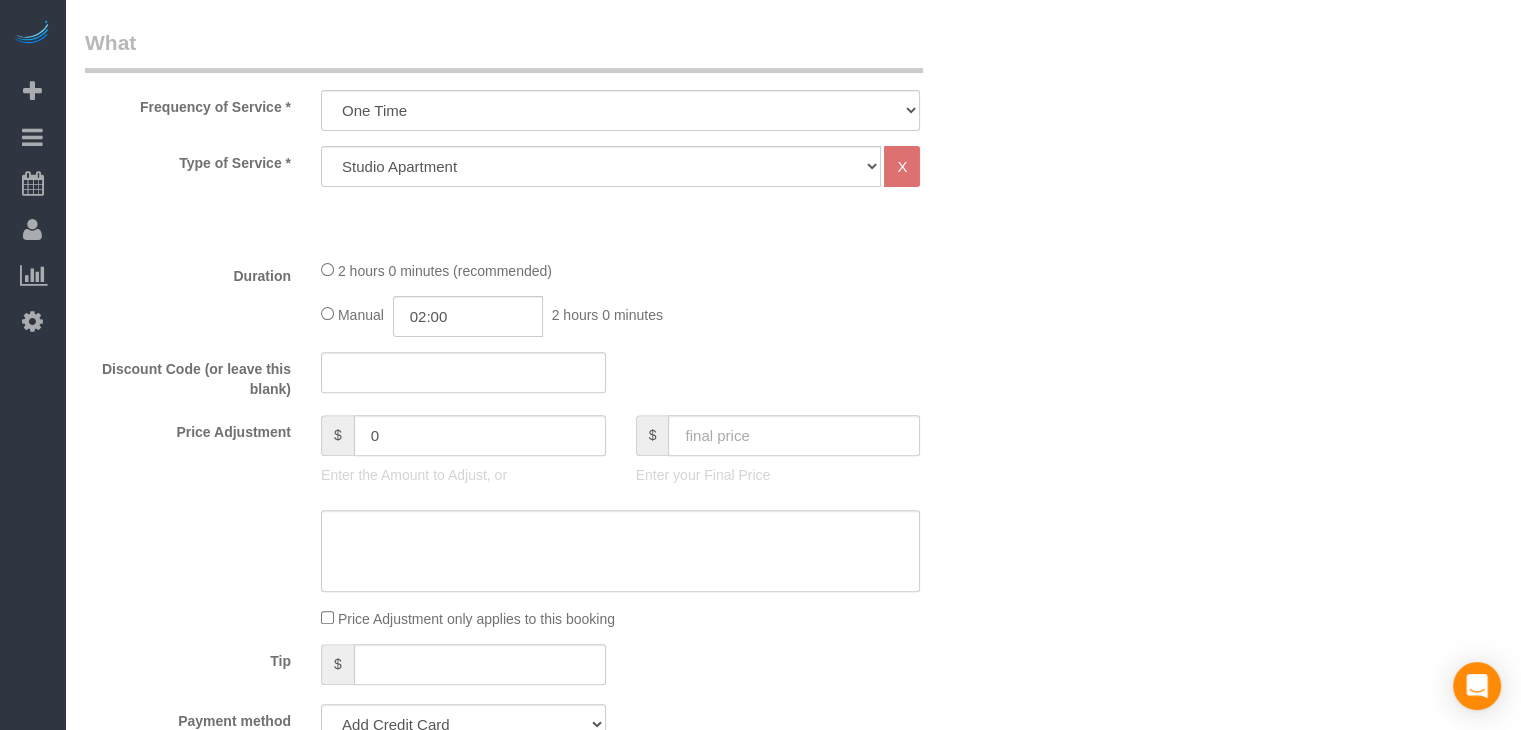 click on "$
Enter your Final Price" 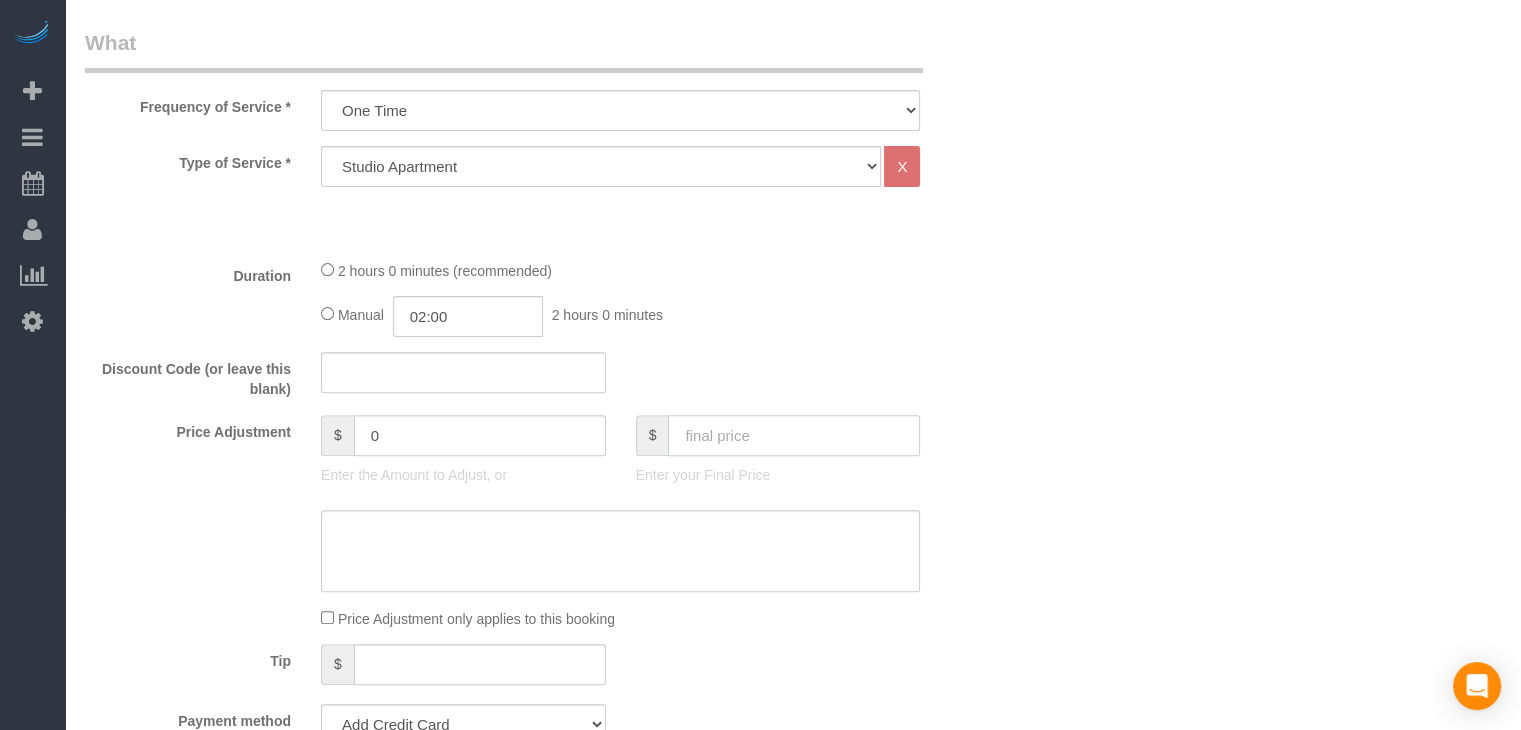 click 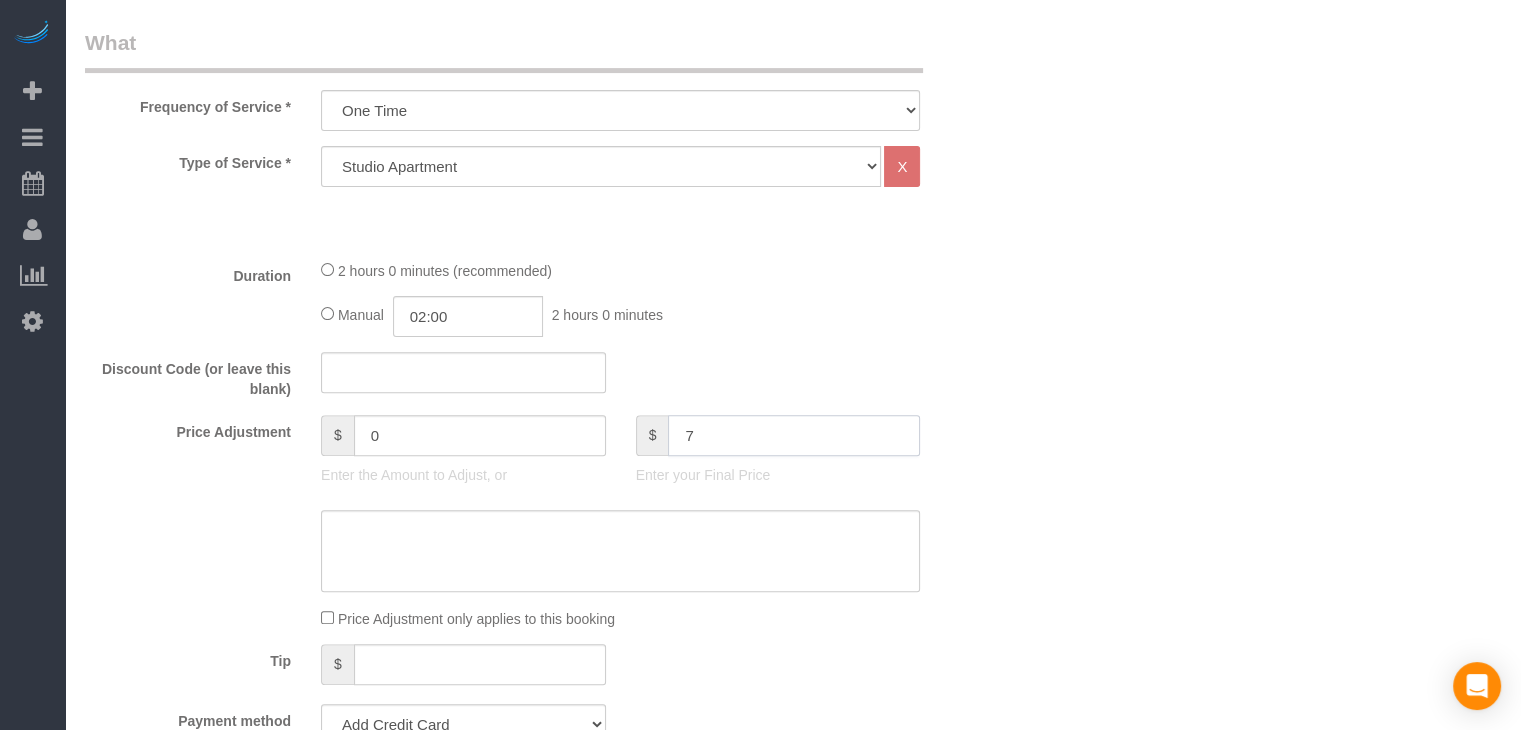 type on "70" 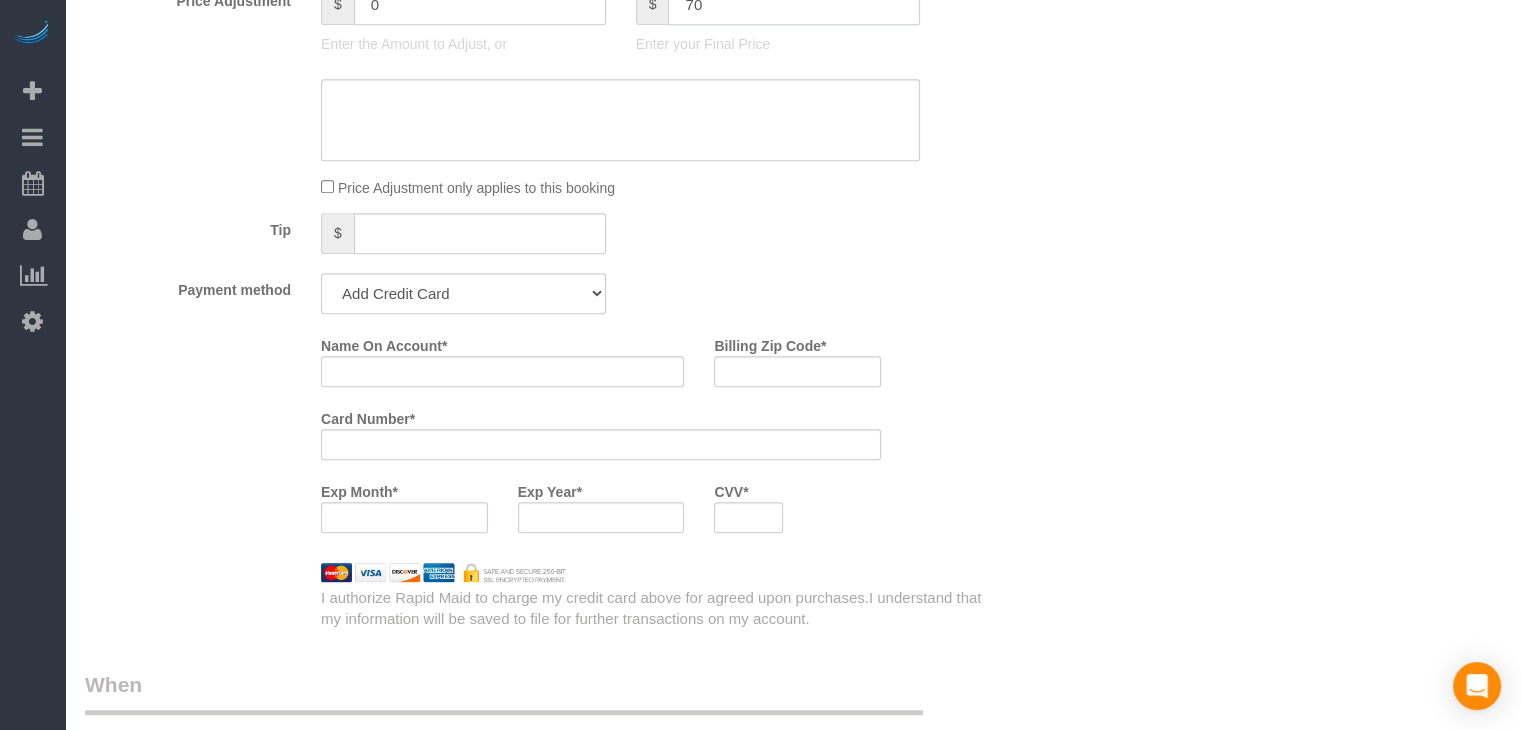 type on "-30" 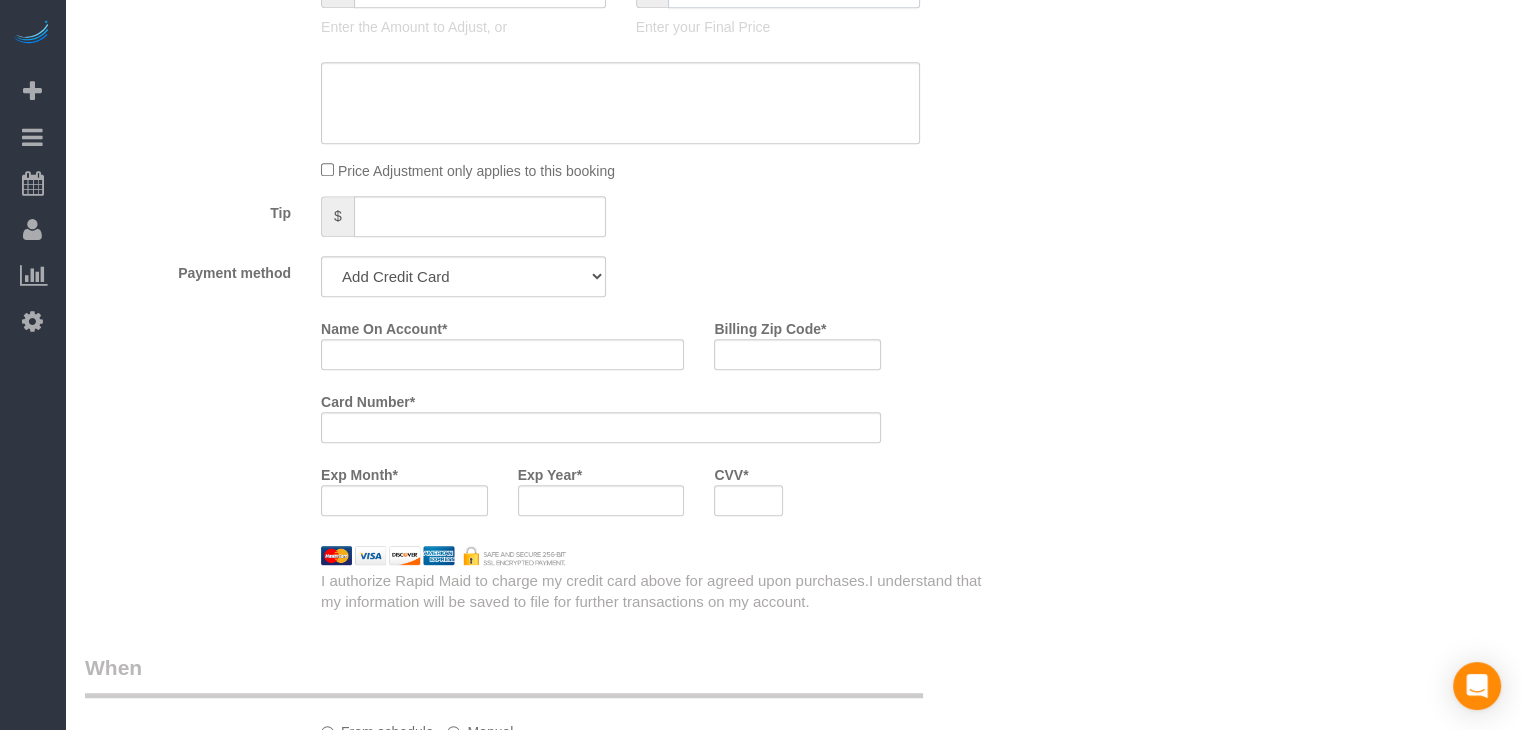 scroll, scrollTop: 1073, scrollLeft: 0, axis: vertical 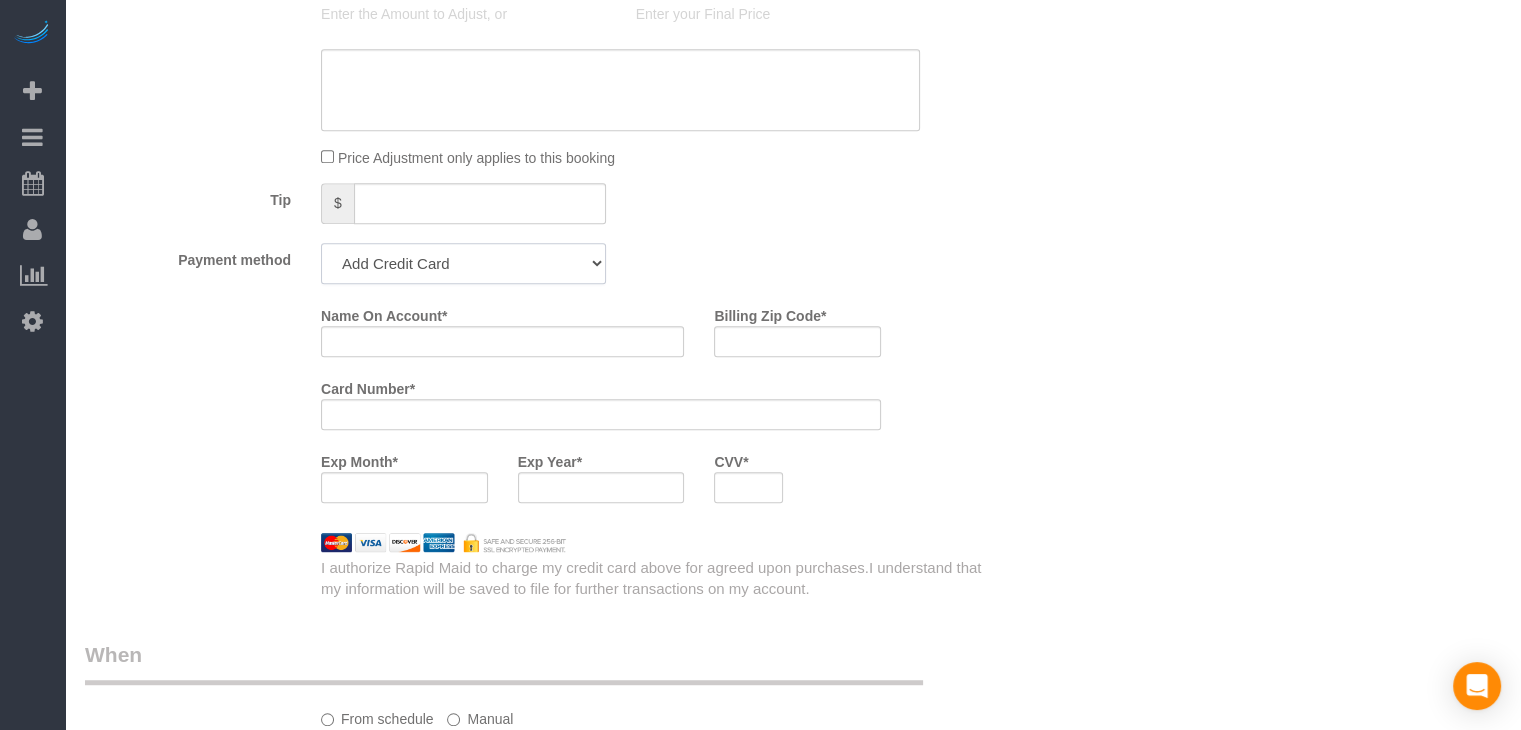 drag, startPoint x: 411, startPoint y: 253, endPoint x: 411, endPoint y: 278, distance: 25 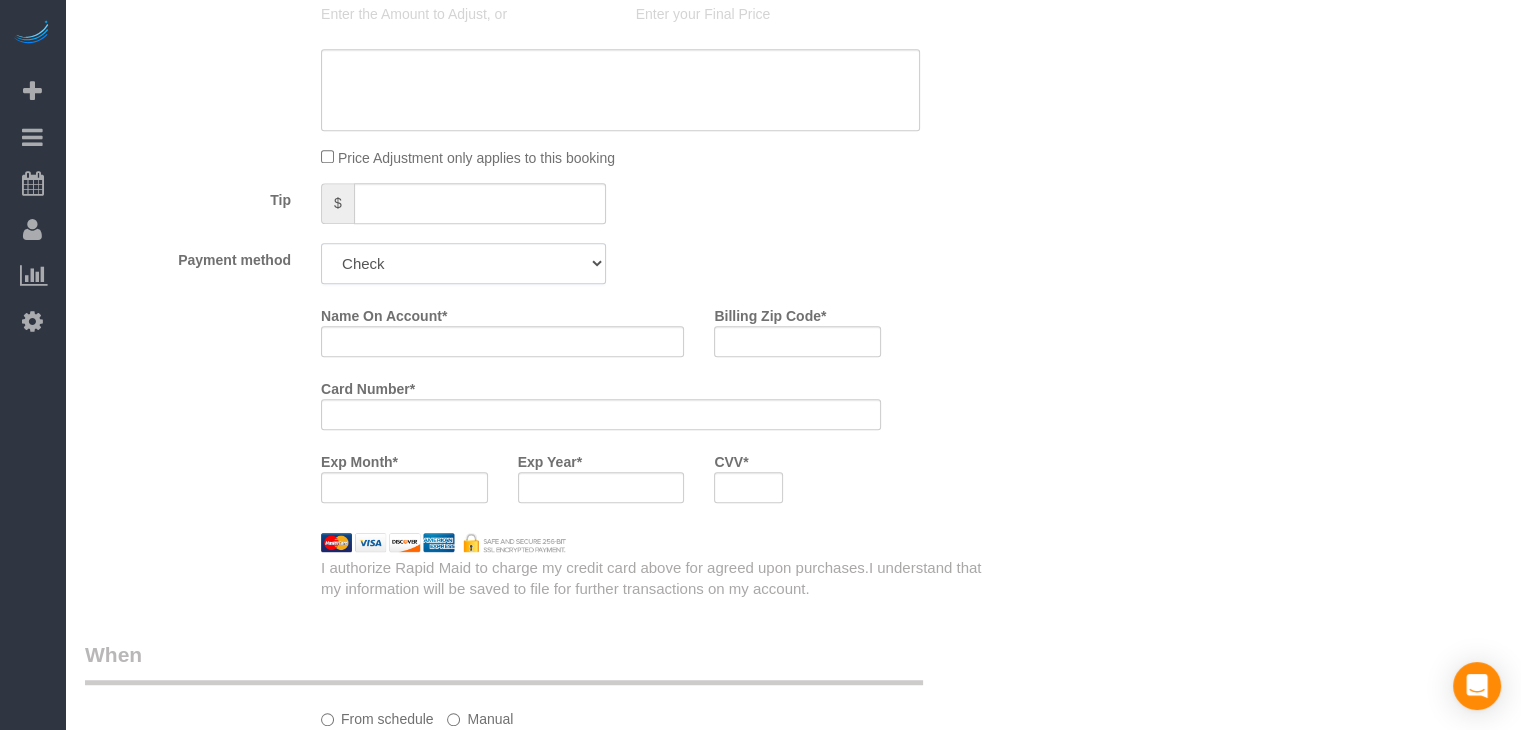 click on "Add Credit Card Cash Check Paypal" 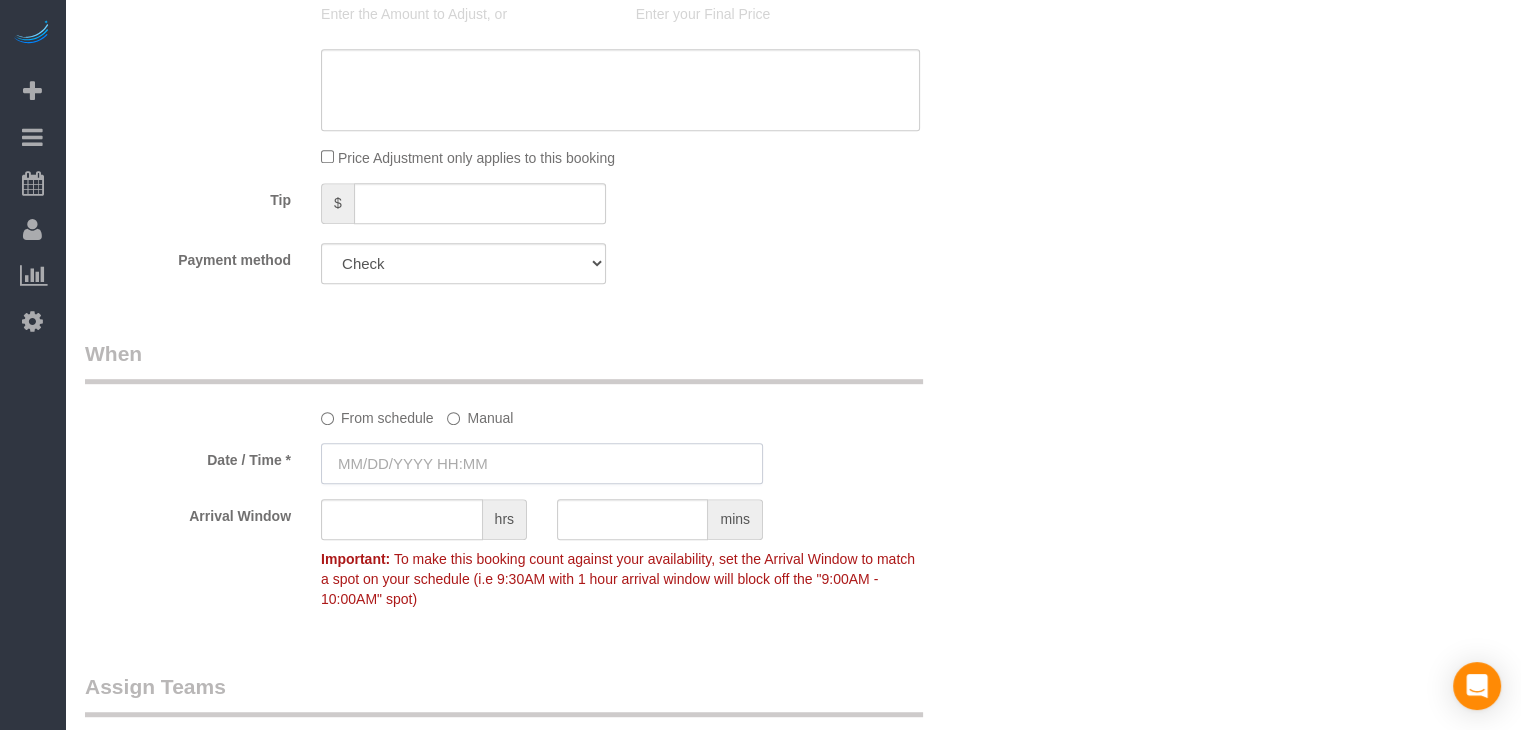 click at bounding box center (542, 463) 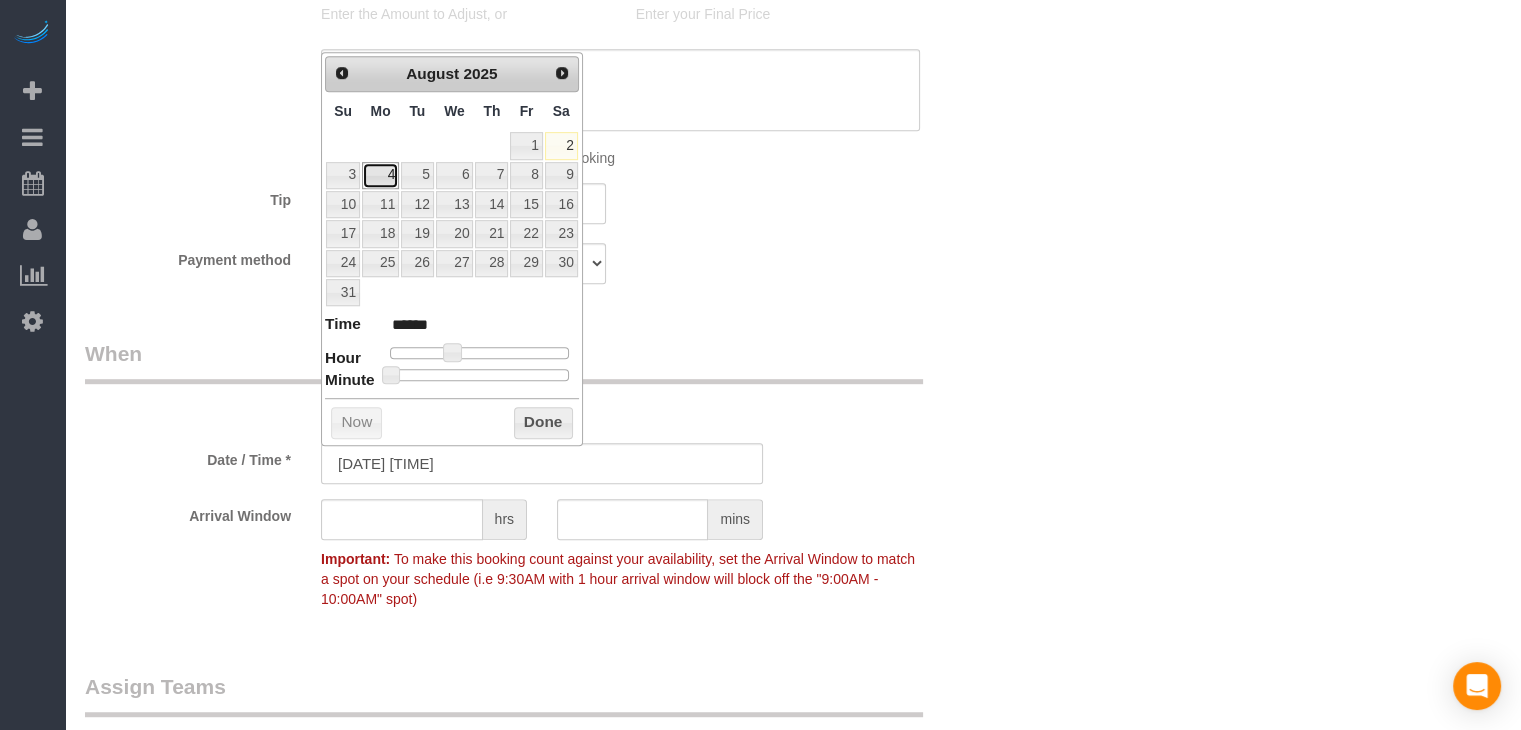 click on "4" at bounding box center (380, 175) 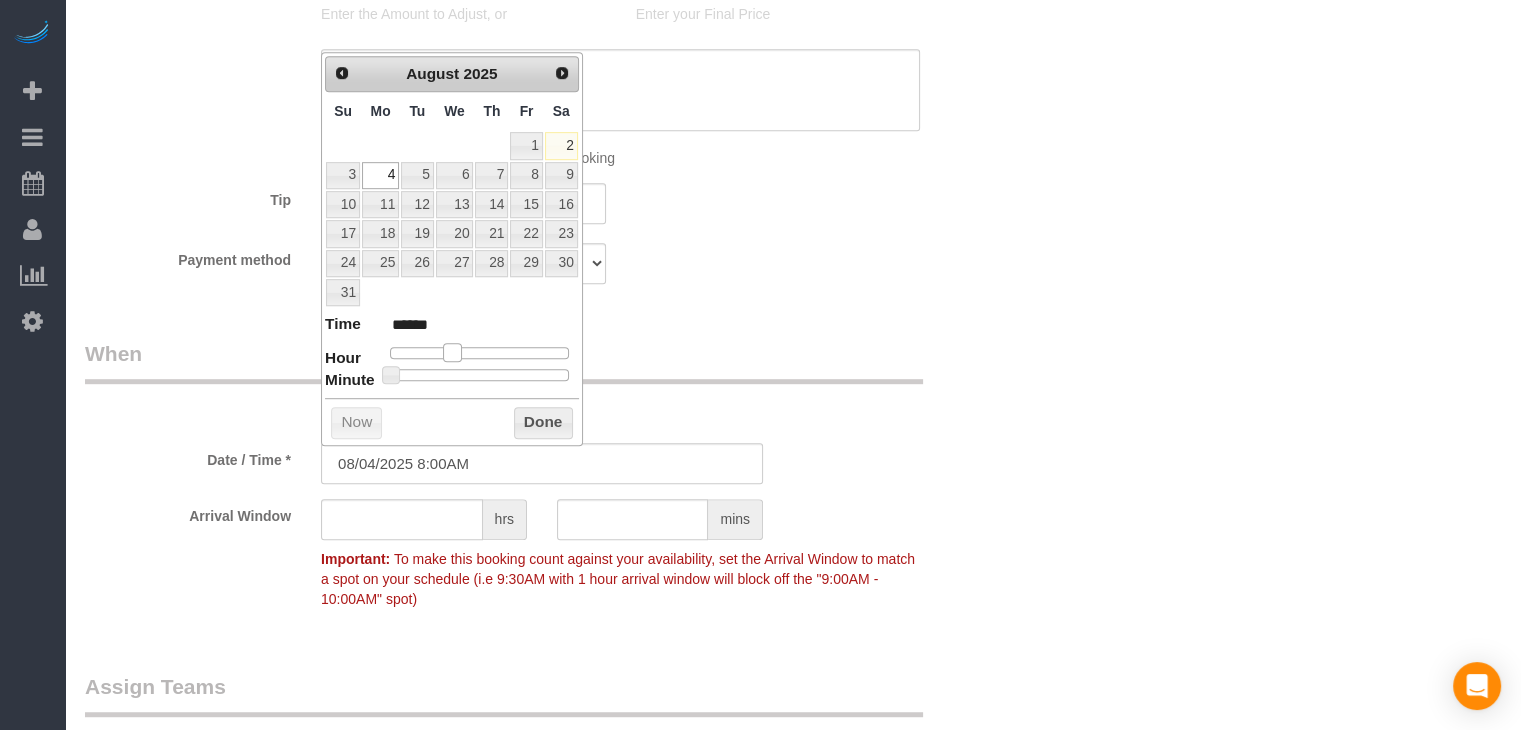 type on "08/04/2025 9:00AM" 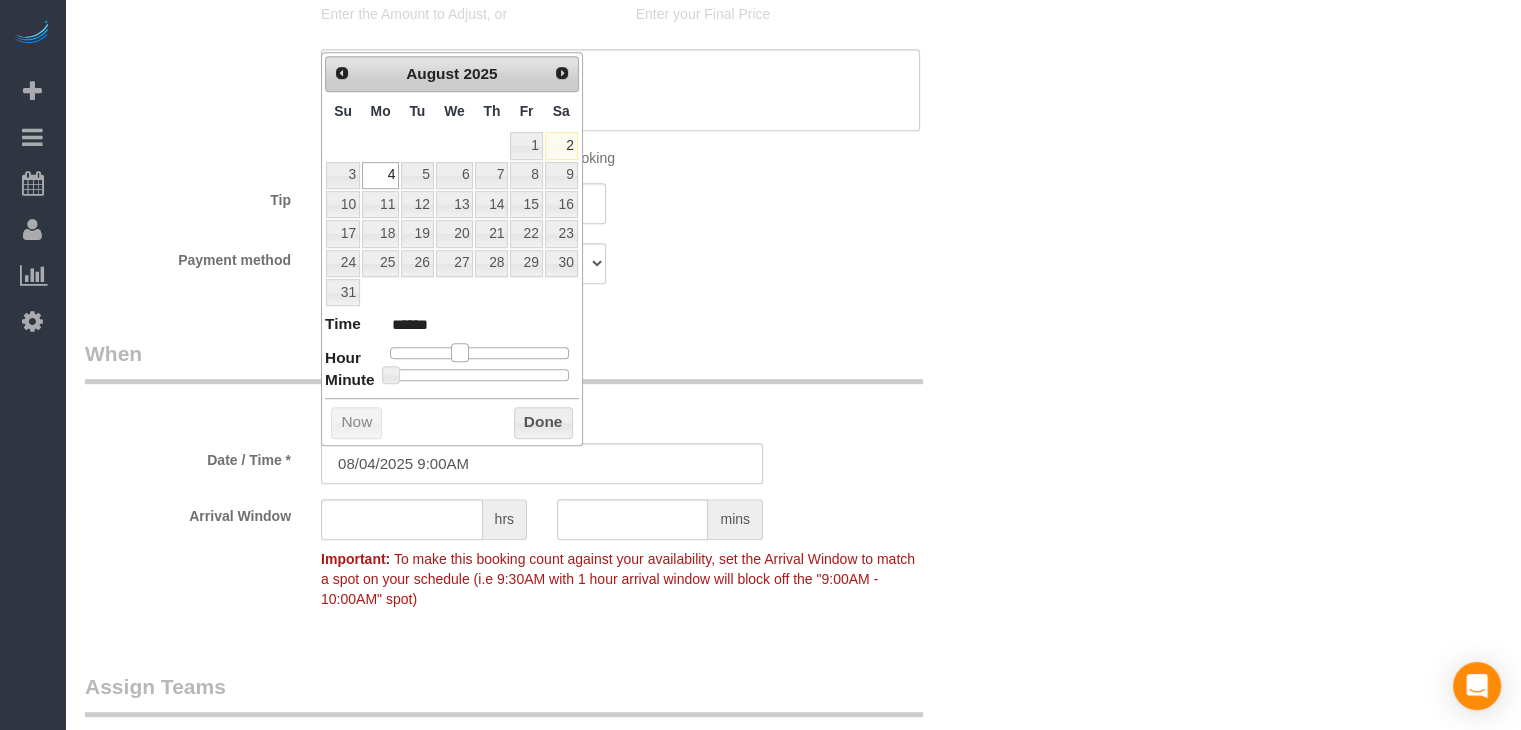 type on "08/04/2025 10:00AM" 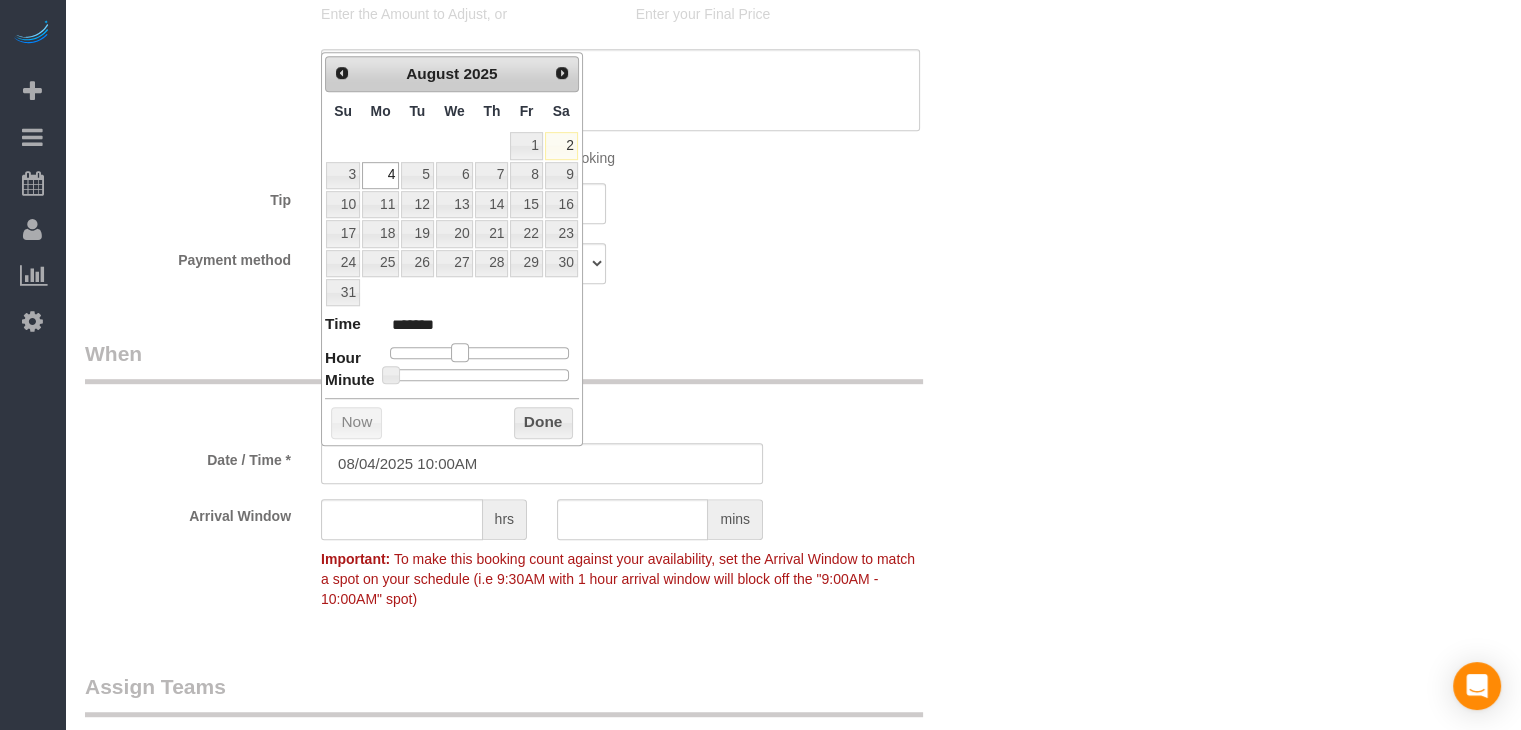 type on "08/04/2025 11:00AM" 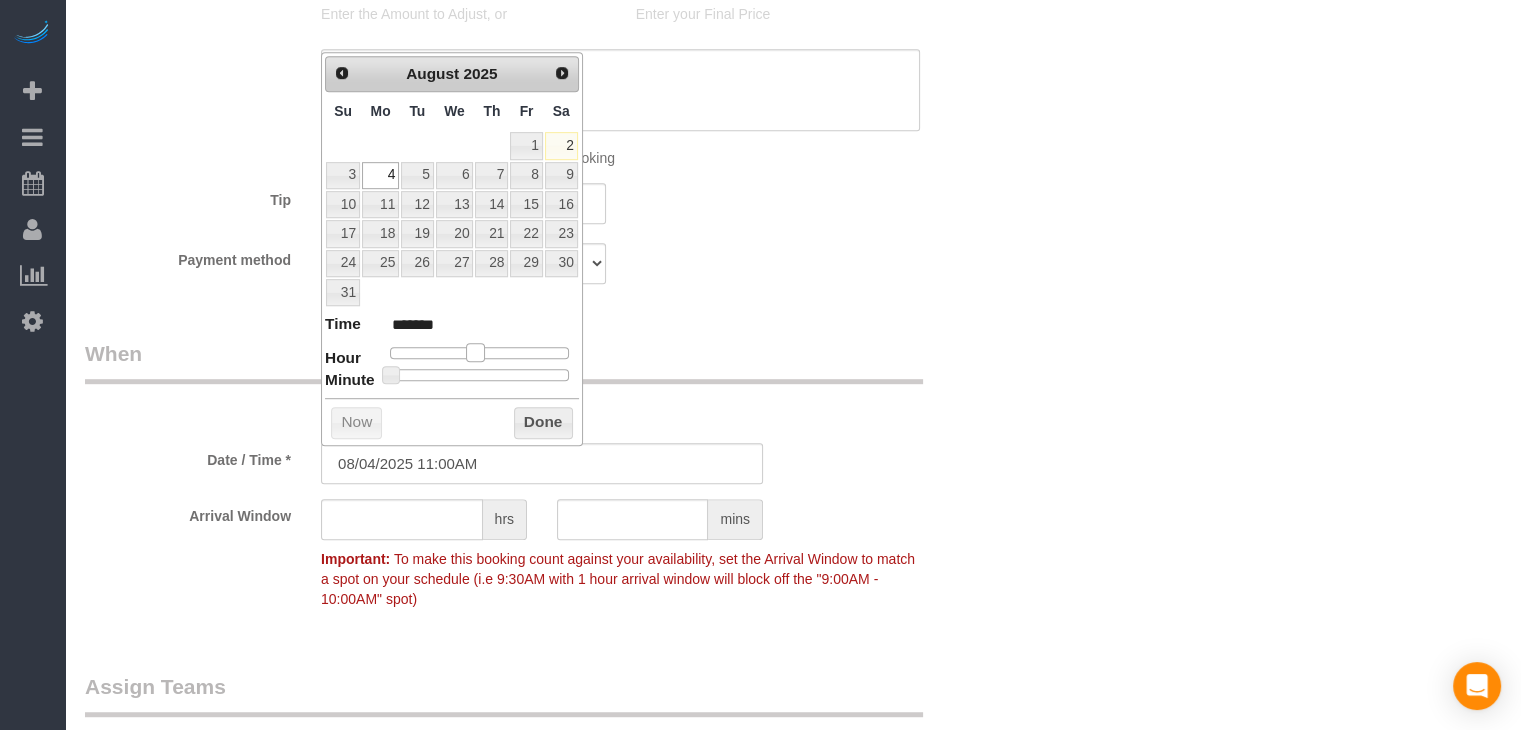 type on "08/04/2025 10:00AM" 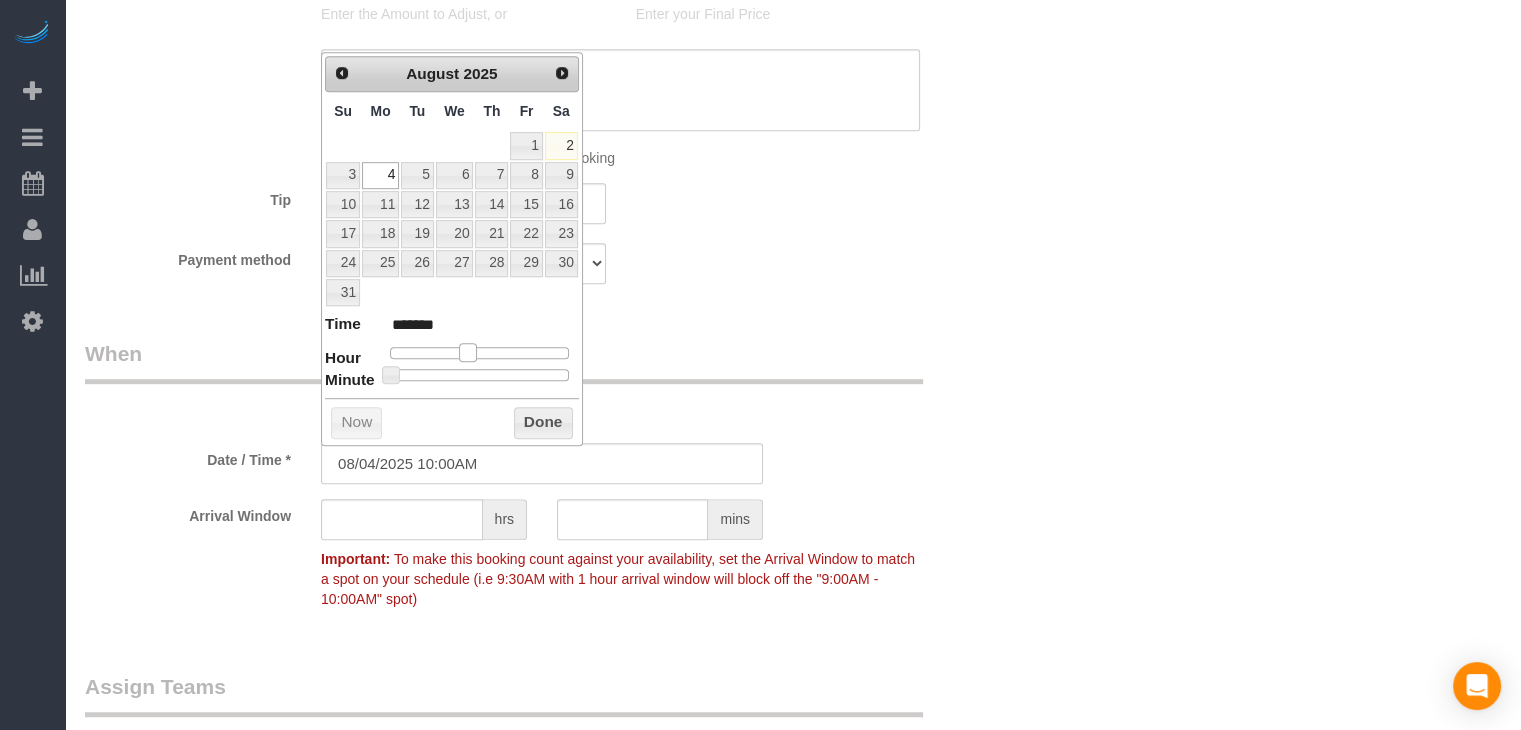 drag, startPoint x: 449, startPoint y: 345, endPoint x: 464, endPoint y: 355, distance: 18.027756 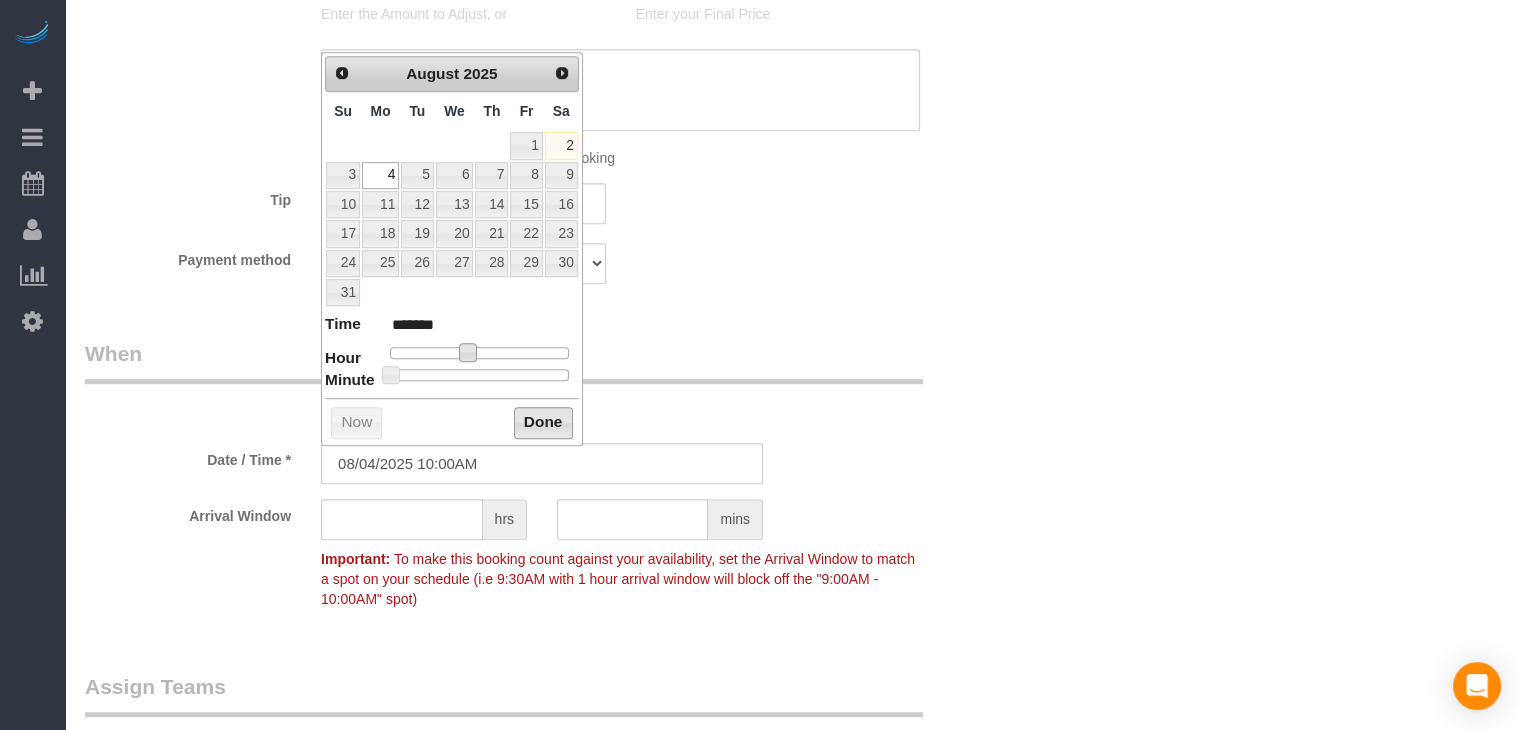 click on "Done" at bounding box center [543, 423] 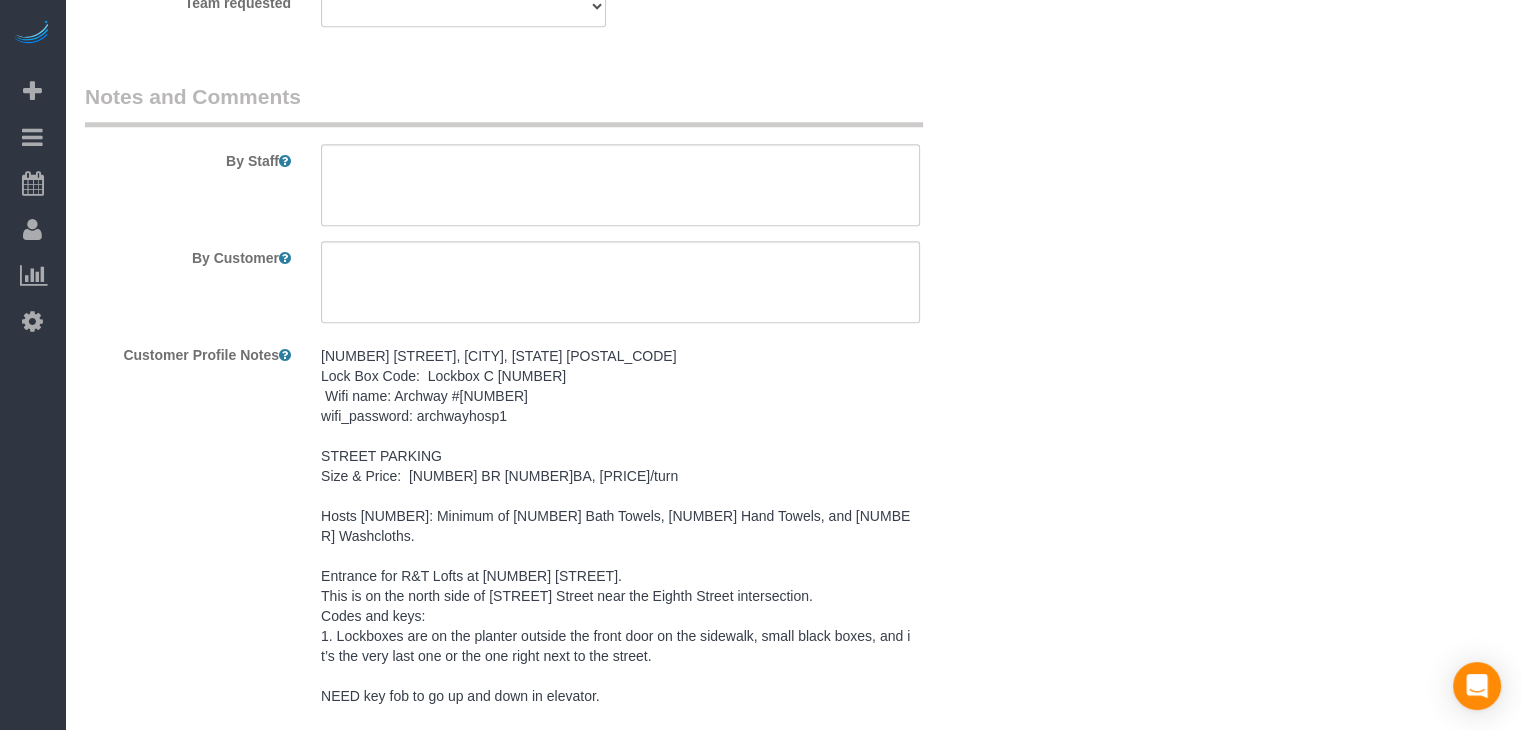 click on "[NUMBER] [STREET], [CITY], [STATE] [POSTAL_CODE]
Lock Box Code:  Lockbox C [NUMBER]
Wifi name: Archway #[NUMBER]
wifi_password: archwayhosp1
STREET PARKING
Size & Price:  [NUMBER] BR [NUMBER]BA, [PRICE]/turn
Hosts [NUMBER]: Minimum of [NUMBER] Bath Towels, [NUMBER] Hand Towels, and [NUMBER] Washcloths.
Entrance for R&T Lofts at [NUMBER] [STREET].
This is on the north side of [STREET] Street near the Eighth Street intersection.
Codes and keys:
1. Lockboxes are on the planter outside the front door on the sidewalk, small black boxes, and it’s the very last one or the one right next to the street.
NEED key fob to go up and down in elevator." at bounding box center (620, 526) 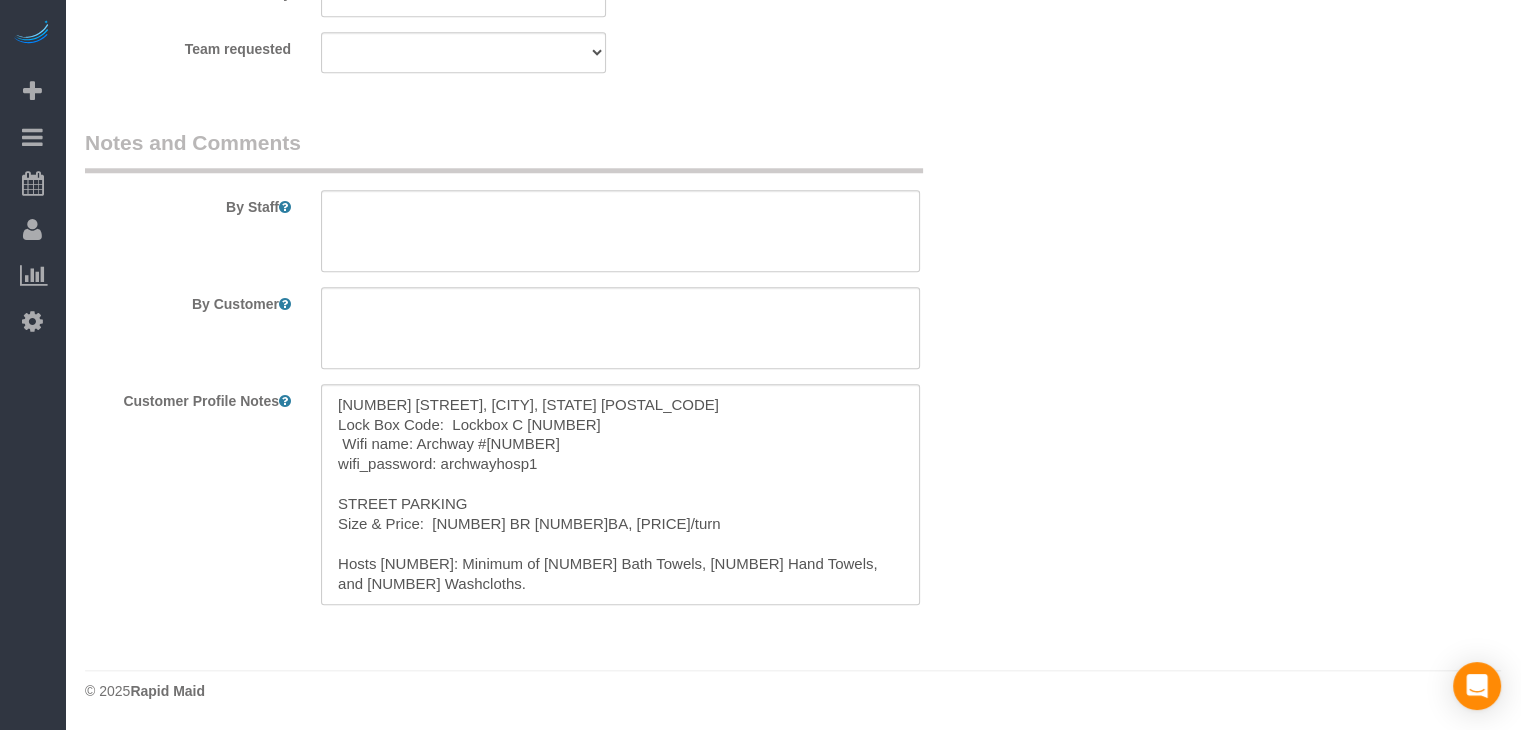 scroll, scrollTop: 1886, scrollLeft: 0, axis: vertical 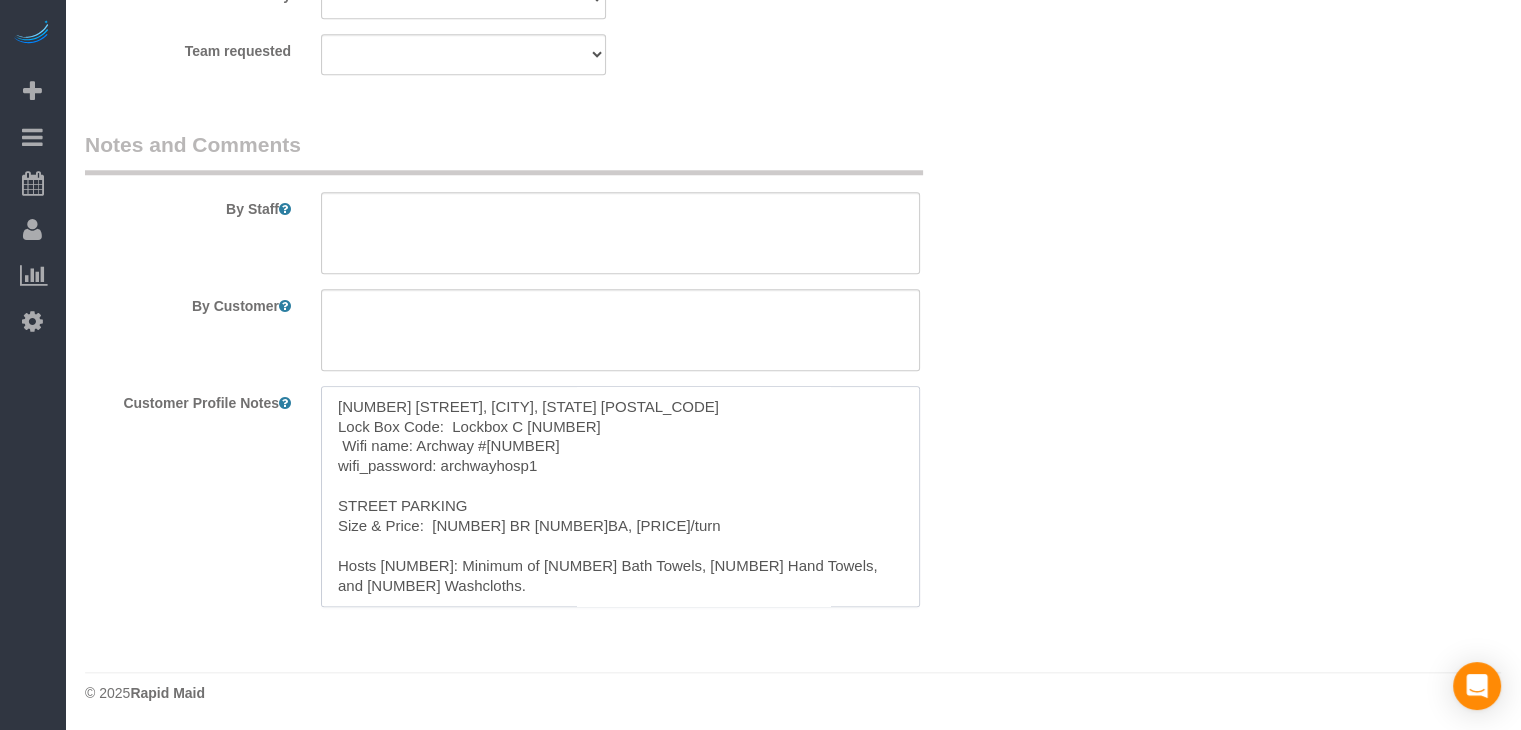 click on "[NUMBER] [STREET], [CITY], [STATE] [POSTAL_CODE]
Lock Box Code:  Lockbox C [NUMBER]
Wifi name: Archway #[NUMBER]
wifi_password: archwayhosp1
STREET PARKING
Size & Price:  [NUMBER] BR [NUMBER]BA, [PRICE]/turn
Hosts [NUMBER]: Minimum of [NUMBER] Bath Towels, [NUMBER] Hand Towels, and [NUMBER] Washcloths.
Entrance for R&T Lofts at [NUMBER] [STREET].
This is on the north side of [STREET] Street near the Eighth Street intersection.
Codes and keys:
1. Lockboxes are on the planter outside the front door on the sidewalk, small black boxes, and it’s the very last one or the one right next to the street.
NEED key fob to go up and down in elevator." at bounding box center (620, 496) 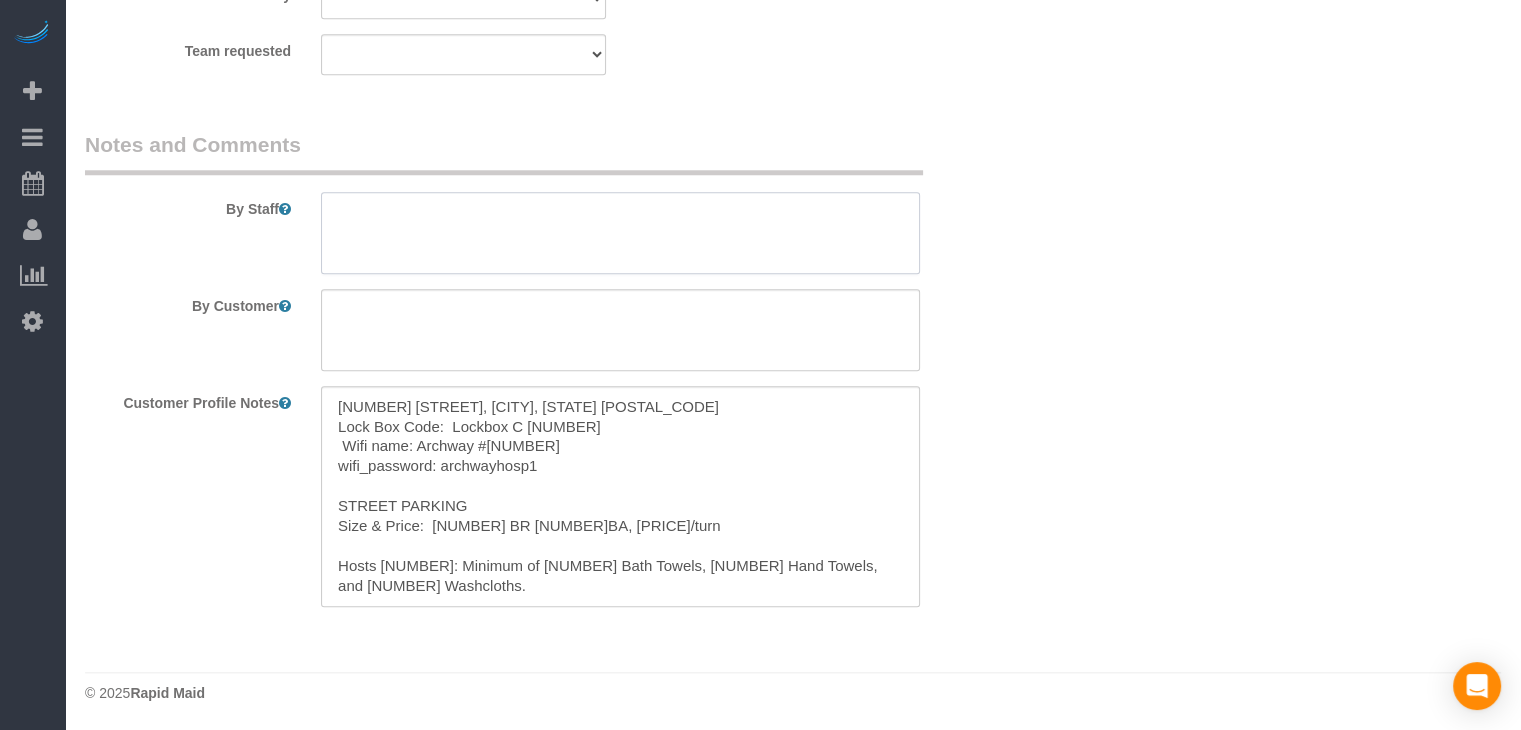 click at bounding box center (620, 233) 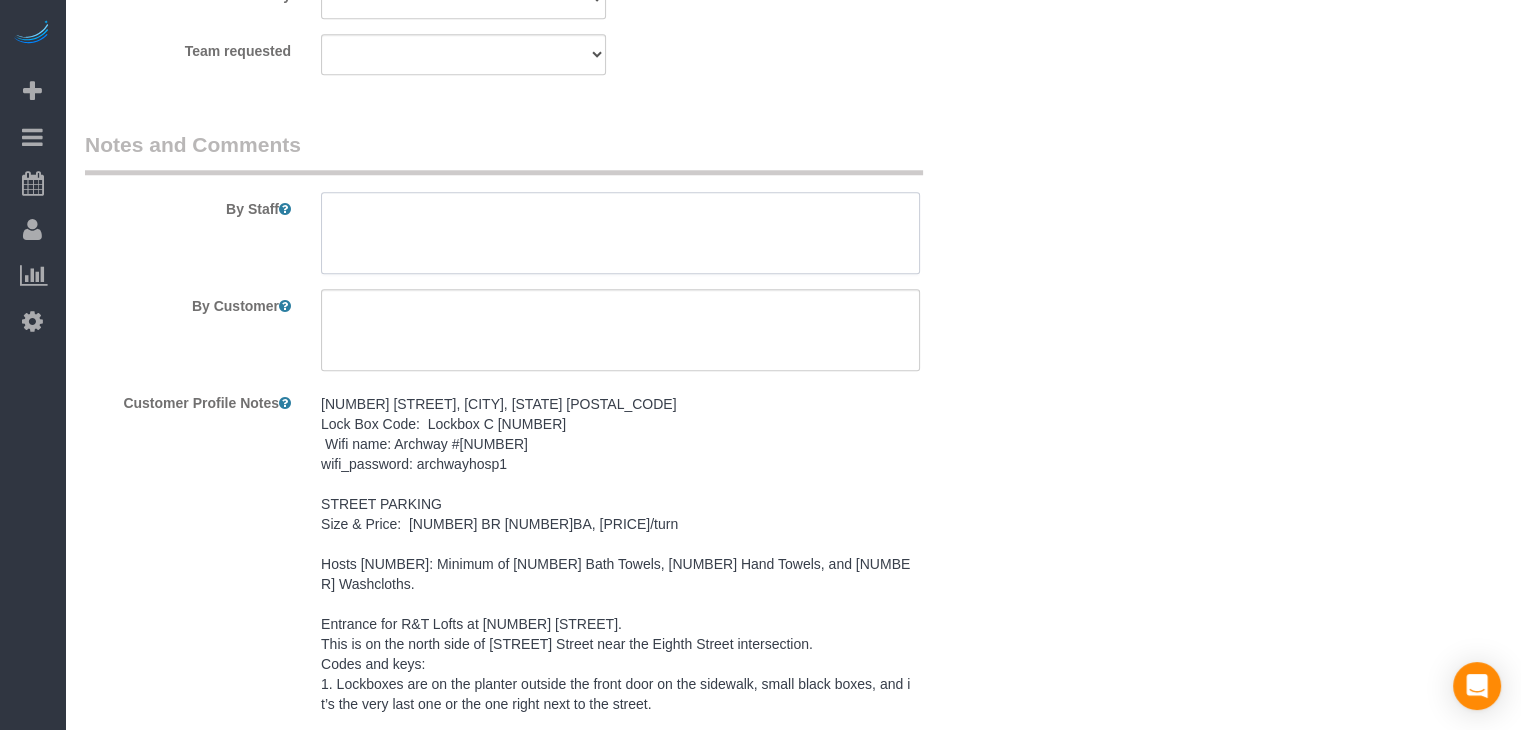 paste on "[NUMBER] [STREET], [CITY], [STATE] [POSTAL_CODE]
Lock Box Code:  Lockbox C [NUMBER]
Wifi name: Archway #[NUMBER]
wifi_password: archwayhosp1
STREET PARKING
Size & Price:  [NUMBER] BR [NUMBER]BA, [PRICE]/turn
Hosts [NUMBER]: Minimum of [NUMBER] Bath Towels, [NUMBER] Hand Towels, and [NUMBER] Washcloths.
Entrance for R&T Lofts at [NUMBER] [STREET].
This is on the north side of [STREET] Street near the Eighth Street intersection.
Codes and keys:
1. Lockboxes are on the planter outside the front door on the sidewalk, small black boxes, and it’s the very last one or the one right next to the street.
NEED key fob to go up and down in elevator." 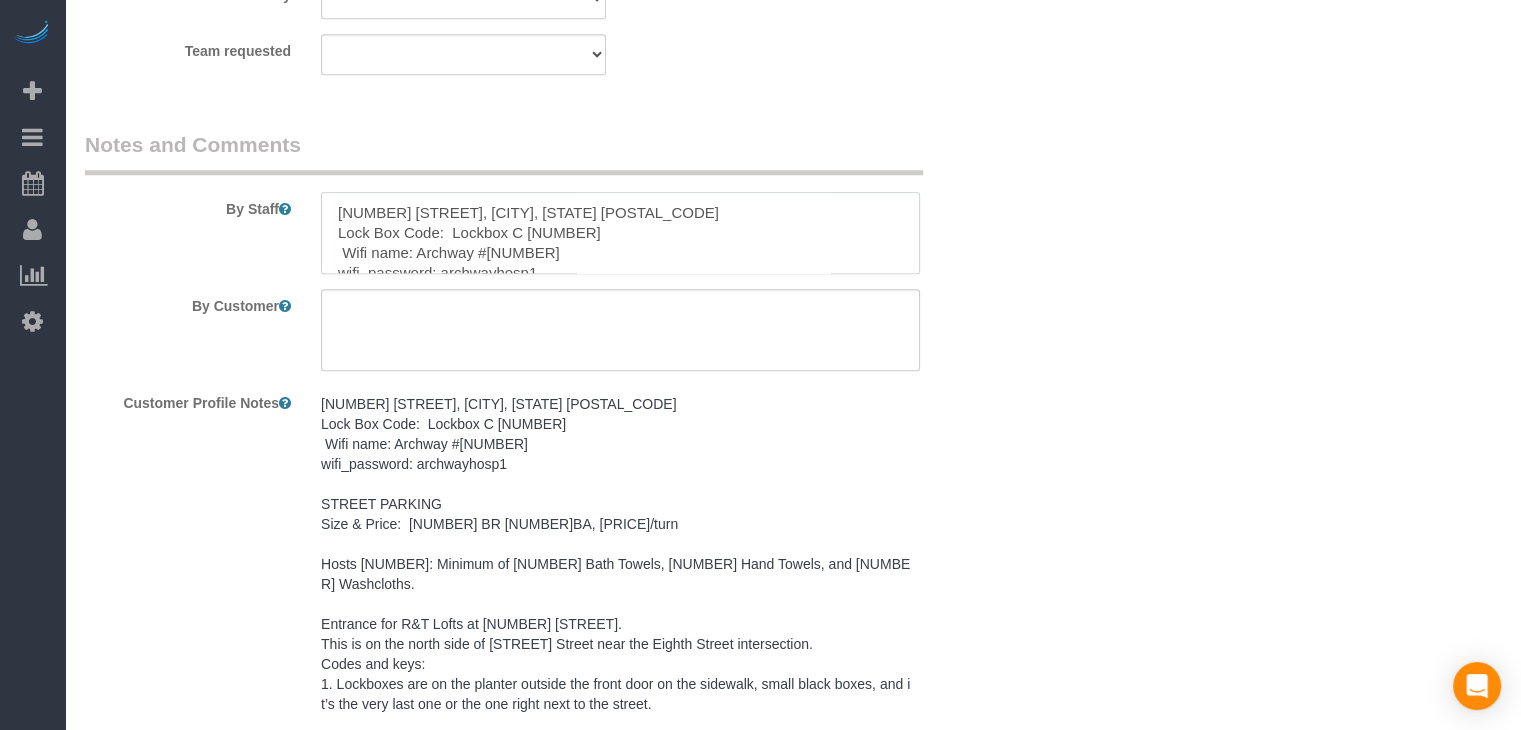 scroll, scrollTop: 287, scrollLeft: 0, axis: vertical 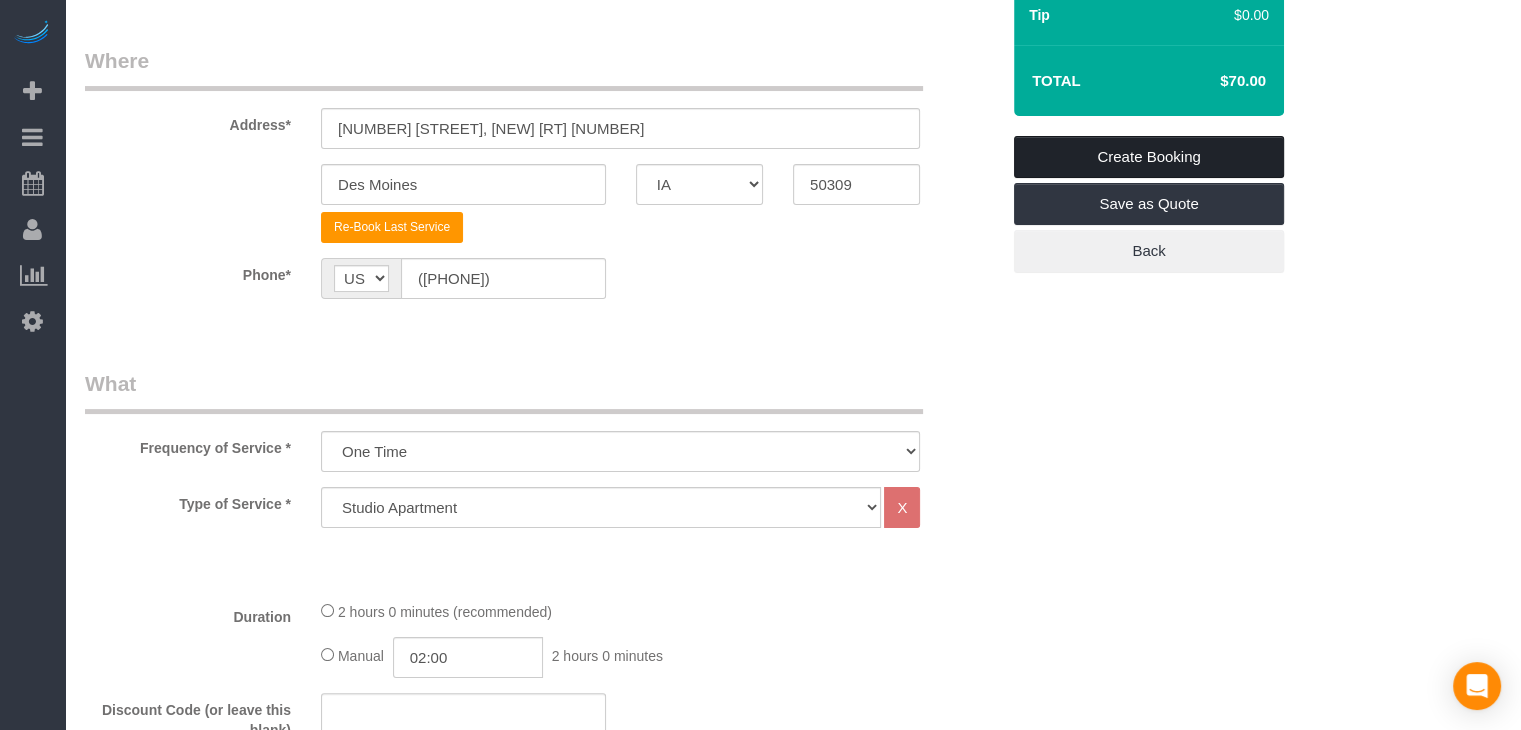 type on "[NUMBER] [STREET], [CITY], [STATE] [POSTAL_CODE]
Lock Box Code:  Lockbox C [NUMBER]
Wifi name: Archway #[NUMBER]
wifi_password: archwayhosp1
STREET PARKING
Size & Price:  [NUMBER] BR [NUMBER]BA, [PRICE]/turn
Hosts [NUMBER]: Minimum of [NUMBER] Bath Towels, [NUMBER] Hand Towels, and [NUMBER] Washcloths.
Entrance for R&T Lofts at [NUMBER] [STREET].
This is on the north side of [STREET] Street near the Eighth Street intersection.
Codes and keys:
1. Lockboxes are on the planter outside the front door on the sidewalk, small black boxes, and it’s the very last one or the one right next to the street.
NEED key fob to go up and down in elevator." 